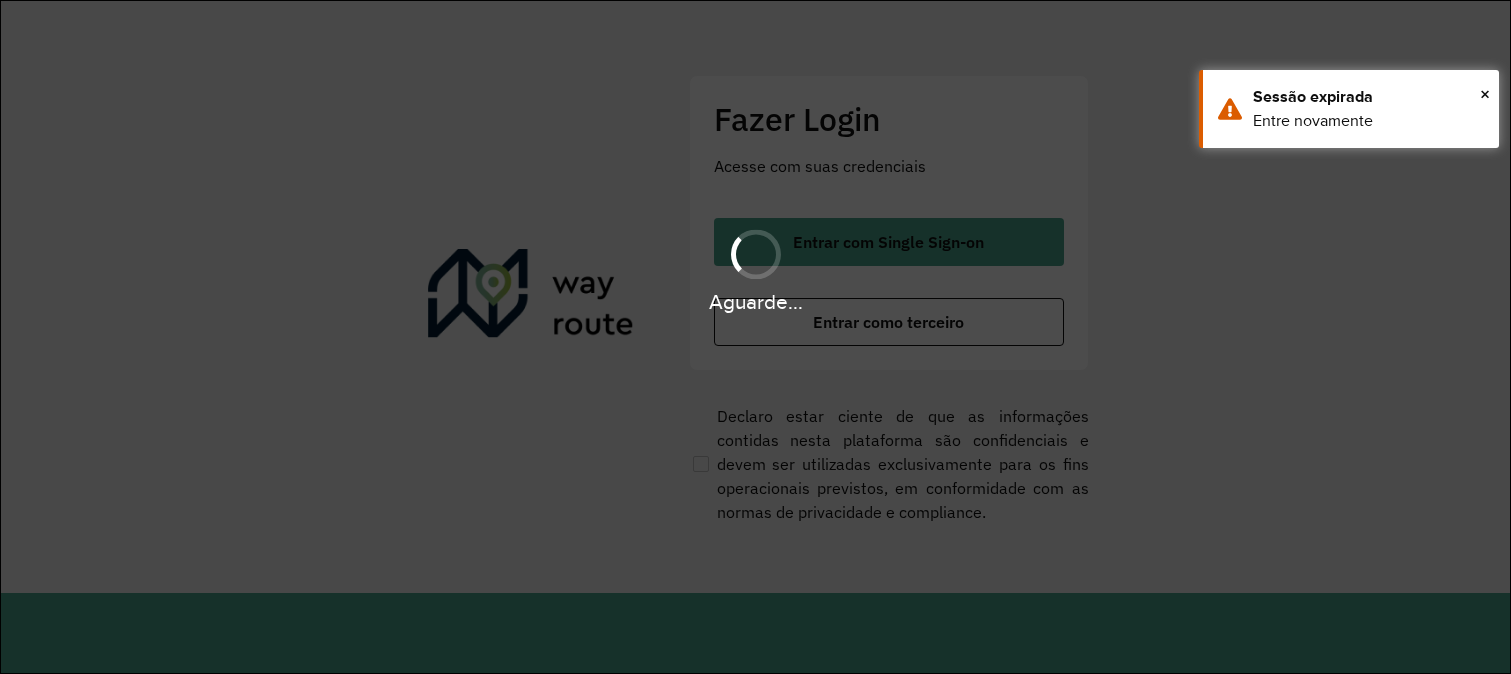 scroll, scrollTop: 0, scrollLeft: 0, axis: both 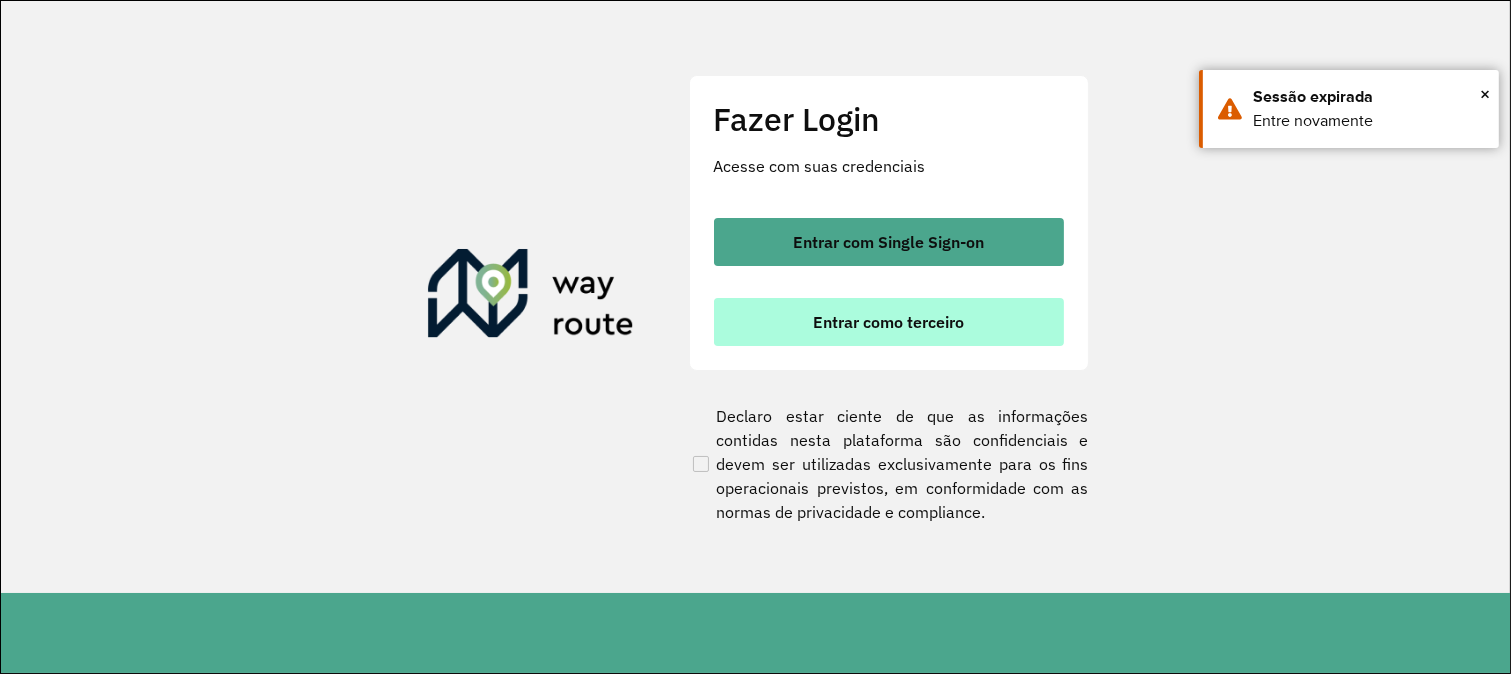 click on "Entrar como terceiro" at bounding box center [889, 322] 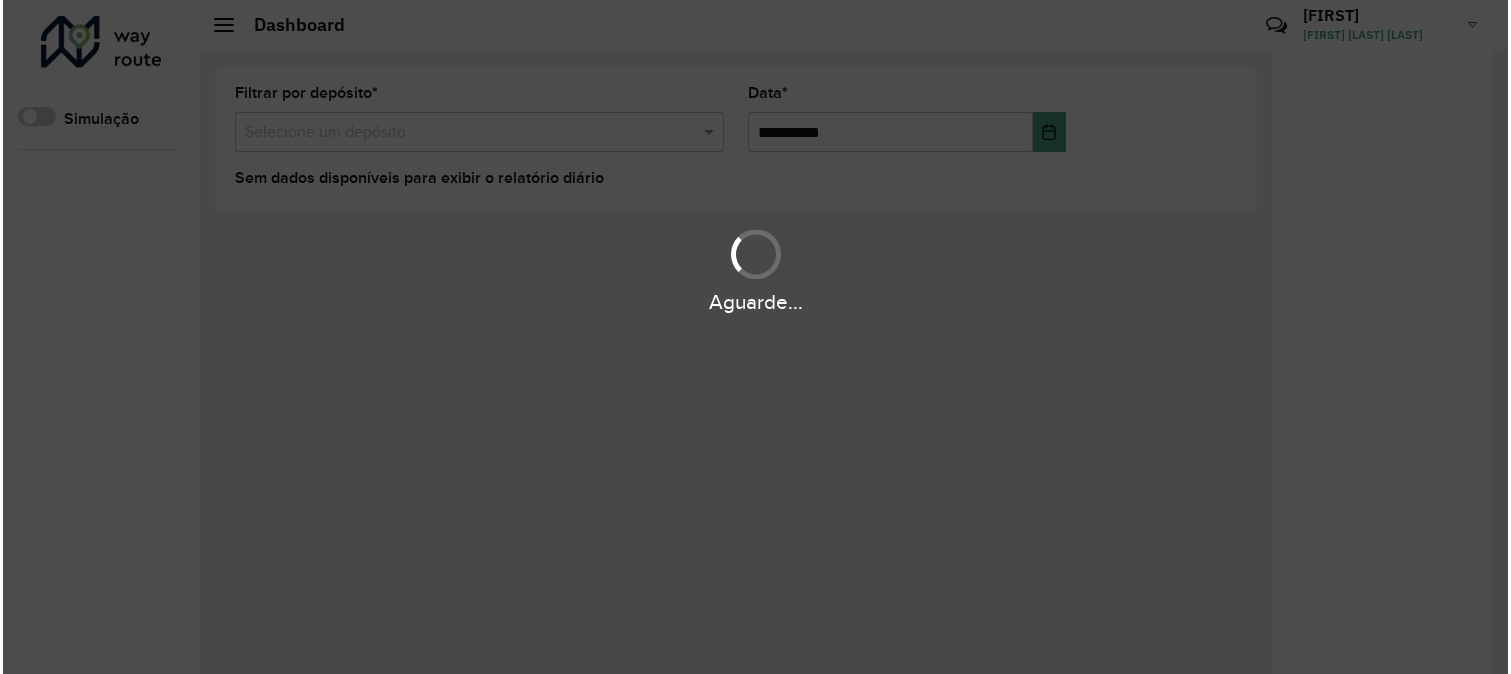 scroll, scrollTop: 0, scrollLeft: 0, axis: both 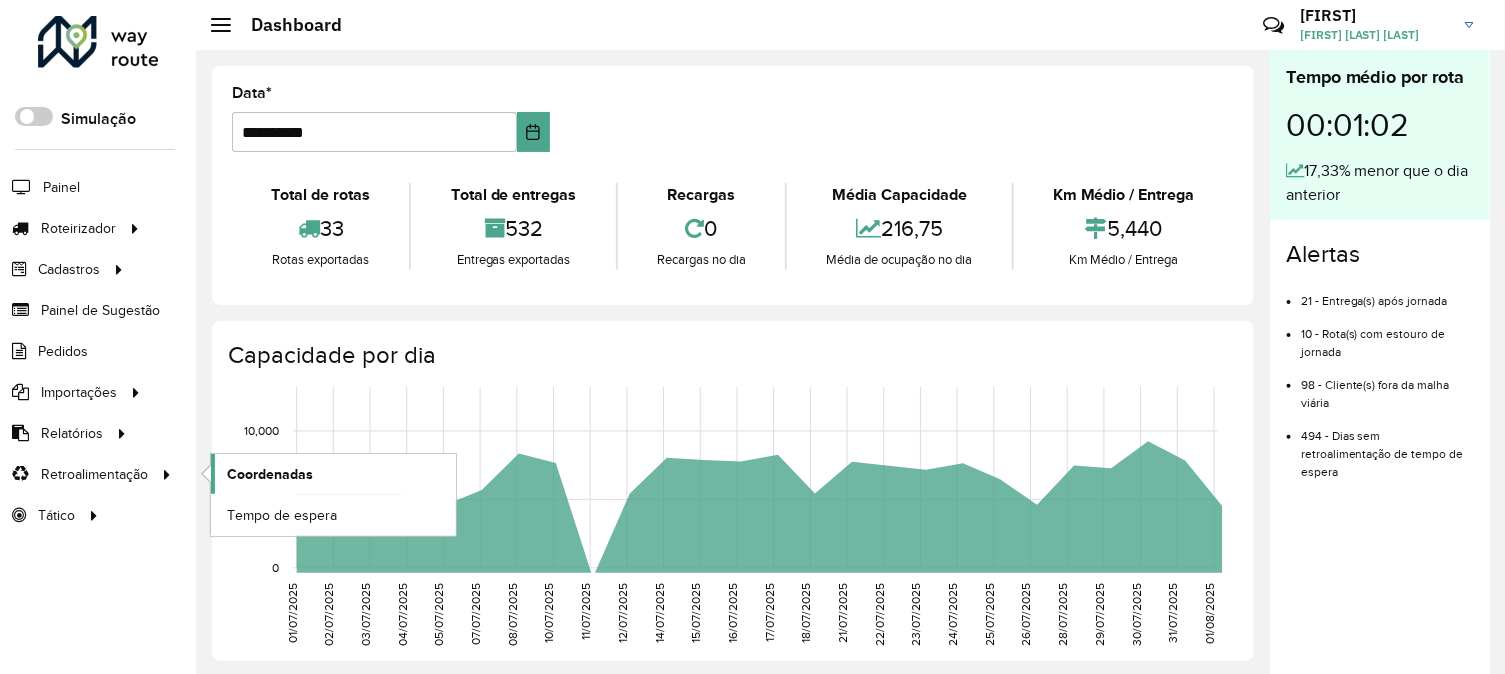 click on "Coordenadas" 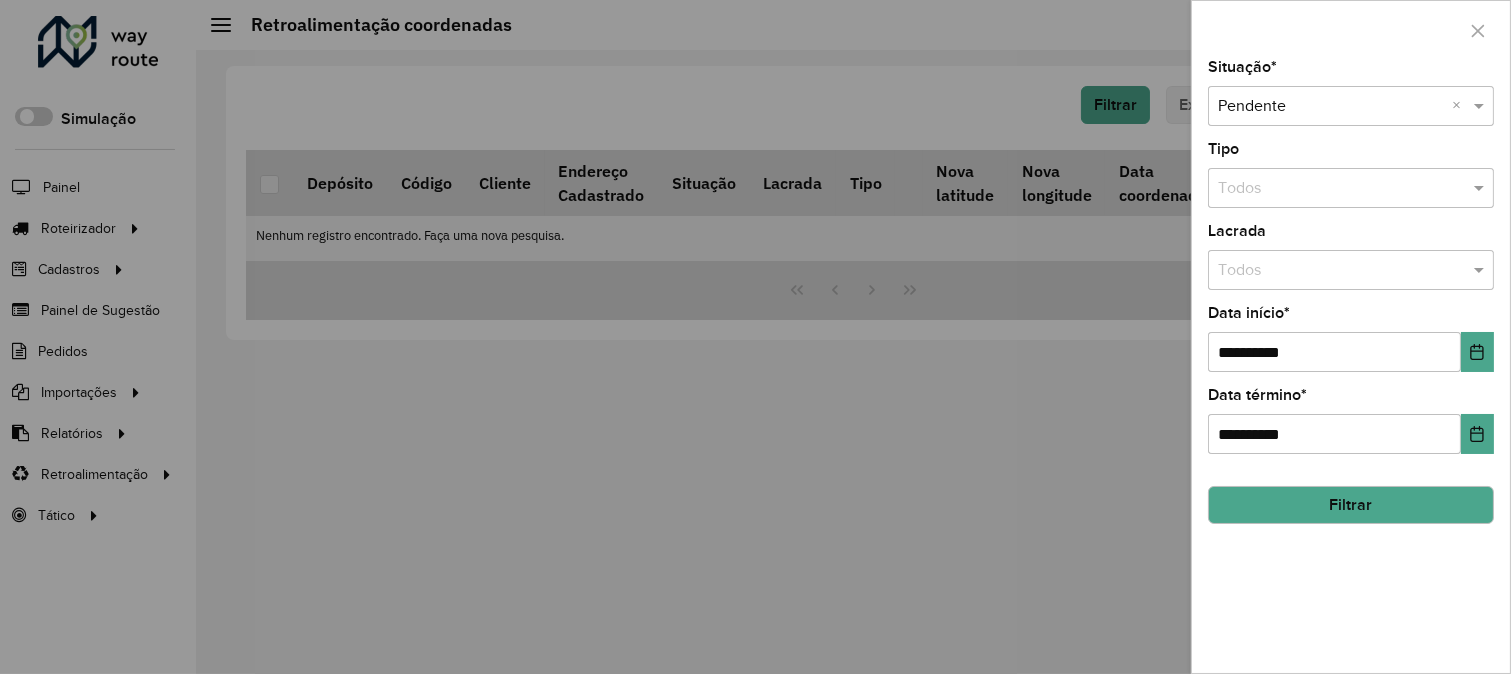 click on "Filtrar" 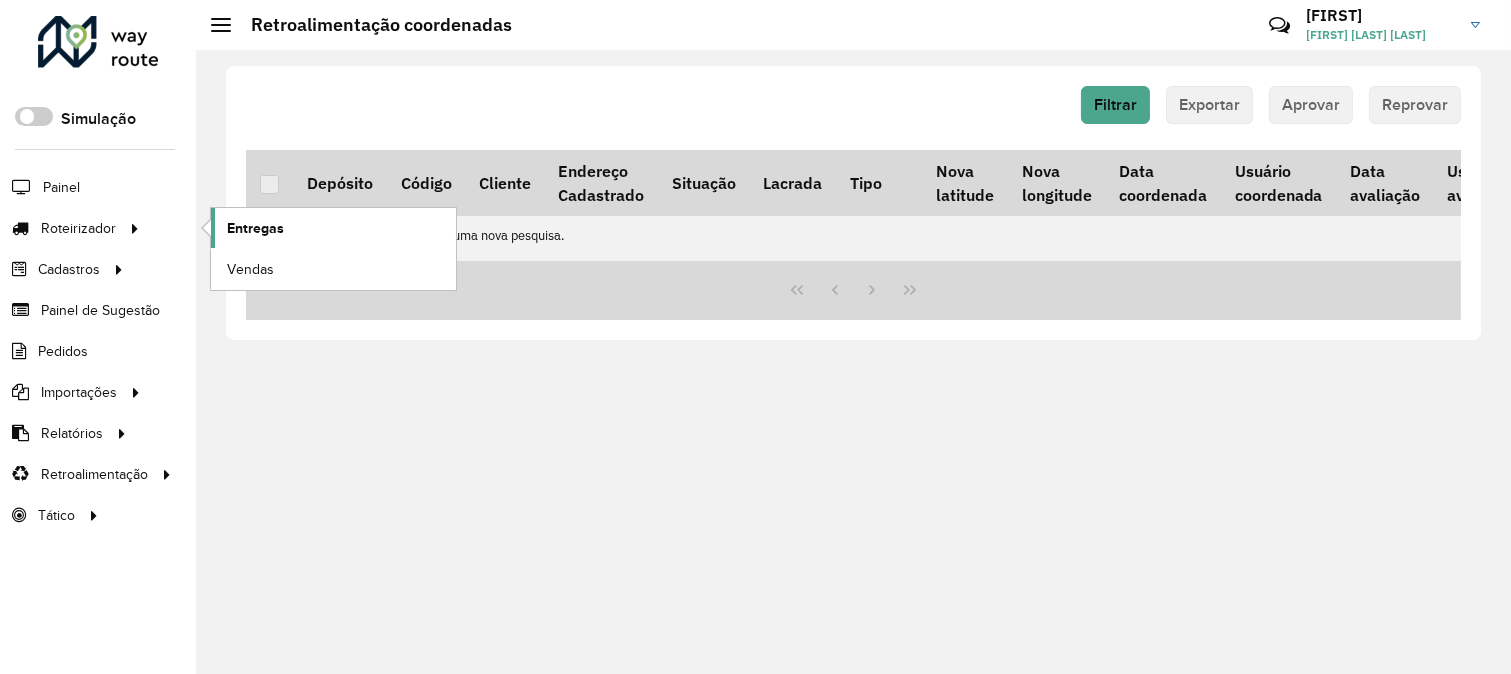 click on "Entregas" 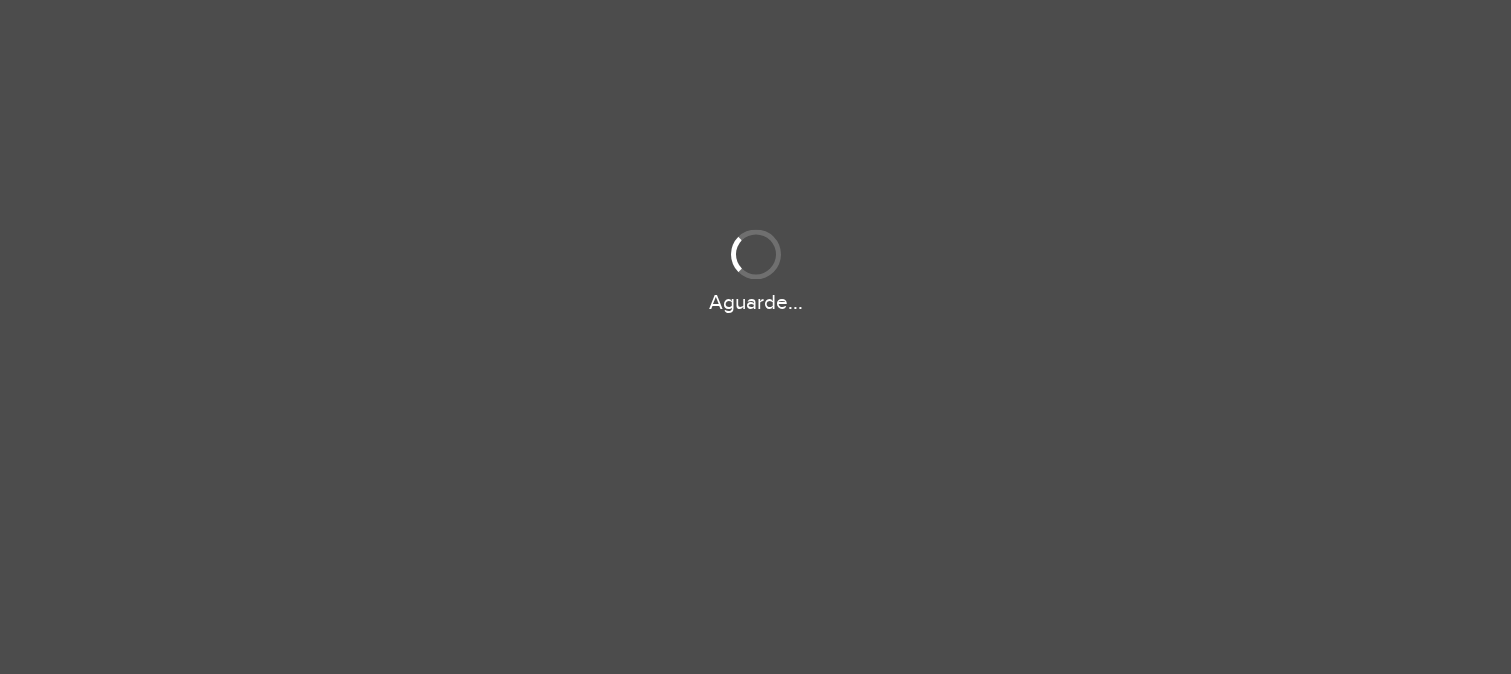 scroll, scrollTop: 0, scrollLeft: 0, axis: both 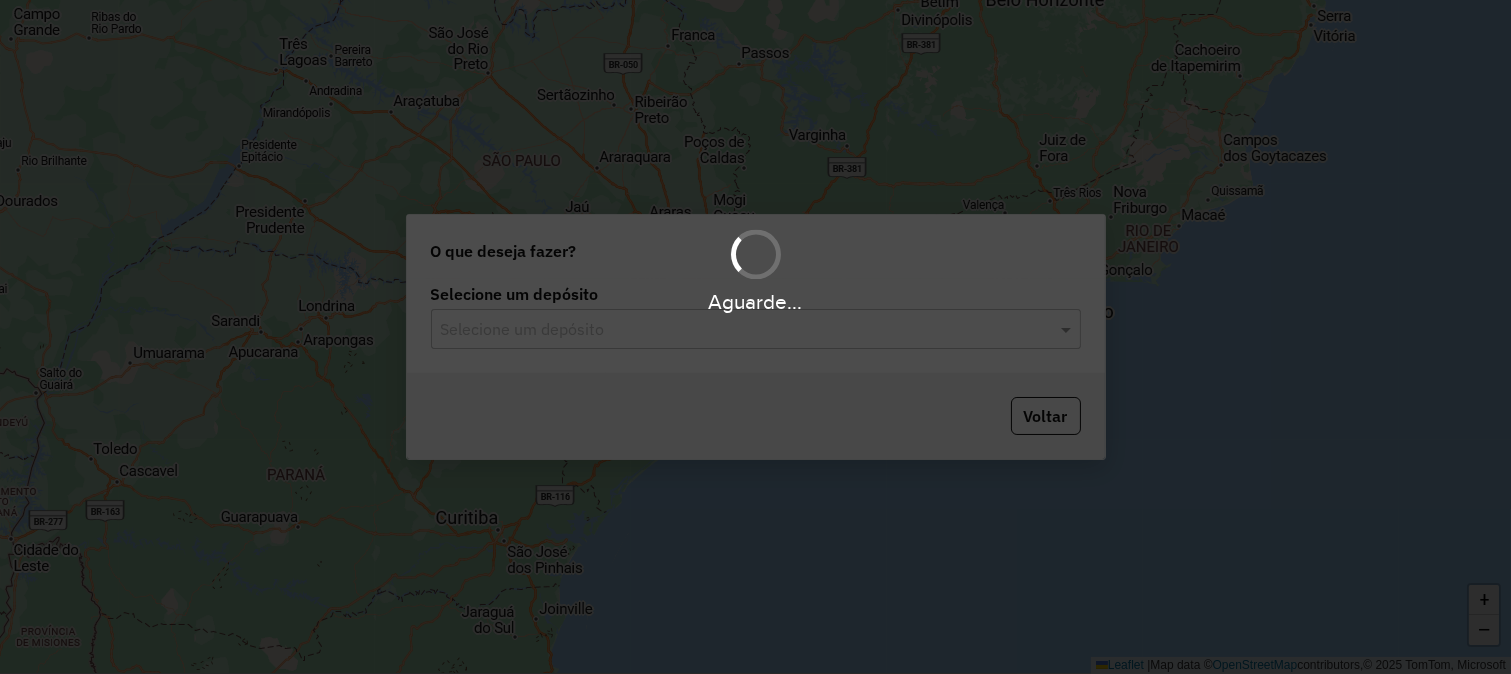 click 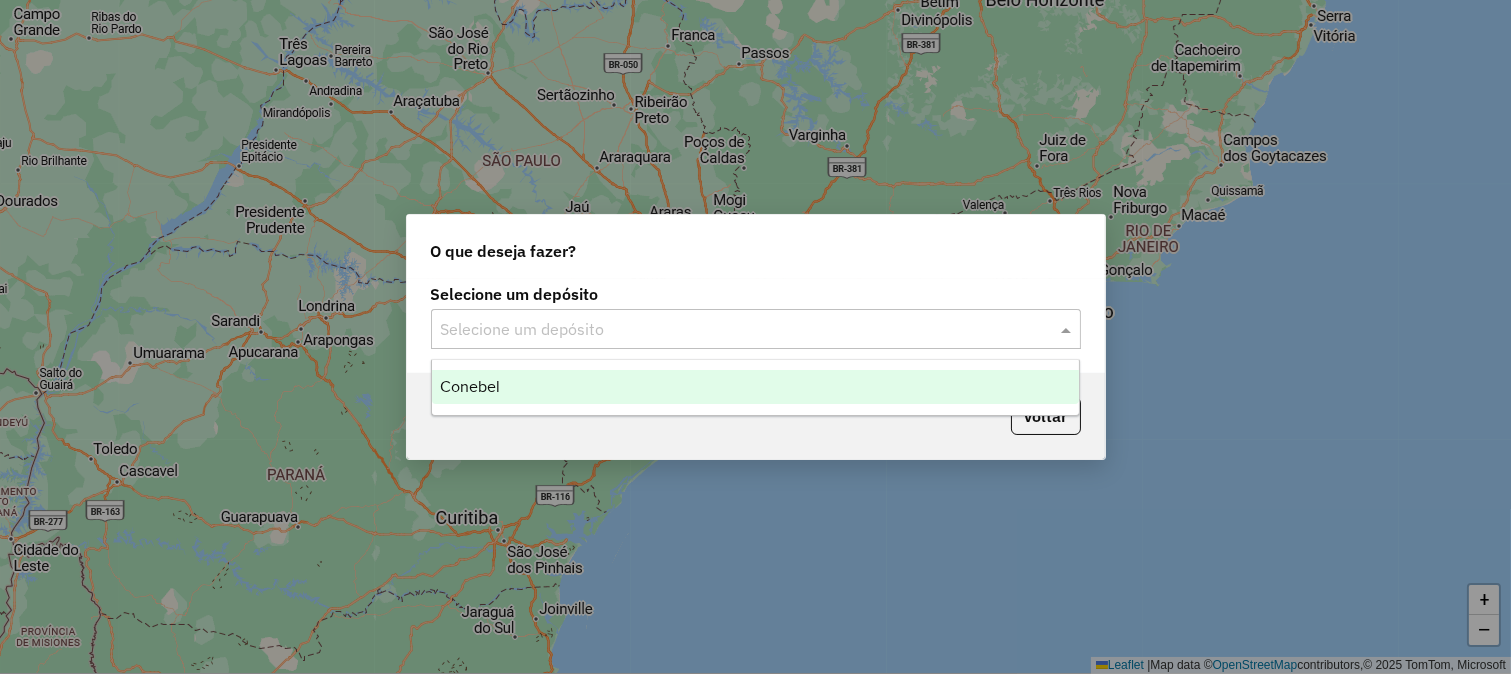 click on "Conebel" at bounding box center (756, 387) 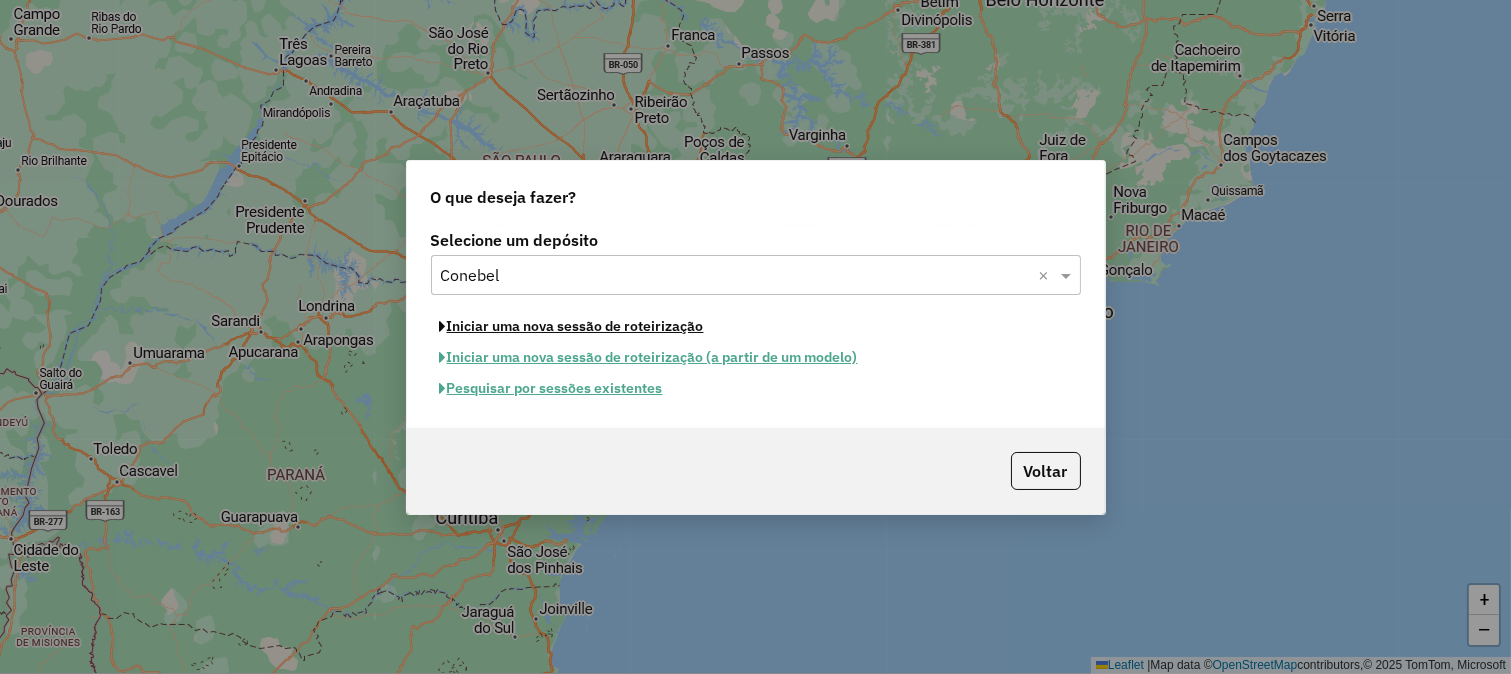 click on "Iniciar uma nova sessão de roteirização" 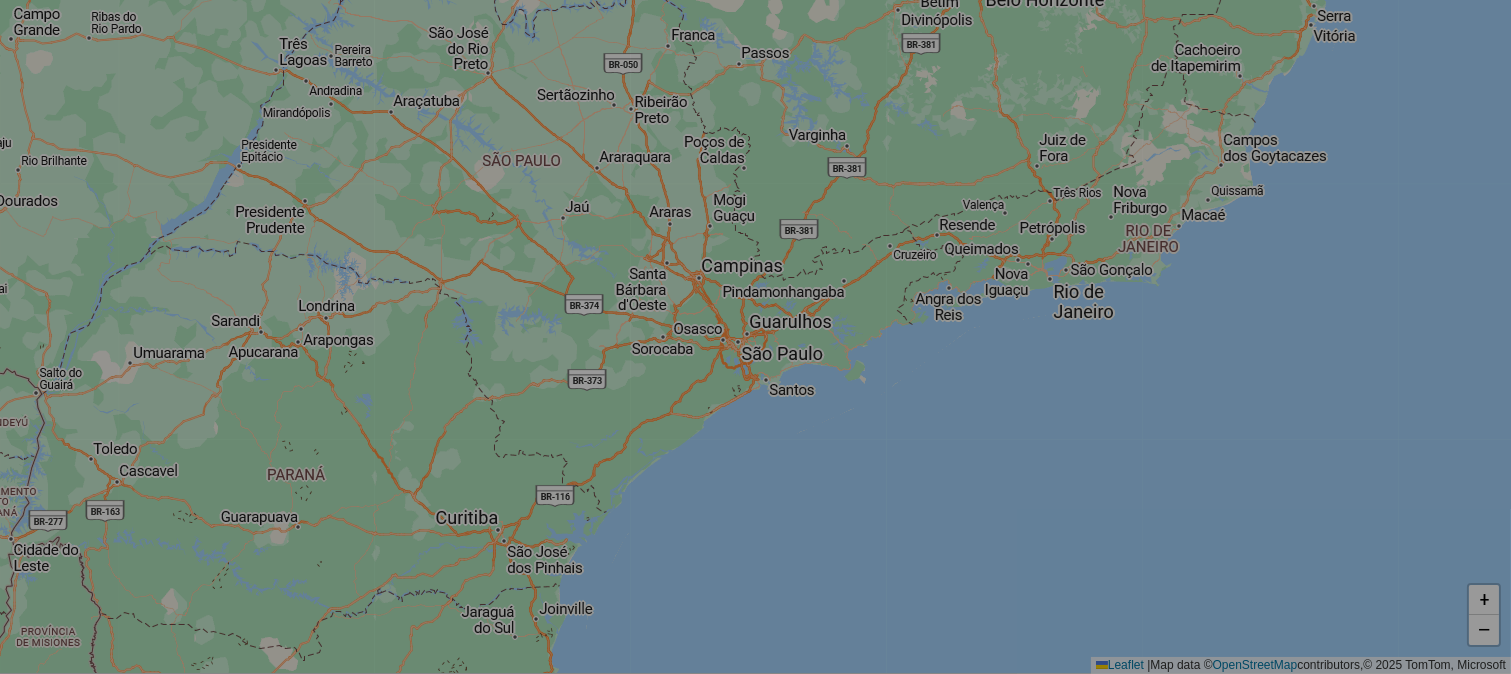 select on "*" 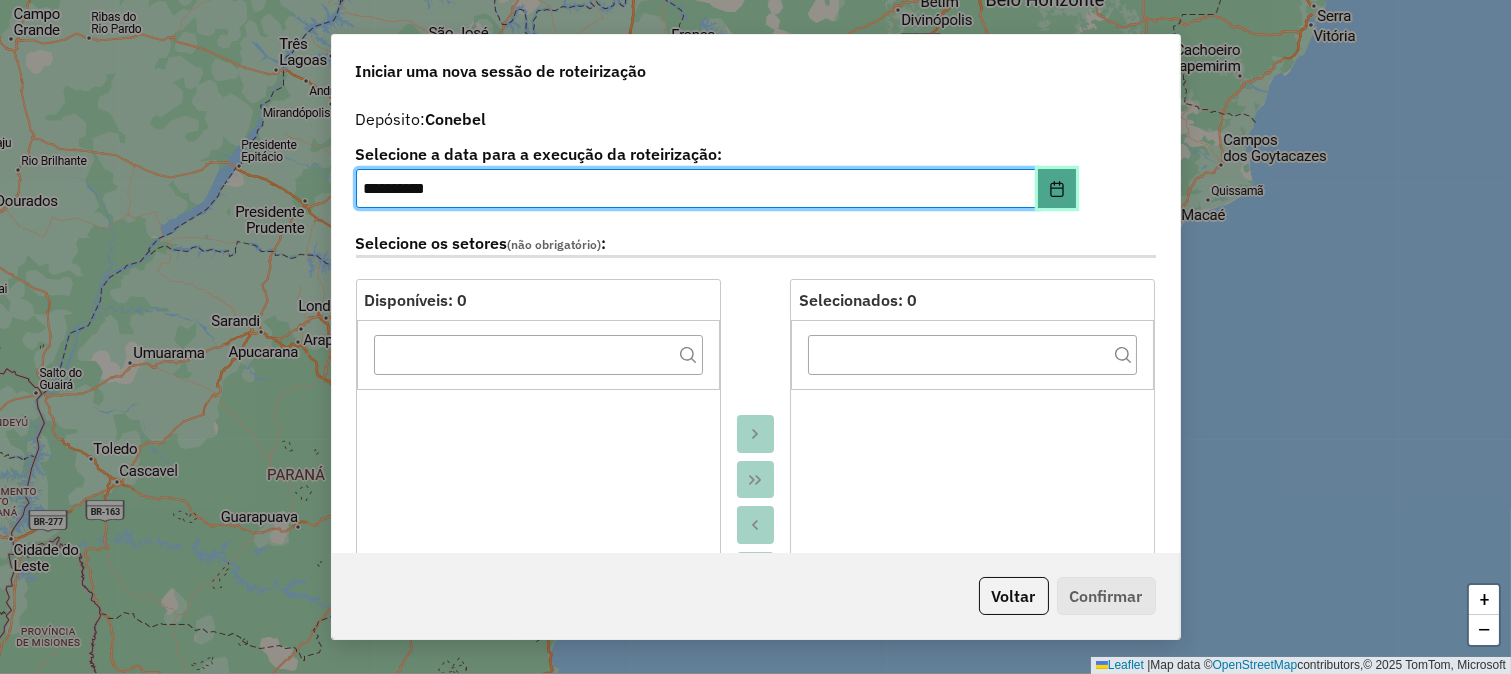 click 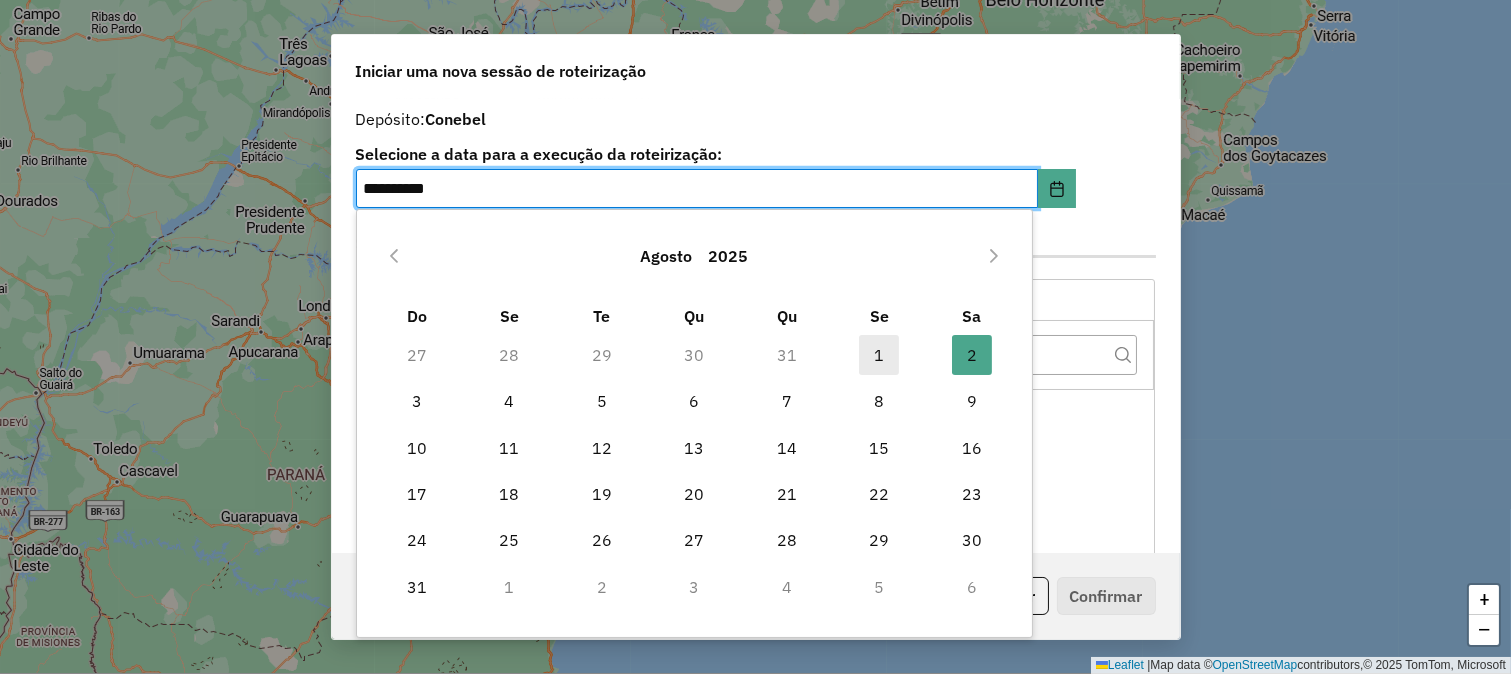 click on "1" at bounding box center (879, 355) 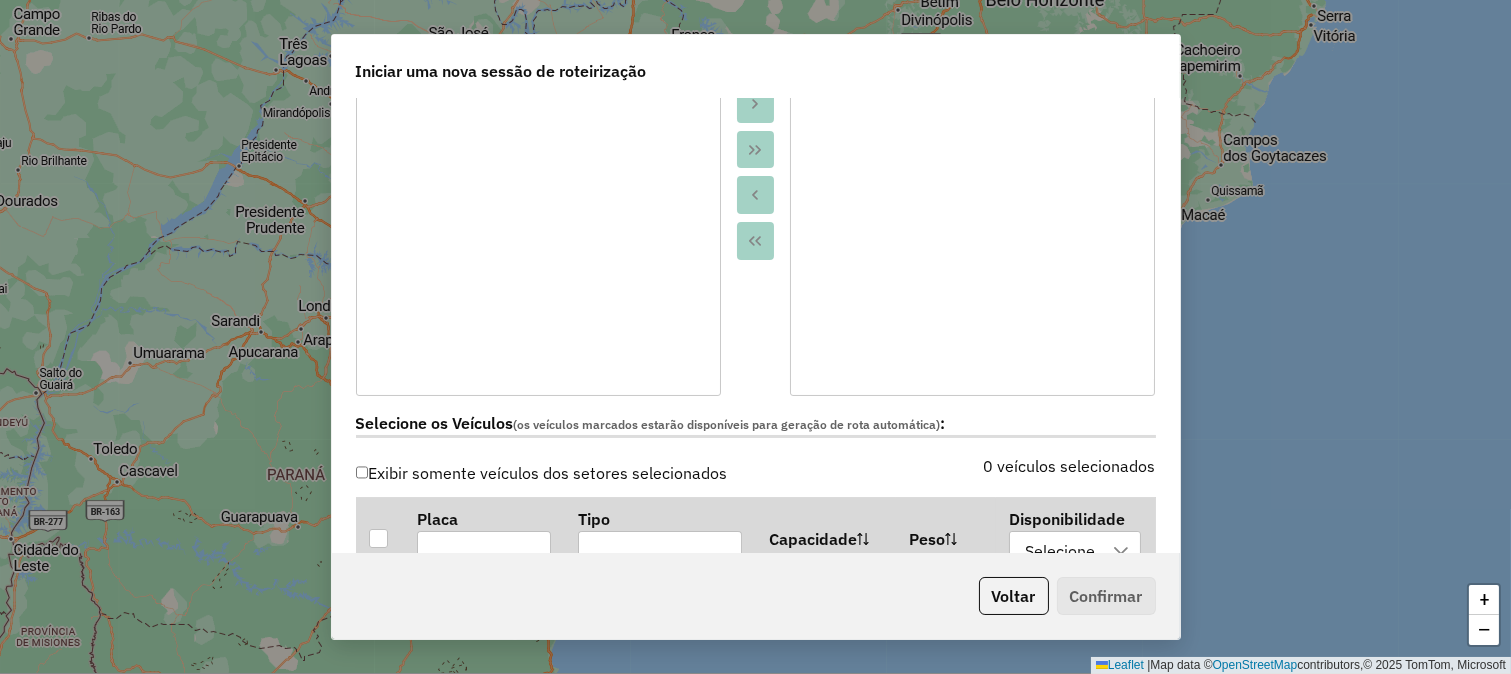 scroll, scrollTop: 555, scrollLeft: 0, axis: vertical 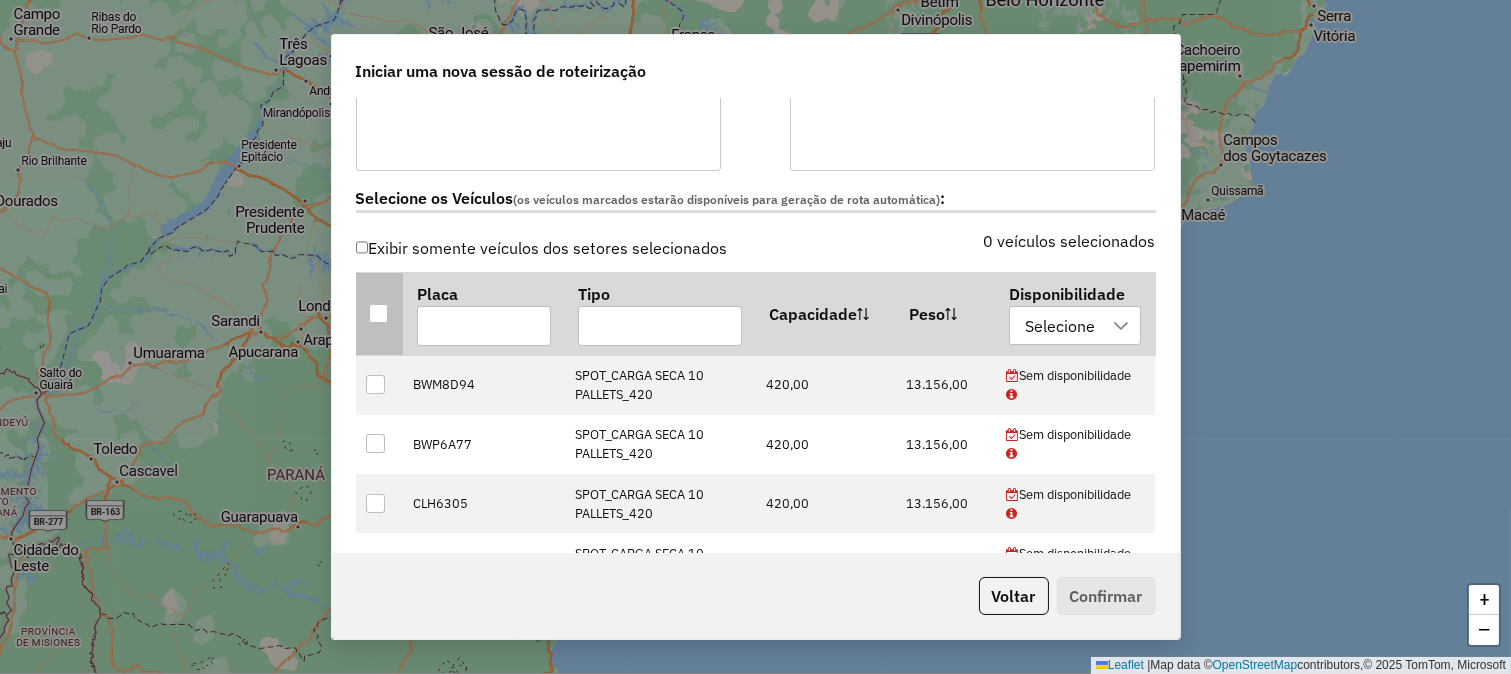 click at bounding box center [379, 313] 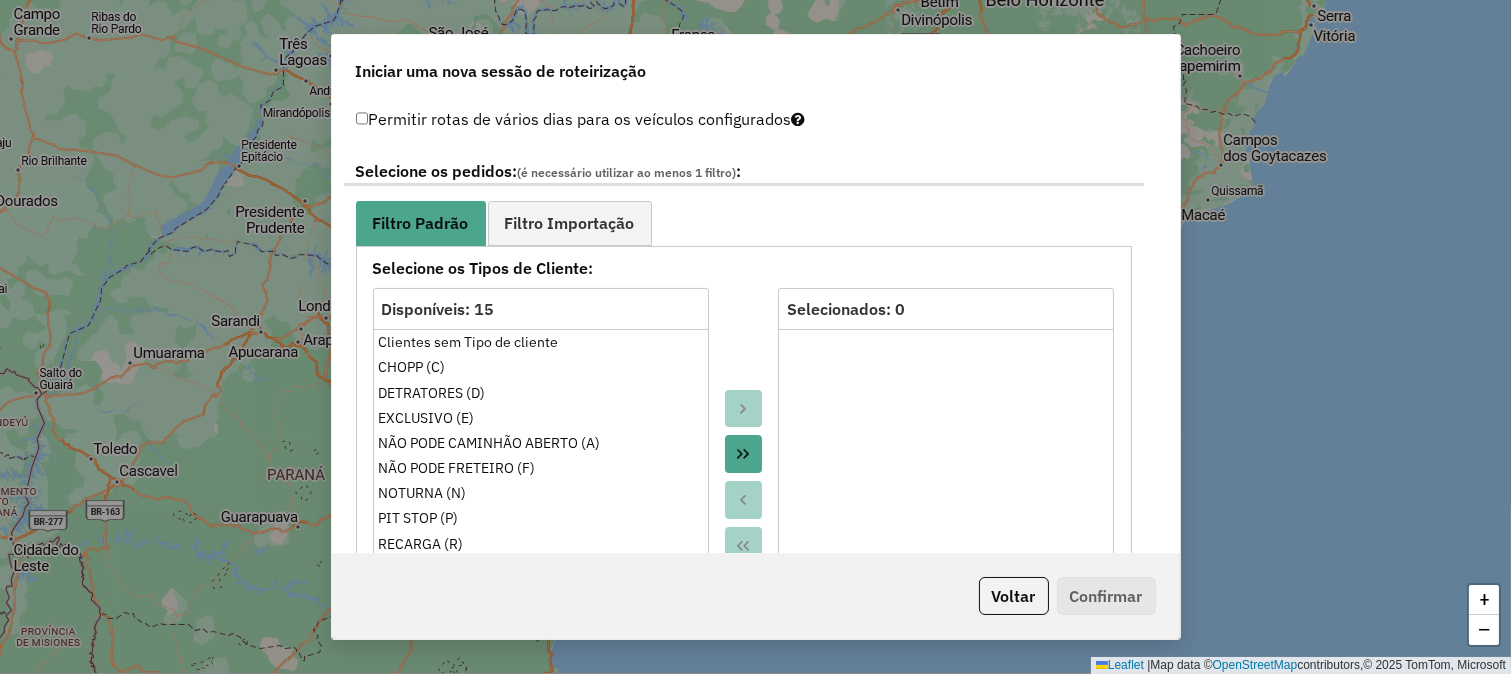 scroll, scrollTop: 1222, scrollLeft: 0, axis: vertical 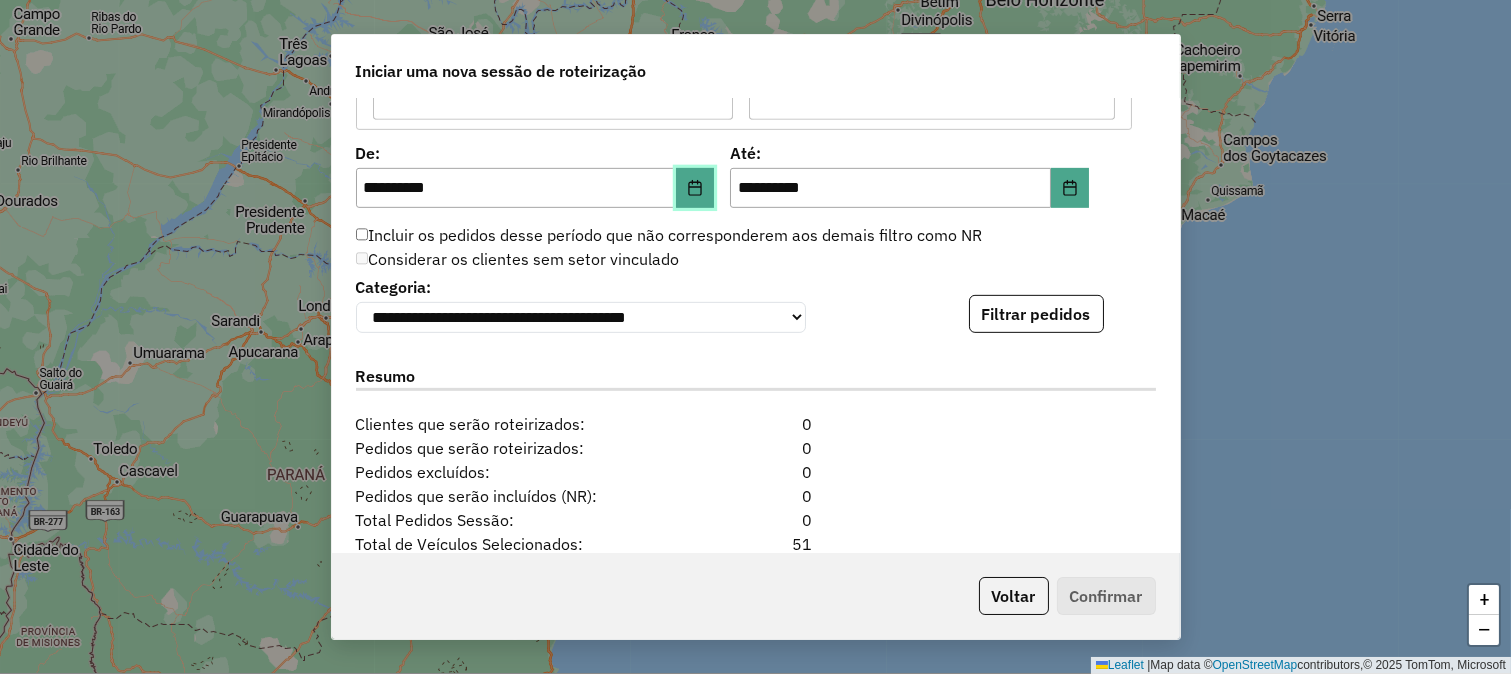 click 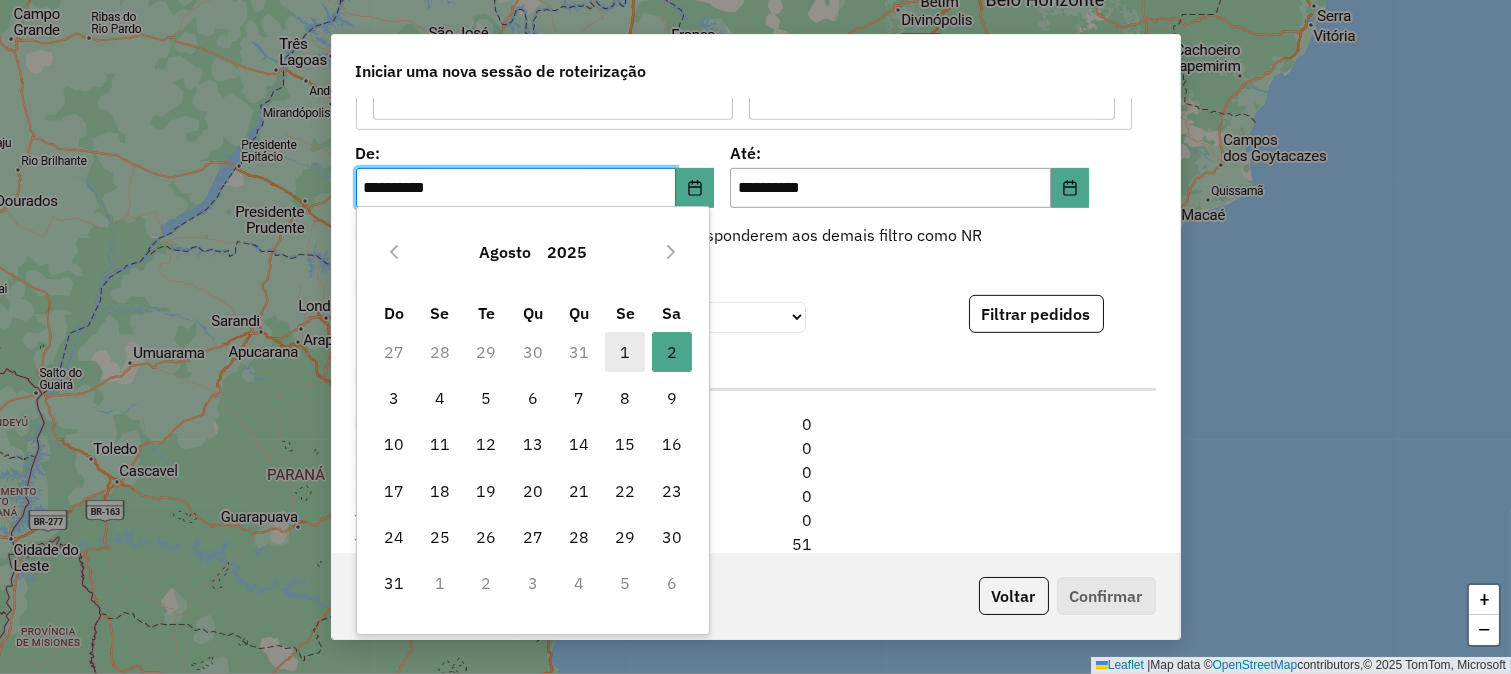 click on "1" at bounding box center (625, 352) 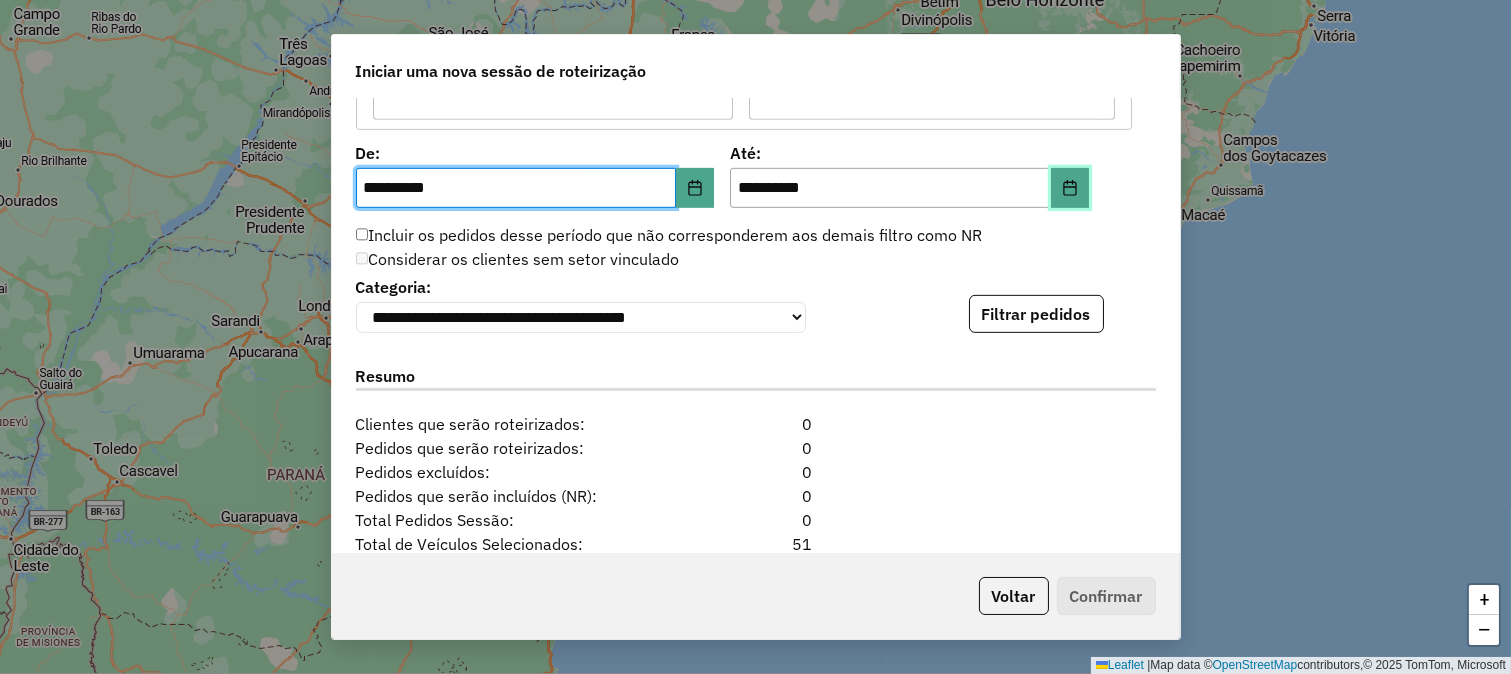 click 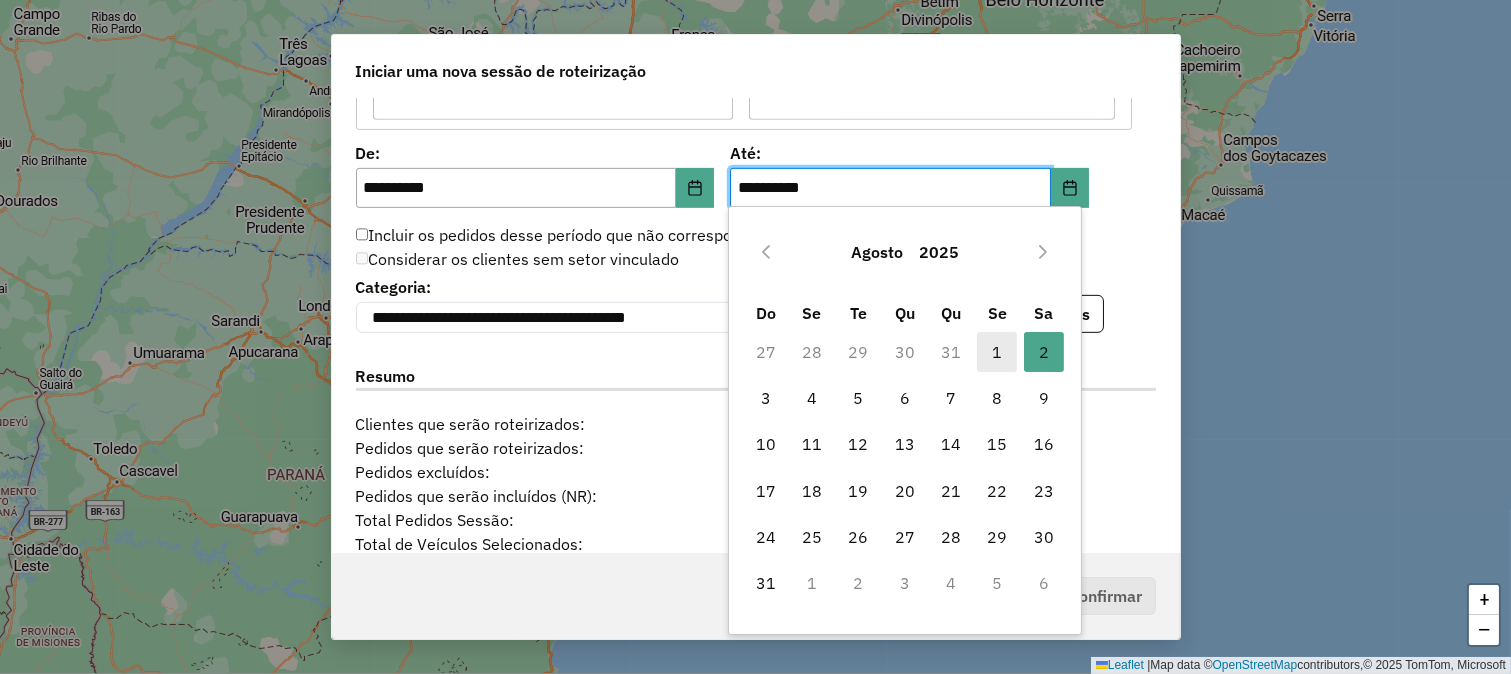 click on "1" at bounding box center [997, 352] 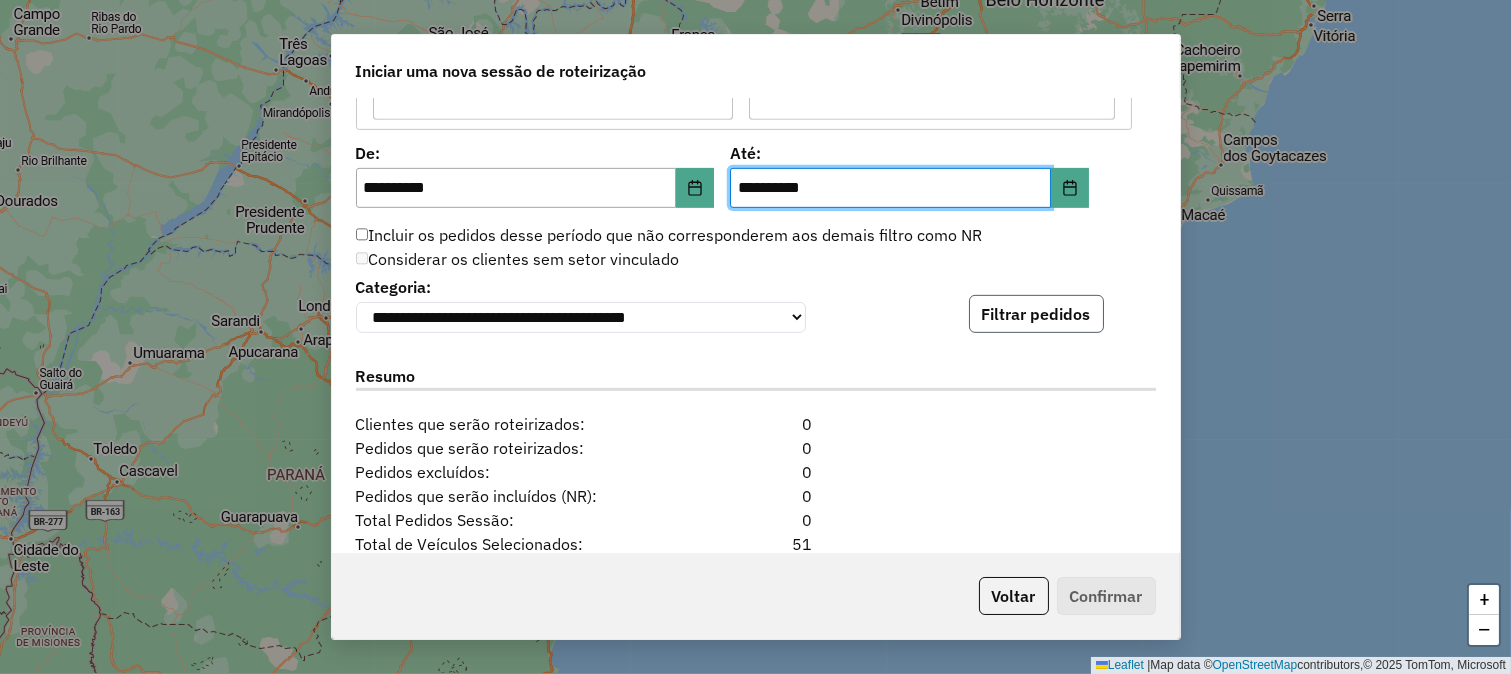 click on "Filtrar pedidos" 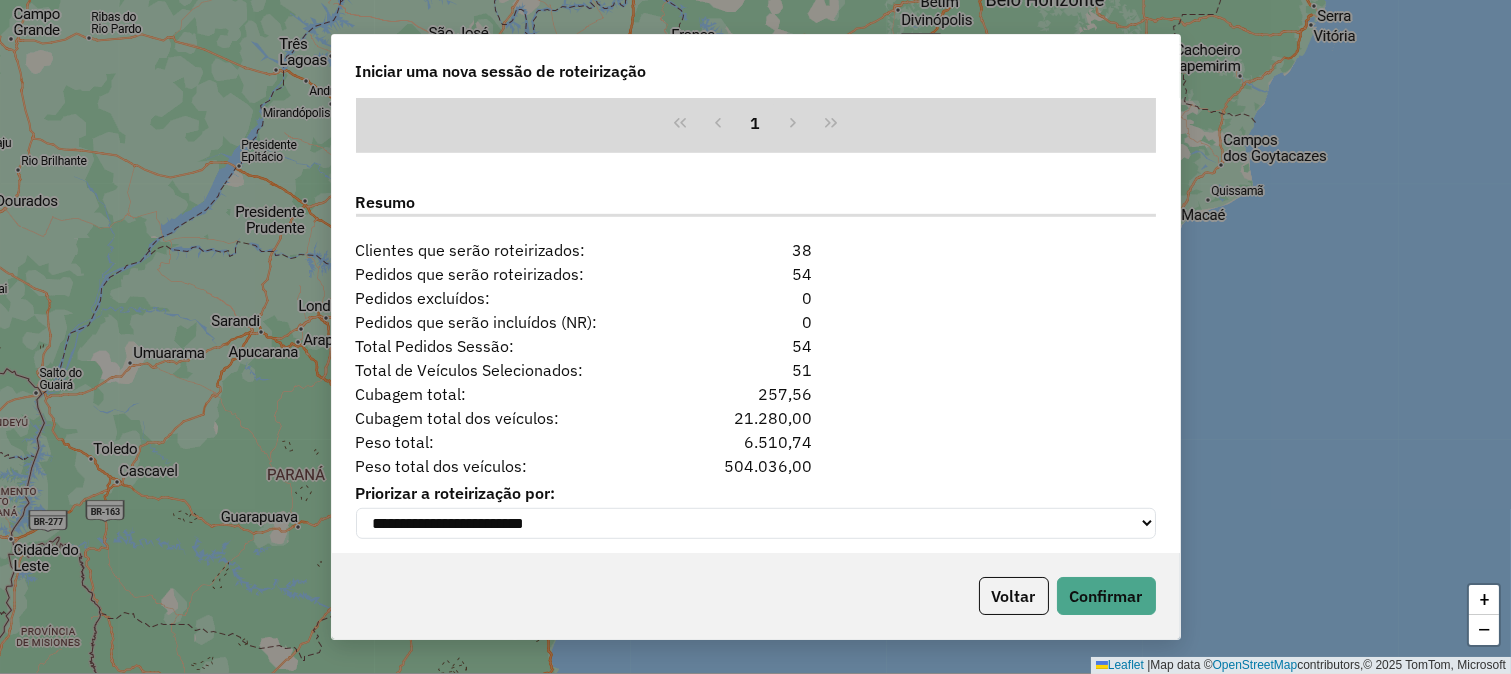 scroll, scrollTop: 2491, scrollLeft: 0, axis: vertical 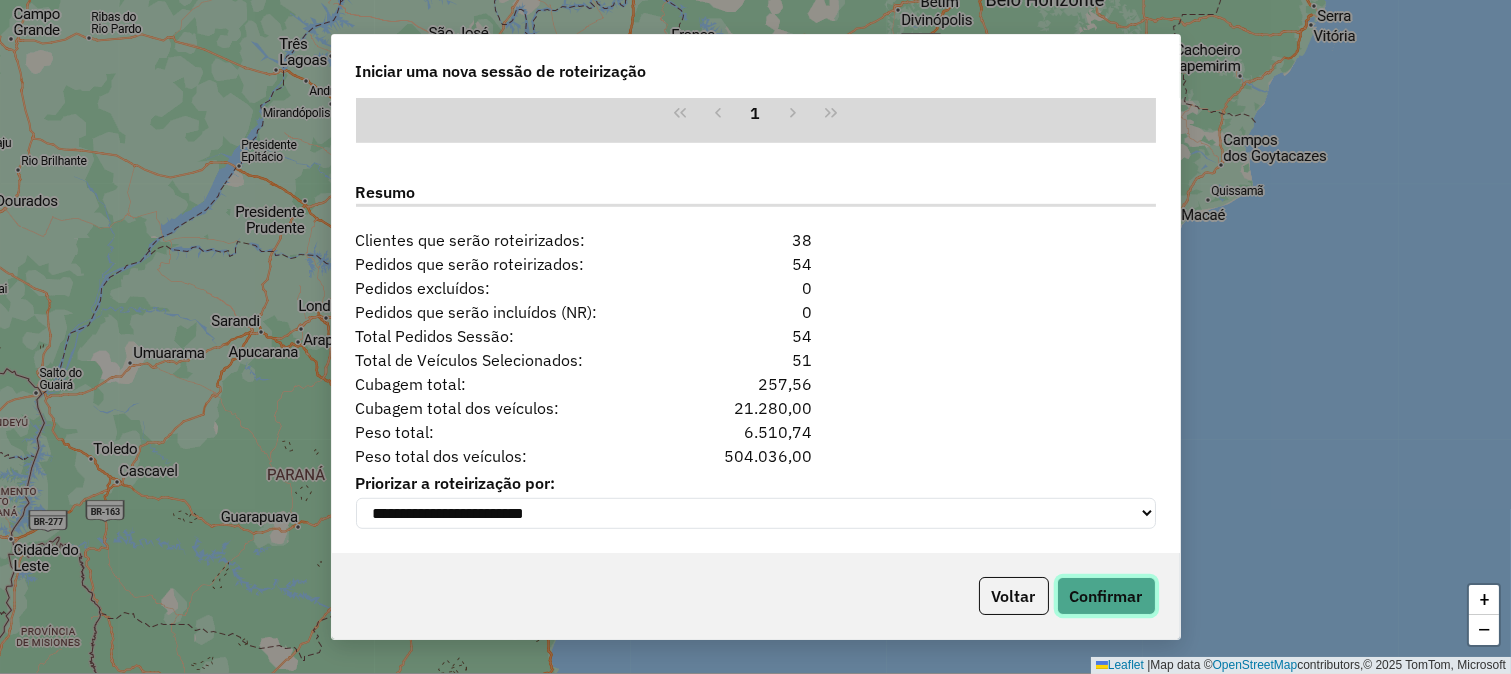 click on "Confirmar" 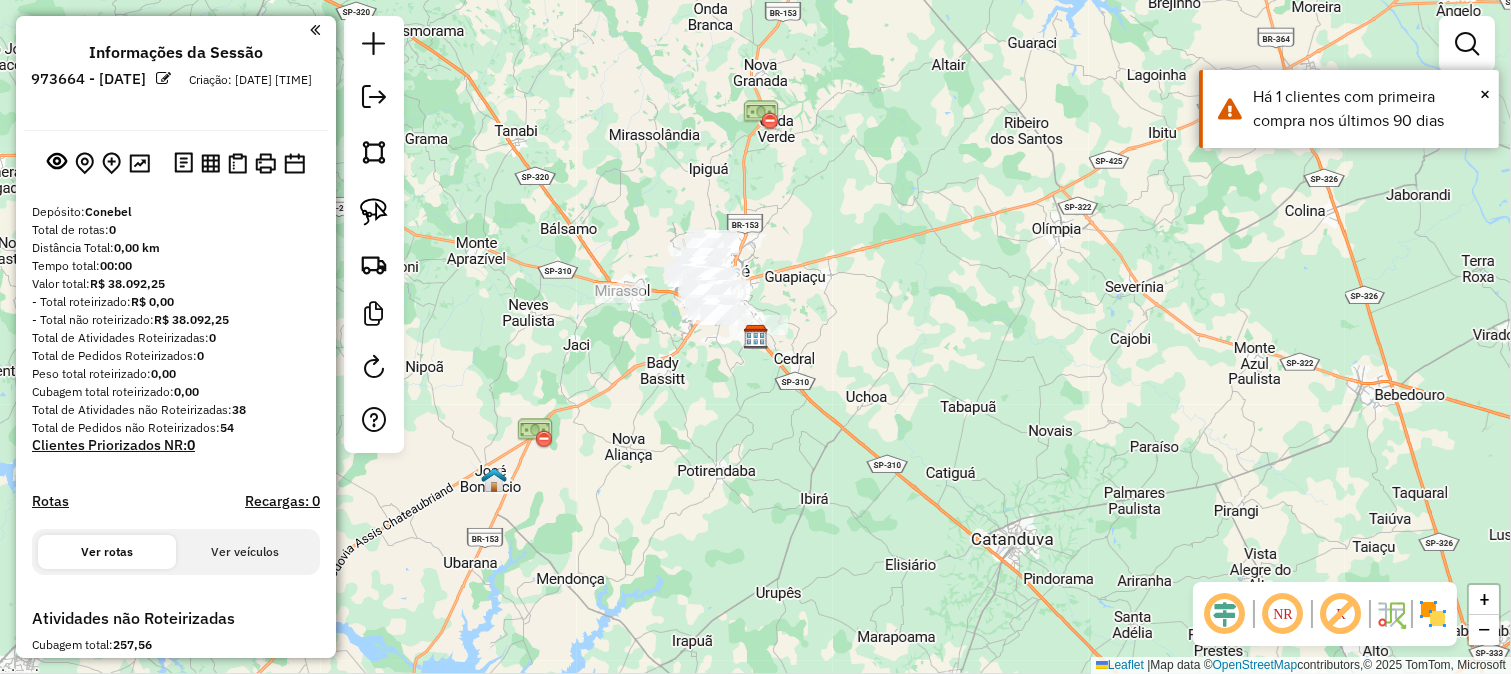 click 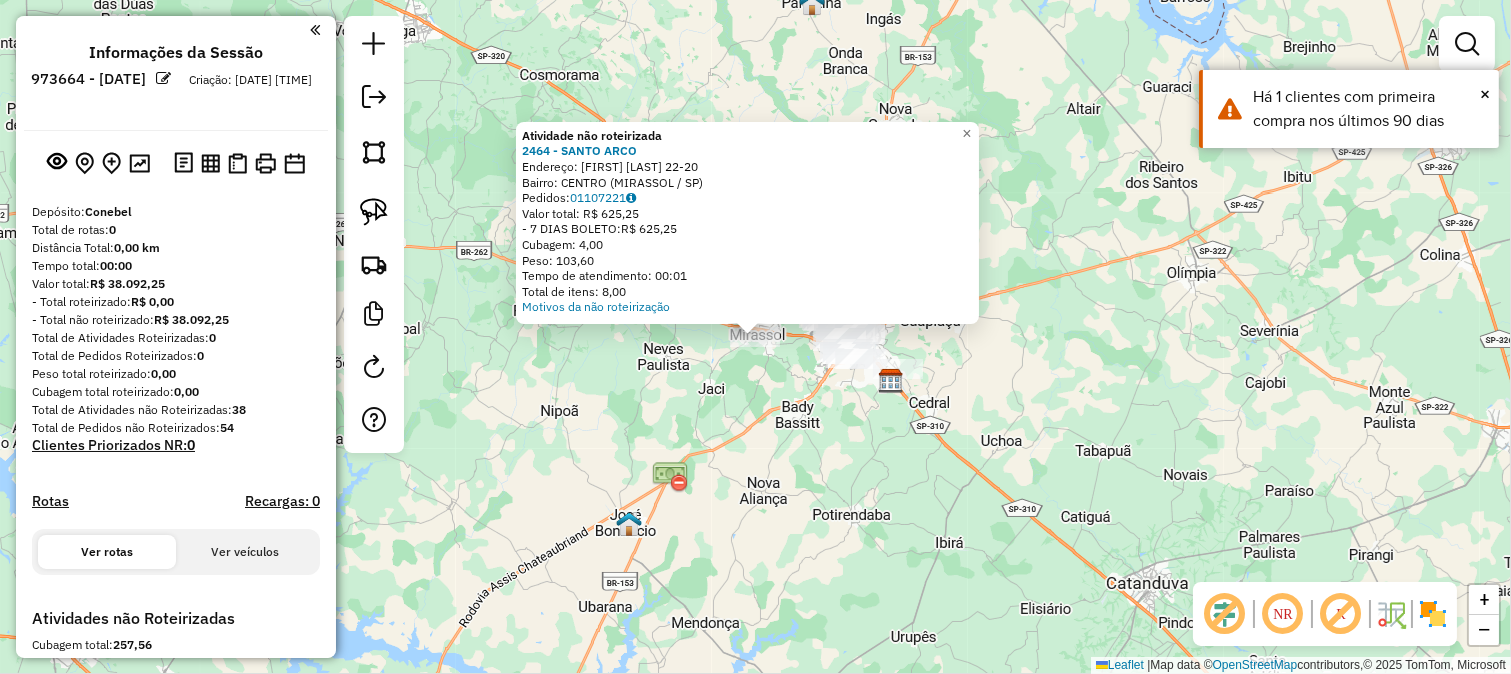 click on "Atividade não roteirizada 2464 - SANTO ARCO  Endereço:  CAMPOS SALLES 22-20   Bairro: CENTRO (MIRASSOL / SP)   Pedidos:  01107221   Valor total: R$ 625,25   - 7 DIAS BOLETO:  R$ 625,25   Cubagem: 4,00   Peso: 103,60   Tempo de atendimento: 00:01   Total de itens: 8,00  Motivos da não roteirização × Janela de atendimento Grade de atendimento Capacidade Transportadoras Veículos Cliente Pedidos  Rotas Selecione os dias de semana para filtrar as janelas de atendimento  Seg   Ter   Qua   Qui   Sex   Sáb   Dom  Informe o período da janela de atendimento: De: Até:  Filtrar exatamente a janela do cliente  Considerar janela de atendimento padrão  Selecione os dias de semana para filtrar as grades de atendimento  Seg   Ter   Qua   Qui   Sex   Sáb   Dom   Considerar clientes sem dia de atendimento cadastrado  Clientes fora do dia de atendimento selecionado Filtrar as atividades entre os valores definidos abaixo:  Peso mínimo:   Peso máximo:   Cubagem mínima:   Cubagem máxima:   De:   Até:   De:   Até:" 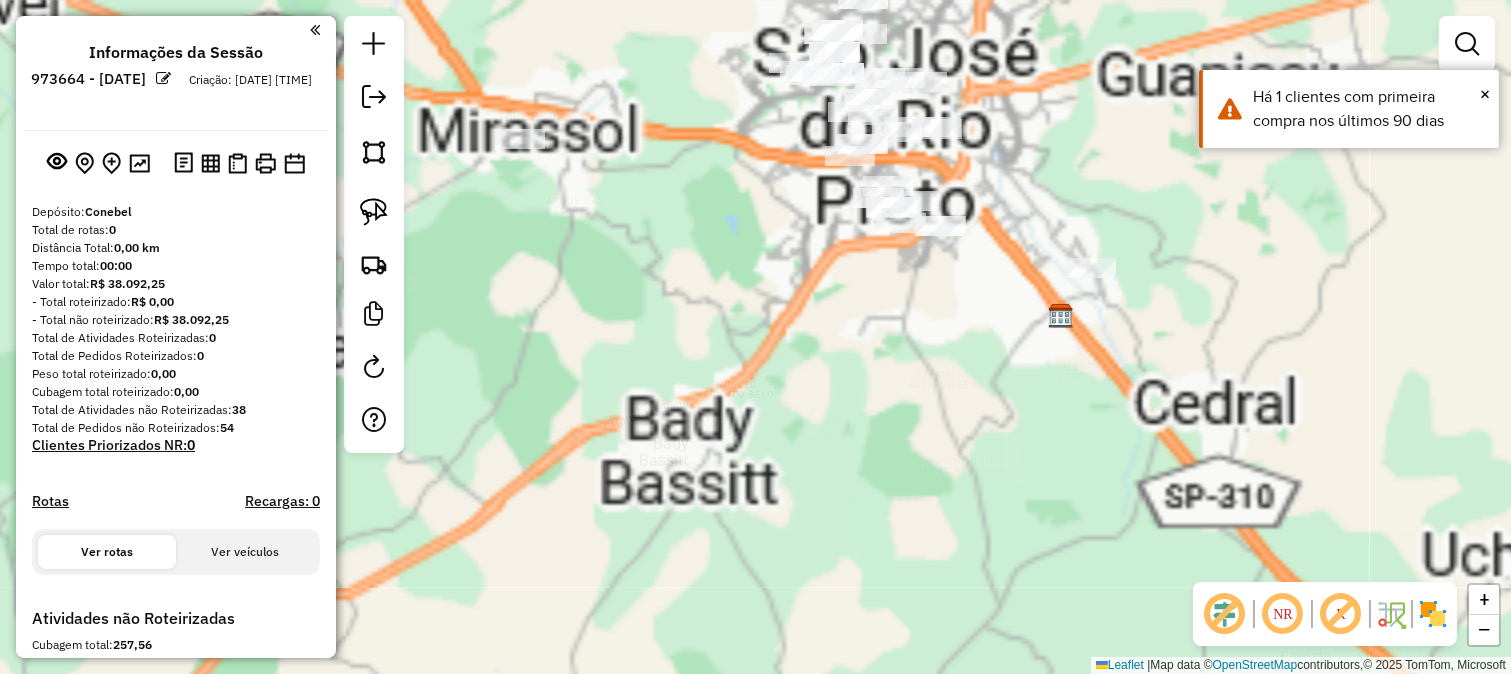 drag, startPoint x: 962, startPoint y: 321, endPoint x: 933, endPoint y: 380, distance: 65.74192 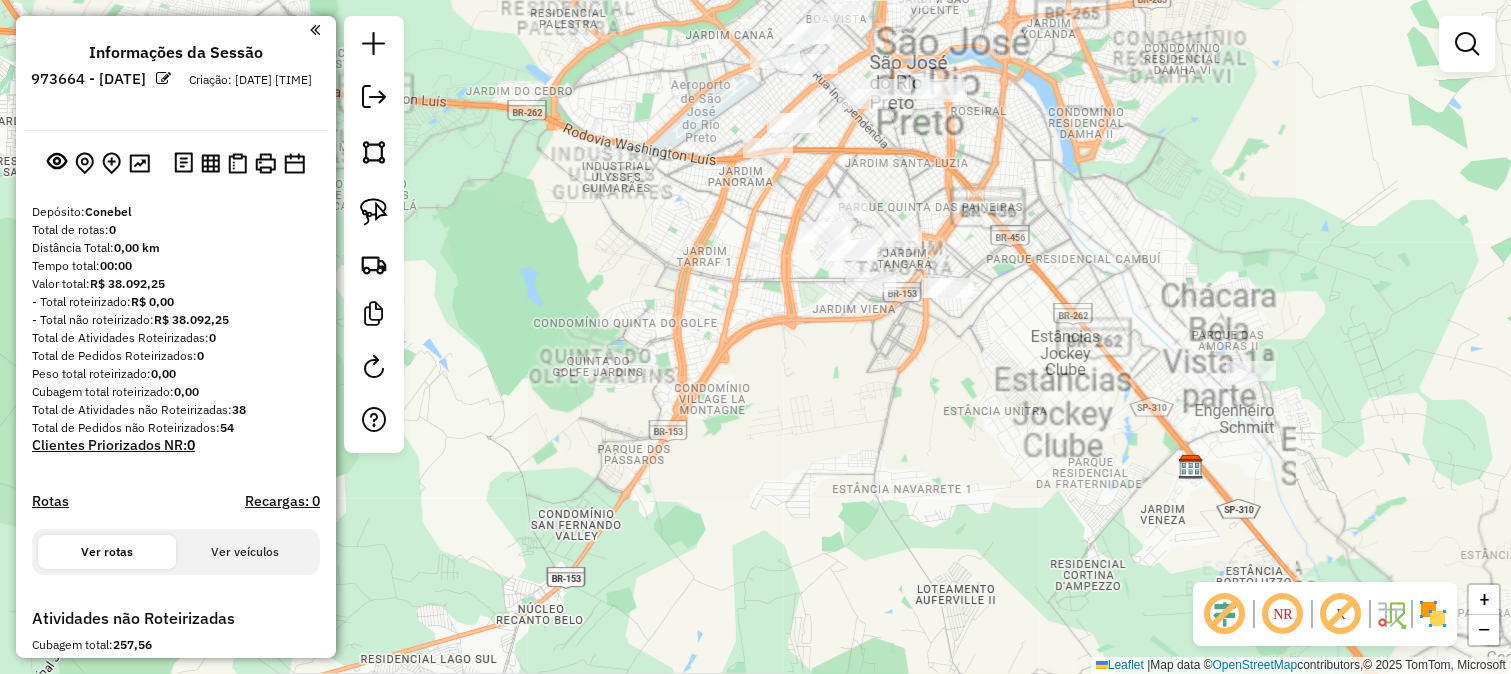 click on "Janela de atendimento Grade de atendimento Capacidade Transportadoras Veículos Cliente Pedidos  Rotas Selecione os dias de semana para filtrar as janelas de atendimento  Seg   Ter   Qua   Qui   Sex   Sáb   Dom  Informe o período da janela de atendimento: De: Até:  Filtrar exatamente a janela do cliente  Considerar janela de atendimento padrão  Selecione os dias de semana para filtrar as grades de atendimento  Seg   Ter   Qua   Qui   Sex   Sáb   Dom   Considerar clientes sem dia de atendimento cadastrado  Clientes fora do dia de atendimento selecionado Filtrar as atividades entre os valores definidos abaixo:  Peso mínimo:   Peso máximo:   Cubagem mínima:   Cubagem máxima:   De:   Até:  Filtrar as atividades entre o tempo de atendimento definido abaixo:  De:   Até:   Considerar capacidade total dos clientes não roteirizados Transportadora: Selecione um ou mais itens Tipo de veículo: Selecione um ou mais itens Veículo: Selecione um ou mais itens Motorista: Selecione um ou mais itens Nome: Rótulo:" 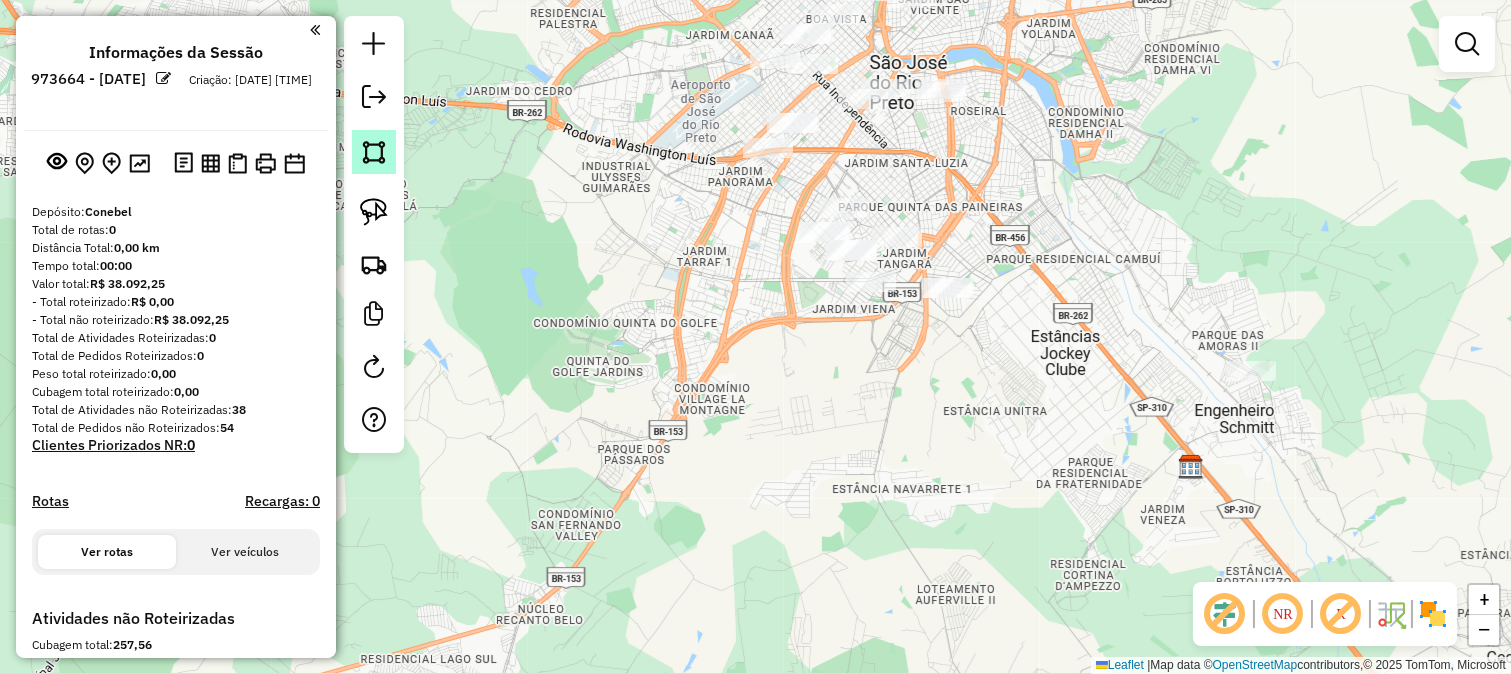 click 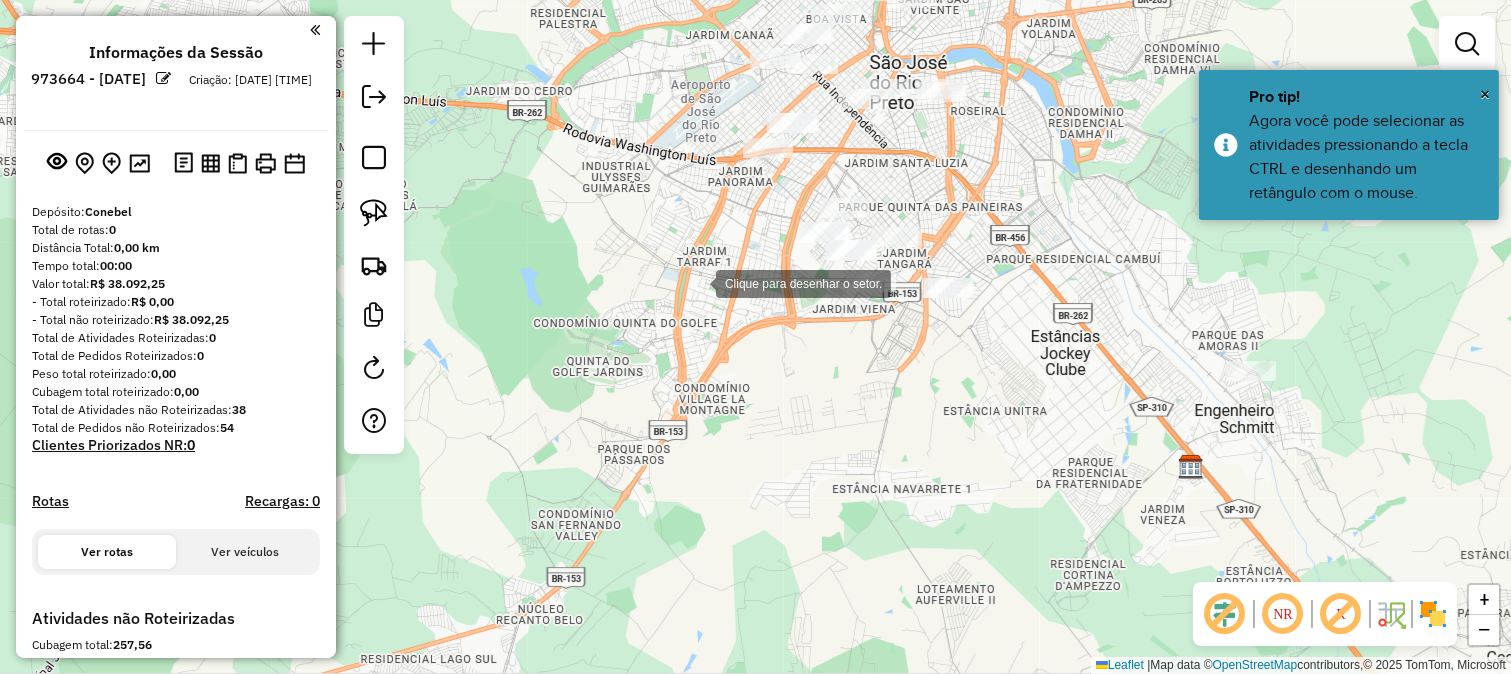 click 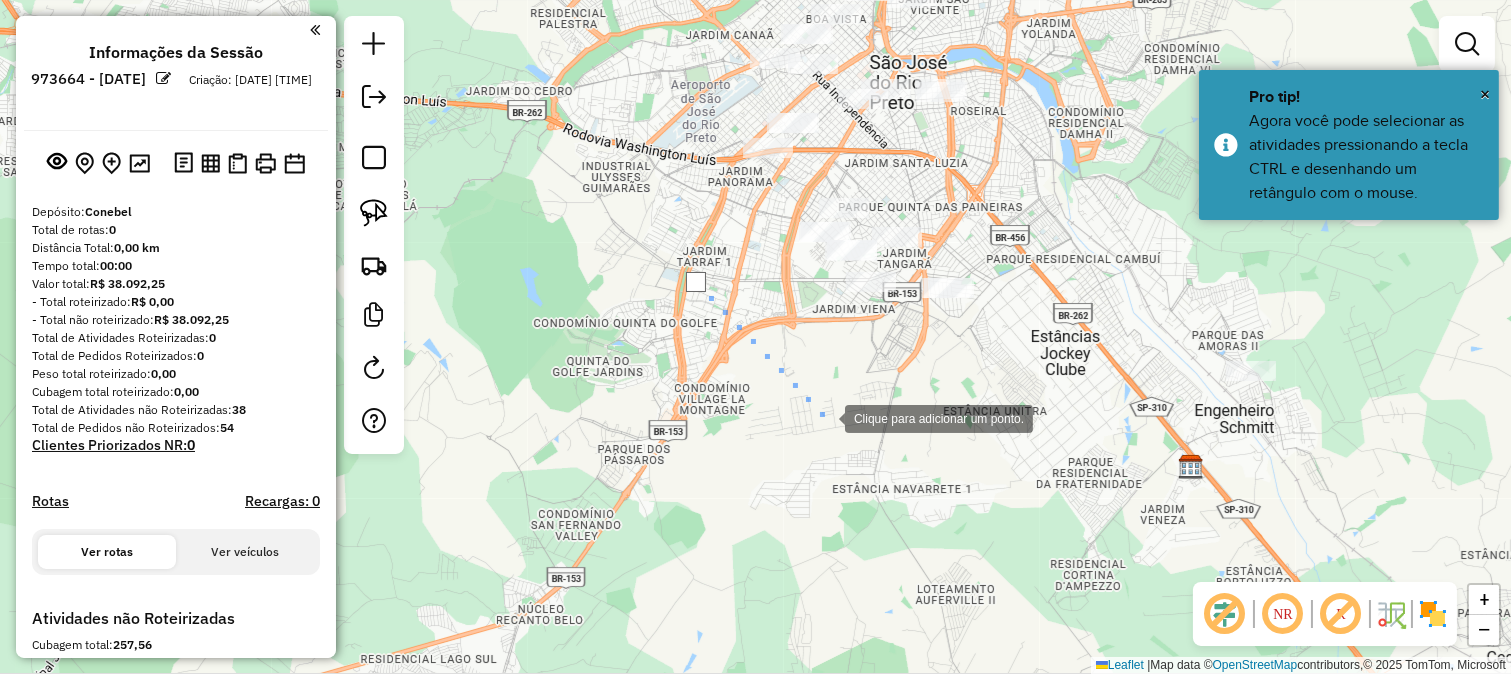 click 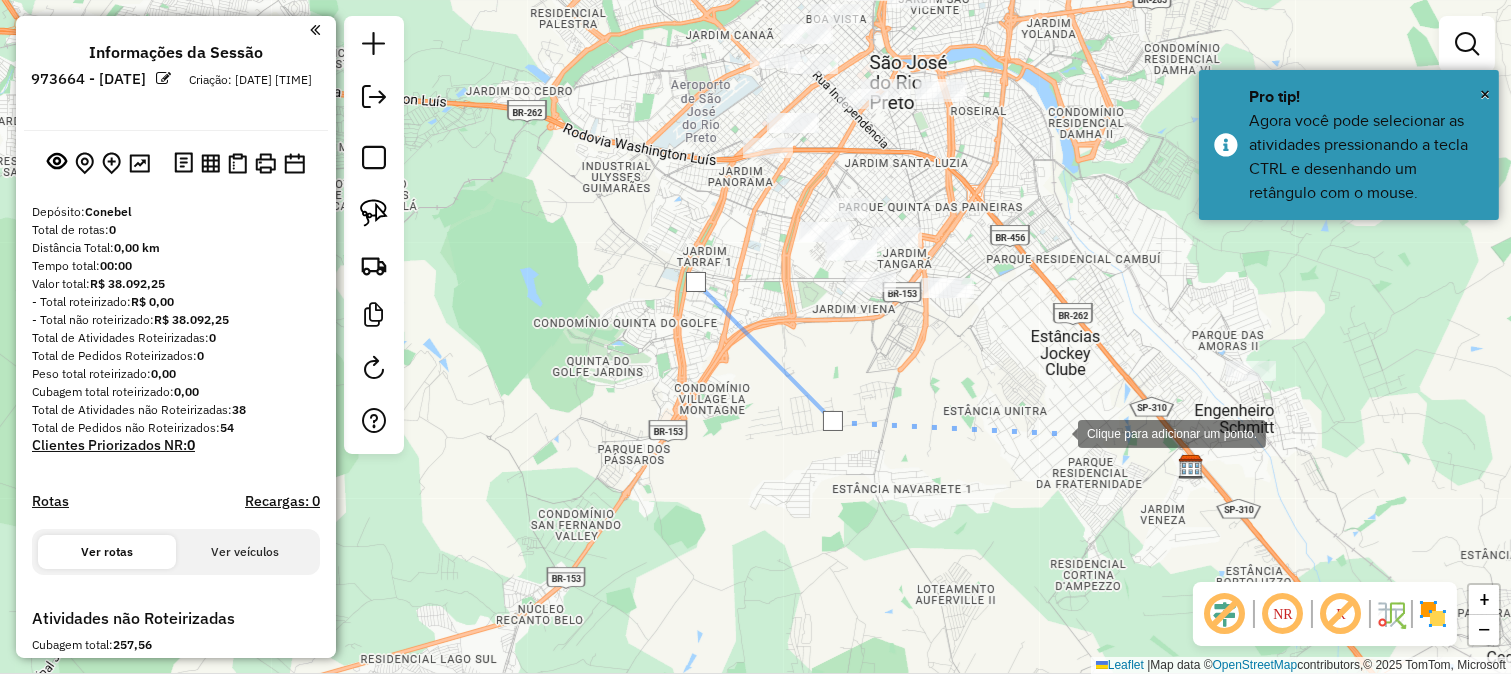 click 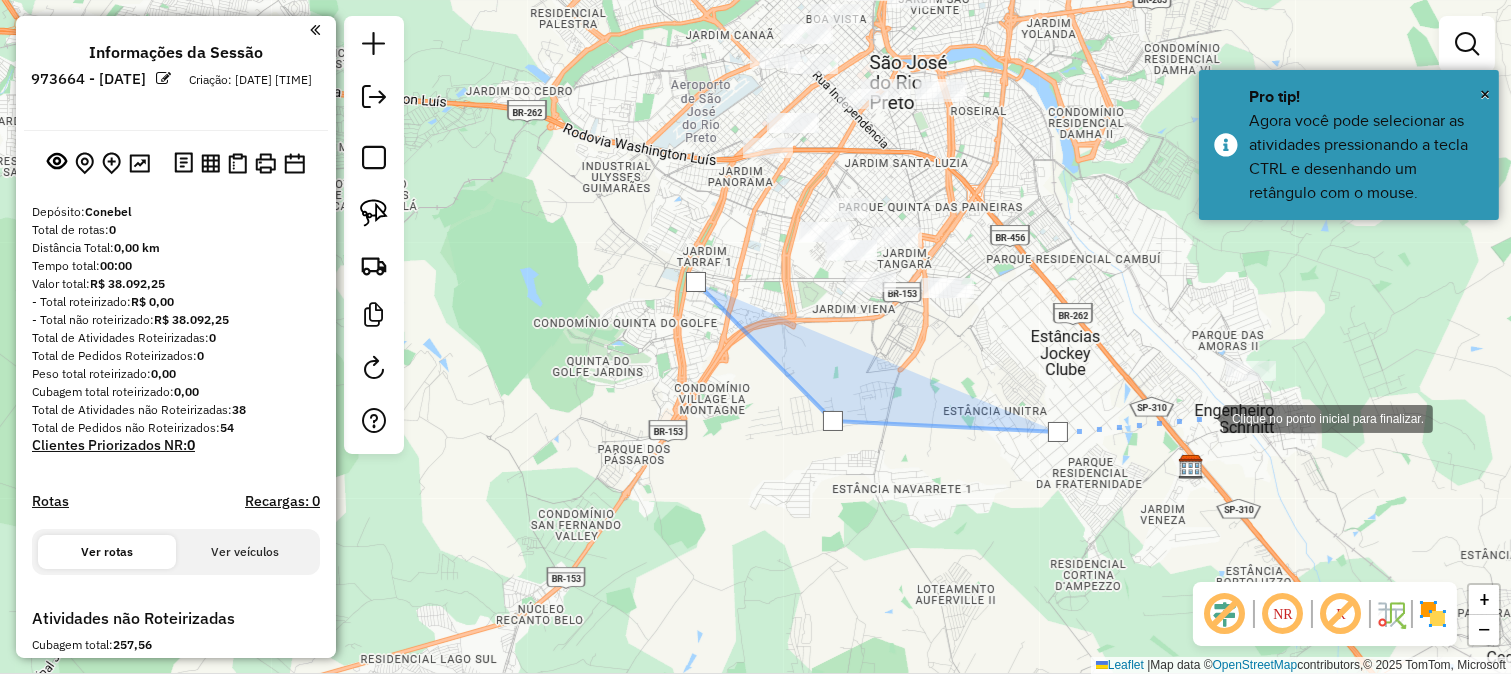 click 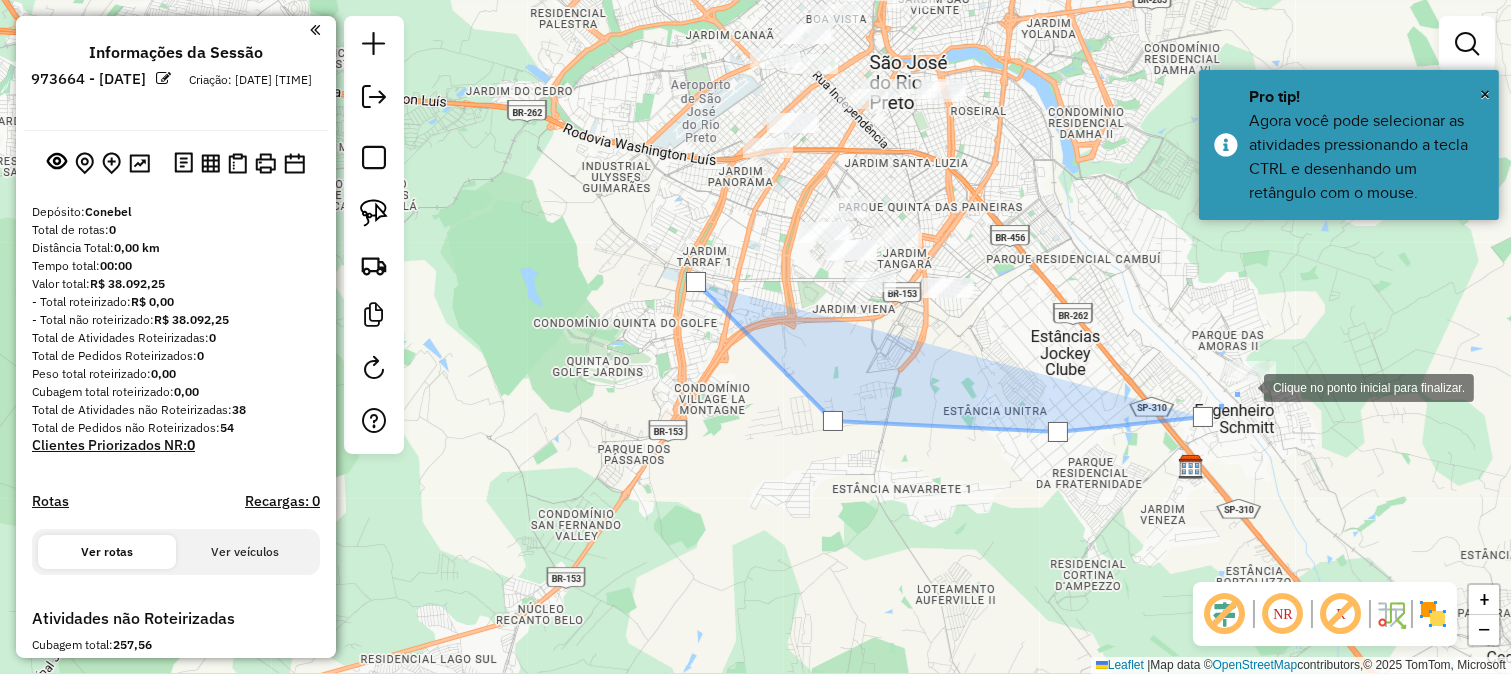 click 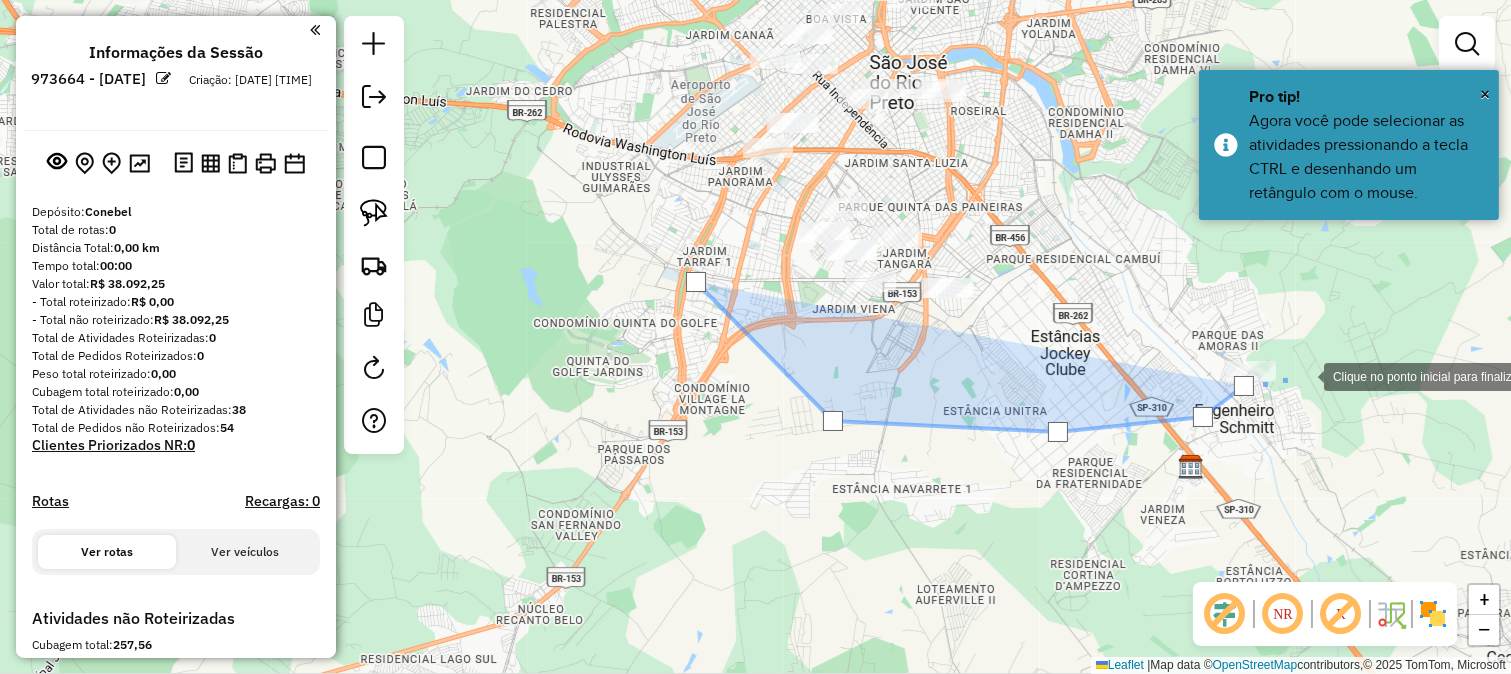 click 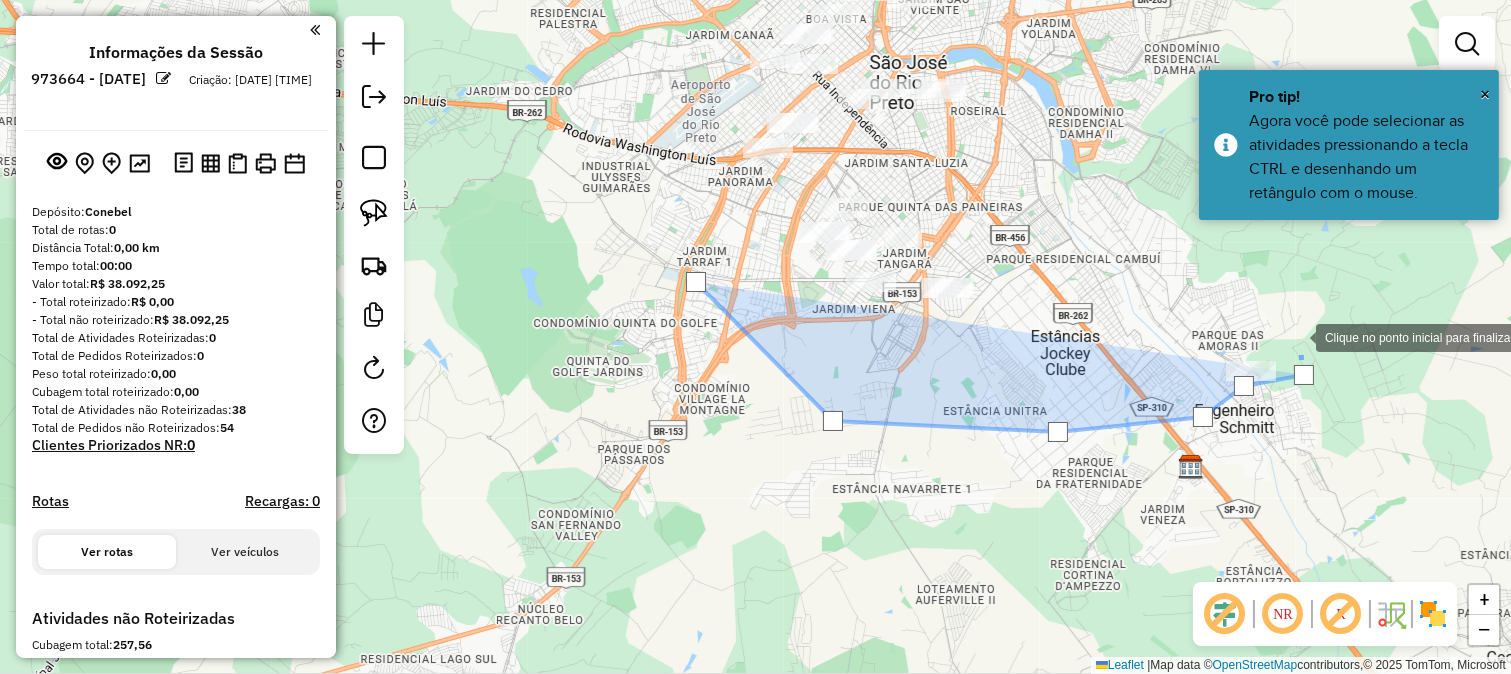 click 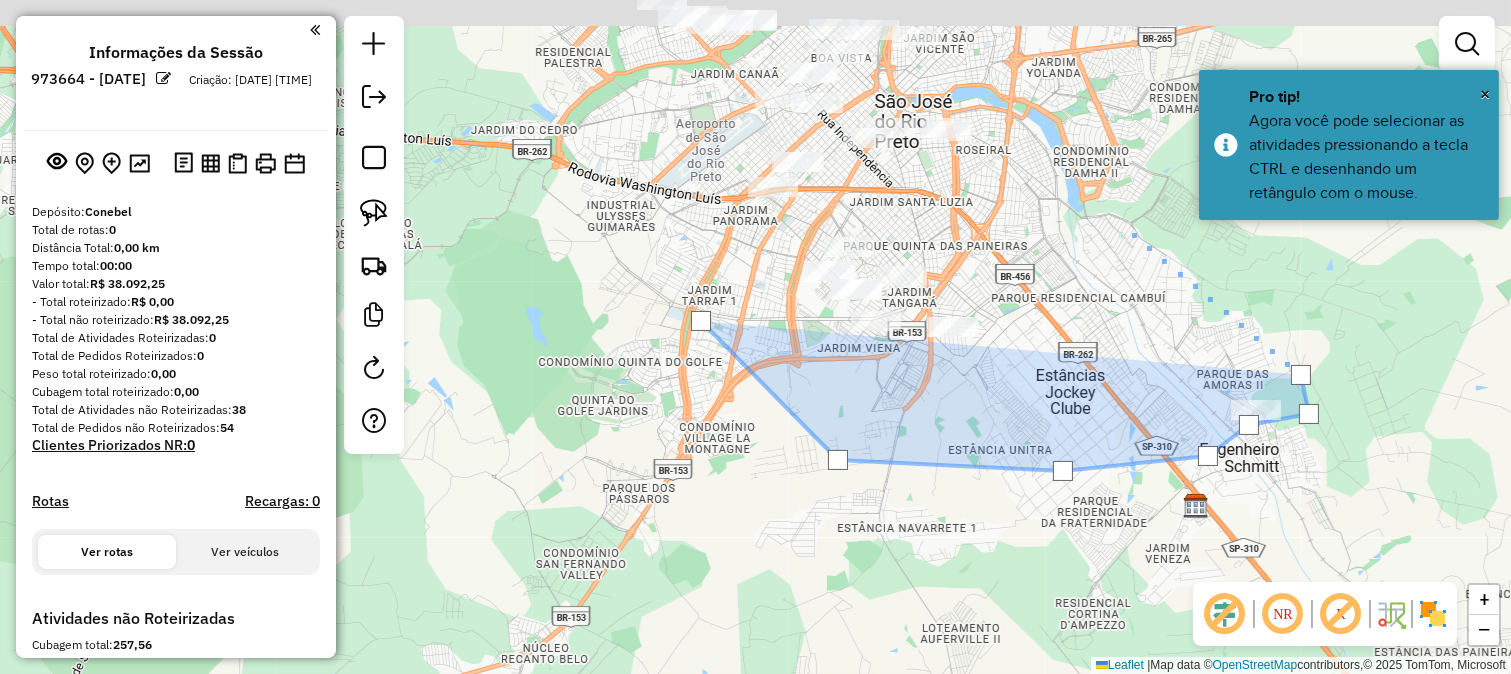 drag, startPoint x: 1117, startPoint y: 164, endPoint x: 1146, endPoint y: 308, distance: 146.89111 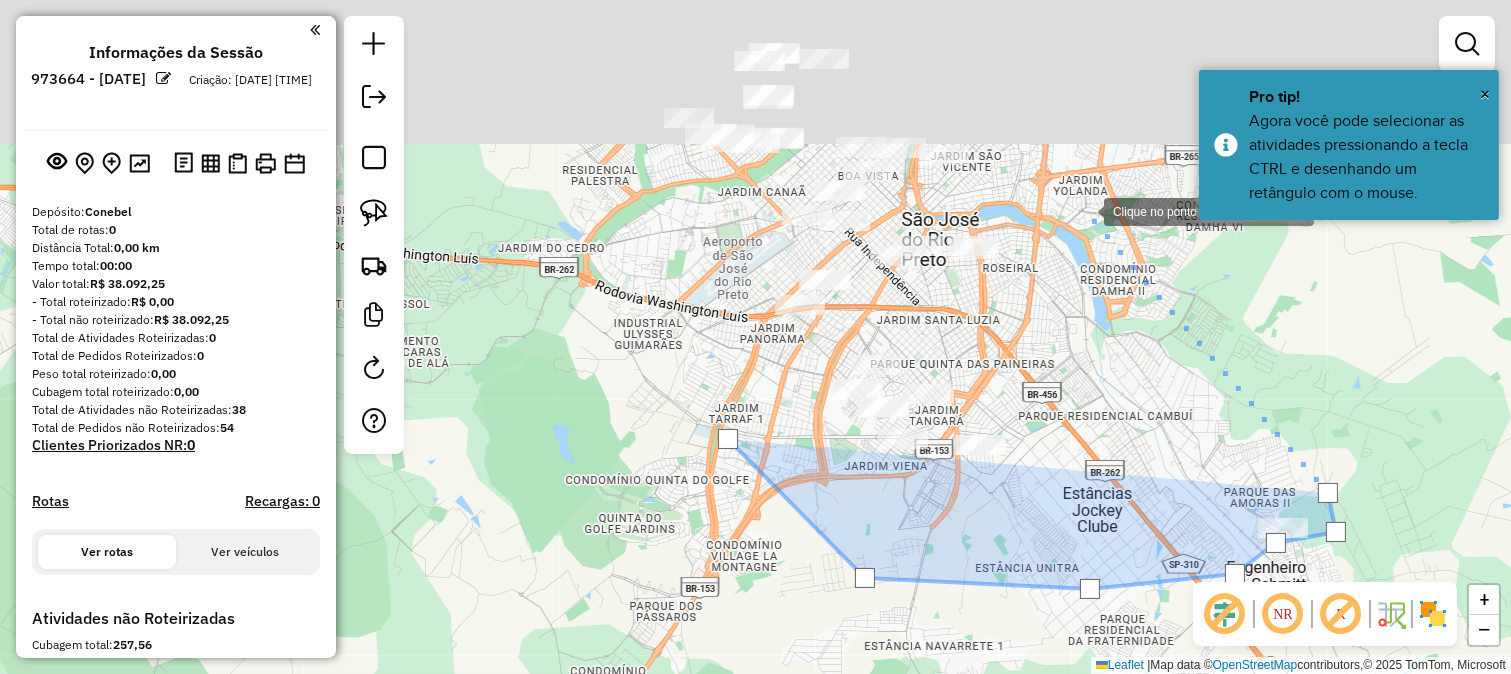 click 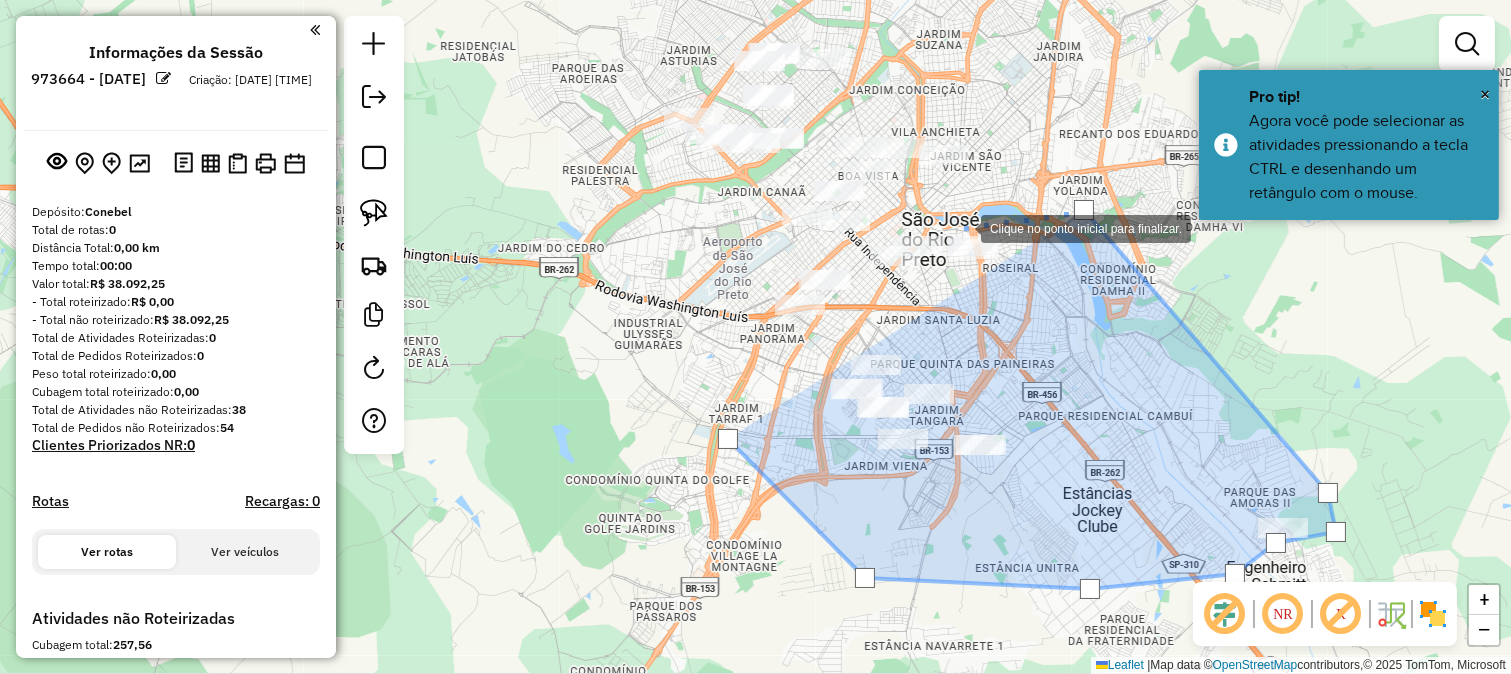 click 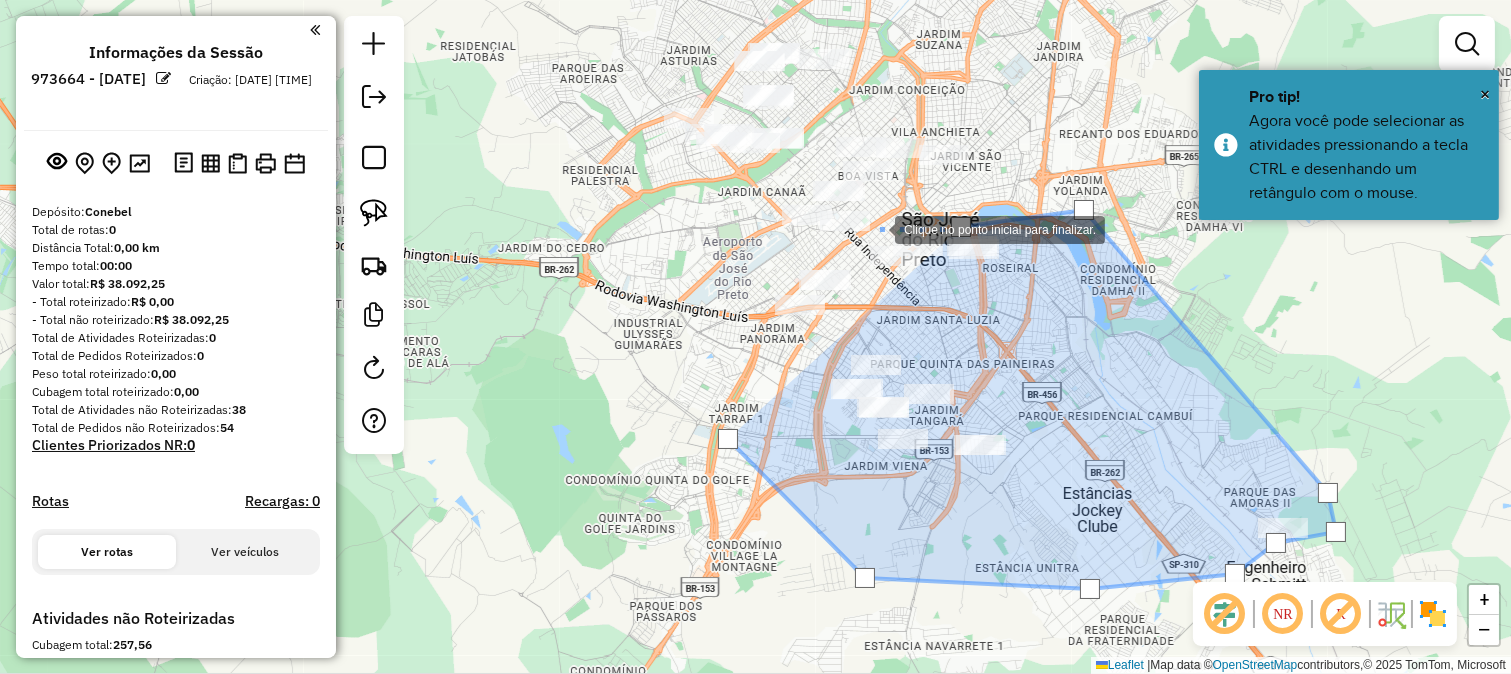 click 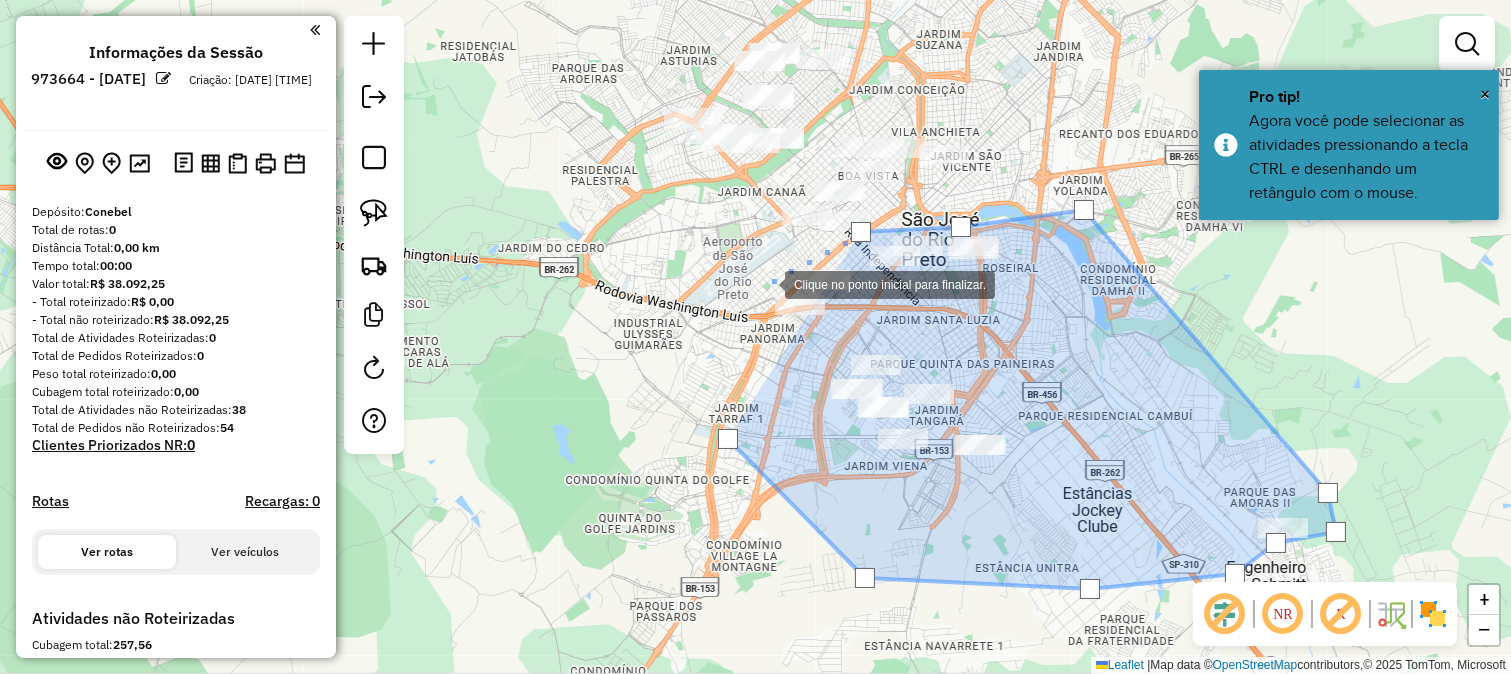 click 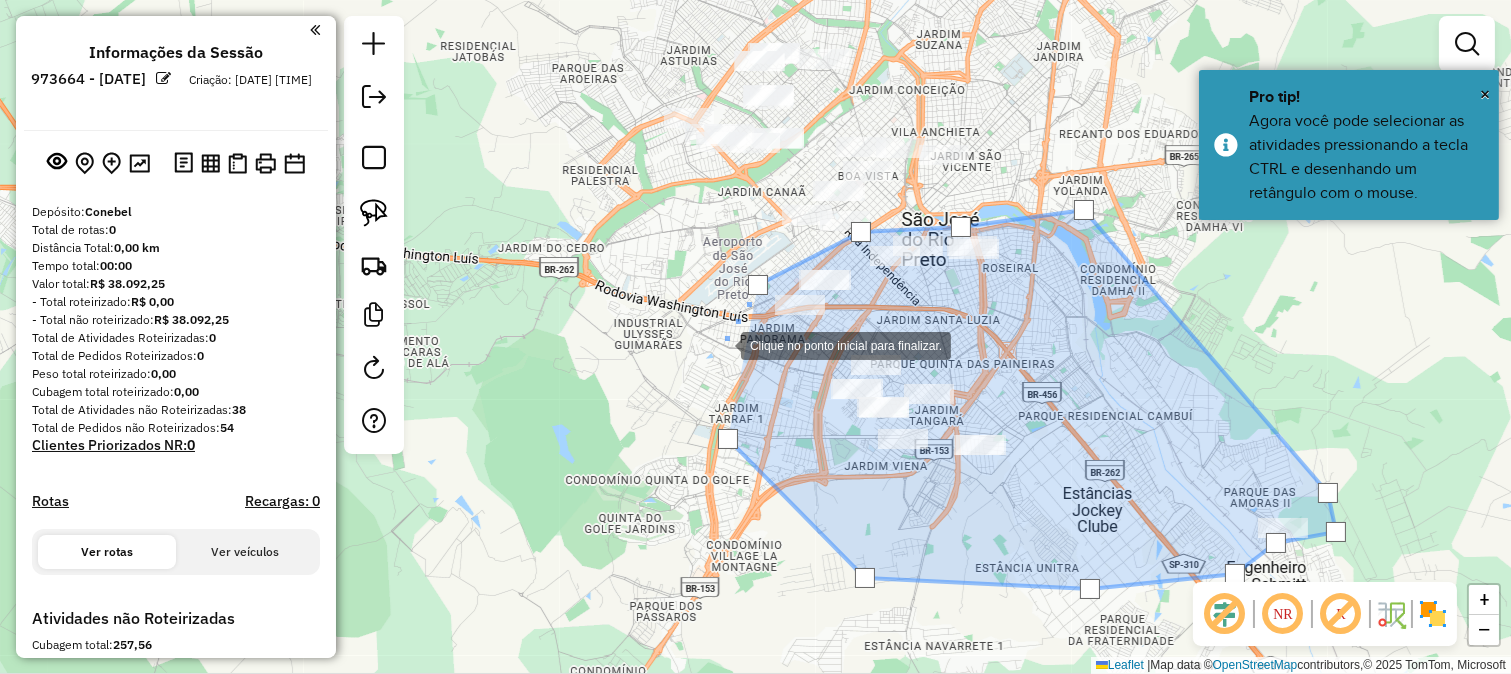 click 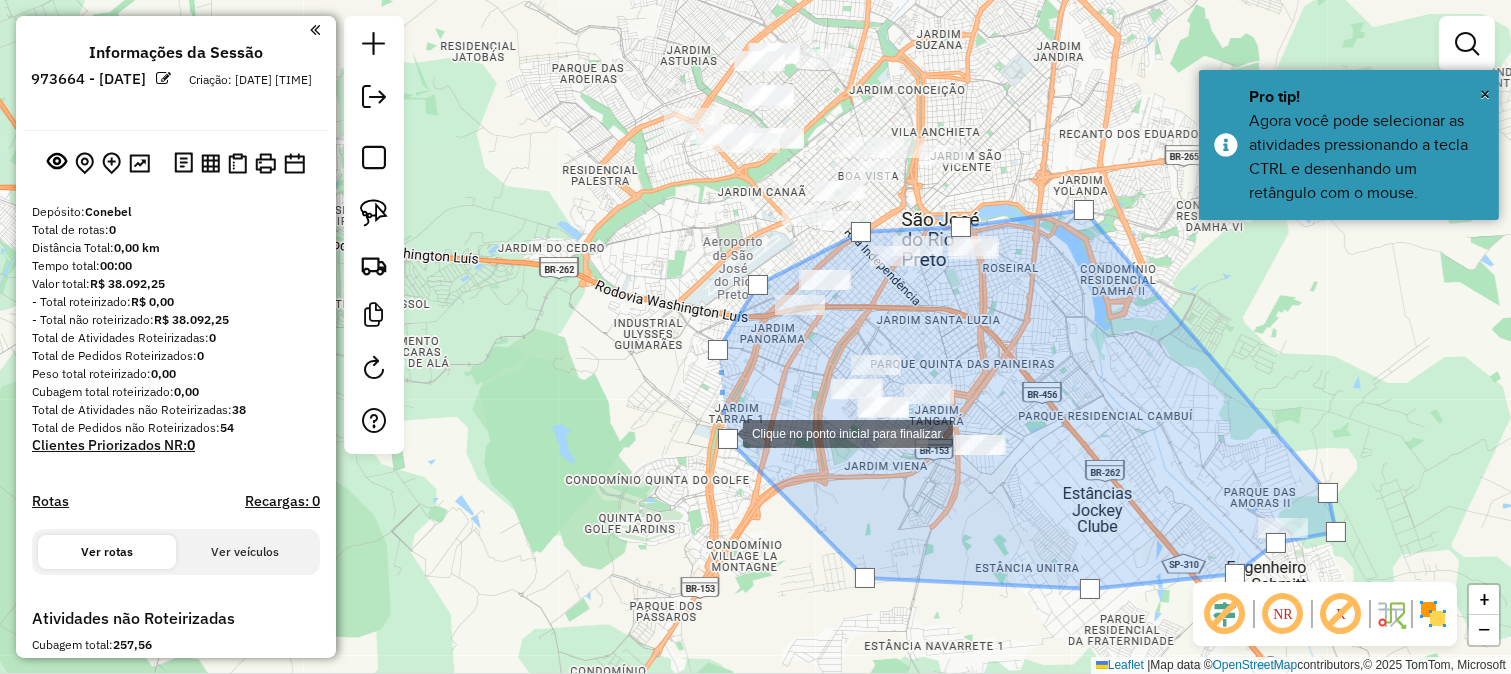 click 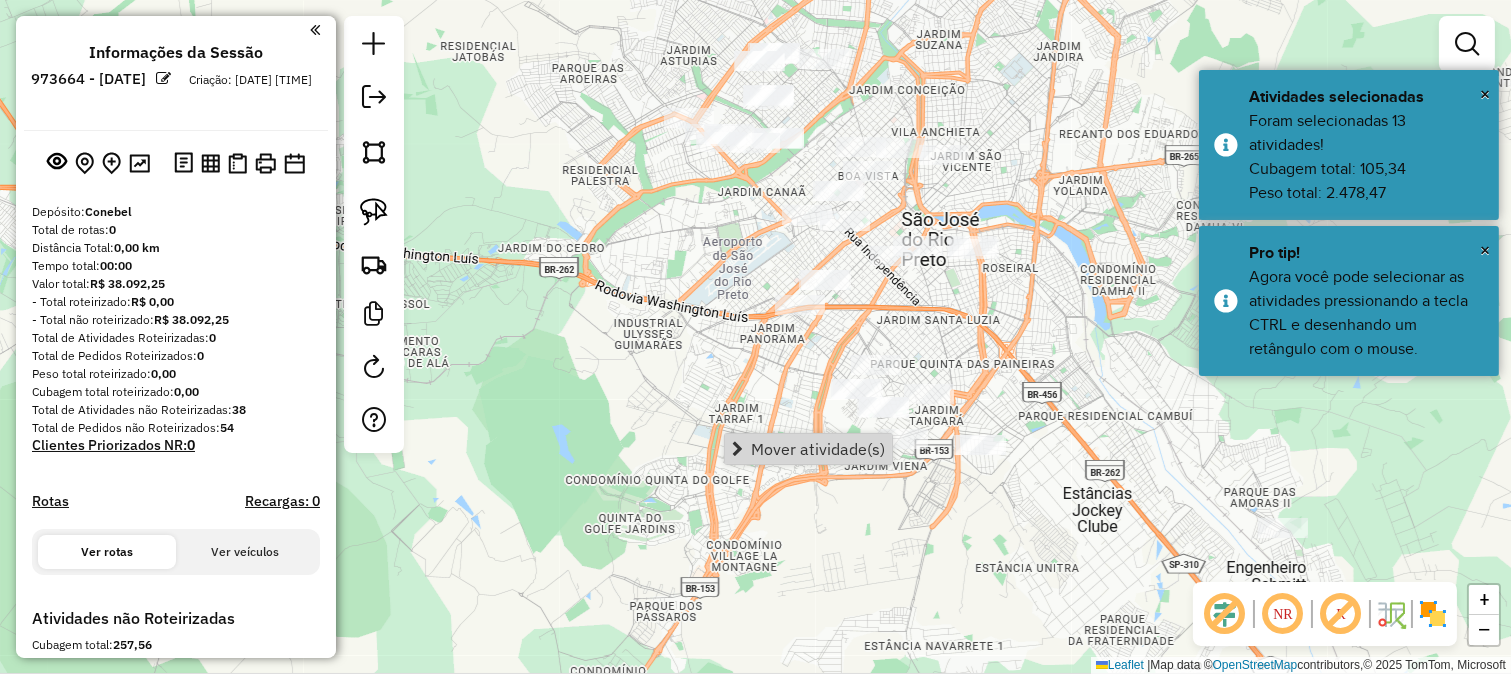 click on "Mover atividade(s)" at bounding box center (808, 449) 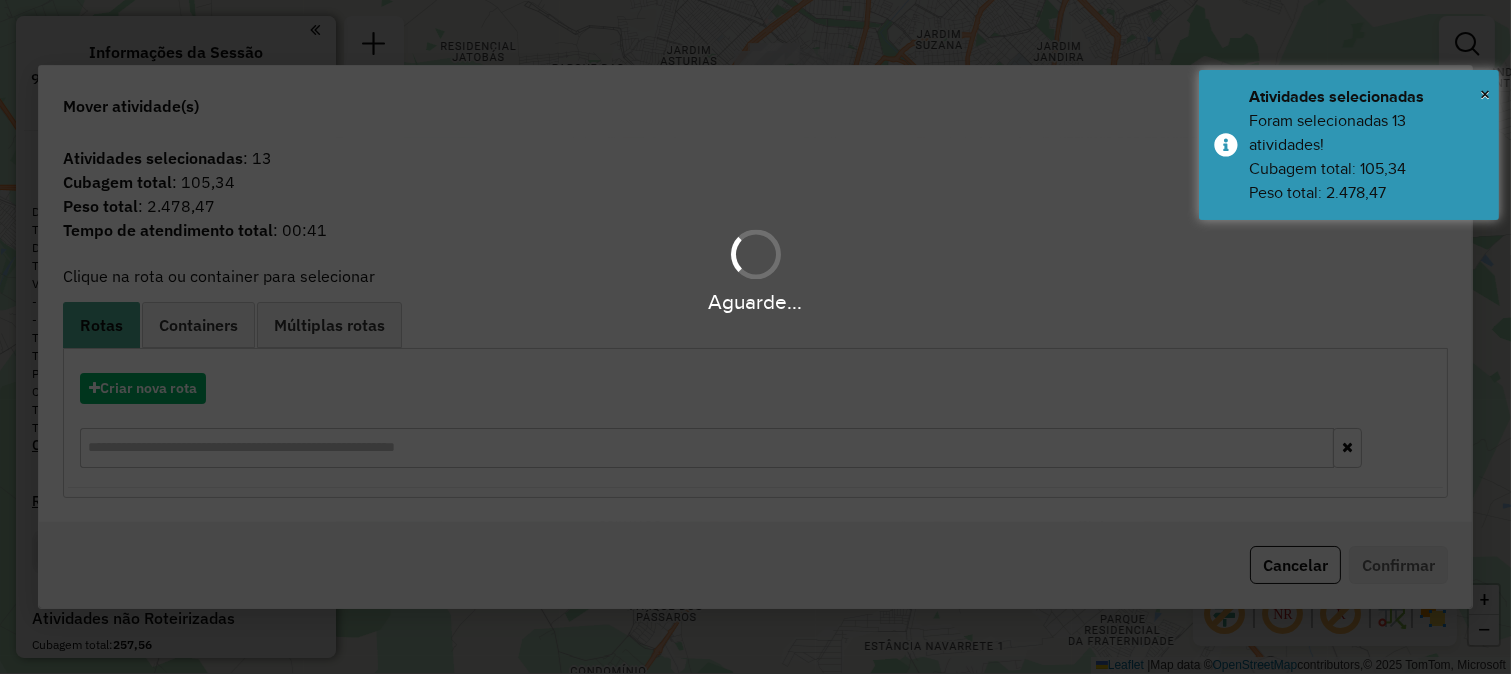 click on "Aguarde..." at bounding box center [755, 337] 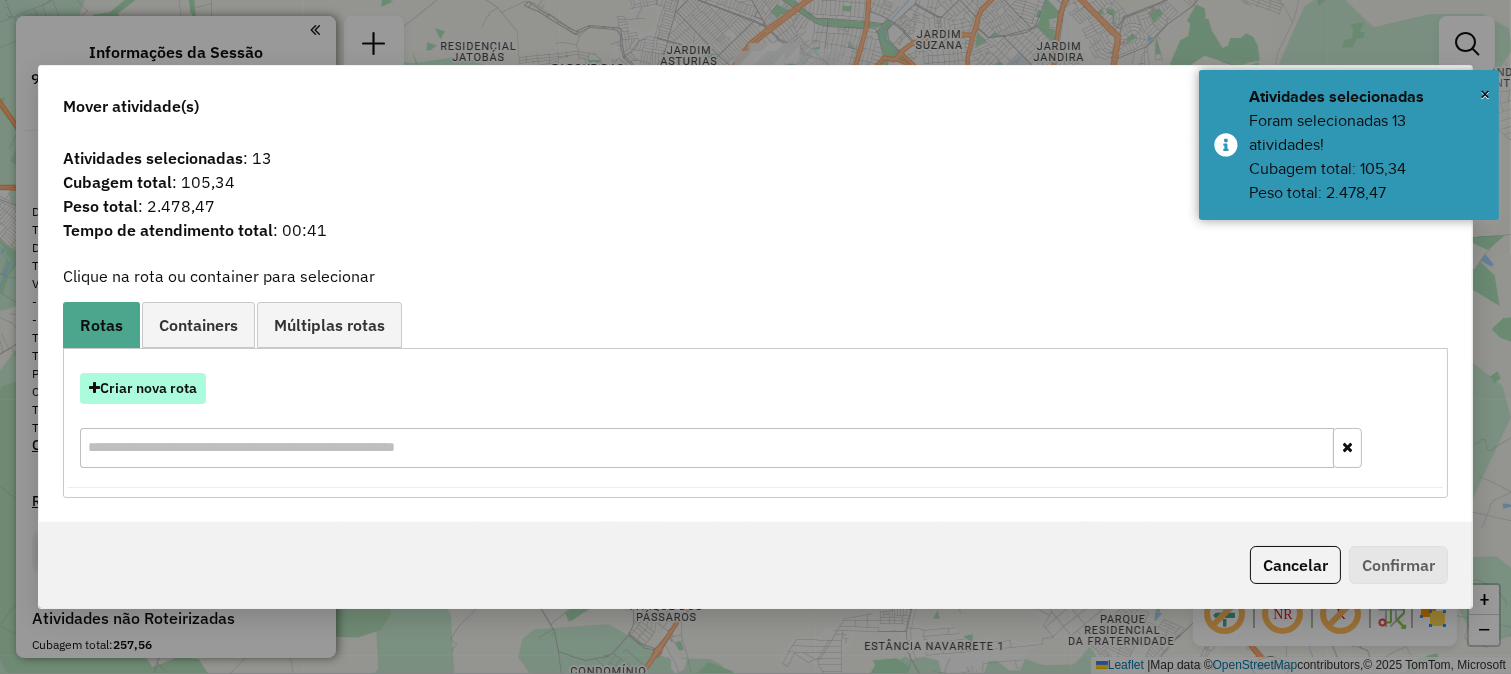 click on "Criar nova rota" at bounding box center [143, 388] 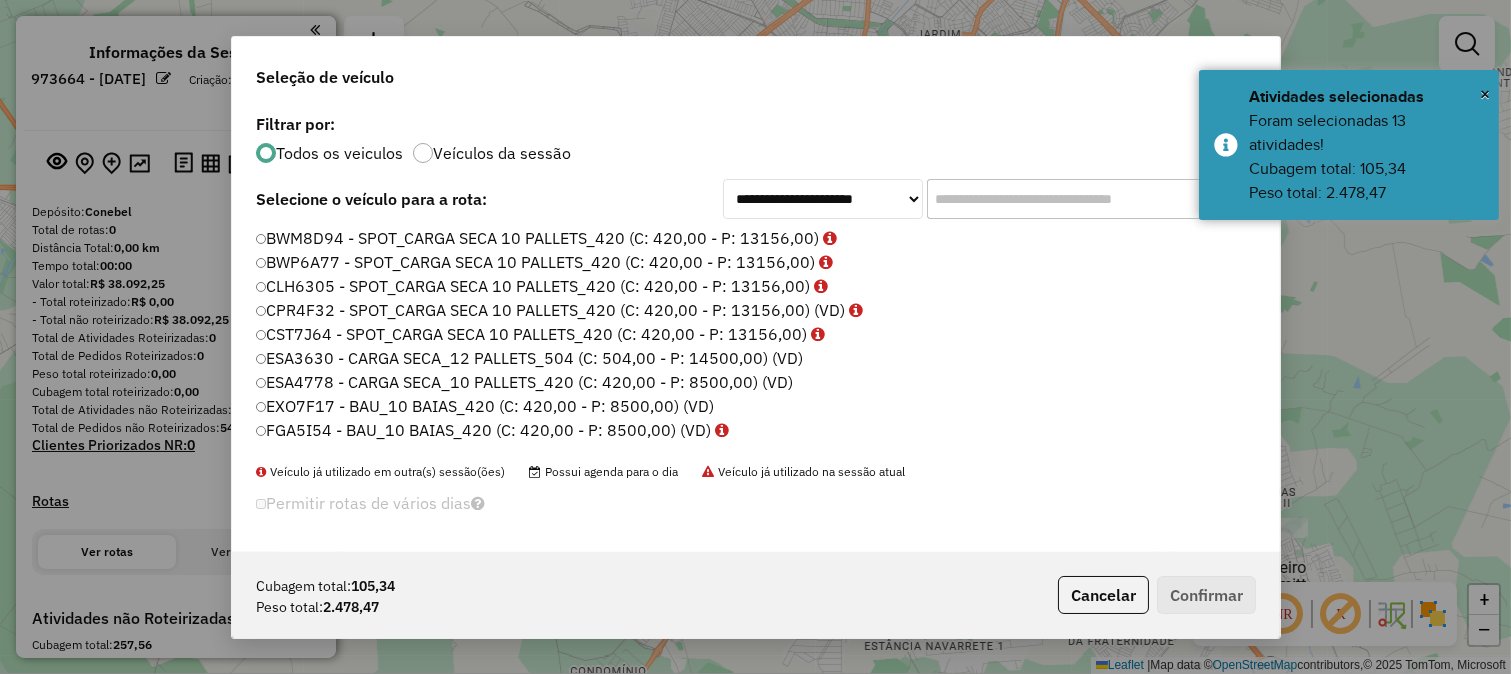 scroll, scrollTop: 11, scrollLeft: 5, axis: both 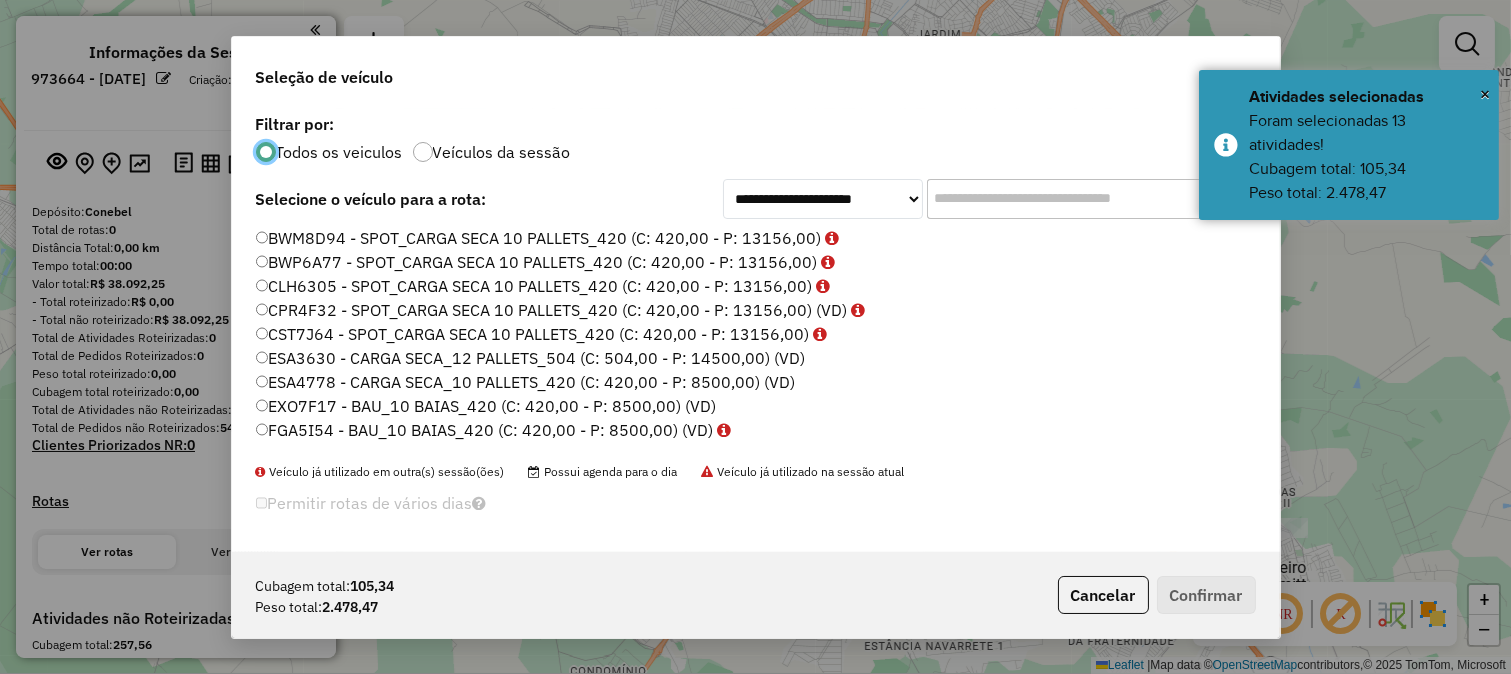 click 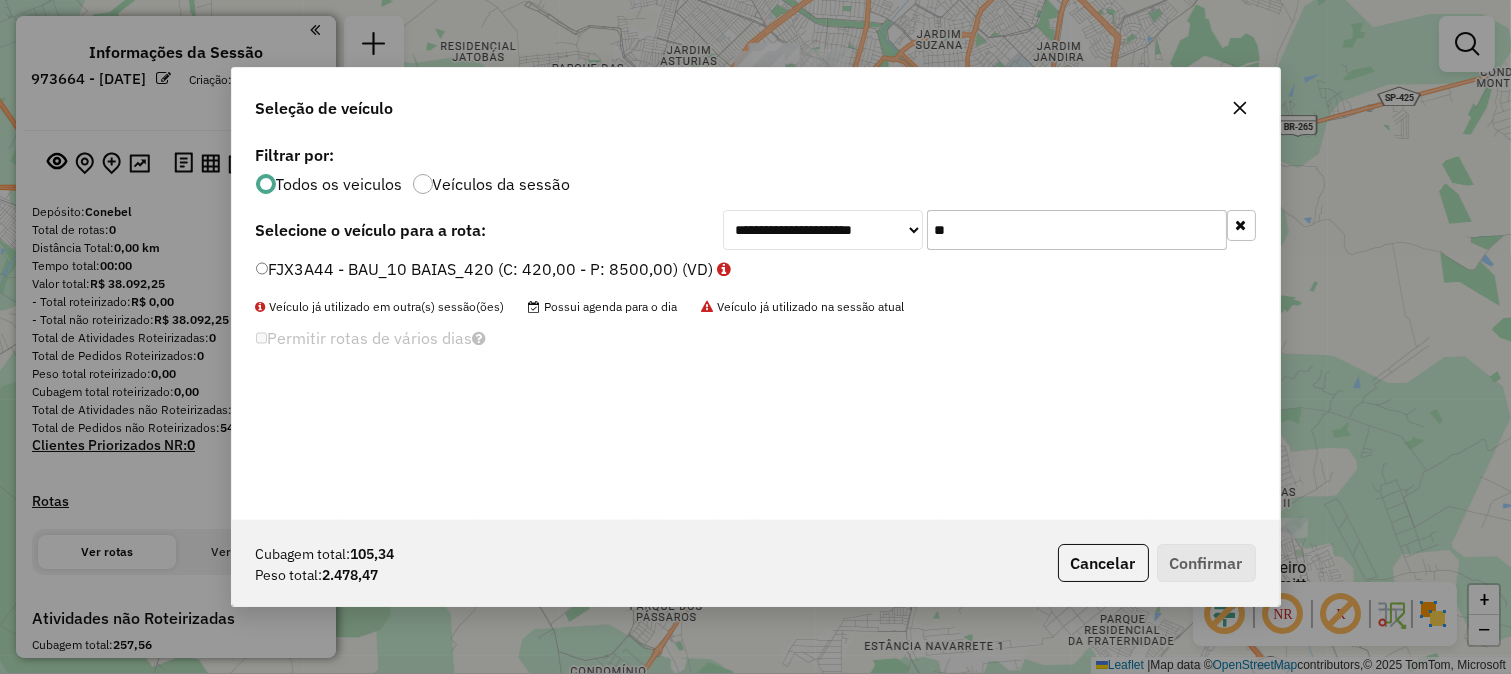 type on "**" 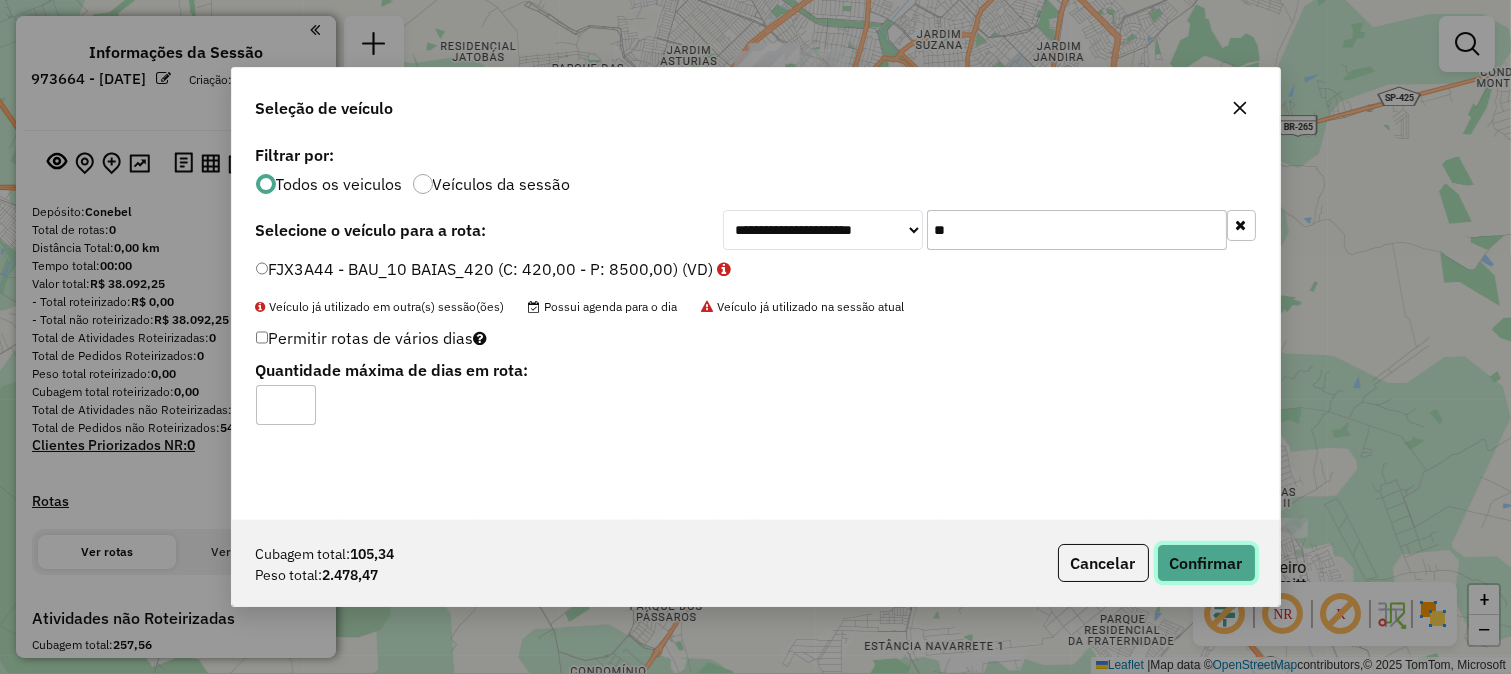 click on "Confirmar" 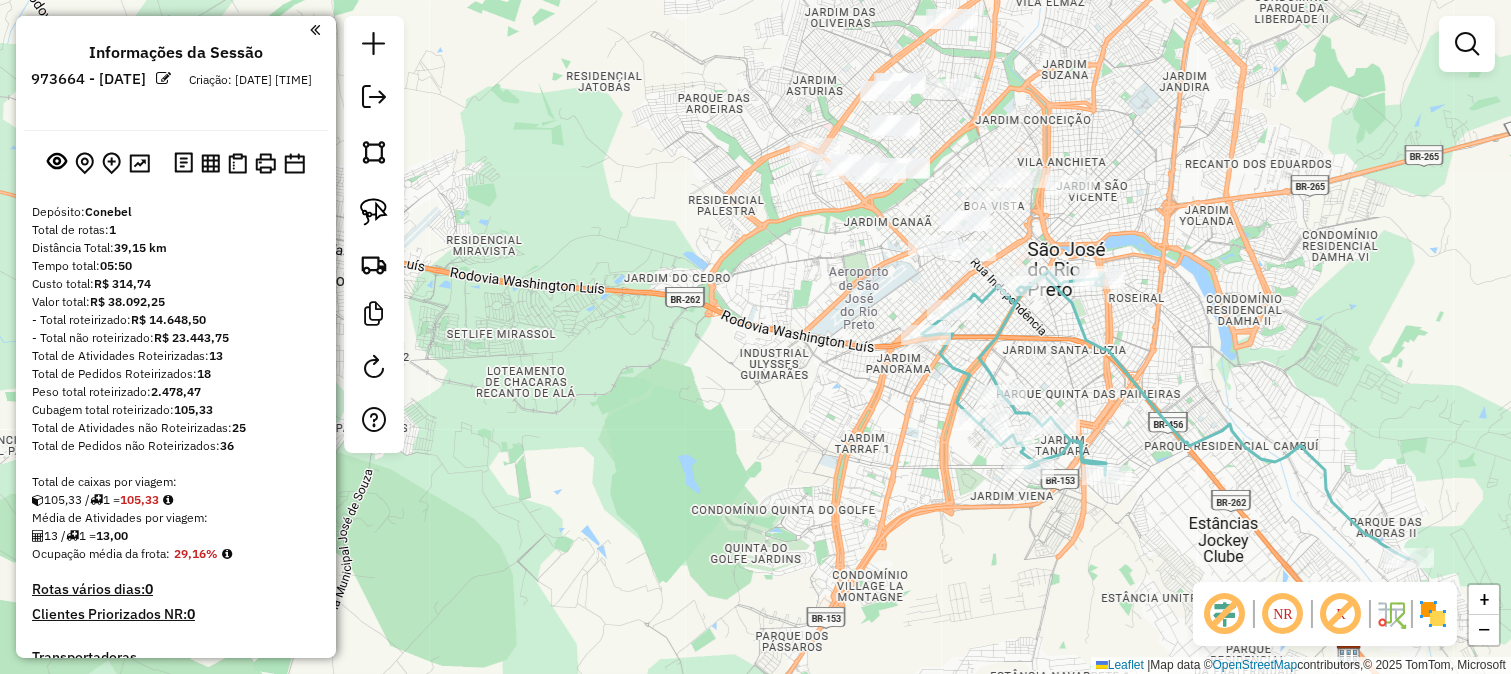drag, startPoint x: 505, startPoint y: 302, endPoint x: 687, endPoint y: 363, distance: 191.95052 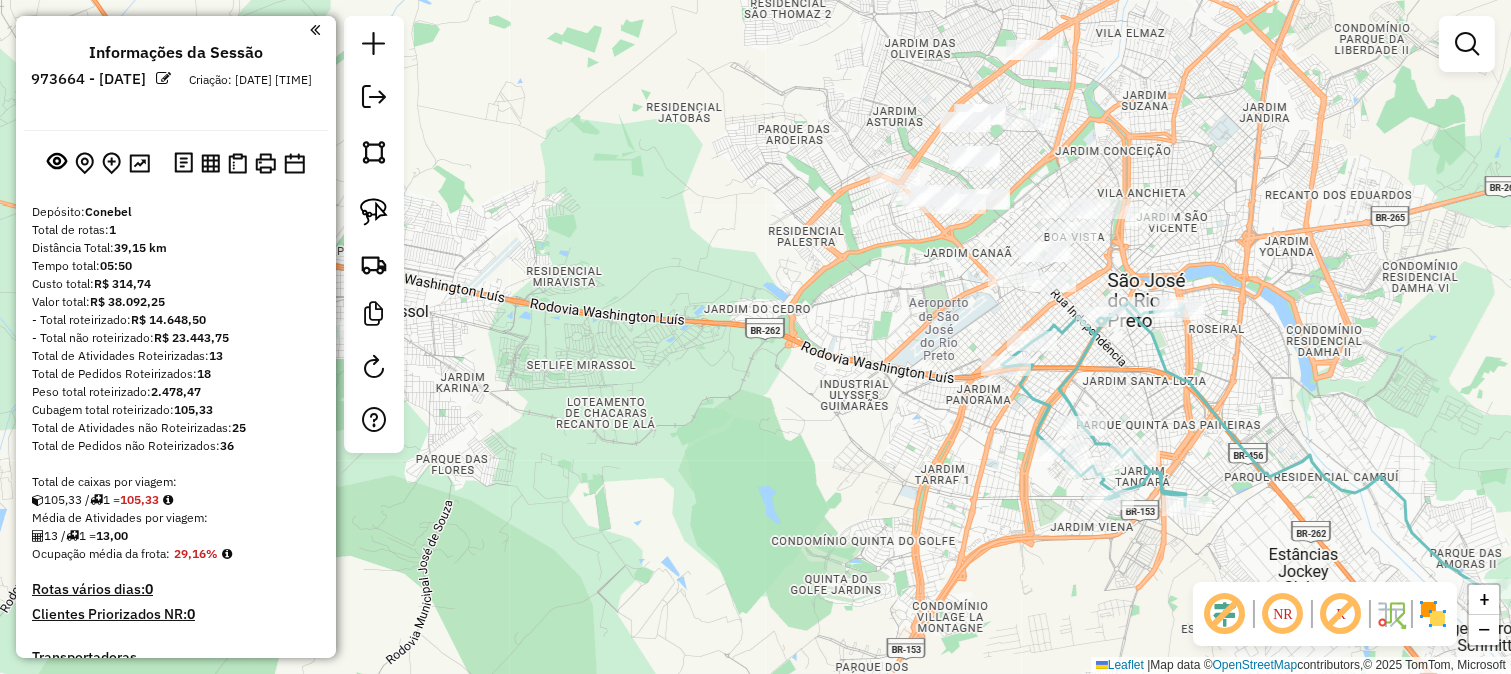 drag, startPoint x: 733, startPoint y: 361, endPoint x: 824, endPoint y: 386, distance: 94.371605 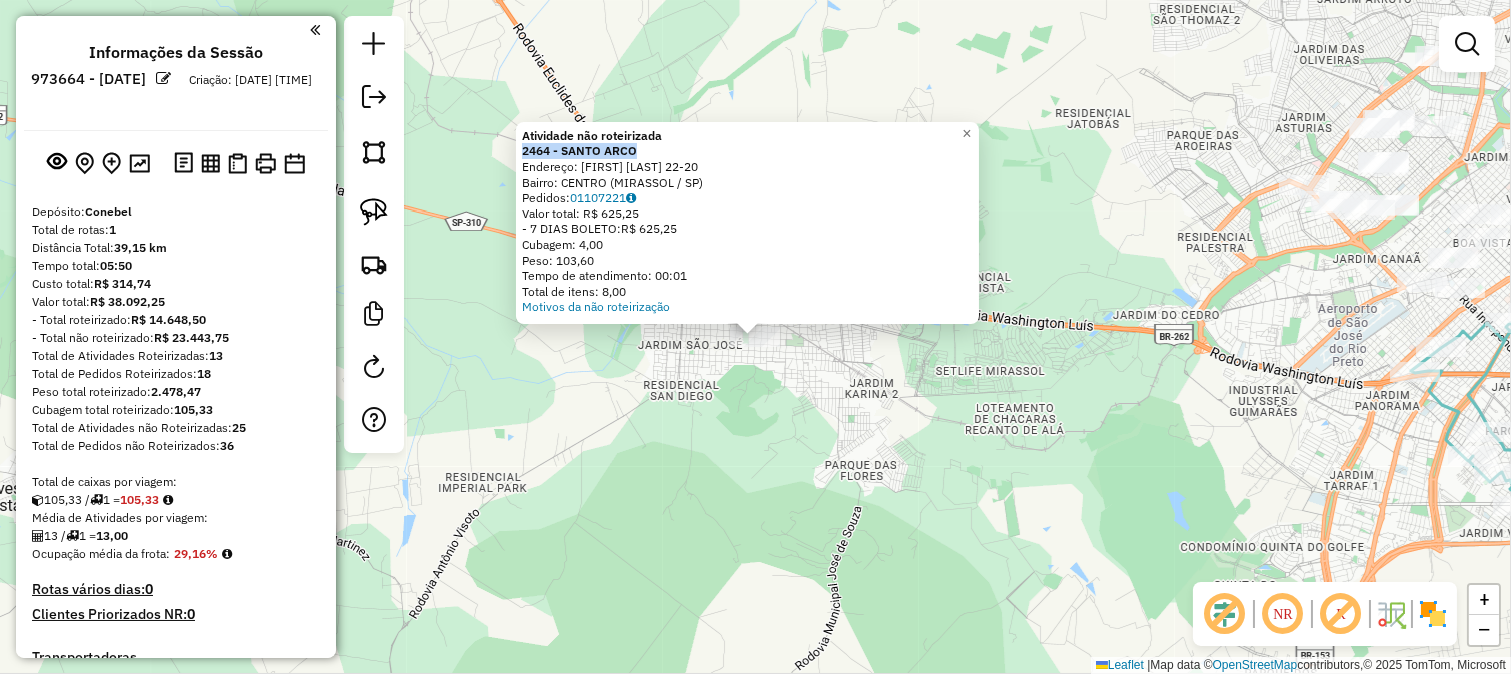 drag, startPoint x: 650, startPoint y: 147, endPoint x: 522, endPoint y: 150, distance: 128.03516 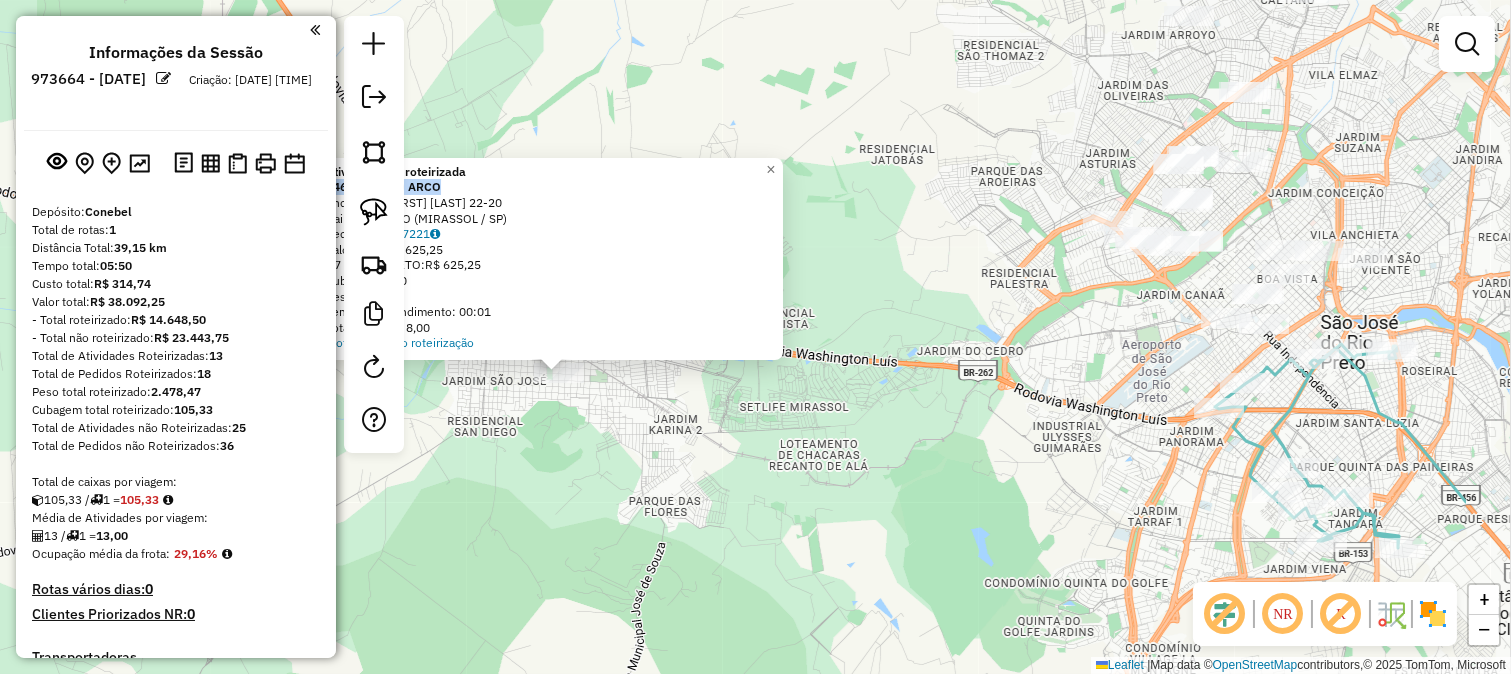 click on "Atividade não roteirizada 2464 - SANTO ARCO  Endereço:  CAMPOS SALLES 22-20   Bairro: CENTRO (MIRASSOL / SP)   Pedidos:  01107221   Valor total: R$ 625,25   - 7 DIAS BOLETO:  R$ 625,25   Cubagem: 4,00   Peso: 103,60   Tempo de atendimento: 00:01   Total de itens: 8,00  Motivos da não roteirização × Janela de atendimento Grade de atendimento Capacidade Transportadoras Veículos Cliente Pedidos  Rotas Selecione os dias de semana para filtrar as janelas de atendimento  Seg   Ter   Qua   Qui   Sex   Sáb   Dom  Informe o período da janela de atendimento: De: Até:  Filtrar exatamente a janela do cliente  Considerar janela de atendimento padrão  Selecione os dias de semana para filtrar as grades de atendimento  Seg   Ter   Qua   Qui   Sex   Sáb   Dom   Considerar clientes sem dia de atendimento cadastrado  Clientes fora do dia de atendimento selecionado Filtrar as atividades entre os valores definidos abaixo:  Peso mínimo:   Peso máximo:   Cubagem mínima:   Cubagem máxima:   De:   Até:   De:   Até:" 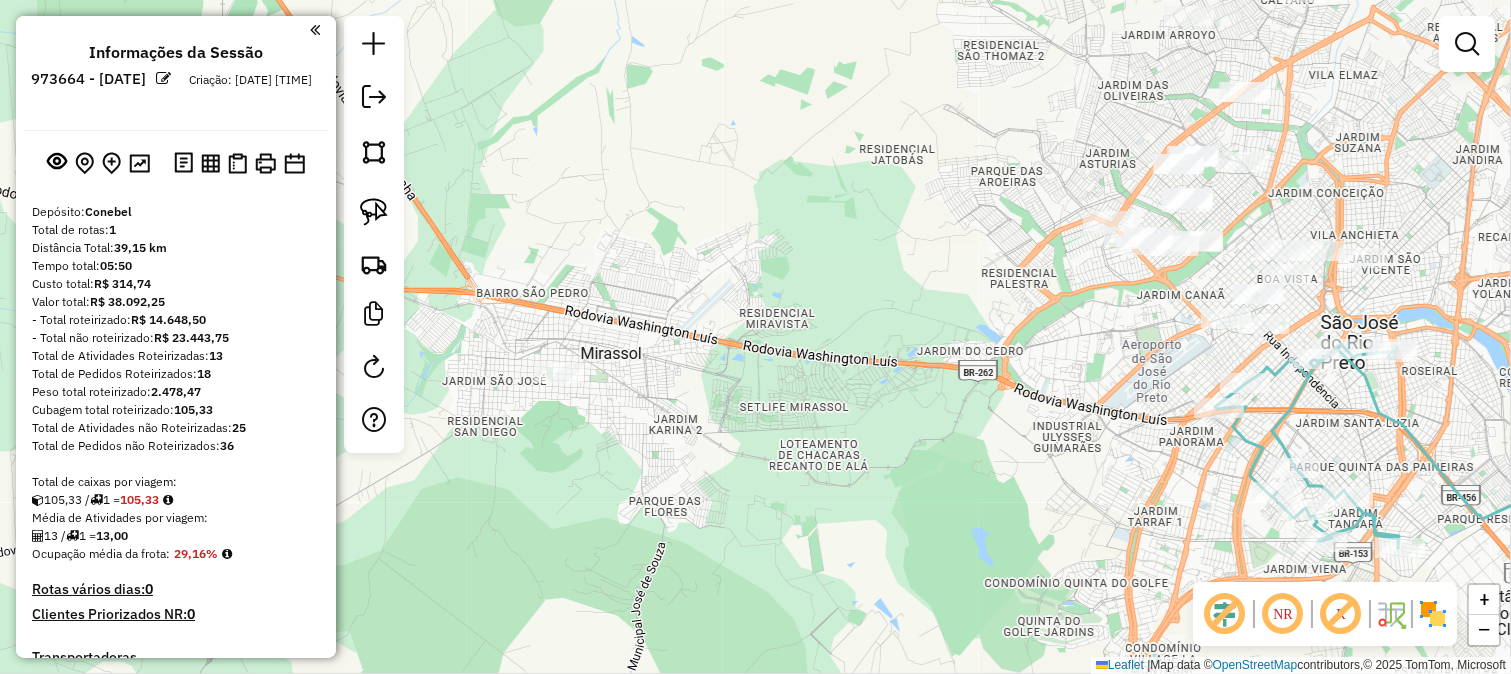 drag, startPoint x: 1026, startPoint y: 307, endPoint x: 805, endPoint y: 332, distance: 222.40953 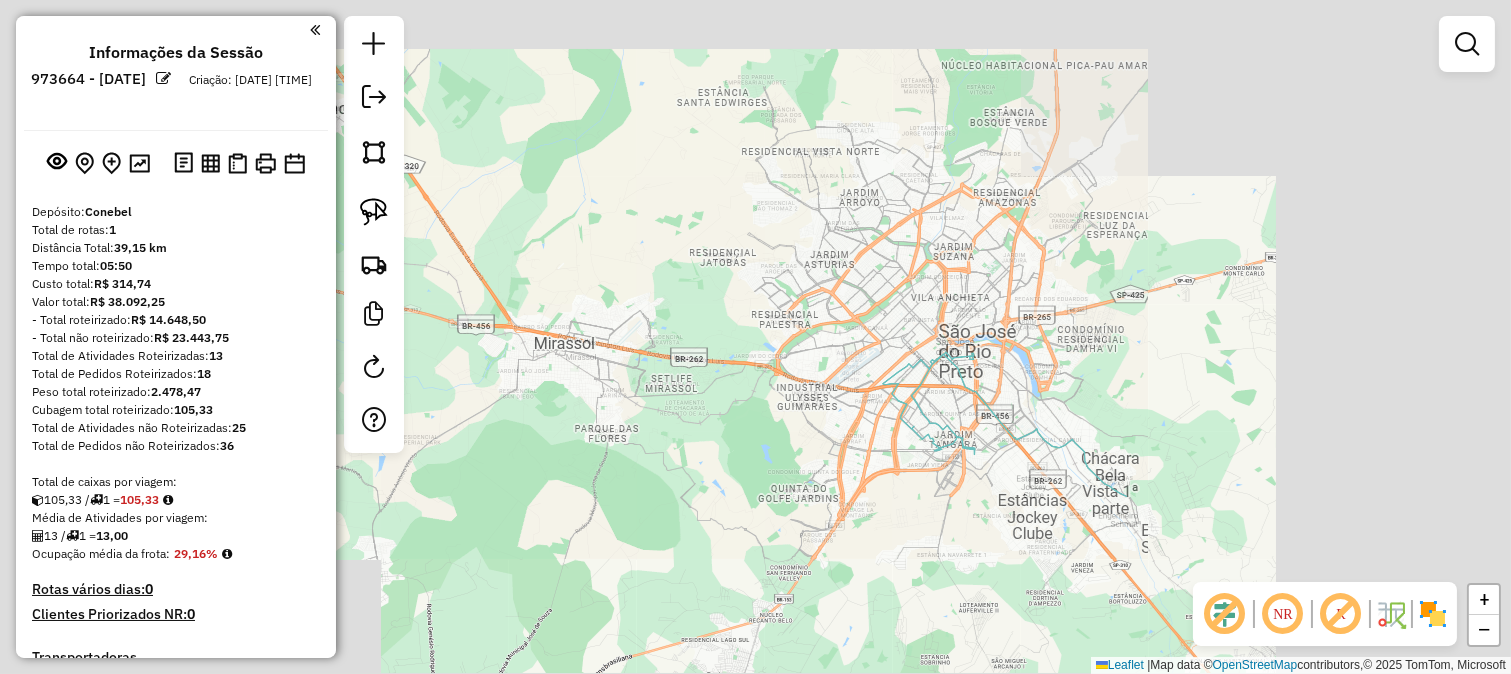 click on "Janela de atendimento Grade de atendimento Capacidade Transportadoras Veículos Cliente Pedidos  Rotas Selecione os dias de semana para filtrar as janelas de atendimento  Seg   Ter   Qua   Qui   Sex   Sáb   Dom  Informe o período da janela de atendimento: De: Até:  Filtrar exatamente a janela do cliente  Considerar janela de atendimento padrão  Selecione os dias de semana para filtrar as grades de atendimento  Seg   Ter   Qua   Qui   Sex   Sáb   Dom   Considerar clientes sem dia de atendimento cadastrado  Clientes fora do dia de atendimento selecionado Filtrar as atividades entre os valores definidos abaixo:  Peso mínimo:   Peso máximo:   Cubagem mínima:   Cubagem máxima:   De:   Até:  Filtrar as atividades entre o tempo de atendimento definido abaixo:  De:   Até:   Considerar capacidade total dos clientes não roteirizados Transportadora: Selecione um ou mais itens Tipo de veículo: Selecione um ou mais itens Veículo: Selecione um ou mais itens Motorista: Selecione um ou mais itens Nome: Rótulo:" 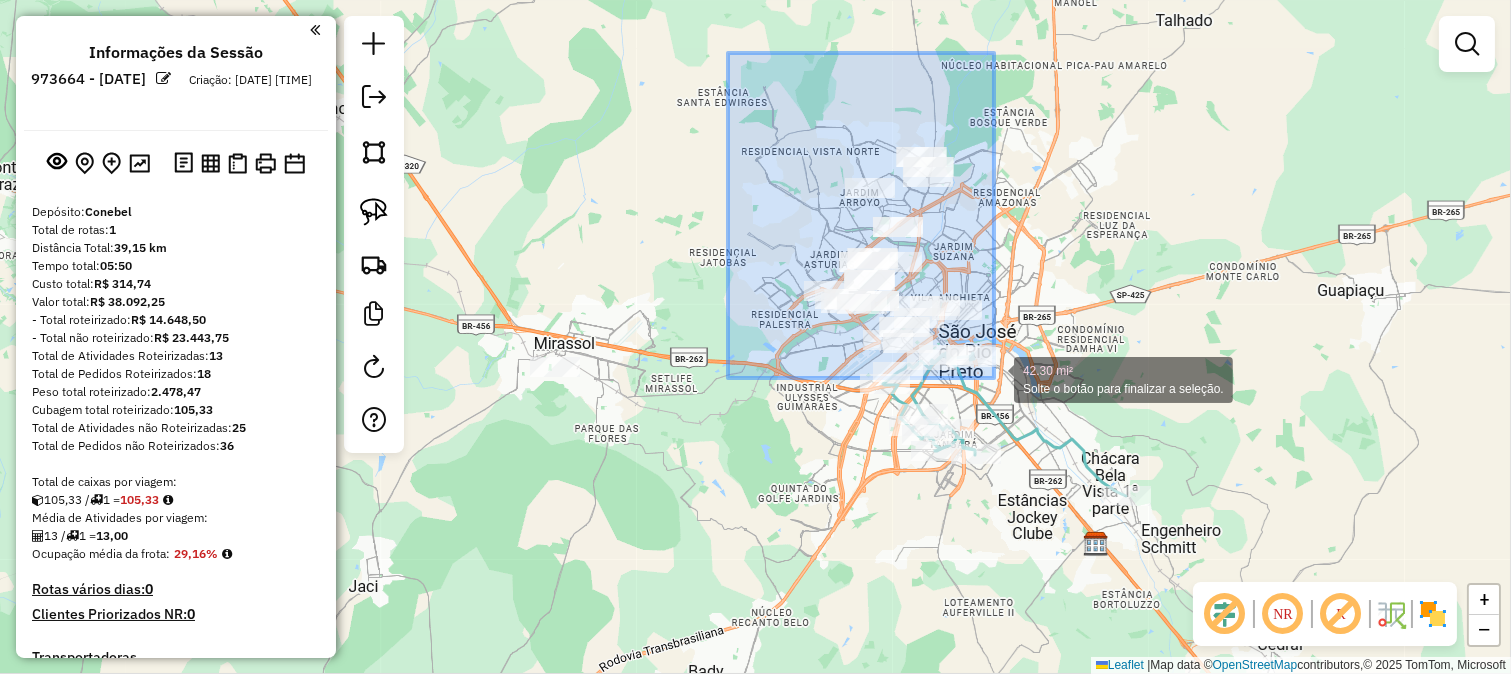 drag, startPoint x: 728, startPoint y: 53, endPoint x: 1012, endPoint y: 387, distance: 438.4199 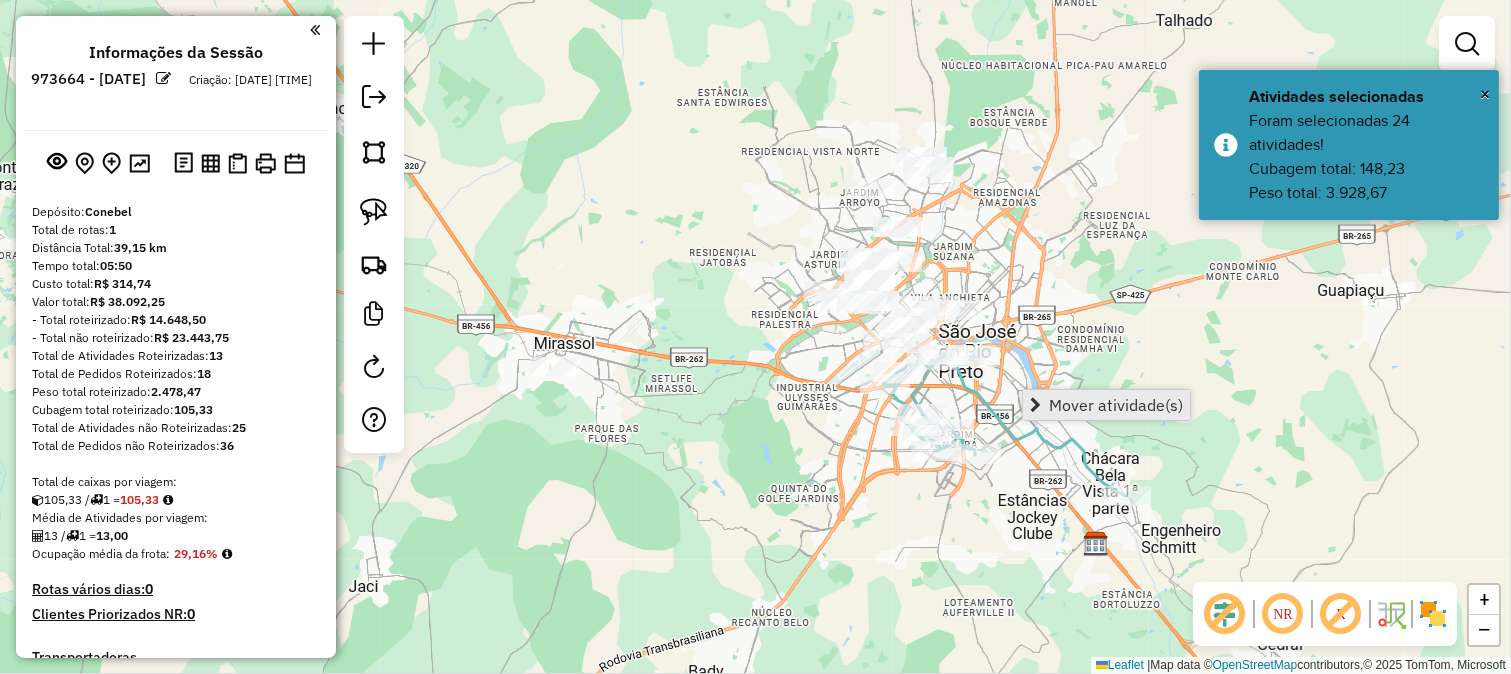 click on "Mover atividade(s)" at bounding box center (1116, 405) 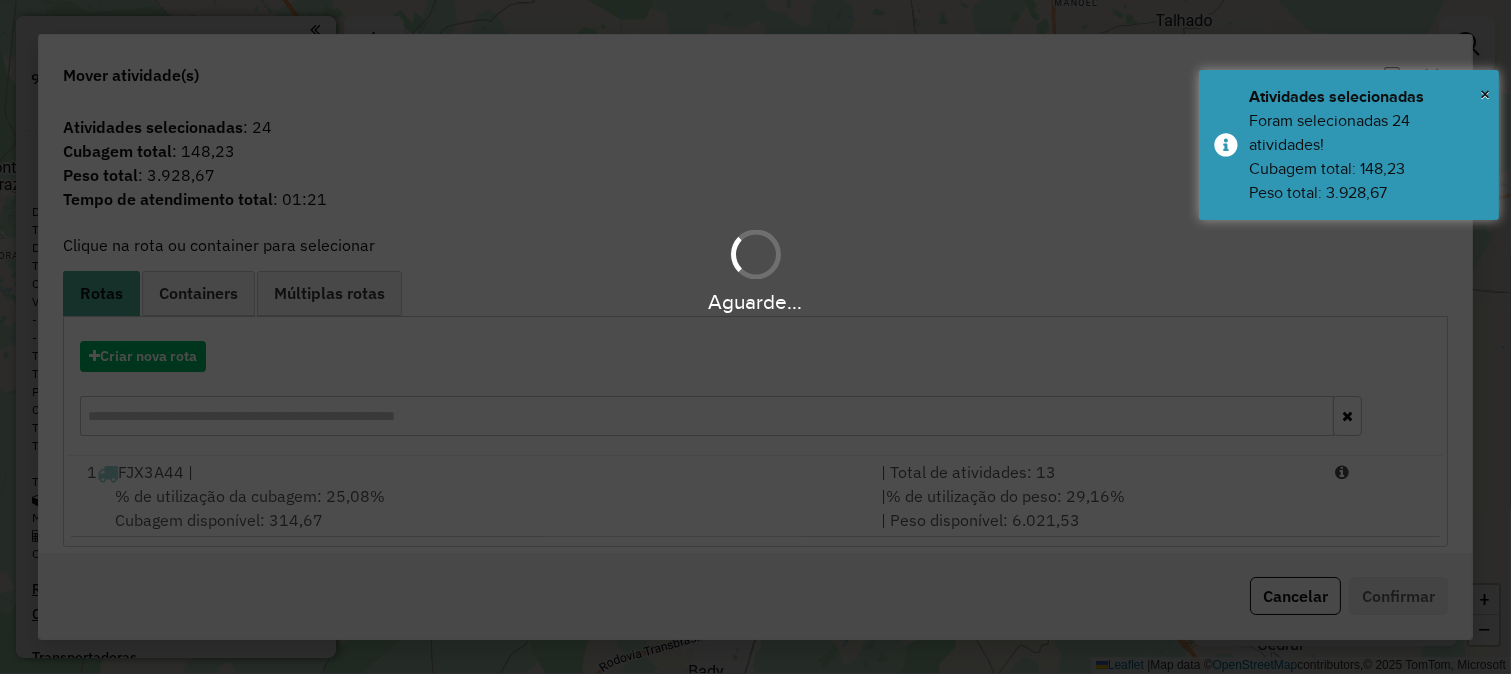 click on "Aguarde..." at bounding box center (755, 337) 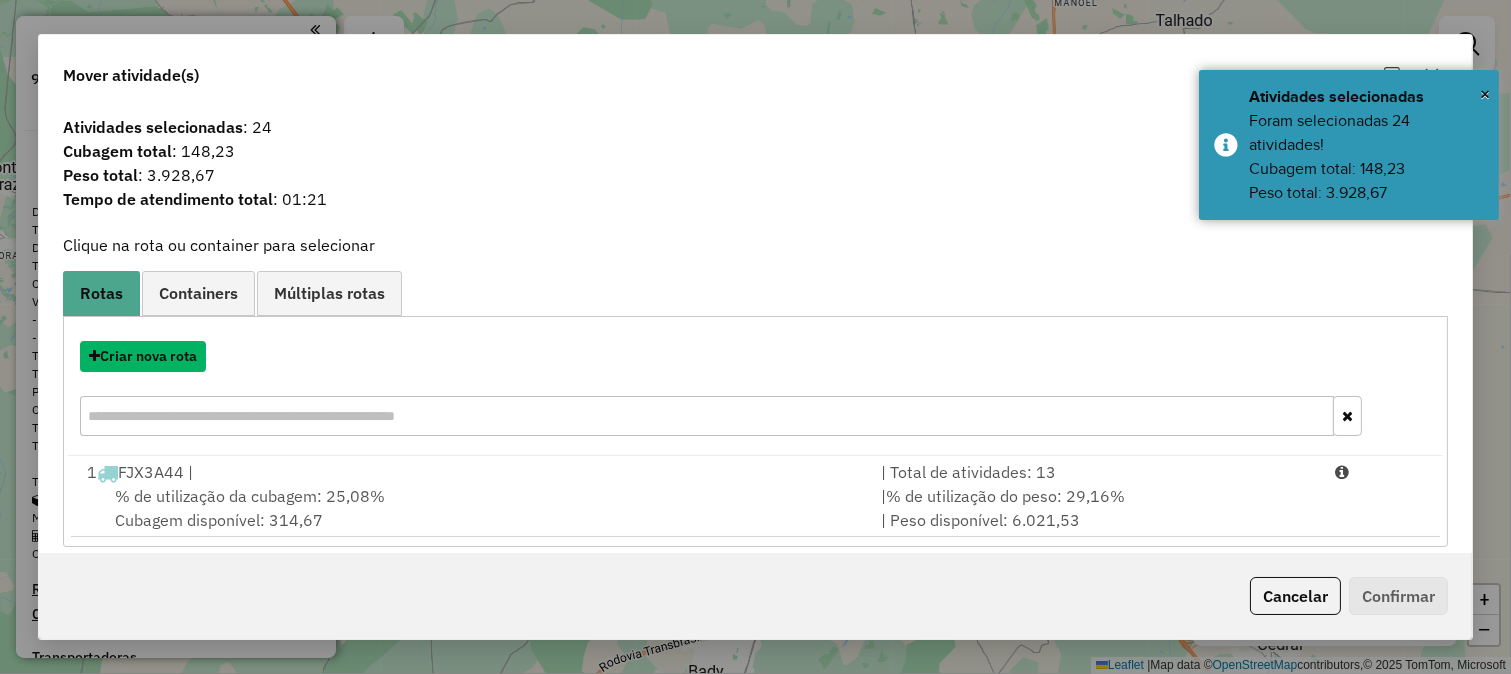 click on "Criar nova rota" at bounding box center [143, 356] 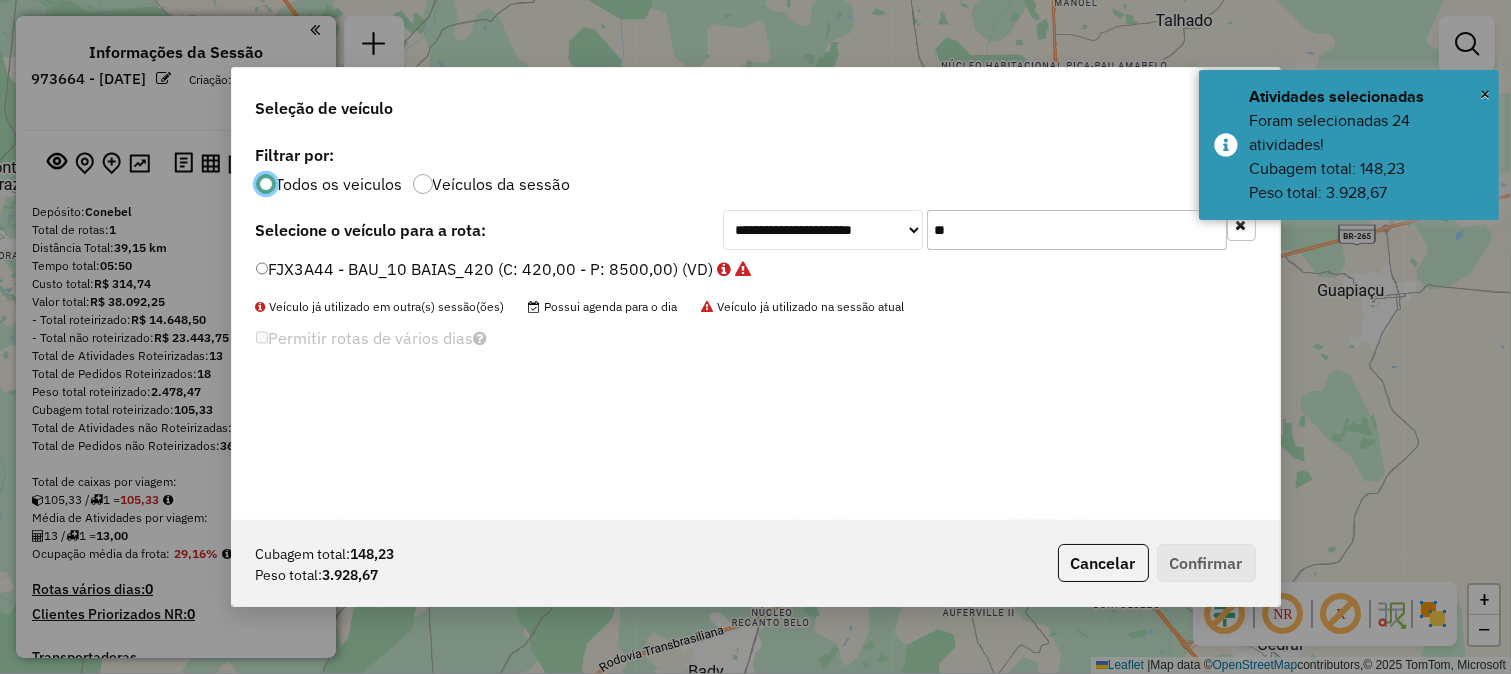 scroll, scrollTop: 11, scrollLeft: 5, axis: both 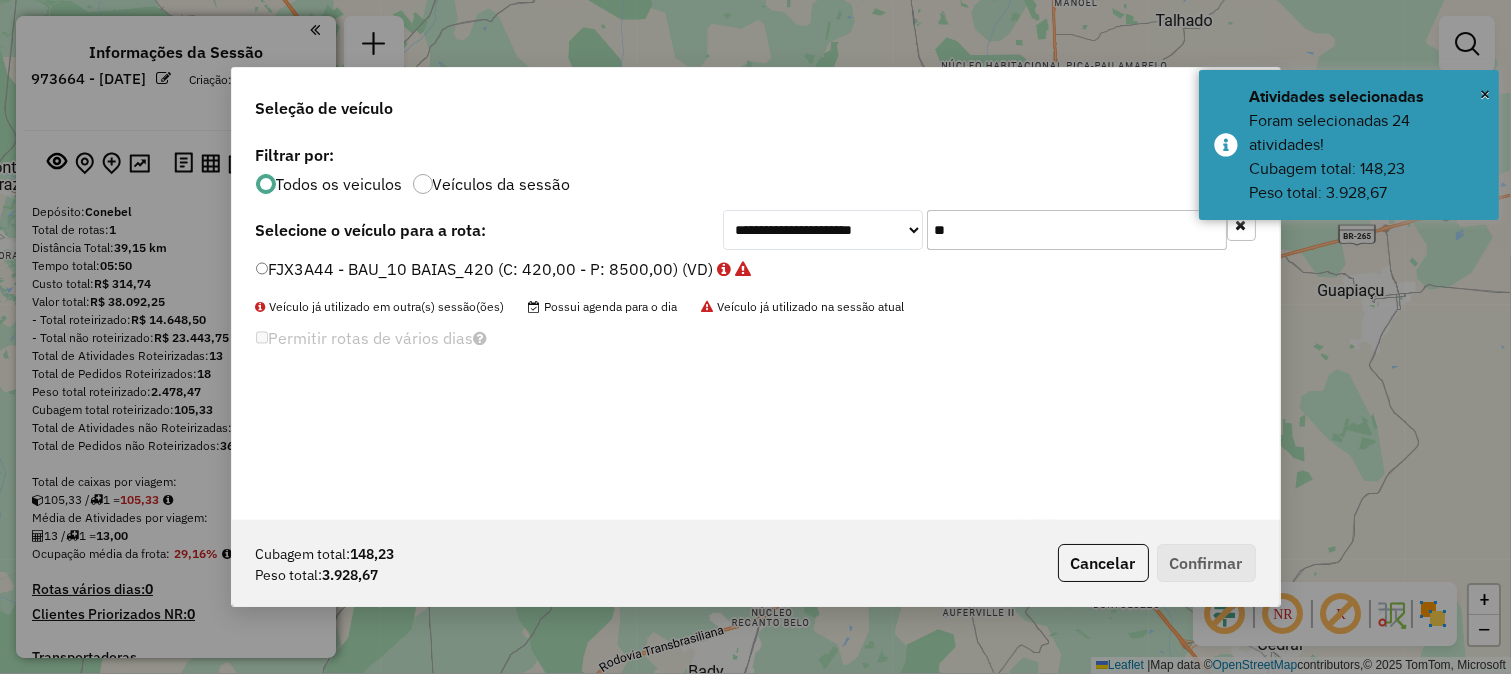 click on "**" 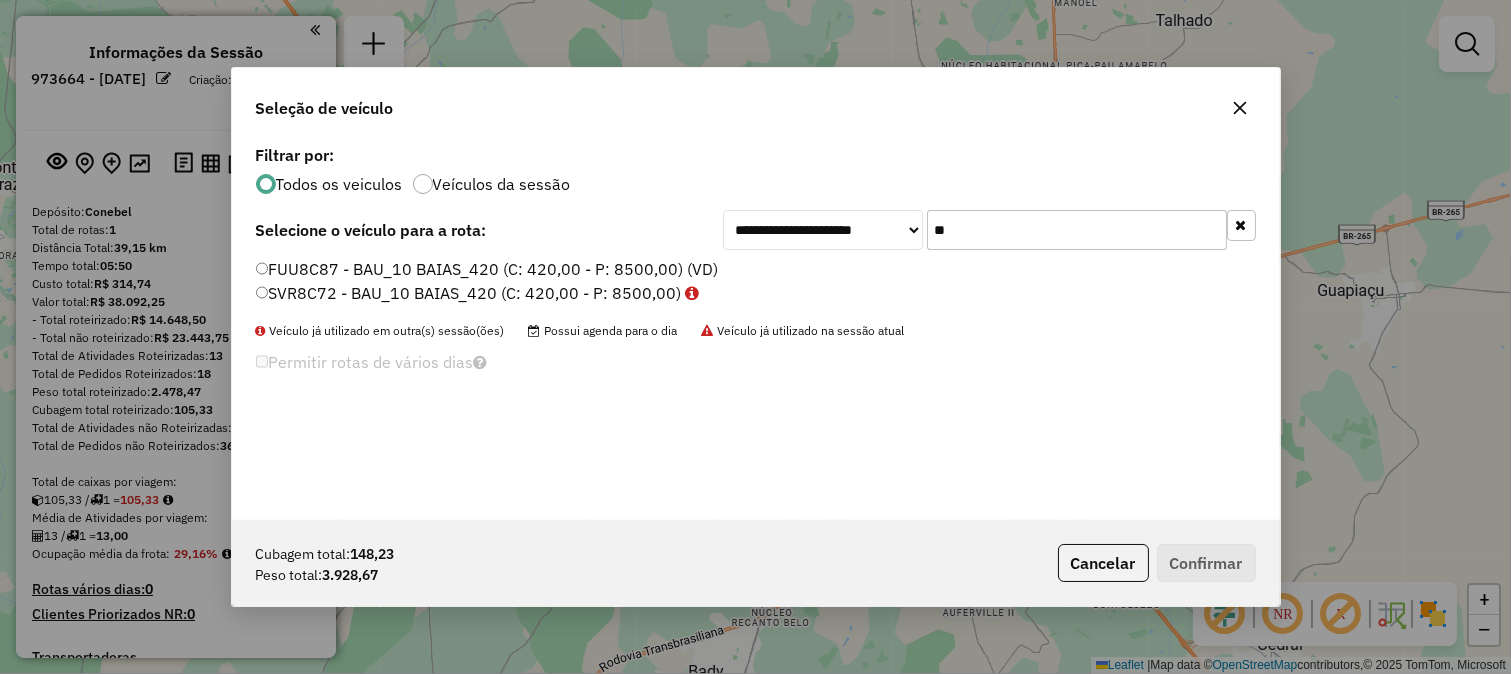 type on "**" 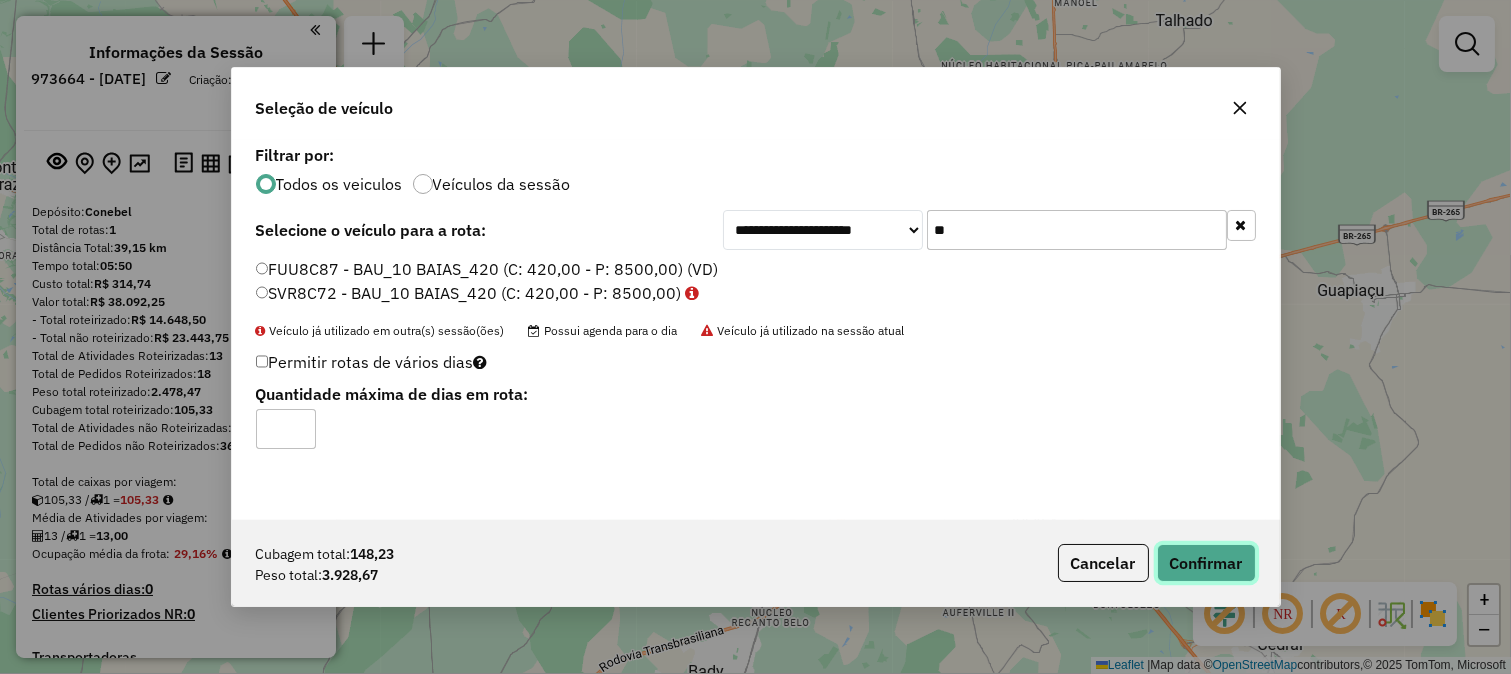 click on "Confirmar" 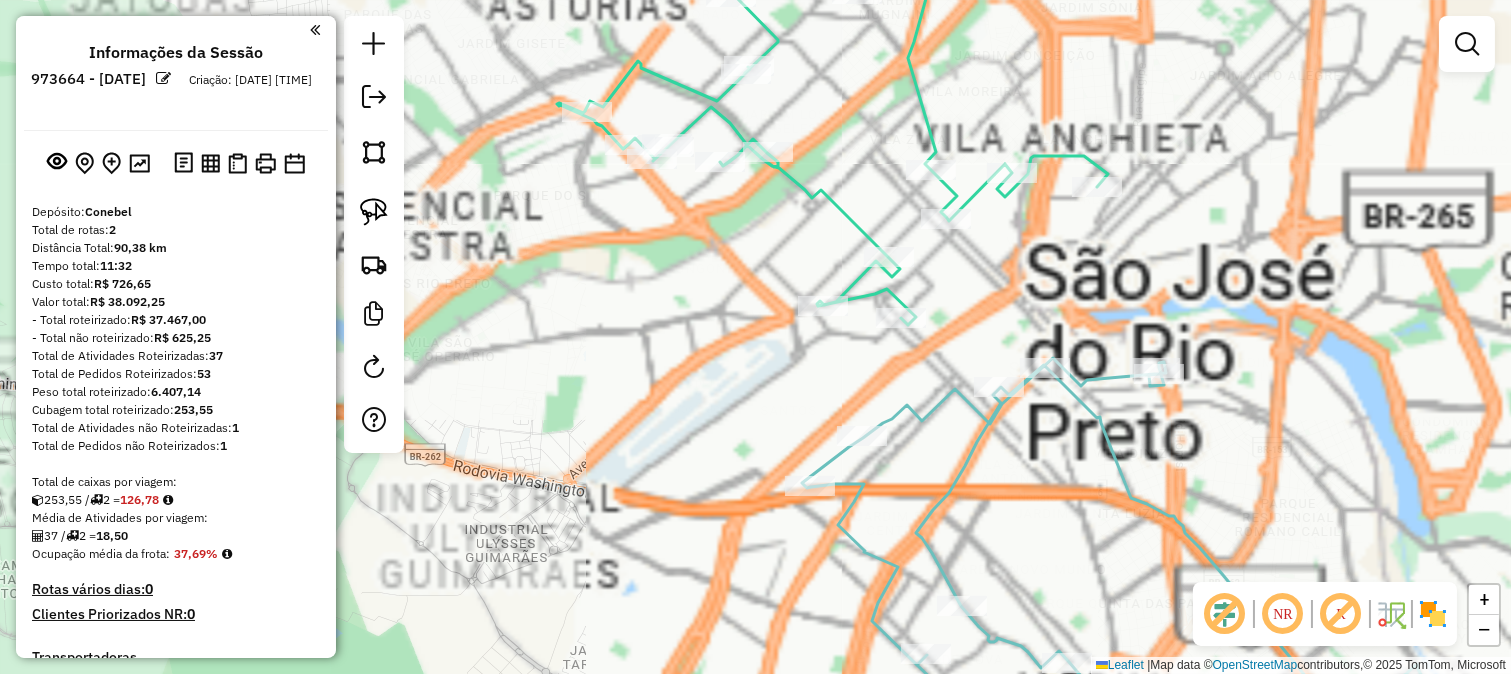 click on "Janela de atendimento Grade de atendimento Capacidade Transportadoras Veículos Cliente Pedidos  Rotas Selecione os dias de semana para filtrar as janelas de atendimento  Seg   Ter   Qua   Qui   Sex   Sáb   Dom  Informe o período da janela de atendimento: De: Até:  Filtrar exatamente a janela do cliente  Considerar janela de atendimento padrão  Selecione os dias de semana para filtrar as grades de atendimento  Seg   Ter   Qua   Qui   Sex   Sáb   Dom   Considerar clientes sem dia de atendimento cadastrado  Clientes fora do dia de atendimento selecionado Filtrar as atividades entre os valores definidos abaixo:  Peso mínimo:   Peso máximo:   Cubagem mínima:   Cubagem máxima:   De:   Até:  Filtrar as atividades entre o tempo de atendimento definido abaixo:  De:   Até:   Considerar capacidade total dos clientes não roteirizados Transportadora: Selecione um ou mais itens Tipo de veículo: Selecione um ou mais itens Veículo: Selecione um ou mais itens Motorista: Selecione um ou mais itens Nome: Rótulo:" 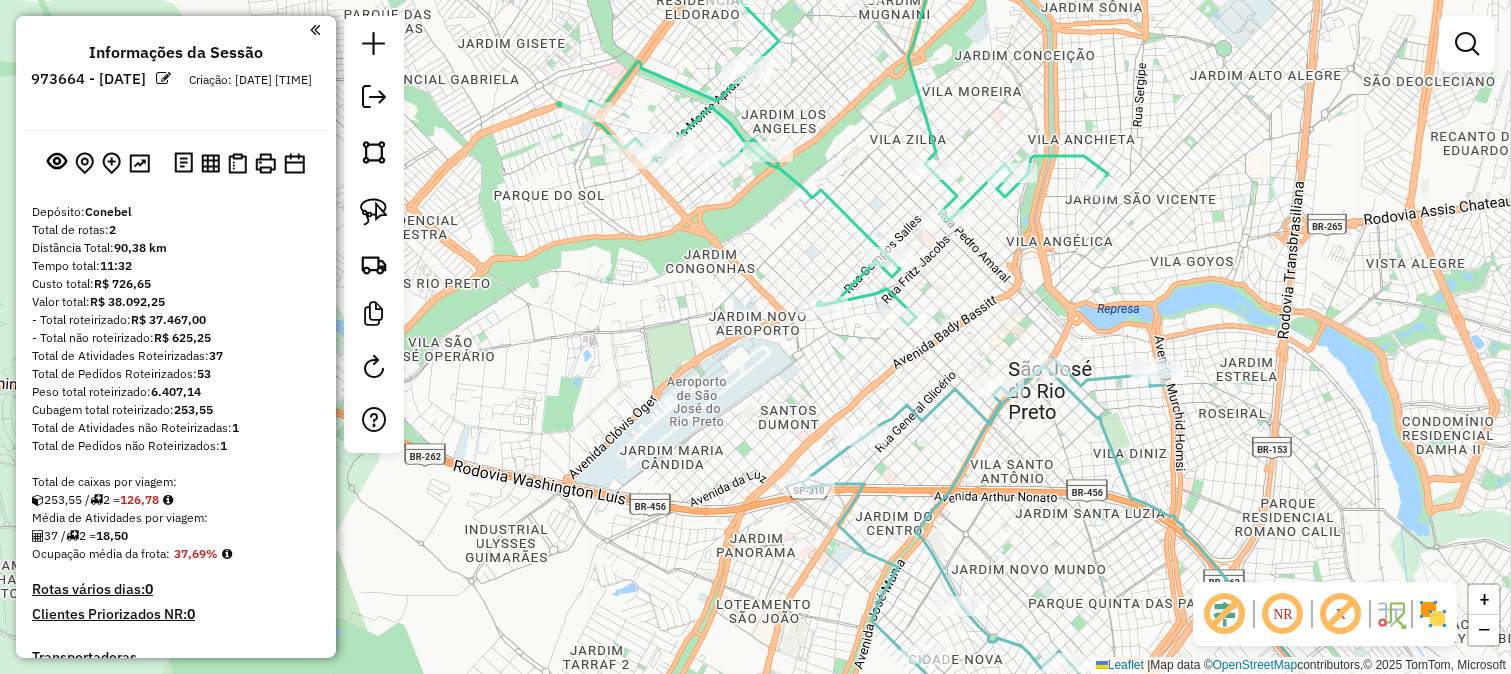 click 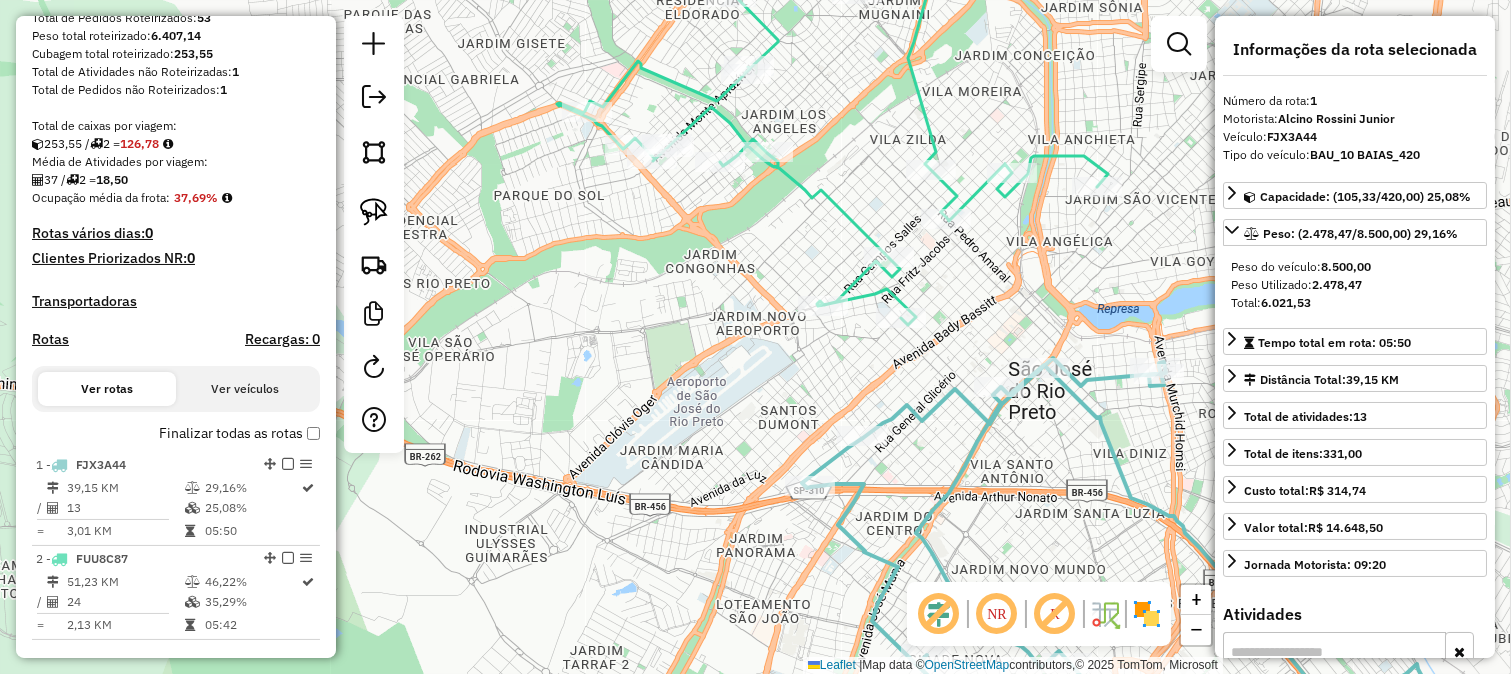 scroll, scrollTop: 731, scrollLeft: 0, axis: vertical 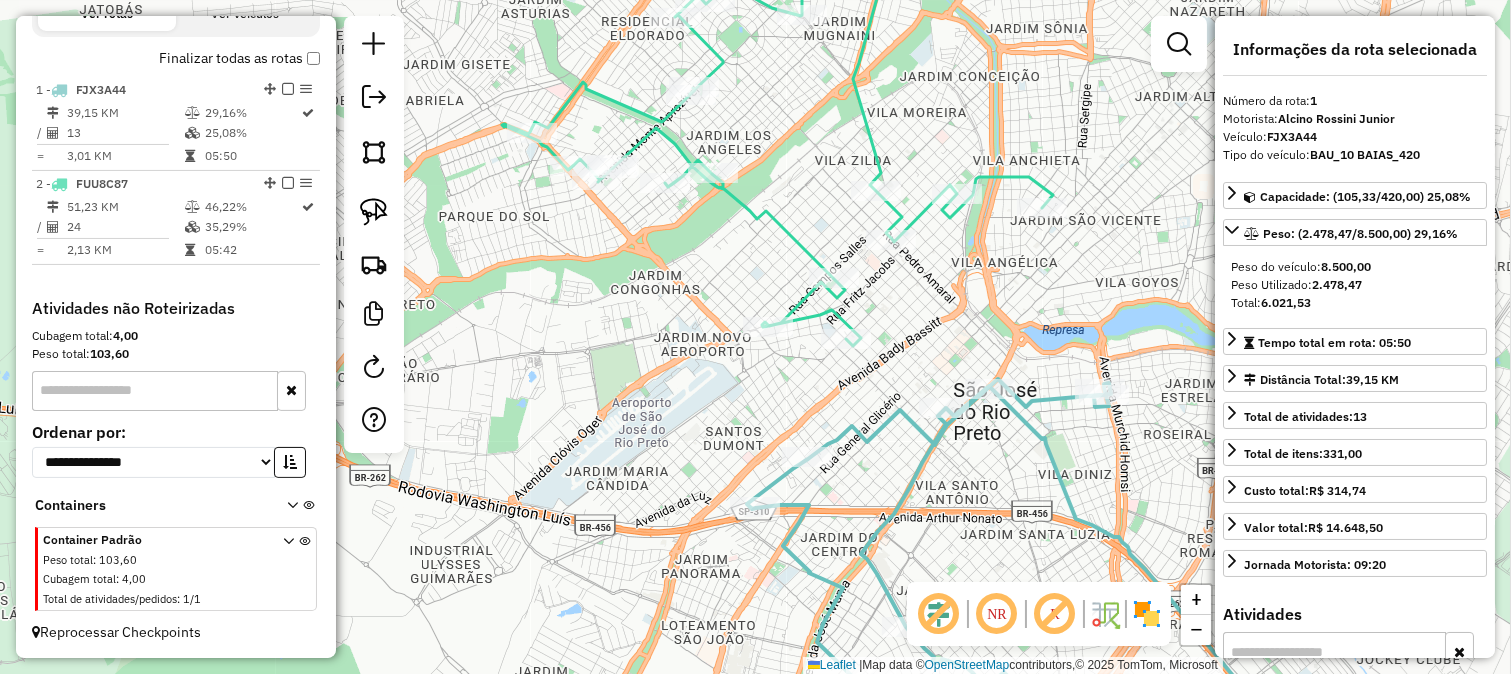 drag, startPoint x: 918, startPoint y: 366, endPoint x: 871, endPoint y: 383, distance: 49.979996 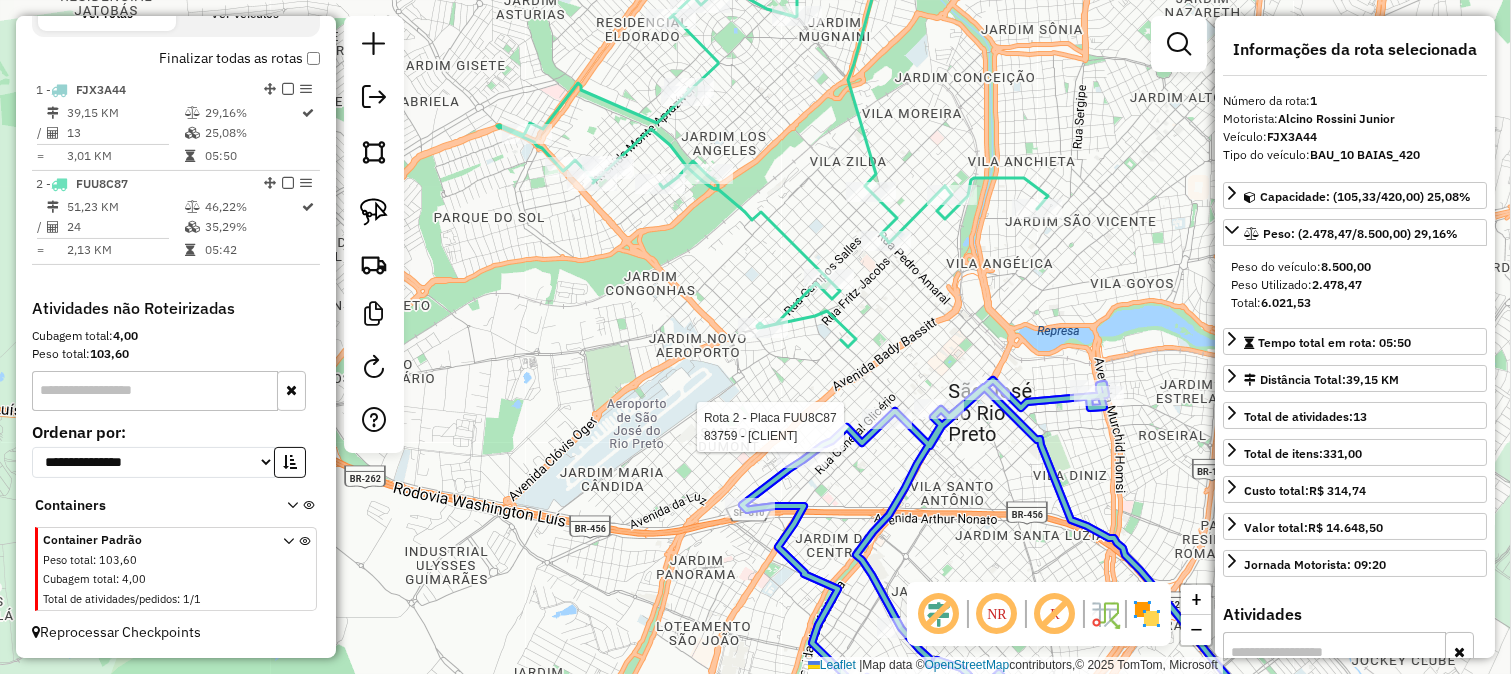 click 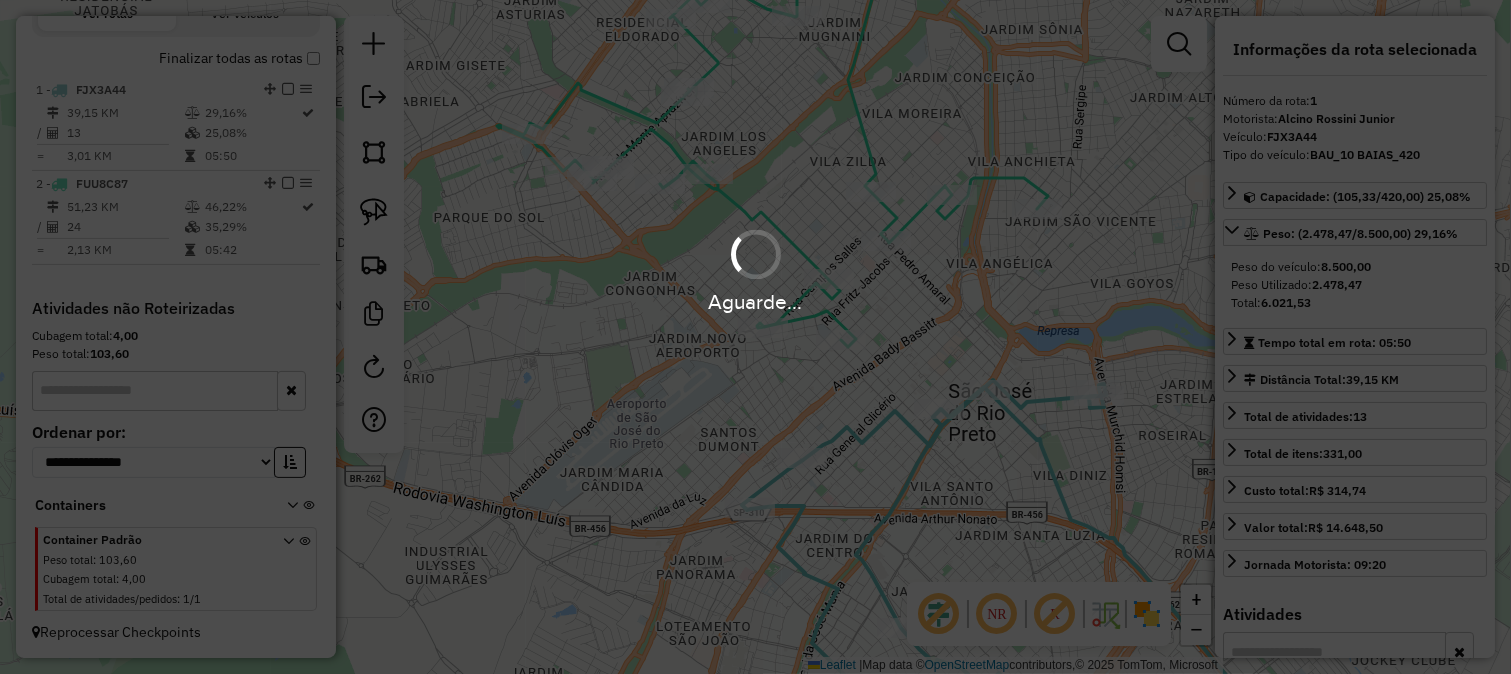 click on "Aguarde..." at bounding box center [755, 337] 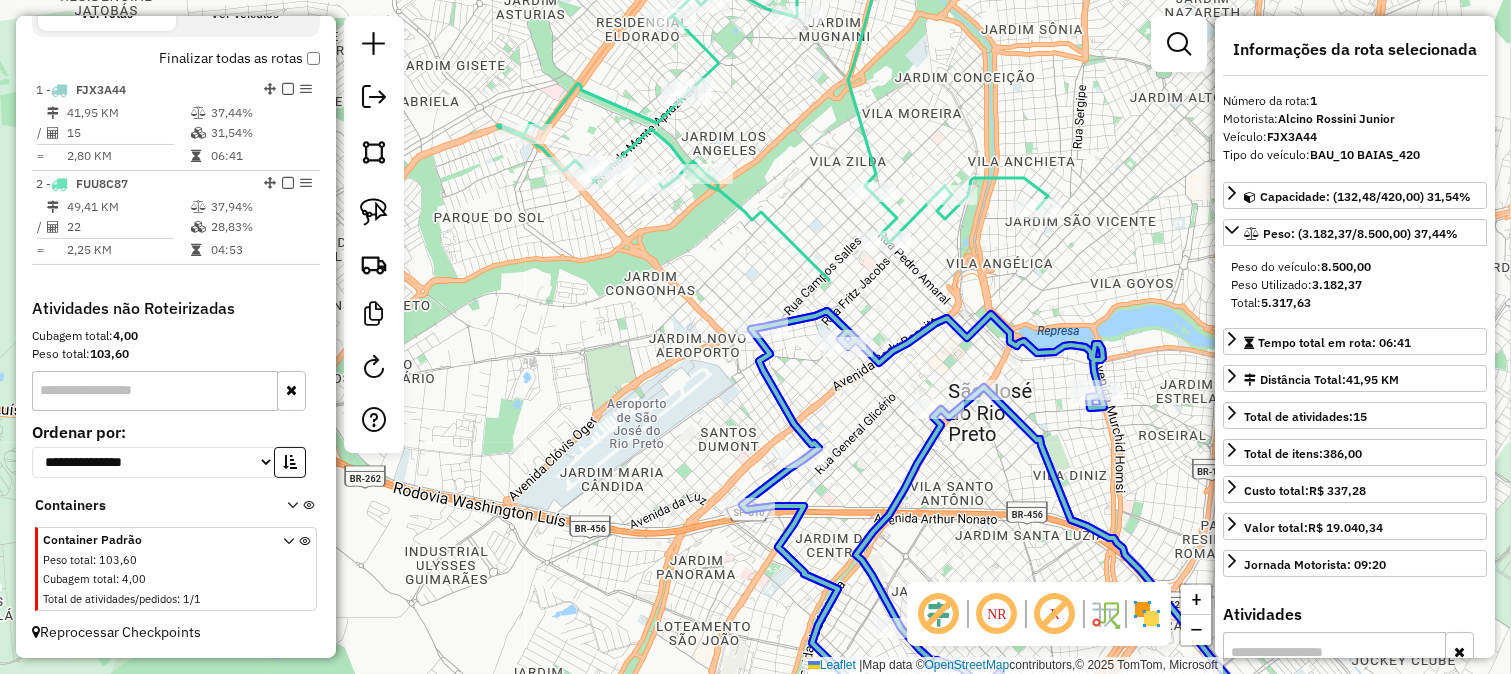 click on "Rota 2 - Placa FUU8C87  31803 - KISSPETO Janela de atendimento Grade de atendimento Capacidade Transportadoras Veículos Cliente Pedidos  Rotas Selecione os dias de semana para filtrar as janelas de atendimento  Seg   Ter   Qua   Qui   Sex   Sáb   Dom  Informe o período da janela de atendimento: De: Até:  Filtrar exatamente a janela do cliente  Considerar janela de atendimento padrão  Selecione os dias de semana para filtrar as grades de atendimento  Seg   Ter   Qua   Qui   Sex   Sáb   Dom   Considerar clientes sem dia de atendimento cadastrado  Clientes fora do dia de atendimento selecionado Filtrar as atividades entre os valores definidos abaixo:  Peso mínimo:   Peso máximo:   Cubagem mínima:   Cubagem máxima:   De:   Até:  Filtrar as atividades entre o tempo de atendimento definido abaixo:  De:   Até:   Considerar capacidade total dos clientes não roteirizados Transportadora: Selecione um ou mais itens Tipo de veículo: Selecione um ou mais itens Veículo: Selecione um ou mais itens Motorista:" 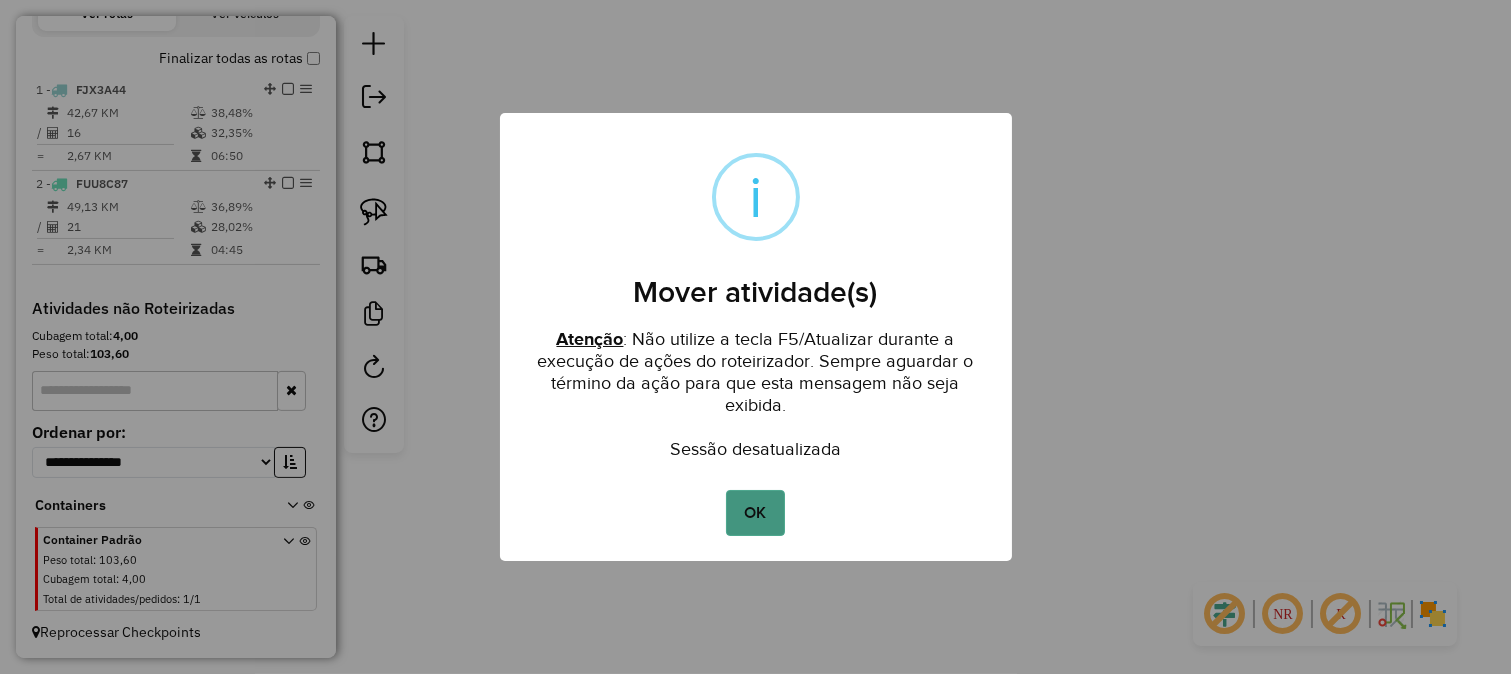 drag, startPoint x: 776, startPoint y: 473, endPoint x: 772, endPoint y: 491, distance: 18.439089 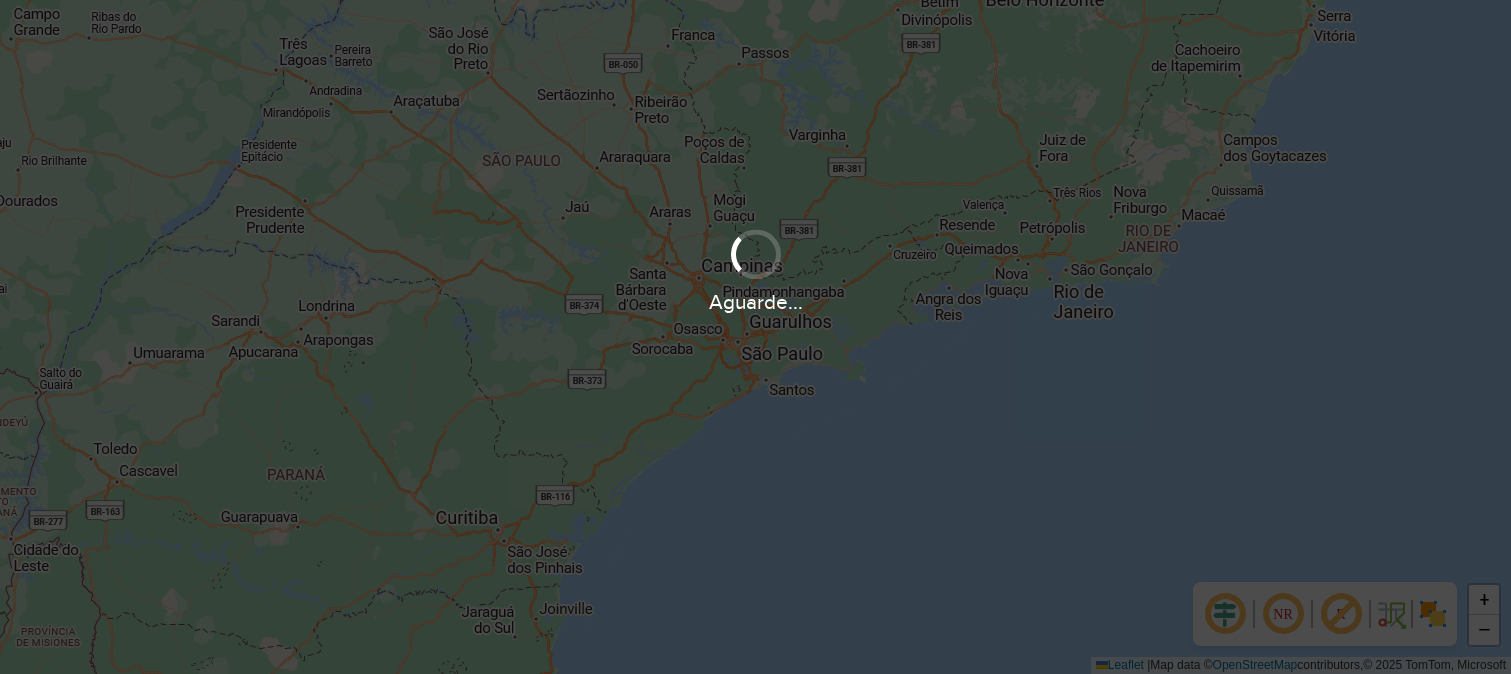 scroll, scrollTop: 0, scrollLeft: 0, axis: both 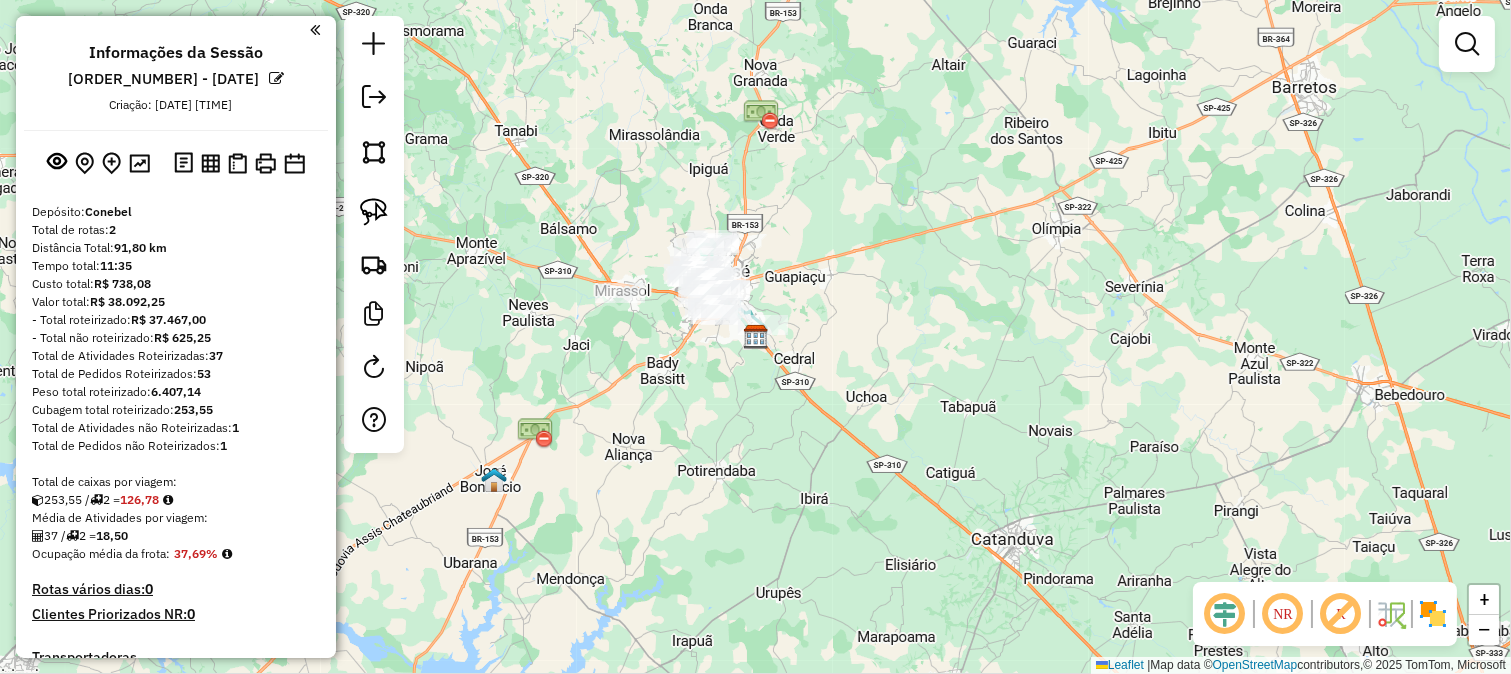 click 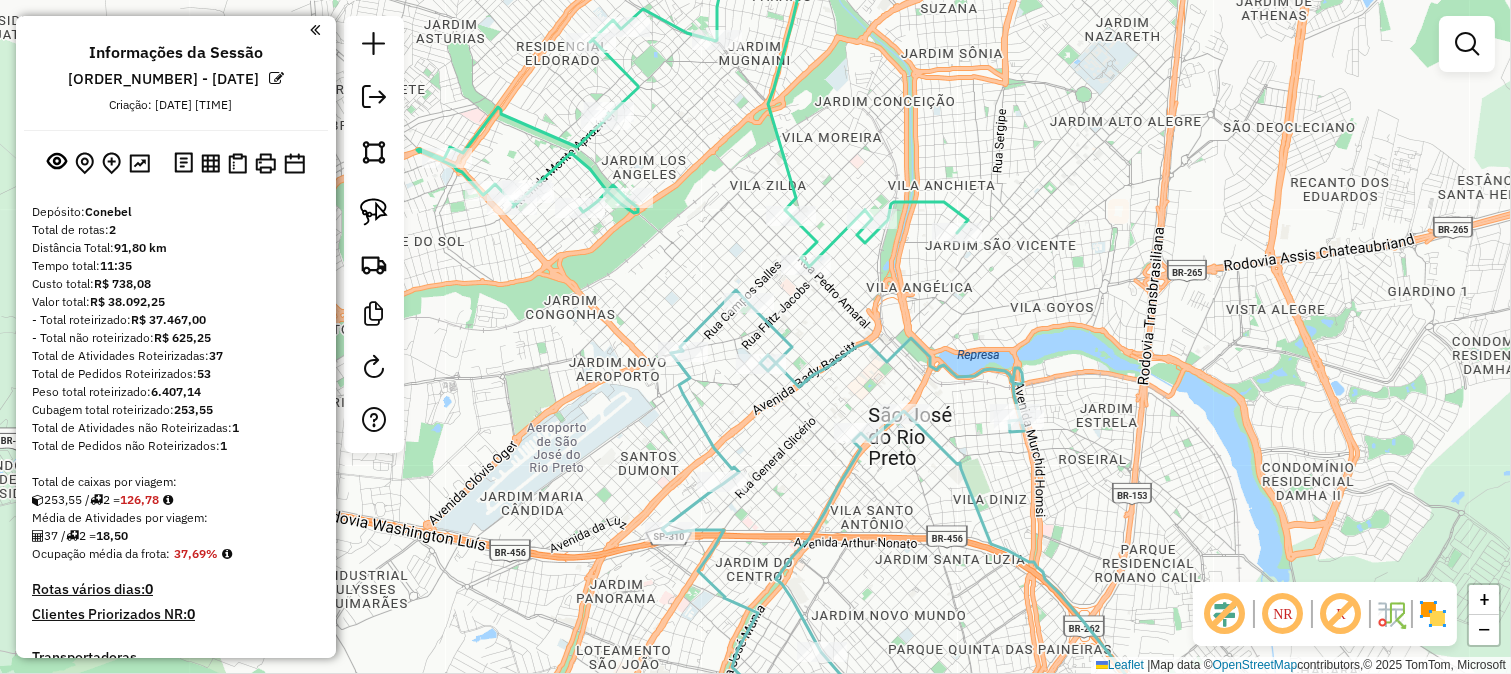 click 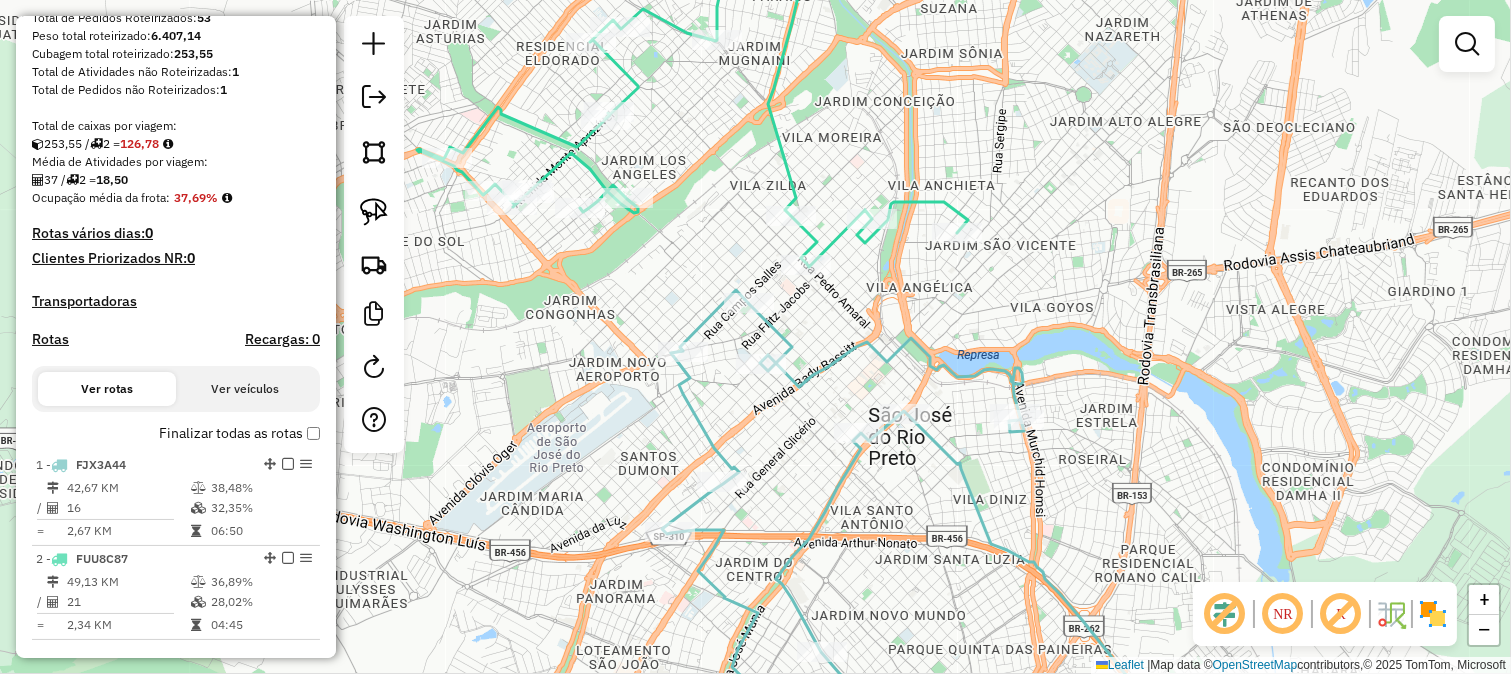 select on "**********" 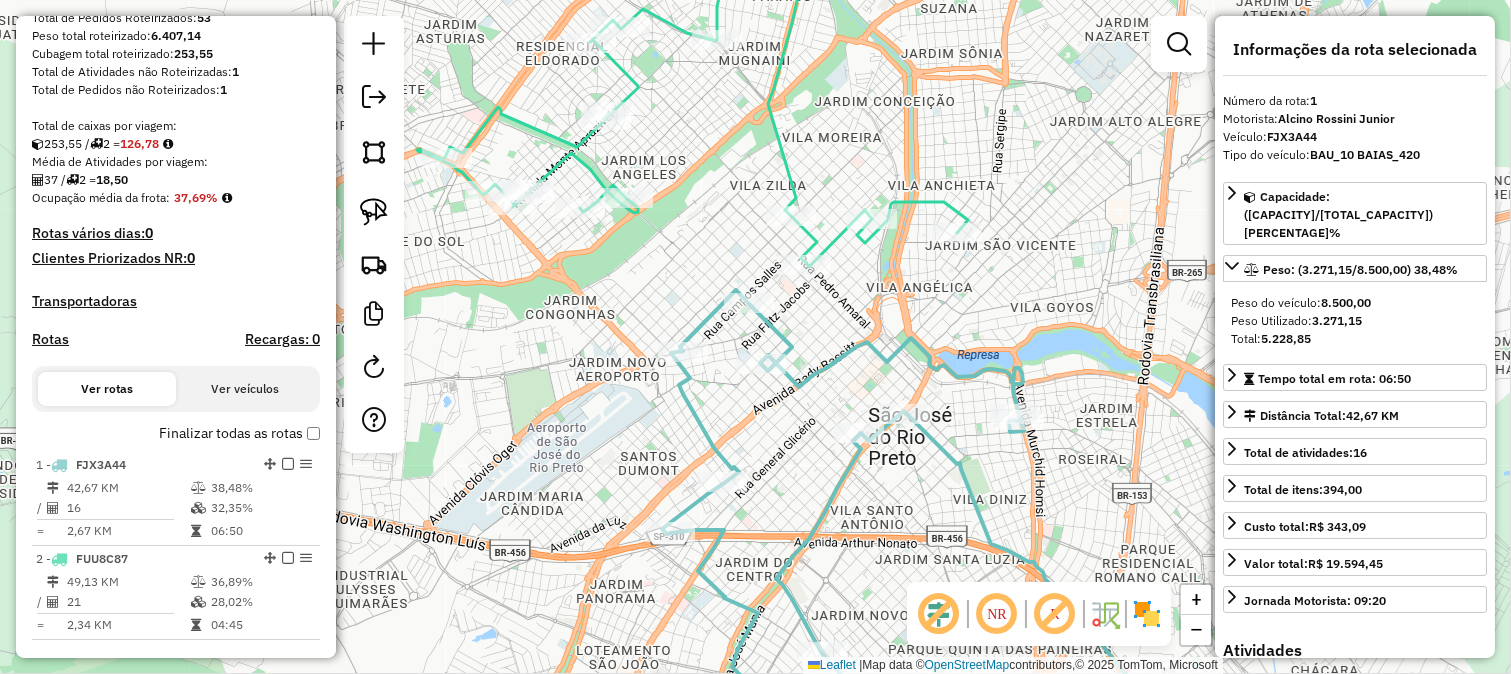 scroll, scrollTop: 731, scrollLeft: 0, axis: vertical 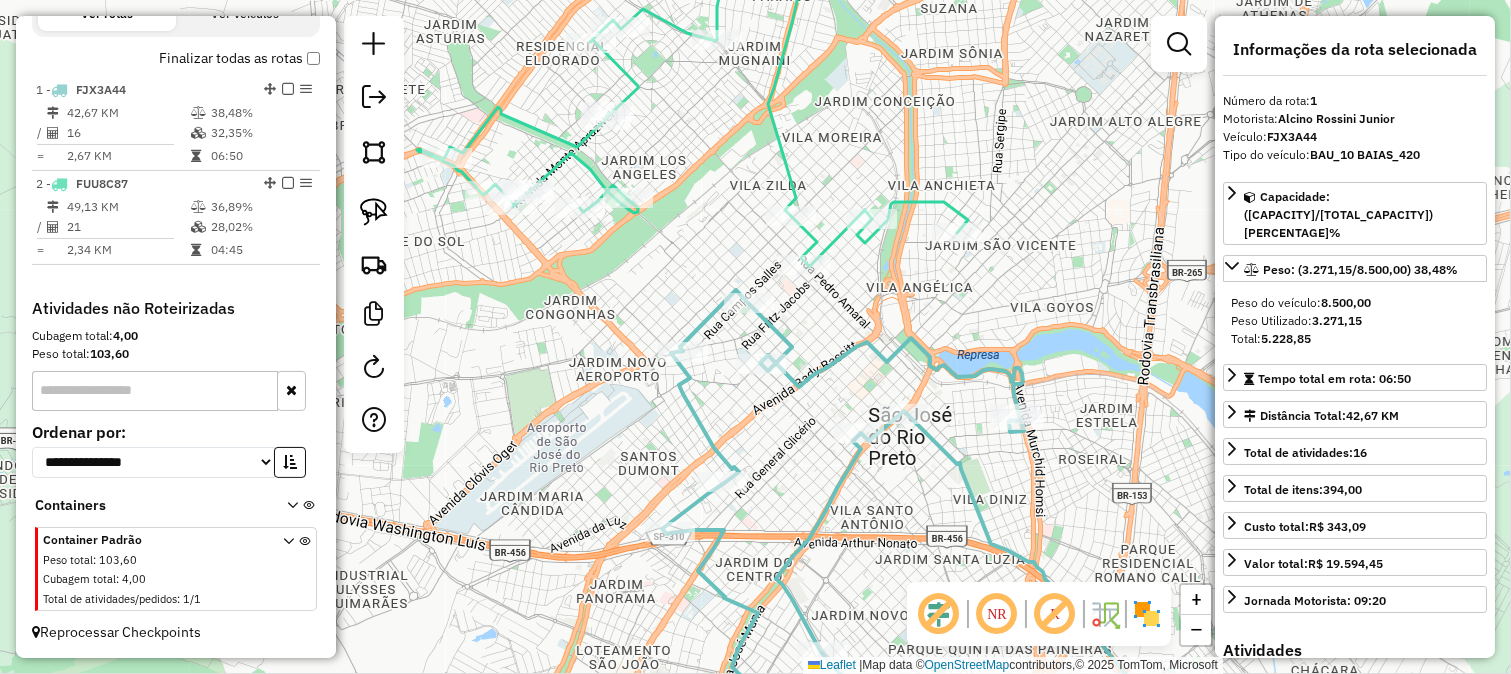 click 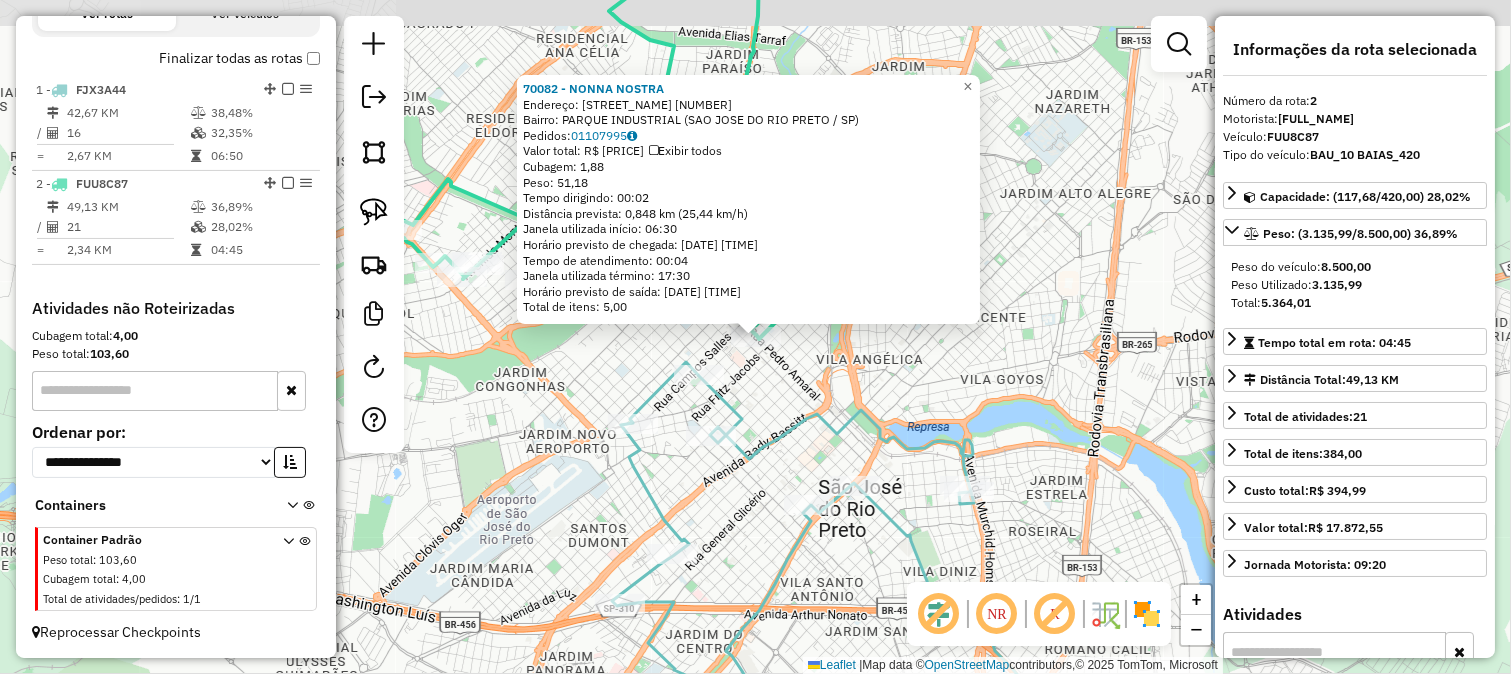 click on "Rota 2 - Placa FUU8C87  70082 - NONNA NOSTRA 70082 - NONNA NOSTRA  Endereço:  [STREET] [NUMBER]   Bairro: [NEIGHBORHOOD] ([CITY] / [STATE])   Pedidos:  01107995   Valor total: R$ [PRICE]   Exibir todos   Cubagem: [NUMBER]  Peso: [NUMBER]  Tempo dirigindo: [TIME]   Distância prevista: [NUMBER] km ([NUMBER] km/h)   Janela utilizada início: [TIME]   Horário previsto de chegada: [DATE] [TIME]   Tempo de atendimento: [TIME]   Janela utilizada término: [TIME]   Horário previsto de saída: [DATE] [TIME]   Total de itens: [NUMBER]  × Janela de atendimento Grade de atendimento Capacidade Transportadoras Veículos Cliente Pedidos  Rotas Selecione os dias de semana para filtrar as janelas de atendimento  Seg   Ter   Qua   Qui   Sex   Sáb   Dom  Informe o período da janela de atendimento: De: Até:  Filtrar exatamente a janela do cliente  Considerar janela de atendimento padrão  Selecione os dias de semana para filtrar as grades de atendimento  Seg   Ter   Qua   Qui   Sex   Sáb   Dom   Peso mínimo:   De:   De:" 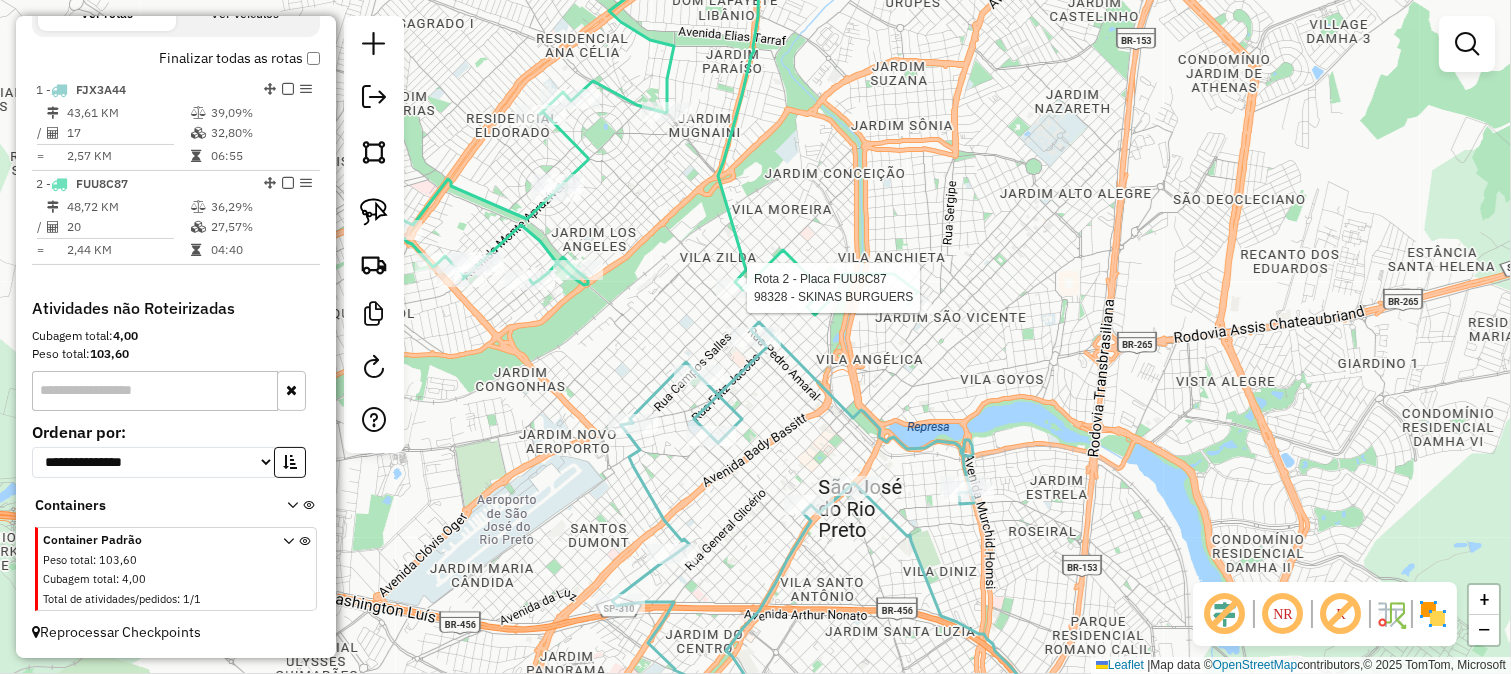 select on "**********" 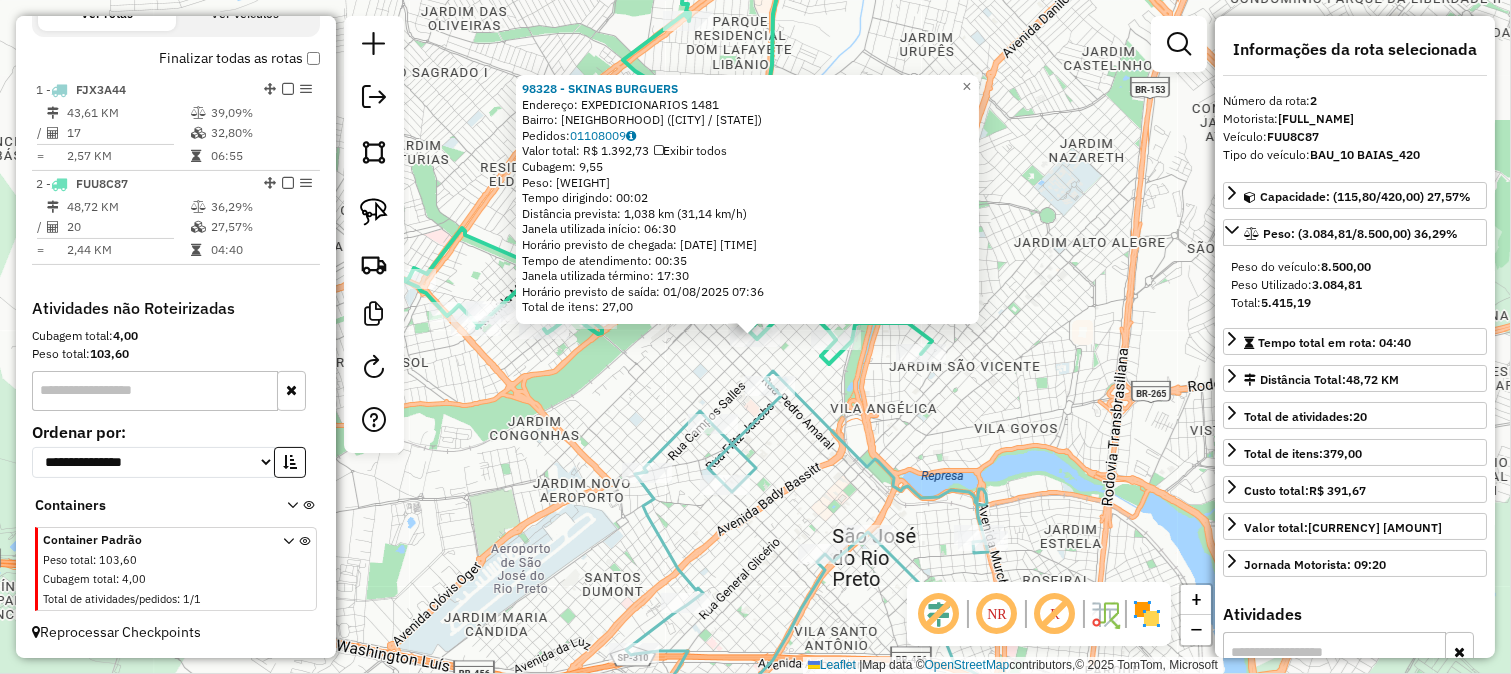 click on "98328 - SKINAS BURGUERS  Endereço:  [STREET] [NUMBER]   Bairro: [NEIGHBORHOOD] ([CITY] / [STATE])   Pedidos:  01108009   Valor total: R$ [PRICE]   Exibir todos   Cubagem: [NUMBER]  Peso: [NUMBER]  Tempo dirigindo: [TIME]   Distância prevista: [NUMBER] km ([NUMBER] km/h)   Janela utilizada início: [TIME]   Horário previsto de chegada: [DATE] [TIME]   Tempo de atendimento: [TIME]   Janela utilizada término: [TIME]   Horário previsto de saída: [DATE] [TIME]   Total de itens: [NUMBER]  × Janela de atendimento Grade de atendimento Capacidade Transportadoras Veículos Cliente Pedidos  Rotas Selecione os dias de semana para filtrar as janelas de atendimento  Seg   Ter   Qua   Qui   Sex   Sáb   Dom  Informe o período da janela de atendimento: De: Até:  Filtrar exatamente a janela do cliente  Considerar janela de atendimento padrão  Selecione os dias de semana para filtrar as grades de atendimento  Seg   Ter   Qua   Qui   Sex   Sáb   Dom   Considerar clientes sem dia de atendimento cadastrado  Peso mínimo:" 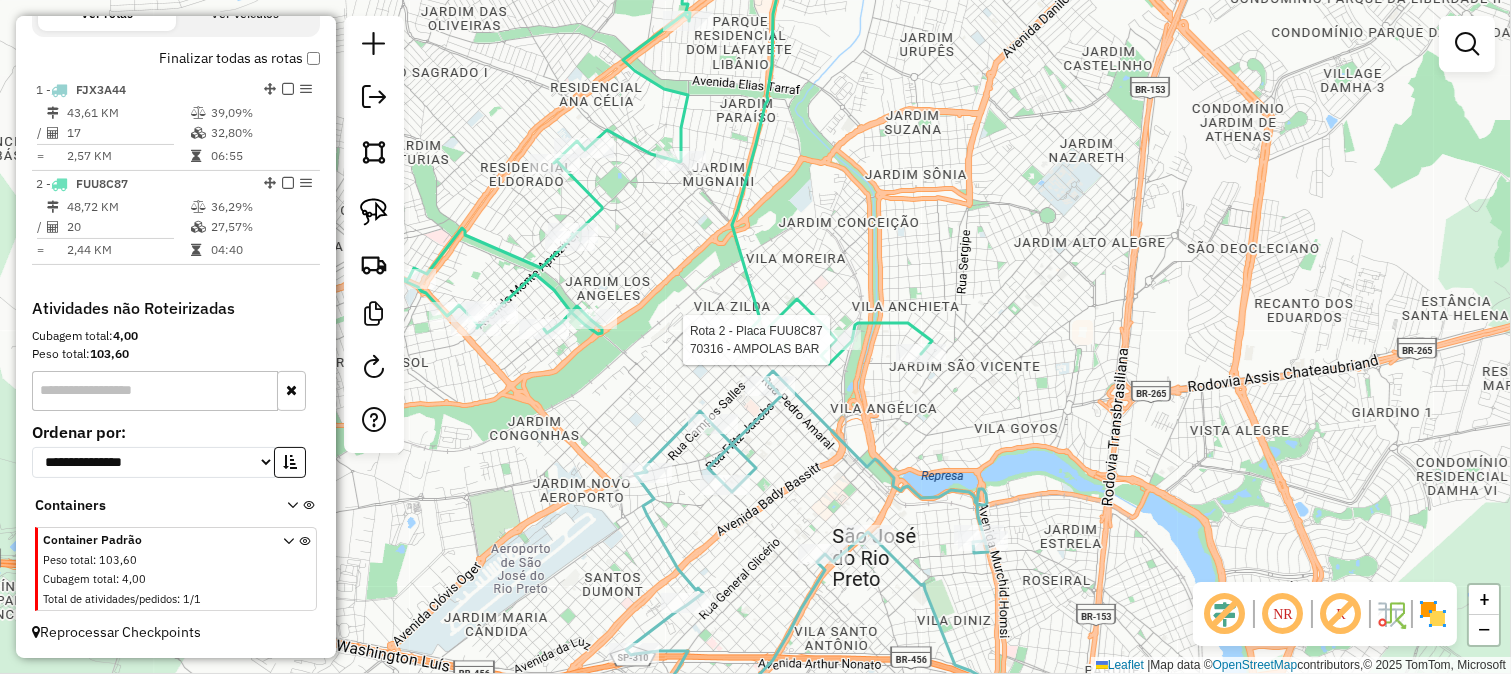 select on "**********" 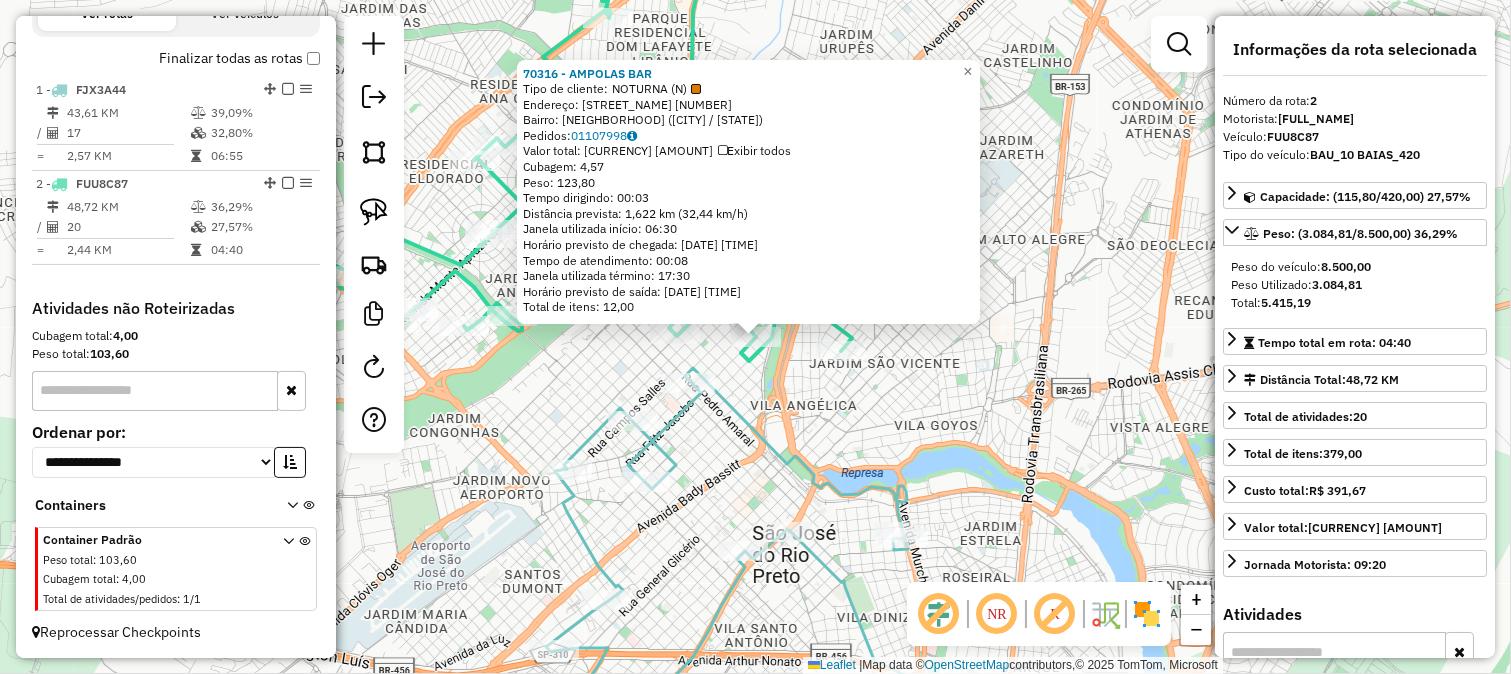 click on "[BUSINESS_NAME]  Tipo de cliente:   NOTURNA (N)   Endereço:  [STREET_NAME] [NUMBER]   Bairro: [NEIGHBORHOOD] ([CITY] / [STATE])   Pedidos:  01107998   Valor total: [CURRENCY] [AMOUNT]   Exibir todos   Cubagem: [CUBAGE]  Peso: [WEIGHT]  Tempo dirigindo: [TIME]   Distância prevista: [DISTANCE] km ([SPEED] km/h)   Janela utilizada início: [TIME]   Horário previsto de chegada: [DATE] [TIME]   Tempo de atendimento: [TIME]   Janela utilizada término: [TIME]   Horário previsto de saída: [DATE] [TIME]   Total de itens: [ITEMS]  × Janela de atendimento Grade de atendimento Capacidade Transportadoras Veículos Cliente Pedidos  Rotas Selecione os dias de semana para filtrar as janelas de atendimento  Seg   Ter   Qua   Qui   Sex   Sáb   Dom  Informe o período da janela de atendimento: De: [TIME] Até: [TIME]  Filtrar exatamente a janela do cliente  Considerar janela de atendimento padrão  Selecione os dias de semana para filtrar as grades de atendimento  Seg   Ter   Qua   Qui   Sex   Sáb   Dom   Clientes fora do dia de atendimento selecionado" 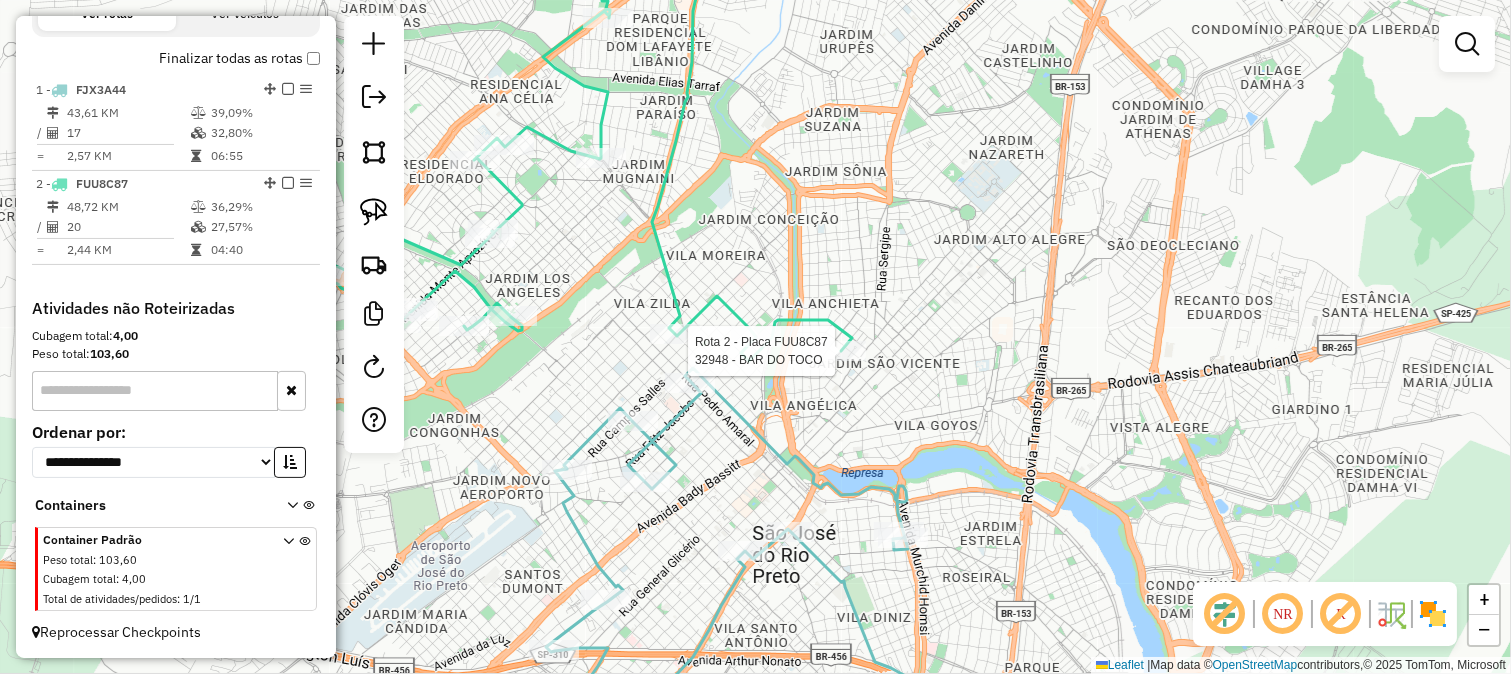 select on "**********" 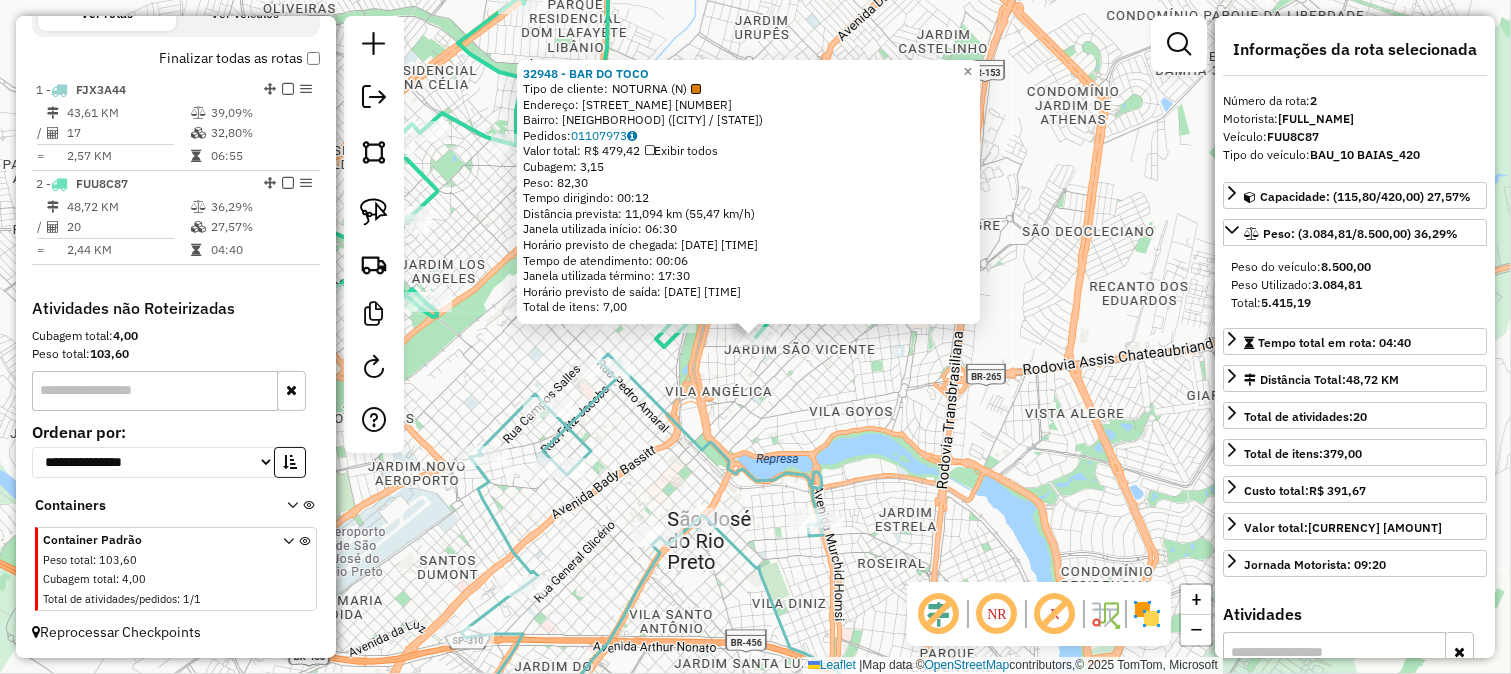 click on "[BUSINESS_NAME]  Tipo de cliente:   NOTURNA (N)   Endereço:  [STREET_NAME] [NUMBER]   Bairro: [NEIGHBORHOOD] ([CITY] / [STATE])   Pedidos:  01107973   Valor total: [CURRENCY] [AMOUNT]   Exibir todos   Cubagem: [CUBAGE]  Peso: [WEIGHT]  Tempo dirigindo: [TIME]   Distância prevista: [DISTANCE] km ([SPEED] km/h)   Janela utilizada início: [TIME]   Horário previsto de chegada: [DATE] [TIME]   Tempo de atendimento: [TIME]   Janela utilizada término: [TIME]   Horário previsto de saída: [DATE] [TIME]   Total de itens: [ITEMS]  × Janela de atendimento Grade de atendimento Capacidade Transportadoras Veículos Cliente Pedidos  Rotas Selecione os dias de semana para filtrar as janelas de atendimento  Seg   Ter   Qua   Qui   Sex   Sáb   Dom  Informe o período da janela de atendimento: De: [TIME] Até: [TIME]  Filtrar exatamente a janela do cliente  Considerar janela de atendimento padrão  Selecione os dias de semana para filtrar as grades de atendimento  Seg   Ter   Qua   Qui   Sex   Sáb   Dom   Clientes fora do dia de atendimento selecionado" 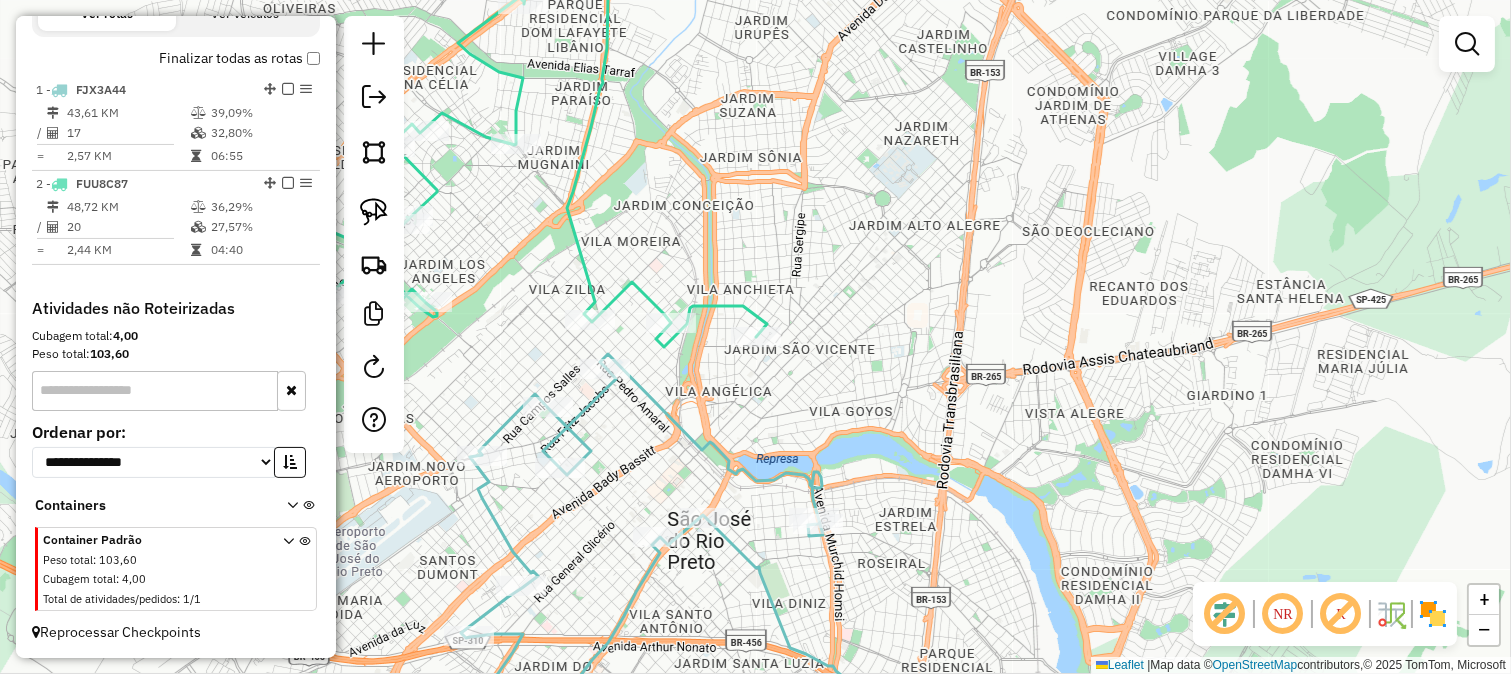 click on "[BUSINESS_NAME]  Tipo de cliente:   NOTURNA (N)   Endereço:  [STREET_NAME] [NUMBER]   Bairro: [NEIGHBORHOOD] ([CITY] / [STATE])   Pedidos:  01107973   Valor total: [CURRENCY] [AMOUNT]   Exibir todos   Cubagem: [CUBAGE]  Peso: [WEIGHT]  Tempo dirigindo: [TIME]   Distância prevista: [DISTANCE] km ([SPEED] km/h)   Janela utilizada início: [TIME]   Horário previsto de chegada: [DATE] [TIME]   Tempo de atendimento: [TIME]   Janela utilizada término: [TIME]   Horário previsto de saída: [DATE] [TIME]   Total de itens: [ITEMS]  × Janela de atendimento Grade de atendimento Capacidade Transportadoras Veículos Cliente Pedidos  Rotas Selecione os dias de semana para filtrar as janelas de atendimento  Seg   Ter   Qua   Qui   Sex   Sáb   Dom  Informe o período da janela de atendimento: De: [TIME] Até: [TIME]  Filtrar exatamente a janela do cliente  Considerar janela de atendimento padrão  Selecione os dias de semana para filtrar as grades de atendimento  Seg   Ter   Qua   Qui   Sex   Sáb   Dom   Clientes fora do dia de atendimento selecionado" 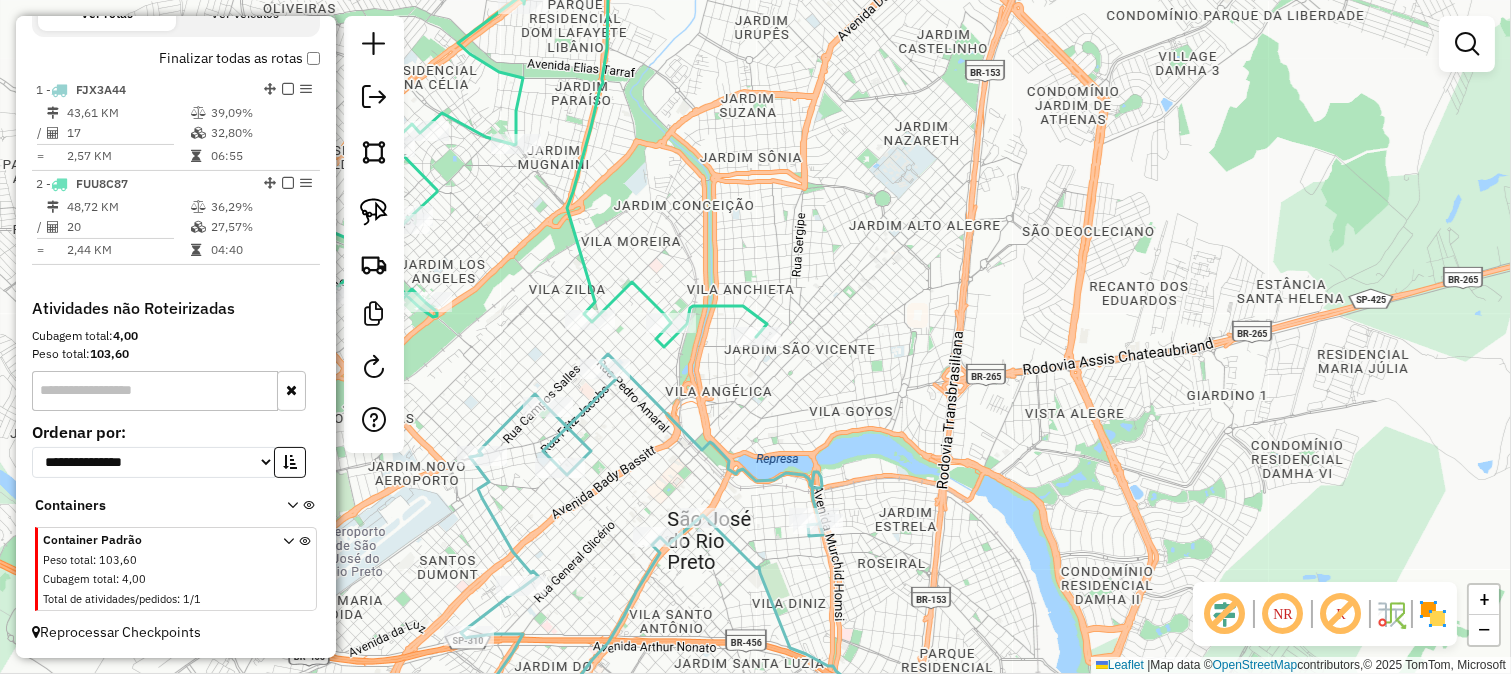 click 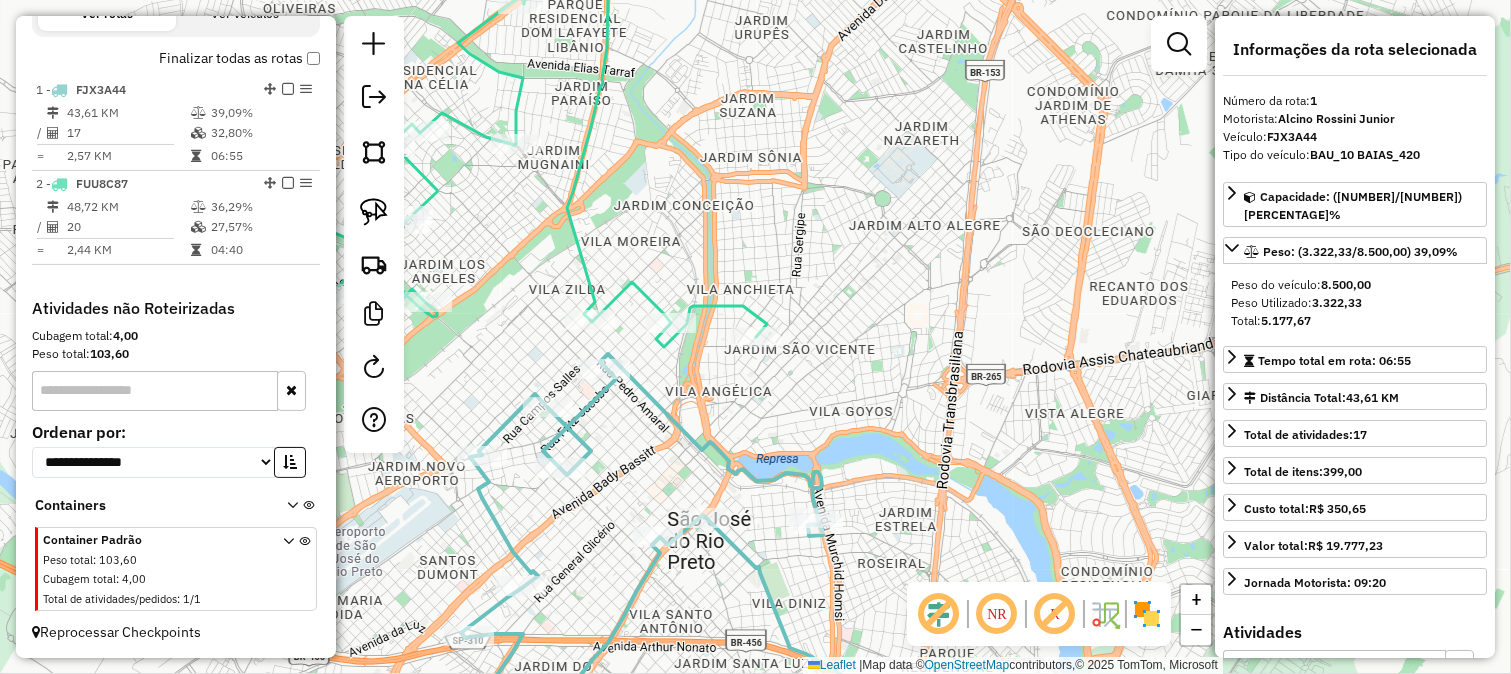 click on "Rota 2 - Placa FUU8C87  70316 - AMPOLAS BAR Janela de atendimento Grade de atendimento Capacidade Transportadoras Veículos Cliente Pedidos  Rotas Selecione os dias de semana para filtrar as janelas de atendimento  Seg   Ter   Qua   Qui   Sex   Sáb   Dom  Informe o período da janela de atendimento: De: Até:  Filtrar exatamente a janela do cliente  Considerar janela de atendimento padrão  Selecione os dias de semana para filtrar as grades de atendimento  Seg   Ter   Qua   Qui   Sex   Sáb   Dom   Considerar clientes sem dia de atendimento cadastrado  Clientes fora do dia de atendimento selecionado Filtrar as atividades entre os valores definidos abaixo:  Peso mínimo:   Peso máximo:   Cubagem mínima:   Cubagem máxima:   De:   Até:  Filtrar as atividades entre o tempo de atendimento definido abaixo:  De:   Até:   Considerar capacidade total dos clientes não roteirizados Transportadora: Selecione um ou mais itens Tipo de veículo: Selecione um ou mais itens Veículo: Selecione um ou mais itens Nome: +" 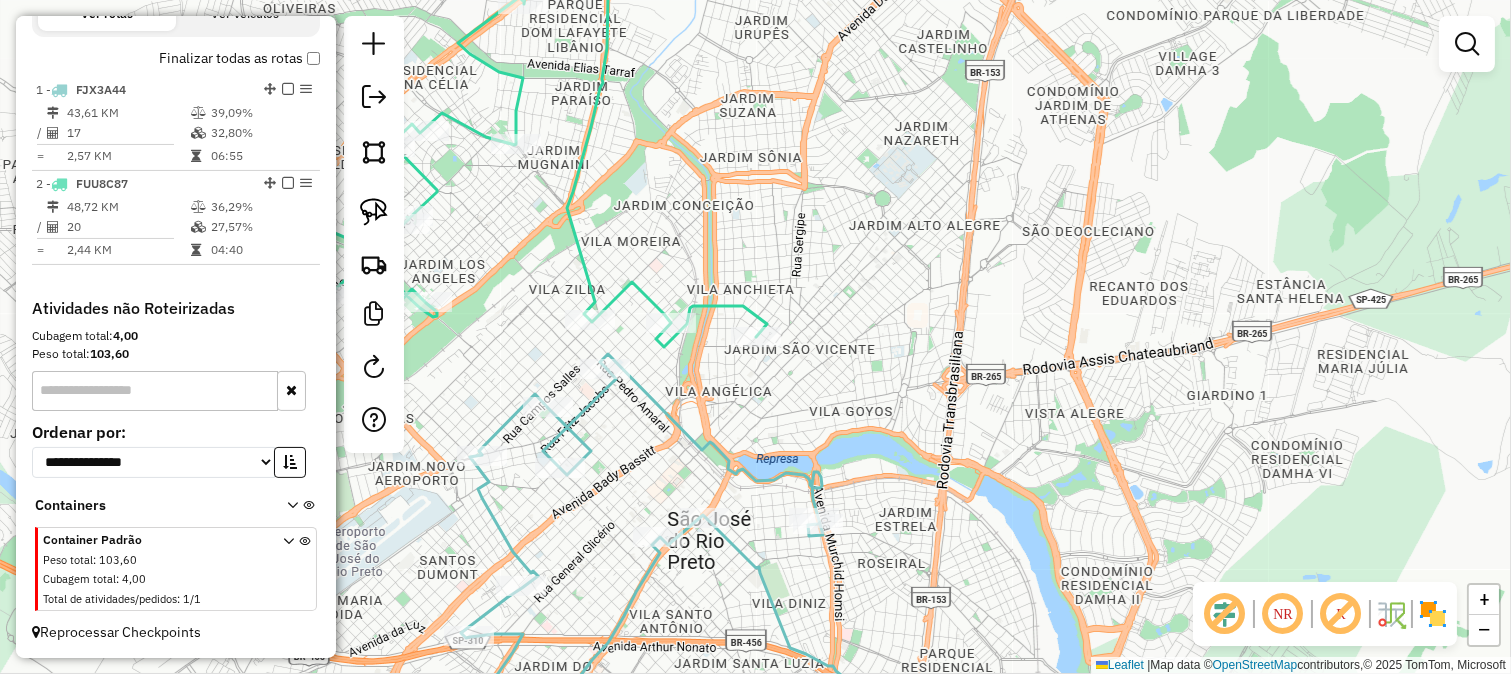select on "**********" 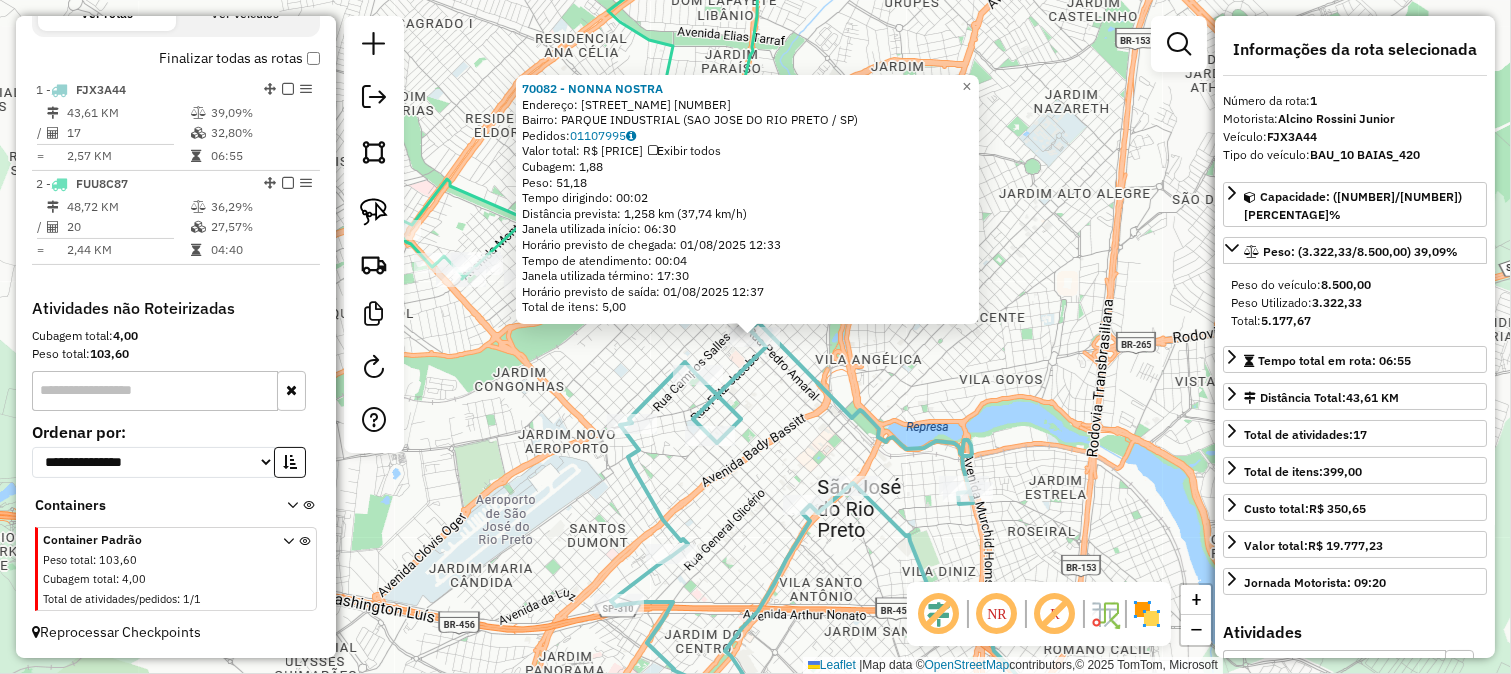 click on "70082 - NONNA NOSTRA  Endereço:  PEDRO AMARAL 1899   Bairro: PARQUE INDUSTRIAL (SAO JOSE DO RIO PRETO / SP)   Pedidos:  01107995   Valor total: R$ 182,78   Exibir todos   Cubagem: 1,88  Peso: 51,18  Tempo dirigindo: 00:02   Distância prevista: 1,258 km (37,74 km/h)   Janela utilizada início: 06:30   Horário previsto de chegada: 01/08/2025 12:33   Tempo de atendimento: 00:04   Janela utilizada término: 17:30   Horário previsto de saída: 01/08/2025 12:37   Total de itens: 5,00  × Janela de atendimento Grade de atendimento Capacidade Transportadoras Veículos Cliente Pedidos  Rotas Selecione os dias de semana para filtrar as janelas de atendimento  Seg   Ter   Qua   Qui   Sex   Sáb   Dom  Informe o período da janela de atendimento: De: Até:  Filtrar exatamente a janela do cliente  Considerar janela de atendimento padrão  Selecione os dias de semana para filtrar as grades de atendimento  Seg   Ter   Qua   Qui   Sex   Sáb   Dom   Considerar clientes sem dia de atendimento cadastrado  Peso mínimo:  +" 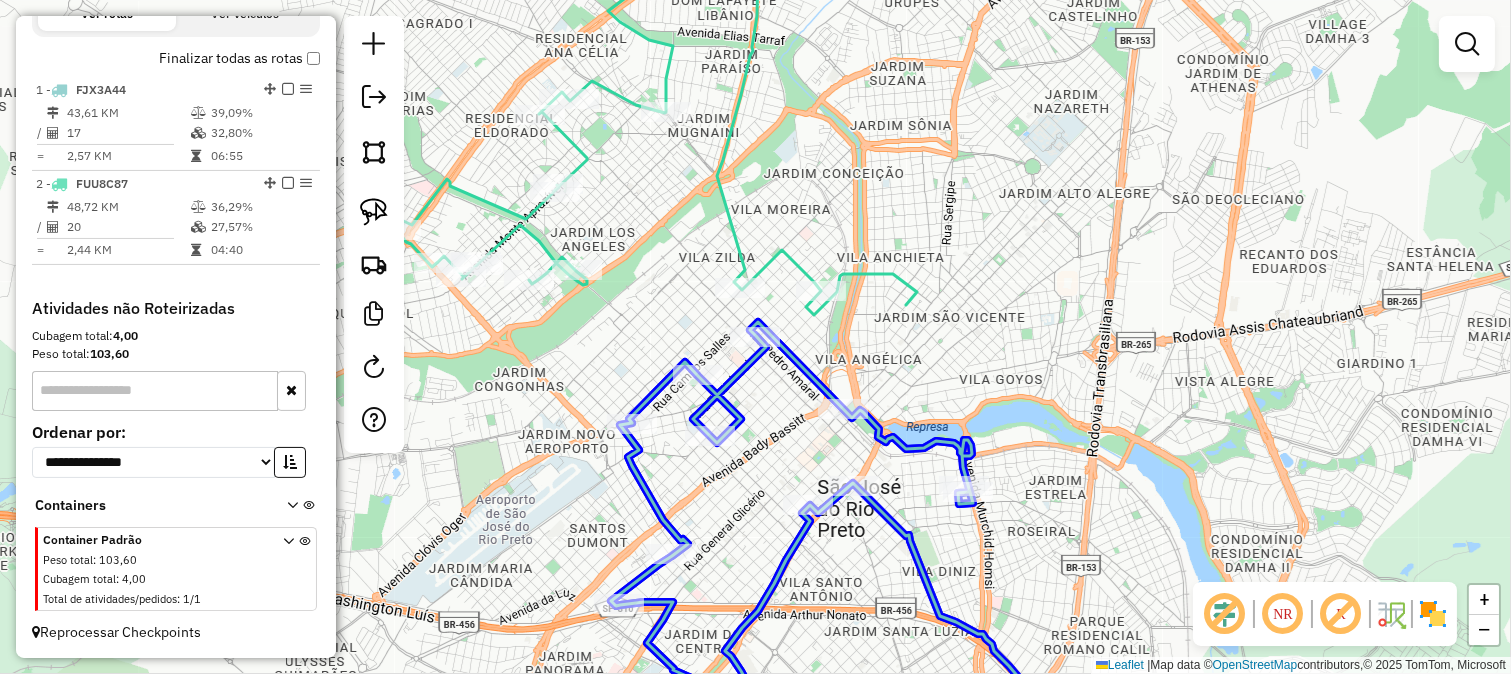 click on "Rota 2 - Placa FUU8C87  32948 - BAR DO TOCO" 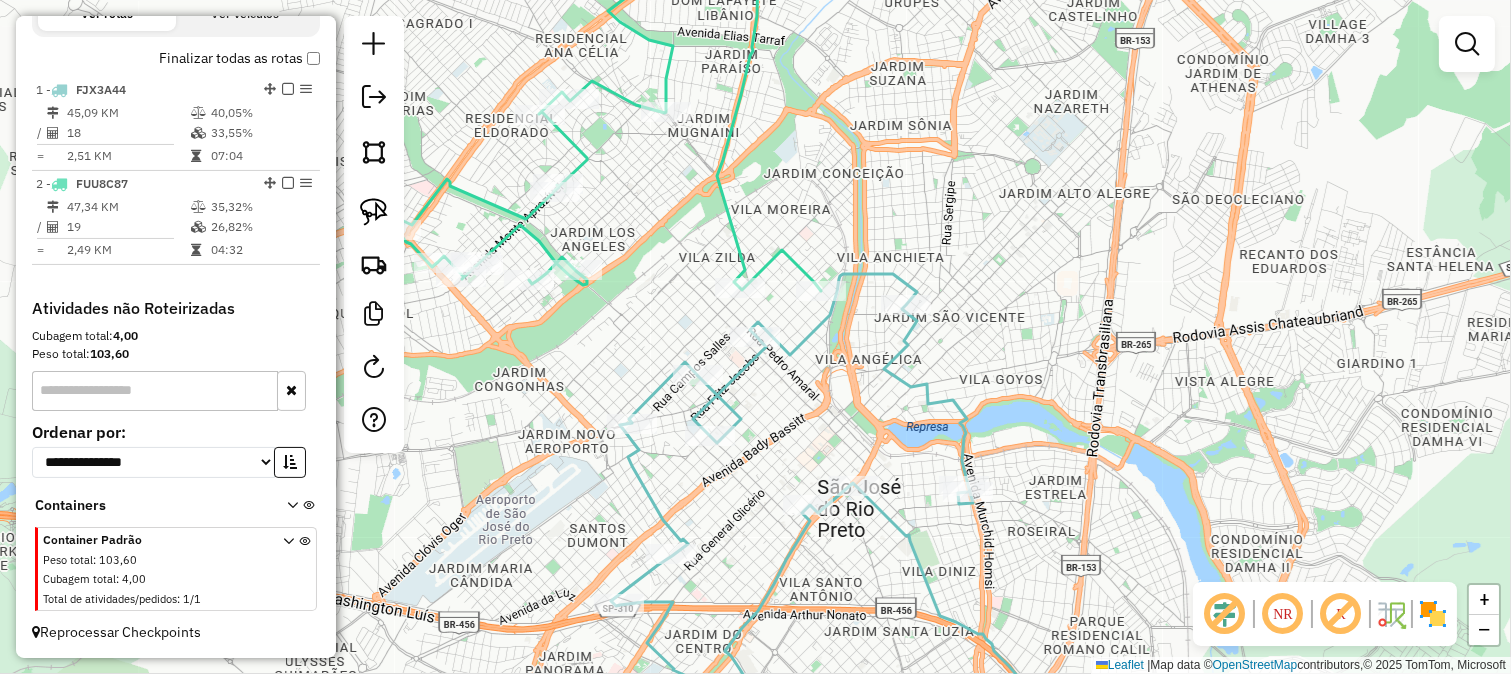 click on "Janela de atendimento Grade de atendimento Capacidade Transportadoras Veículos Cliente Pedidos  Rotas Selecione os dias de semana para filtrar as janelas de atendimento  Seg   Ter   Qua   Qui   Sex   Sáb   Dom  Informe o período da janela de atendimento: De: Até:  Filtrar exatamente a janela do cliente  Considerar janela de atendimento padrão  Selecione os dias de semana para filtrar as grades de atendimento  Seg   Ter   Qua   Qui   Sex   Sáb   Dom   Considerar clientes sem dia de atendimento cadastrado  Clientes fora do dia de atendimento selecionado Filtrar as atividades entre os valores definidos abaixo:  Peso mínimo:   Peso máximo:   Cubagem mínima:   Cubagem máxima:   De:   Até:  Filtrar as atividades entre o tempo de atendimento definido abaixo:  De:   Até:   Considerar capacidade total dos clientes não roteirizados Transportadora: Selecione um ou mais itens Tipo de veículo: Selecione um ou mais itens Veículo: Selecione um ou mais itens Motorista: Selecione um ou mais itens Nome: Rótulo:" 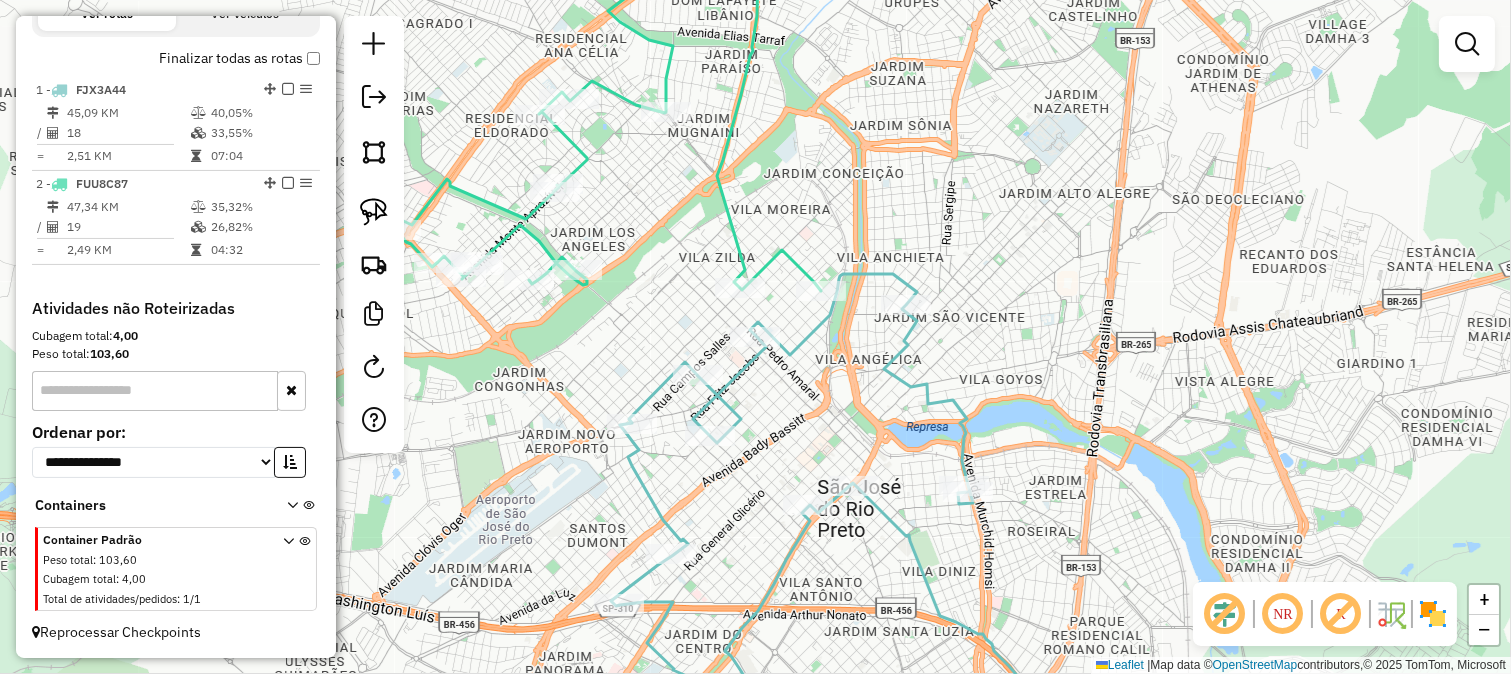click 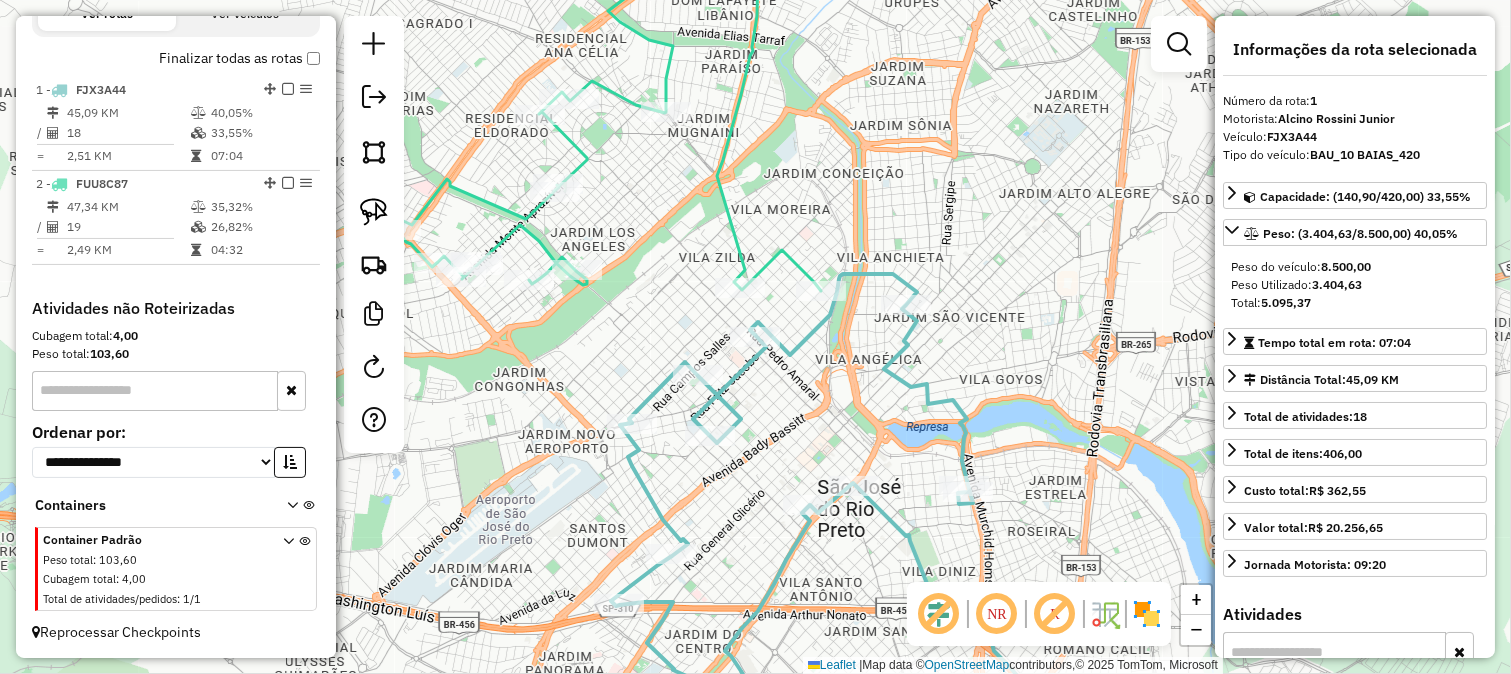click on "Rota 2 - Placa FUU8C87  70316 - AMPOLAS BAR Janela de atendimento Grade de atendimento Capacidade Transportadoras Veículos Cliente Pedidos  Rotas Selecione os dias de semana para filtrar as janelas de atendimento  Seg   Ter   Qua   Qui   Sex   Sáb   Dom  Informe o período da janela de atendimento: De: Até:  Filtrar exatamente a janela do cliente  Considerar janela de atendimento padrão  Selecione os dias de semana para filtrar as grades de atendimento  Seg   Ter   Qua   Qui   Sex   Sáb   Dom   Considerar clientes sem dia de atendimento cadastrado  Clientes fora do dia de atendimento selecionado Filtrar as atividades entre os valores definidos abaixo:  Peso mínimo:   Peso máximo:   Cubagem mínima:   Cubagem máxima:   De:   Até:  Filtrar as atividades entre o tempo de atendimento definido abaixo:  De:   Até:   Considerar capacidade total dos clientes não roteirizados Transportadora: Selecione um ou mais itens Tipo de veículo: Selecione um ou mais itens Veículo: Selecione um ou mais itens Nome: +" 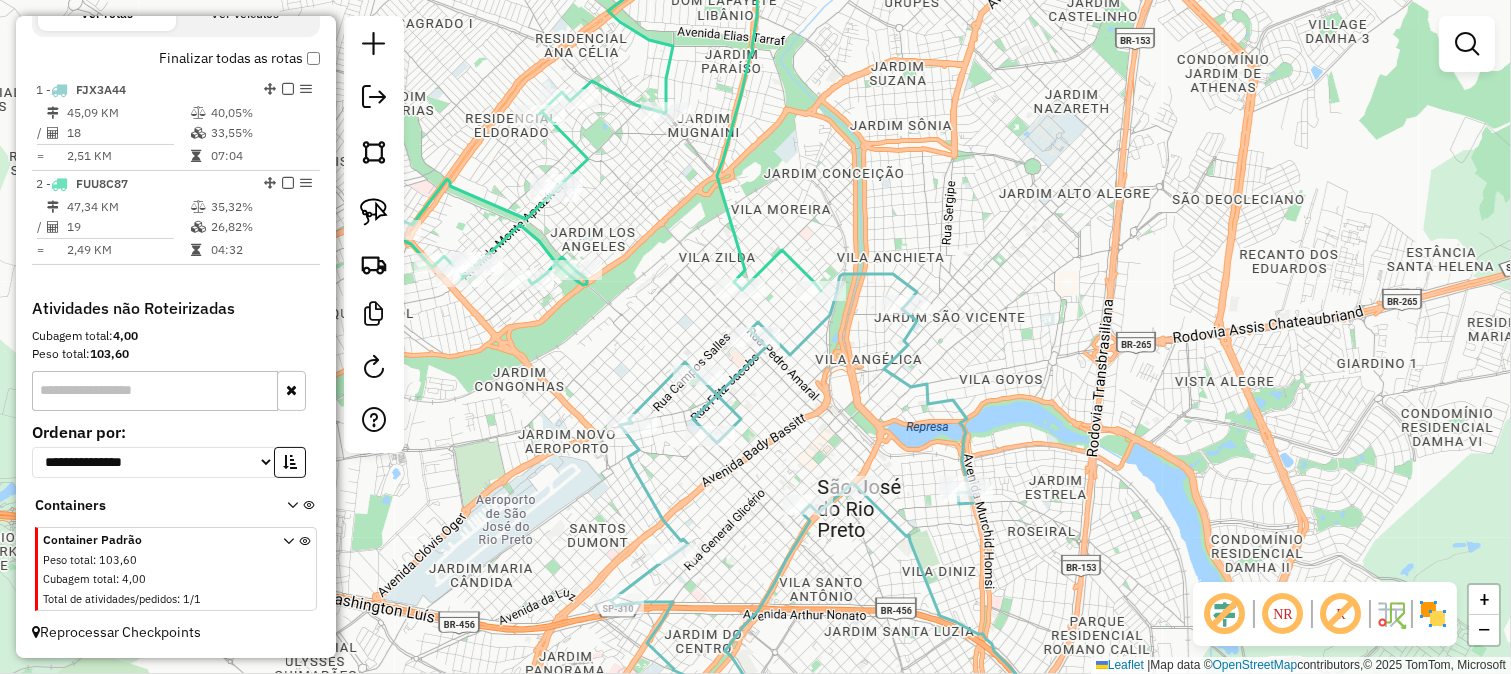 click 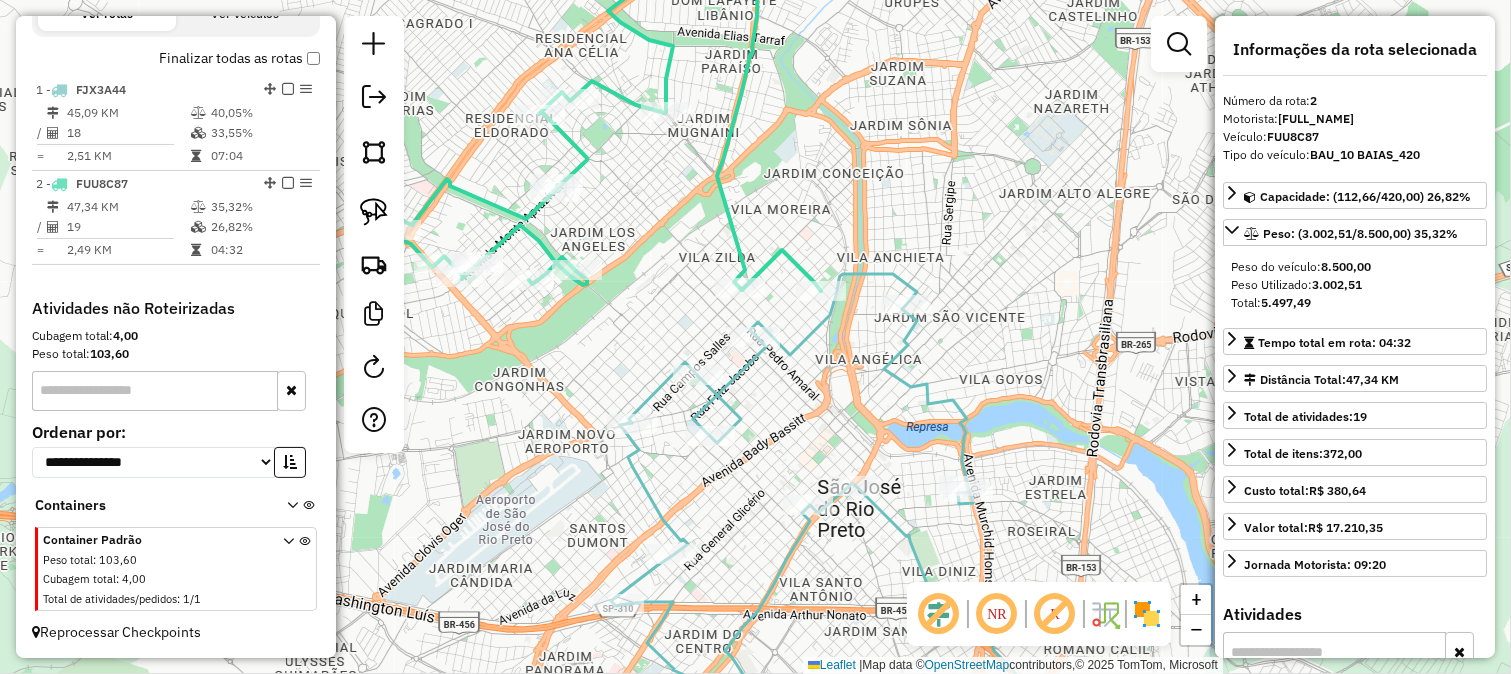 click on "Janela de atendimento Grade de atendimento Capacidade Transportadoras Veículos Cliente Pedidos  Rotas Selecione os dias de semana para filtrar as janelas de atendimento  Seg   Ter   Qua   Qui   Sex   Sáb   Dom  Informe o período da janela de atendimento: De: Até:  Filtrar exatamente a janela do cliente  Considerar janela de atendimento padrão  Selecione os dias de semana para filtrar as grades de atendimento  Seg   Ter   Qua   Qui   Sex   Sáb   Dom   Considerar clientes sem dia de atendimento cadastrado  Clientes fora do dia de atendimento selecionado Filtrar as atividades entre os valores definidos abaixo:  Peso mínimo:   Peso máximo:   Cubagem mínima:   Cubagem máxima:   De:   Até:  Filtrar as atividades entre o tempo de atendimento definido abaixo:  De:   Até:   Considerar capacidade total dos clientes não roteirizados Transportadora: Selecione um ou mais itens Tipo de veículo: Selecione um ou mais itens Veículo: Selecione um ou mais itens Motorista: Selecione um ou mais itens Nome: Rótulo:" 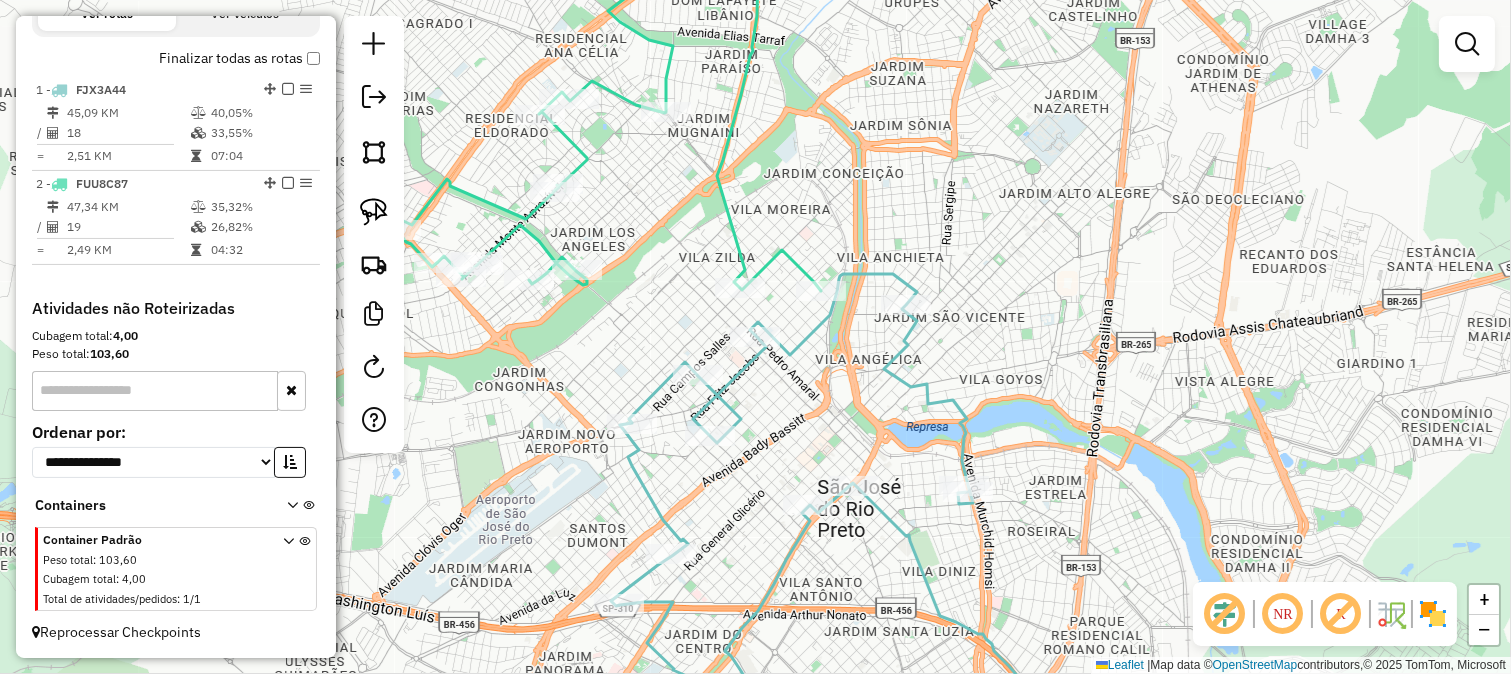 drag, startPoint x: 823, startPoint y: 212, endPoint x: 823, endPoint y: 255, distance: 43 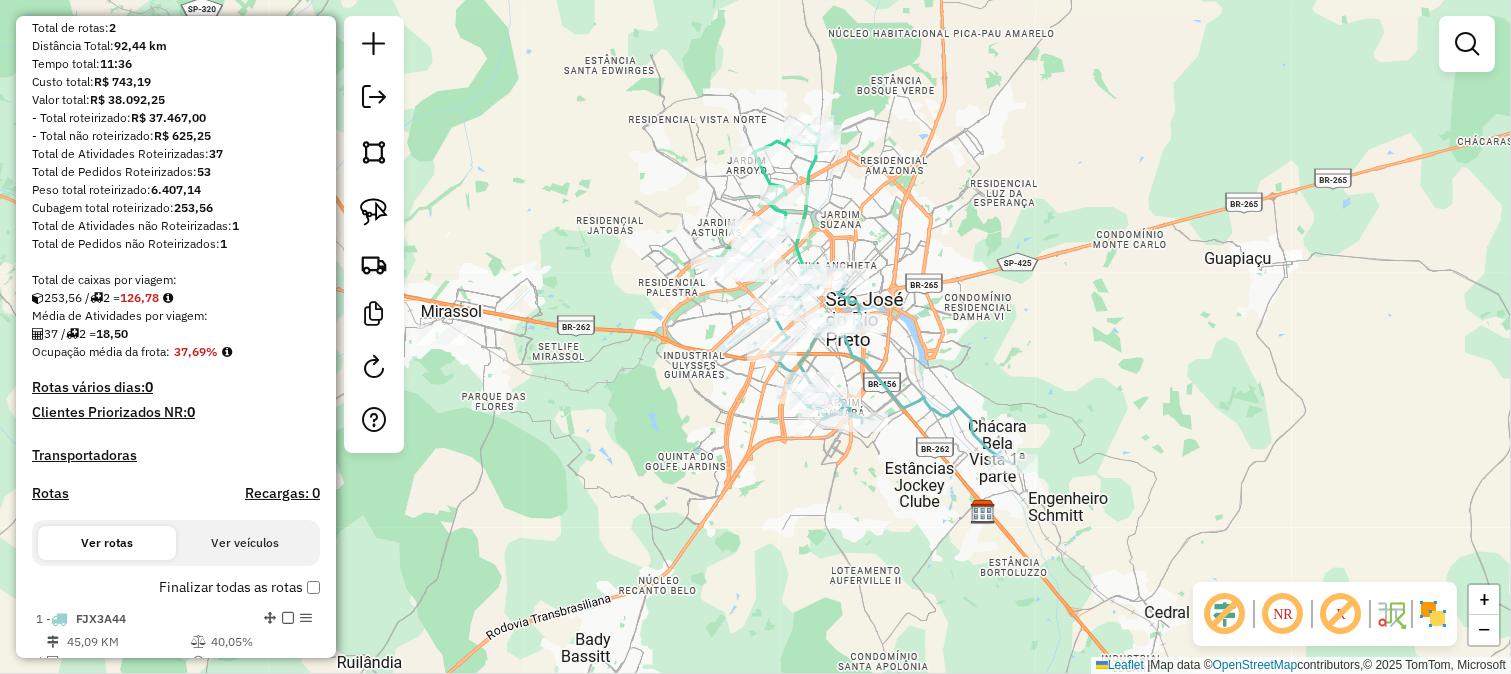 scroll, scrollTop: 64, scrollLeft: 0, axis: vertical 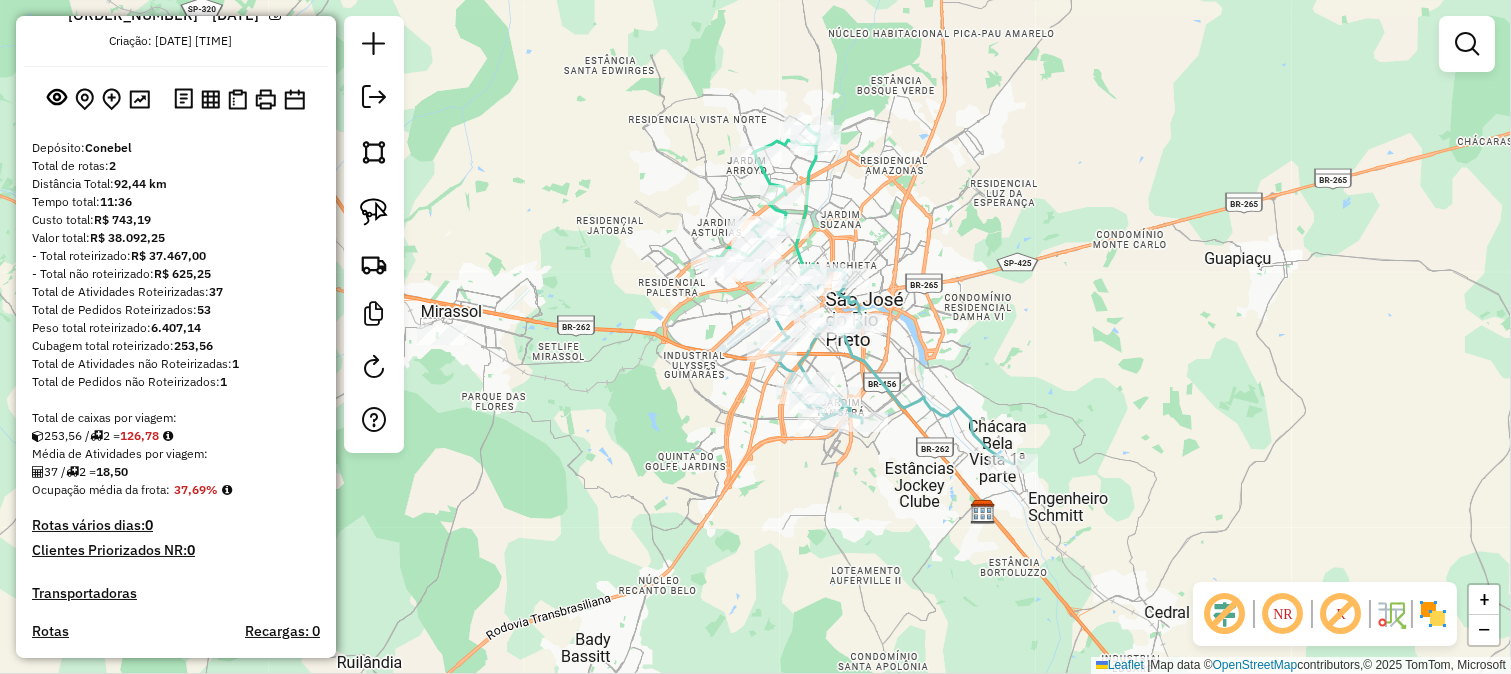 drag, startPoint x: 457, startPoint y: 141, endPoint x: 492, endPoint y: 162, distance: 40.81666 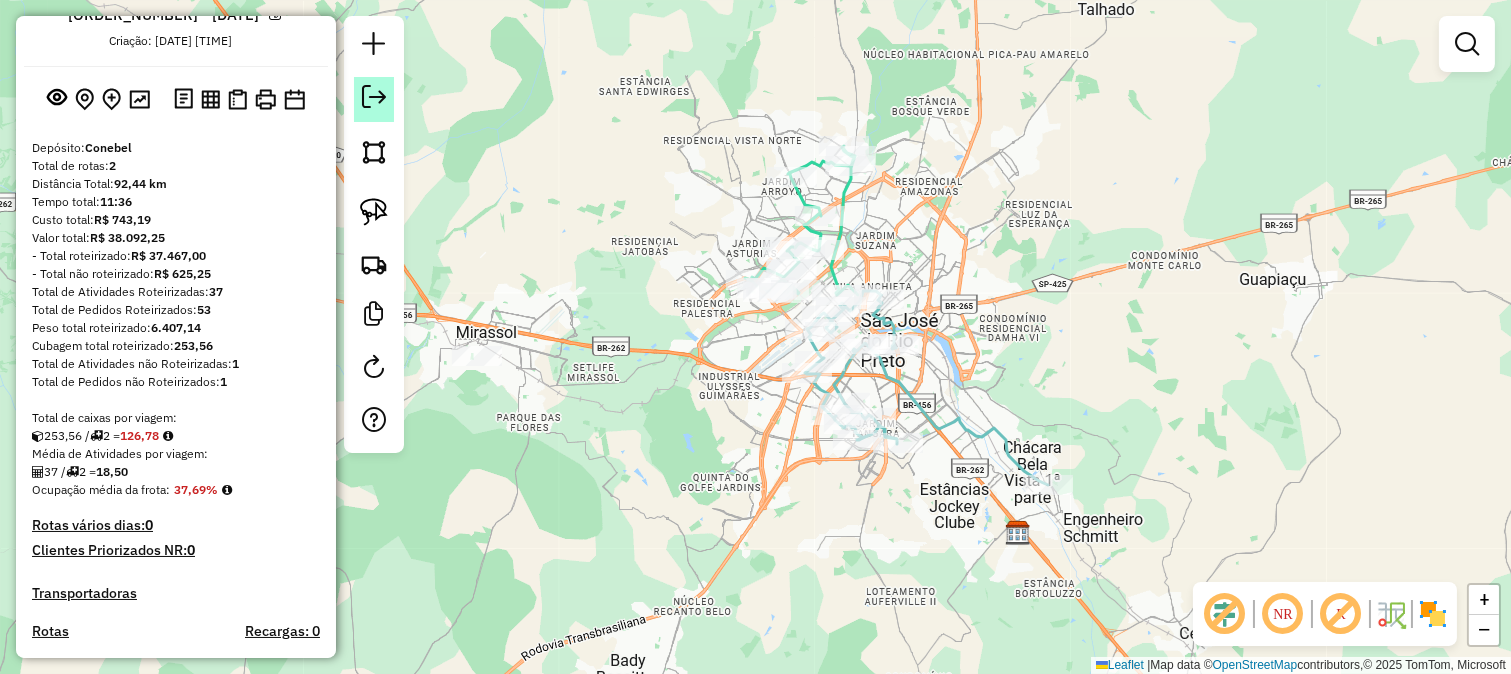 click 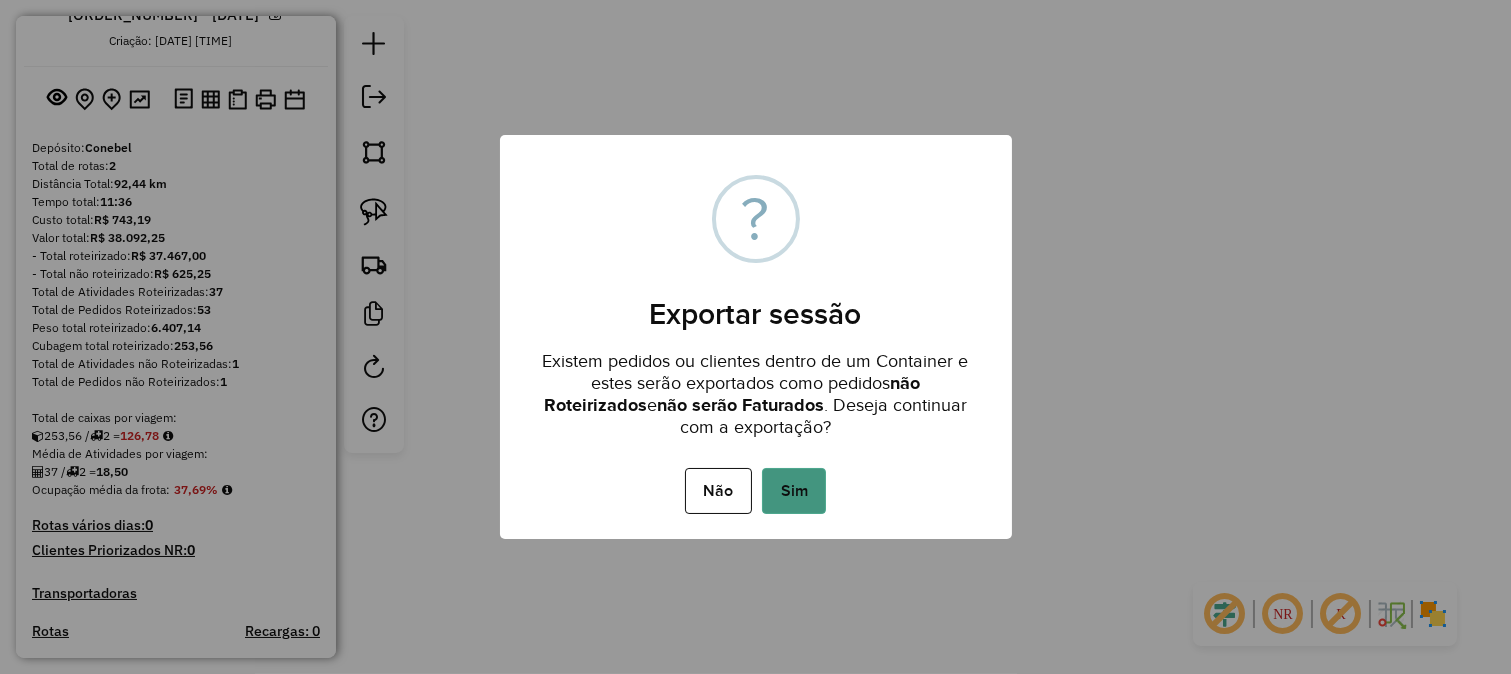 click on "Sim" at bounding box center [794, 491] 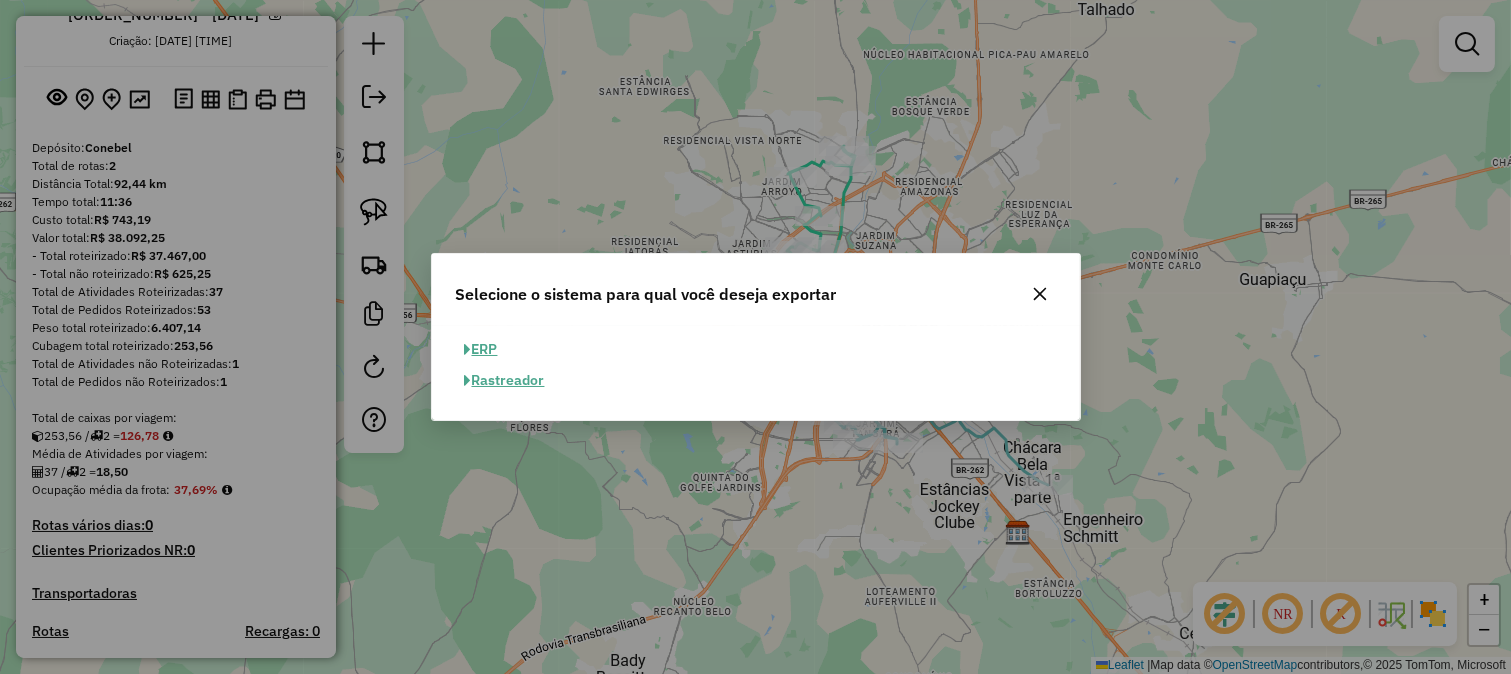 click on "ERP   Rastreador" 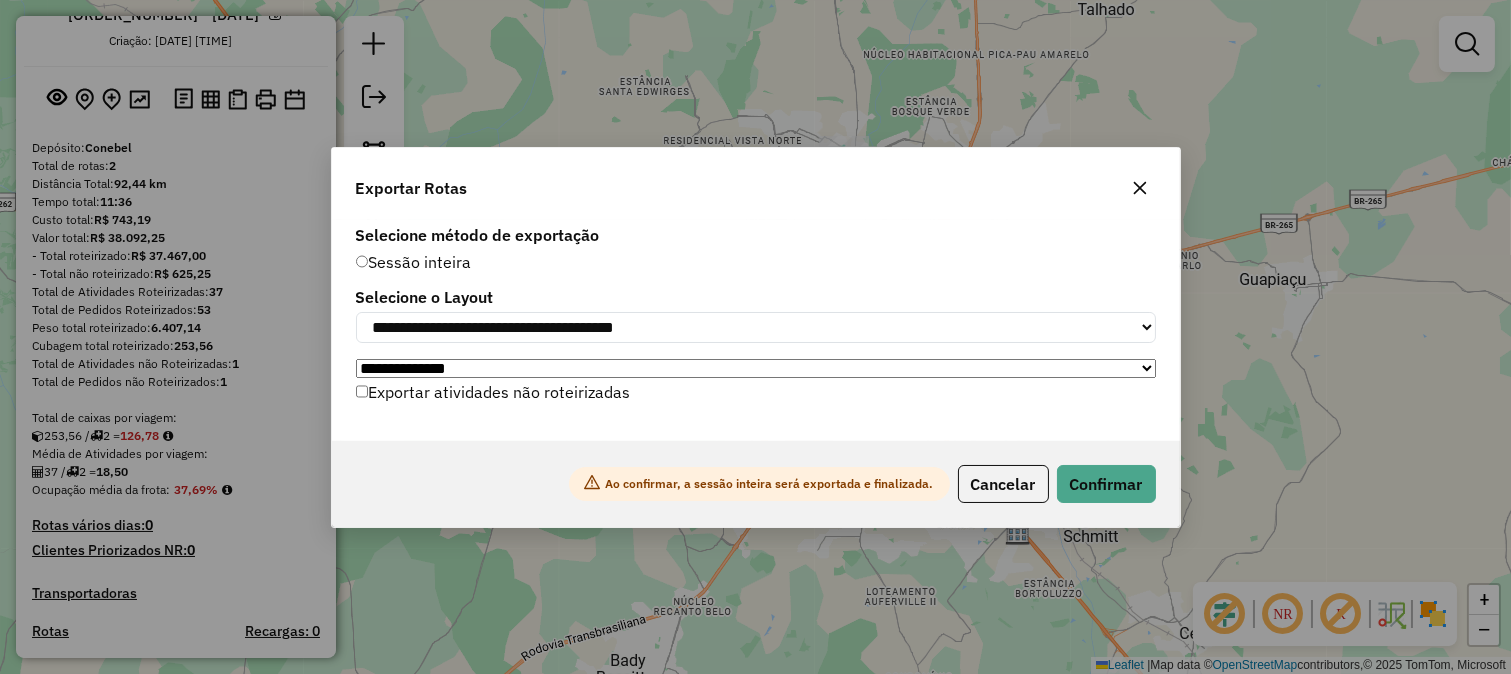 click on "Ao confirmar, a sessão inteira será exportada e finalizada.
Cancelar   Confirmar" 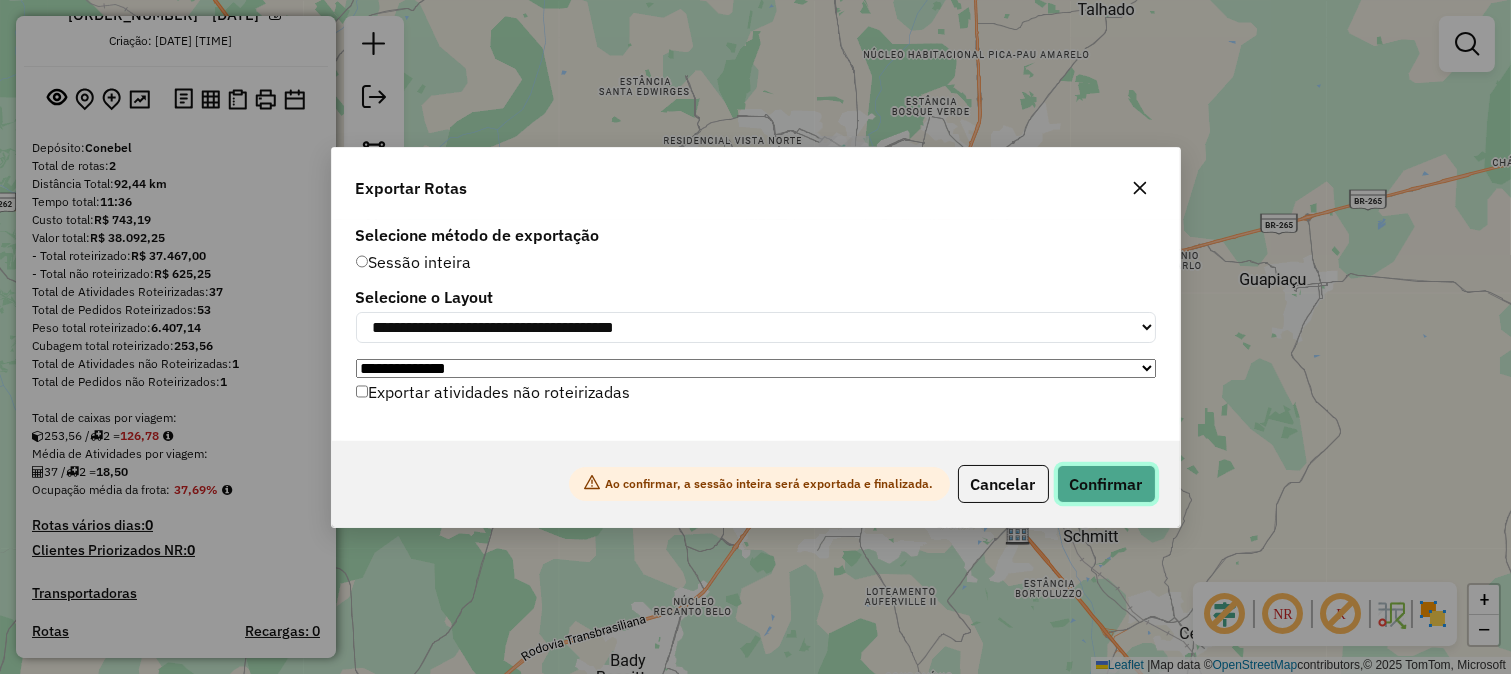 click on "Confirmar" 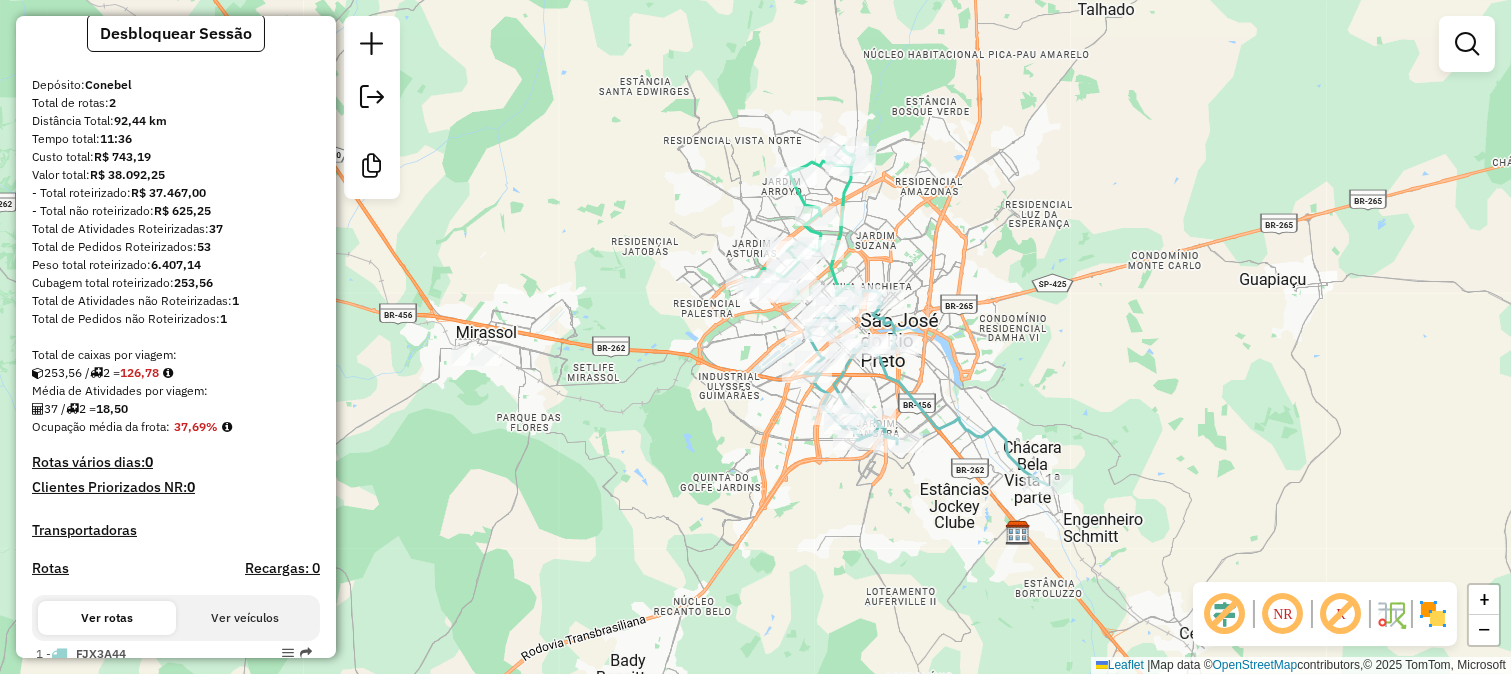 scroll, scrollTop: 286, scrollLeft: 0, axis: vertical 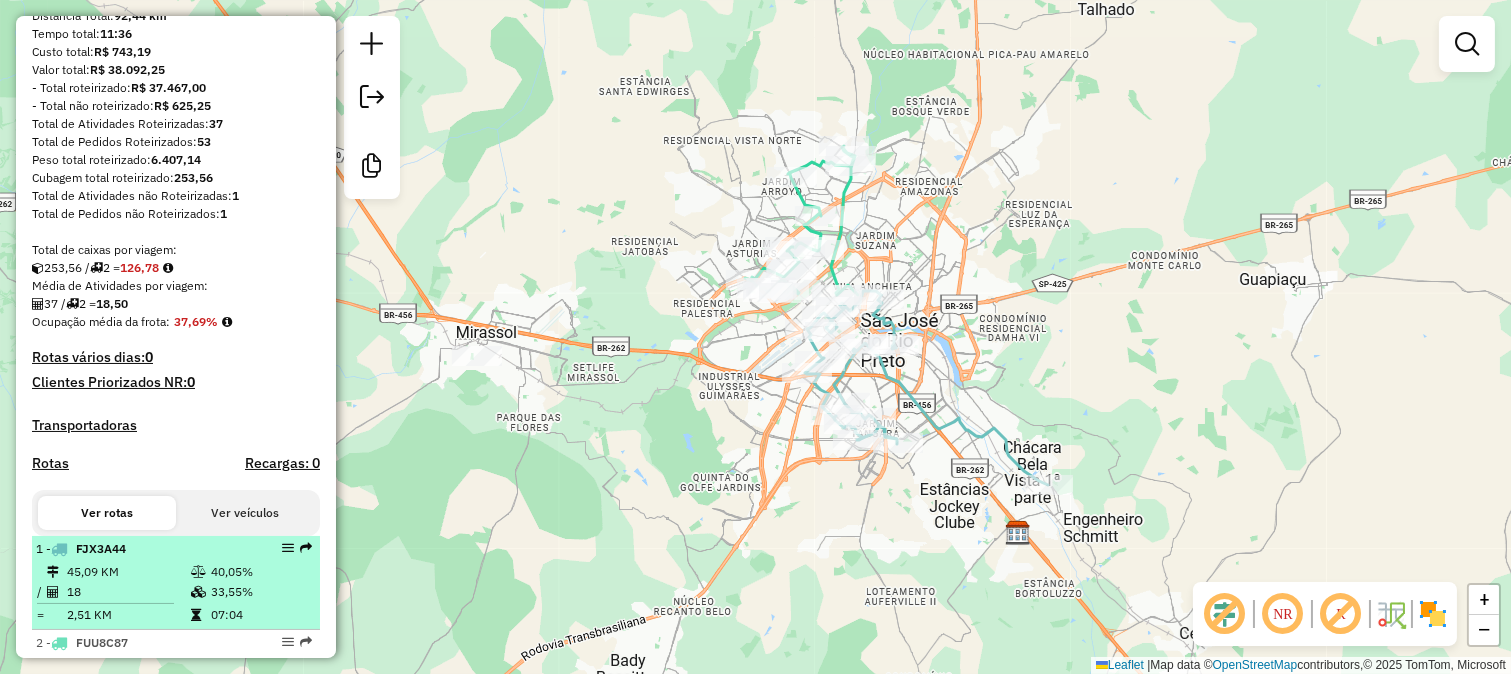 click on "1 -       FJX3A44" at bounding box center (142, 549) 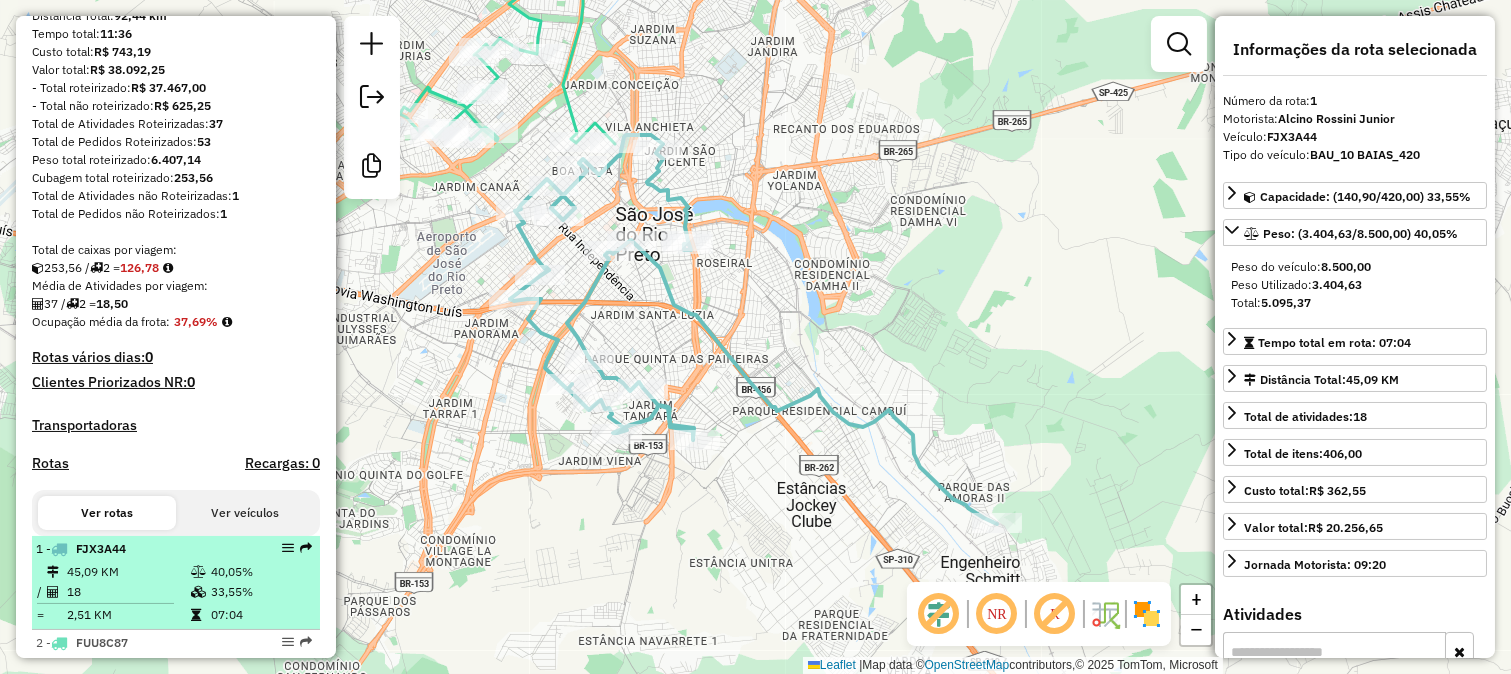 click on "45,09 KM" at bounding box center (128, 572) 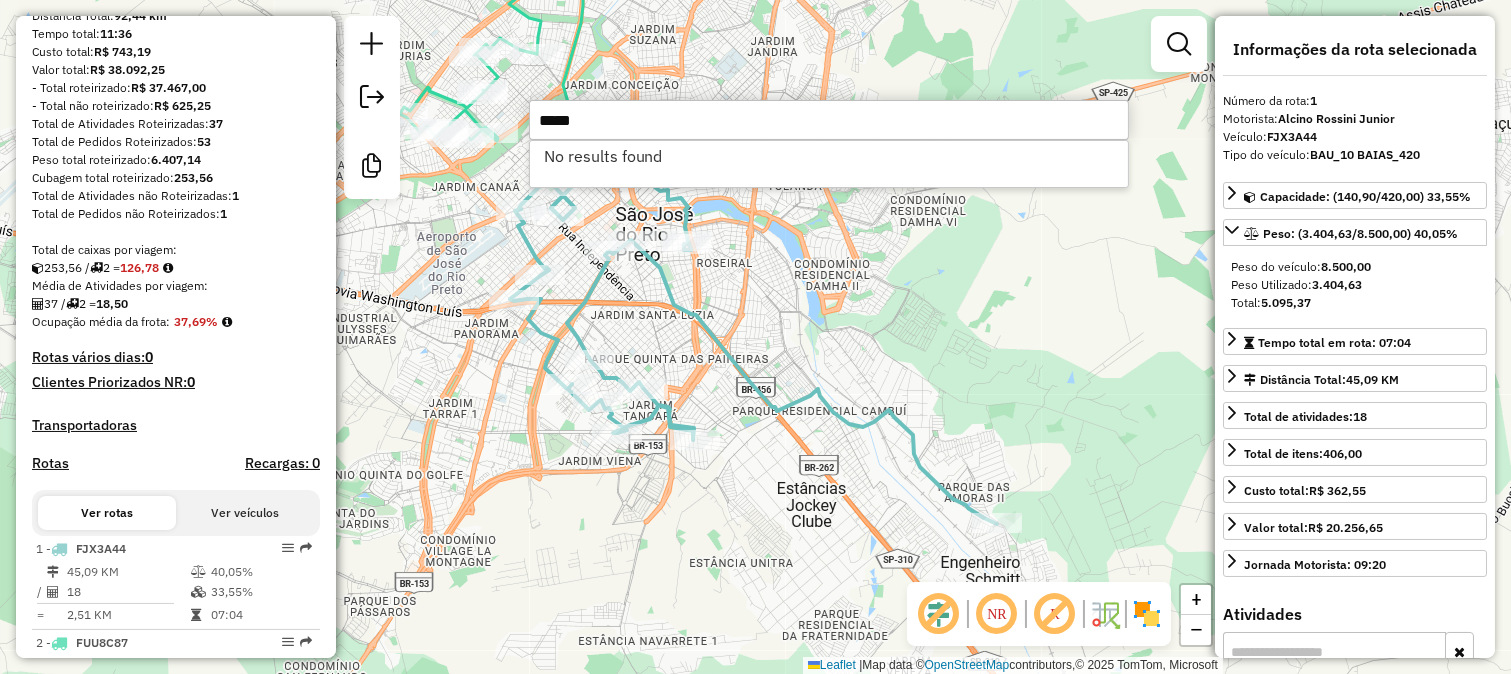 click on "*****" at bounding box center (829, 120) 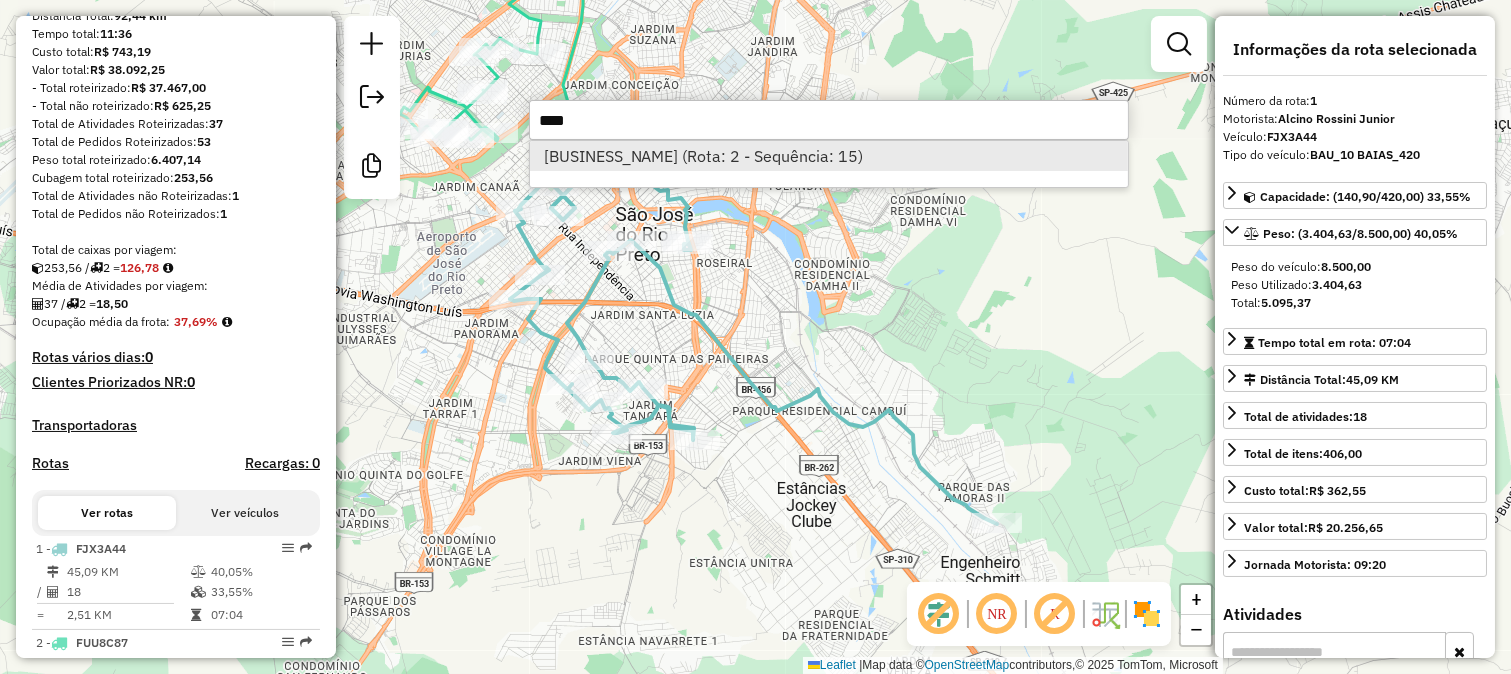 type on "****" 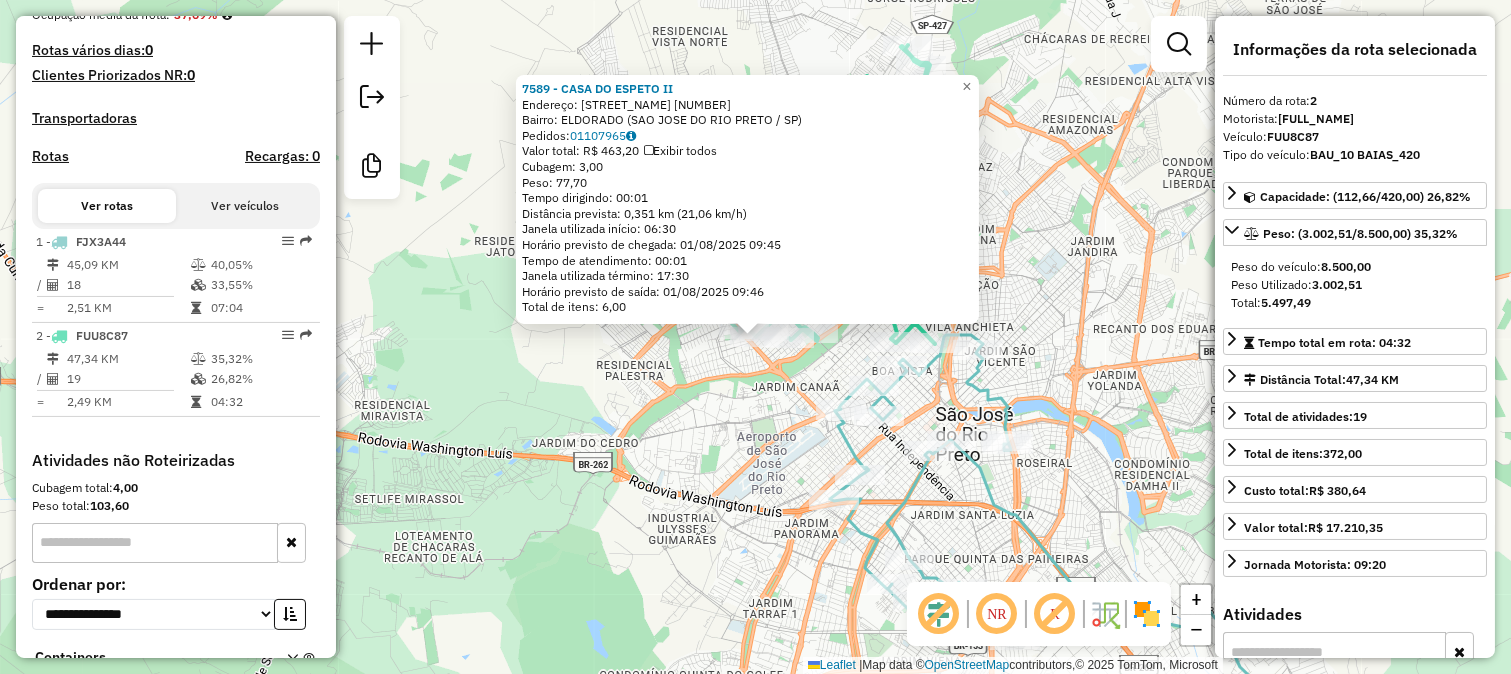 scroll, scrollTop: 700, scrollLeft: 0, axis: vertical 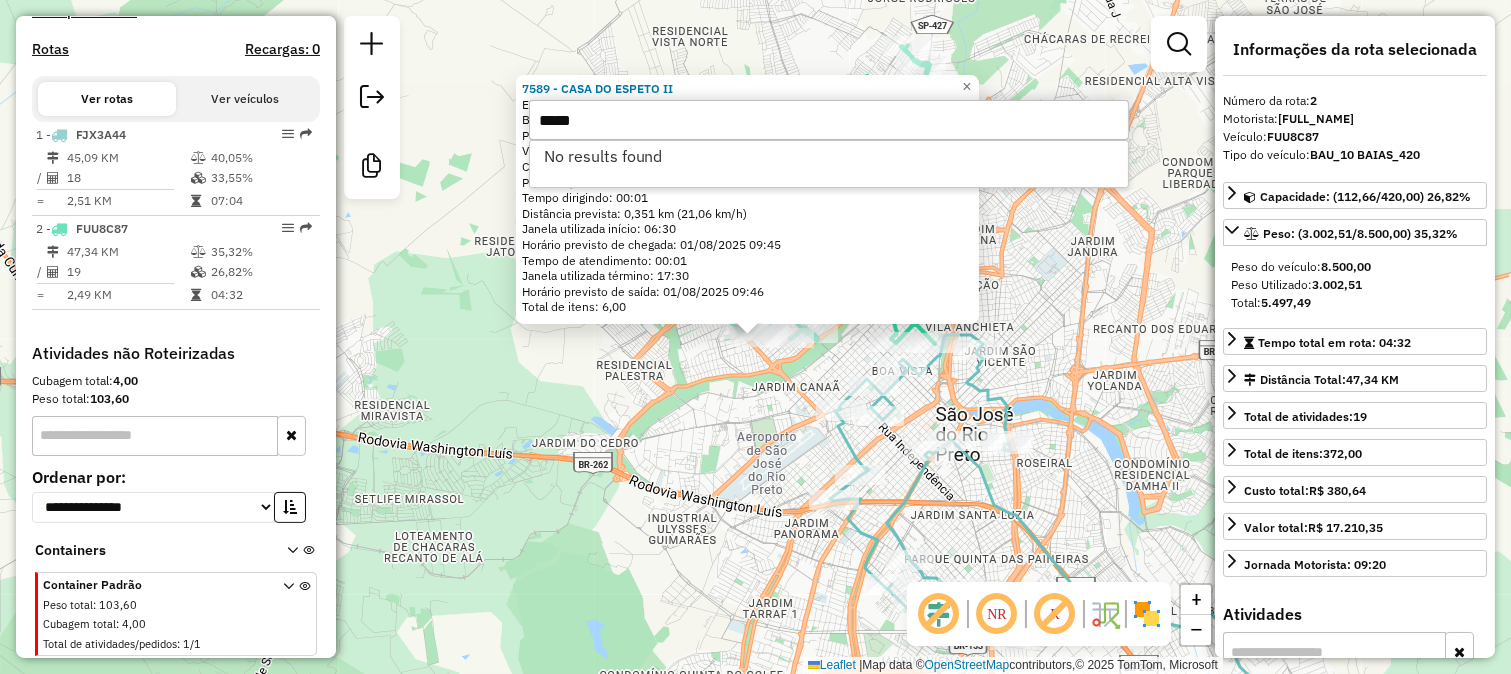 click on "*****" at bounding box center (829, 120) 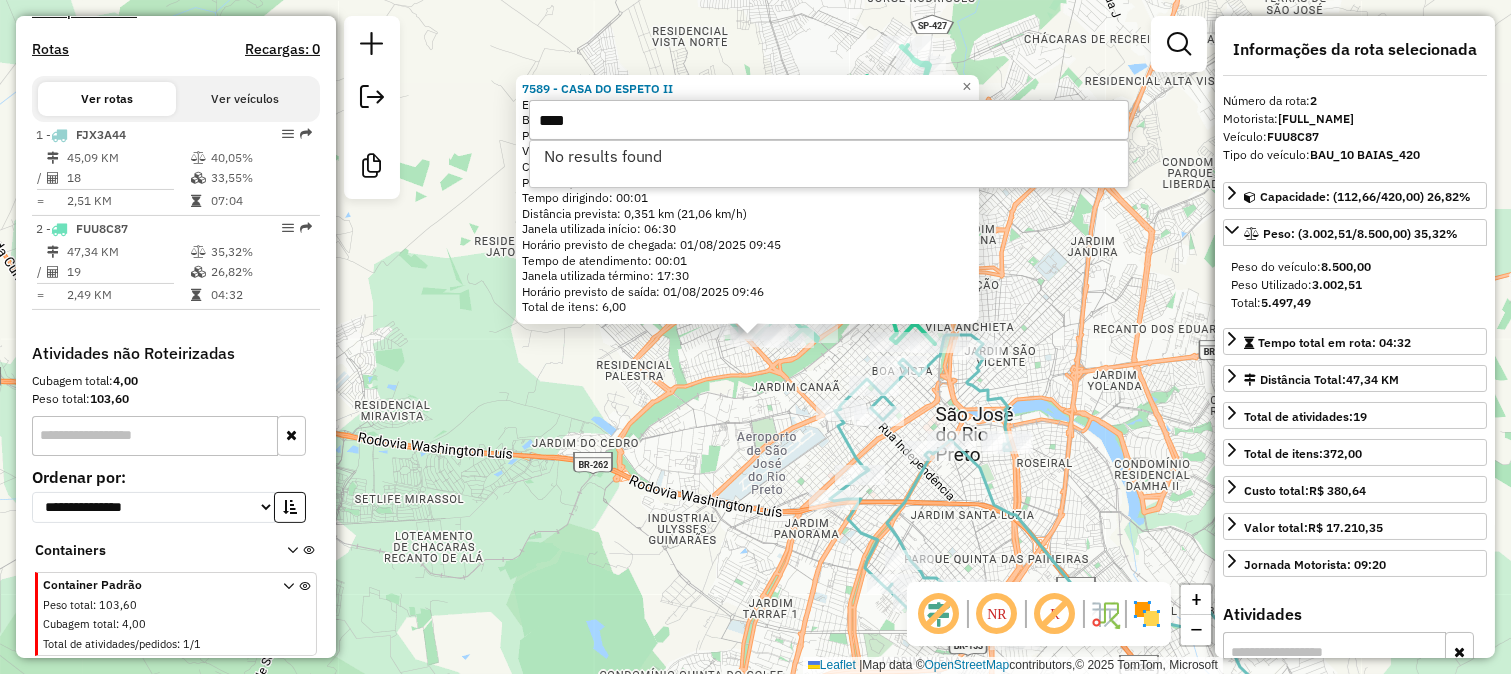 click on "****" at bounding box center (829, 120) 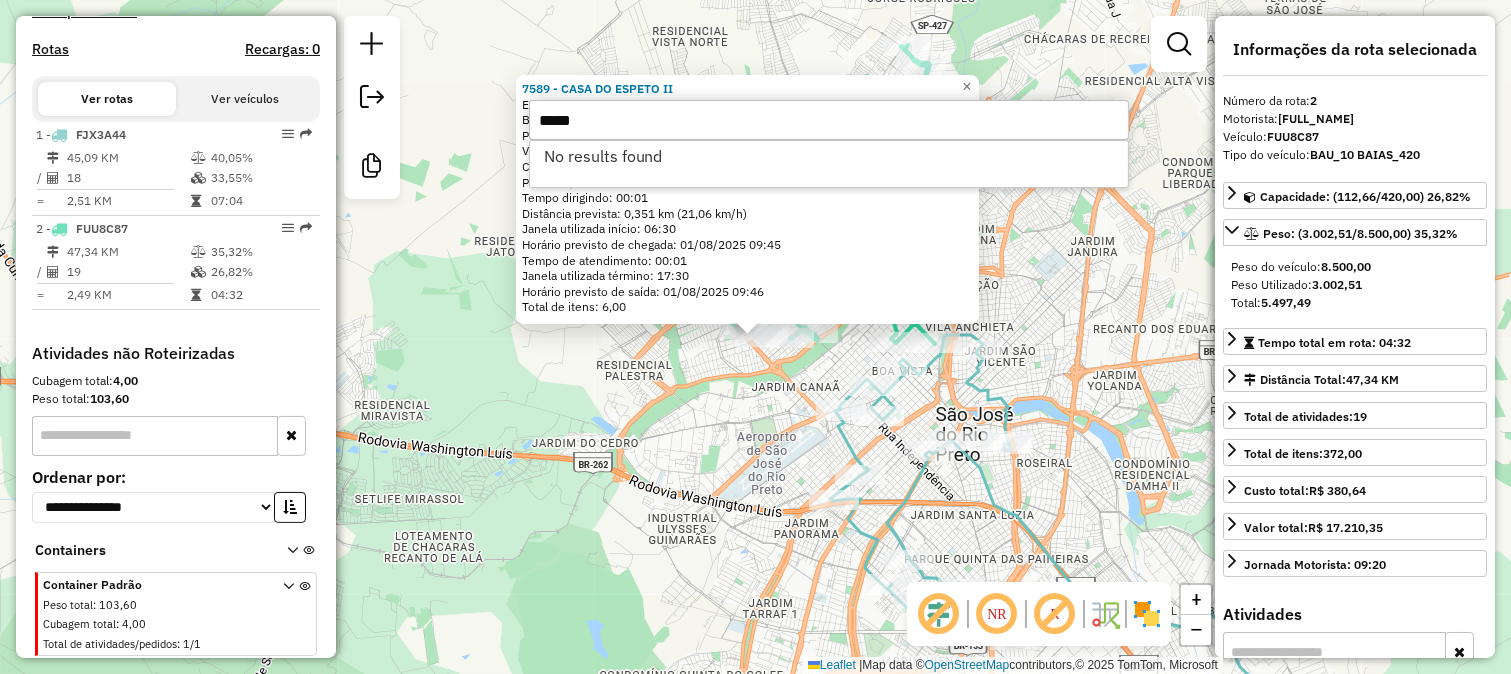 type on "*****" 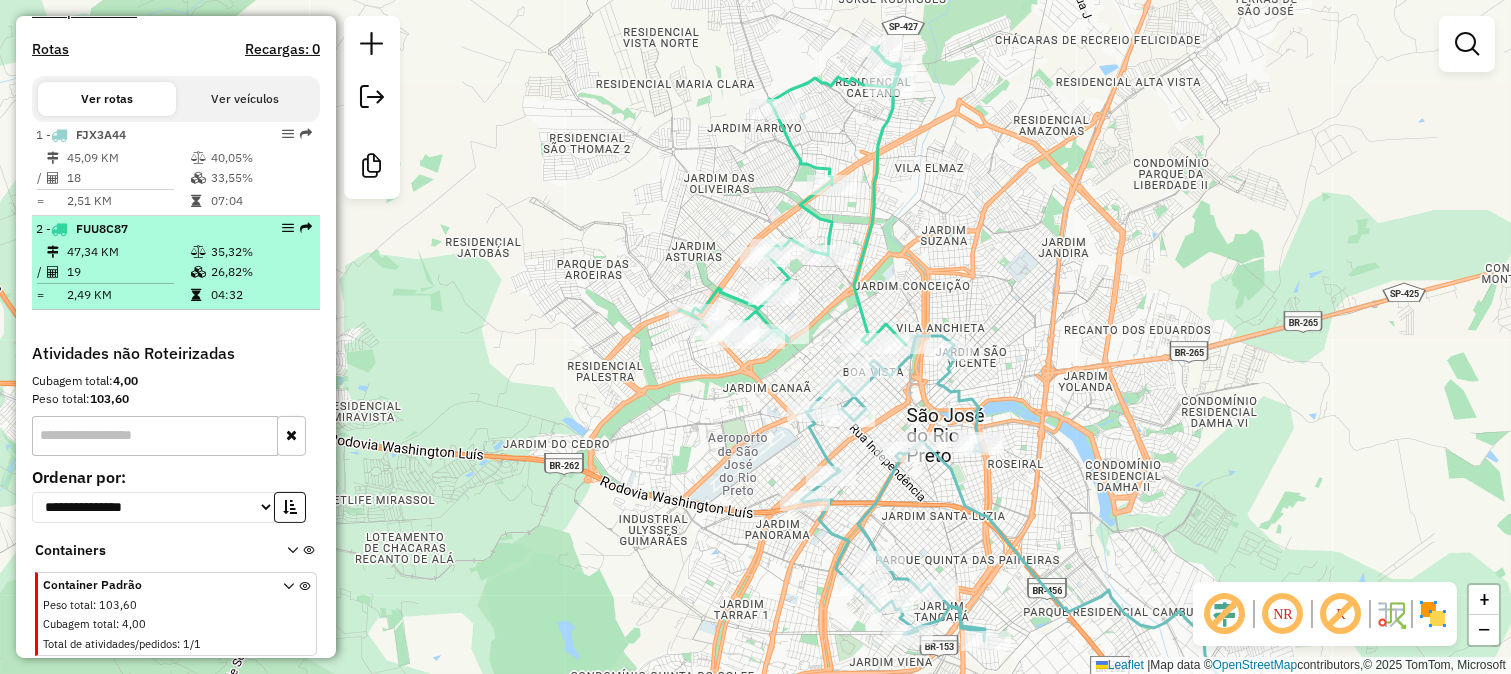 drag, startPoint x: 686, startPoint y: 391, endPoint x: 206, endPoint y: 280, distance: 492.66724 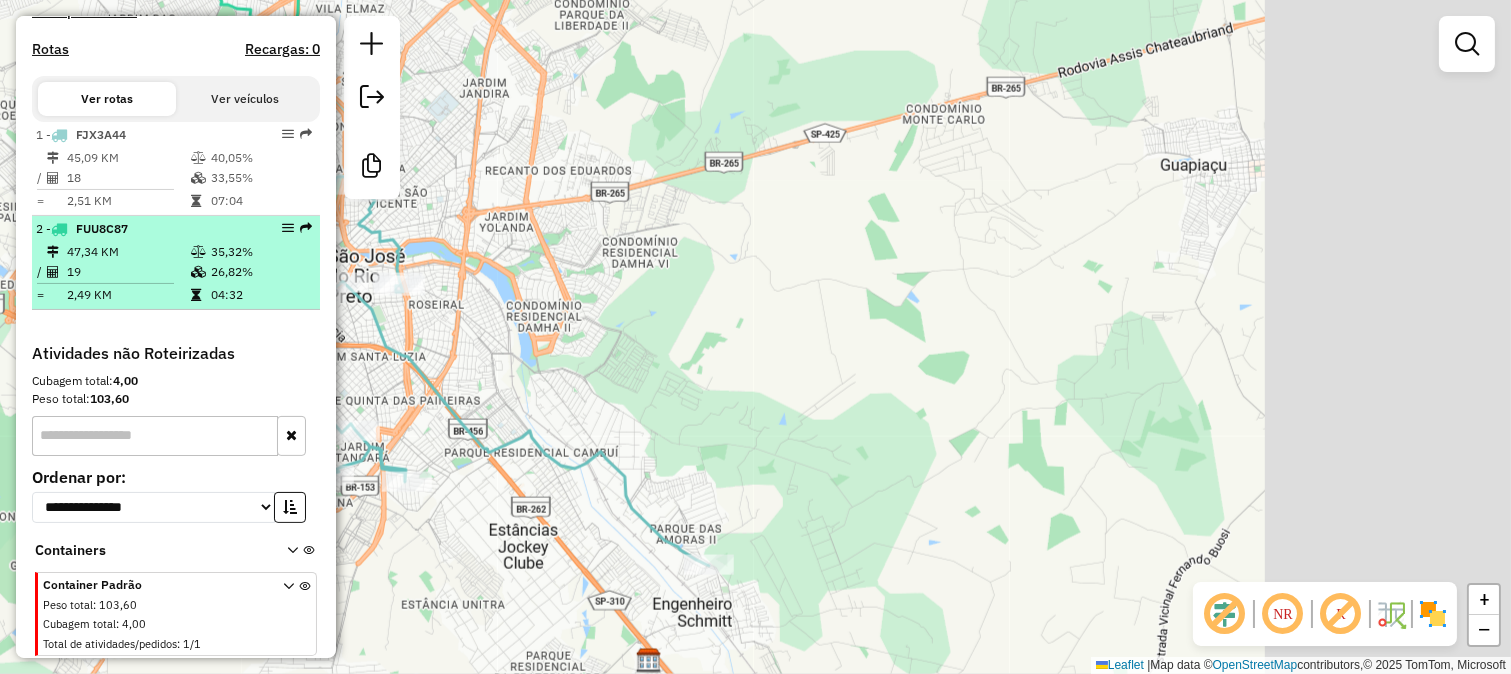 scroll, scrollTop: 698, scrollLeft: 0, axis: vertical 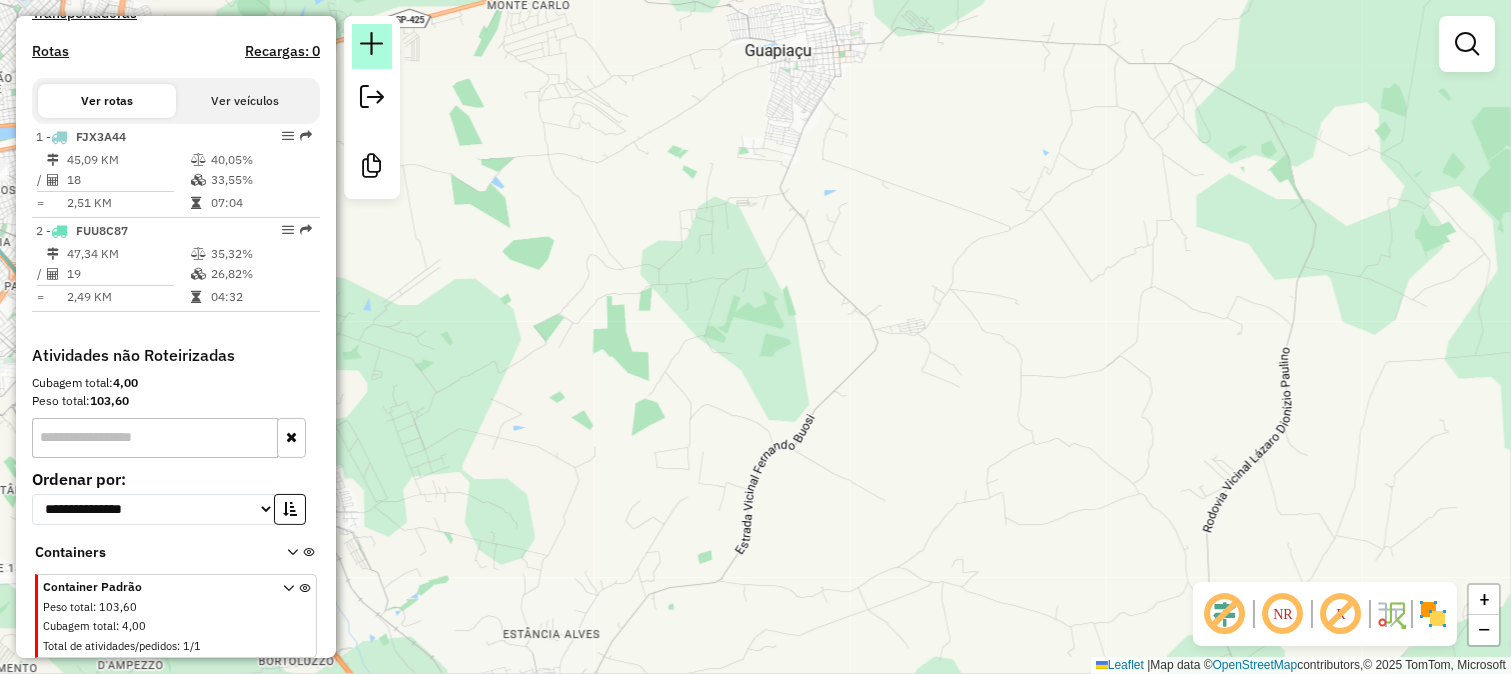 click 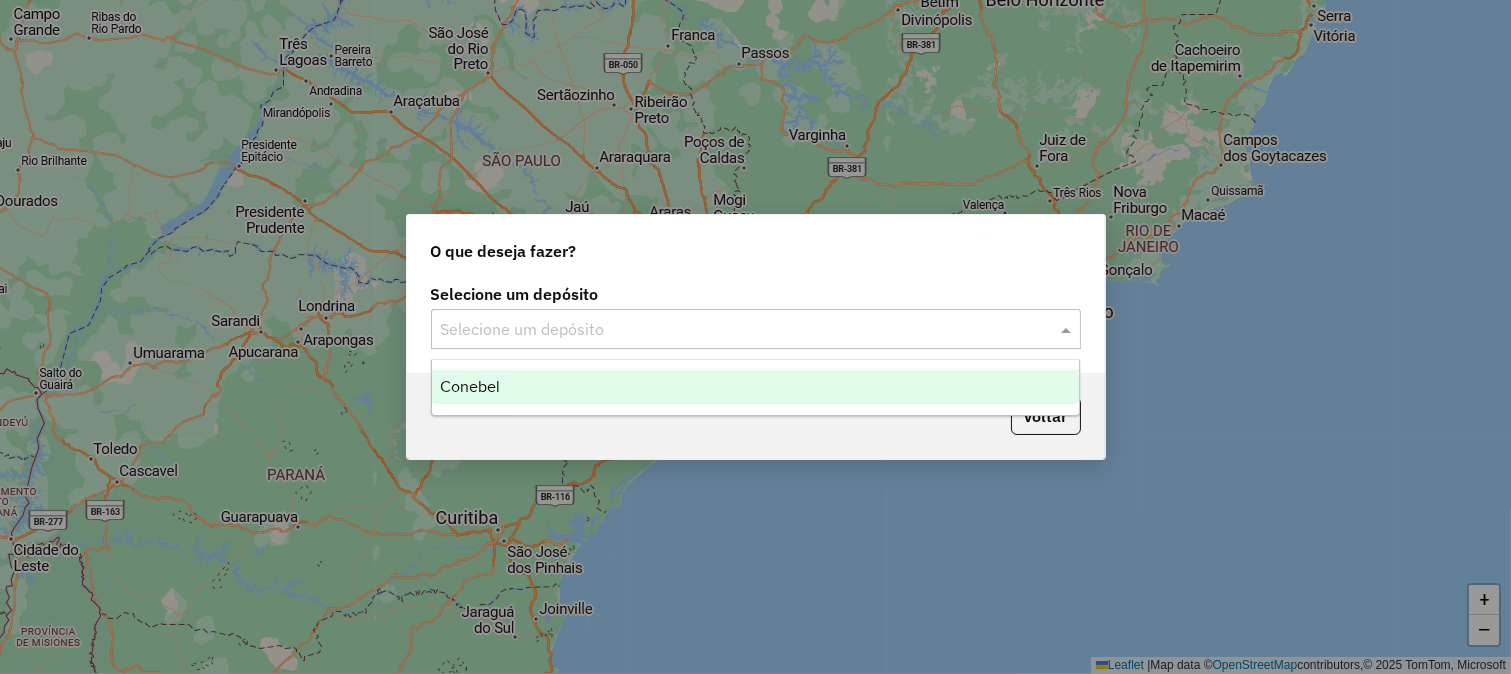 click 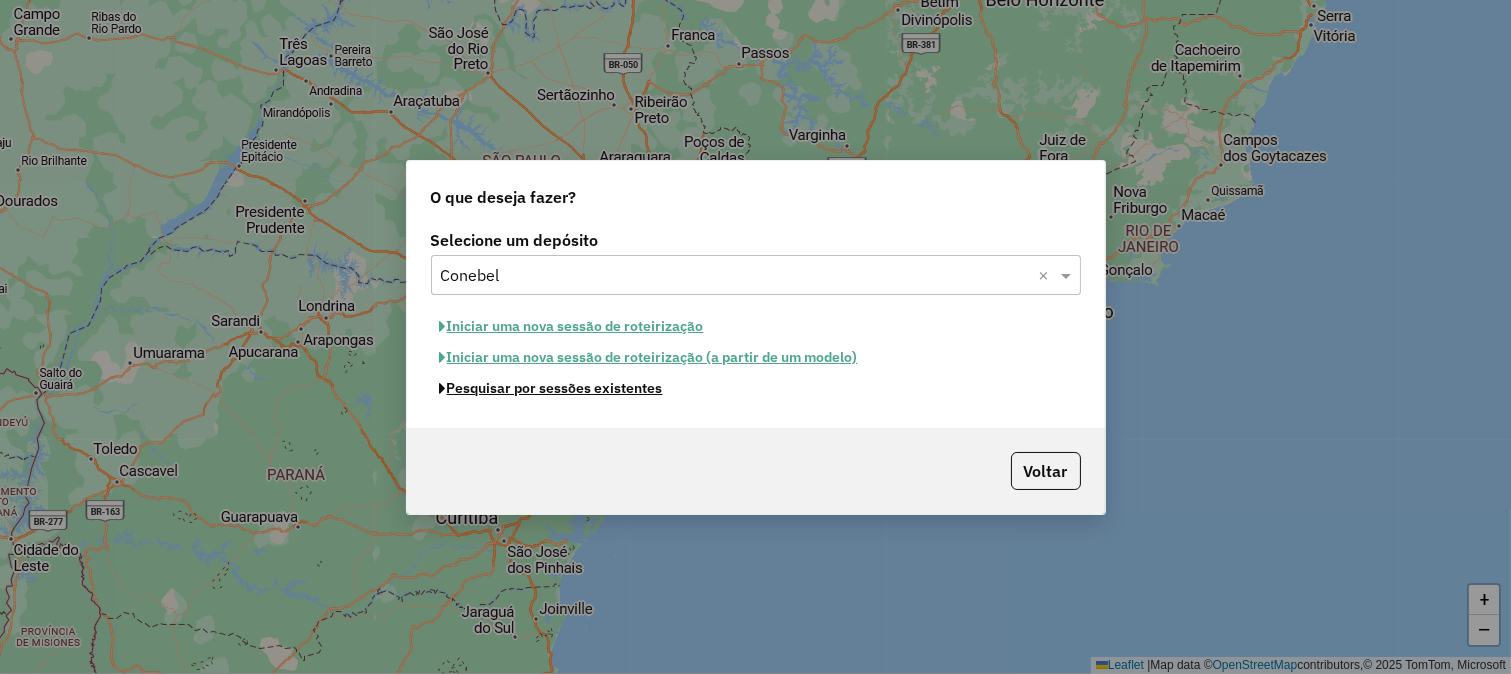 click on "Pesquisar por sessões existentes" 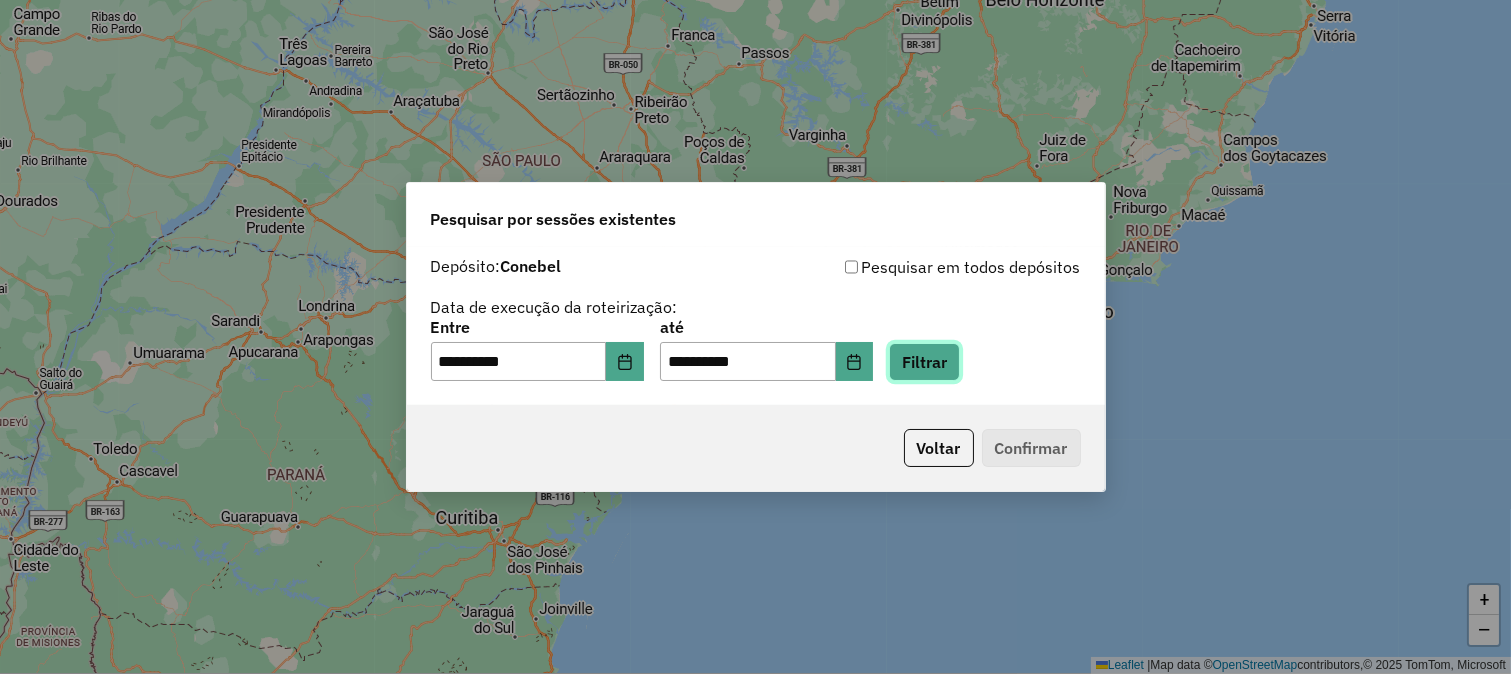 click on "Filtrar" 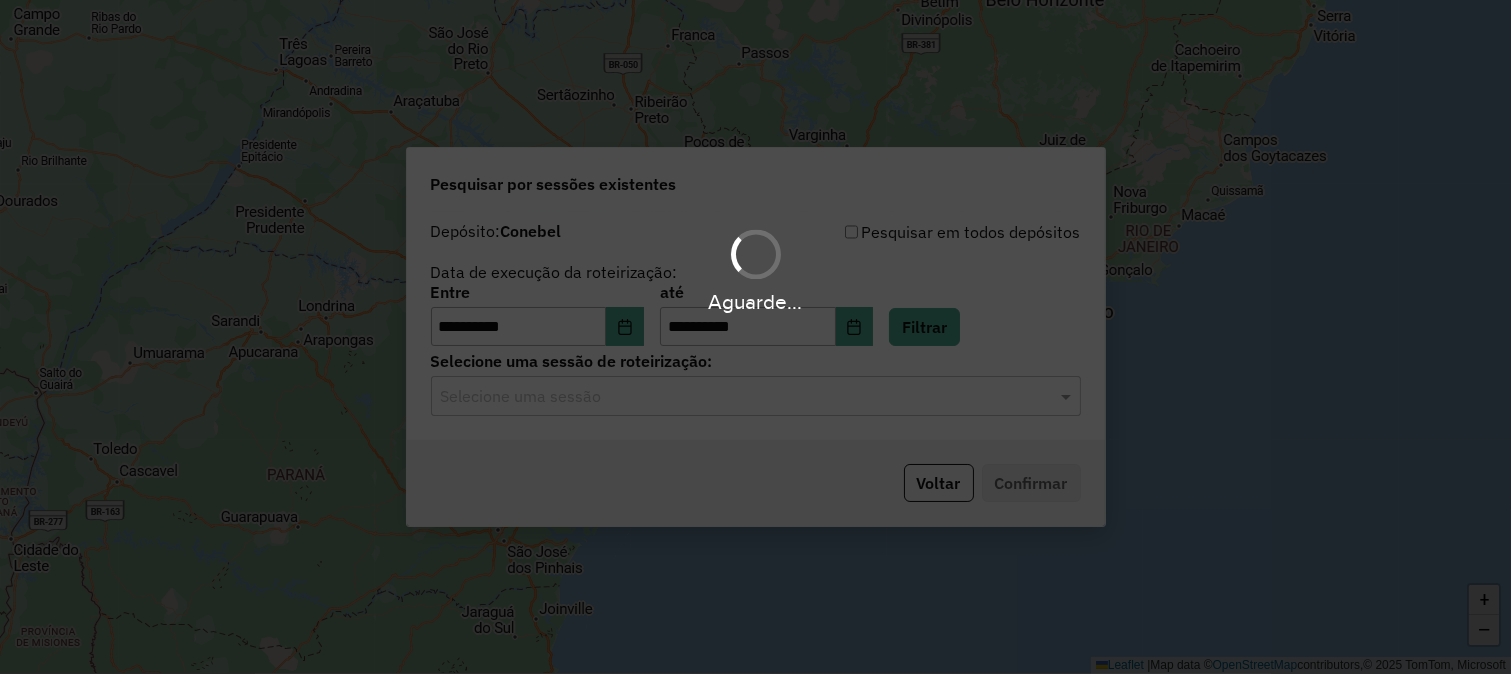 click 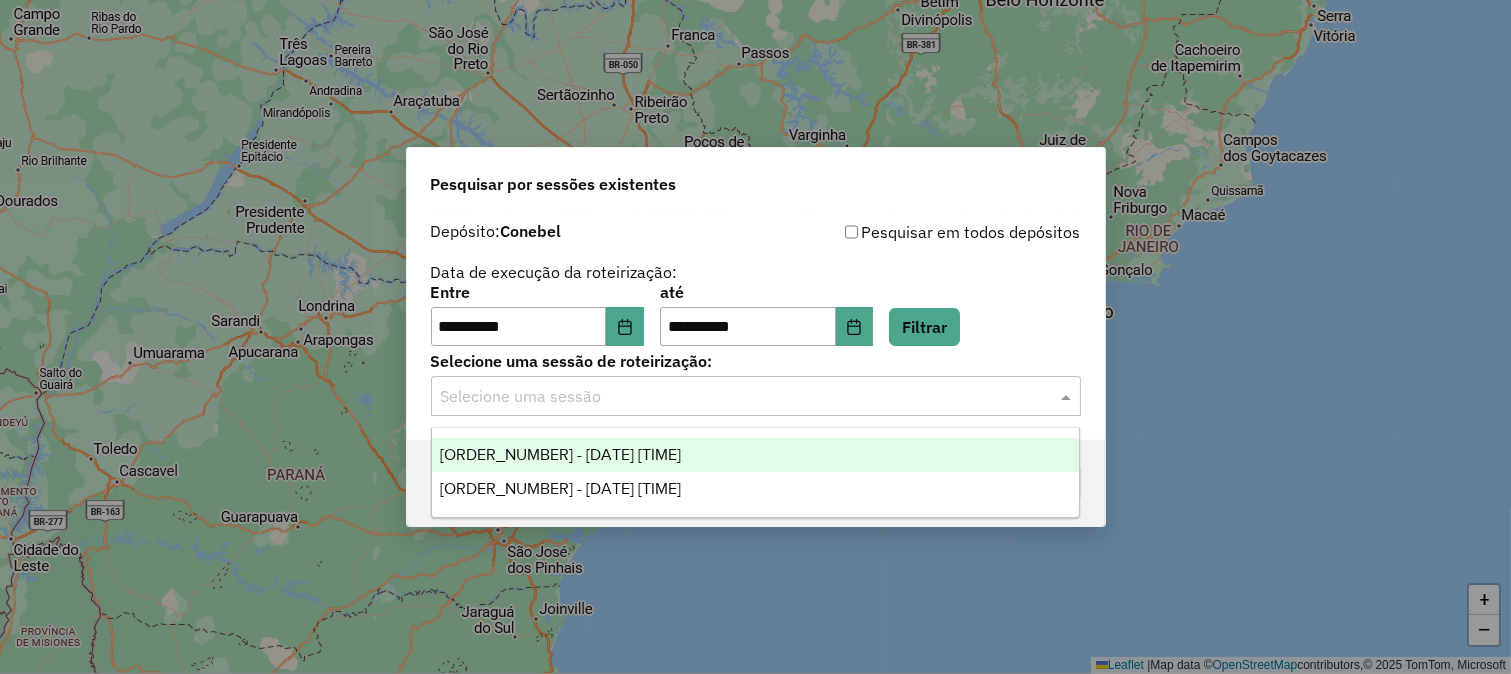 click on "973152 - 01/08/2025 17:30" at bounding box center (756, 455) 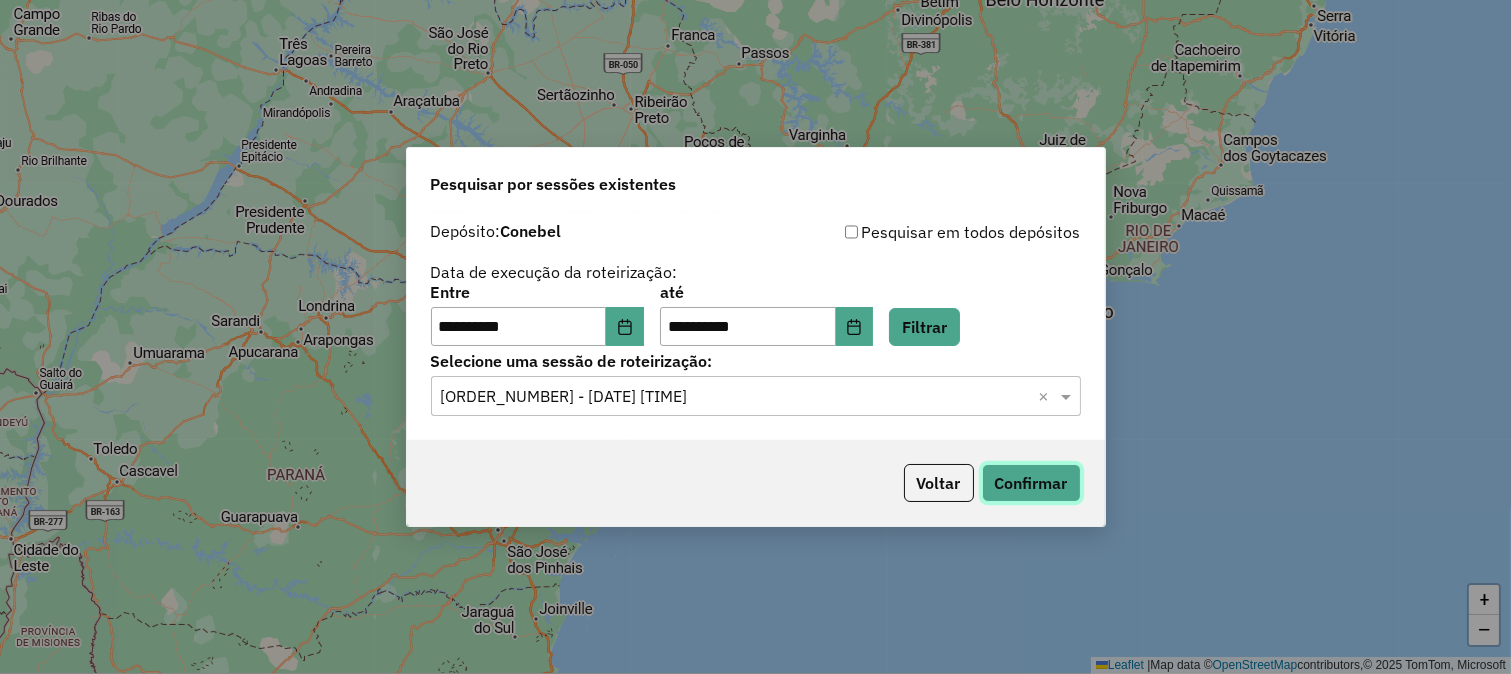 click on "Confirmar" 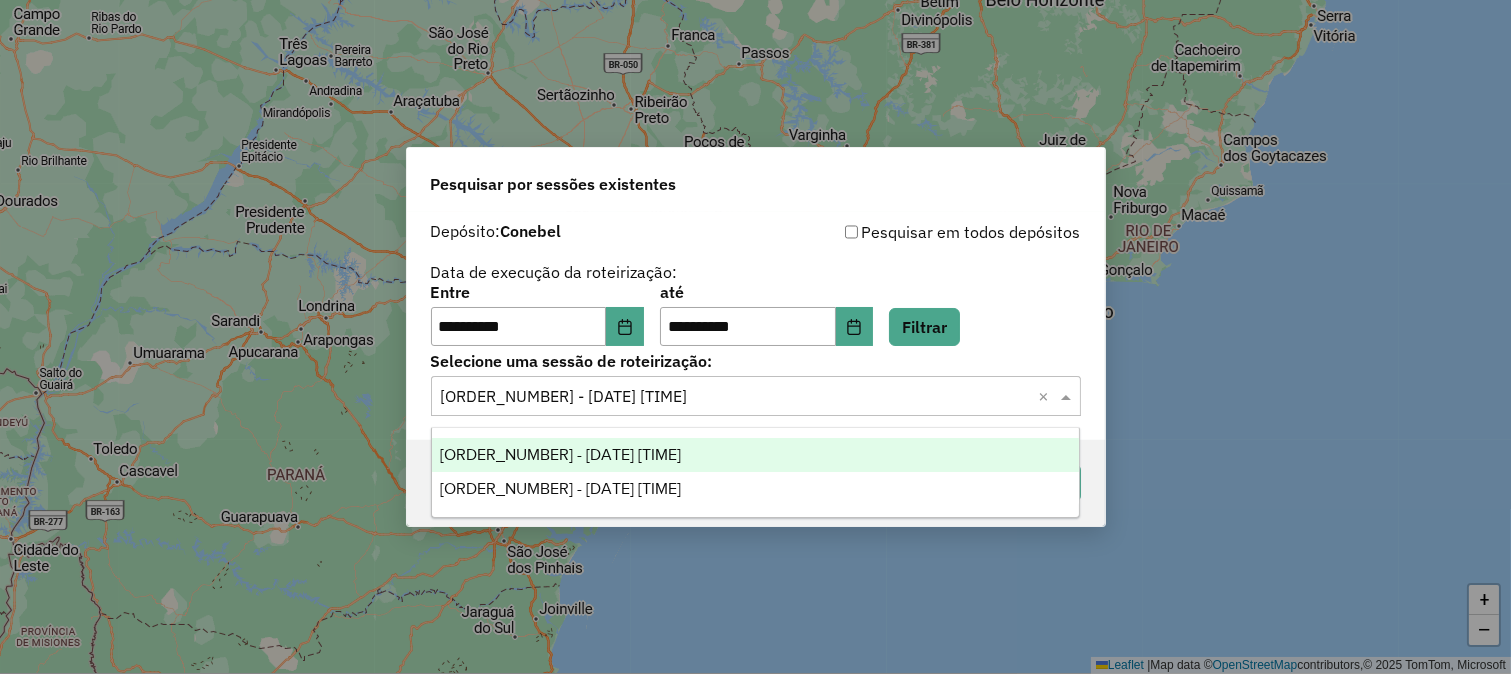 click 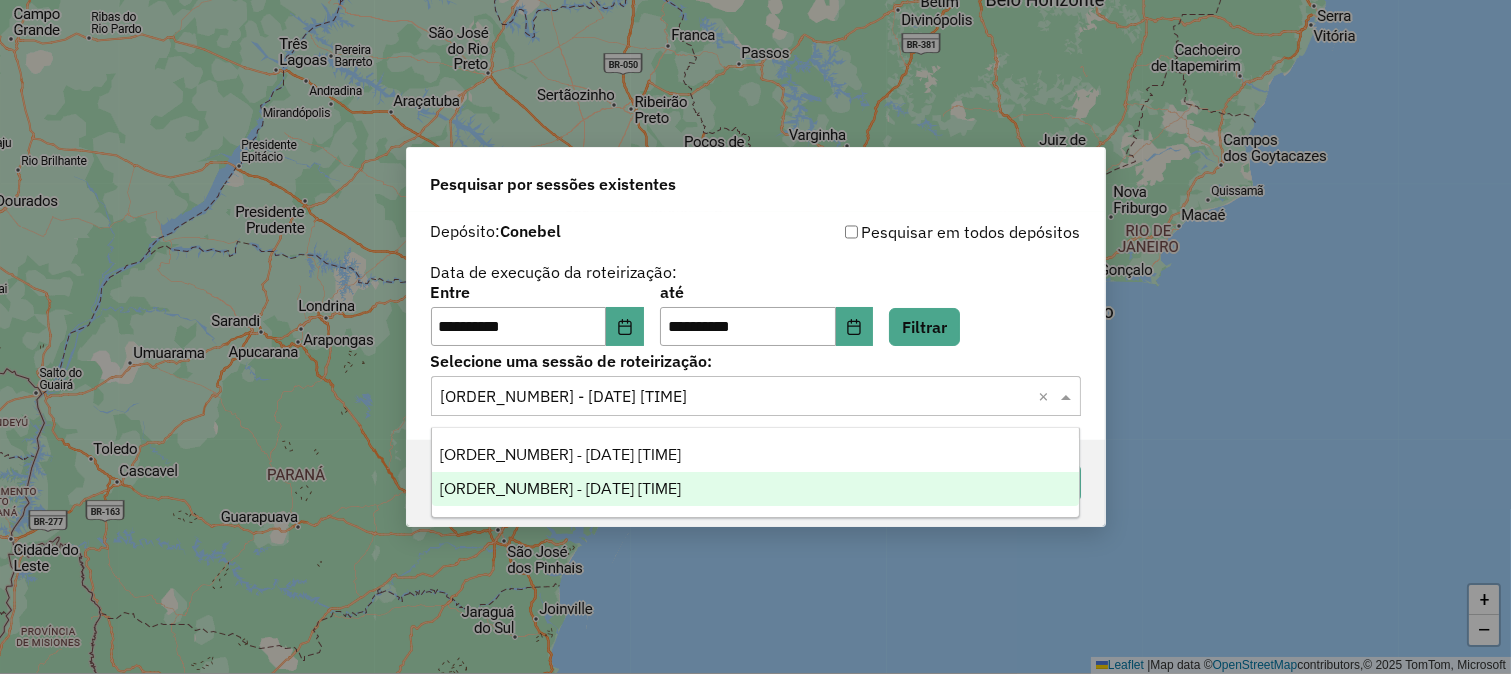 click on "973664 - 01/08/2025 12:45" at bounding box center [756, 489] 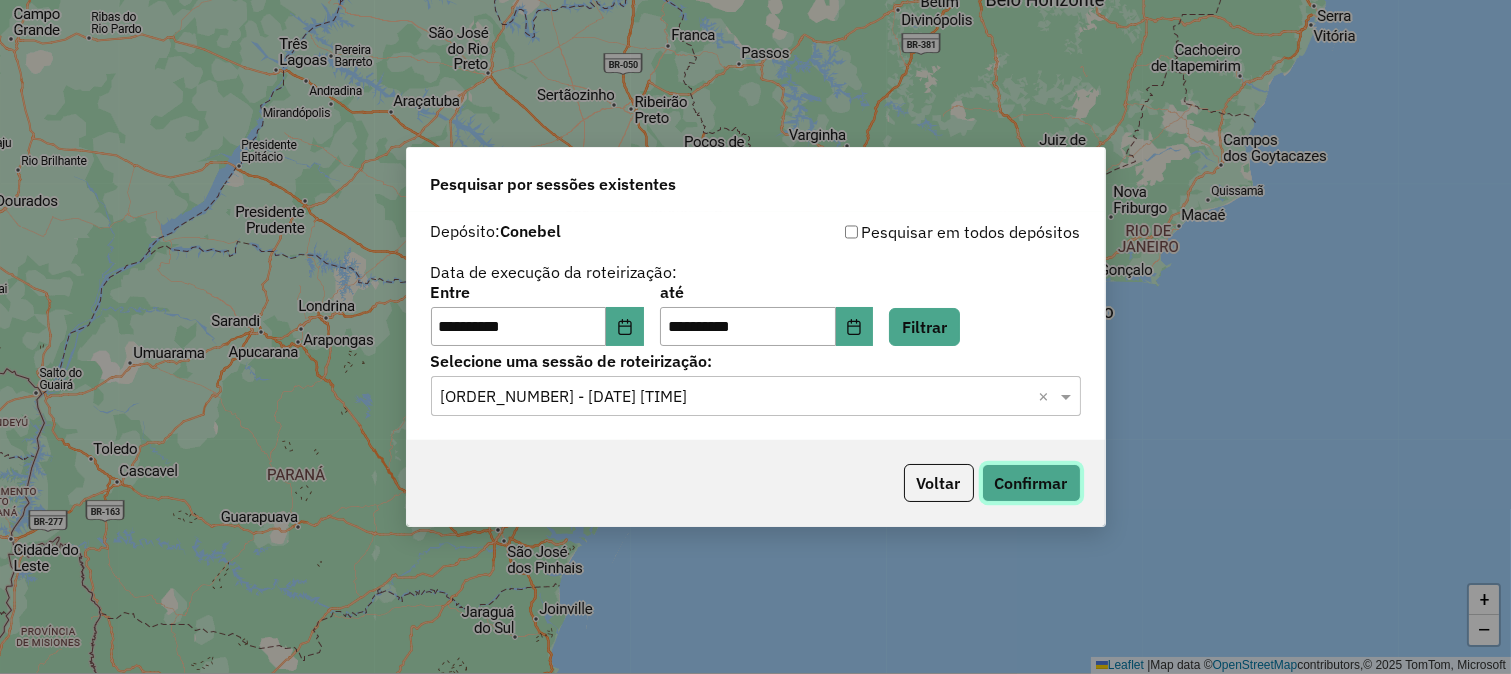 click on "Confirmar" 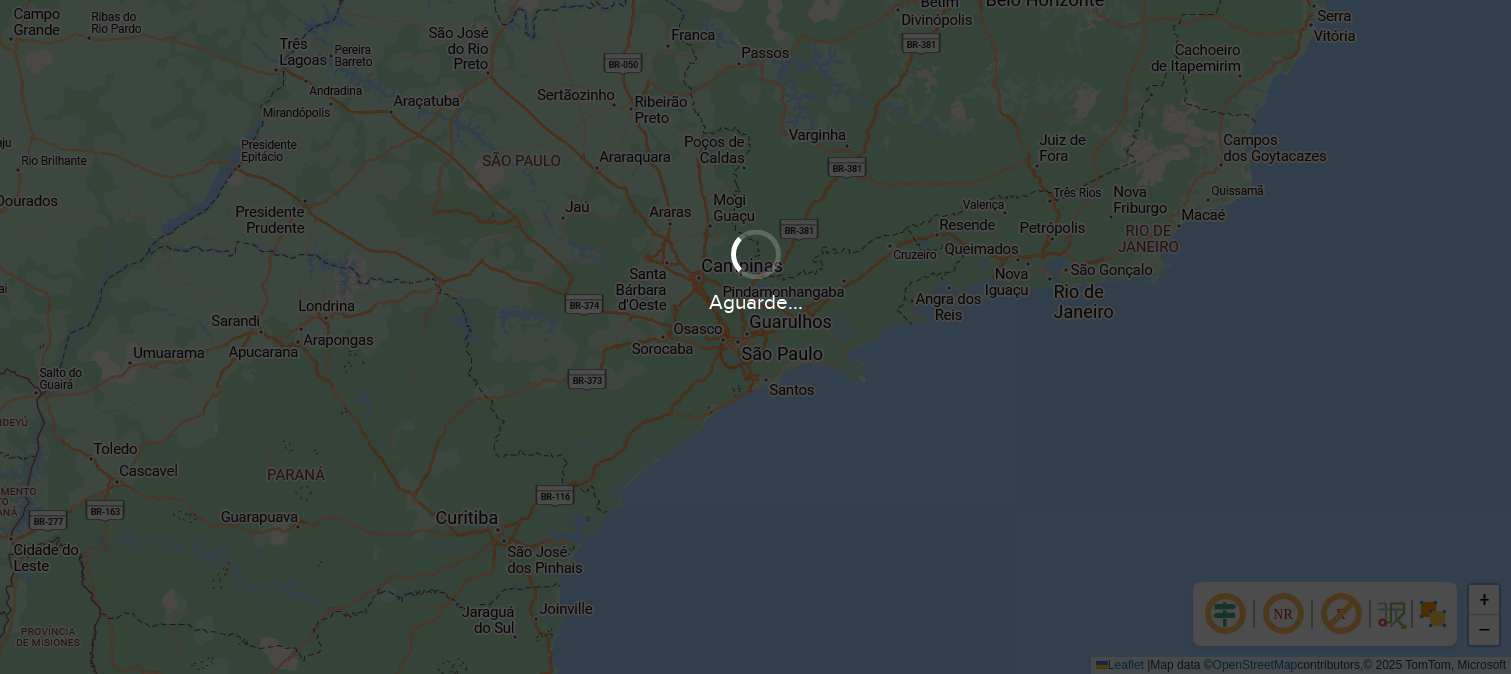 scroll, scrollTop: 0, scrollLeft: 0, axis: both 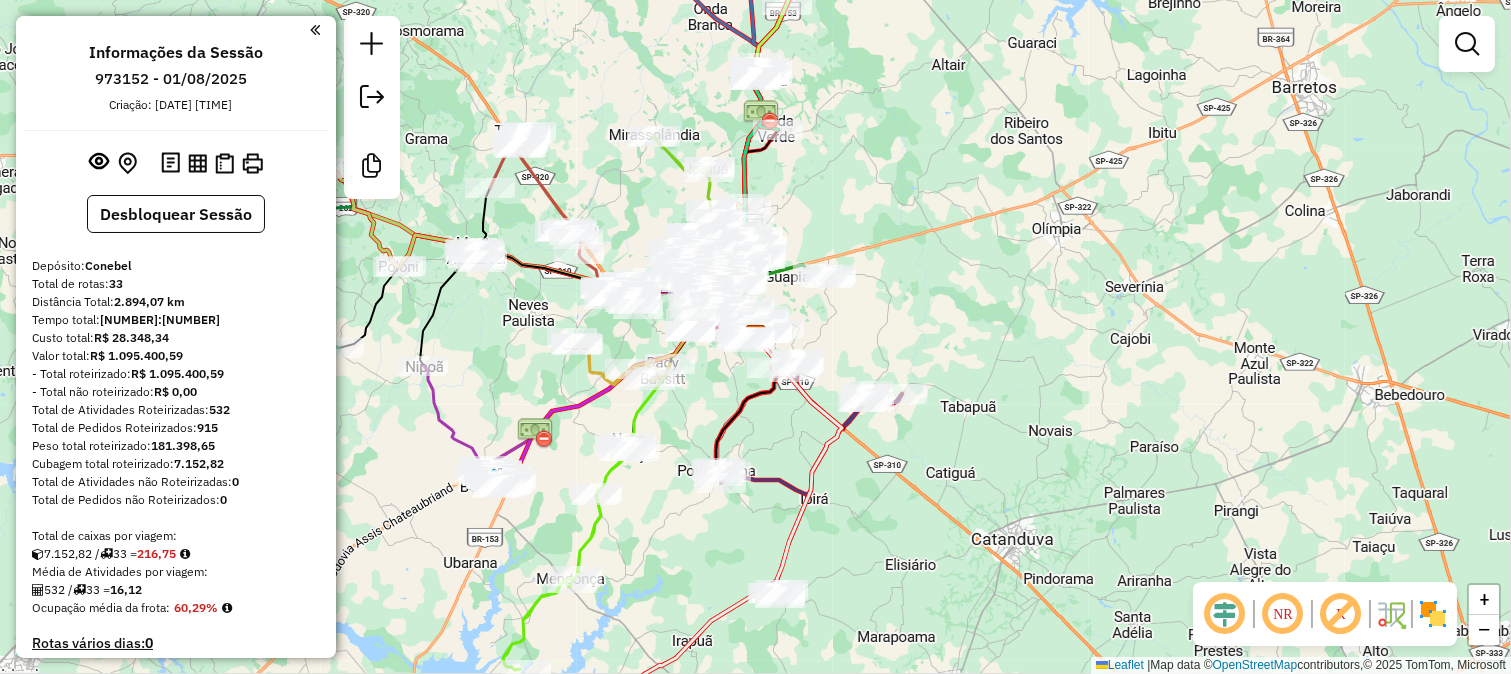 click 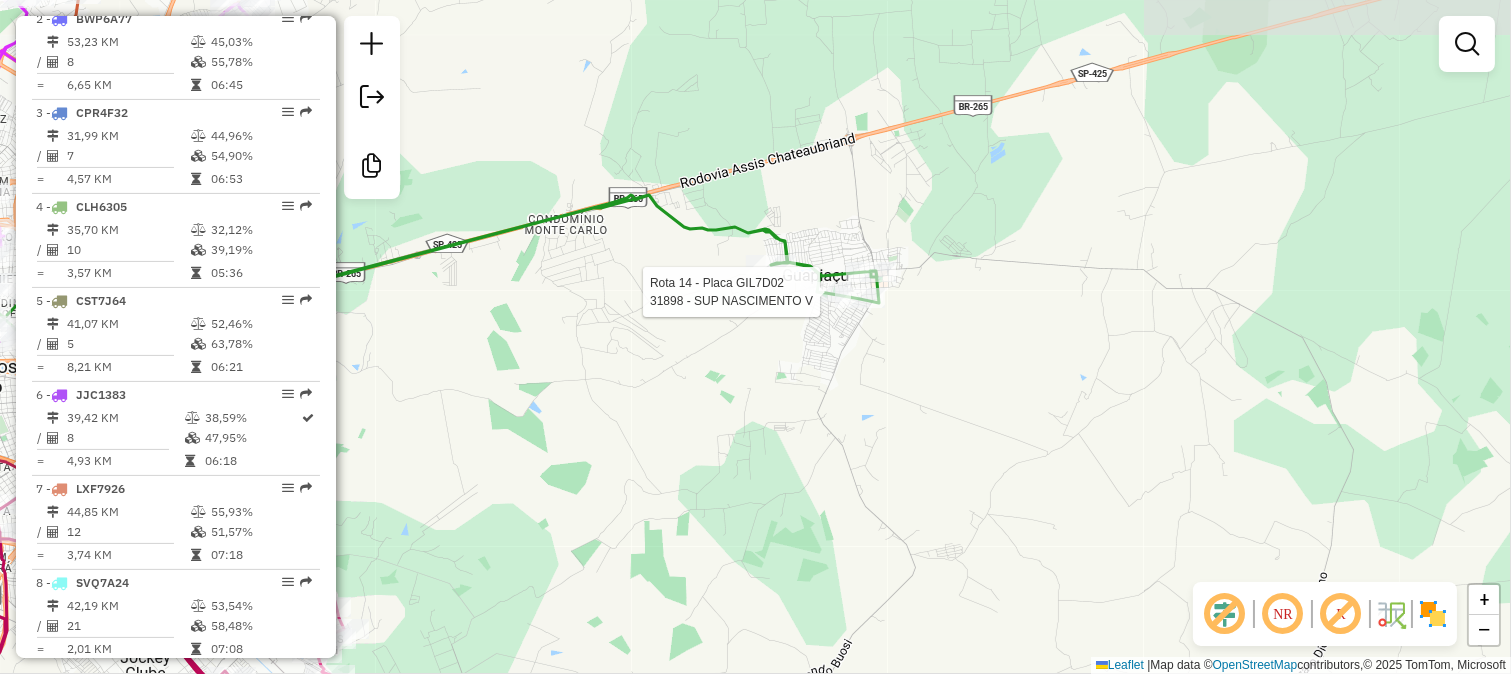 select on "**********" 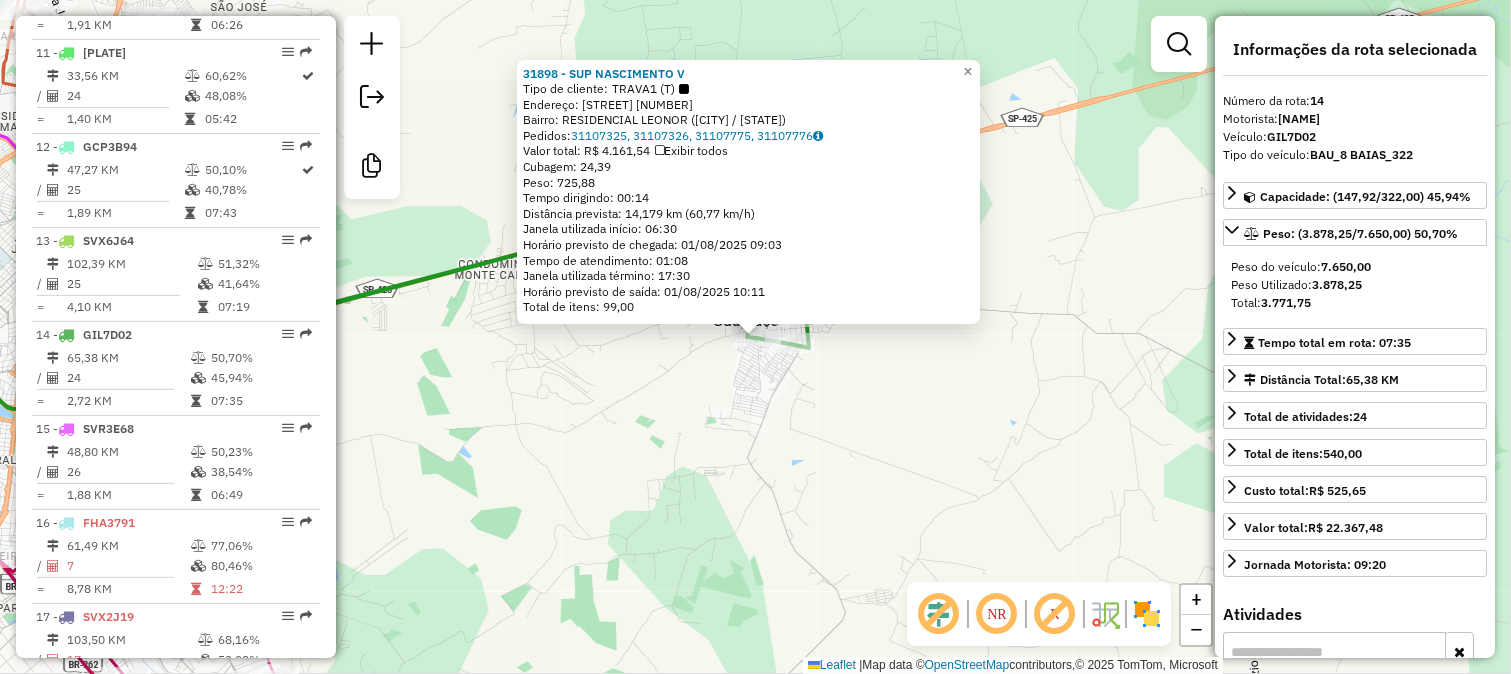 scroll, scrollTop: 2026, scrollLeft: 0, axis: vertical 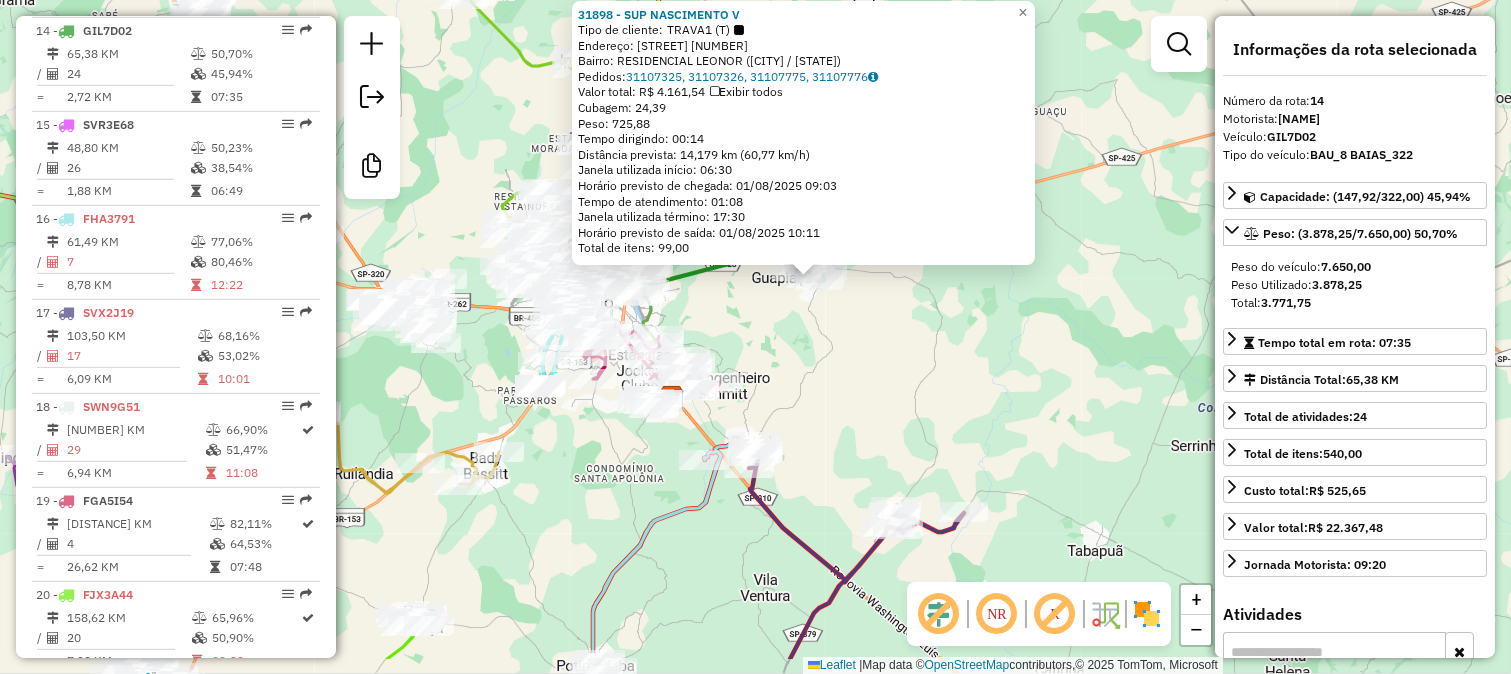 drag, startPoint x: 757, startPoint y: 430, endPoint x: 802, endPoint y: 326, distance: 113.31814 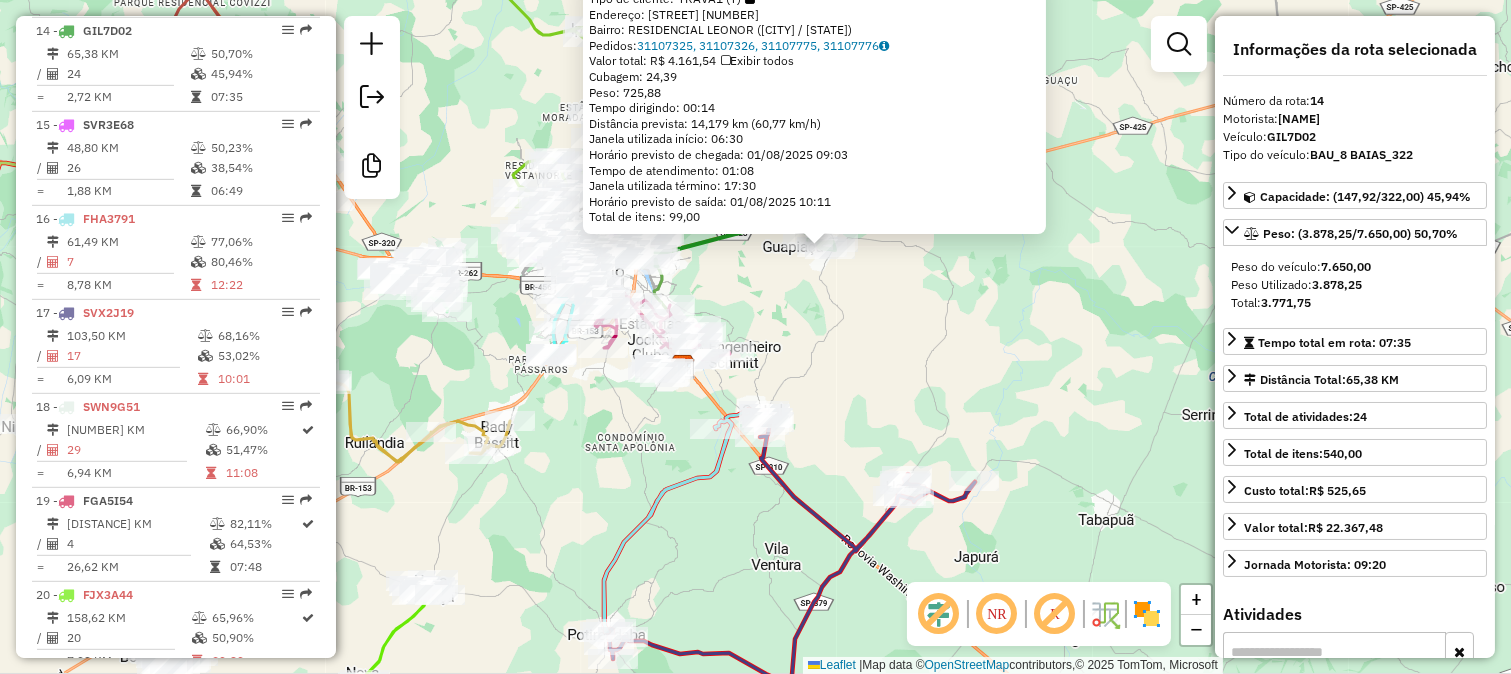 drag, startPoint x: 802, startPoint y: 326, endPoint x: 820, endPoint y: 278, distance: 51.264023 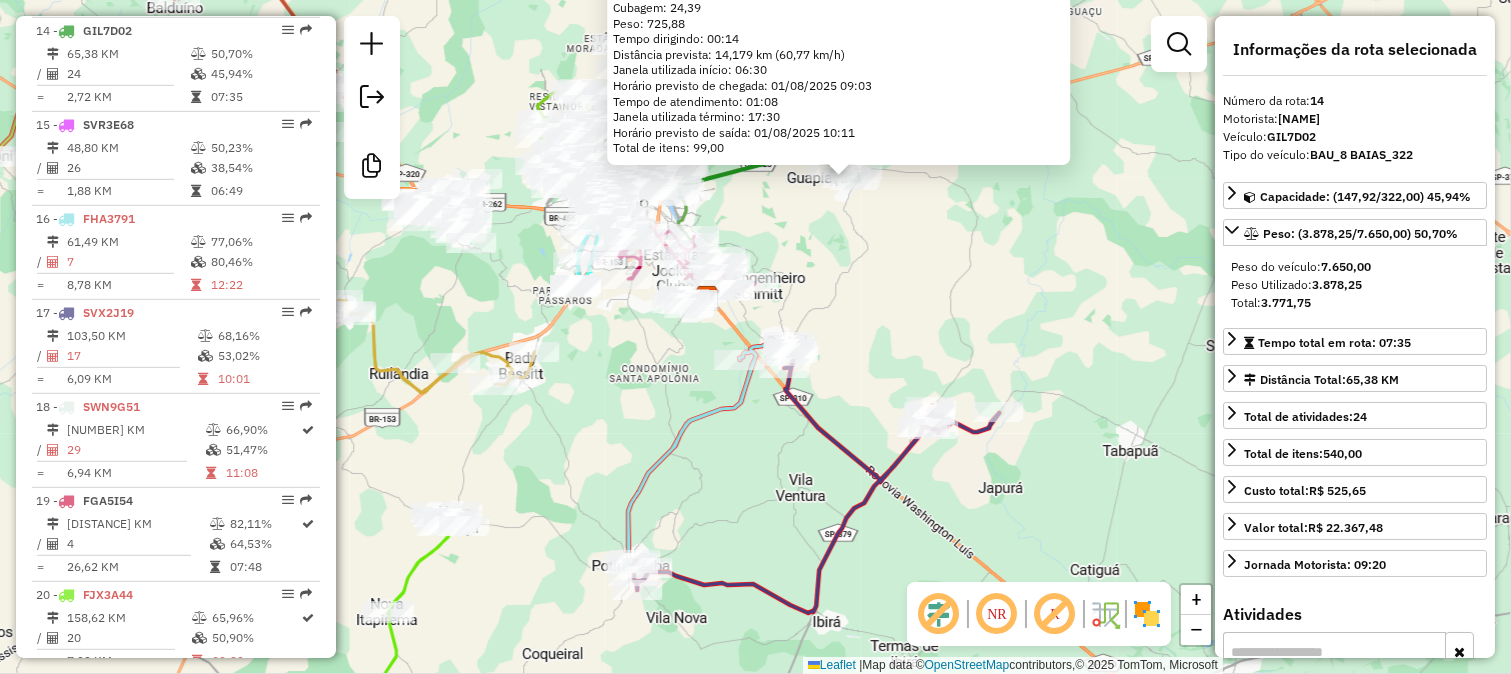 drag, startPoint x: 827, startPoint y: 346, endPoint x: 841, endPoint y: 314, distance: 34.928497 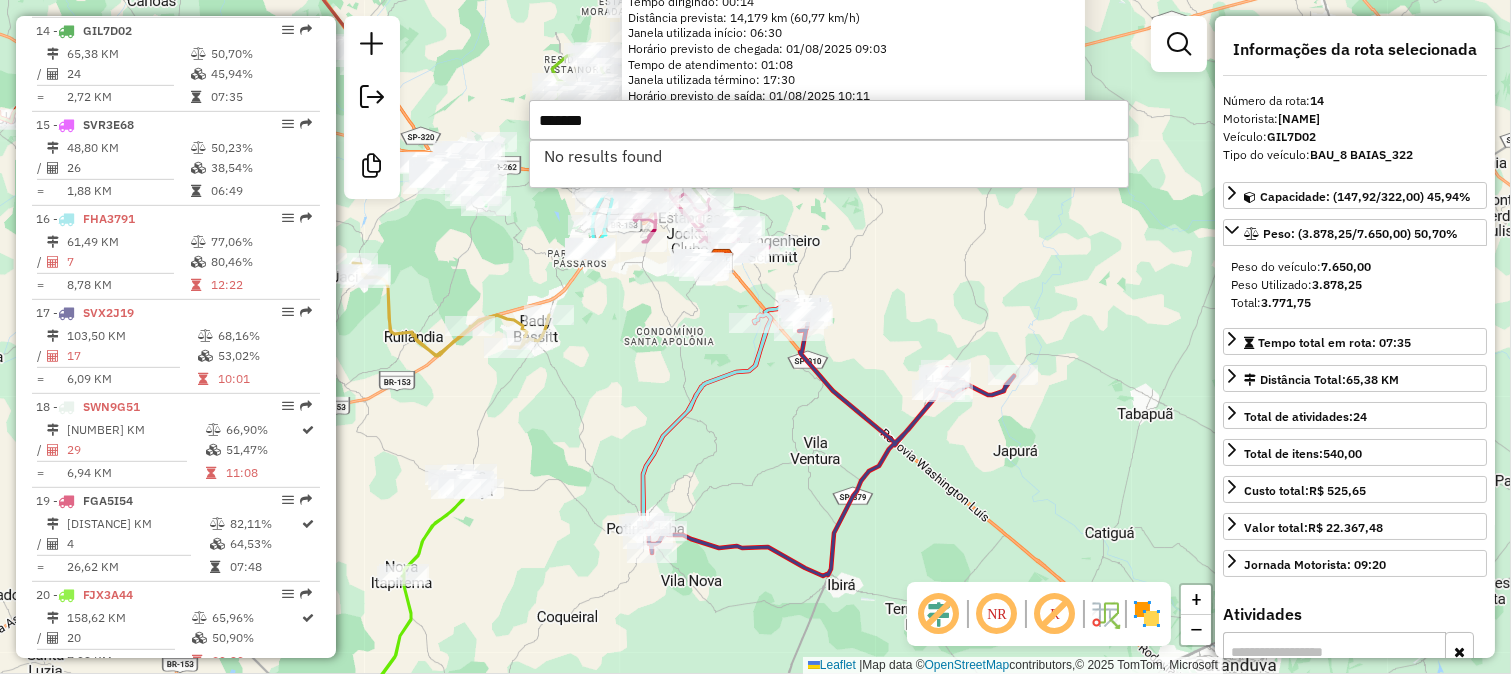 type on "*******" 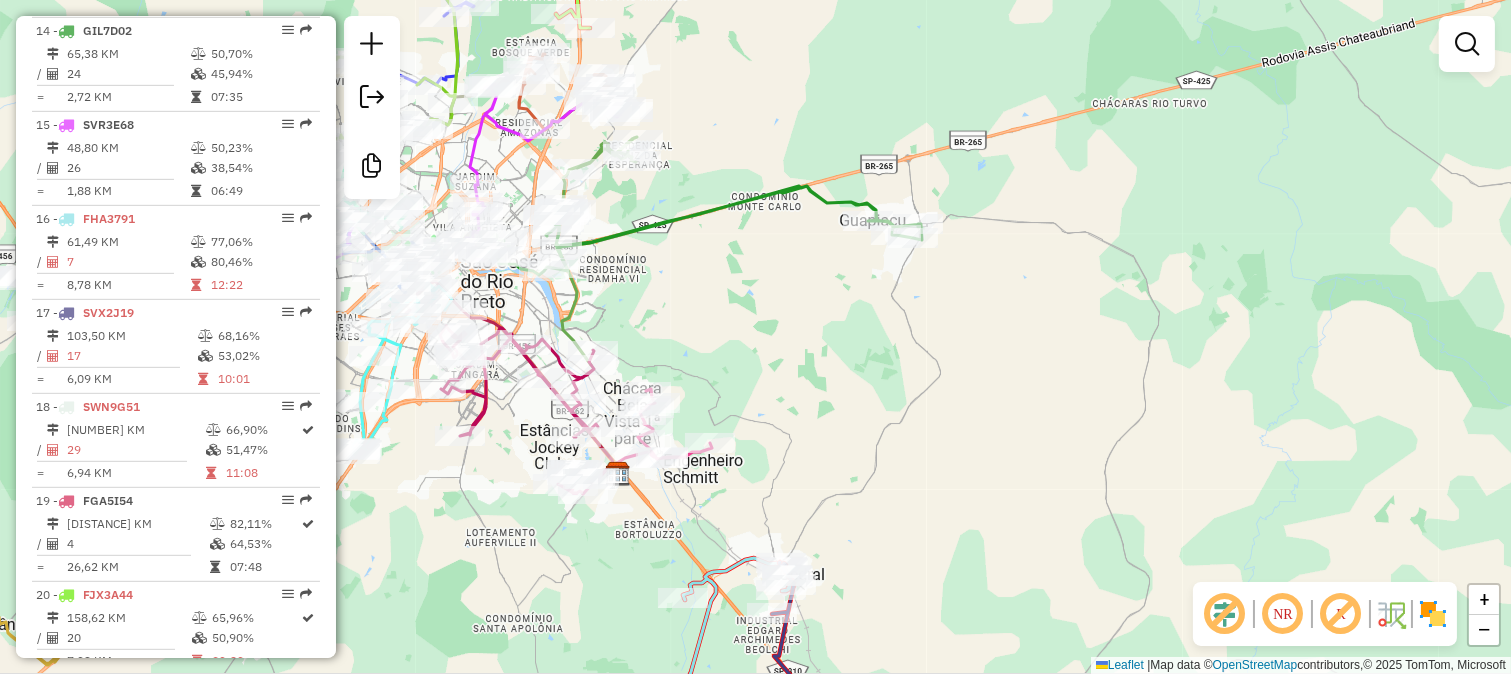 drag, startPoint x: 727, startPoint y: 355, endPoint x: 1013, endPoint y: 284, distance: 294.68118 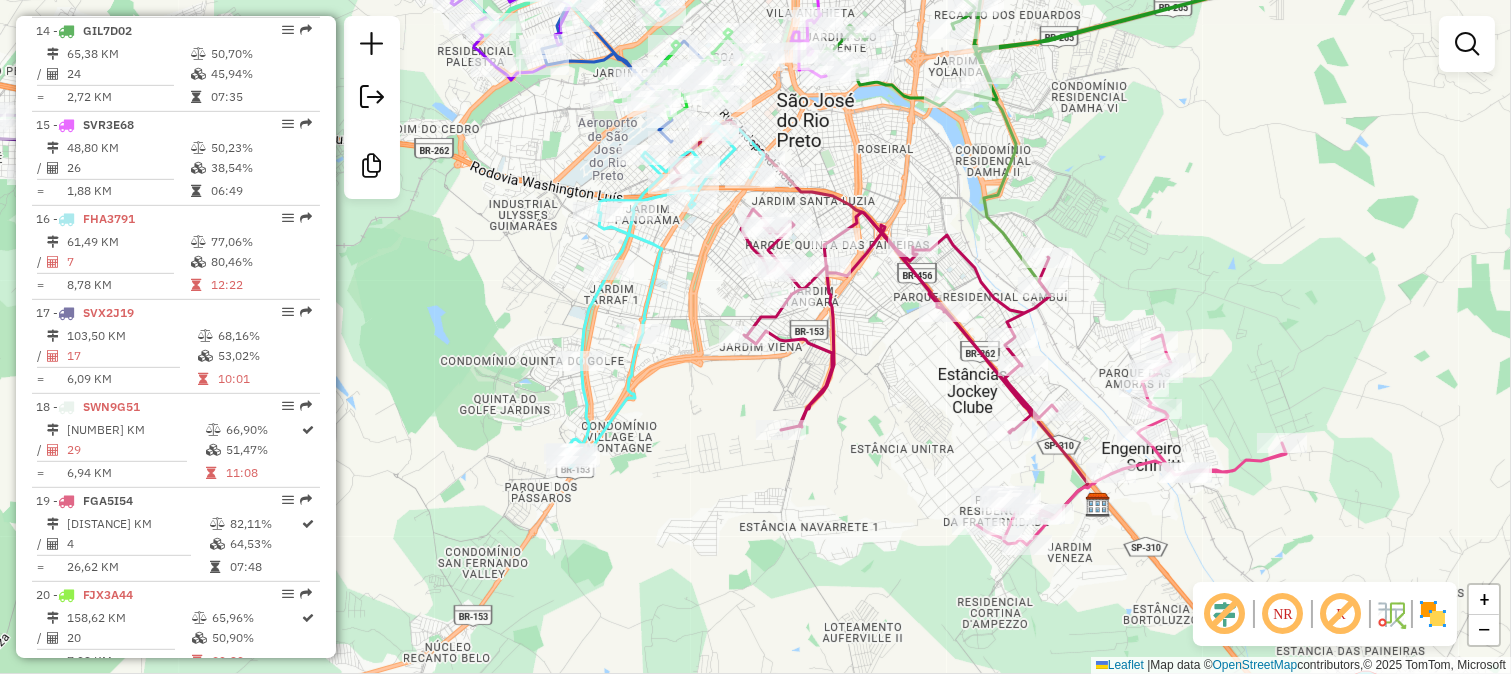 click 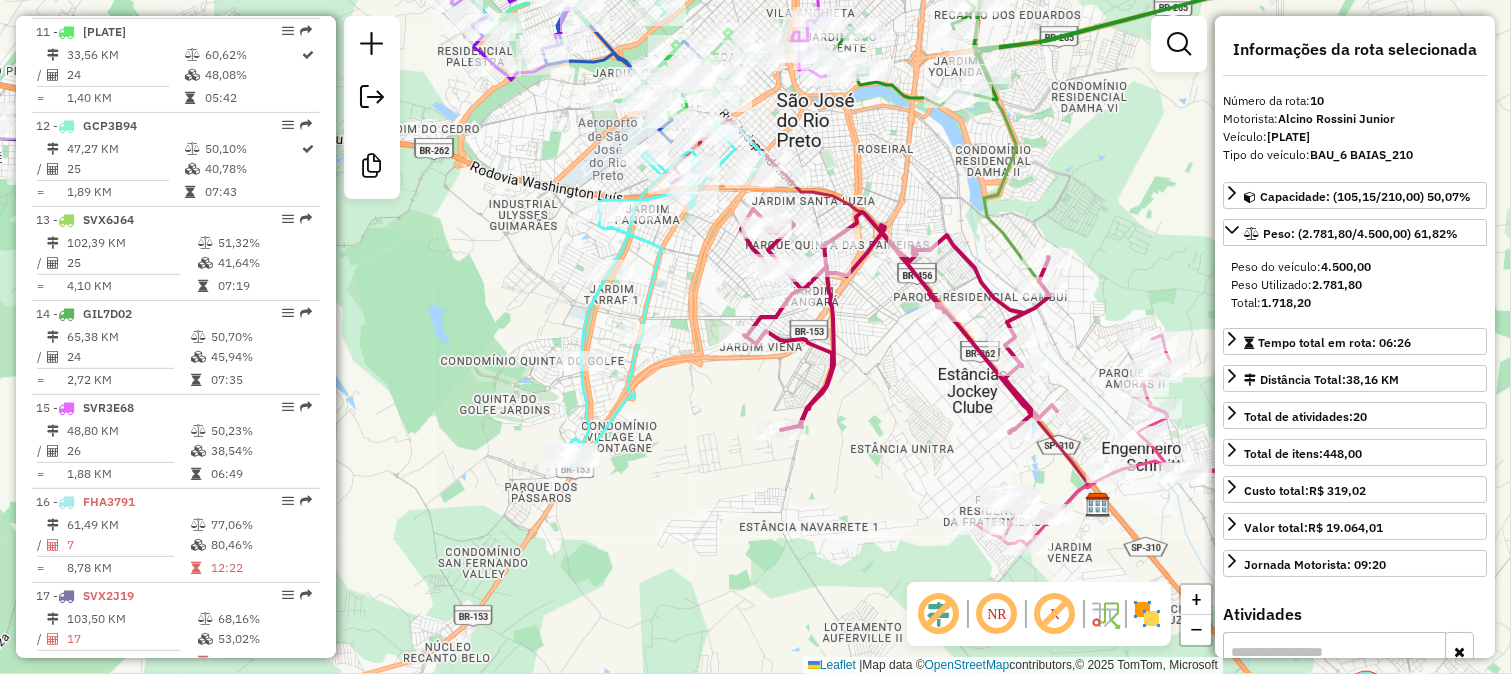 scroll, scrollTop: 1651, scrollLeft: 0, axis: vertical 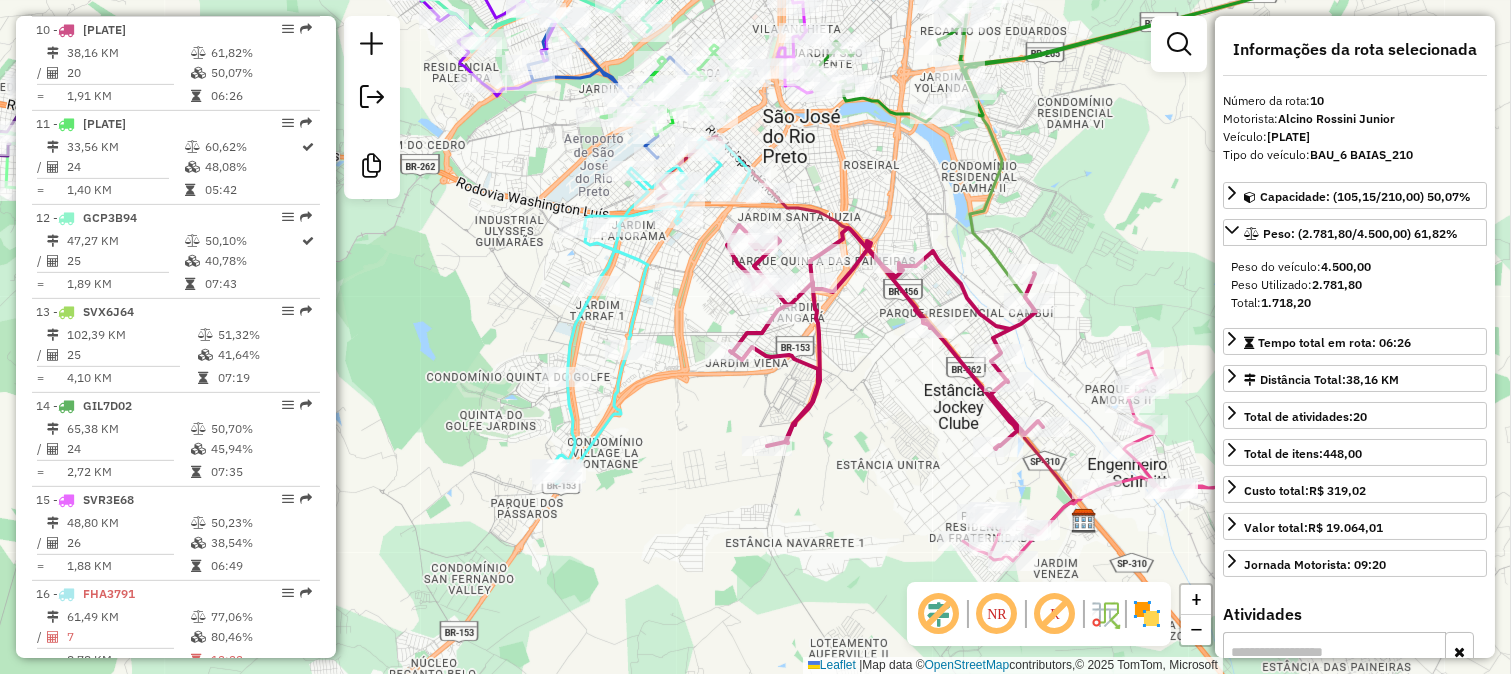 drag, startPoint x: 1118, startPoint y: 218, endPoint x: 991, endPoint y: 333, distance: 171.3301 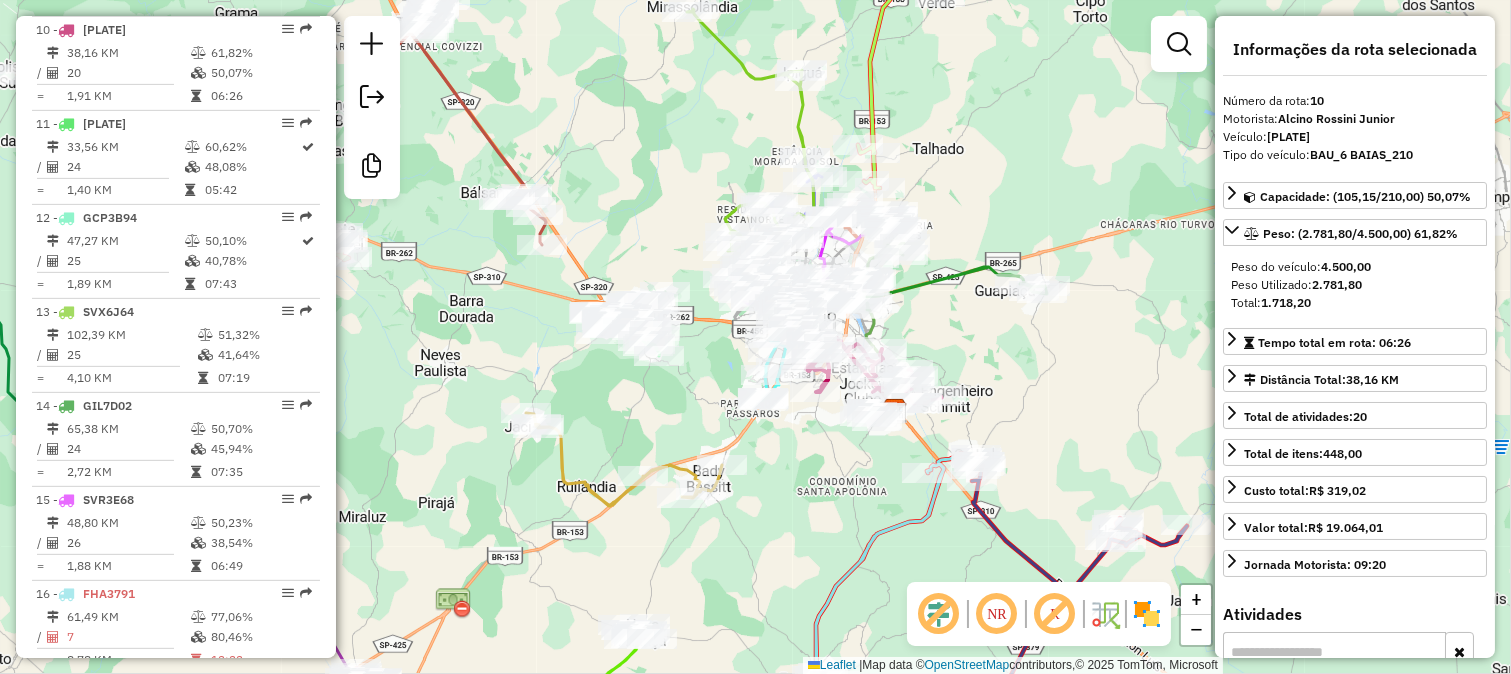 drag, startPoint x: 716, startPoint y: 122, endPoint x: 586, endPoint y: 375, distance: 284.44507 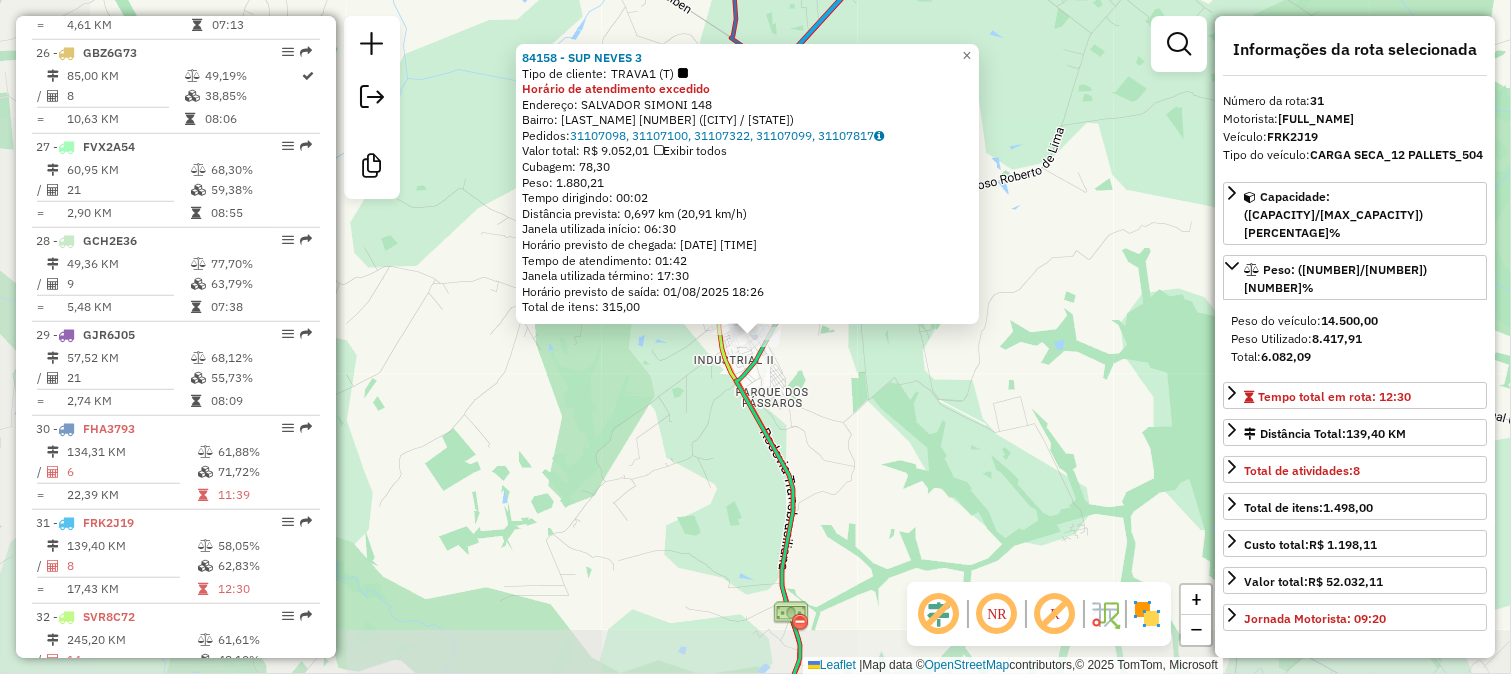 scroll, scrollTop: 3297, scrollLeft: 0, axis: vertical 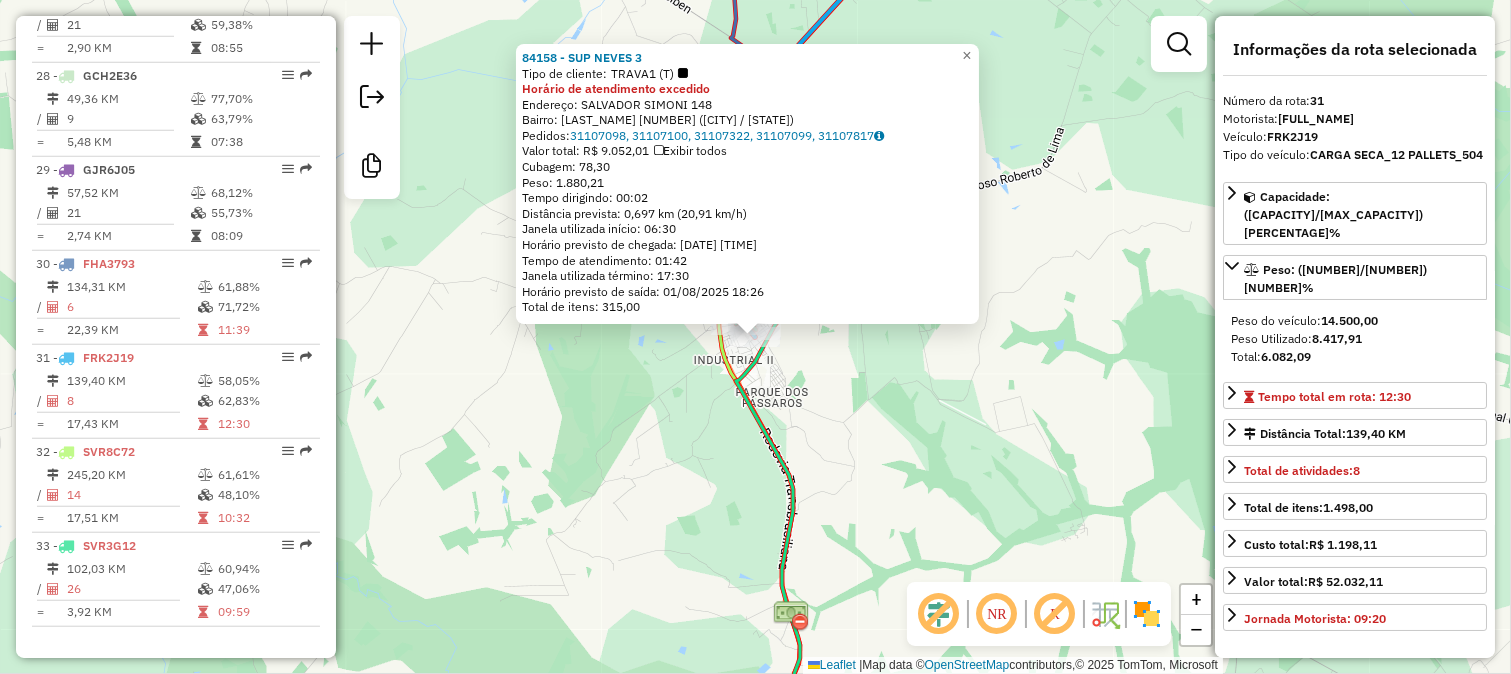 click on "84158 - SUP NEVES 3  Tipo de cliente:   TRAVA1 (T)  Horário de atendimento excedido  Endereço:  SALVADOR SIMONI 148   Bairro: GRANADA I (NOVA GRANADA / SP)   Pedidos:  31107098, 31107100, 31107322, 31107099, 31107817   Valor total: R$ 9.052,01   Exibir todos   Cubagem: 78,30  Peso: 1.880,21  Tempo dirigindo: 00:02   Distância prevista: 0,697 km (20,91 km/h)   Janela utilizada início: 06:30   Horário previsto de chegada: 01/08/2025 16:44   Tempo de atendimento: 01:42   Janela utilizada término: 17:30   Horário previsto de saída: 01/08/2025 18:26   Total de itens: 315,00  × Janela de atendimento Grade de atendimento Capacidade Transportadoras Veículos Cliente Pedidos  Rotas Selecione os dias de semana para filtrar as janelas de atendimento  Seg   Ter   Qua   Qui   Sex   Sáb   Dom  Informe o período da janela de atendimento: De: Até:  Filtrar exatamente a janela do cliente  Considerar janela de atendimento padrão  Selecione os dias de semana para filtrar as grades de atendimento  Seg   Ter   Qua  +" 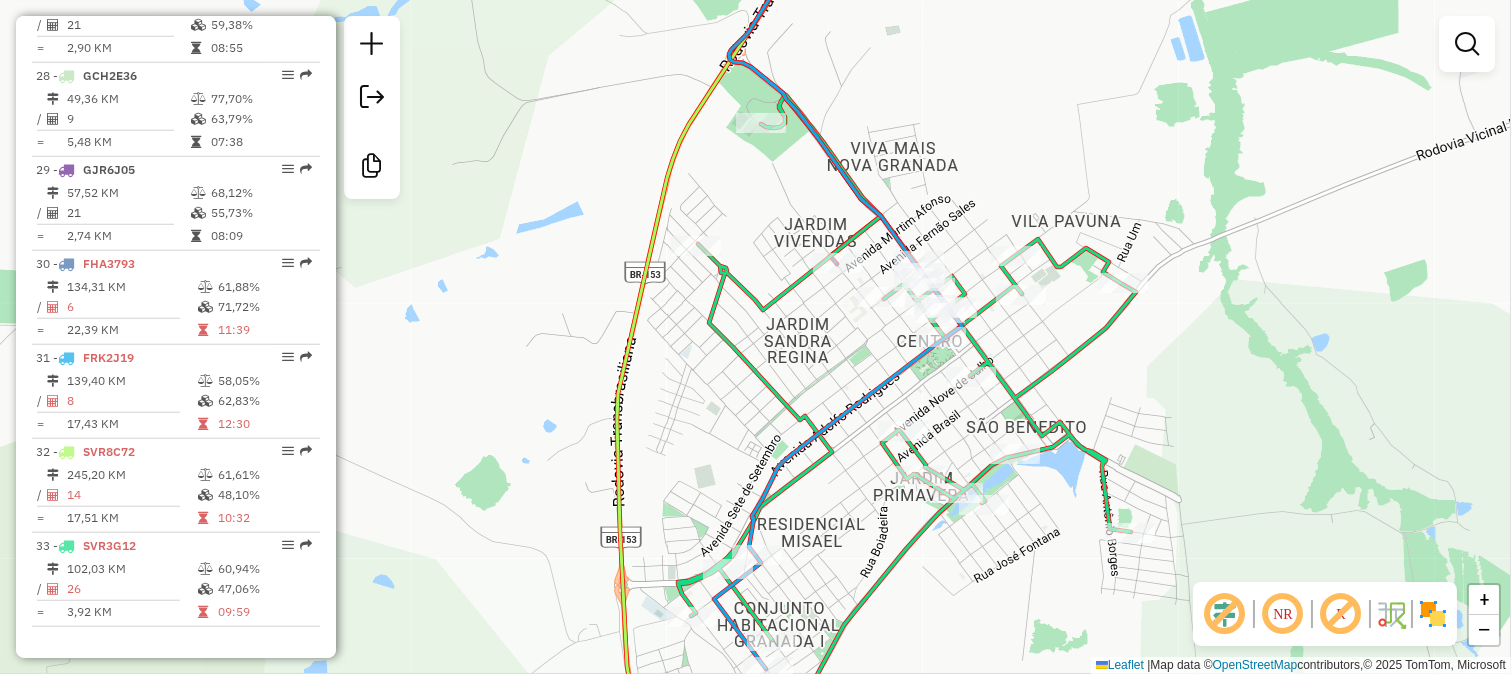 drag, startPoint x: 841, startPoint y: 355, endPoint x: 786, endPoint y: 261, distance: 108.90822 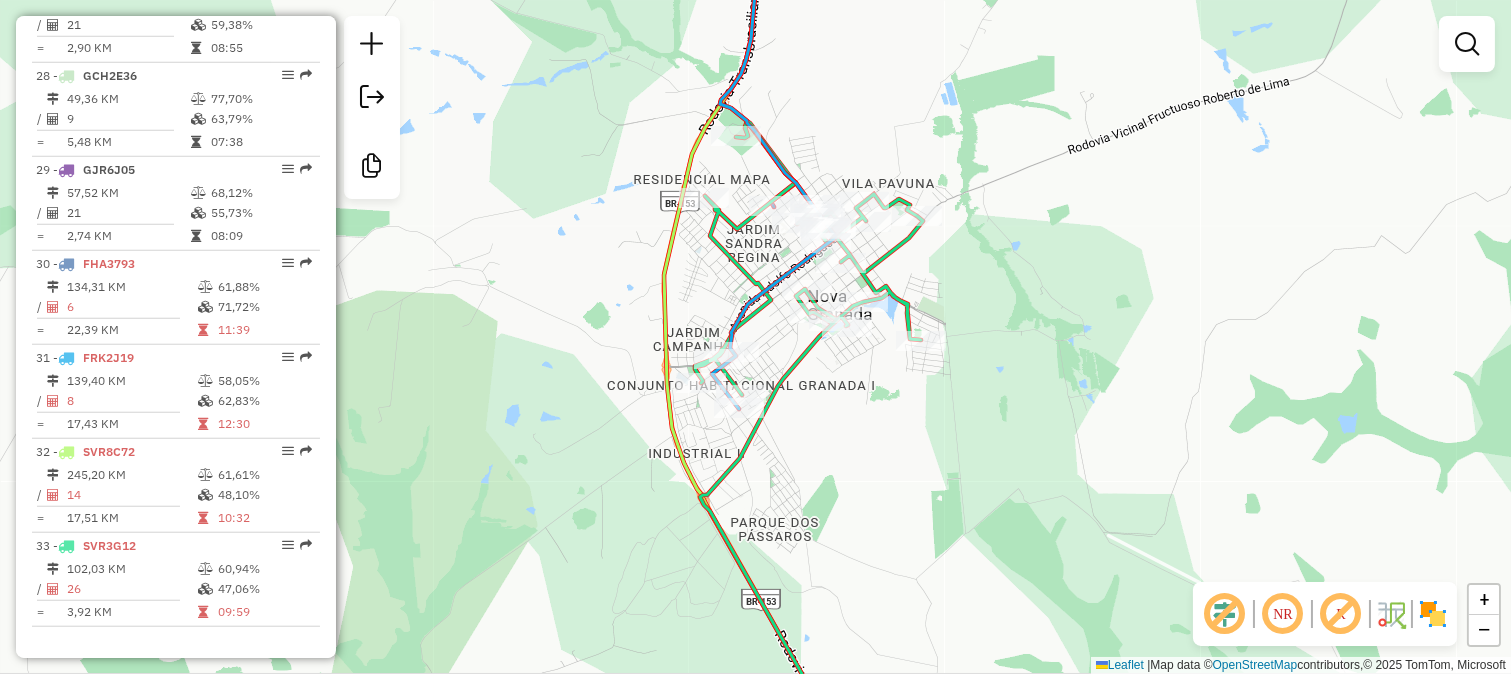 click on "Rota 33 - Placa SVR3G12  33823 - GRANADENSE II Janela de atendimento Grade de atendimento Capacidade Transportadoras Veículos Cliente Pedidos  Rotas Selecione os dias de semana para filtrar as janelas de atendimento  Seg   Ter   Qua   Qui   Sex   Sáb   Dom  Informe o período da janela de atendimento: De: Até:  Filtrar exatamente a janela do cliente  Considerar janela de atendimento padrão  Selecione os dias de semana para filtrar as grades de atendimento  Seg   Ter   Qua   Qui   Sex   Sáb   Dom   Considerar clientes sem dia de atendimento cadastrado  Clientes fora do dia de atendimento selecionado Filtrar as atividades entre os valores definidos abaixo:  Peso mínimo:   Peso máximo:   Cubagem mínima:   Cubagem máxima:   De:   Até:  Filtrar as atividades entre o tempo de atendimento definido abaixo:  De:   Até:   Considerar capacidade total dos clientes não roteirizados Transportadora: Selecione um ou mais itens Tipo de veículo: Selecione um ou mais itens Veículo: Selecione um ou mais itens Nome:" 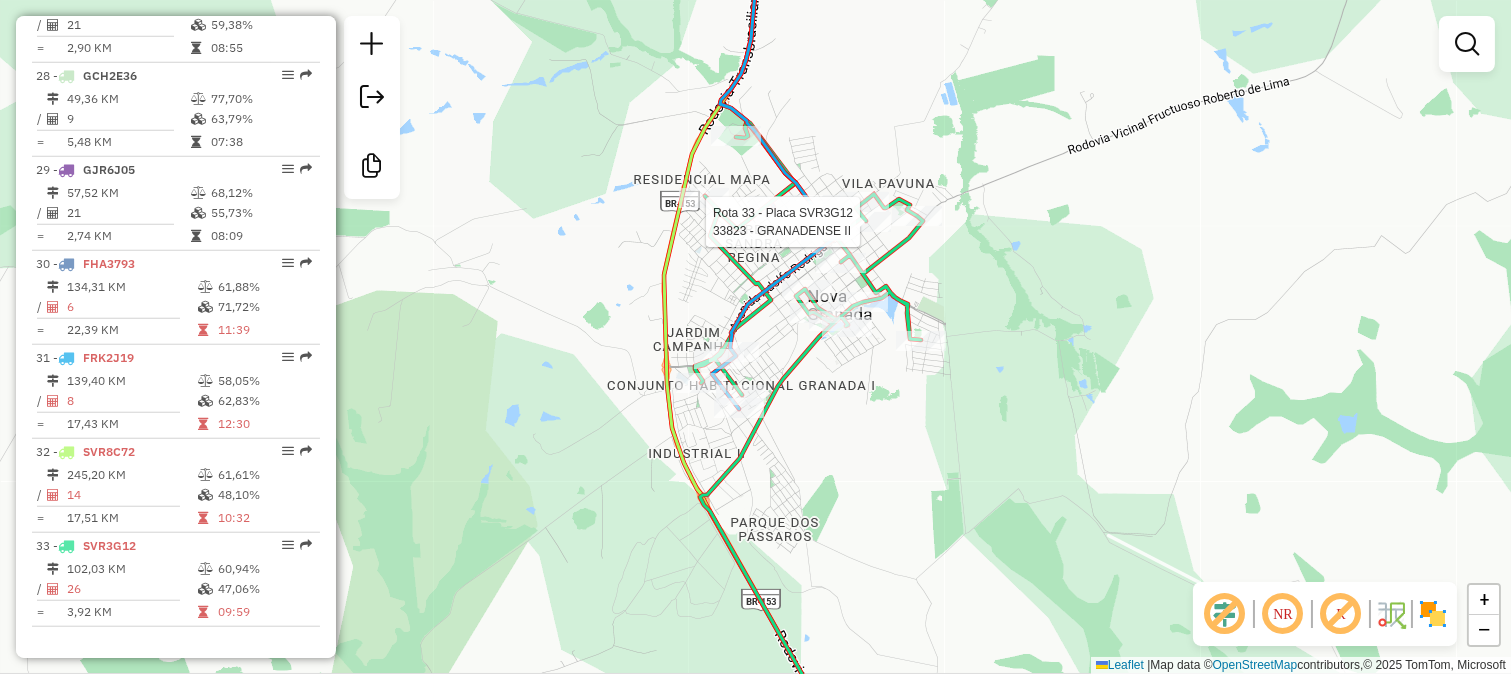 select on "**********" 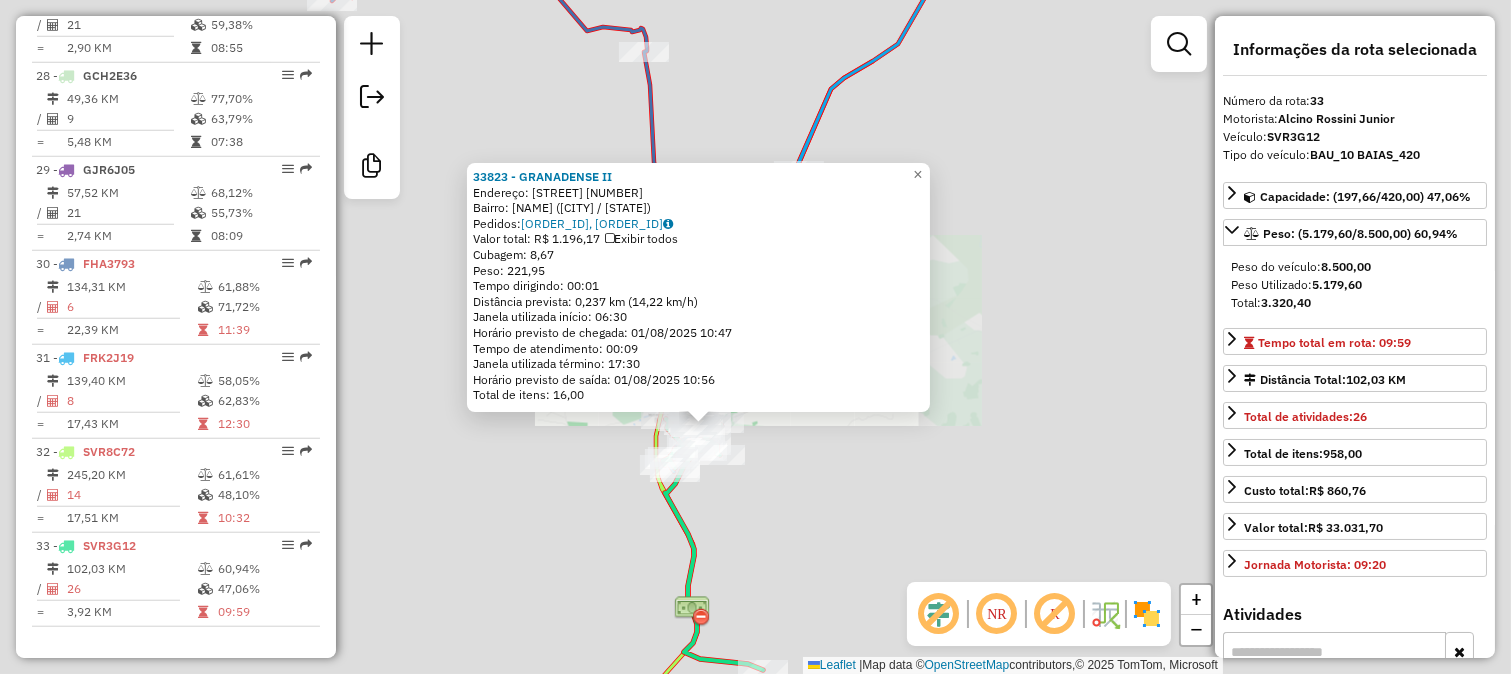click on "Rota 33 - Placa SVR3G12  7611 - MERCEARIA SANTA ROSA 33823 - GRANADENSE II  Endereço:  SIQUEIRA CAMPOS 554   Bairro: CENTRO (NOVA GRANADA / SP)   Pedidos:  31107169, 31107172   Valor total: R$ 1.196,17   Exibir todos   Cubagem: 8,67  Peso: 221,95  Tempo dirigindo: 00:01   Distância prevista: 0,237 km (14,22 km/h)   Janela utilizada início: 06:30   Horário previsto de chegada: 01/08/2025 10:47   Tempo de atendimento: 00:09   Janela utilizada término: 17:30   Horário previsto de saída: 01/08/2025 10:56   Total de itens: 16,00  × Janela de atendimento Grade de atendimento Capacidade Transportadoras Veículos Cliente Pedidos  Rotas Selecione os dias de semana para filtrar as janelas de atendimento  Seg   Ter   Qua   Qui   Sex   Sáb   Dom  Informe o período da janela de atendimento: De: Até:  Filtrar exatamente a janela do cliente  Considerar janela de atendimento padrão  Selecione os dias de semana para filtrar as grades de atendimento  Seg   Ter   Qua   Qui   Sex   Sáb   Dom   Peso mínimo:   De:  +" 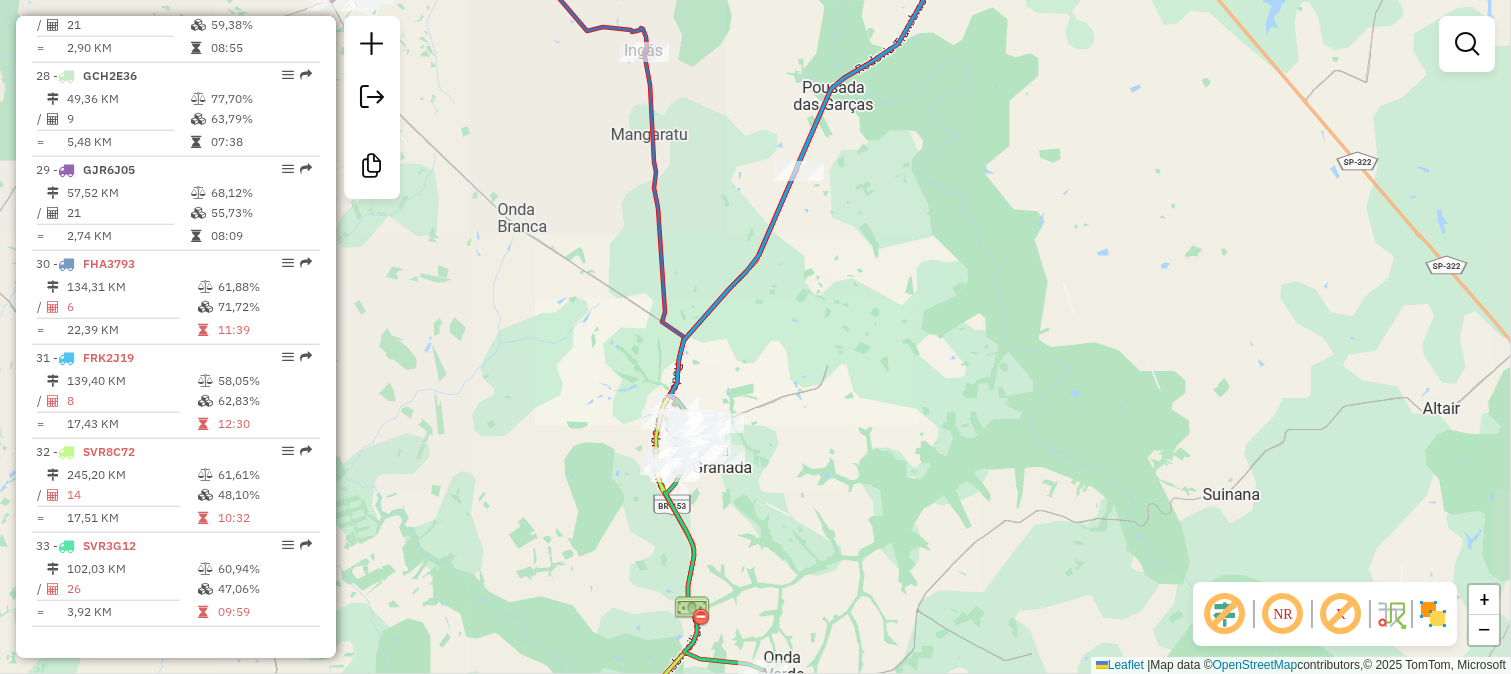 drag, startPoint x: 801, startPoint y: 518, endPoint x: 761, endPoint y: 184, distance: 336.3867 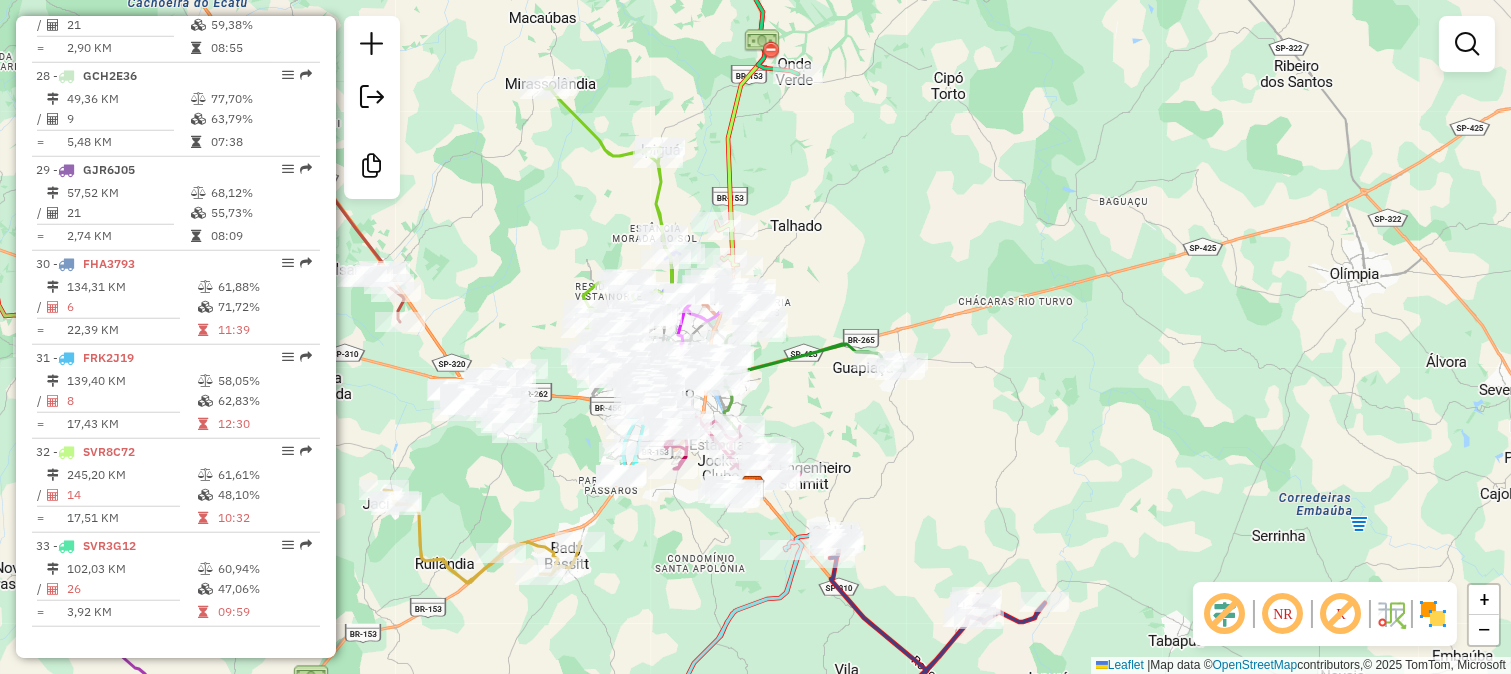 drag, startPoint x: 714, startPoint y: 230, endPoint x: 924, endPoint y: 326, distance: 230.90257 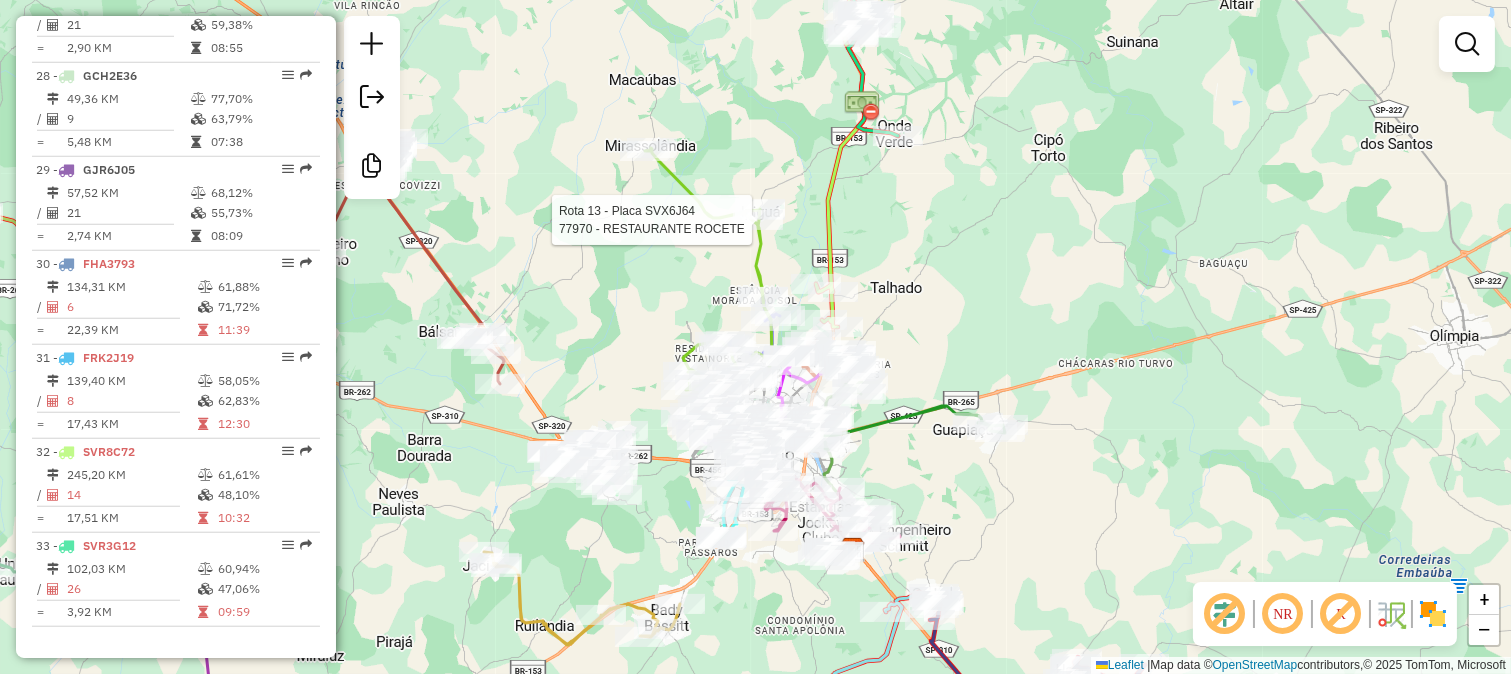 select on "**********" 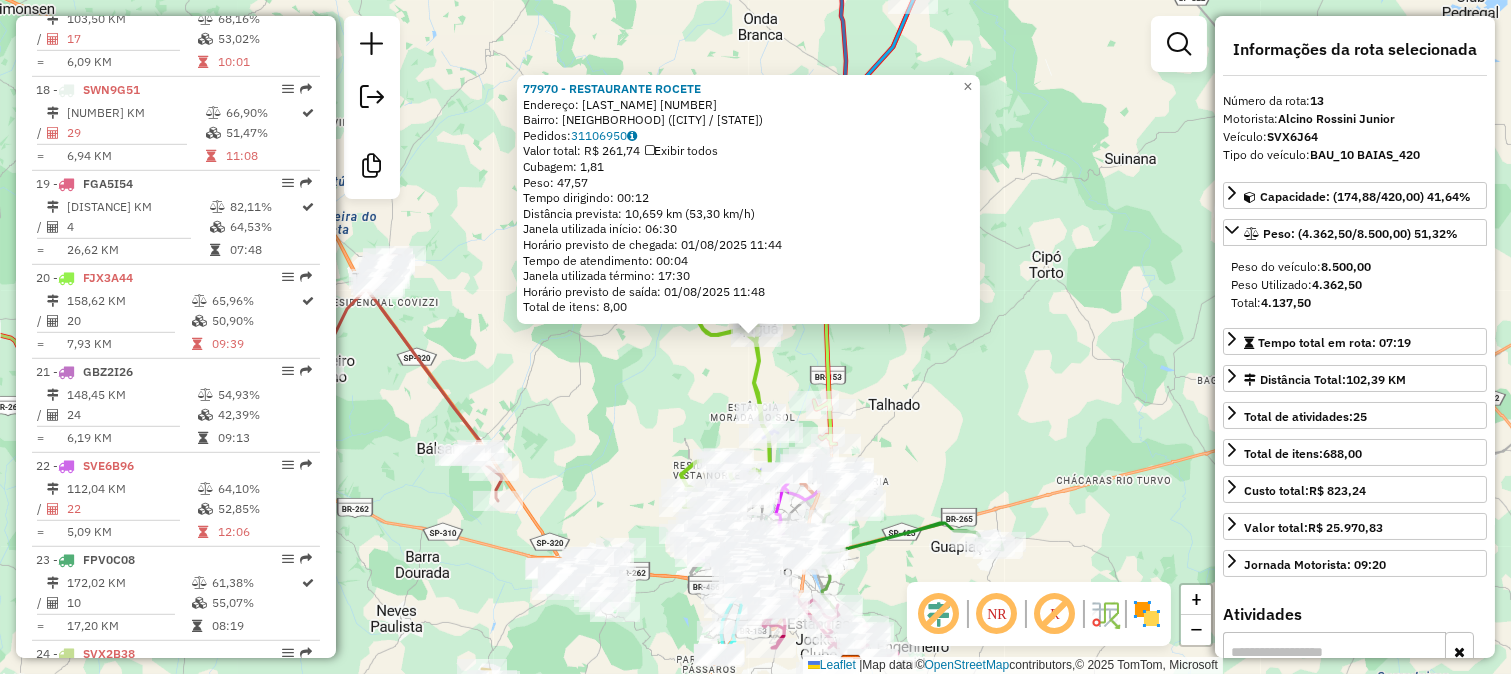 scroll, scrollTop: 1933, scrollLeft: 0, axis: vertical 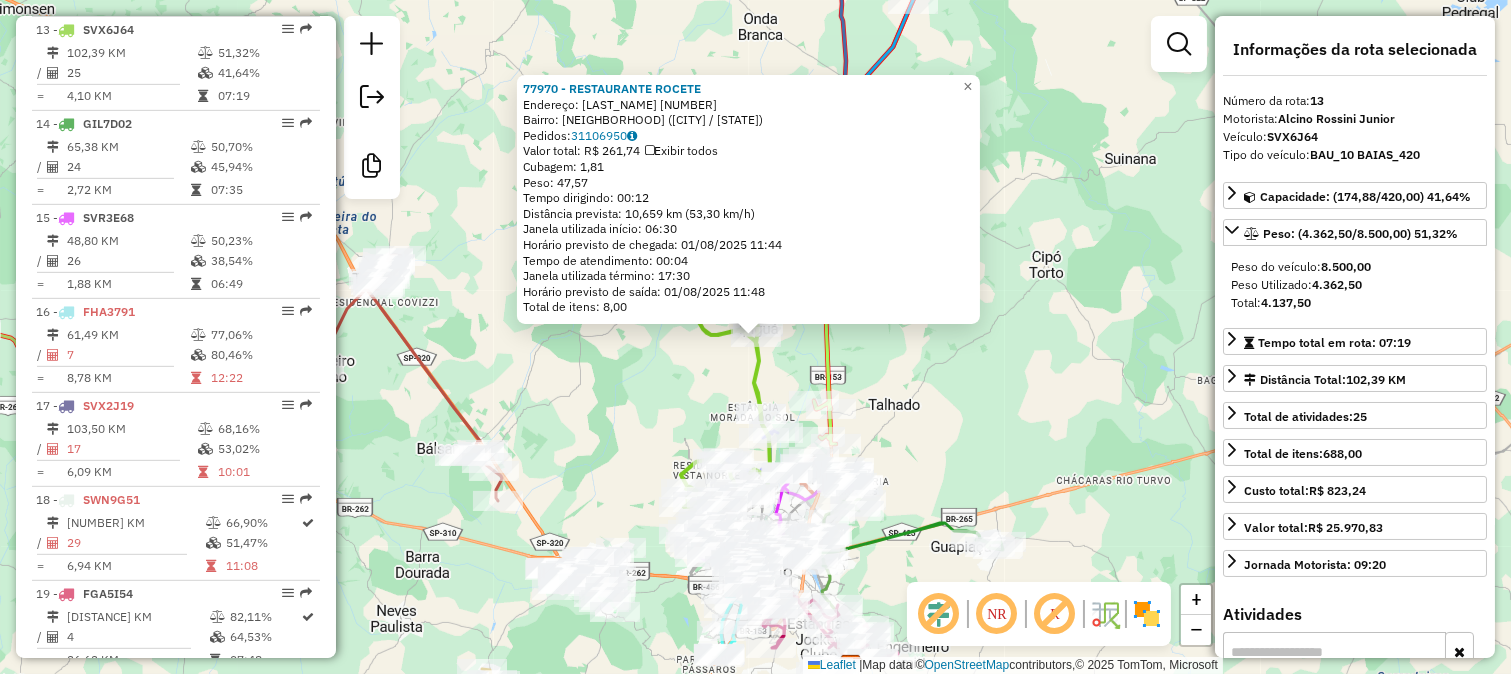 click on "77970 - RESTAURANTE ROCETE  Endereço:  OSVALDO JORGE ESTEVAM 130   Bairro: JARDIM JATOBAS (IPIGUA / SP)   Pedidos:  31106950   Valor total: R$ 261,74   Exibir todos   Cubagem: 1,81  Peso: 47,57  Tempo dirigindo: 00:12   Distância prevista: 10,659 km (53,30 km/h)   Janela utilizada início: 06:30   Horário previsto de chegada: 01/08/2025 11:44   Tempo de atendimento: 00:04   Janela utilizada término: 17:30   Horário previsto de saída: 01/08/2025 11:48   Total de itens: 8,00  × Janela de atendimento Grade de atendimento Capacidade Transportadoras Veículos Cliente Pedidos  Rotas Selecione os dias de semana para filtrar as janelas de atendimento  Seg   Ter   Qua   Qui   Sex   Sáb   Dom  Informe o período da janela de atendimento: De: Até:  Filtrar exatamente a janela do cliente  Considerar janela de atendimento padrão  Selecione os dias de semana para filtrar as grades de atendimento  Seg   Ter   Qua   Qui   Sex   Sáb   Dom   Considerar clientes sem dia de atendimento cadastrado  Peso mínimo:   De:" 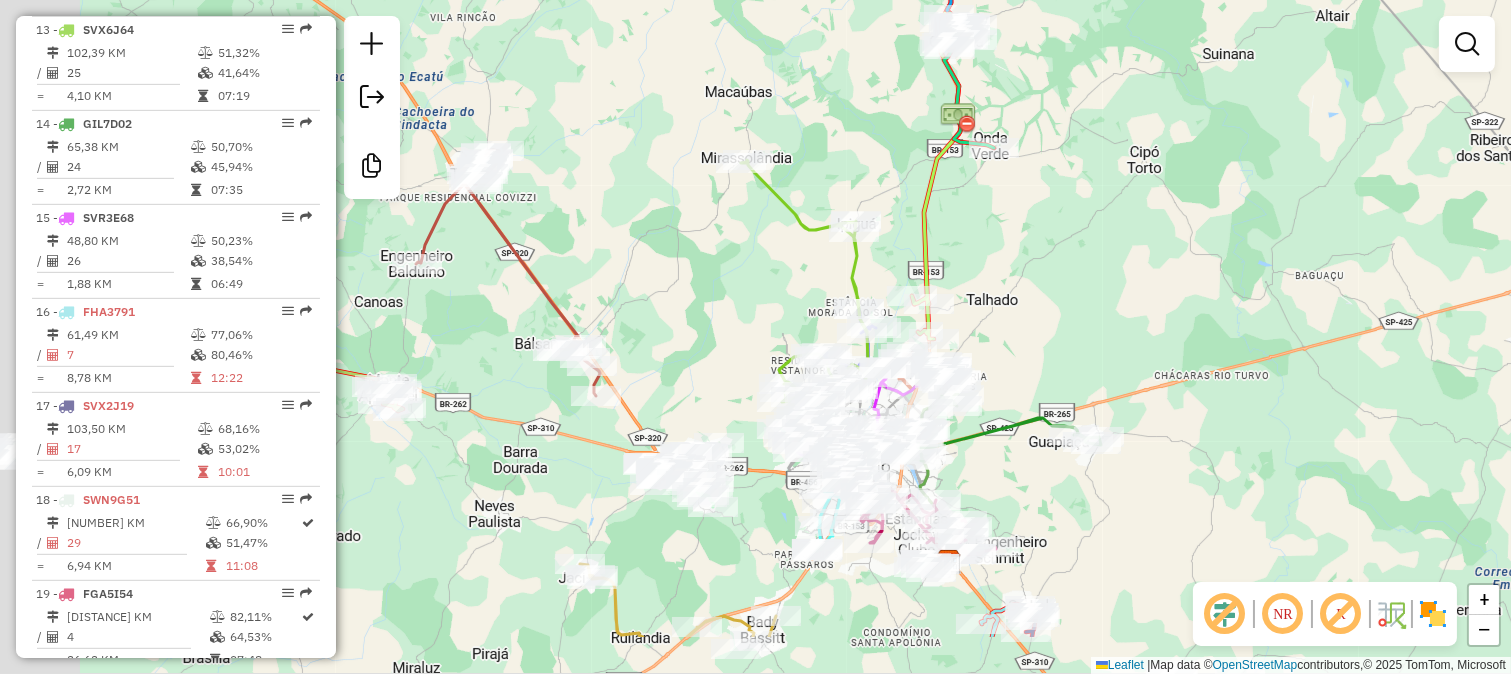 drag, startPoint x: 612, startPoint y: 452, endPoint x: 716, endPoint y: 338, distance: 154.31137 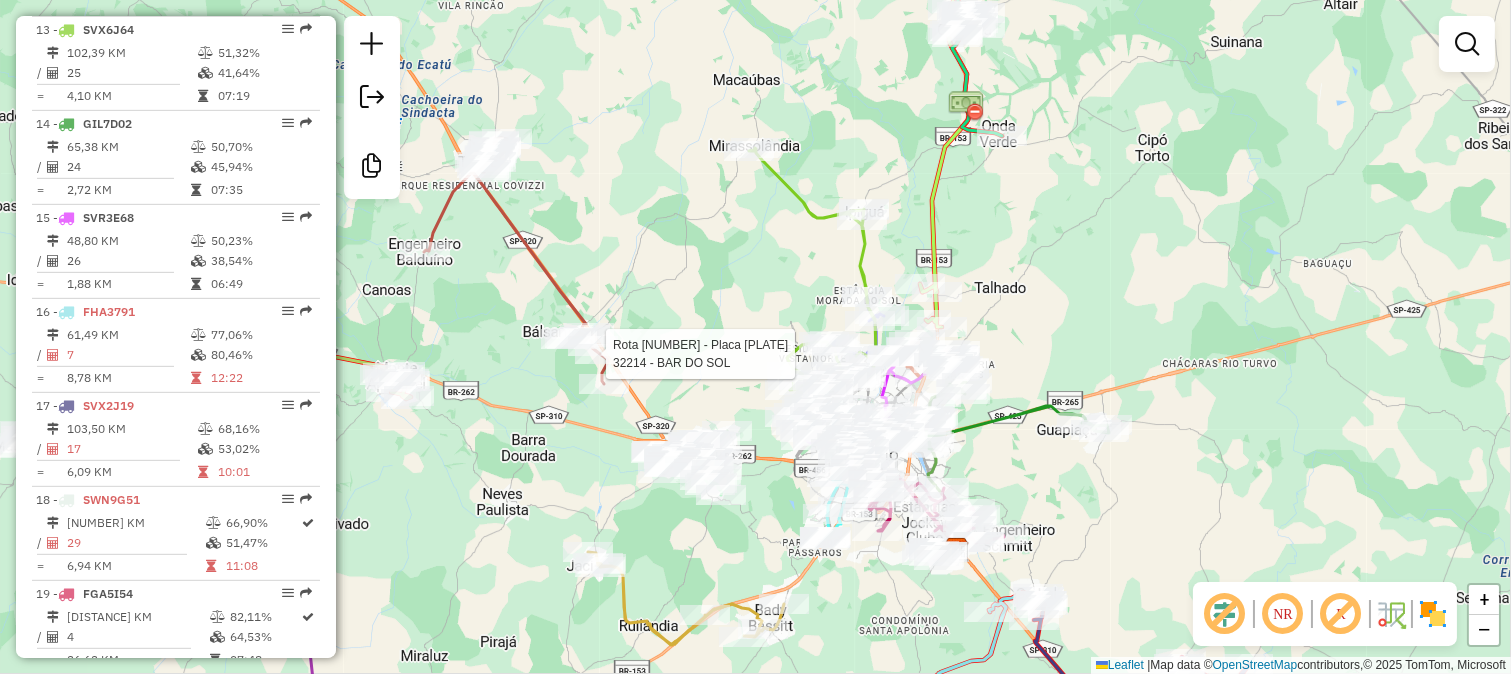 click 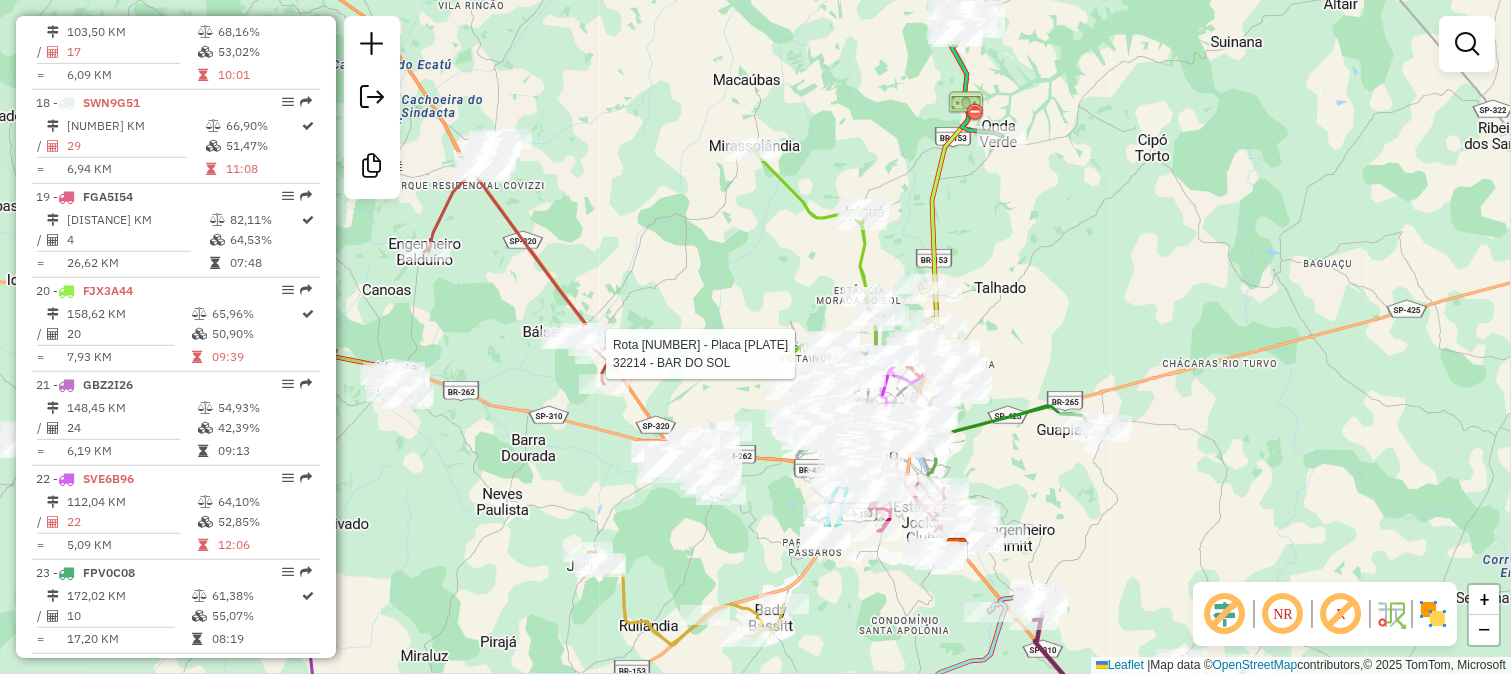 select on "**********" 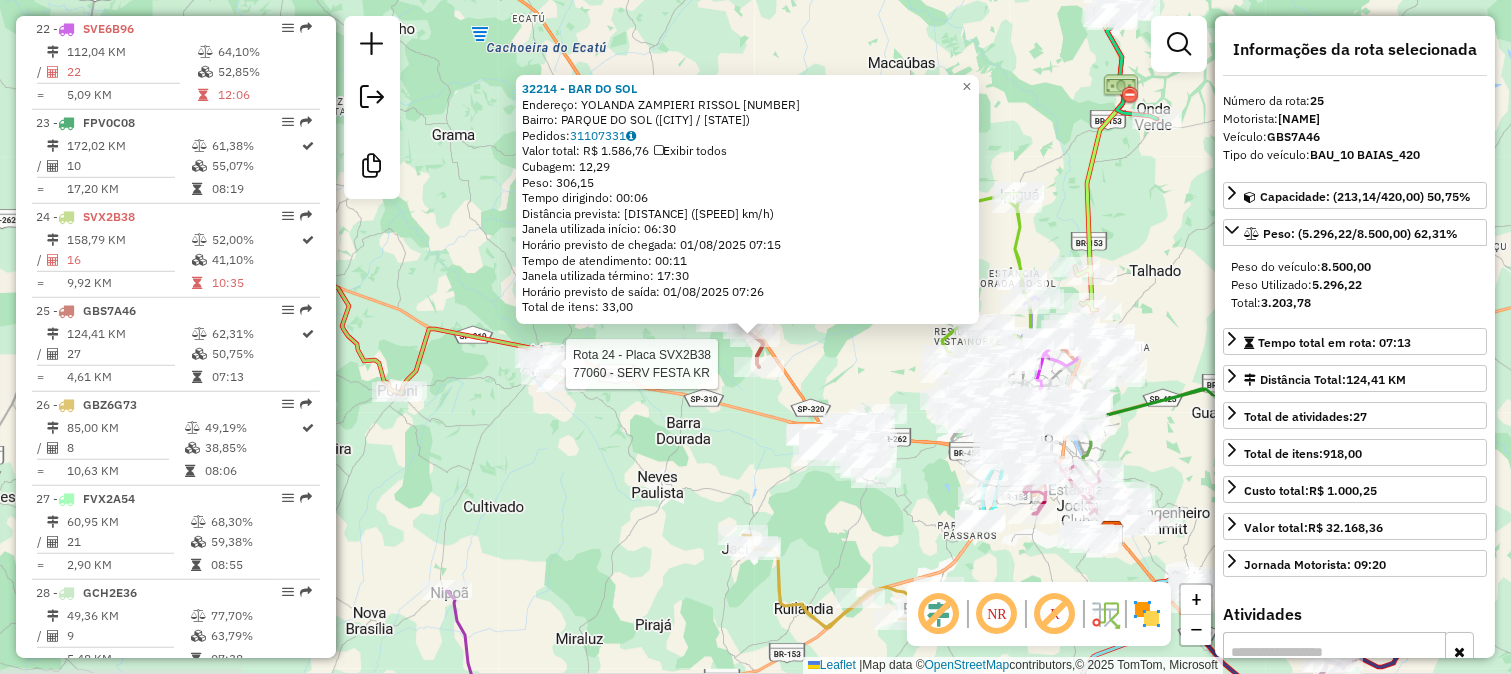 scroll, scrollTop: 3060, scrollLeft: 0, axis: vertical 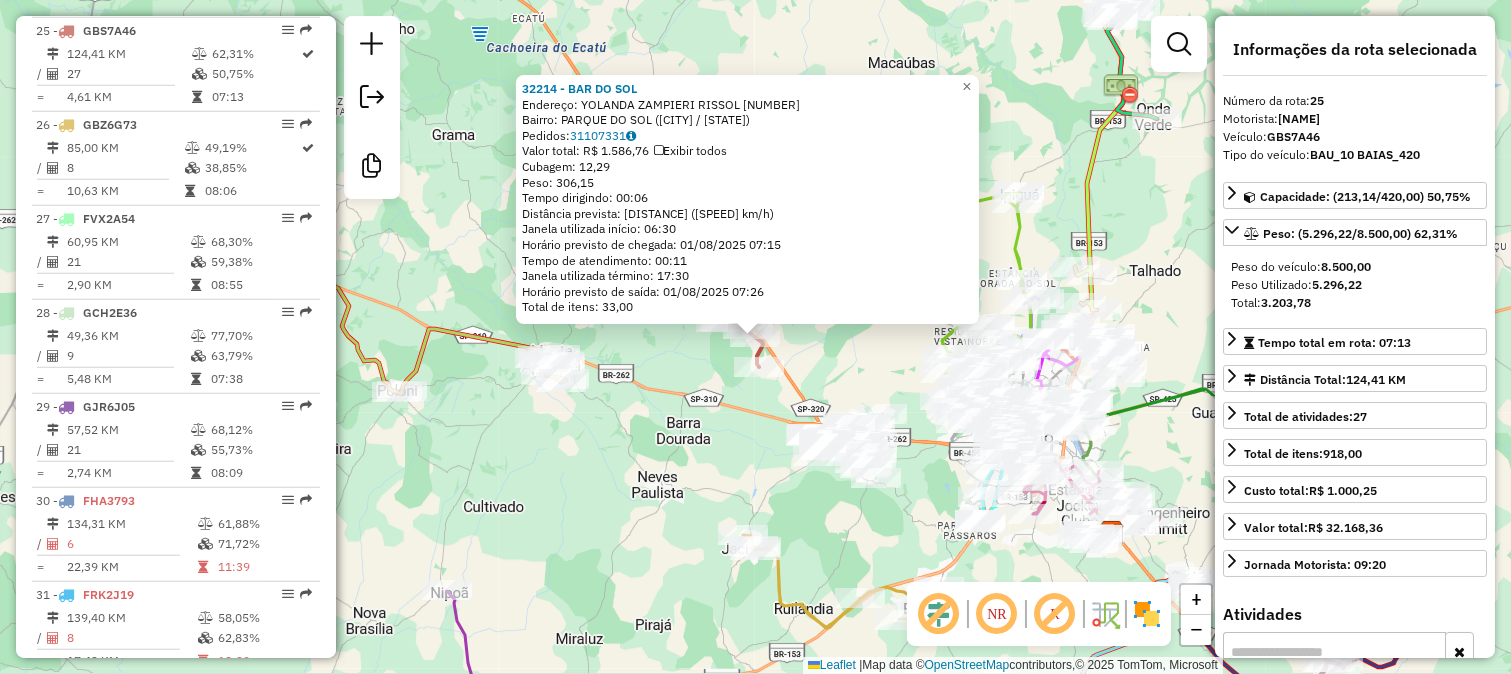 click on "32214 - BAR DO SOL  Endereço:  YOLANDA ZAMPIERI RISSOL 60   Bairro: PARQUE DO SOL (BALSAMO / SP)   Pedidos:  31107331   Valor total: R$ 1.586,76   Exibir todos   Cubagem: 12,29  Peso: 306,15  Tempo dirigindo: 00:06   Distância prevista: 2,596 km (25,96 km/h)   Janela utilizada início: 06:30   Horário previsto de chegada: 01/08/2025 07:15   Tempo de atendimento: 00:11   Janela utilizada término: 17:30   Horário previsto de saída: 01/08/2025 07:26   Total de itens: 33,00  × Janela de atendimento Grade de atendimento Capacidade Transportadoras Veículos Cliente Pedidos  Rotas Selecione os dias de semana para filtrar as janelas de atendimento  Seg   Ter   Qua   Qui   Sex   Sáb   Dom  Informe o período da janela de atendimento: De: Até:  Filtrar exatamente a janela do cliente  Considerar janela de atendimento padrão  Selecione os dias de semana para filtrar as grades de atendimento  Seg   Ter   Qua   Qui   Sex   Sáb   Dom   Considerar clientes sem dia de atendimento cadastrado  Peso mínimo:   De:  +" 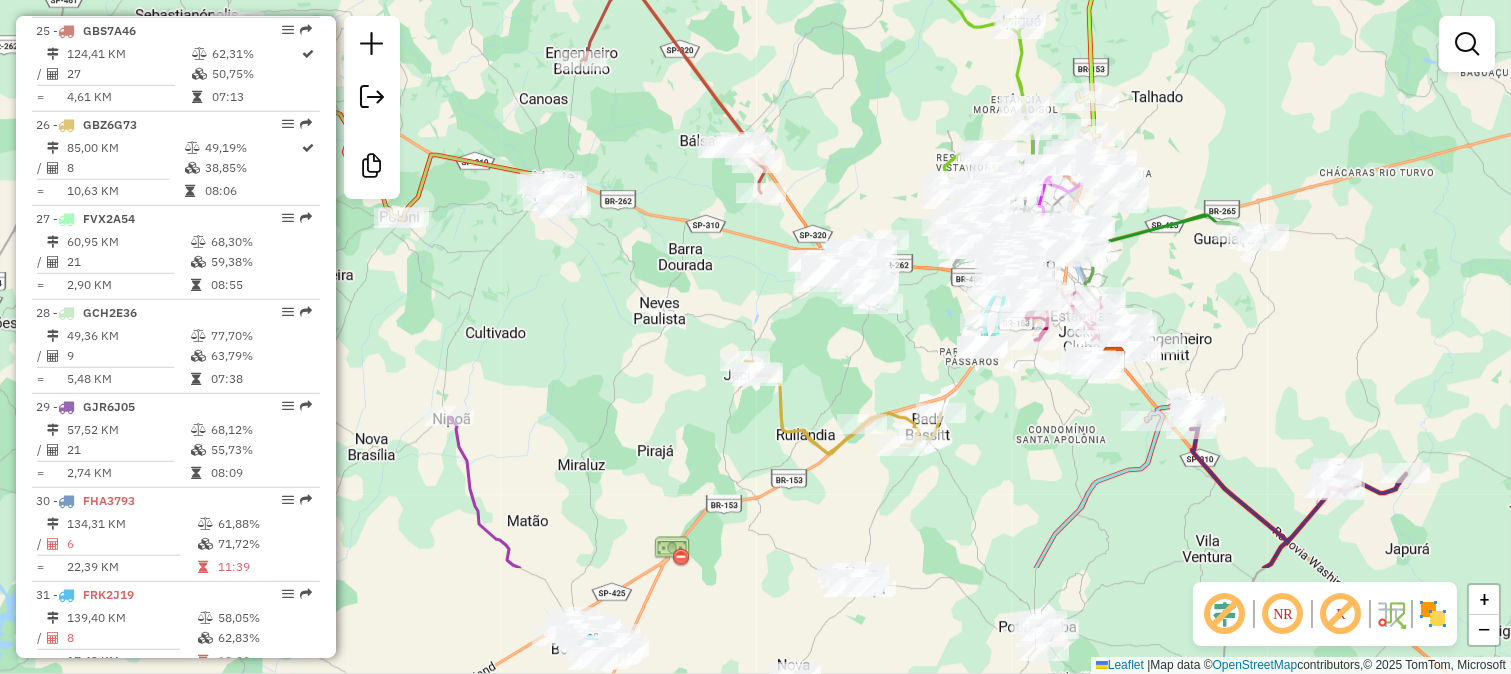 drag, startPoint x: 660, startPoint y: 457, endPoint x: 661, endPoint y: 283, distance: 174.00287 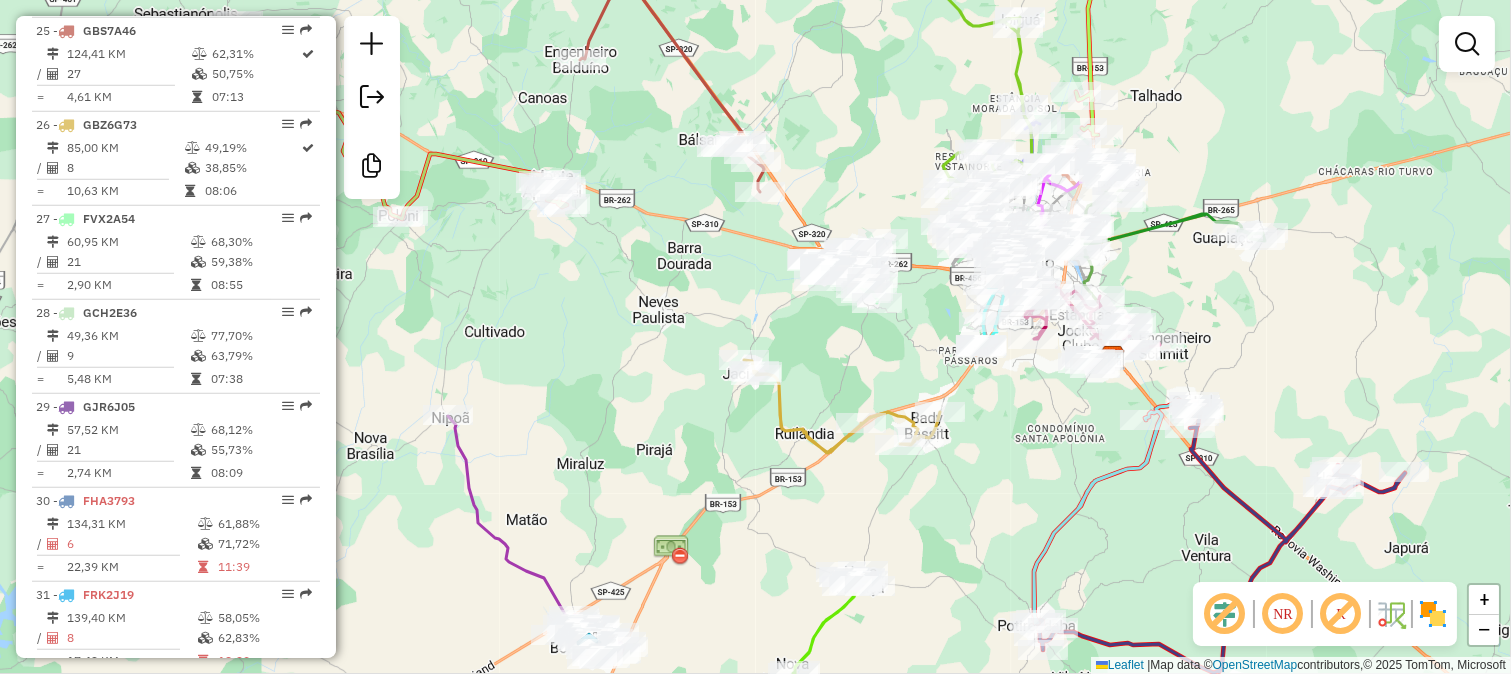 drag, startPoint x: 732, startPoint y: 484, endPoint x: 700, endPoint y: 384, distance: 104.99524 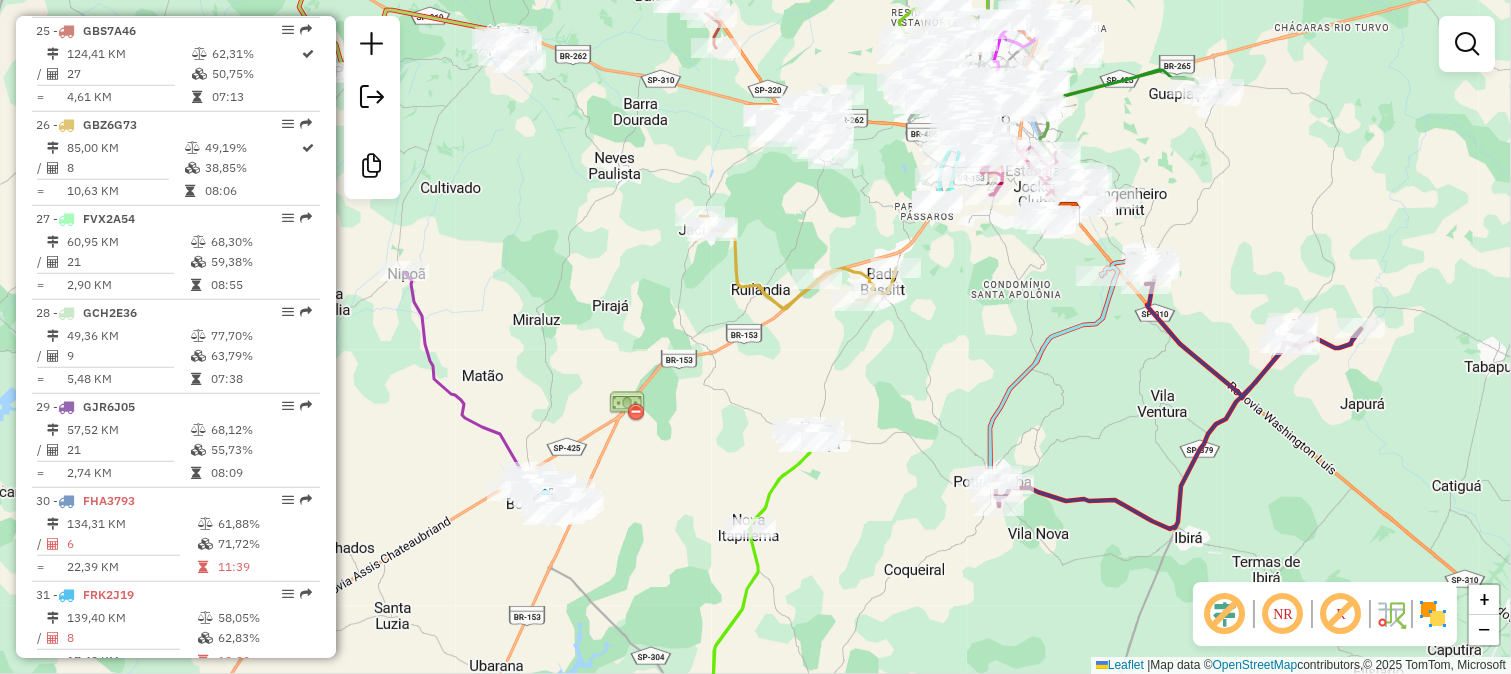 click on "Janela de atendimento Grade de atendimento Capacidade Transportadoras Veículos Cliente Pedidos  Rotas Selecione os dias de semana para filtrar as janelas de atendimento  Seg   Ter   Qua   Qui   Sex   Sáb   Dom  Informe o período da janela de atendimento: De: Até:  Filtrar exatamente a janela do cliente  Considerar janela de atendimento padrão  Selecione os dias de semana para filtrar as grades de atendimento  Seg   Ter   Qua   Qui   Sex   Sáb   Dom   Considerar clientes sem dia de atendimento cadastrado  Clientes fora do dia de atendimento selecionado Filtrar as atividades entre os valores definidos abaixo:  Peso mínimo:   Peso máximo:   Cubagem mínima:   Cubagem máxima:   De:   Até:  Filtrar as atividades entre o tempo de atendimento definido abaixo:  De:   Até:   Considerar capacidade total dos clientes não roteirizados Transportadora: Selecione um ou mais itens Tipo de veículo: Selecione um ou mais itens Veículo: Selecione um ou mais itens Motorista: Selecione um ou mais itens Nome: Rótulo:" 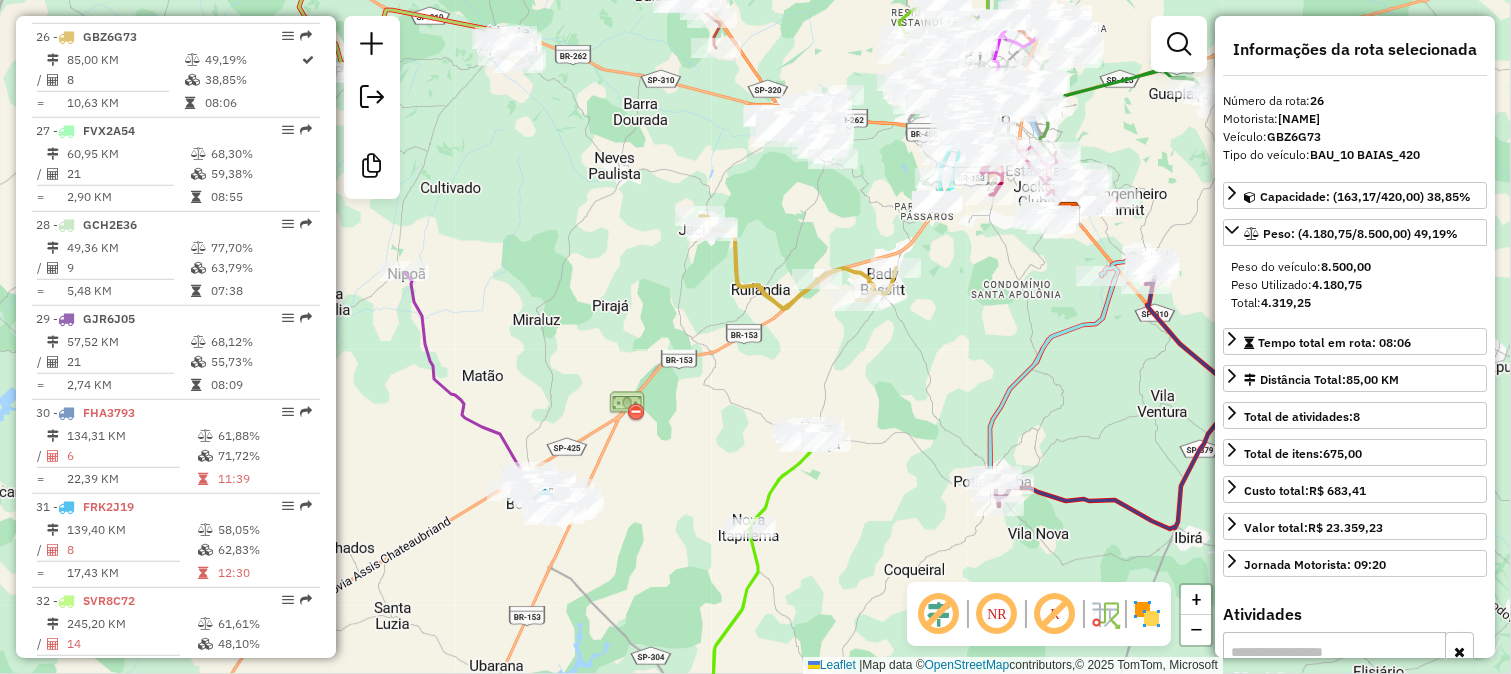 scroll, scrollTop: 3154, scrollLeft: 0, axis: vertical 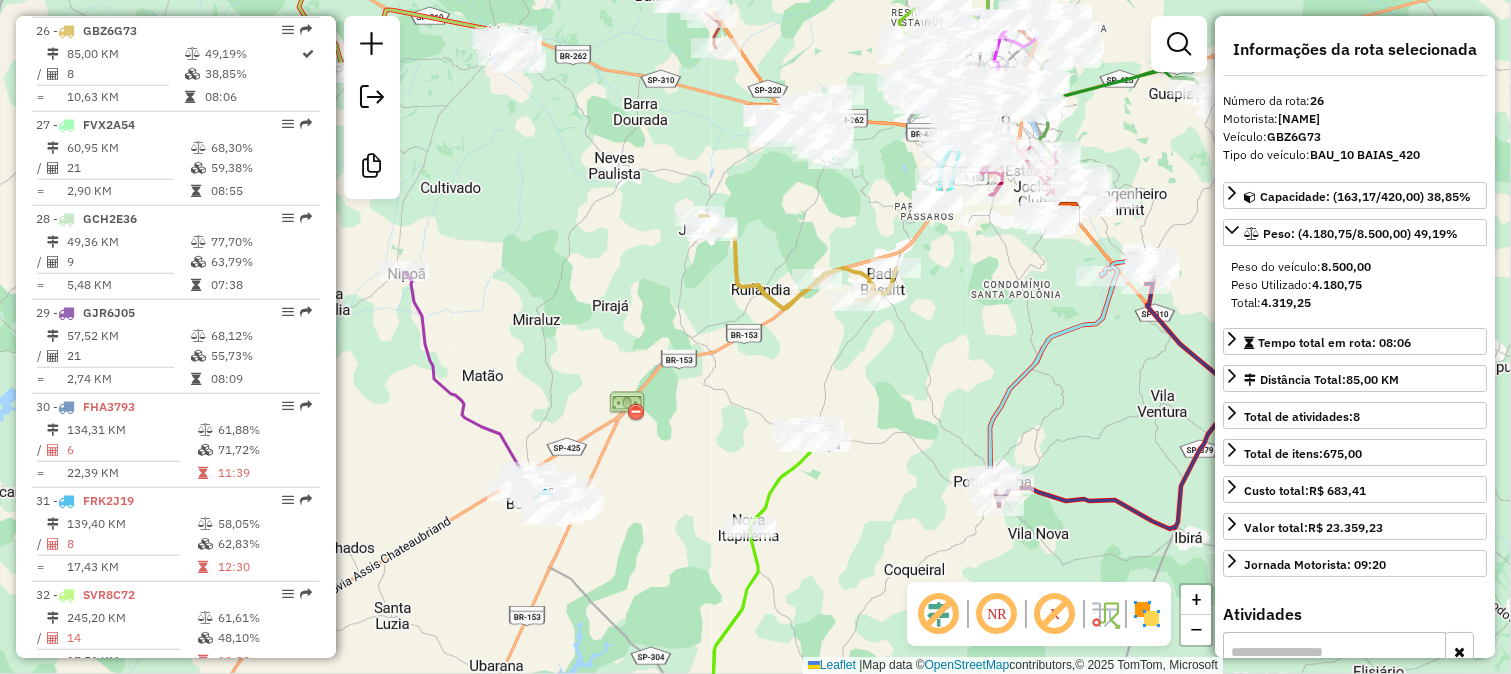 click on "Janela de atendimento Grade de atendimento Capacidade Transportadoras Veículos Cliente Pedidos  Rotas Selecione os dias de semana para filtrar as janelas de atendimento  Seg   Ter   Qua   Qui   Sex   Sáb   Dom  Informe o período da janela de atendimento: De: Até:  Filtrar exatamente a janela do cliente  Considerar janela de atendimento padrão  Selecione os dias de semana para filtrar as grades de atendimento  Seg   Ter   Qua   Qui   Sex   Sáb   Dom   Considerar clientes sem dia de atendimento cadastrado  Clientes fora do dia de atendimento selecionado Filtrar as atividades entre os valores definidos abaixo:  Peso mínimo:   Peso máximo:   Cubagem mínima:   Cubagem máxima:   De:   Até:  Filtrar as atividades entre o tempo de atendimento definido abaixo:  De:   Até:   Considerar capacidade total dos clientes não roteirizados Transportadora: Selecione um ou mais itens Tipo de veículo: Selecione um ou mais itens Veículo: Selecione um ou mais itens Motorista: Selecione um ou mais itens Nome: Rótulo:" 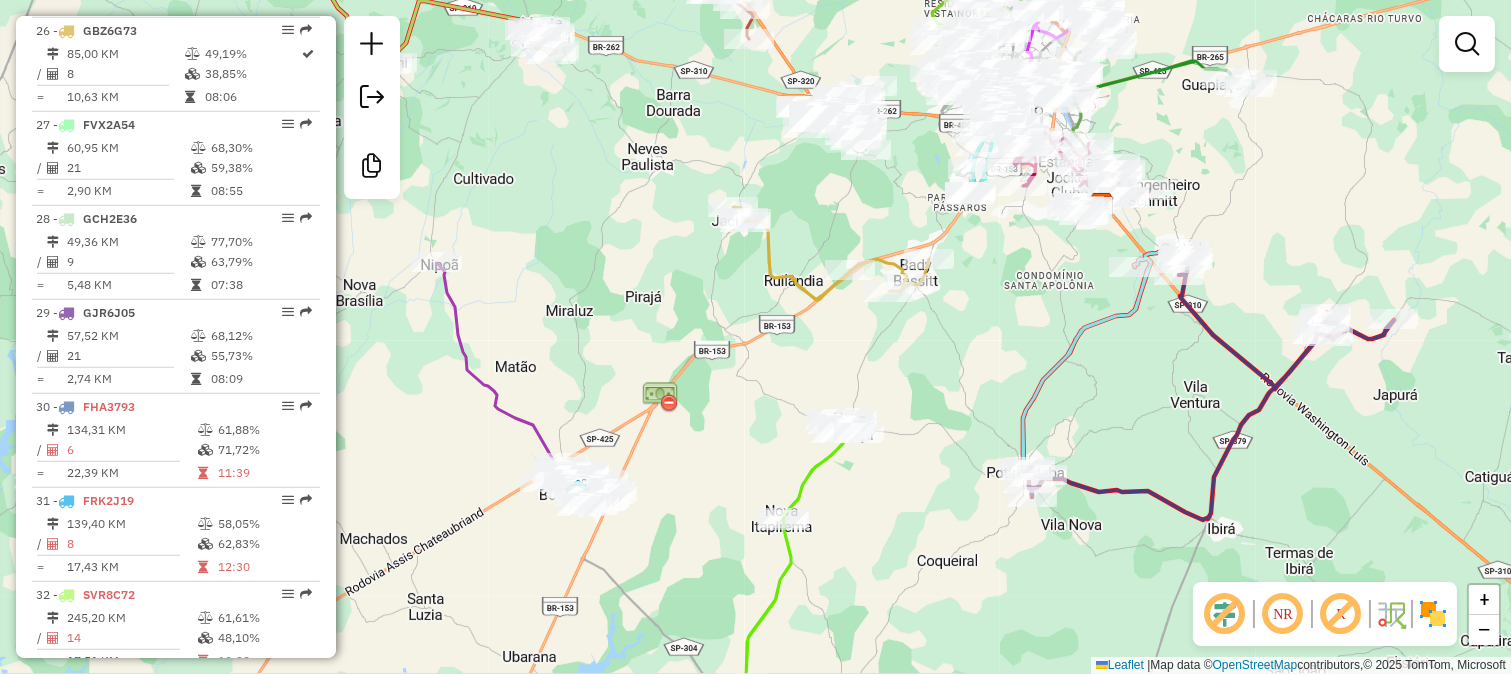 drag, startPoint x: 695, startPoint y: 407, endPoint x: 770, endPoint y: 373, distance: 82.346825 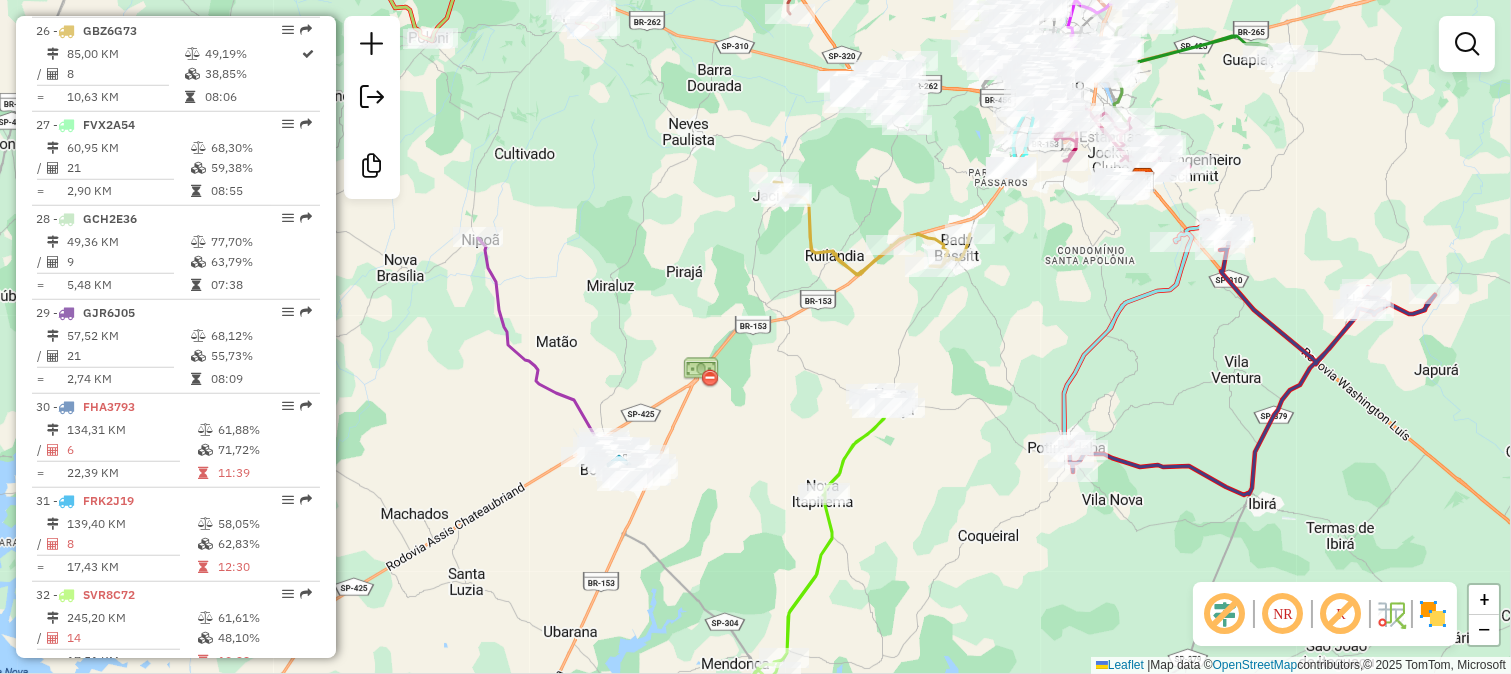 drag, startPoint x: 718, startPoint y: 466, endPoint x: 698, endPoint y: 280, distance: 187.07217 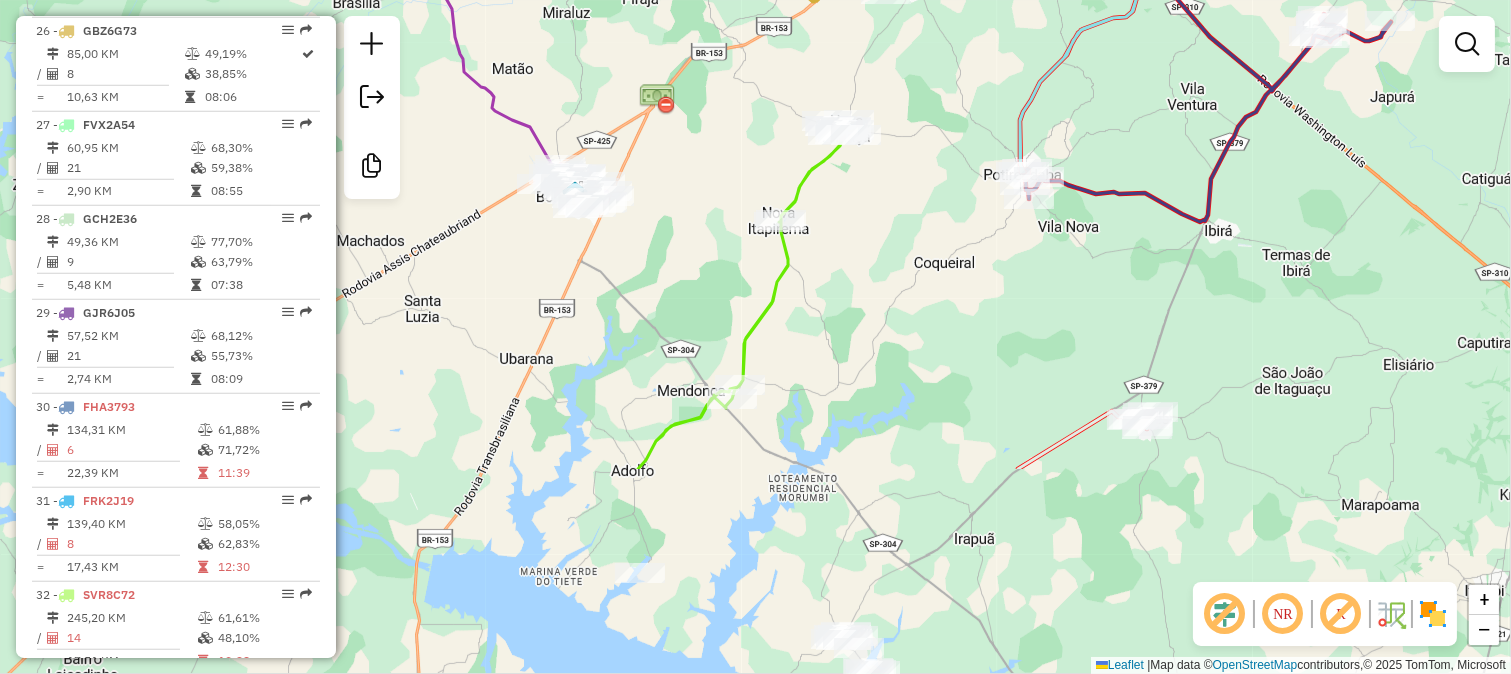 click 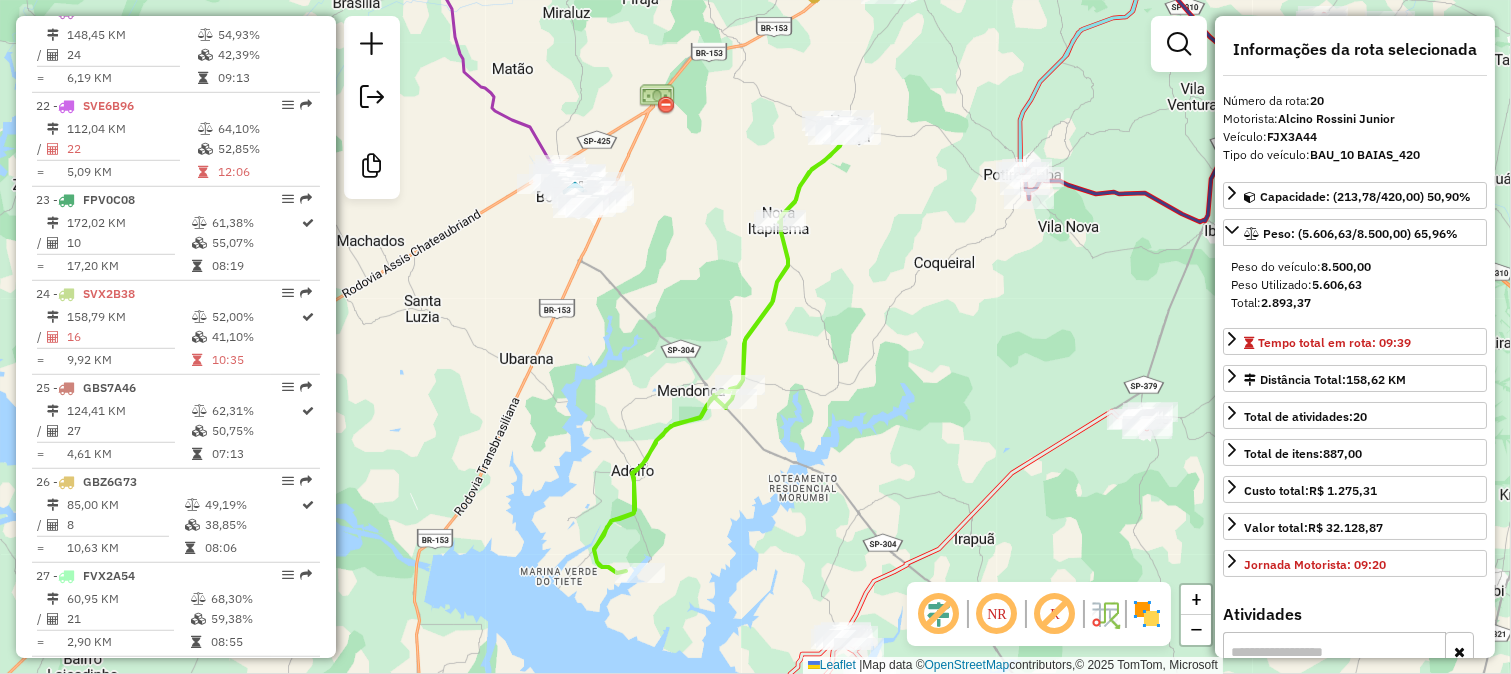 scroll, scrollTop: 2590, scrollLeft: 0, axis: vertical 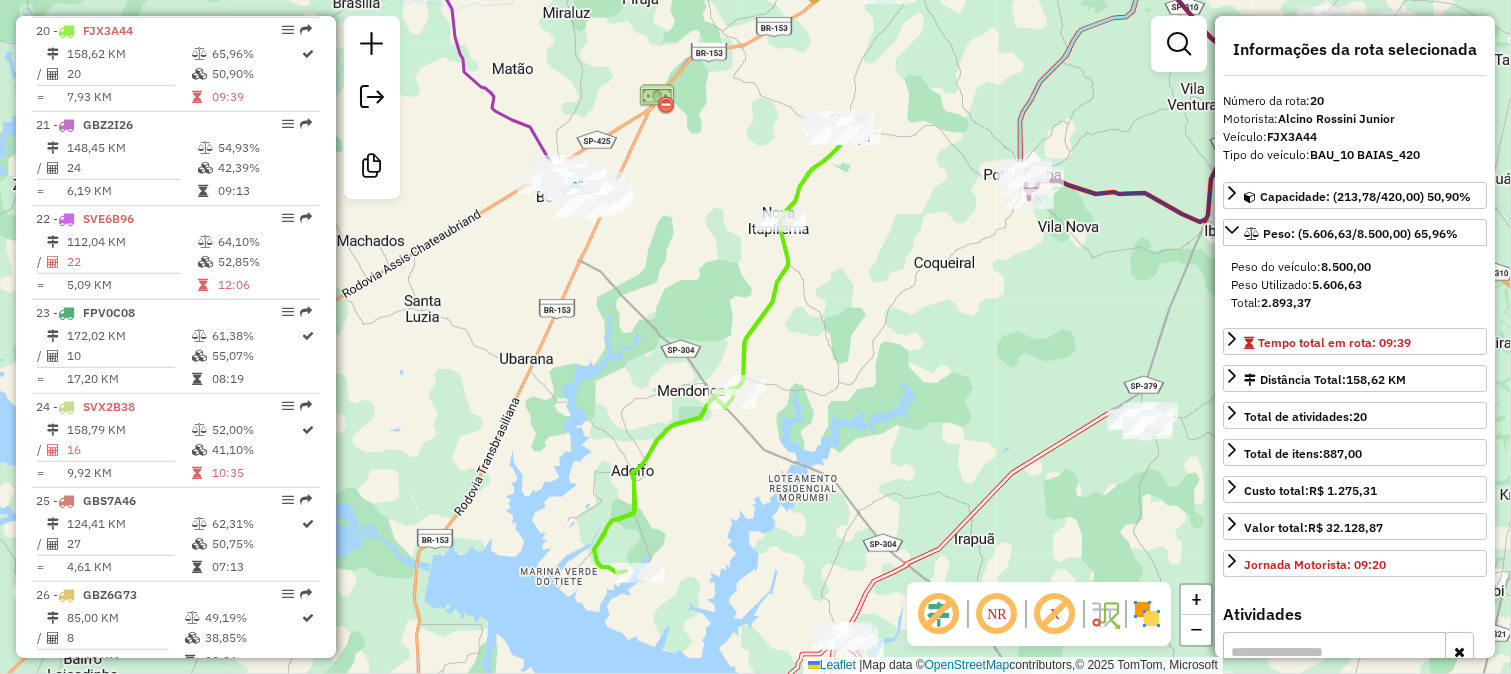 drag, startPoint x: 894, startPoint y: 320, endPoint x: 617, endPoint y: 500, distance: 330.3468 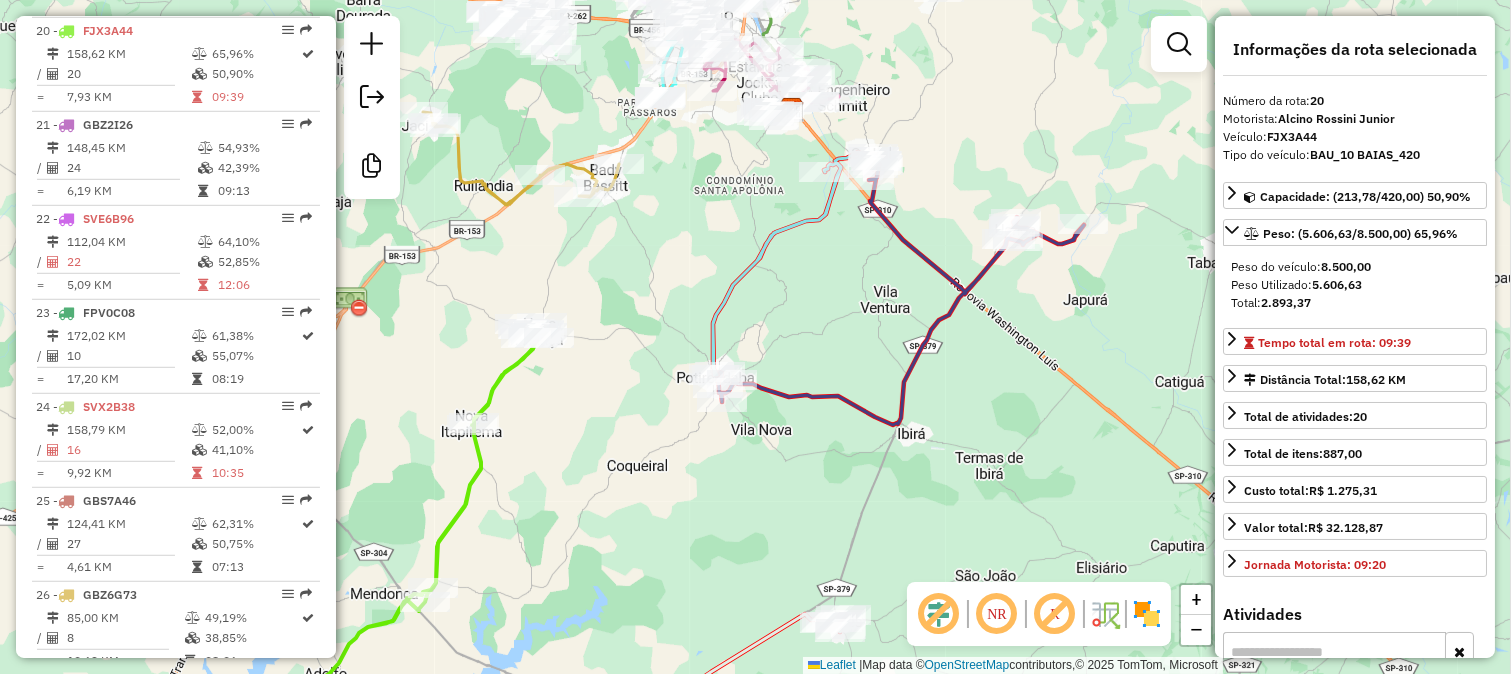 drag, startPoint x: 842, startPoint y: 290, endPoint x: 808, endPoint y: 417, distance: 131.47243 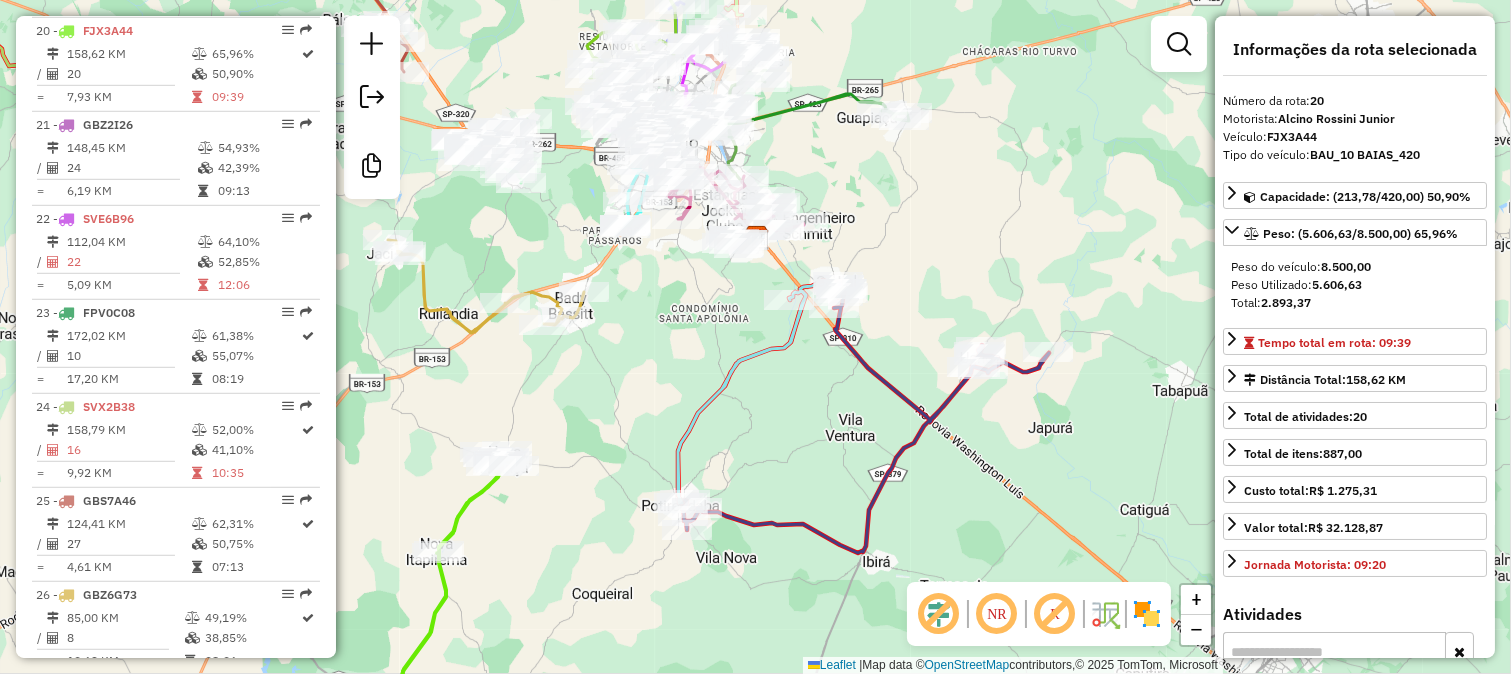 click on "Janela de atendimento Grade de atendimento Capacidade Transportadoras Veículos Cliente Pedidos  Rotas Selecione os dias de semana para filtrar as janelas de atendimento  Seg   Ter   Qua   Qui   Sex   Sáb   Dom  Informe o período da janela de atendimento: De: Até:  Filtrar exatamente a janela do cliente  Considerar janela de atendimento padrão  Selecione os dias de semana para filtrar as grades de atendimento  Seg   Ter   Qua   Qui   Sex   Sáb   Dom   Considerar clientes sem dia de atendimento cadastrado  Clientes fora do dia de atendimento selecionado Filtrar as atividades entre os valores definidos abaixo:  Peso mínimo:   Peso máximo:   Cubagem mínima:   Cubagem máxima:   De:   Até:  Filtrar as atividades entre o tempo de atendimento definido abaixo:  De:   Até:   Considerar capacidade total dos clientes não roteirizados Transportadora: Selecione um ou mais itens Tipo de veículo: Selecione um ou mais itens Veículo: Selecione um ou mais itens Motorista: Selecione um ou mais itens Nome: Rótulo:" 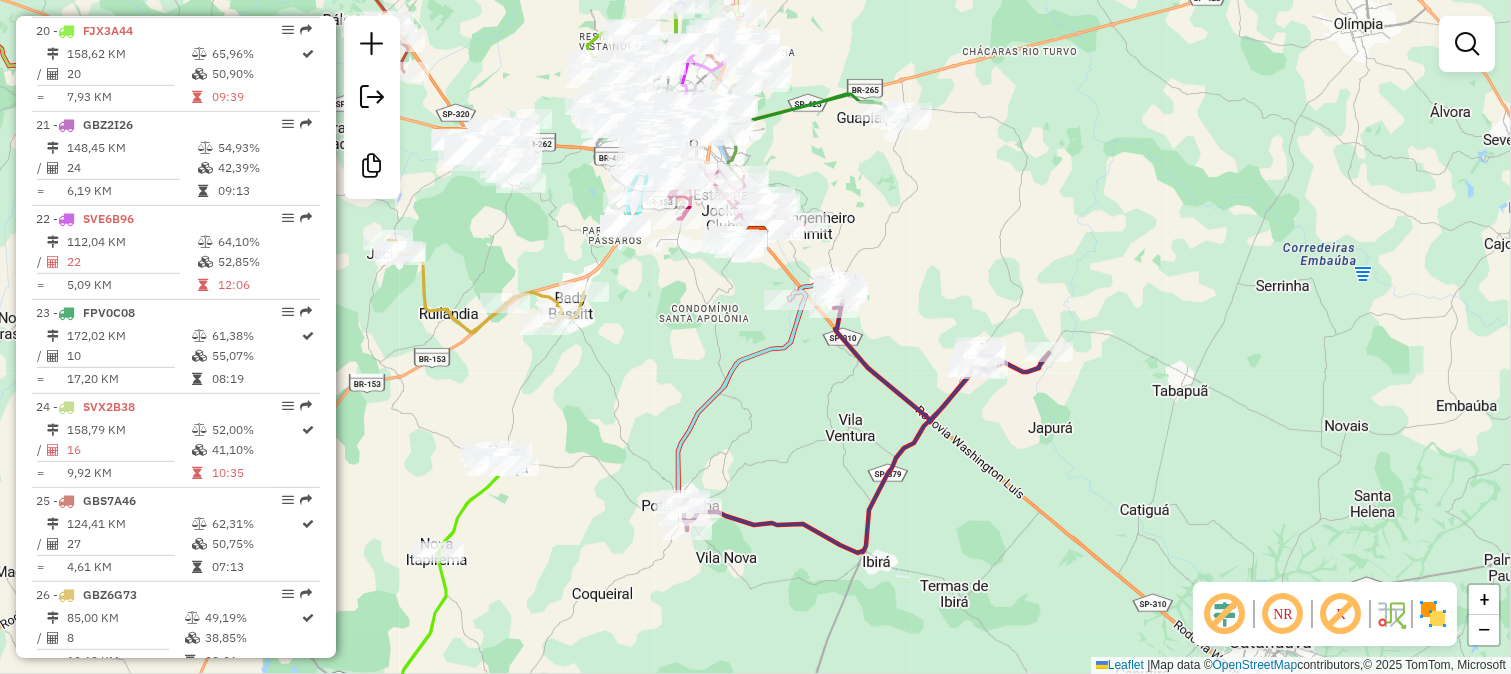 click on "Janela de atendimento Grade de atendimento Capacidade Transportadoras Veículos Cliente Pedidos  Rotas Selecione os dias de semana para filtrar as janelas de atendimento  Seg   Ter   Qua   Qui   Sex   Sáb   Dom  Informe o período da janela de atendimento: De: Até:  Filtrar exatamente a janela do cliente  Considerar janela de atendimento padrão  Selecione os dias de semana para filtrar as grades de atendimento  Seg   Ter   Qua   Qui   Sex   Sáb   Dom   Considerar clientes sem dia de atendimento cadastrado  Clientes fora do dia de atendimento selecionado Filtrar as atividades entre os valores definidos abaixo:  Peso mínimo:   Peso máximo:   Cubagem mínima:   Cubagem máxima:   De:   Até:  Filtrar as atividades entre o tempo de atendimento definido abaixo:  De:   Até:   Considerar capacidade total dos clientes não roteirizados Transportadora: Selecione um ou mais itens Tipo de veículo: Selecione um ou mais itens Veículo: Selecione um ou mais itens Motorista: Selecione um ou mais itens Nome: Rótulo:" 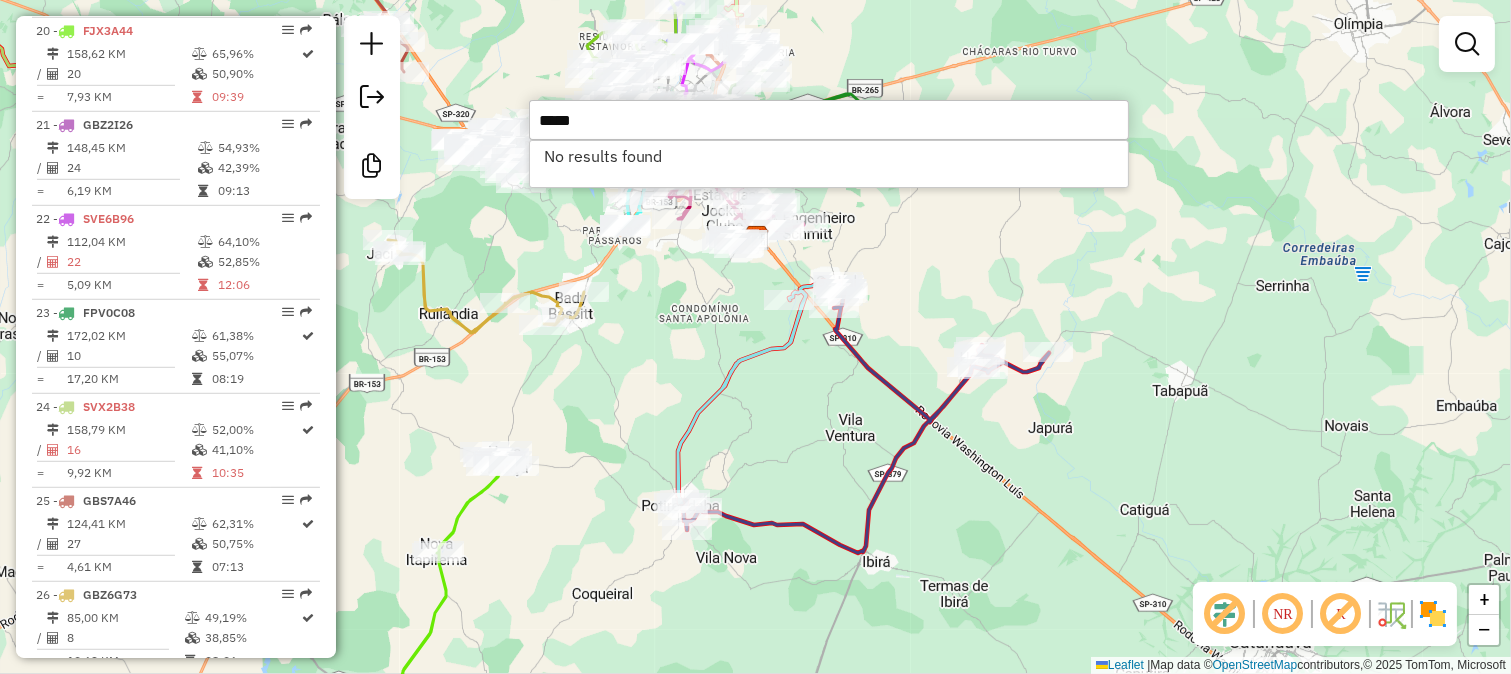 click on "*****" at bounding box center (829, 120) 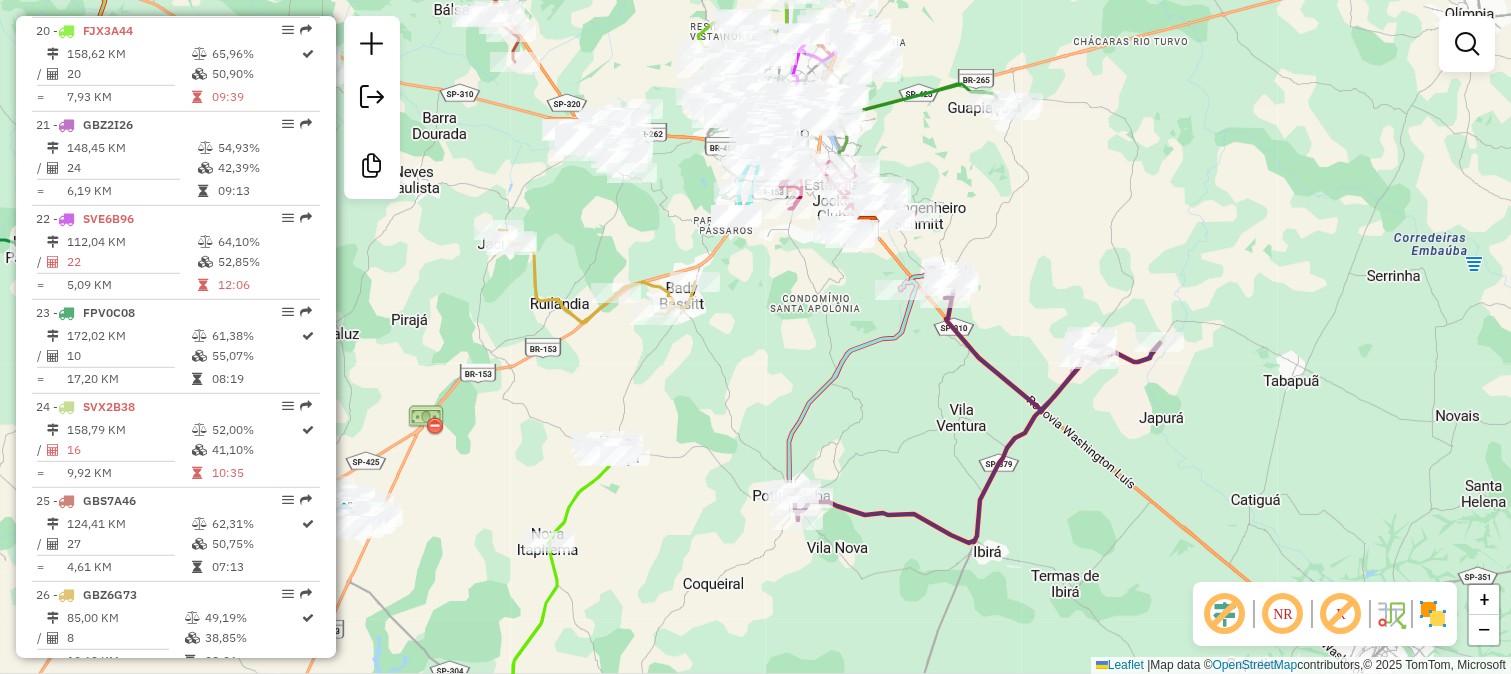 drag, startPoint x: 654, startPoint y: 348, endPoint x: 781, endPoint y: 334, distance: 127.769325 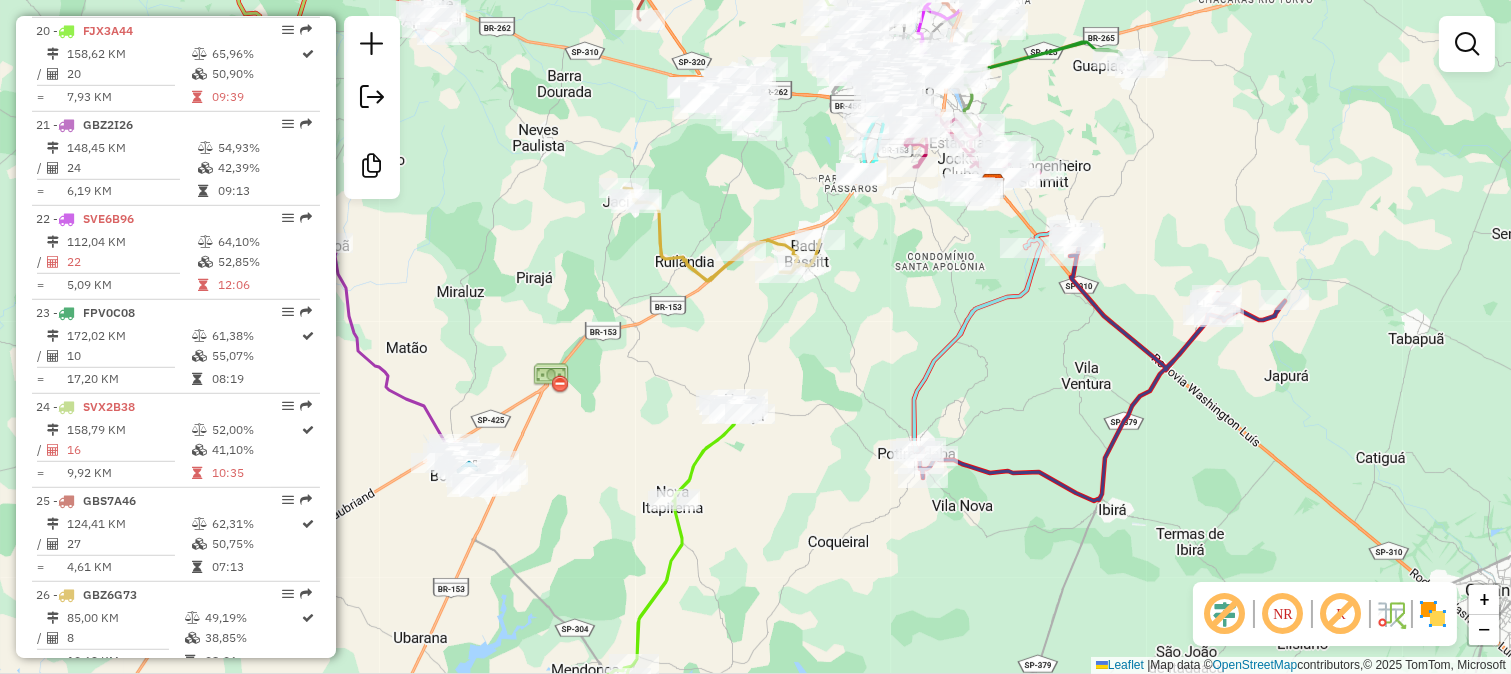 click on "Janela de atendimento Grade de atendimento Capacidade Transportadoras Veículos Cliente Pedidos  Rotas Selecione os dias de semana para filtrar as janelas de atendimento  Seg   Ter   Qua   Qui   Sex   Sáb   Dom  Informe o período da janela de atendimento: De: Até:  Filtrar exatamente a janela do cliente  Considerar janela de atendimento padrão  Selecione os dias de semana para filtrar as grades de atendimento  Seg   Ter   Qua   Qui   Sex   Sáb   Dom   Considerar clientes sem dia de atendimento cadastrado  Clientes fora do dia de atendimento selecionado Filtrar as atividades entre os valores definidos abaixo:  Peso mínimo:   Peso máximo:   Cubagem mínima:   Cubagem máxima:   De:   Até:  Filtrar as atividades entre o tempo de atendimento definido abaixo:  De:   Até:   Considerar capacidade total dos clientes não roteirizados Transportadora: Selecione um ou mais itens Tipo de veículo: Selecione um ou mais itens Veículo: Selecione um ou mais itens Motorista: Selecione um ou mais itens Nome: Rótulo:" 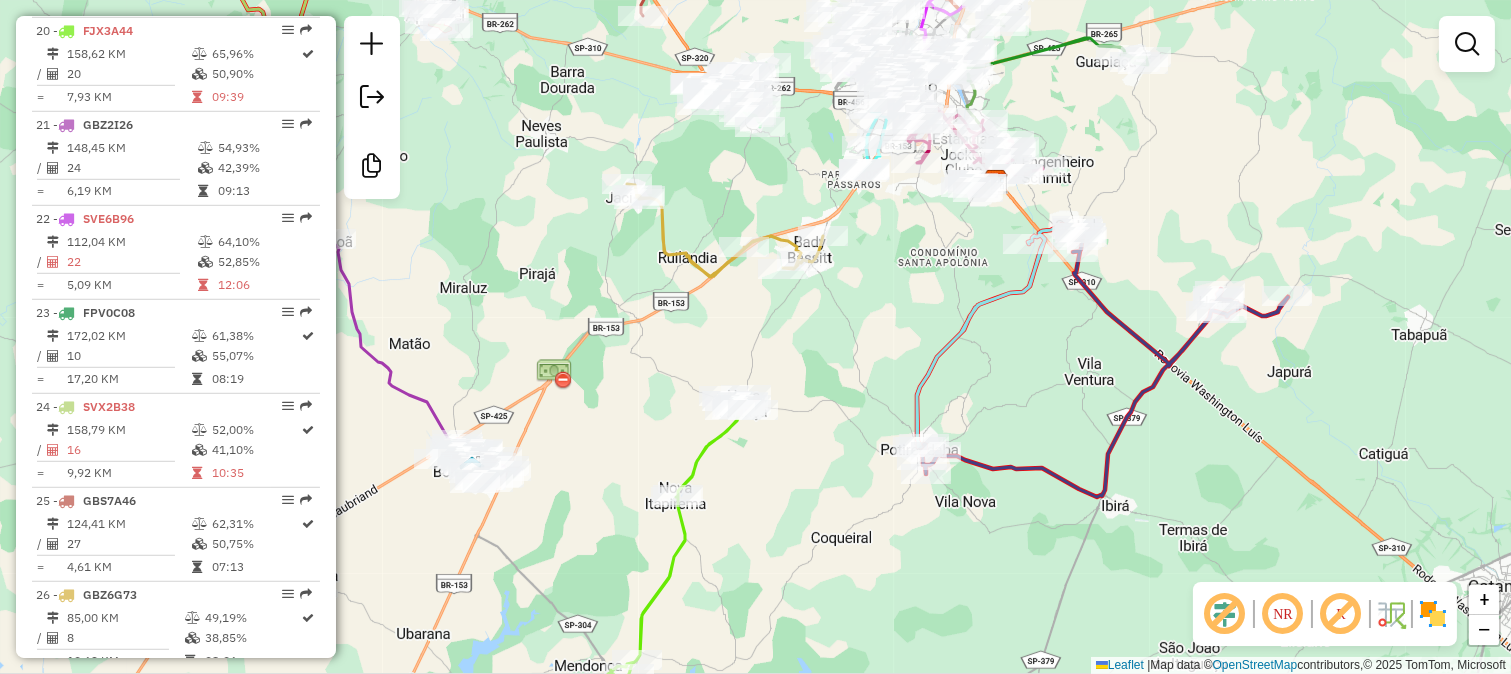drag, startPoint x: 771, startPoint y: 468, endPoint x: 900, endPoint y: 251, distance: 252.44801 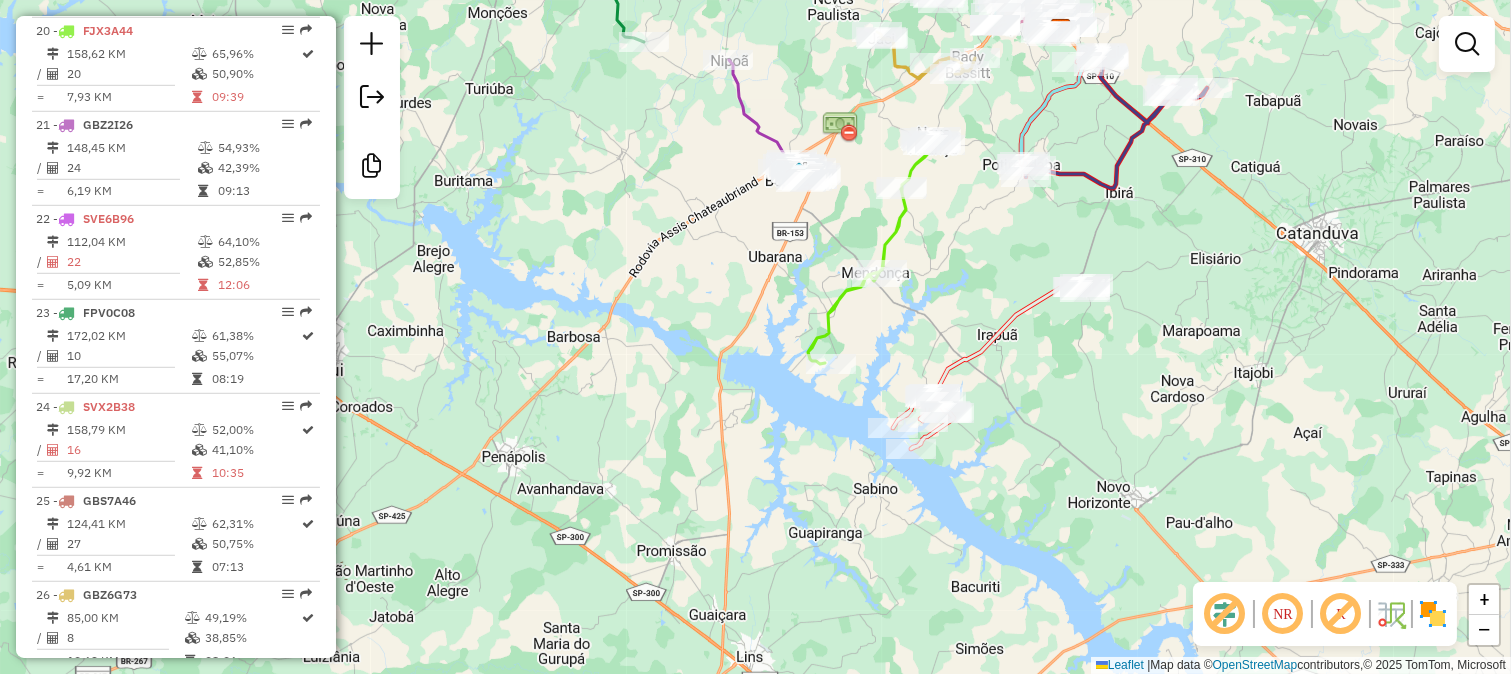 click 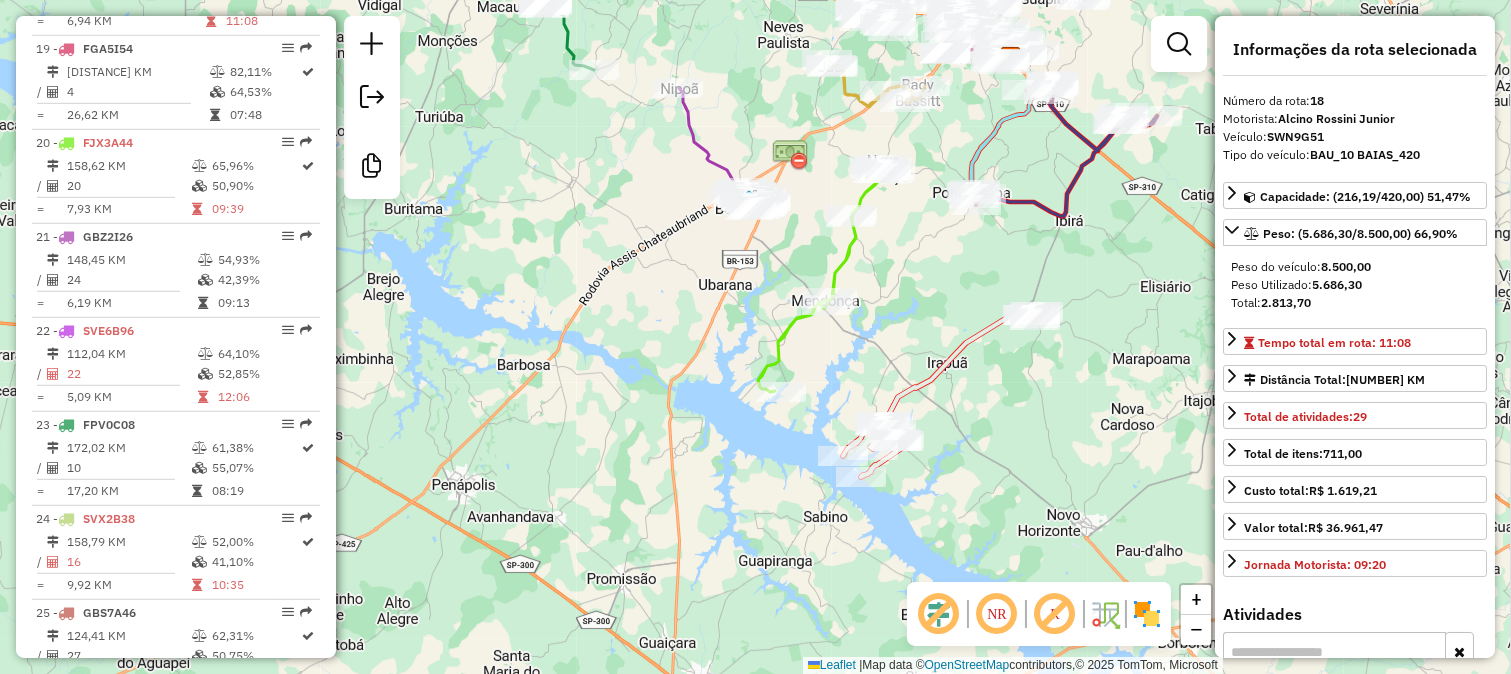 drag, startPoint x: 1000, startPoint y: 267, endPoint x: 941, endPoint y: 304, distance: 69.641945 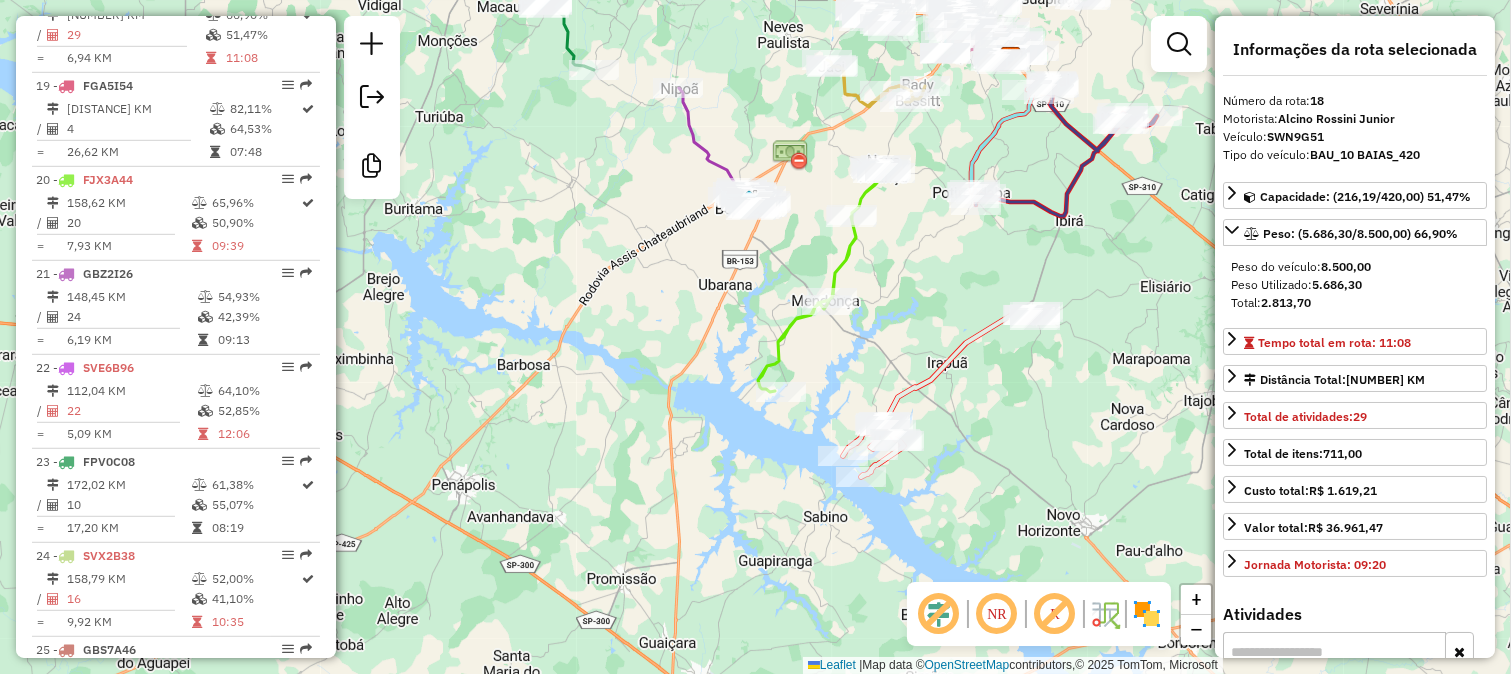 scroll, scrollTop: 2403, scrollLeft: 0, axis: vertical 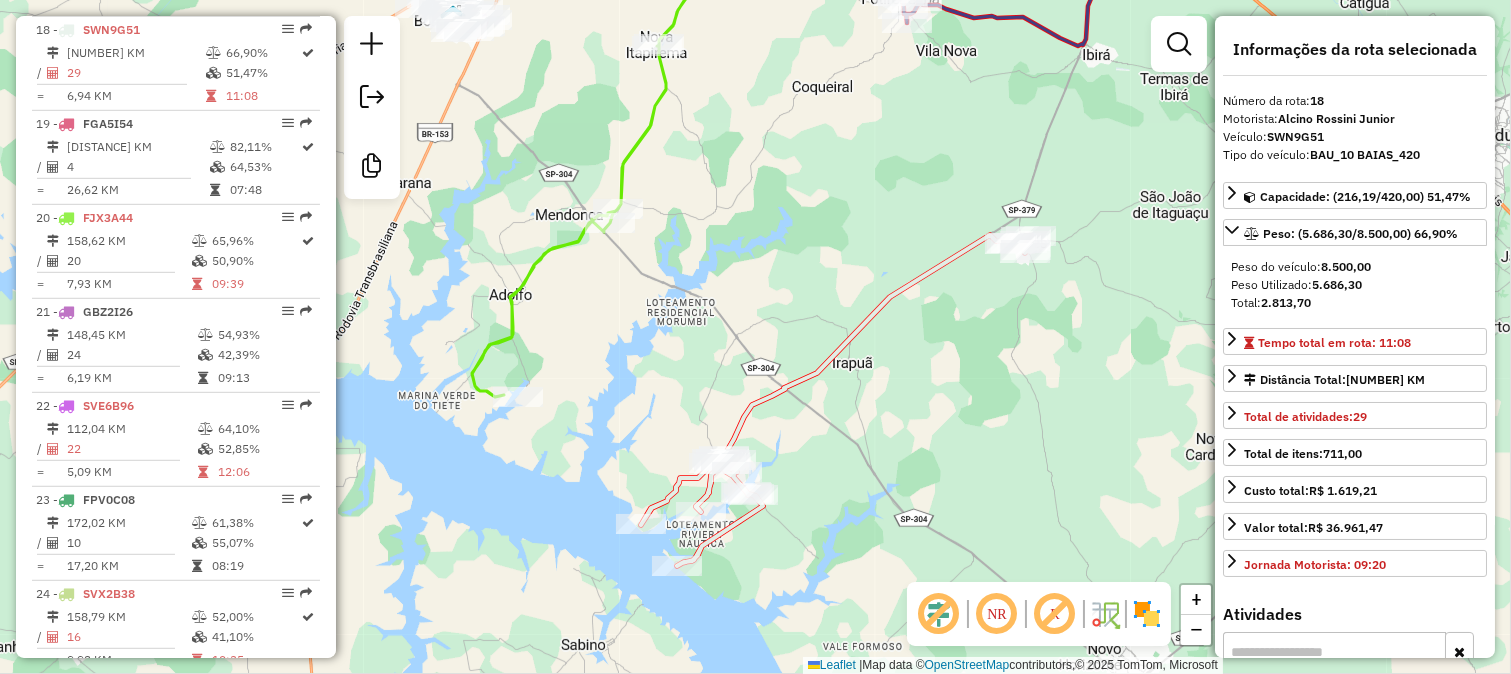 drag, startPoint x: 956, startPoint y: 290, endPoint x: 896, endPoint y: 378, distance: 106.50822 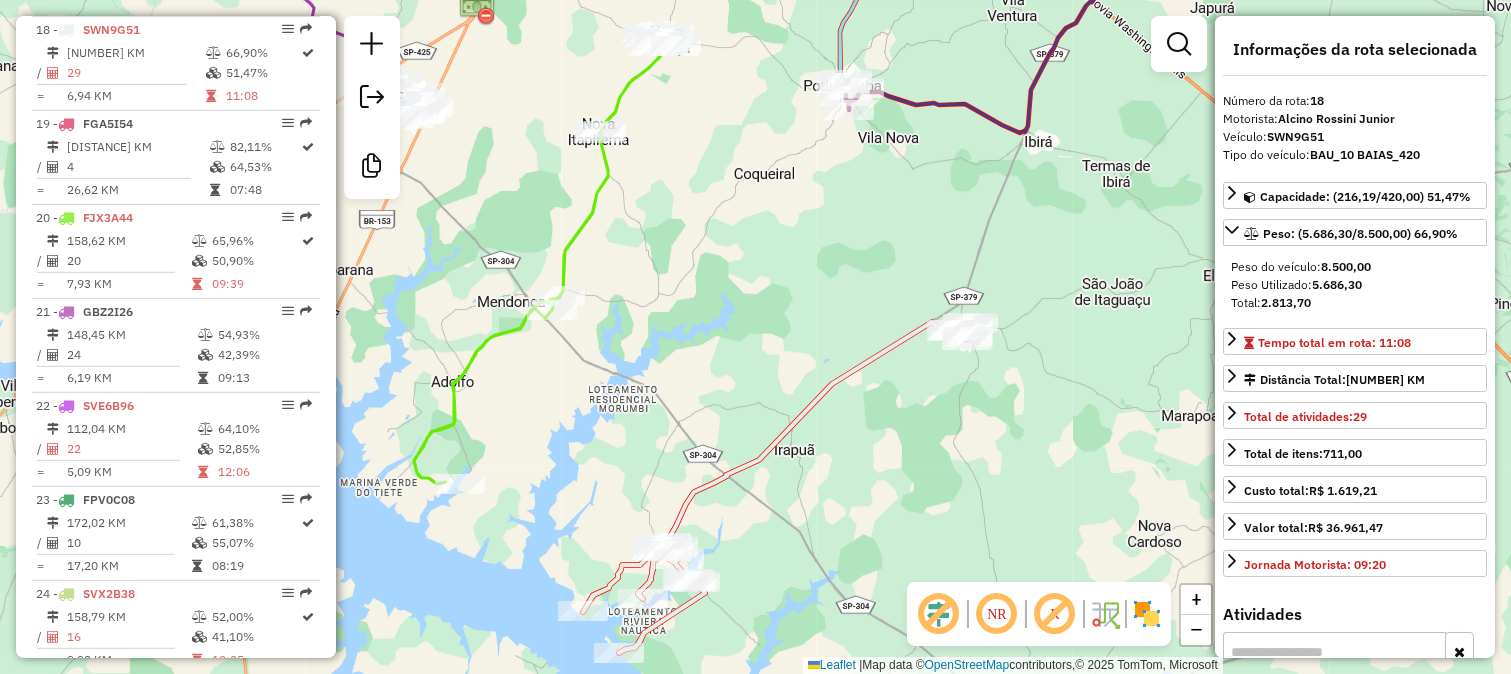 drag, startPoint x: 918, startPoint y: 224, endPoint x: 774, endPoint y: 445, distance: 263.77454 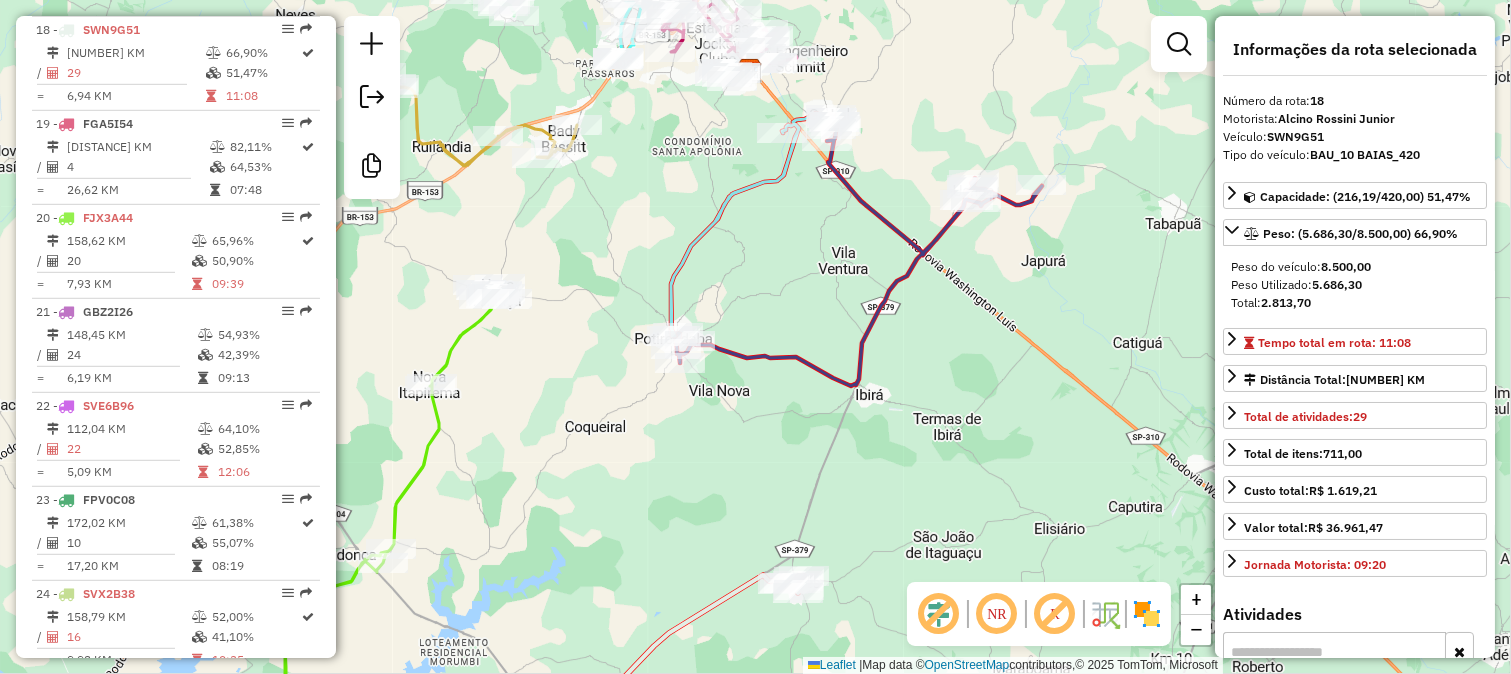 click 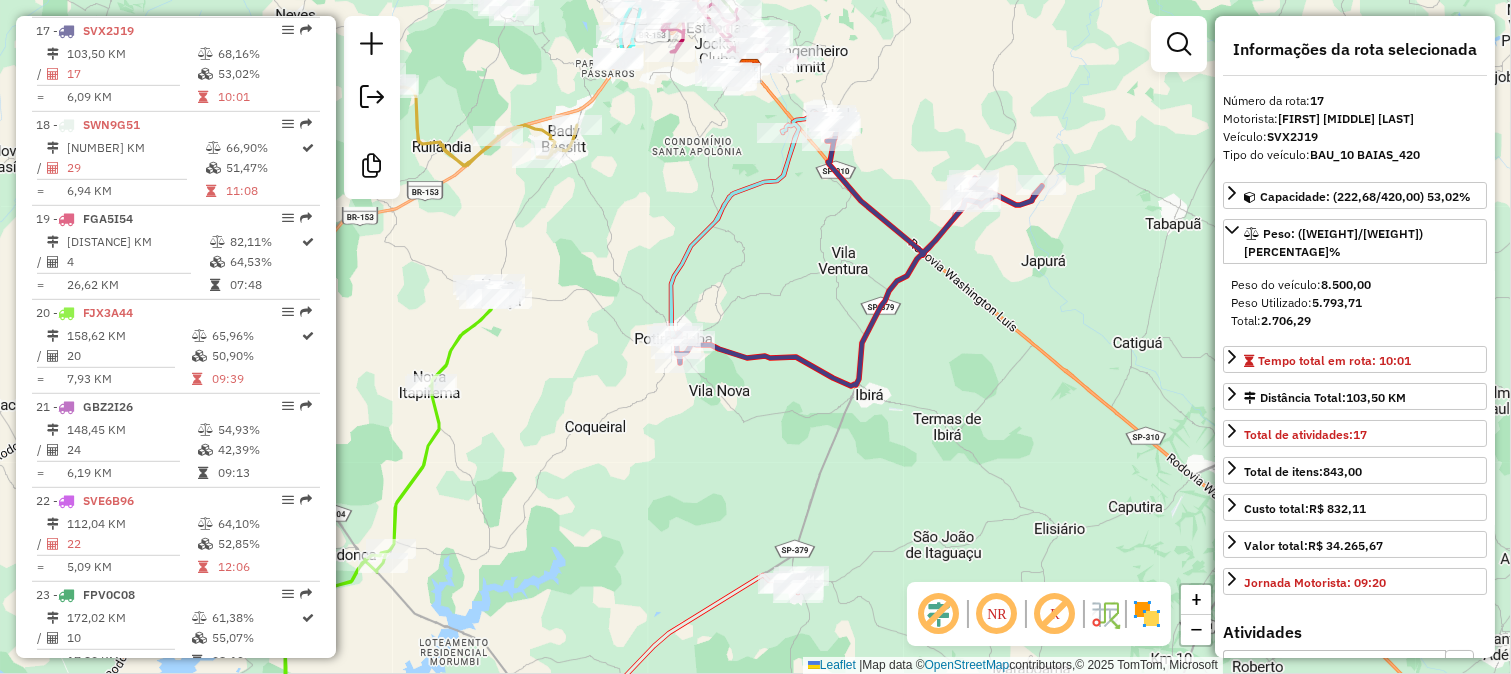click 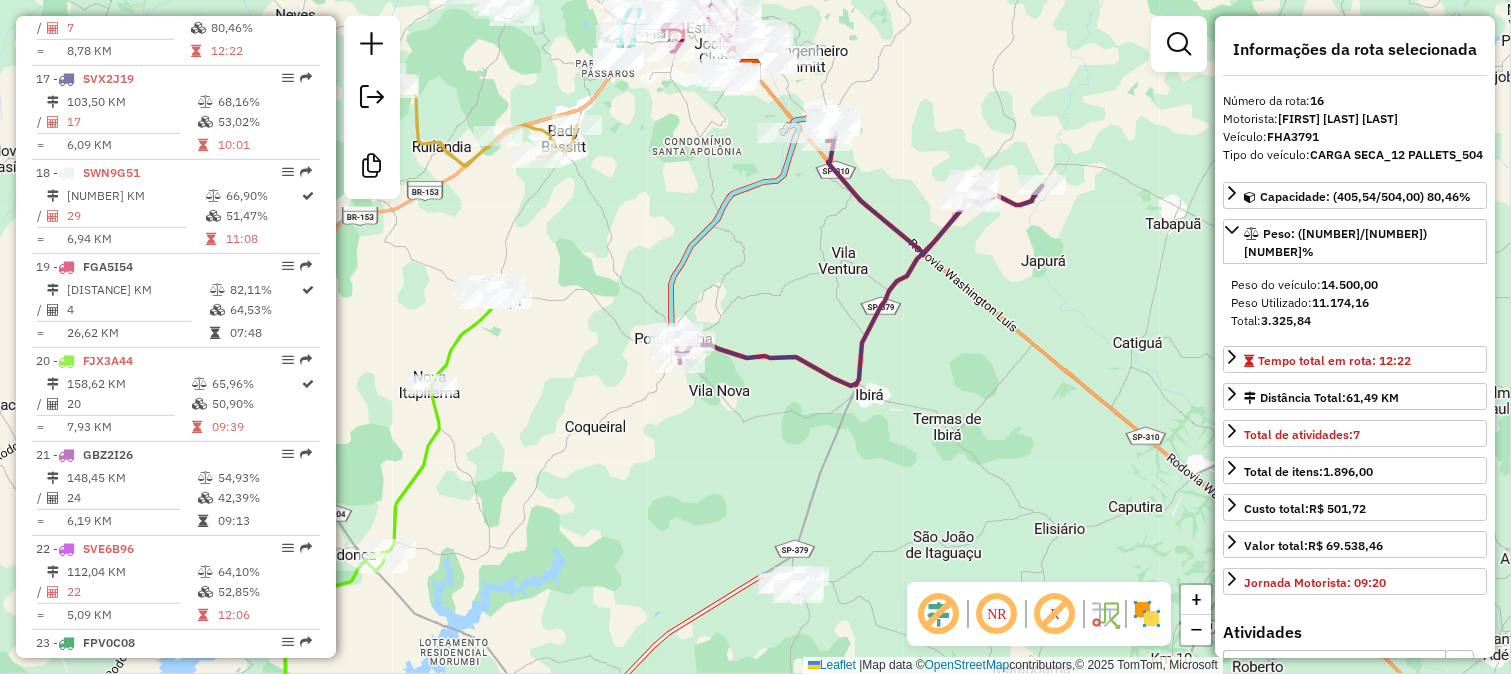 scroll, scrollTop: 2215, scrollLeft: 0, axis: vertical 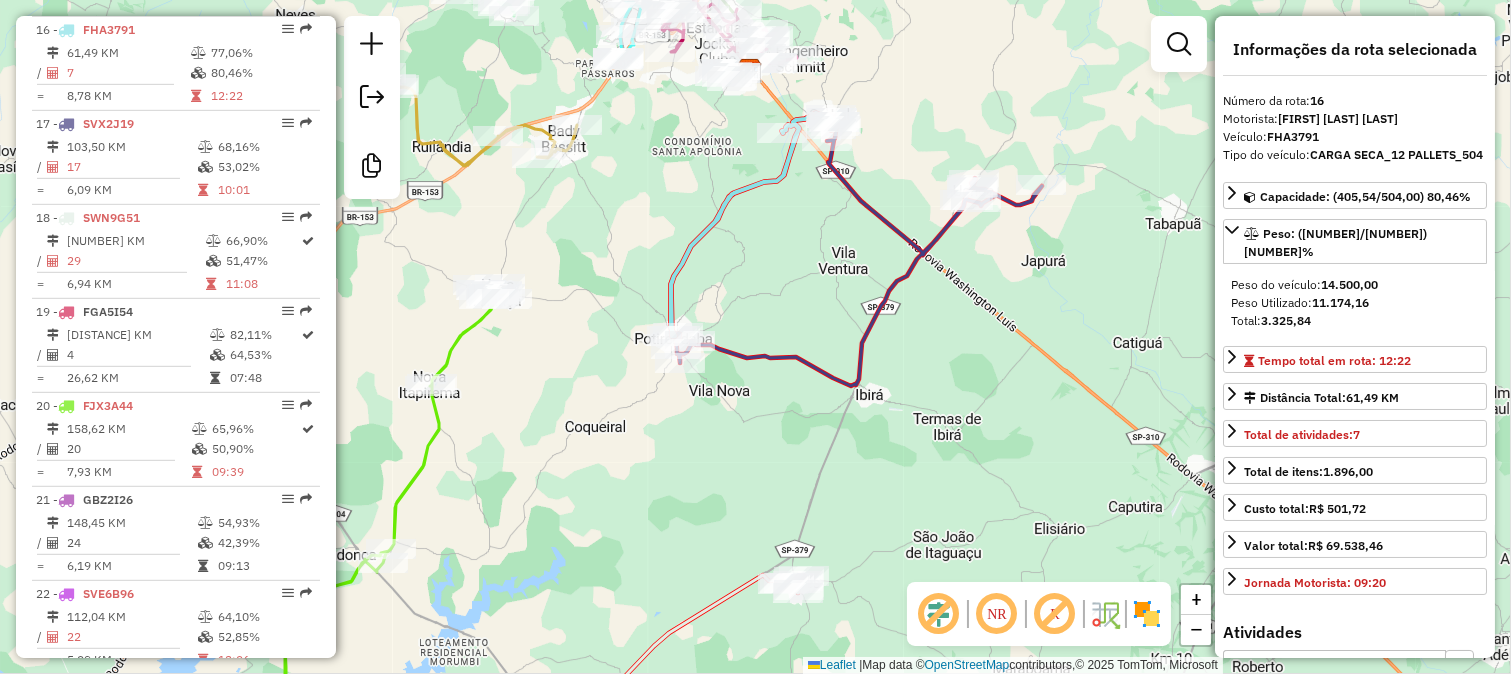drag, startPoint x: 752, startPoint y: 235, endPoint x: 807, endPoint y: 382, distance: 156.95222 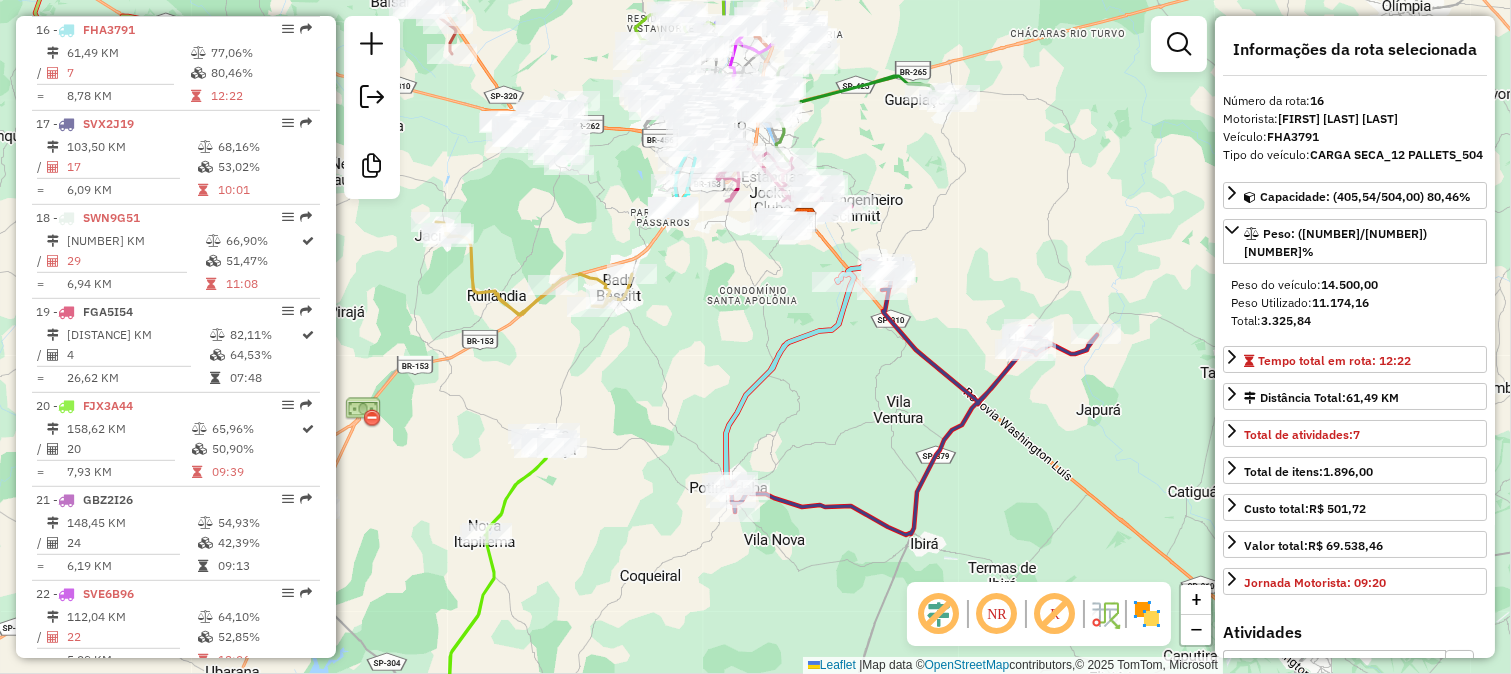 click 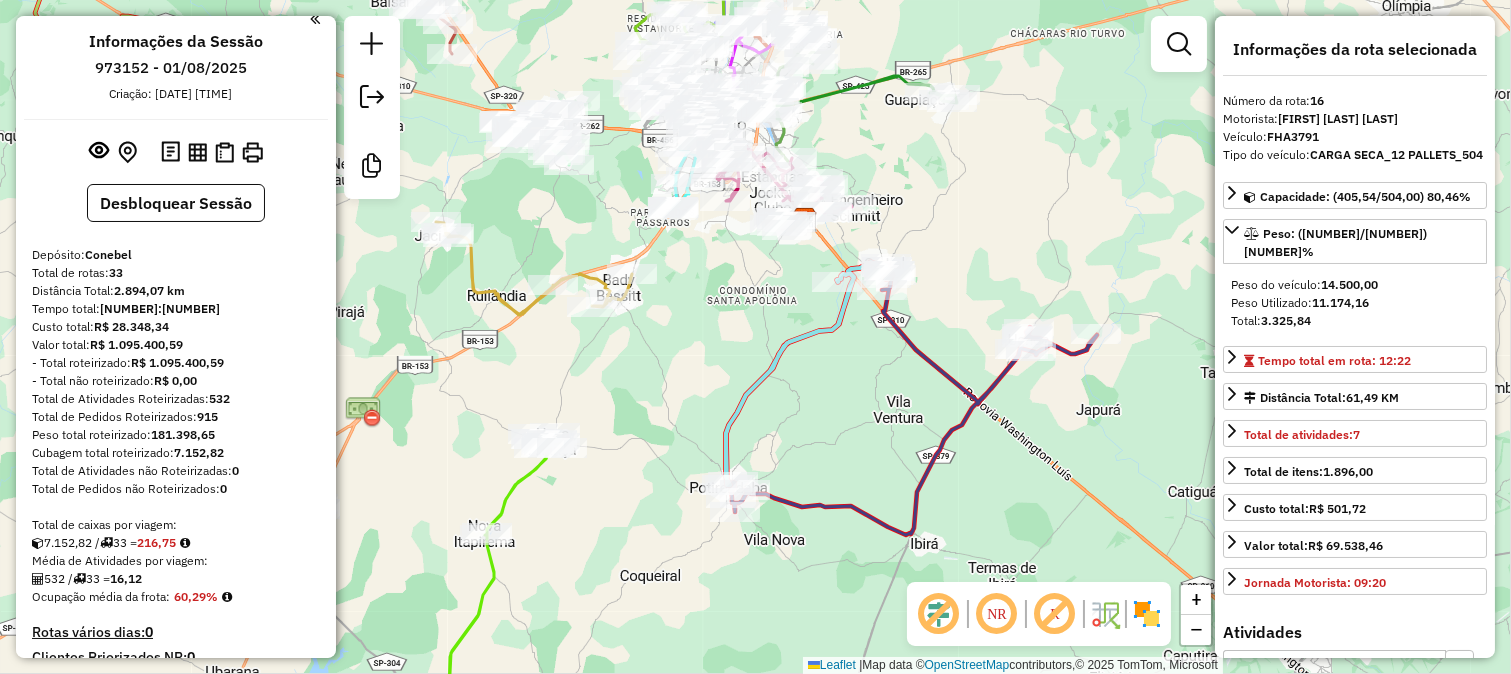 scroll, scrollTop: 0, scrollLeft: 0, axis: both 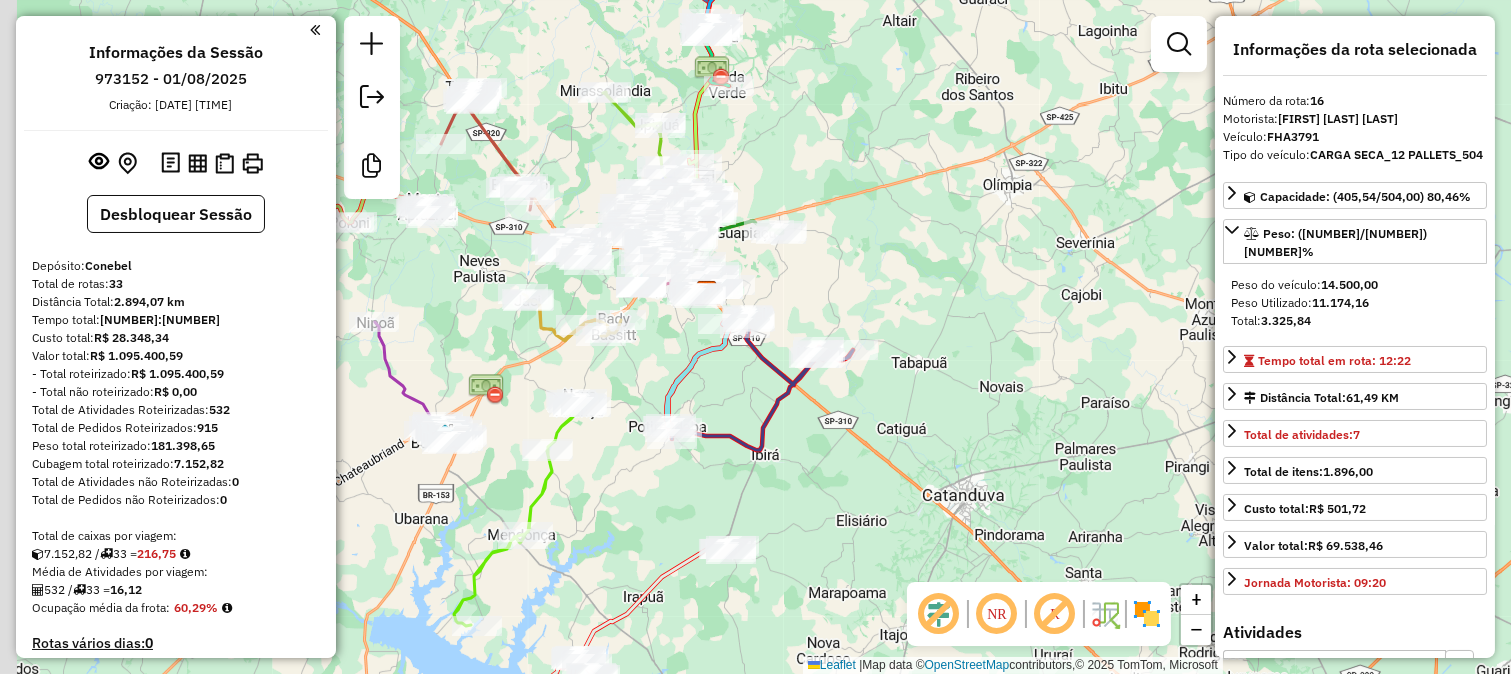 drag, startPoint x: 526, startPoint y: 470, endPoint x: 461, endPoint y: 515, distance: 79.05694 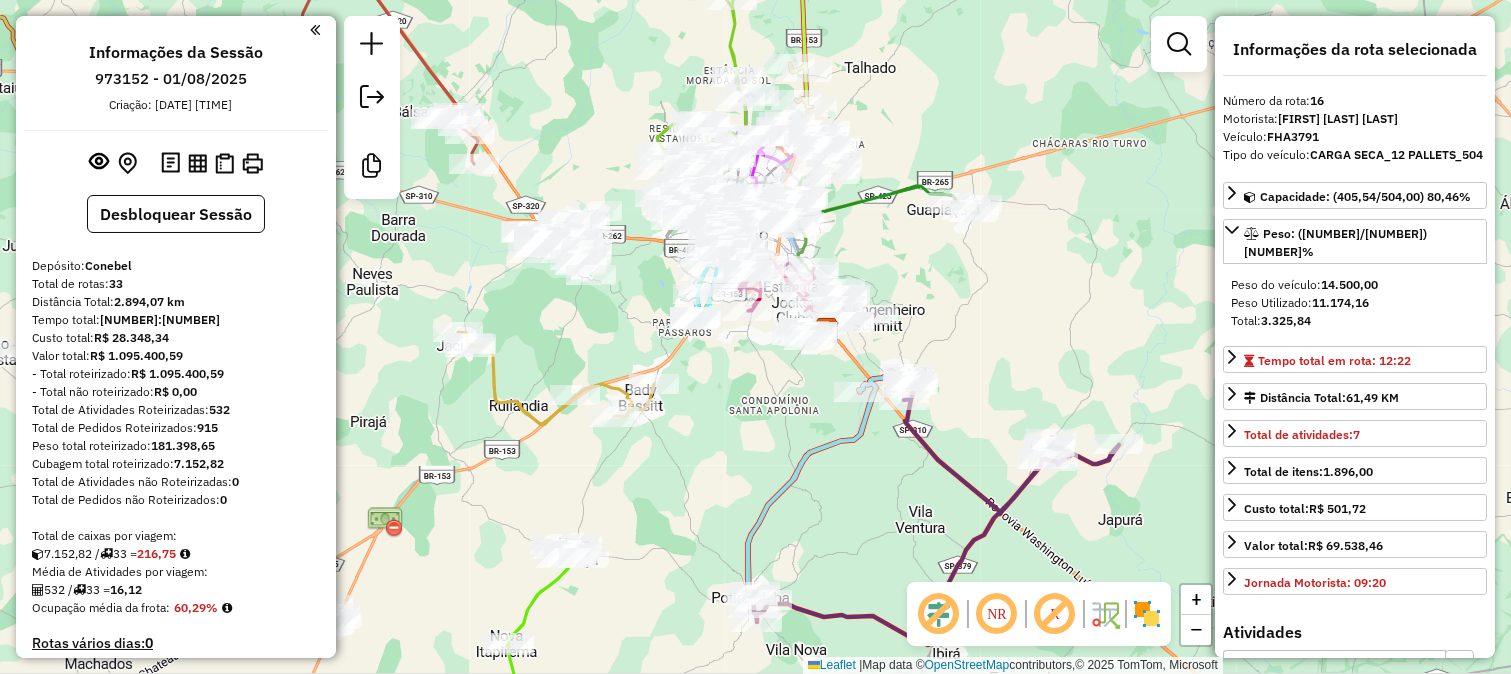 click 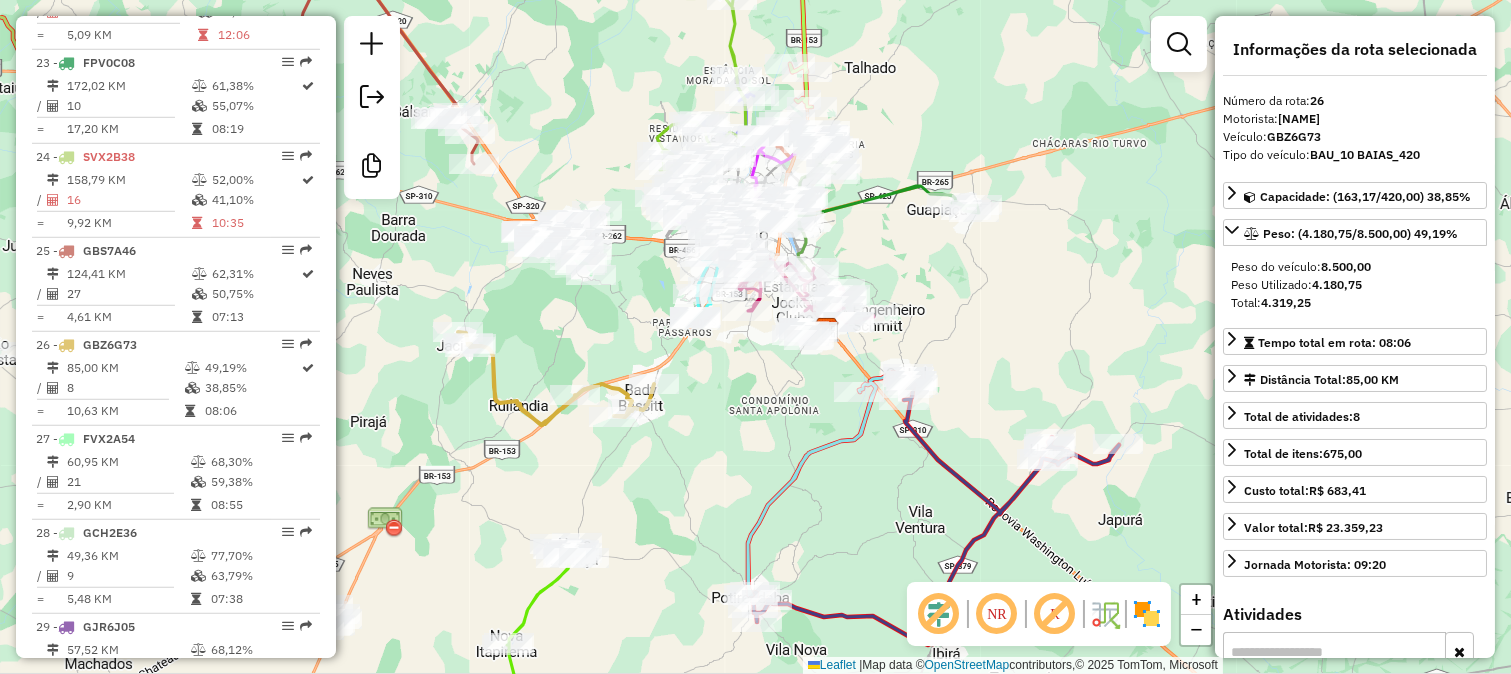 scroll, scrollTop: 3154, scrollLeft: 0, axis: vertical 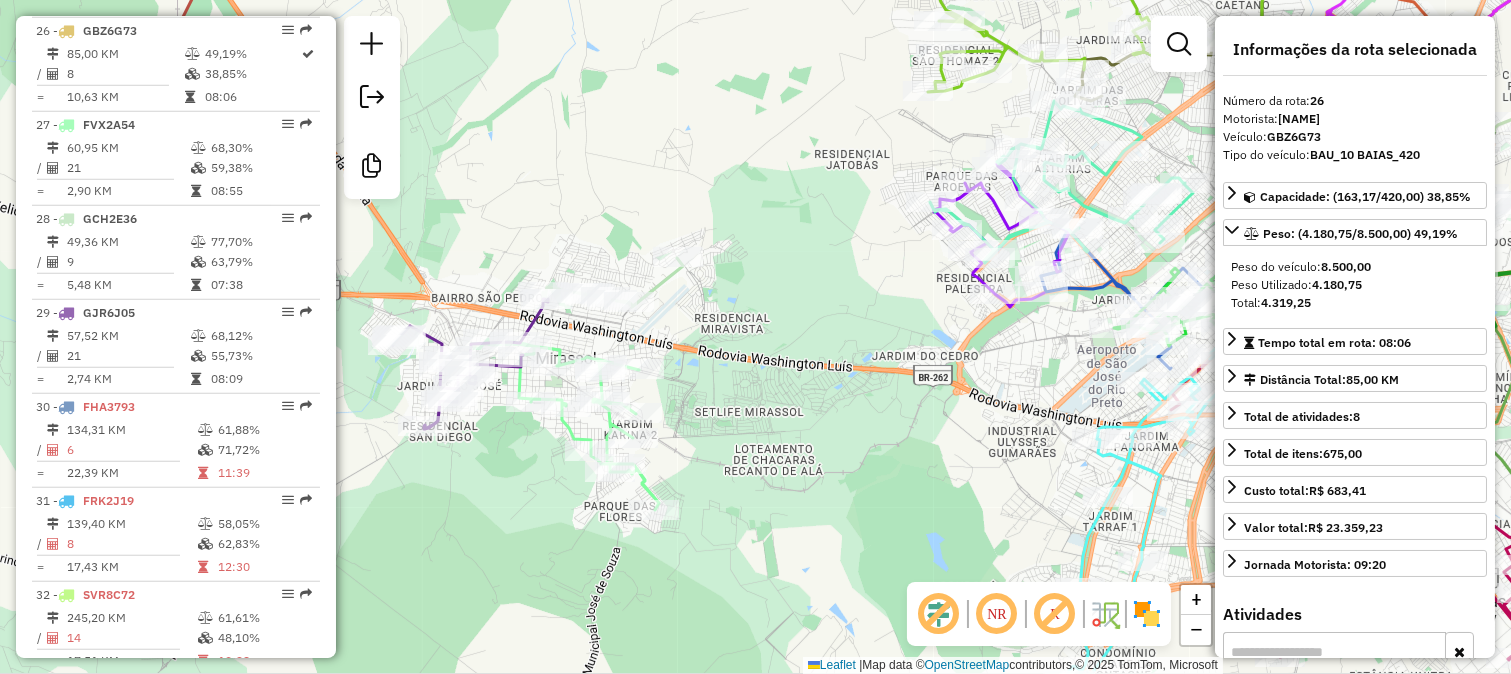 click 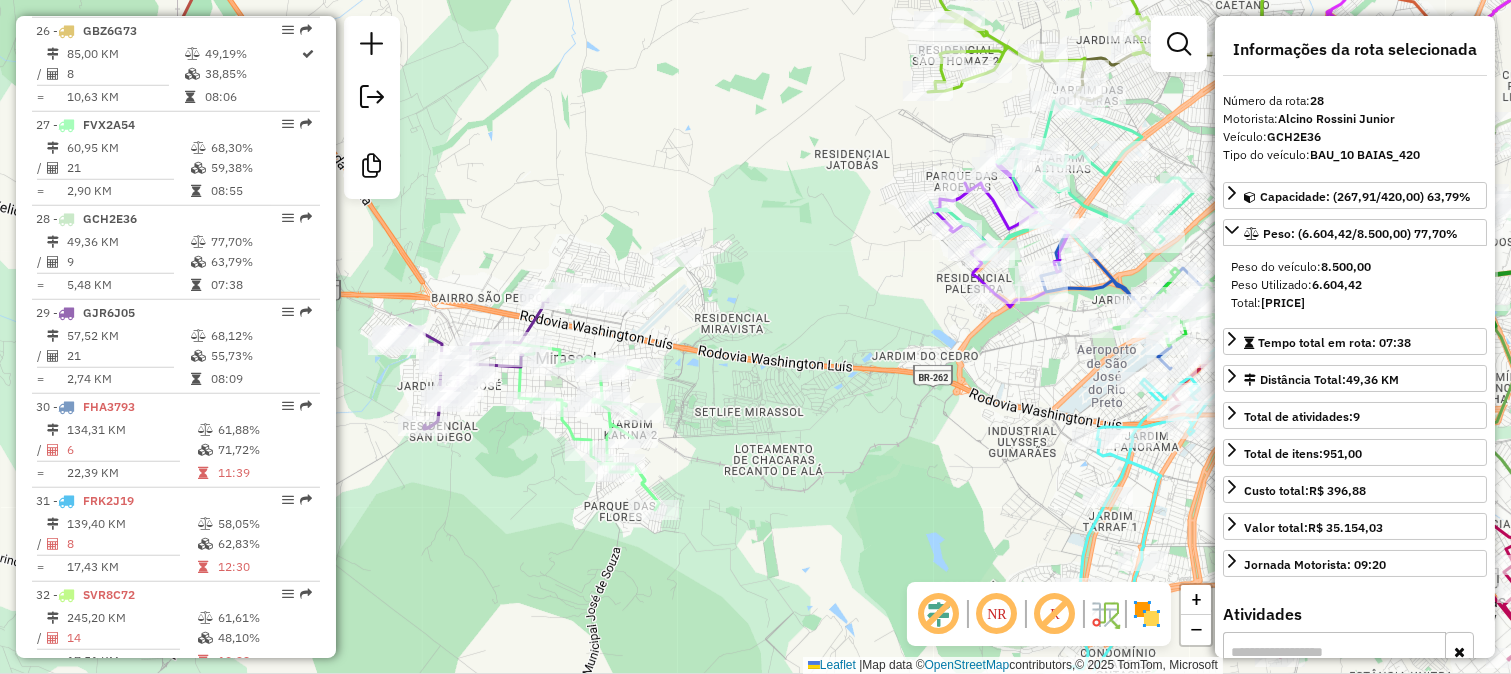 scroll, scrollTop: 3297, scrollLeft: 0, axis: vertical 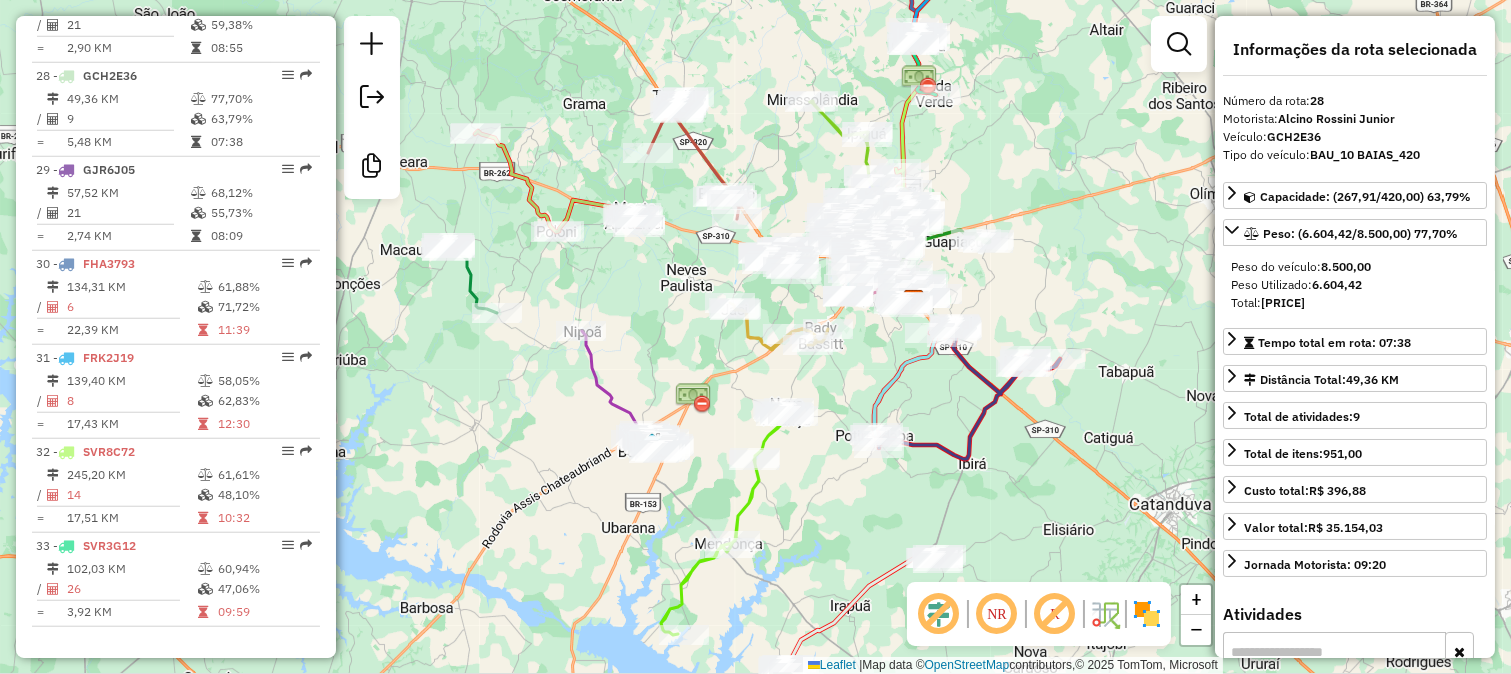 click on "Janela de atendimento Grade de atendimento Capacidade Transportadoras Veículos Cliente Pedidos  Rotas Selecione os dias de semana para filtrar as janelas de atendimento  Seg   Ter   Qua   Qui   Sex   Sáb   Dom  Informe o período da janela de atendimento: De: Até:  Filtrar exatamente a janela do cliente  Considerar janela de atendimento padrão  Selecione os dias de semana para filtrar as grades de atendimento  Seg   Ter   Qua   Qui   Sex   Sáb   Dom   Considerar clientes sem dia de atendimento cadastrado  Clientes fora do dia de atendimento selecionado Filtrar as atividades entre os valores definidos abaixo:  Peso mínimo:   Peso máximo:   Cubagem mínima:   Cubagem máxima:   De:   Até:  Filtrar as atividades entre o tempo de atendimento definido abaixo:  De:   Até:   Considerar capacidade total dos clientes não roteirizados Transportadora: Selecione um ou mais itens Tipo de veículo: Selecione um ou mais itens Veículo: Selecione um ou mais itens Motorista: Selecione um ou mais itens Nome: Rótulo:" 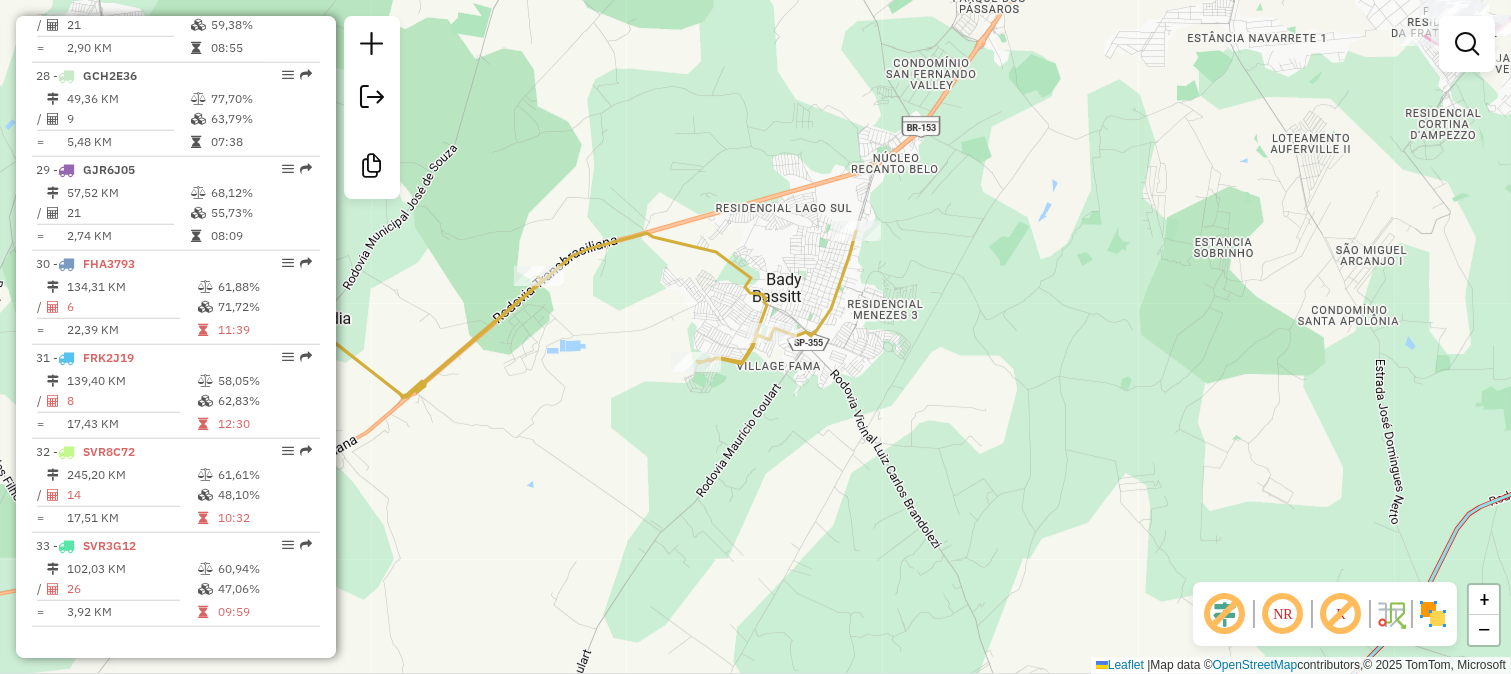 click 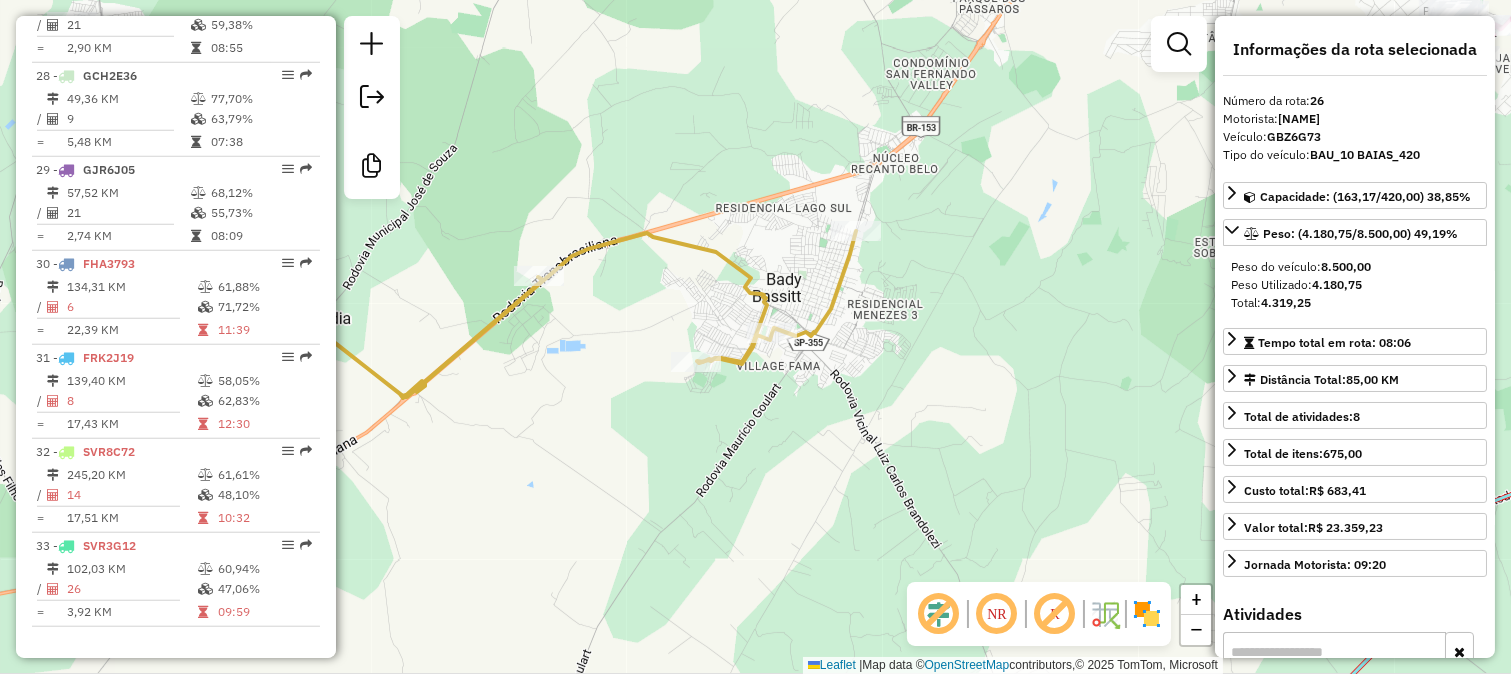 scroll, scrollTop: 3154, scrollLeft: 0, axis: vertical 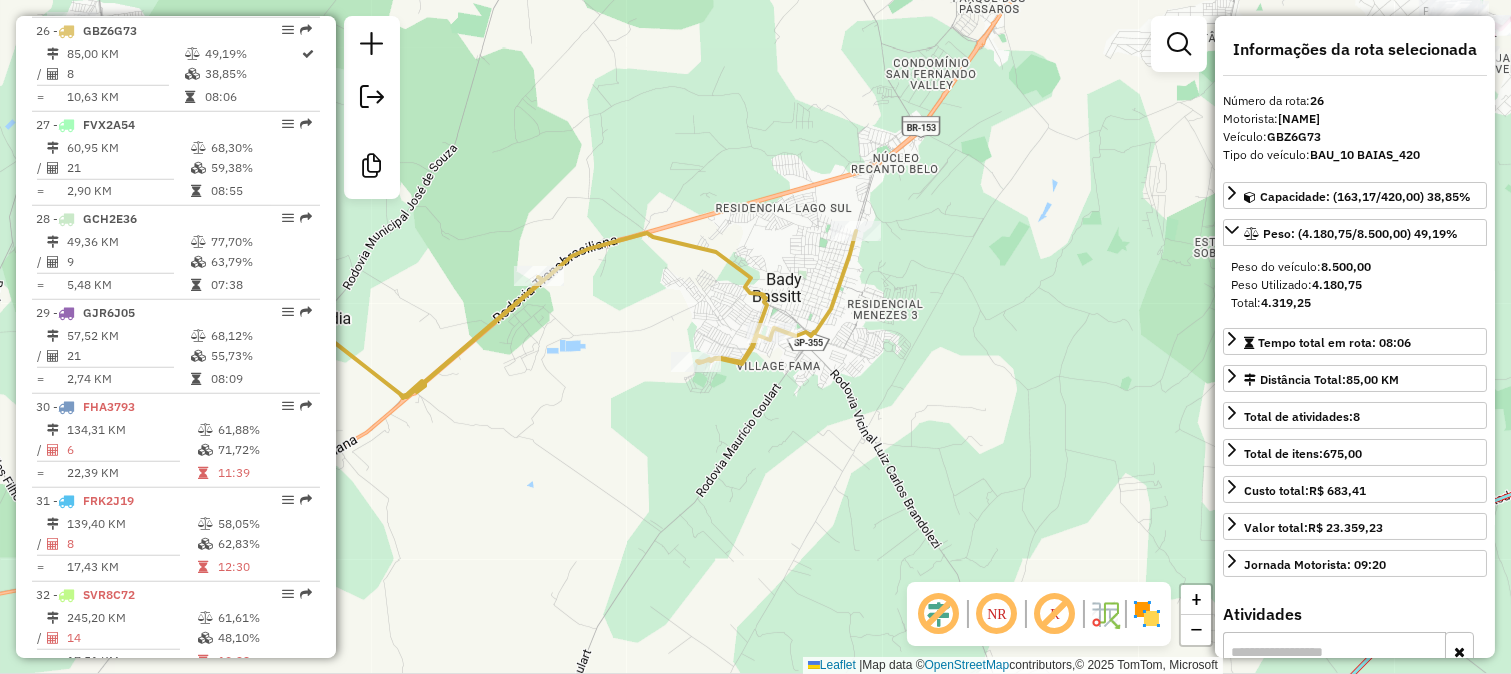 drag, startPoint x: 721, startPoint y: 311, endPoint x: 768, endPoint y: 316, distance: 47.26521 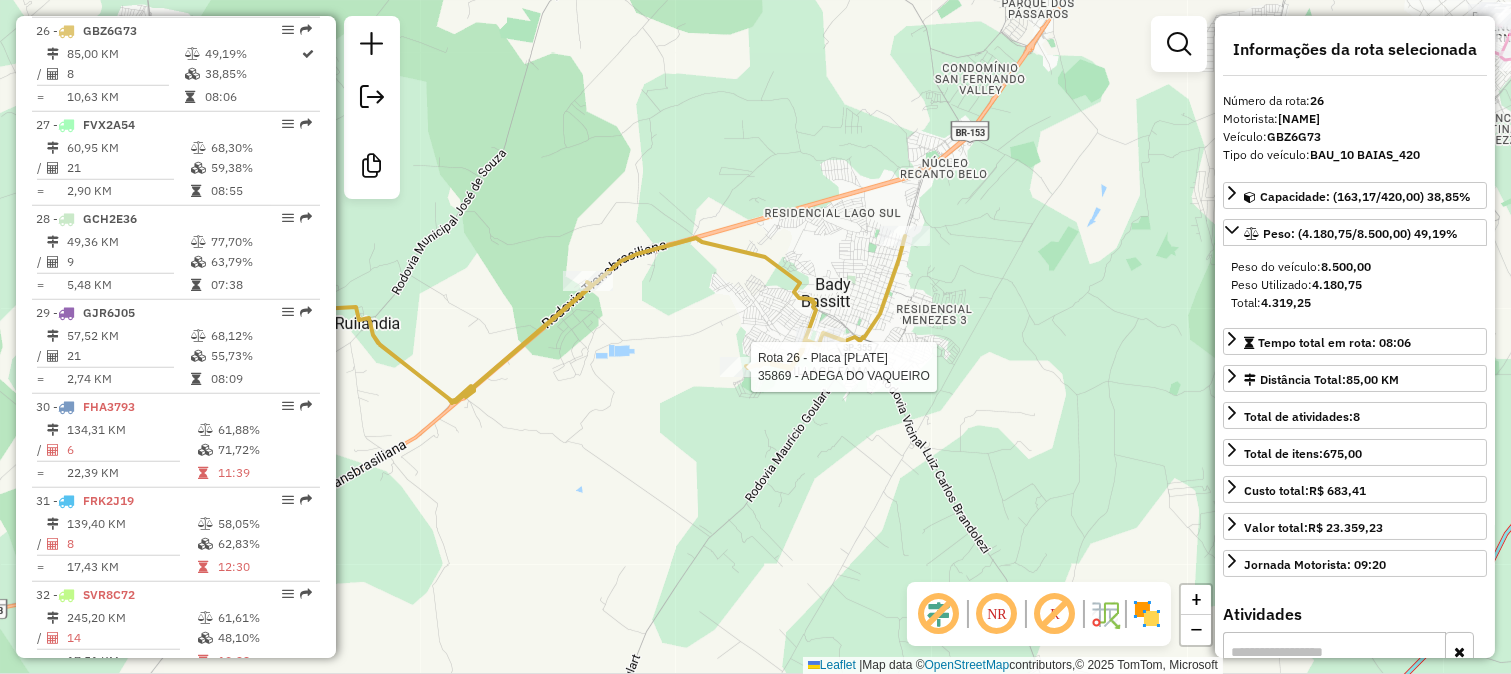 click 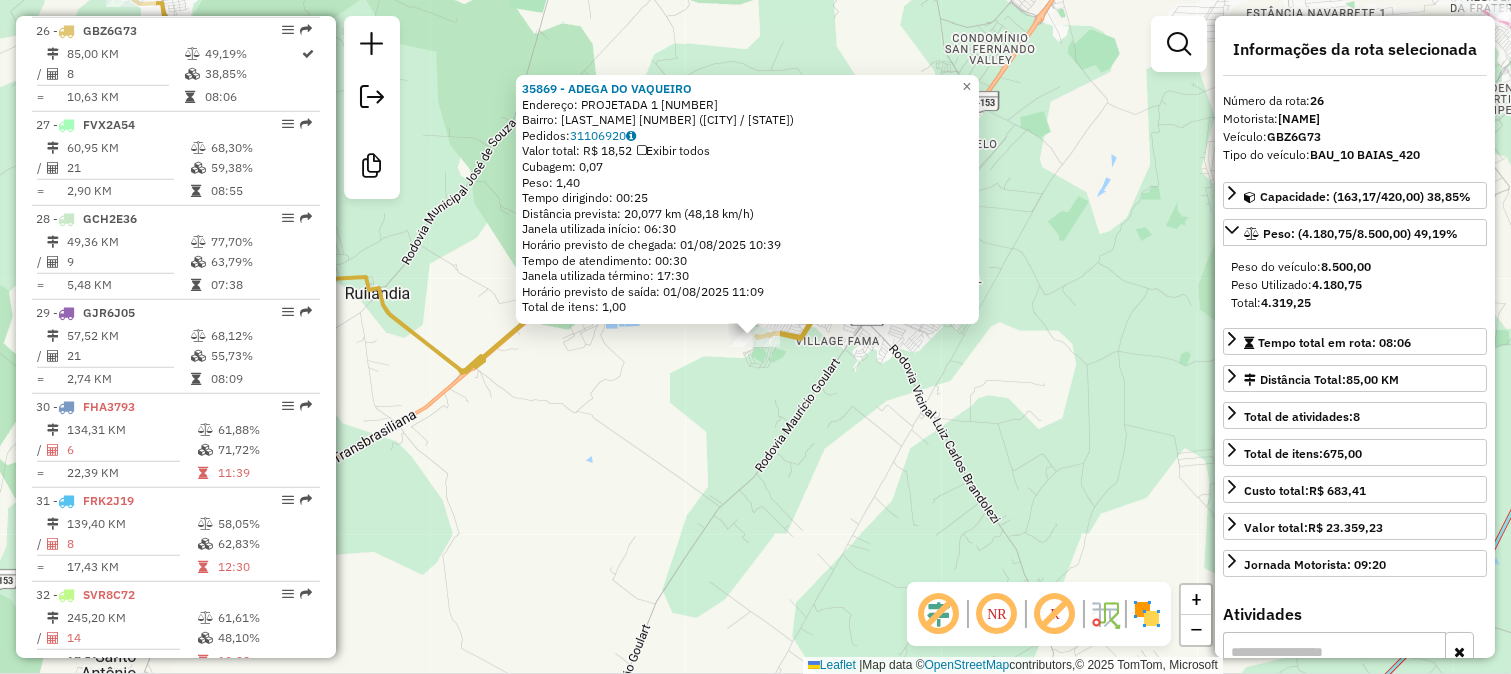 click on "35869 - ADEGA DO VAQUEIRO  Endereço:  PROJETADA 1 3751   Bairro: AURORA 2 (BADY BASSITT / SP)   Pedidos:  31106920   Valor total: R$ 18,52   Exibir todos   Cubagem: 0,07  Peso: 1,40  Tempo dirigindo: 00:25   Distância prevista: 20,077 km (48,18 km/h)   Janela utilizada início: 06:30   Horário previsto de chegada: 01/08/2025 10:39   Tempo de atendimento: 00:30   Janela utilizada término: 17:30   Horário previsto de saída: 01/08/2025 11:09   Total de itens: 1,00  × Janela de atendimento Grade de atendimento Capacidade Transportadoras Veículos Cliente Pedidos  Rotas Selecione os dias de semana para filtrar as janelas de atendimento  Seg   Ter   Qua   Qui   Sex   Sáb   Dom  Informe o período da janela de atendimento: De: Até:  Filtrar exatamente a janela do cliente  Considerar janela de atendimento padrão  Selecione os dias de semana para filtrar as grades de atendimento  Seg   Ter   Qua   Qui   Sex   Sáb   Dom   Considerar clientes sem dia de atendimento cadastrado  Peso mínimo:   Peso máximo:  +" 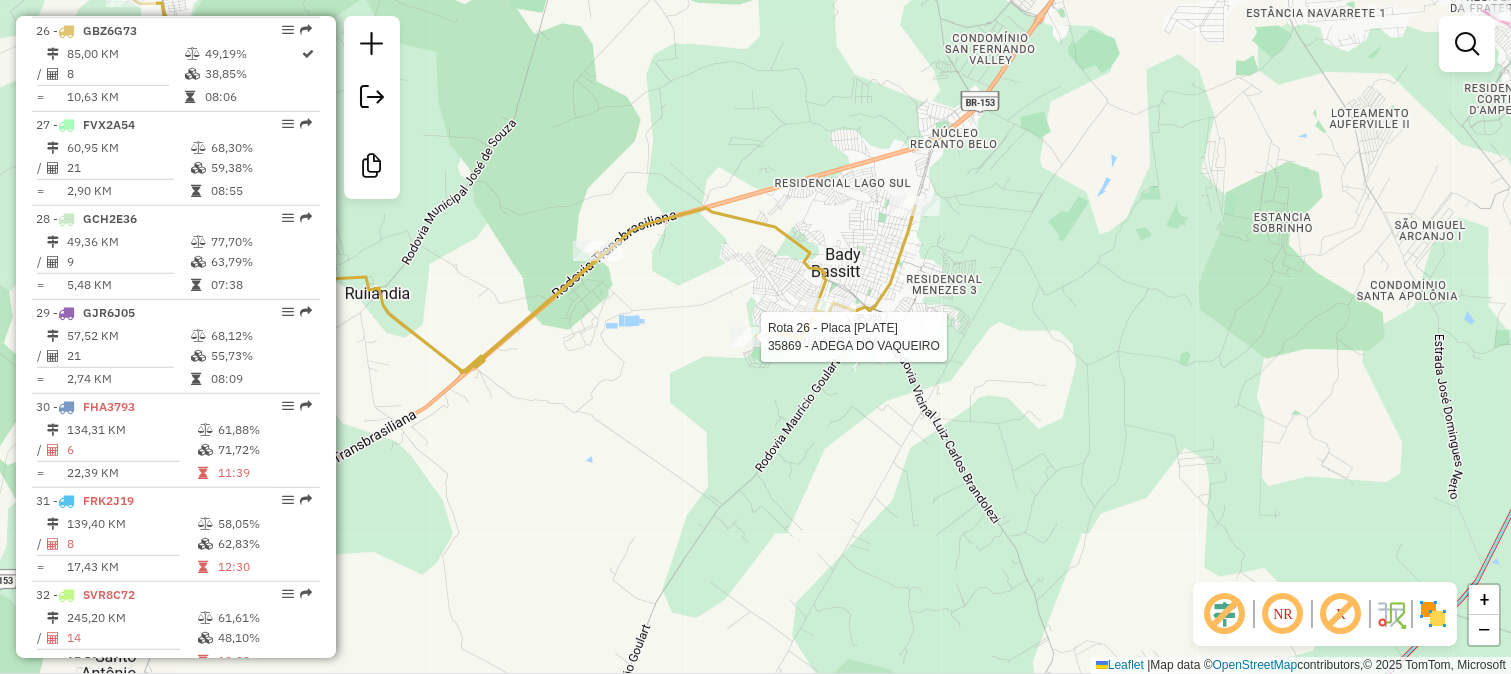 select on "**********" 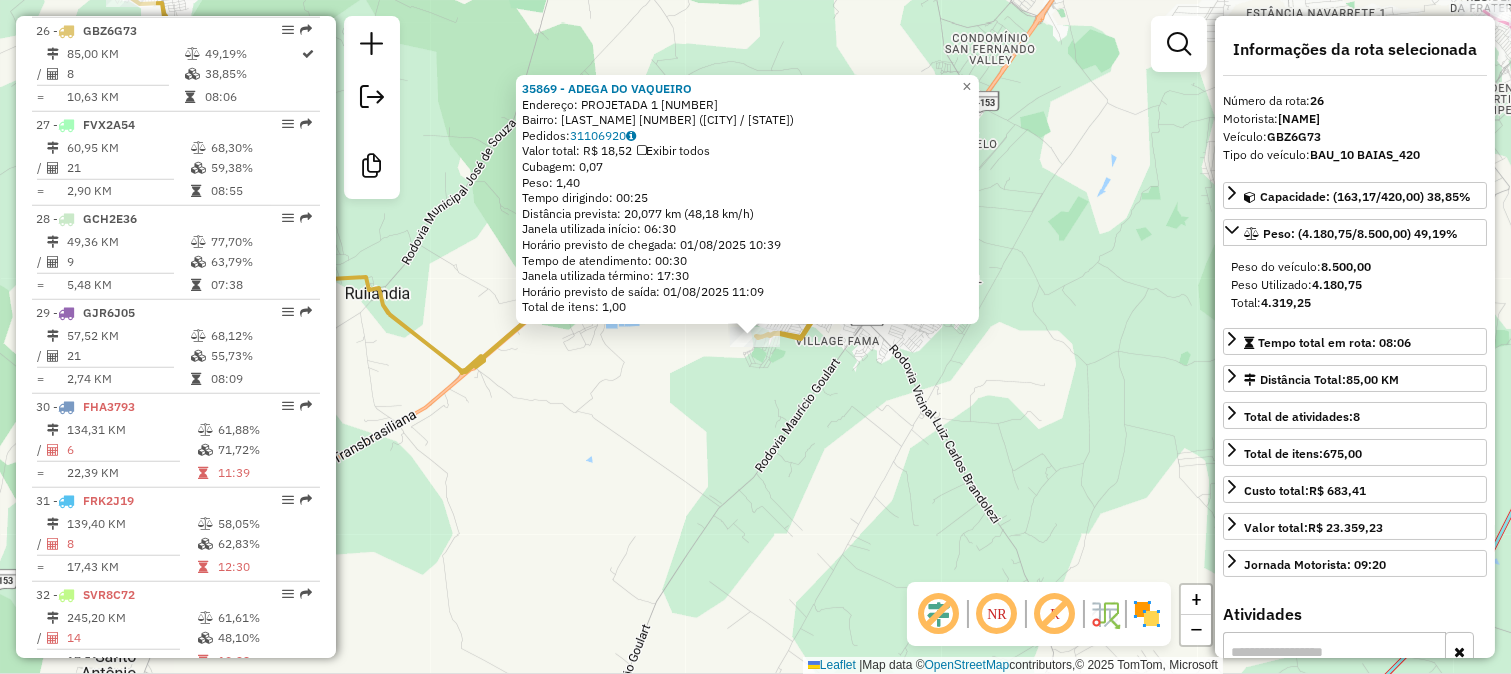 click on "35869 - ADEGA DO VAQUEIRO  Endereço:  PROJETADA 1 3751   Bairro: AURORA 2 (BADY BASSITT / SP)   Pedidos:  31106920   Valor total: R$ 18,52   Exibir todos   Cubagem: 0,07  Peso: 1,40  Tempo dirigindo: 00:25   Distância prevista: 20,077 km (48,18 km/h)   Janela utilizada início: 06:30   Horário previsto de chegada: 01/08/2025 10:39   Tempo de atendimento: 00:30   Janela utilizada término: 17:30   Horário previsto de saída: 01/08/2025 11:09   Total de itens: 1,00  × Janela de atendimento Grade de atendimento Capacidade Transportadoras Veículos Cliente Pedidos  Rotas Selecione os dias de semana para filtrar as janelas de atendimento  Seg   Ter   Qua   Qui   Sex   Sáb   Dom  Informe o período da janela de atendimento: De: Até:  Filtrar exatamente a janela do cliente  Considerar janela de atendimento padrão  Selecione os dias de semana para filtrar as grades de atendimento  Seg   Ter   Qua   Qui   Sex   Sáb   Dom   Considerar clientes sem dia de atendimento cadastrado  Peso mínimo:   Peso máximo:  +" 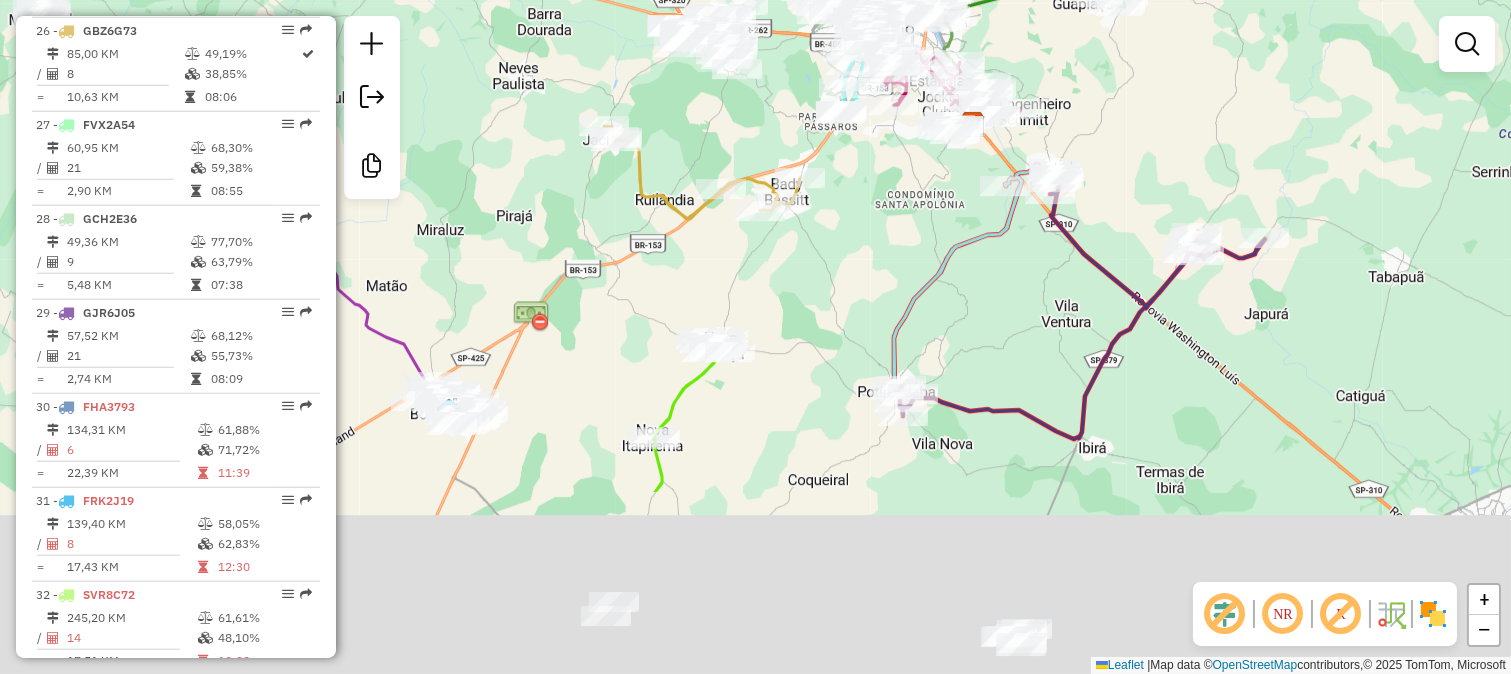 drag, startPoint x: 662, startPoint y: 577, endPoint x: 761, endPoint y: 324, distance: 271.67996 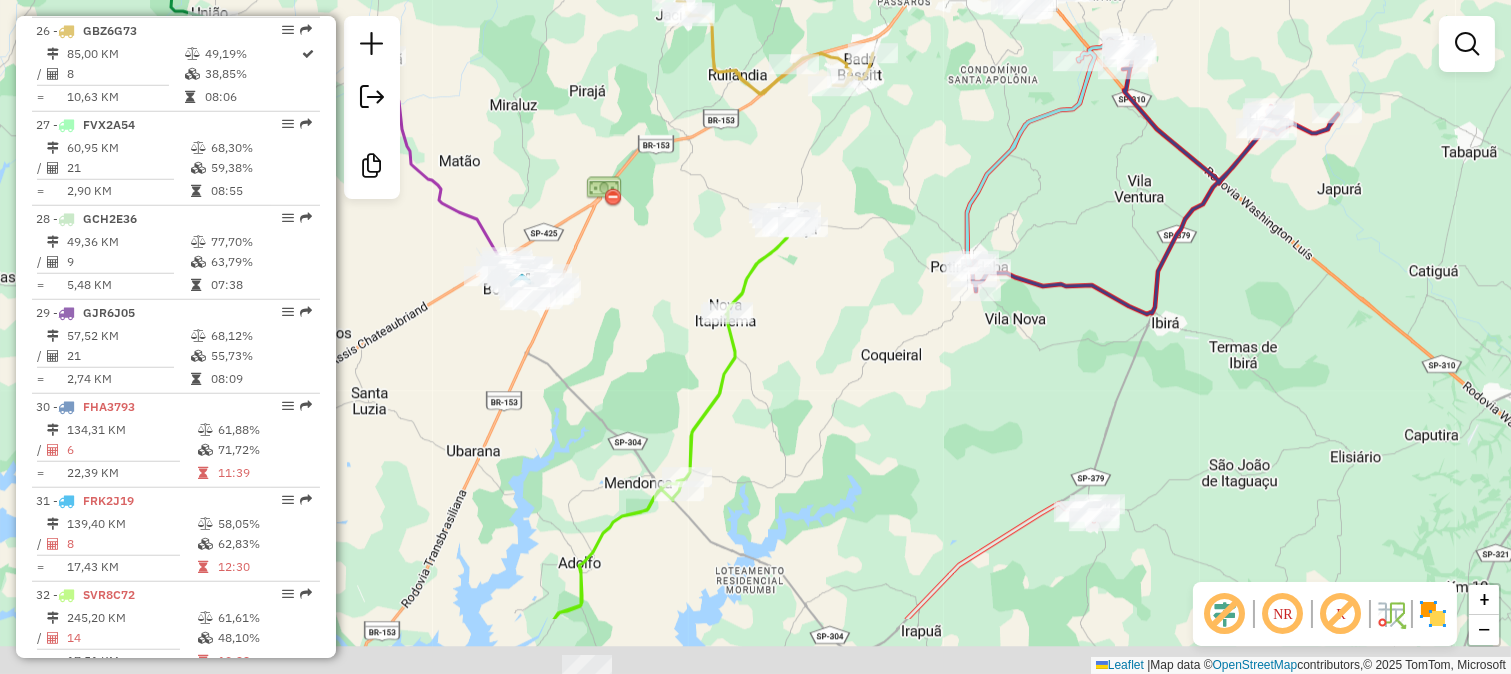 drag, startPoint x: 695, startPoint y: 488, endPoint x: 792, endPoint y: 282, distance: 227.69498 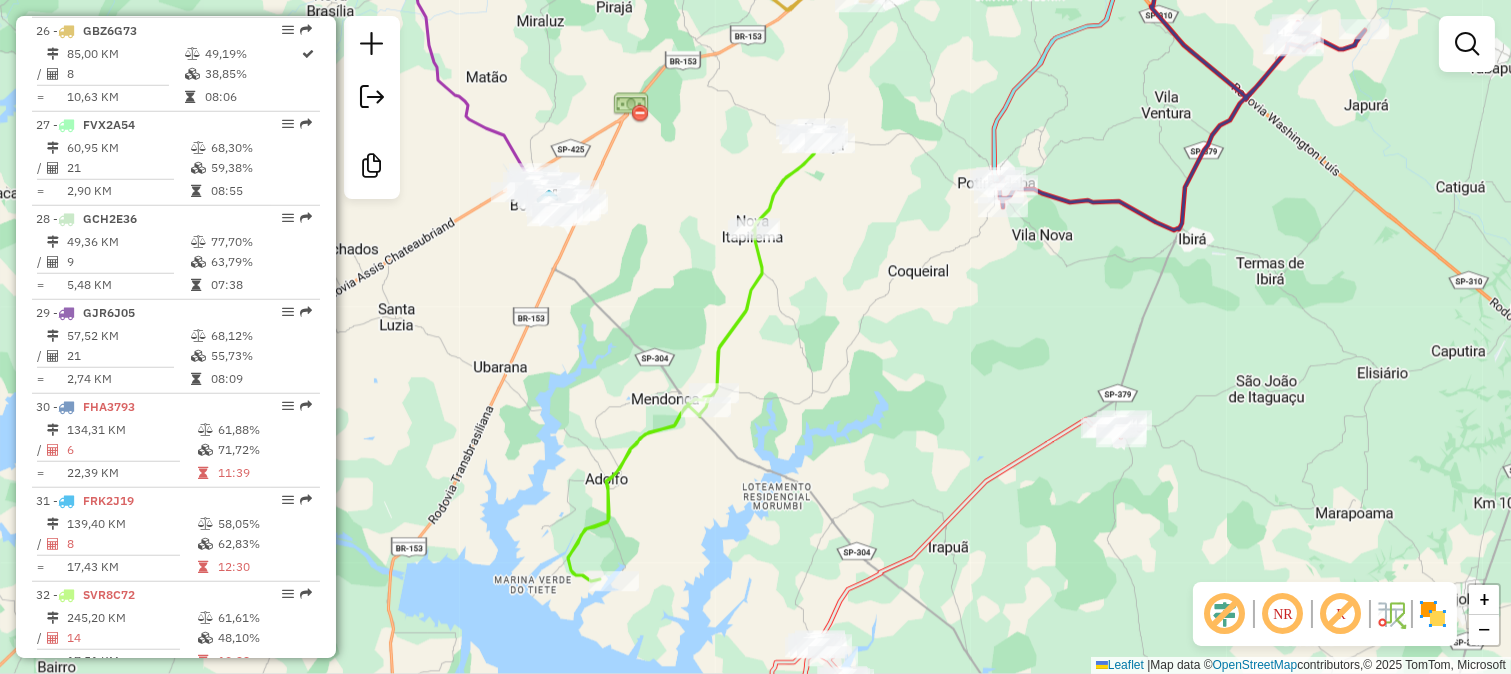 drag, startPoint x: 816, startPoint y: 251, endPoint x: 753, endPoint y: 432, distance: 191.65073 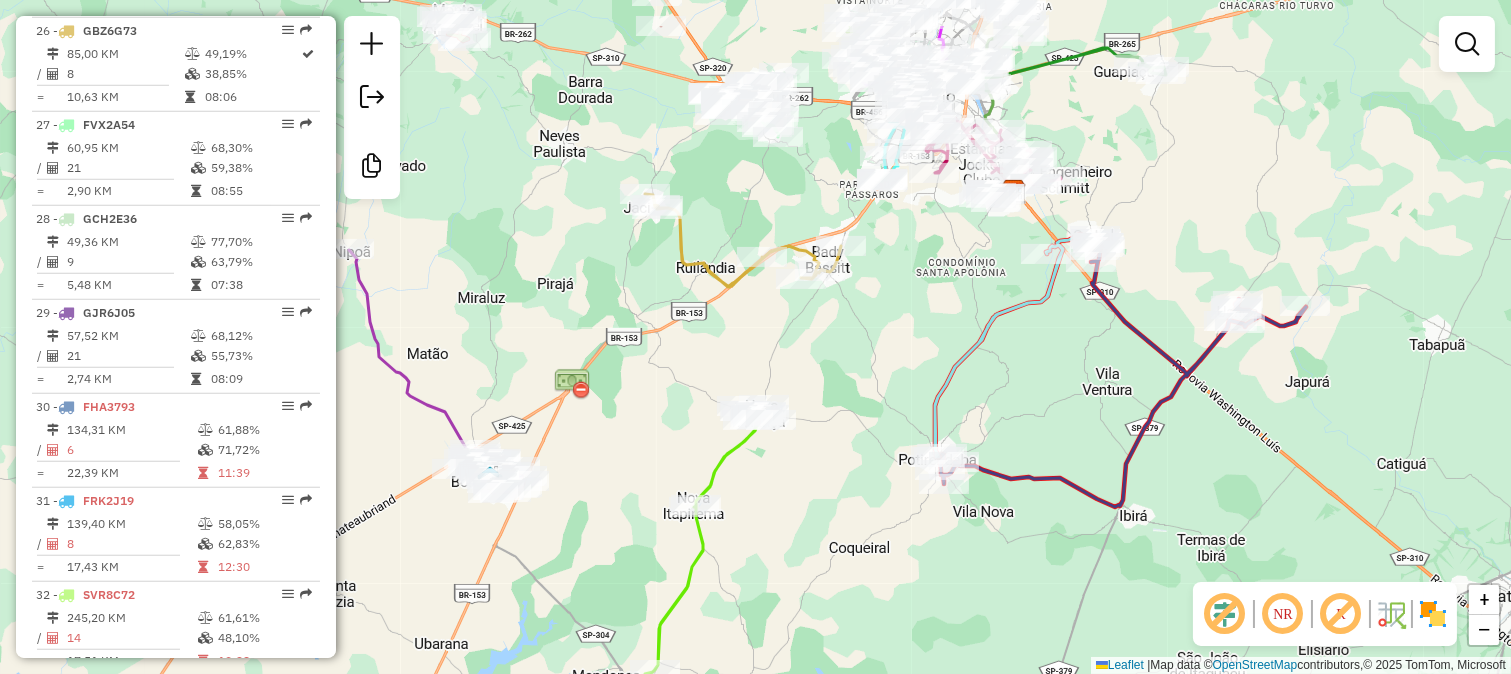drag, startPoint x: 850, startPoint y: 227, endPoint x: 852, endPoint y: 568, distance: 341.00586 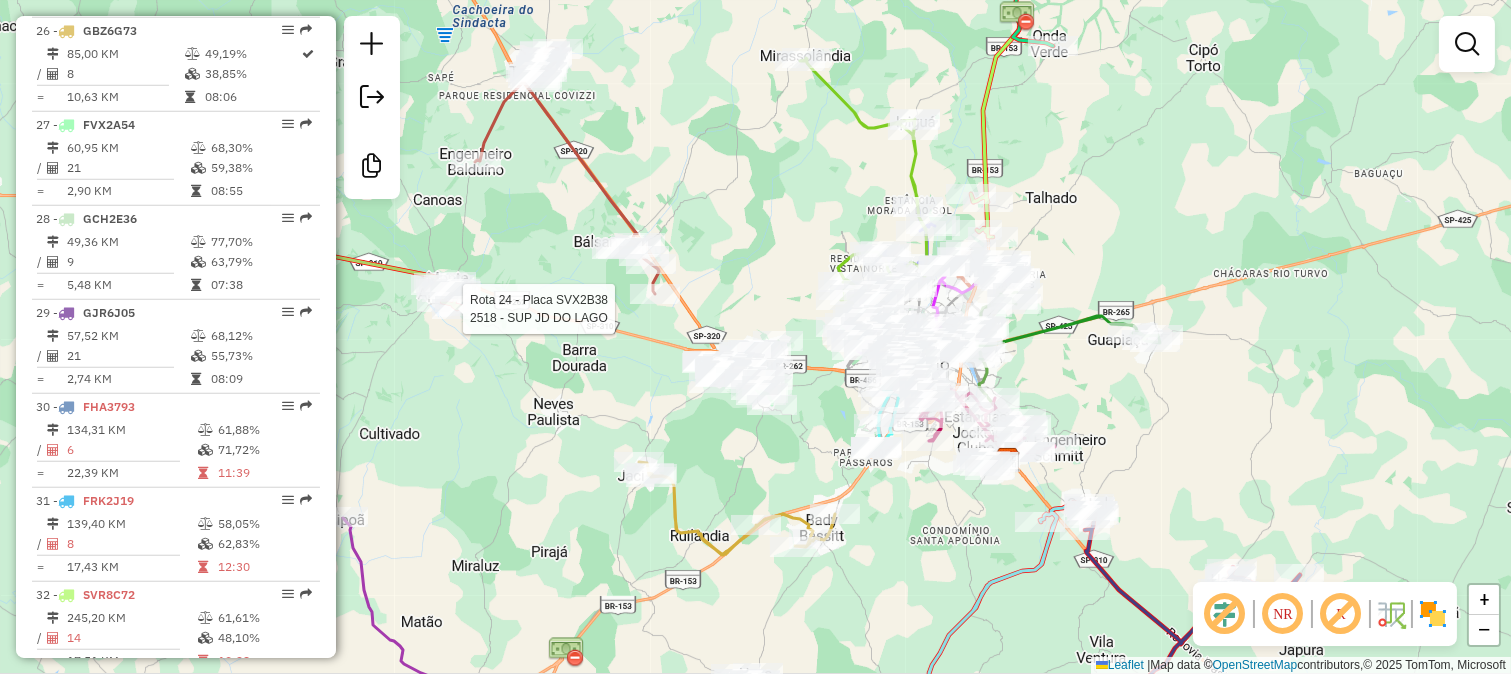 select on "**********" 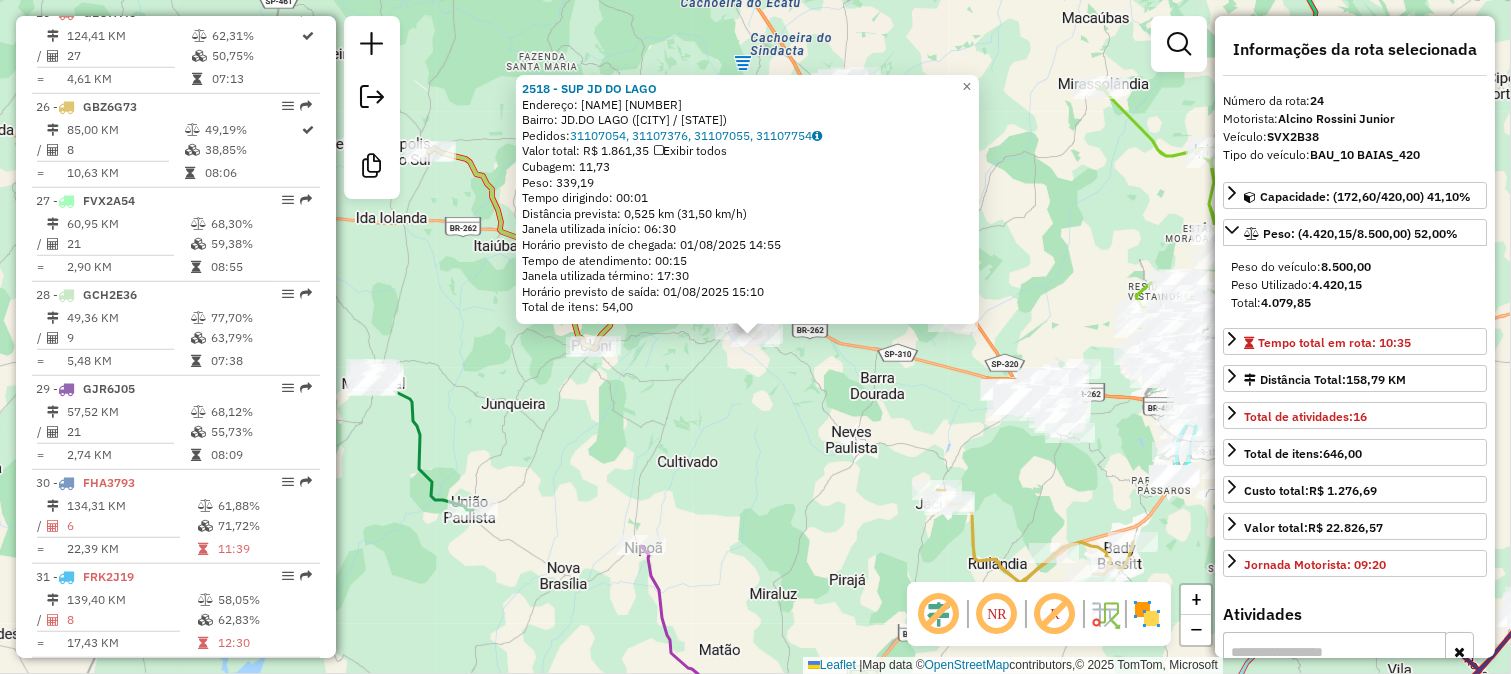 scroll, scrollTop: 2965, scrollLeft: 0, axis: vertical 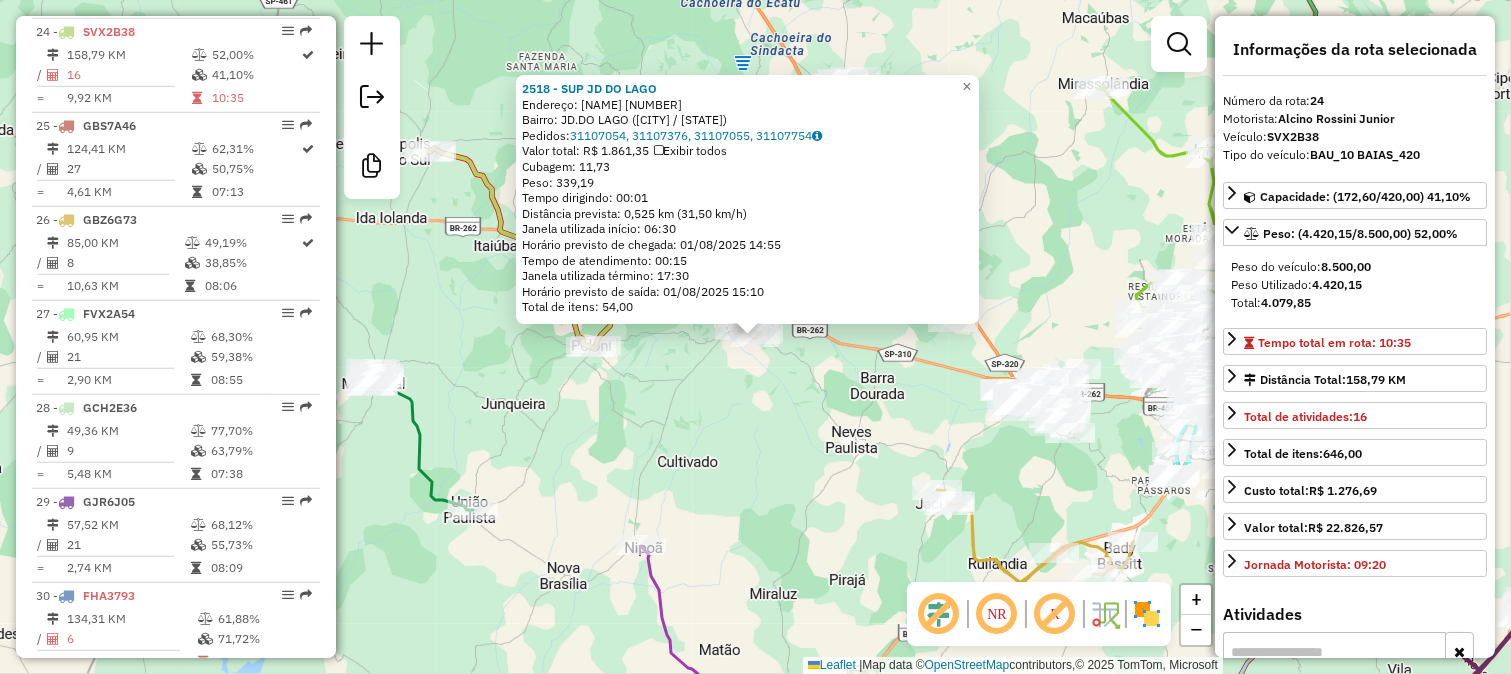 click on "2518 - SUP JD DO LAGO  Endereço:  JOAO ANTONIO MACRI 593   Bairro: JD.DO LAGO (MONTE APRAZIVEL / SP)   Pedidos:  31107054, 31107376, 31107055, 31107754   Valor total: R$ 1.861,35   Exibir todos   Cubagem: 11,73  Peso: 339,19  Tempo dirigindo: 00:01   Distância prevista: 0,525 km (31,50 km/h)   Janela utilizada início: 06:30   Horário previsto de chegada: 01/08/2025 14:55   Tempo de atendimento: 00:15   Janela utilizada término: 17:30   Horário previsto de saída: 01/08/2025 15:10   Total de itens: 54,00  × Janela de atendimento Grade de atendimento Capacidade Transportadoras Veículos Cliente Pedidos  Rotas Selecione os dias de semana para filtrar as janelas de atendimento  Seg   Ter   Qua   Qui   Sex   Sáb   Dom  Informe o período da janela de atendimento: De: Até:  Filtrar exatamente a janela do cliente  Considerar janela de atendimento padrão  Selecione os dias de semana para filtrar as grades de atendimento  Seg   Ter   Qua   Qui   Sex   Sáb   Dom   Peso mínimo:   Peso máximo:   De:   Até:" 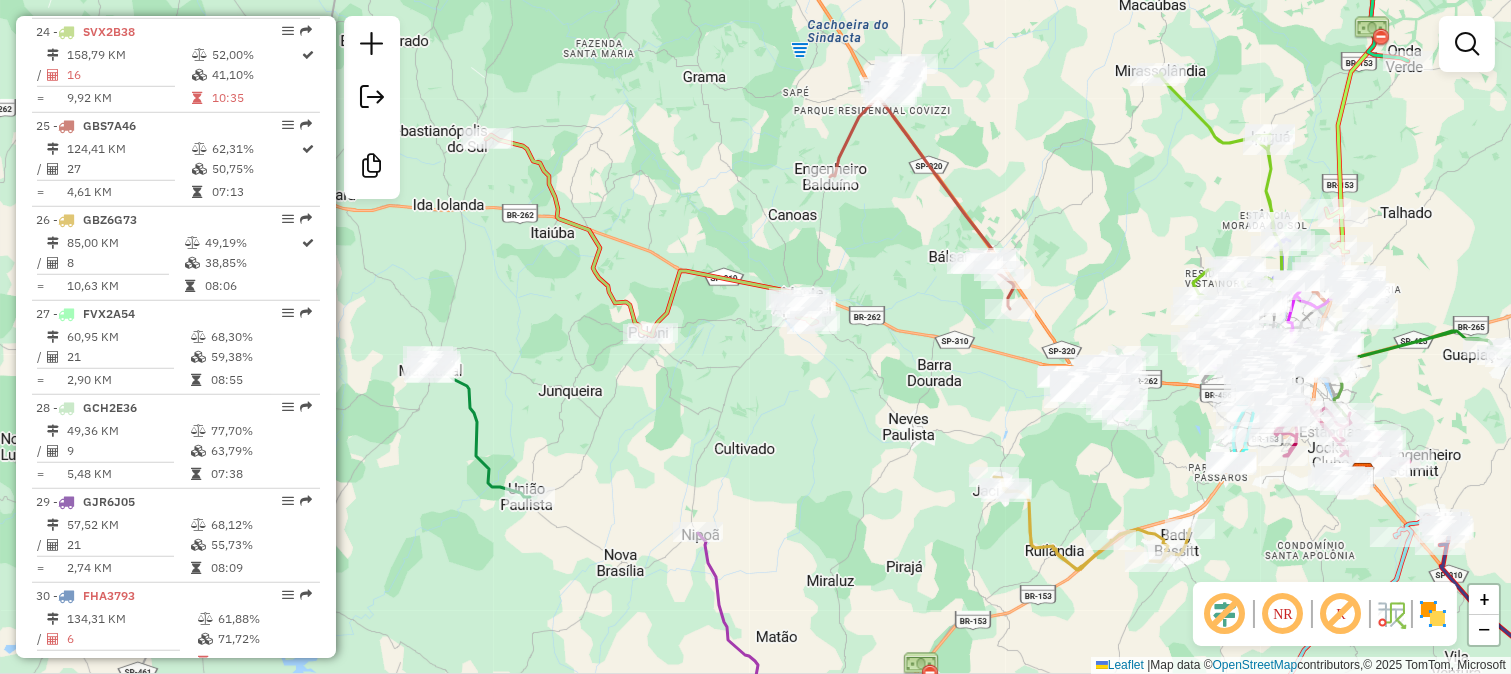 drag, startPoint x: 634, startPoint y: 431, endPoint x: 698, endPoint y: 412, distance: 66.760765 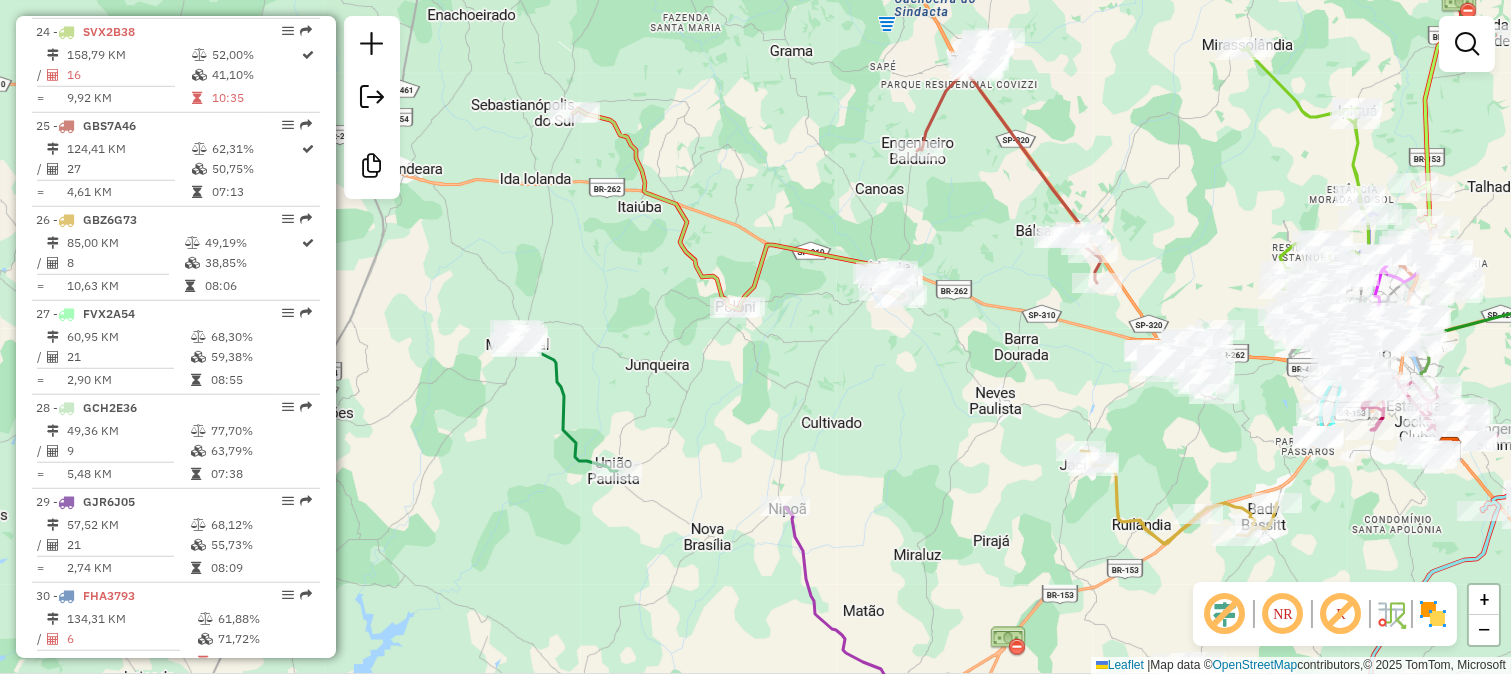 click on "Janela de atendimento Grade de atendimento Capacidade Transportadoras Veículos Cliente Pedidos  Rotas Selecione os dias de semana para filtrar as janelas de atendimento  Seg   Ter   Qua   Qui   Sex   Sáb   Dom  Informe o período da janela de atendimento: De: Até:  Filtrar exatamente a janela do cliente  Considerar janela de atendimento padrão  Selecione os dias de semana para filtrar as grades de atendimento  Seg   Ter   Qua   Qui   Sex   Sáb   Dom   Considerar clientes sem dia de atendimento cadastrado  Clientes fora do dia de atendimento selecionado Filtrar as atividades entre os valores definidos abaixo:  Peso mínimo:   Peso máximo:   Cubagem mínima:   Cubagem máxima:   De:   Até:  Filtrar as atividades entre o tempo de atendimento definido abaixo:  De:   Até:   Considerar capacidade total dos clientes não roteirizados Transportadora: Selecione um ou mais itens Tipo de veículo: Selecione um ou mais itens Veículo: Selecione um ou mais itens Motorista: Selecione um ou mais itens Nome: Rótulo:" 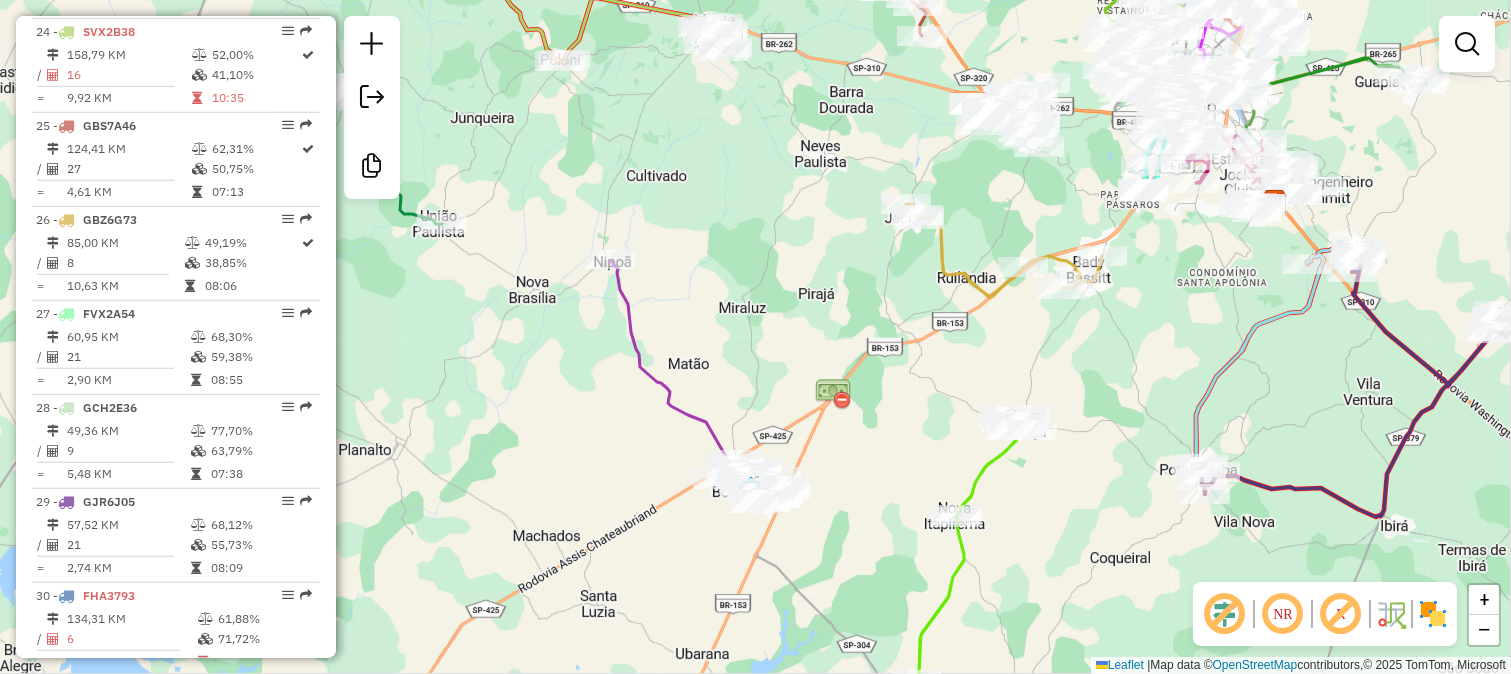 drag, startPoint x: 745, startPoint y: 468, endPoint x: 705, endPoint y: 377, distance: 99.40322 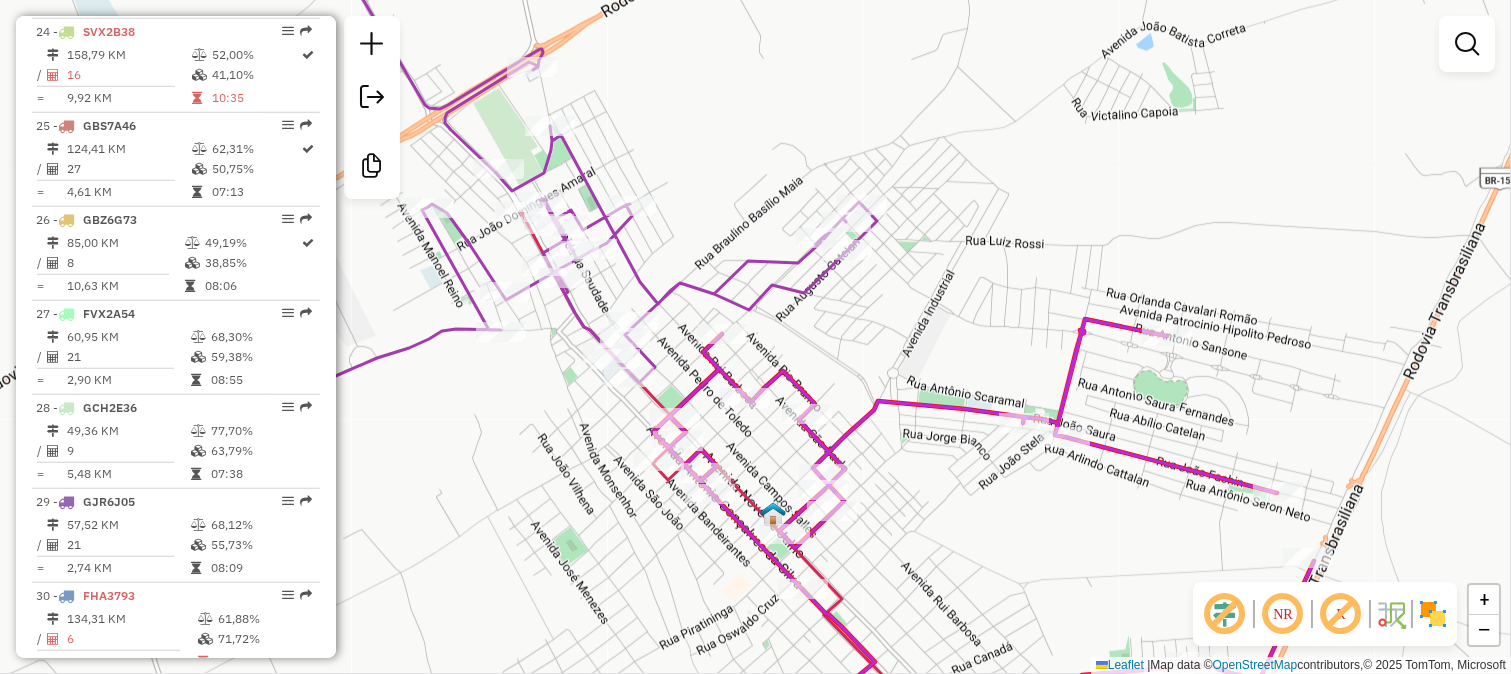 drag, startPoint x: 857, startPoint y: 371, endPoint x: 720, endPoint y: 280, distance: 164.46884 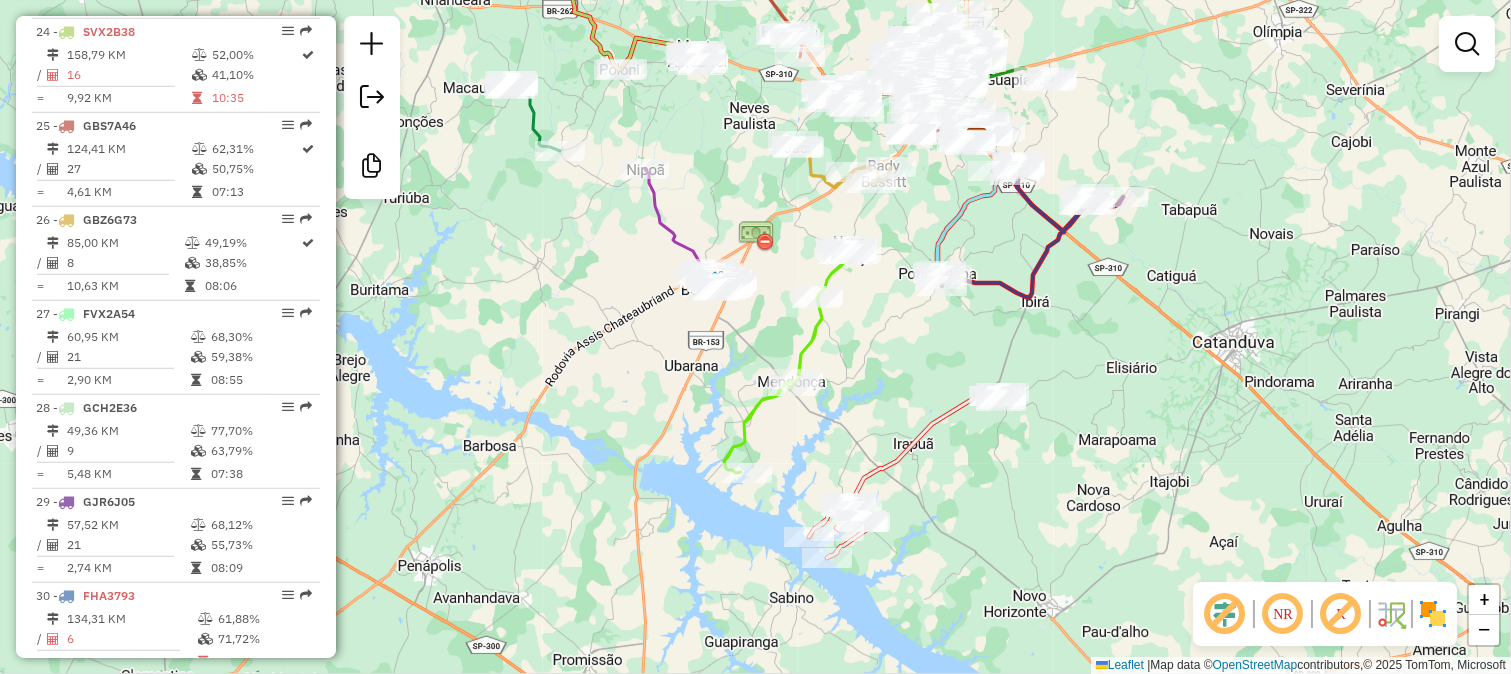 click 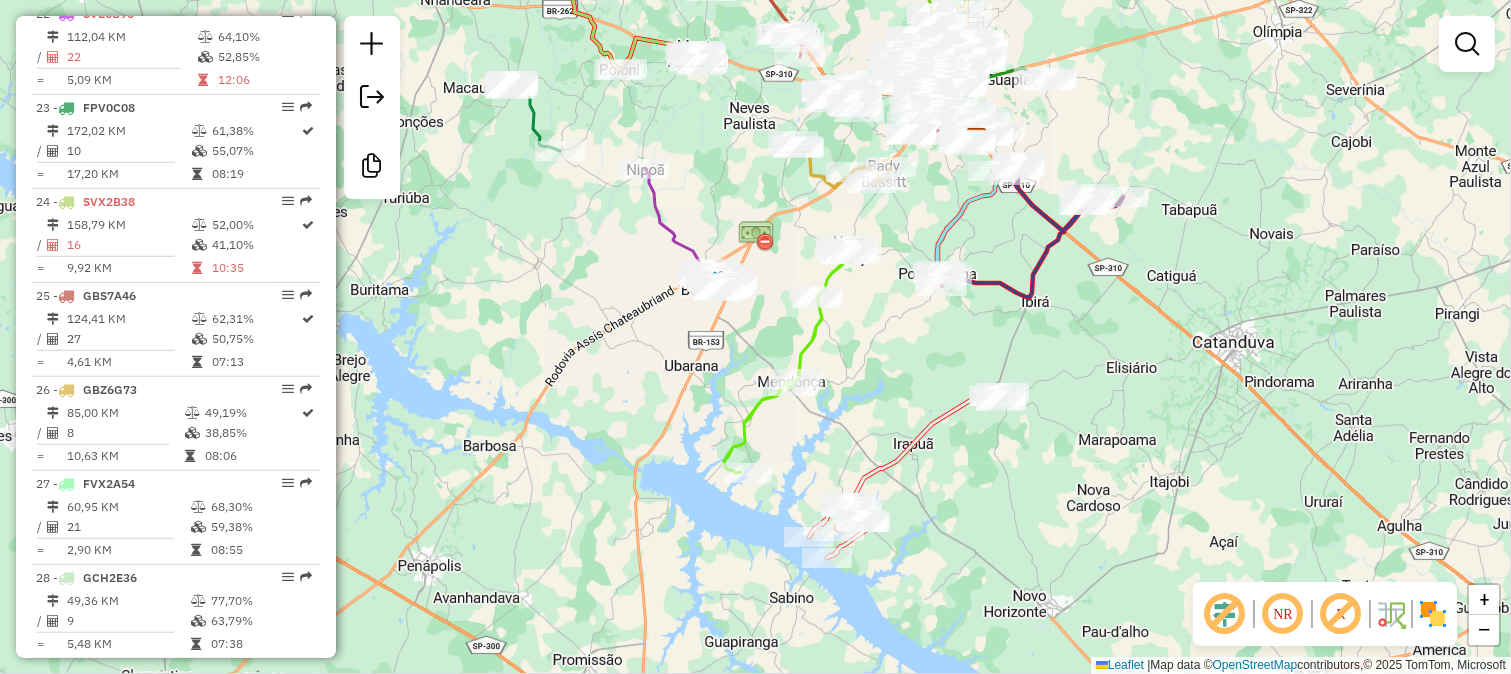 select on "**********" 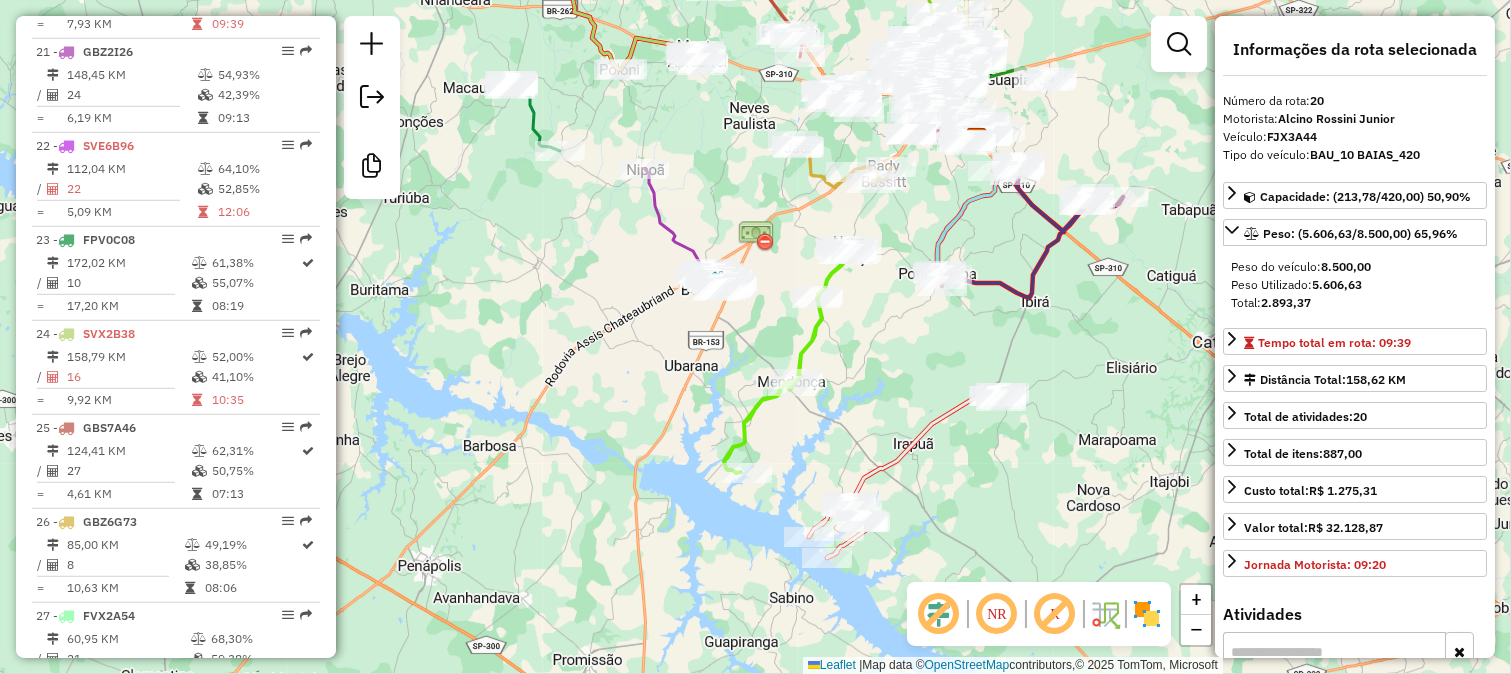 scroll, scrollTop: 2590, scrollLeft: 0, axis: vertical 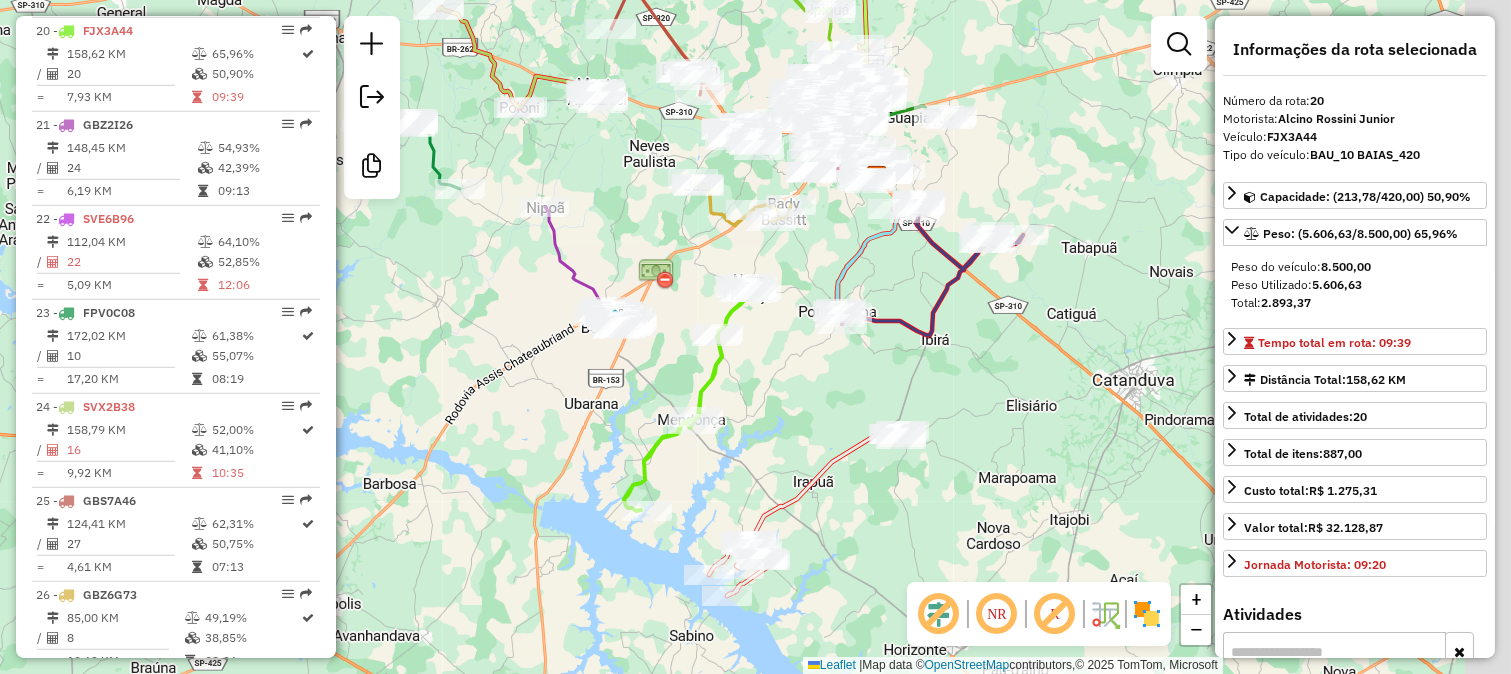 drag, startPoint x: 774, startPoint y: 355, endPoint x: 742, endPoint y: 370, distance: 35.341194 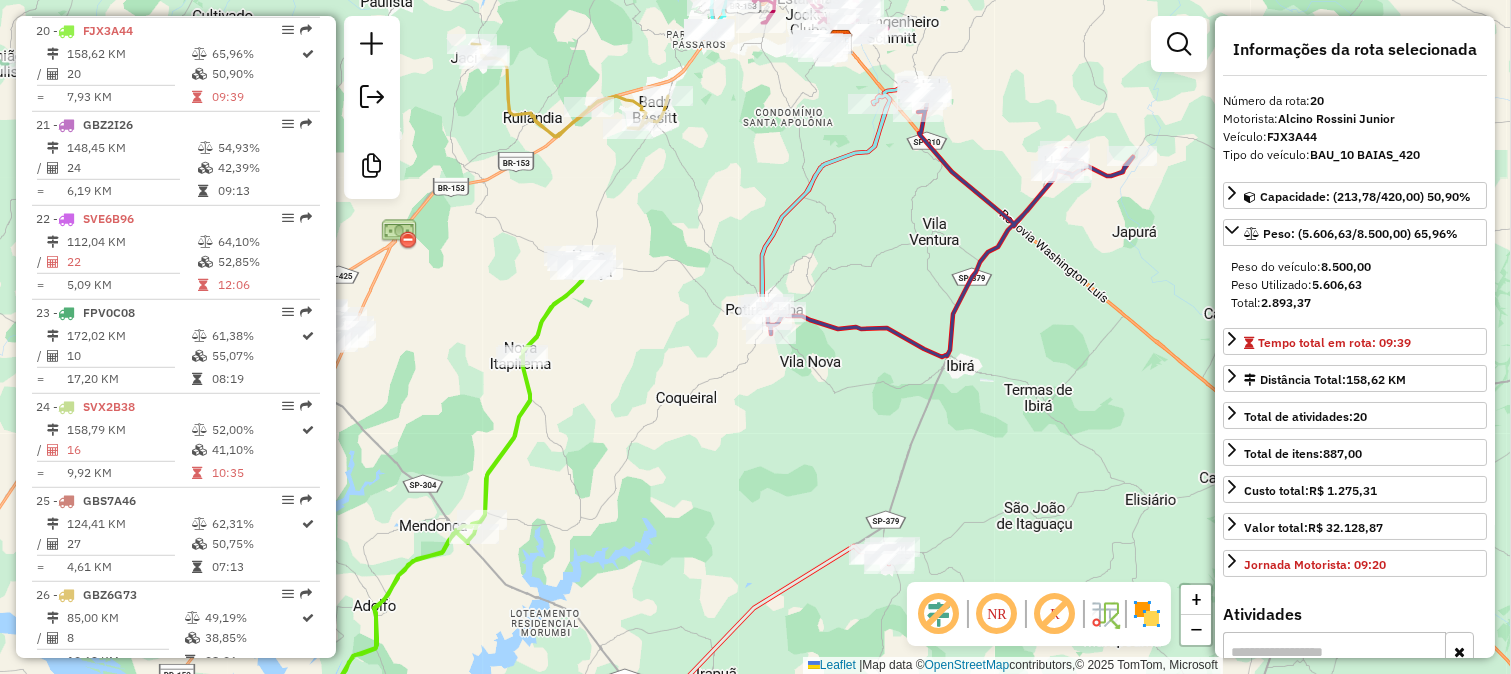 click 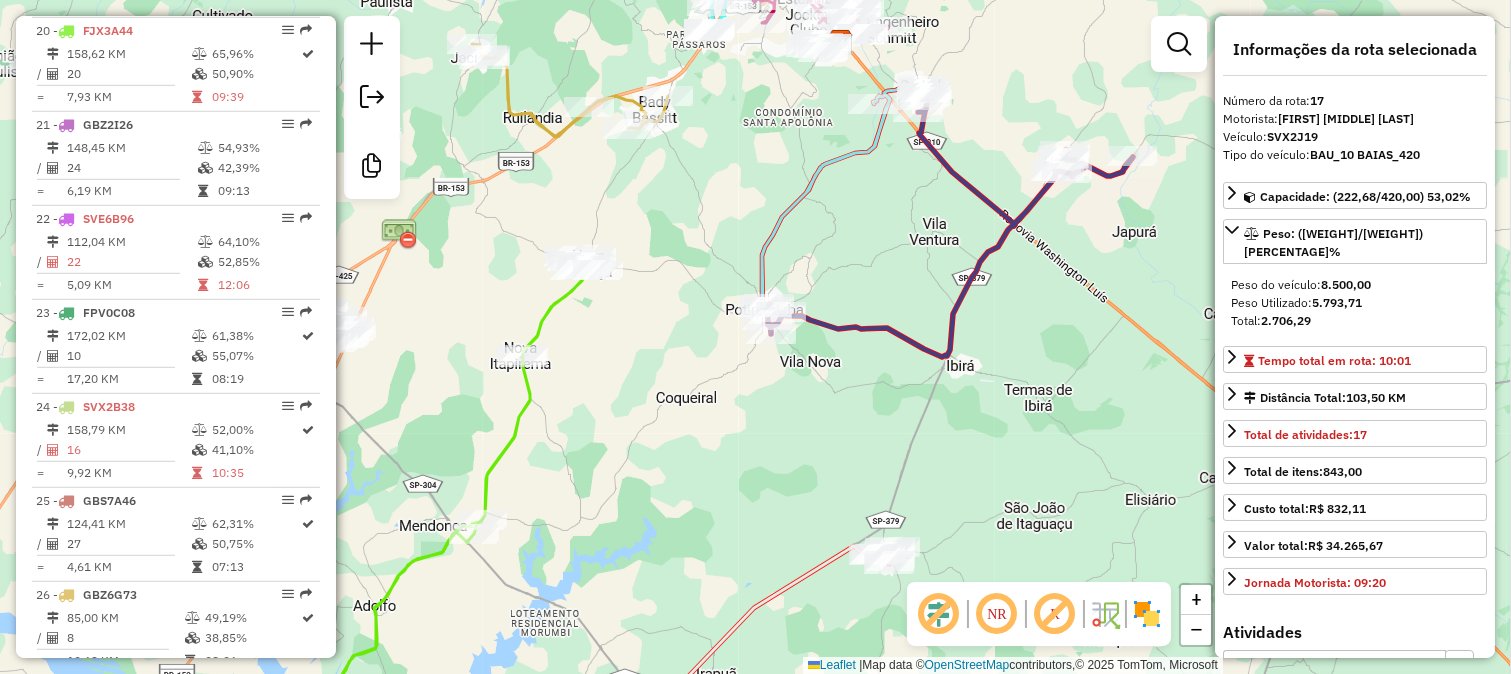 scroll, scrollTop: 2308, scrollLeft: 0, axis: vertical 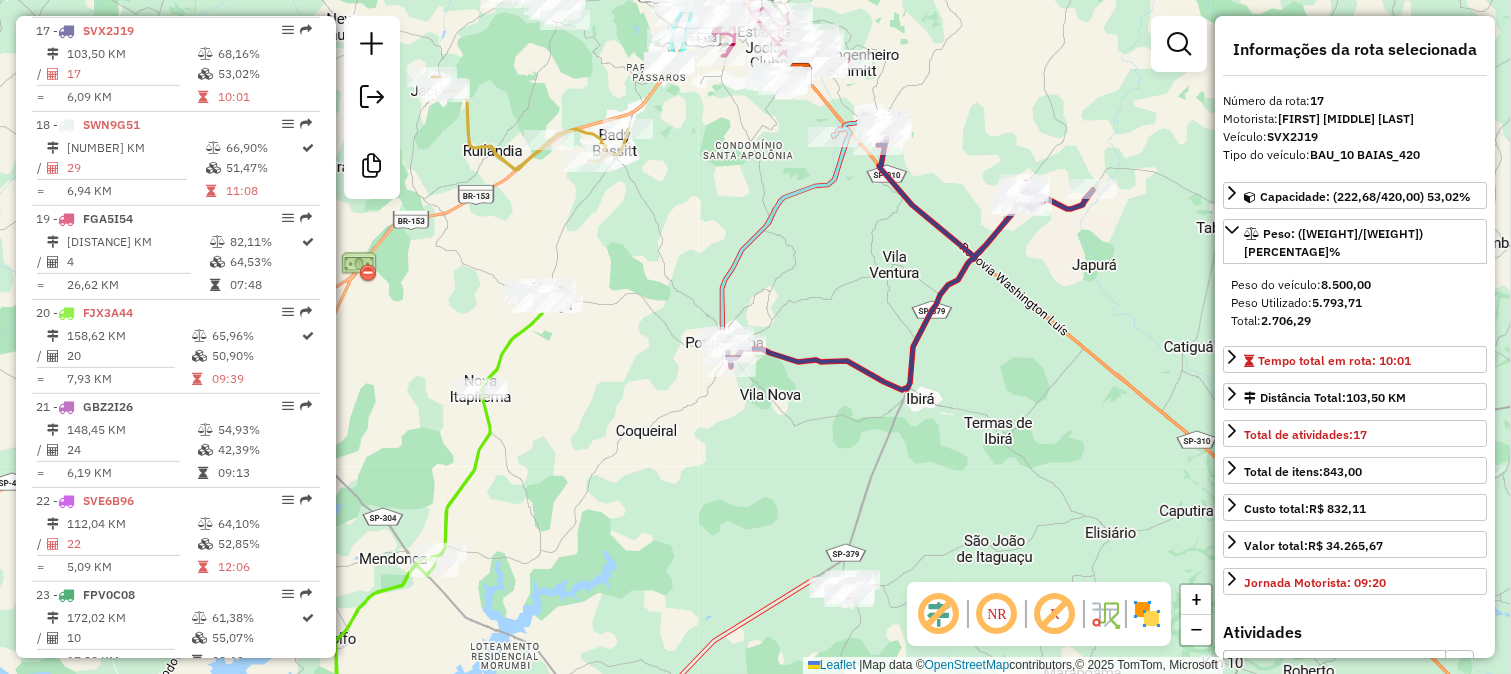 drag, startPoint x: 963, startPoint y: 260, endPoint x: 820, endPoint y: 387, distance: 191.25375 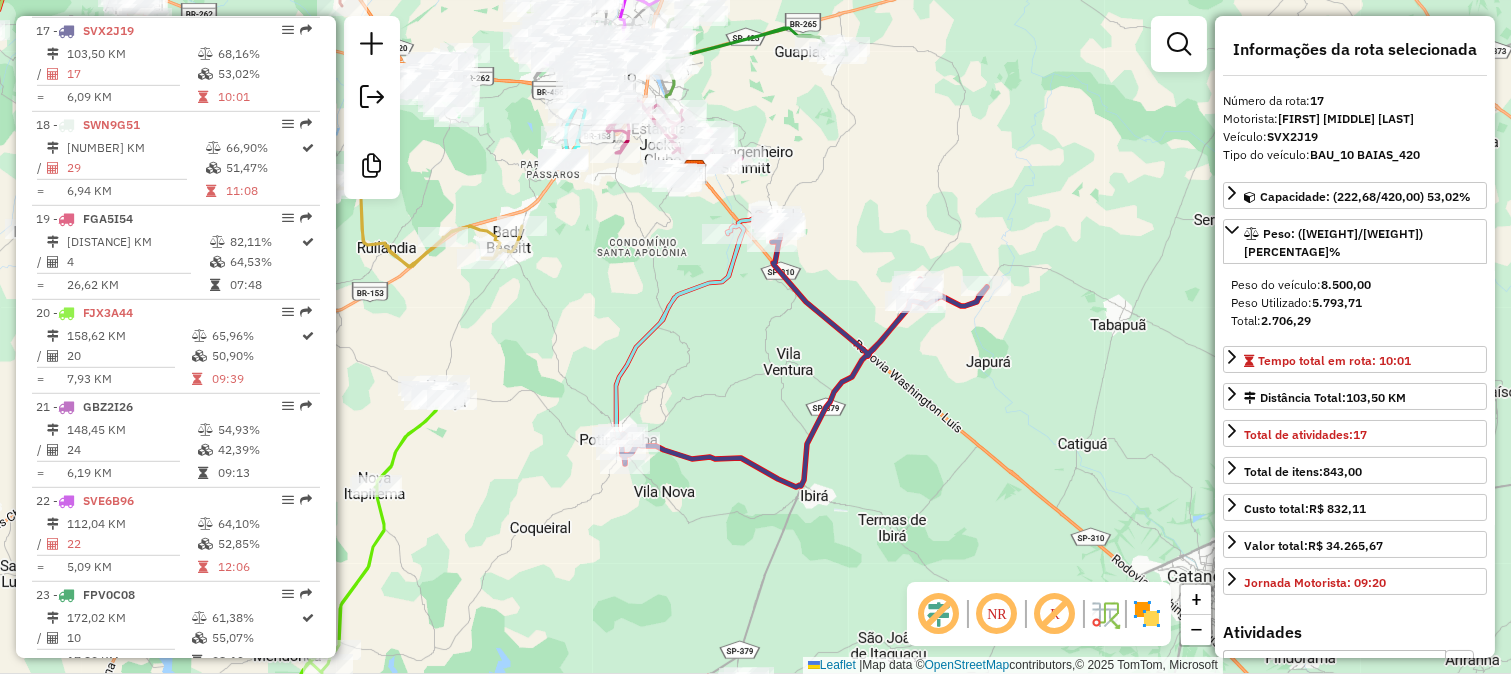 click 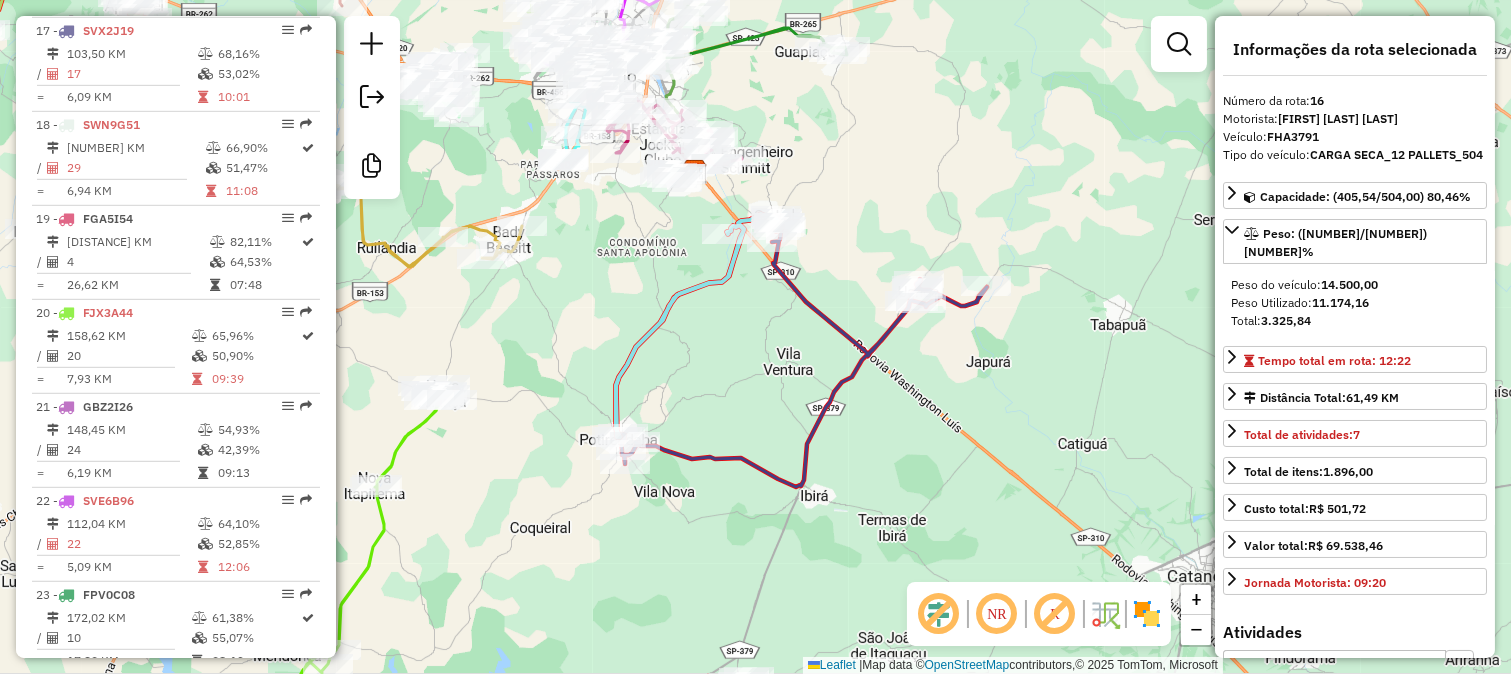 scroll, scrollTop: 2215, scrollLeft: 0, axis: vertical 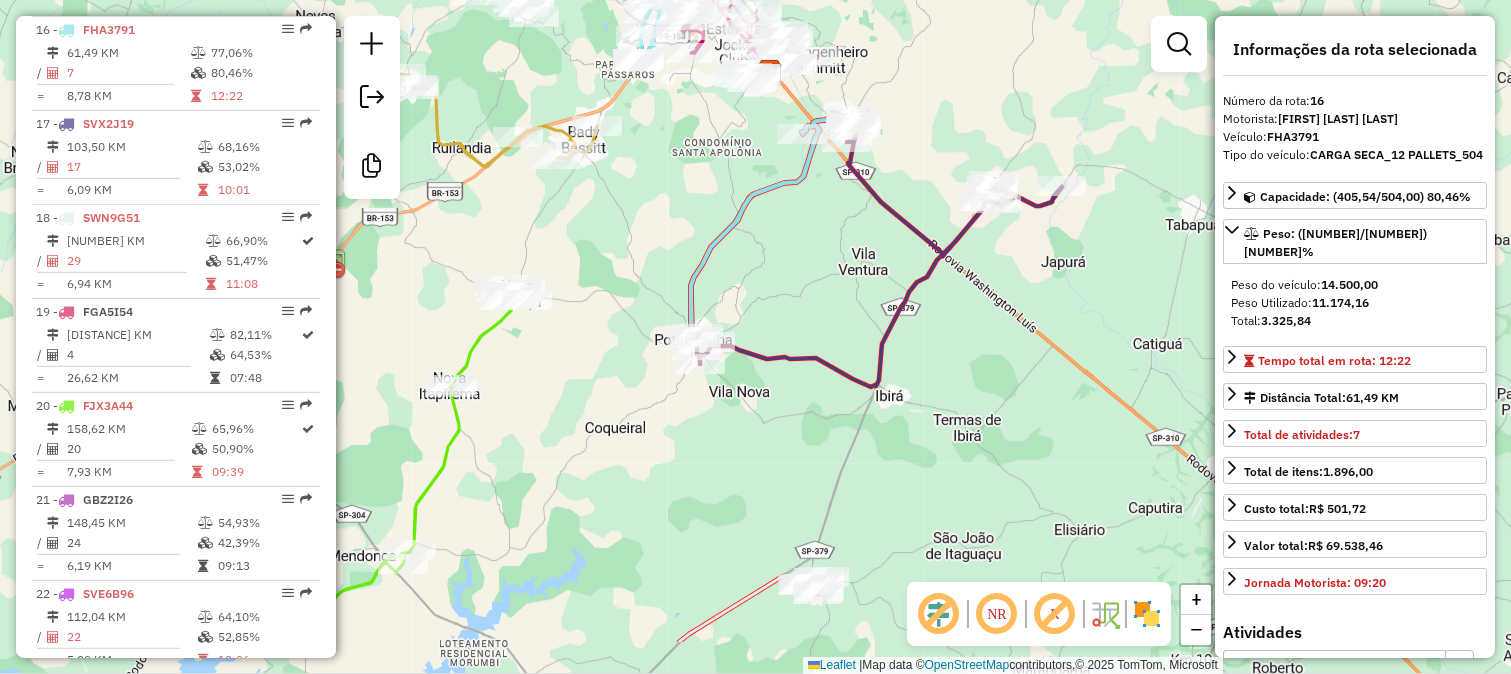 drag, startPoint x: 682, startPoint y: 378, endPoint x: 811, endPoint y: 128, distance: 281.3201 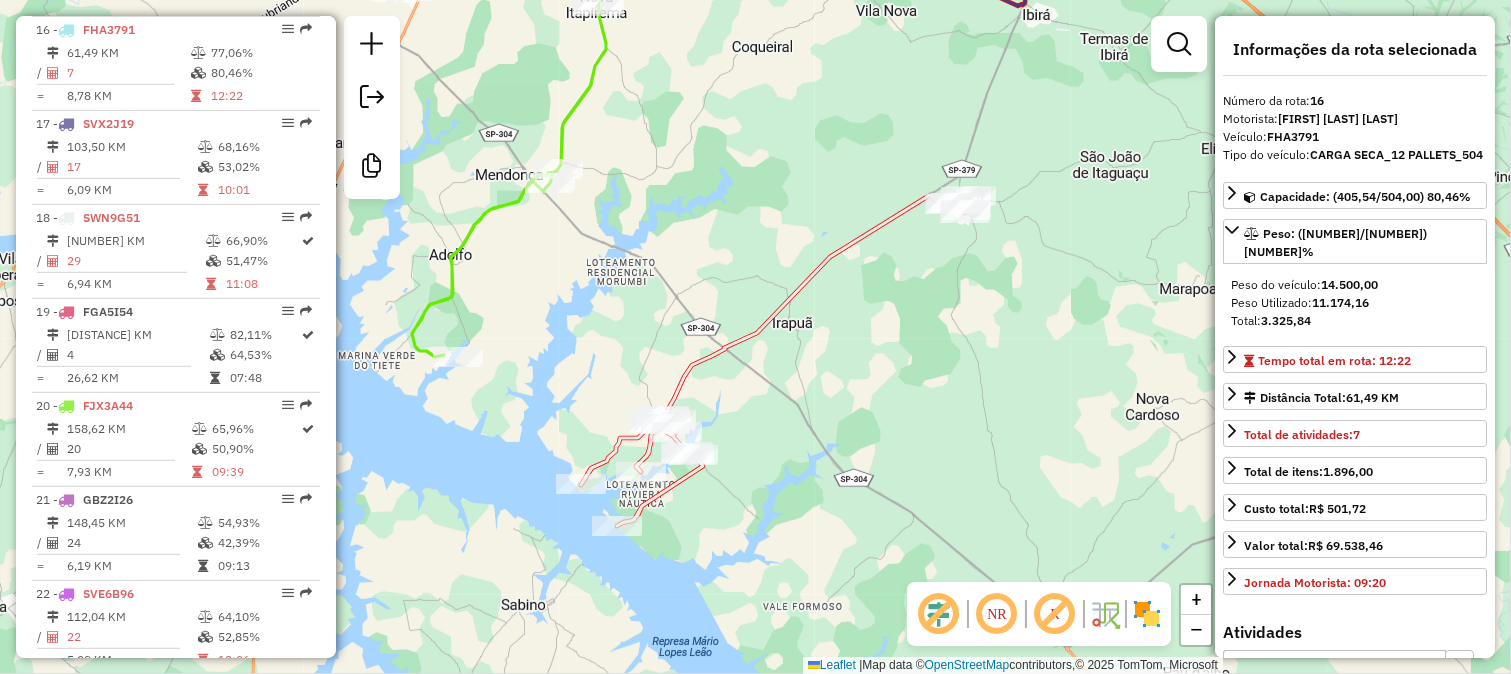 click 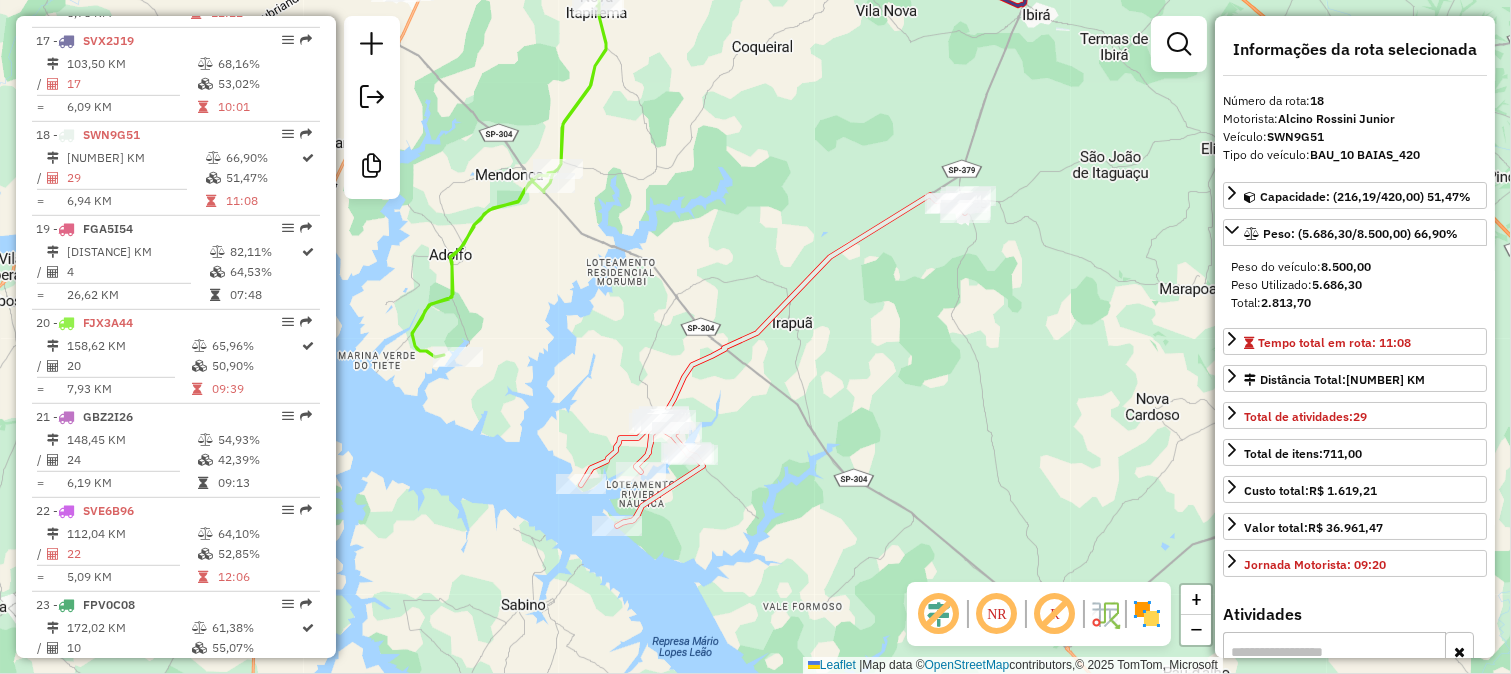 scroll, scrollTop: 2403, scrollLeft: 0, axis: vertical 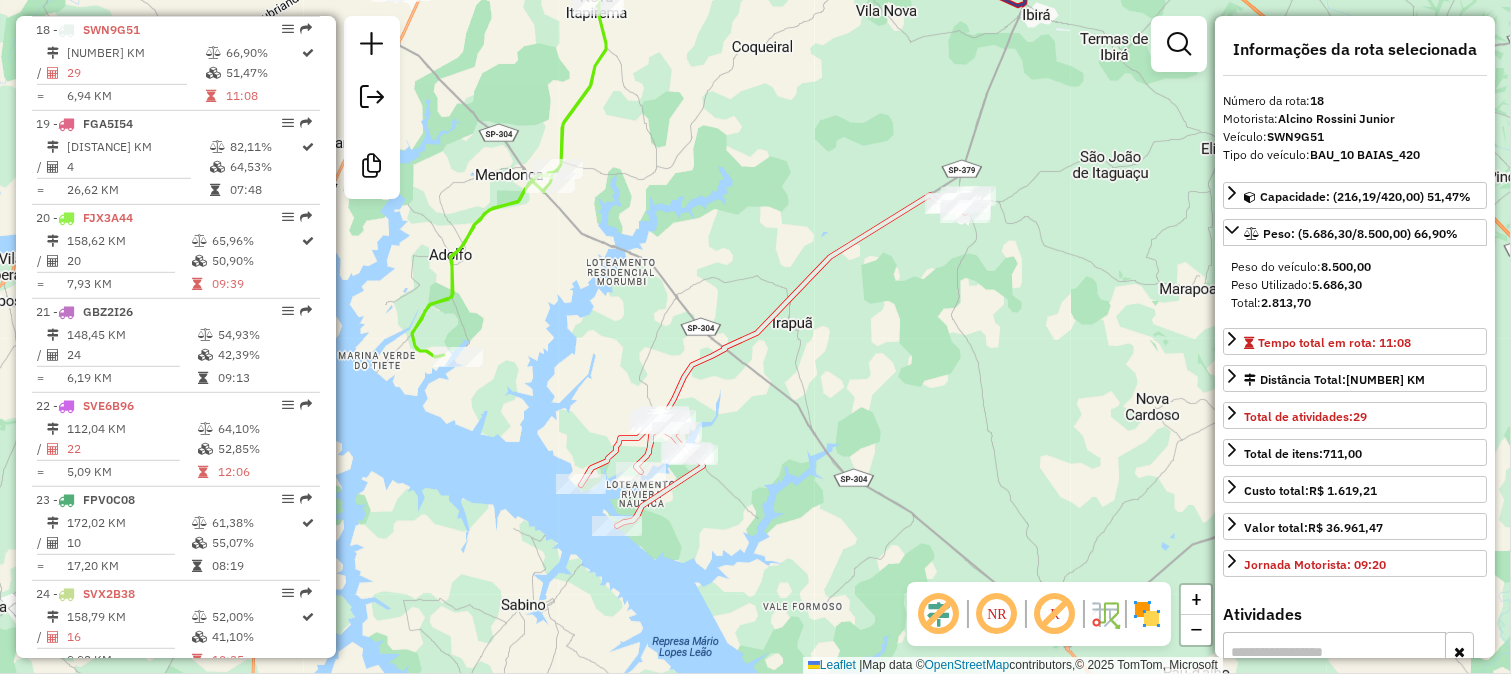drag, startPoint x: 795, startPoint y: 182, endPoint x: 531, endPoint y: 513, distance: 423.38754 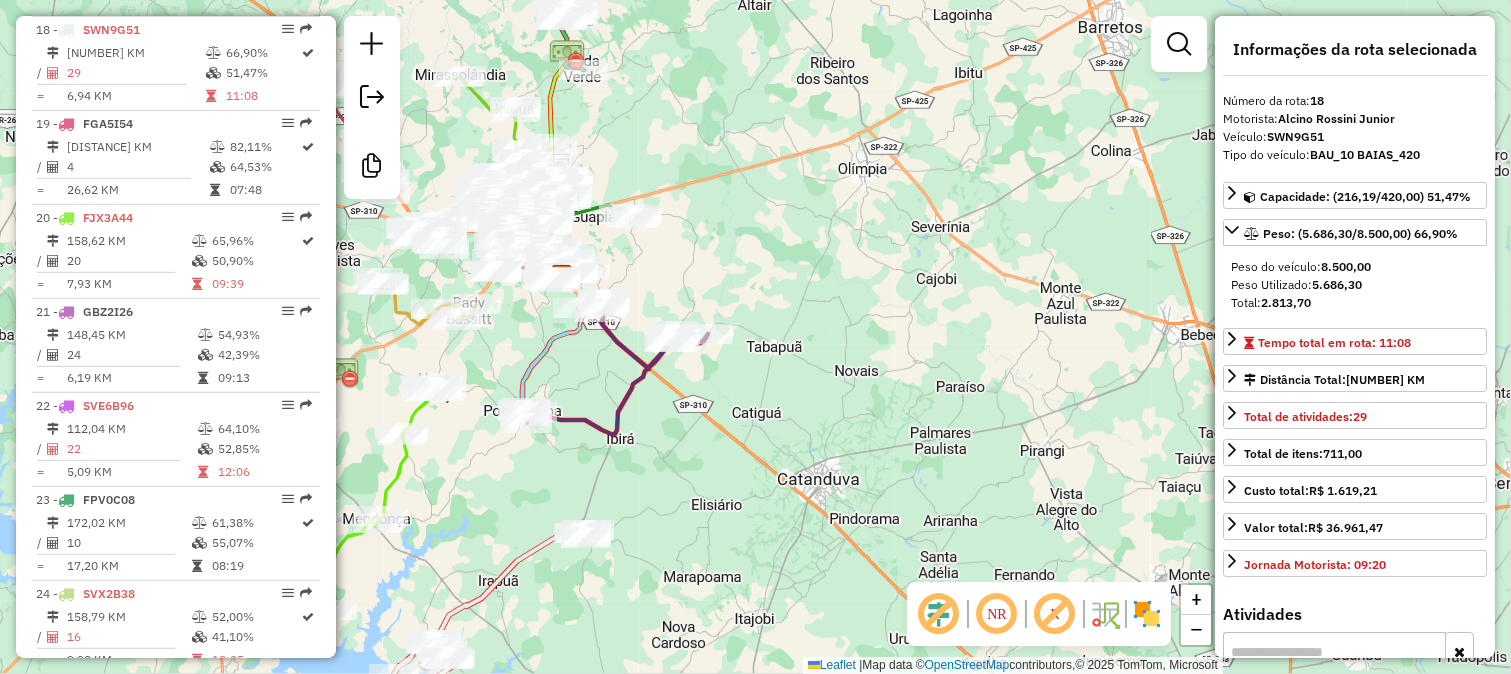 drag, startPoint x: 543, startPoint y: 492, endPoint x: 693, endPoint y: 362, distance: 198.49434 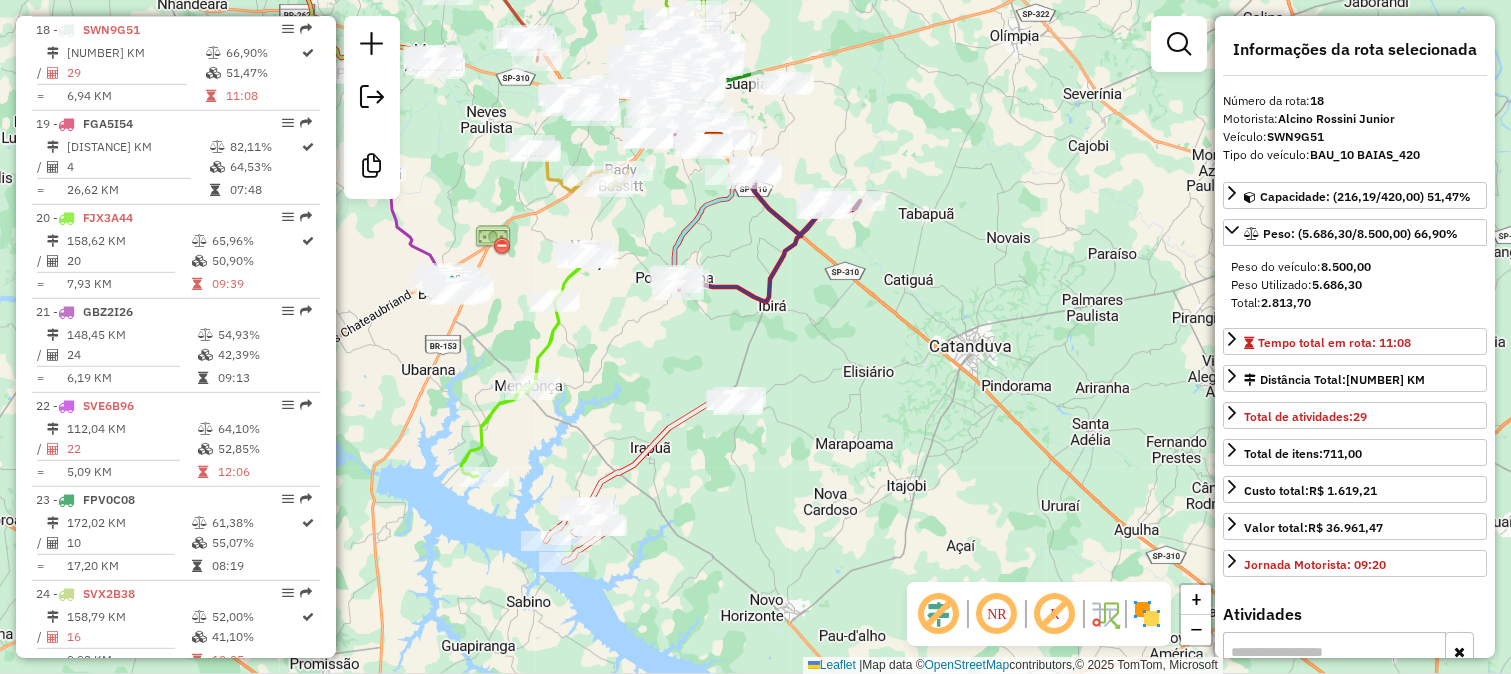 click 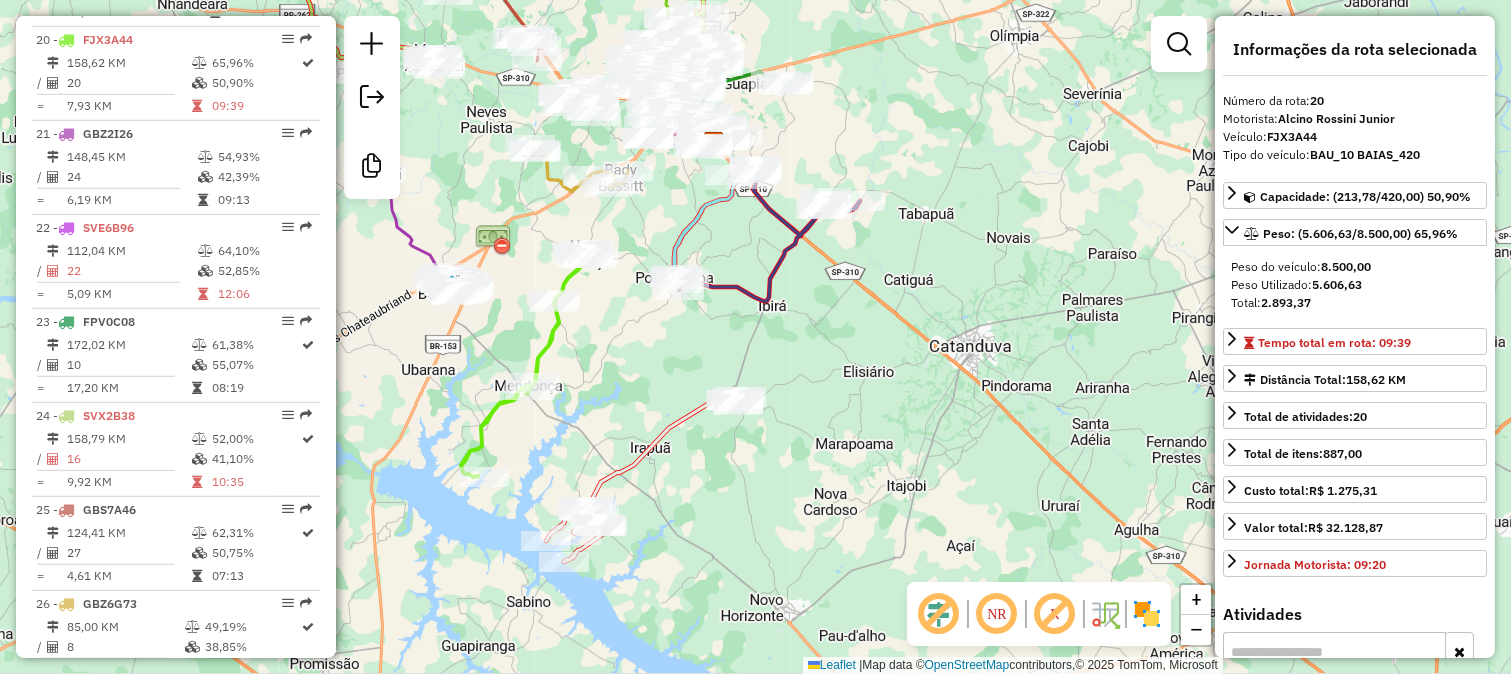 scroll, scrollTop: 2590, scrollLeft: 0, axis: vertical 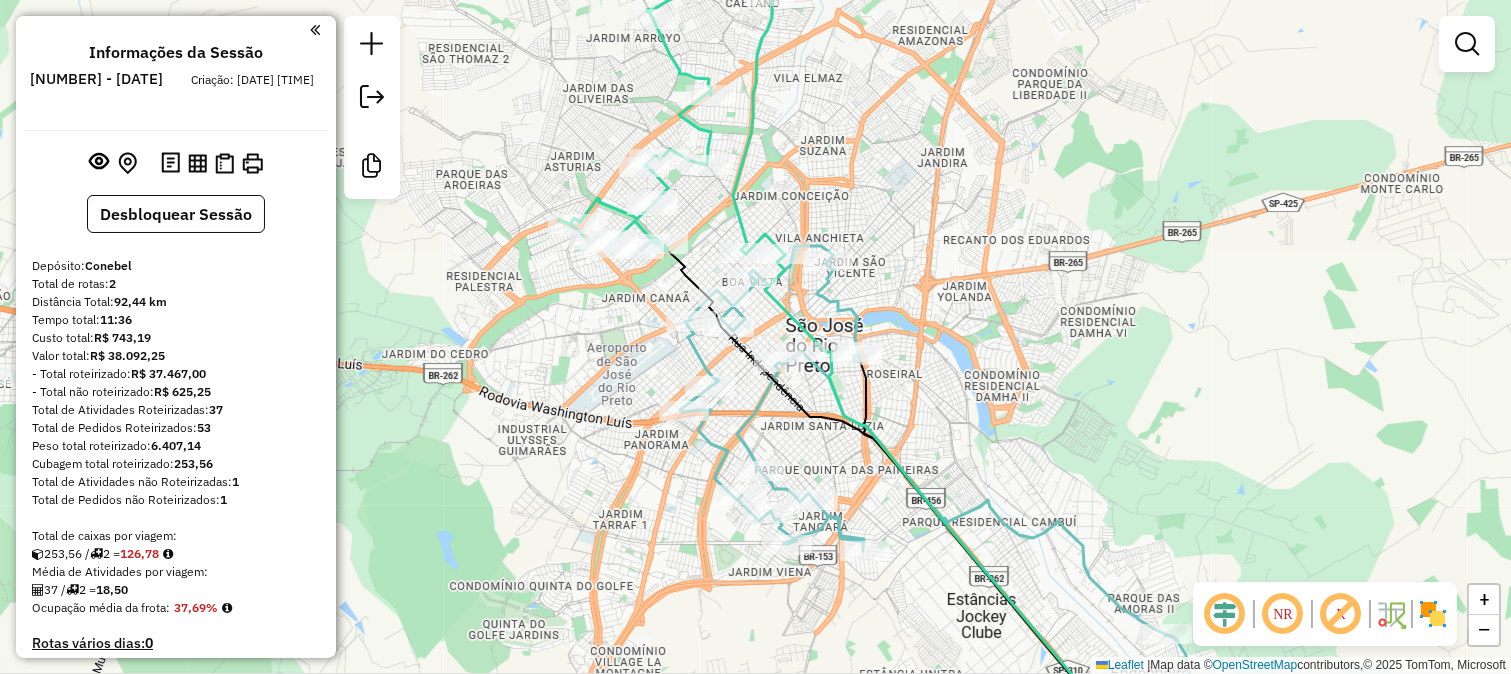 click 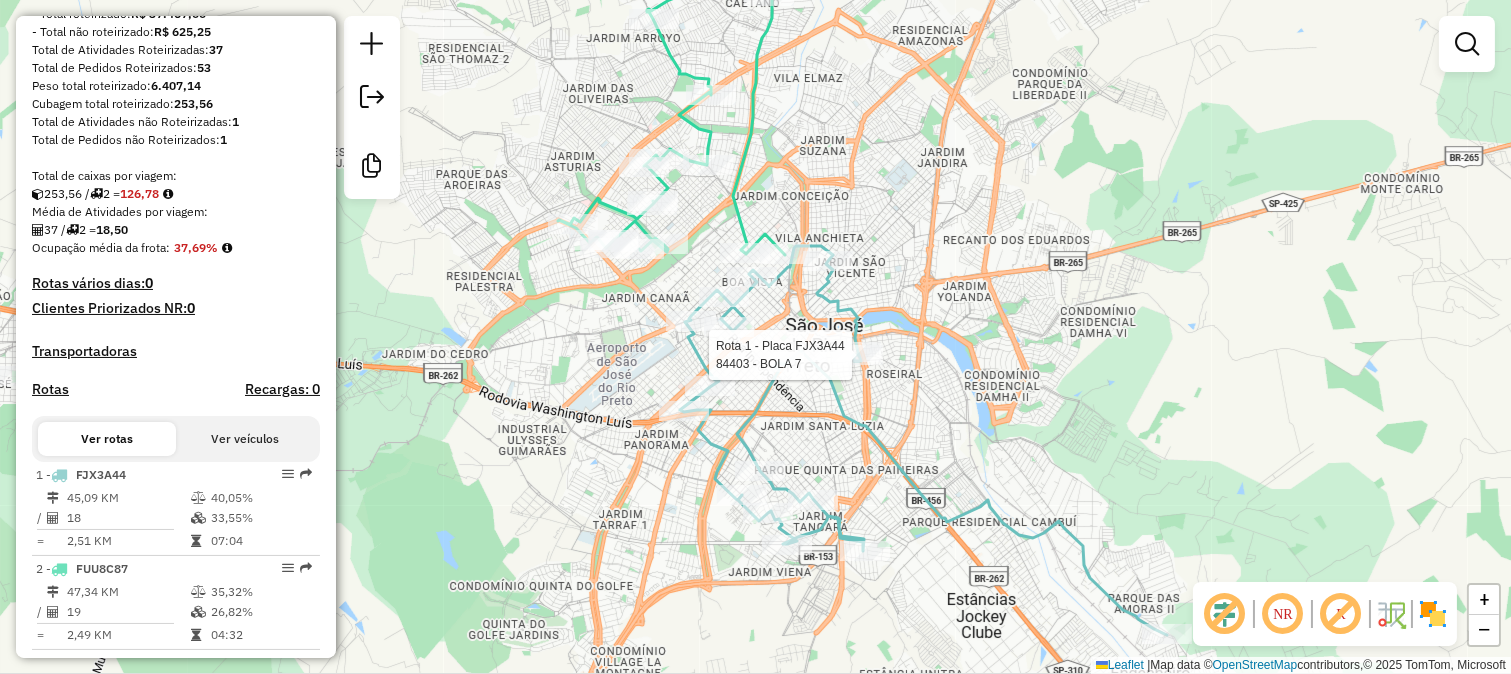 select on "**********" 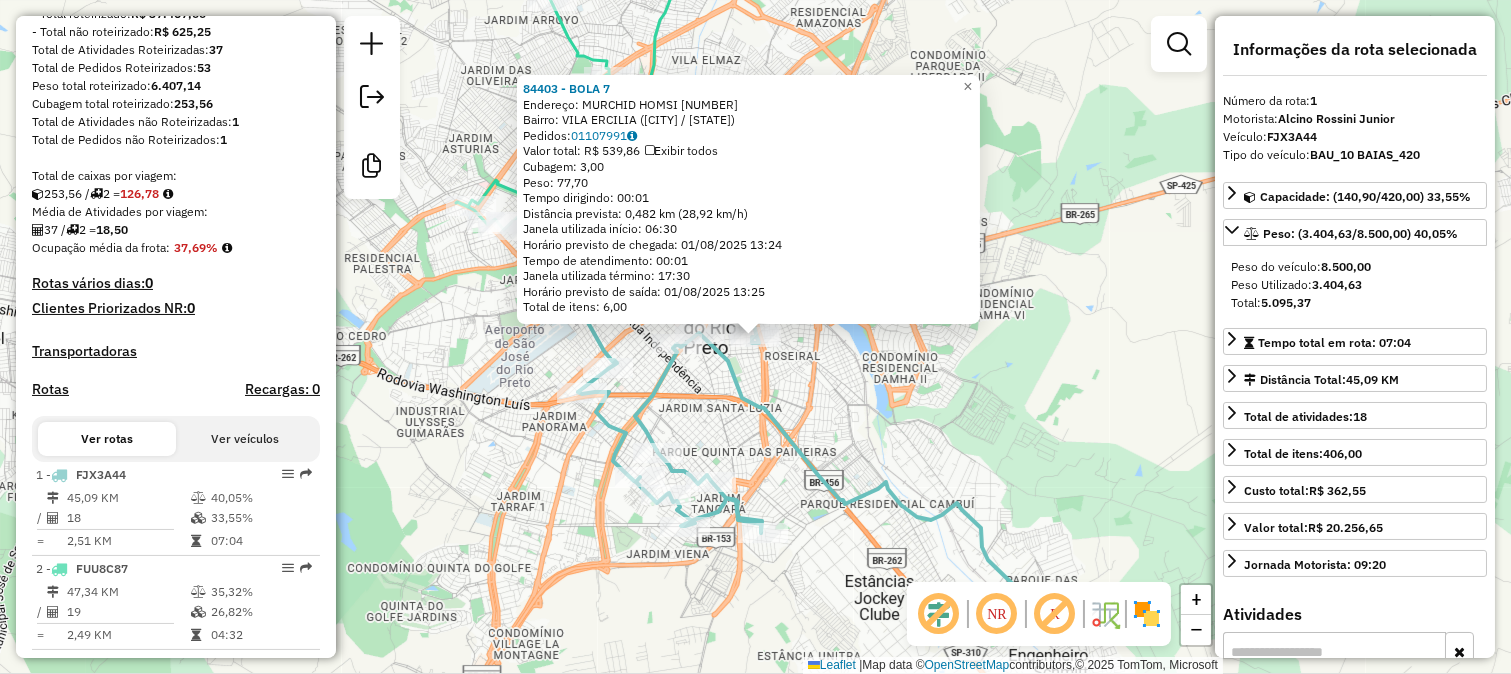 scroll, scrollTop: 700, scrollLeft: 0, axis: vertical 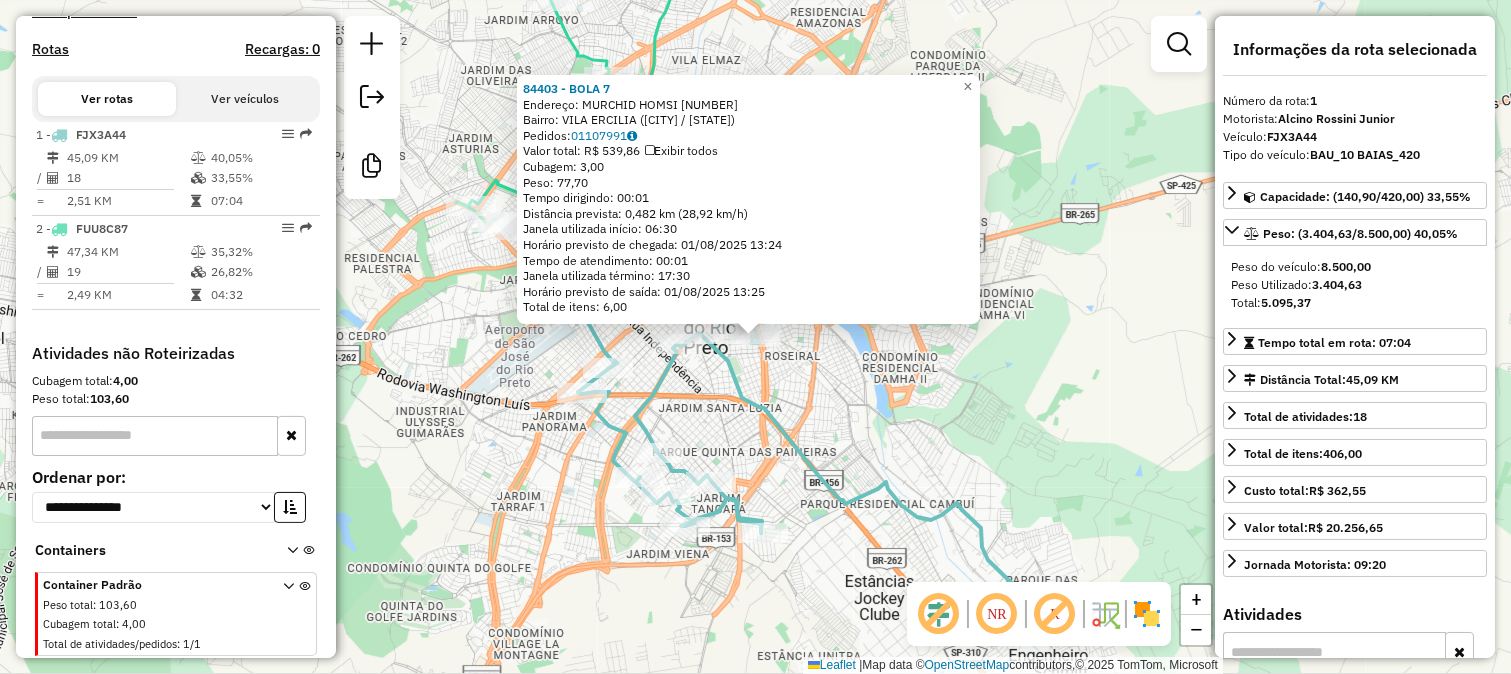 click on "Endereço: MURCHID HOMSI [NUMBER] Bairro: VILA ERCILIA ([CITY] / [STATE]) Pedidos: [ORDER_NUMBERS] Valor total: [CURRENCY] [PRICE] Exibir todos Cubagem: [CUBAGE] Peso: [WEIGHT] Tempo dirigindo: [TIME] Distância prevista: [DISTANCE] km ([SPEED] km/h) Janela utilizada início: [TIME] Horário previsto de chegada: [DATE] [TIME] Tempo de atendimento: [TIME] Janela utilizada término: [TIME] Horário previsto de saída: [DATE] [TIME] Total de itens: [ITEMS] × Janela de atendimento Grade de atendimento Capacidade Transportadoras Veículos Cliente Pedidos Rotas Selecione os dias de semana para filtrar as janelas de atendimento Seg Ter Qua Qui Sex Sáb Dom Informe o período da janela de atendimento: De: Até: Filtrar exatamente a janela do cliente Considerar janela de atendimento padrão Selecione os dias de semana para filtrar as grades de atendimento Seg Ter Qua Qui Sex Sáb Dom Considerar clientes sem dia de atendimento cadastrado Peso mínimo: De: Até:" 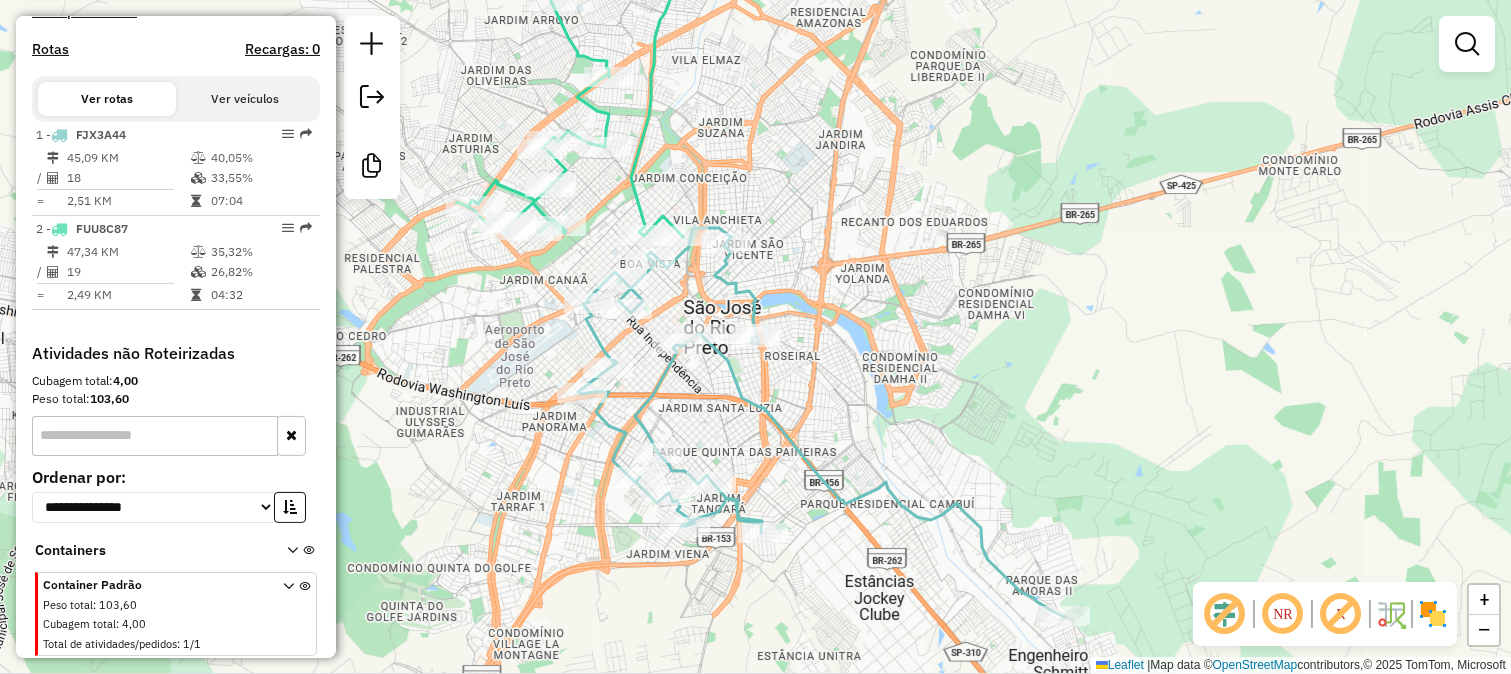 drag, startPoint x: 888, startPoint y: 365, endPoint x: 857, endPoint y: 360, distance: 31.400637 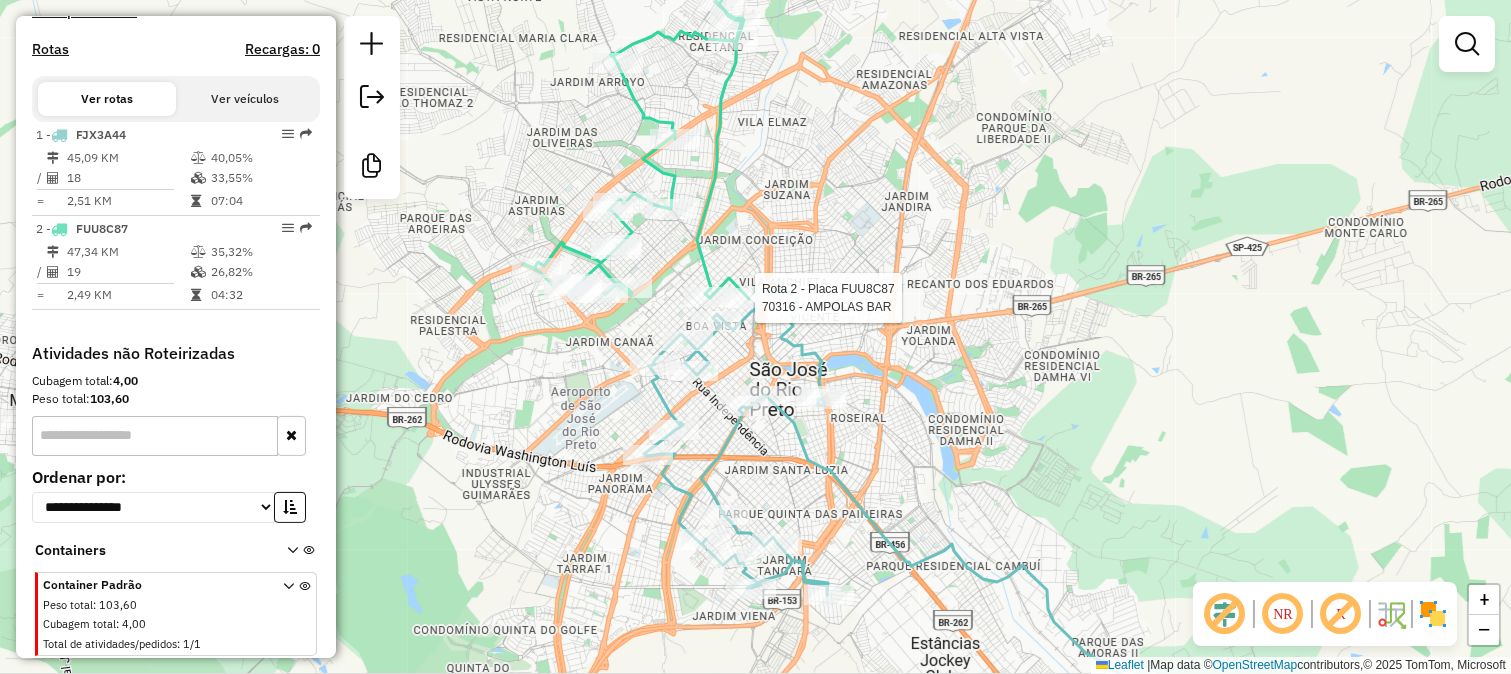 select on "**********" 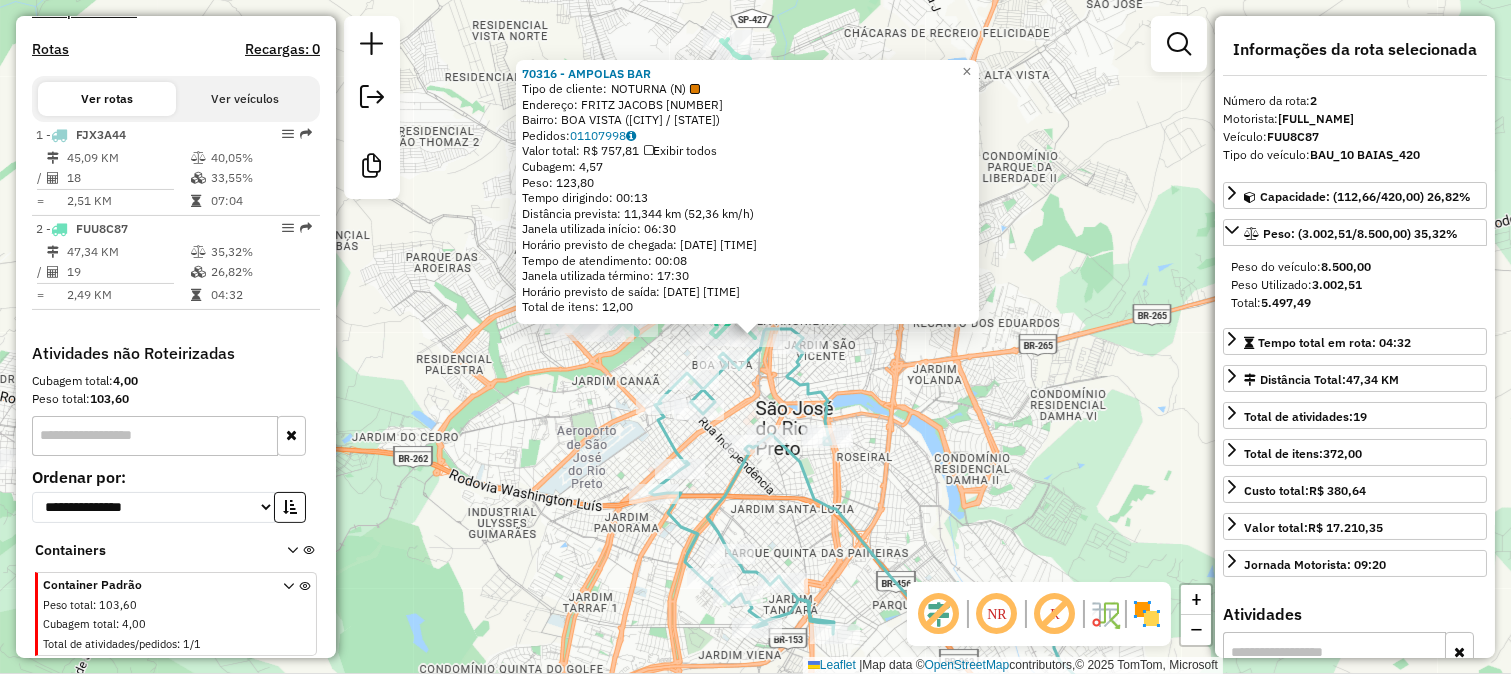 click on "Endereço: FRITZ JACOBS [NUMBER] Bairro: BOA VISTA ([CITY] / [STATE]) Pedidos: [ORDER_NUMBERS] Valor total: [CURRENCY] [PRICE] Exibir todos Cubagem: [CUBAGE] Peso: [WEIGHT] Tempo dirigindo: [TIME] Distância prevista: [DISTANCE] km ([SPEED] km/h) Janela utilizada início: [TIME] Horário previsto de chegada: [DATE] [TIME] Tempo de atendimento: [TIME] Janela utilizada término: [TIME] Horário previsto de saída: [DATE] [TIME] Total de itens: [ITEMS] × Janela de atendimento Grade de atendimento Capacidade Transportadoras Veículos Cliente Pedidos Rotas Selecione os dias de semana para filtrar as janelas de atendimento Seg Ter Qua Qui Sex Sáb Dom Informe o período da janela de atendimento: De: Até: Filtrar exatamente a janela do cliente Considerar janela de atendimento padrão Selecione os dias de semana para filtrar as grades de atendimento Seg Ter Qua Qui Sex Sáb Dom Peso mínimo: Peso máximo: De: Até: +" 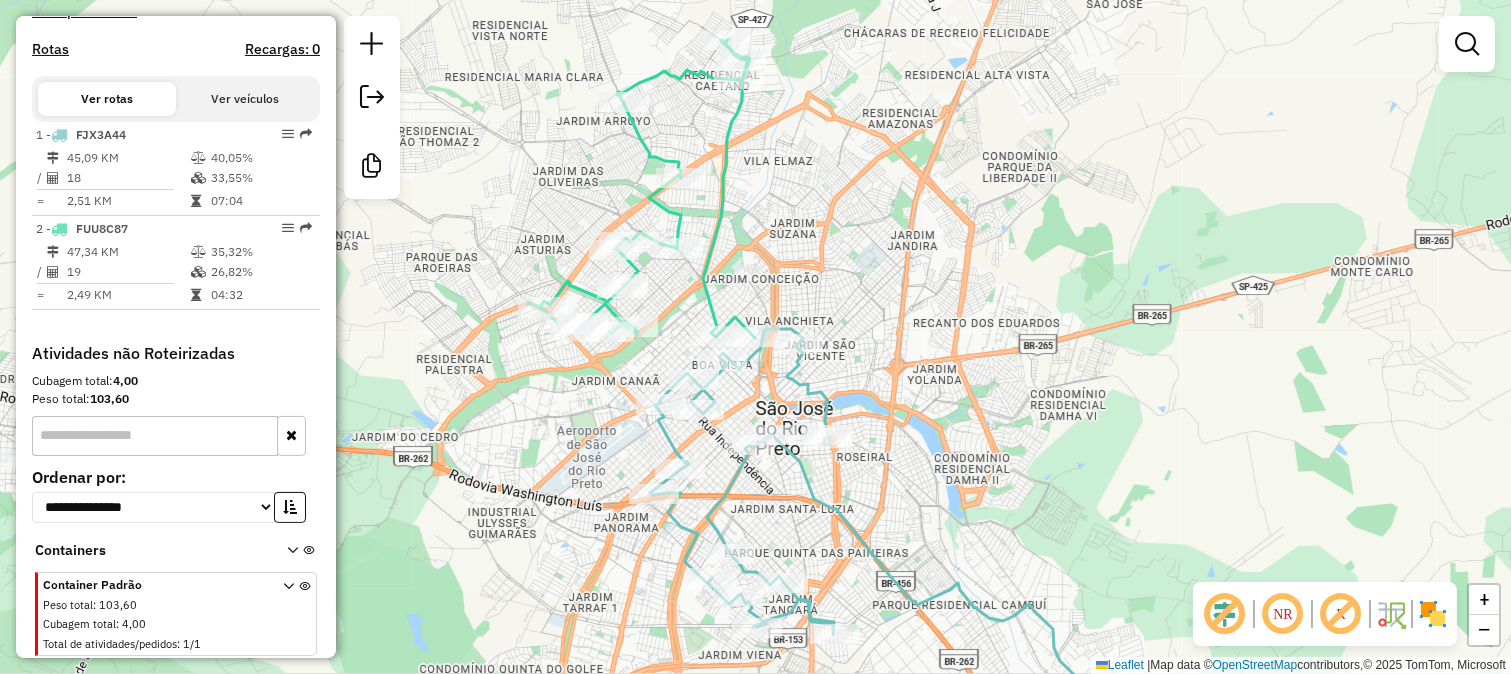 click 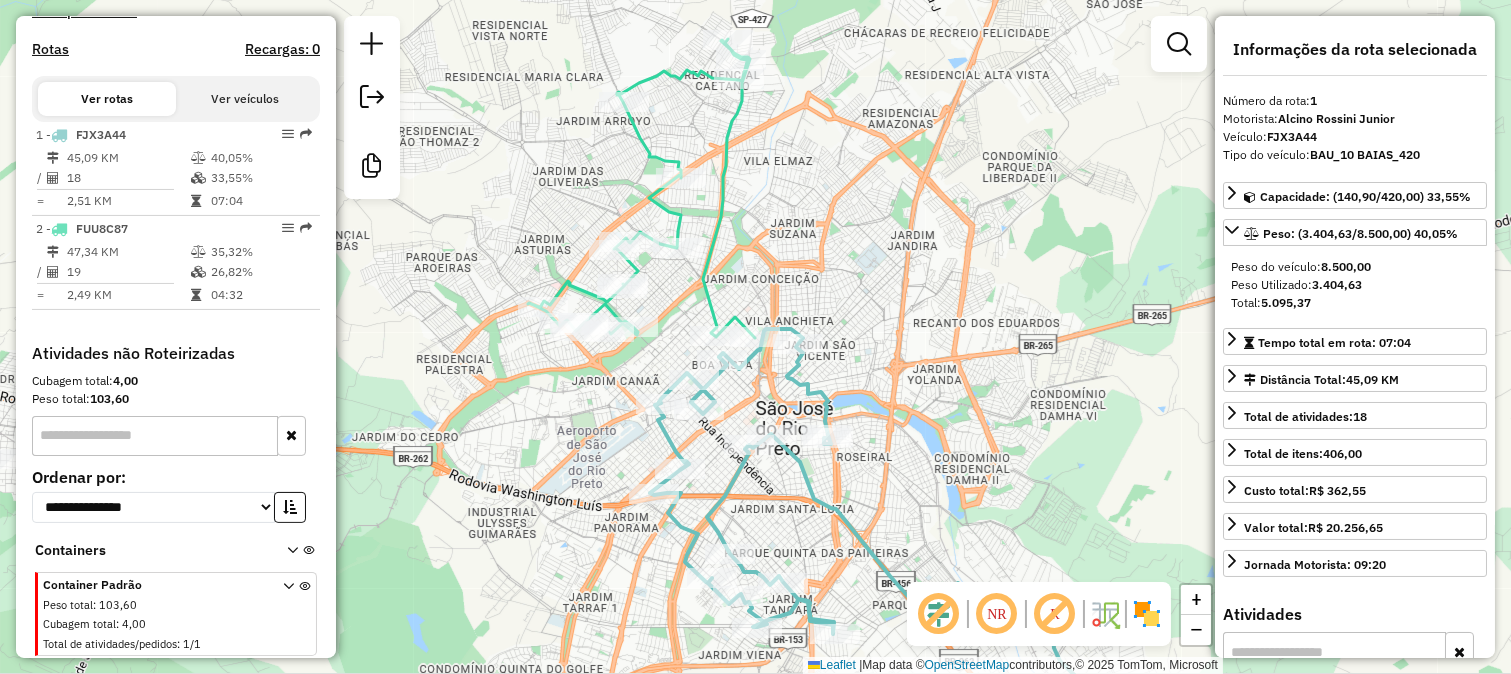 click 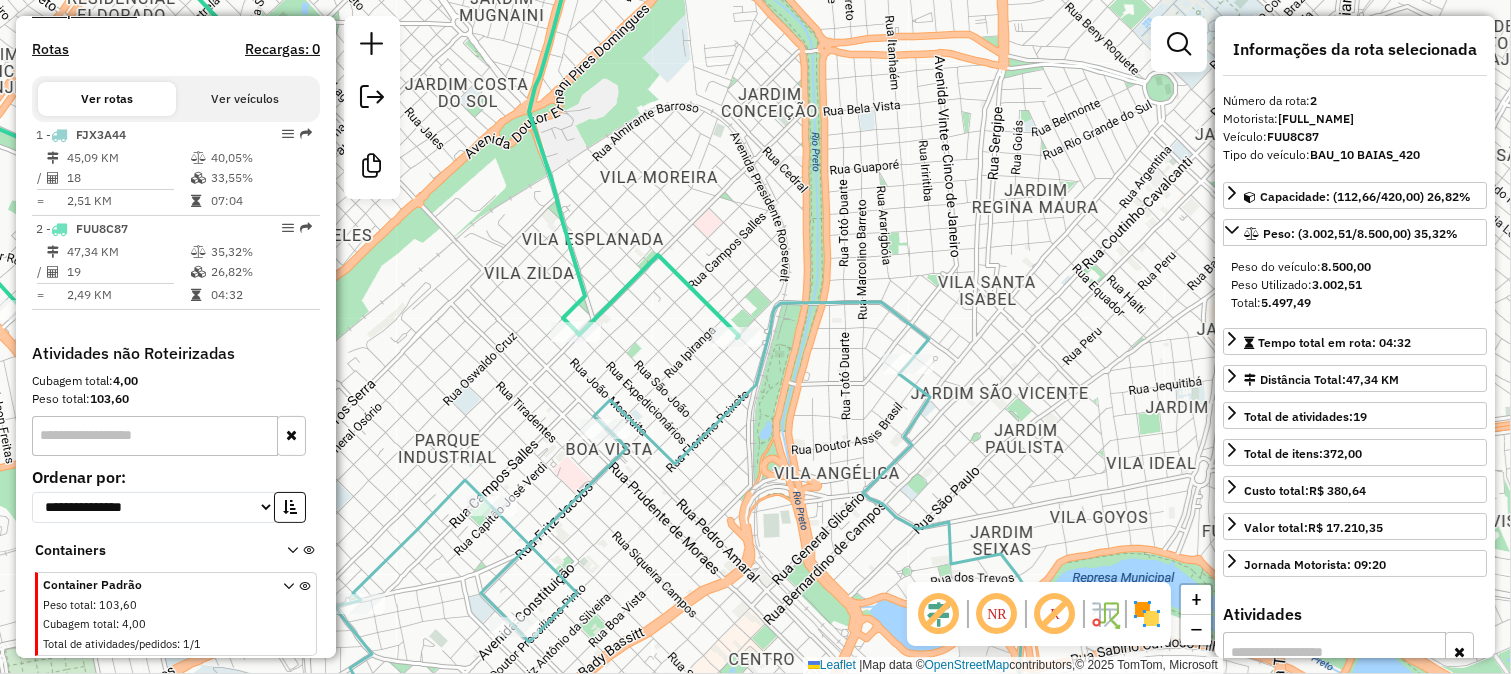 drag, startPoint x: 823, startPoint y: 415, endPoint x: 882, endPoint y: 340, distance: 95.42536 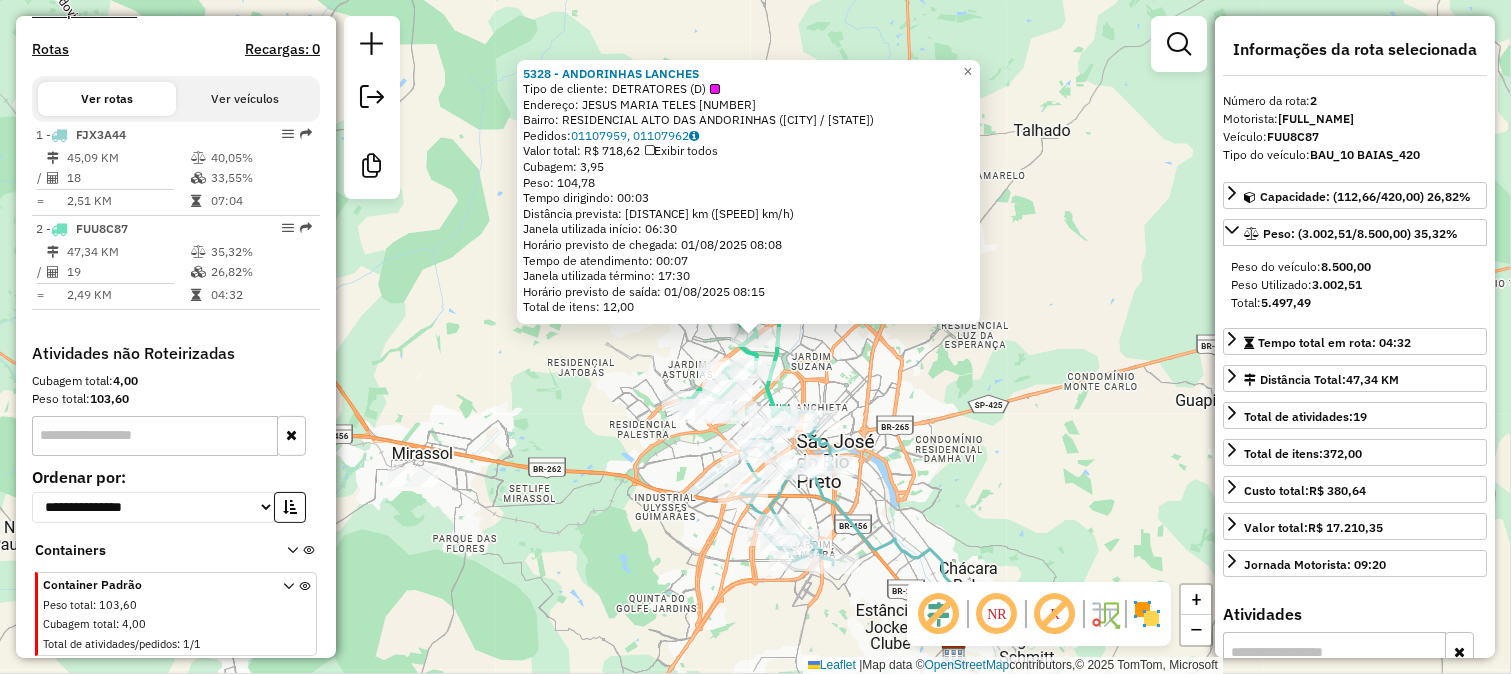 click 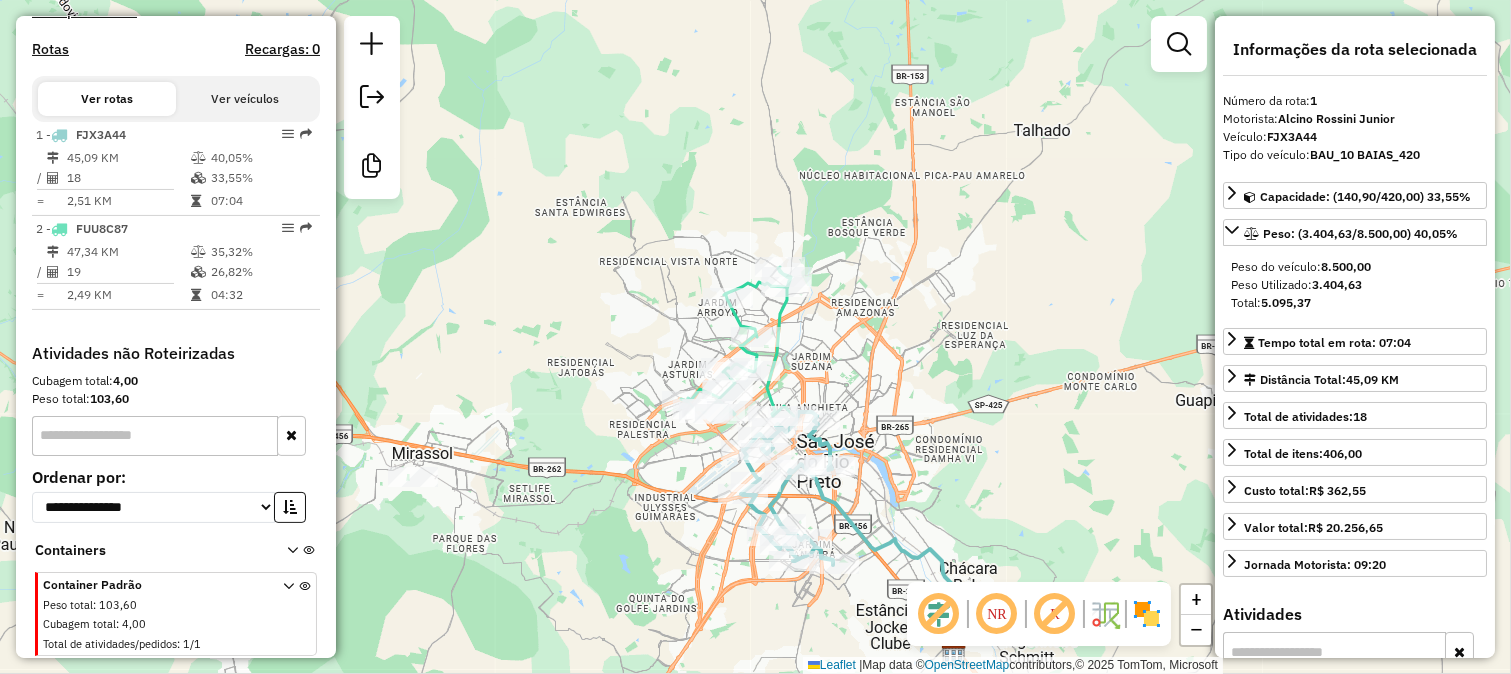 drag, startPoint x: 564, startPoint y: 454, endPoint x: 647, endPoint y: 420, distance: 89.693924 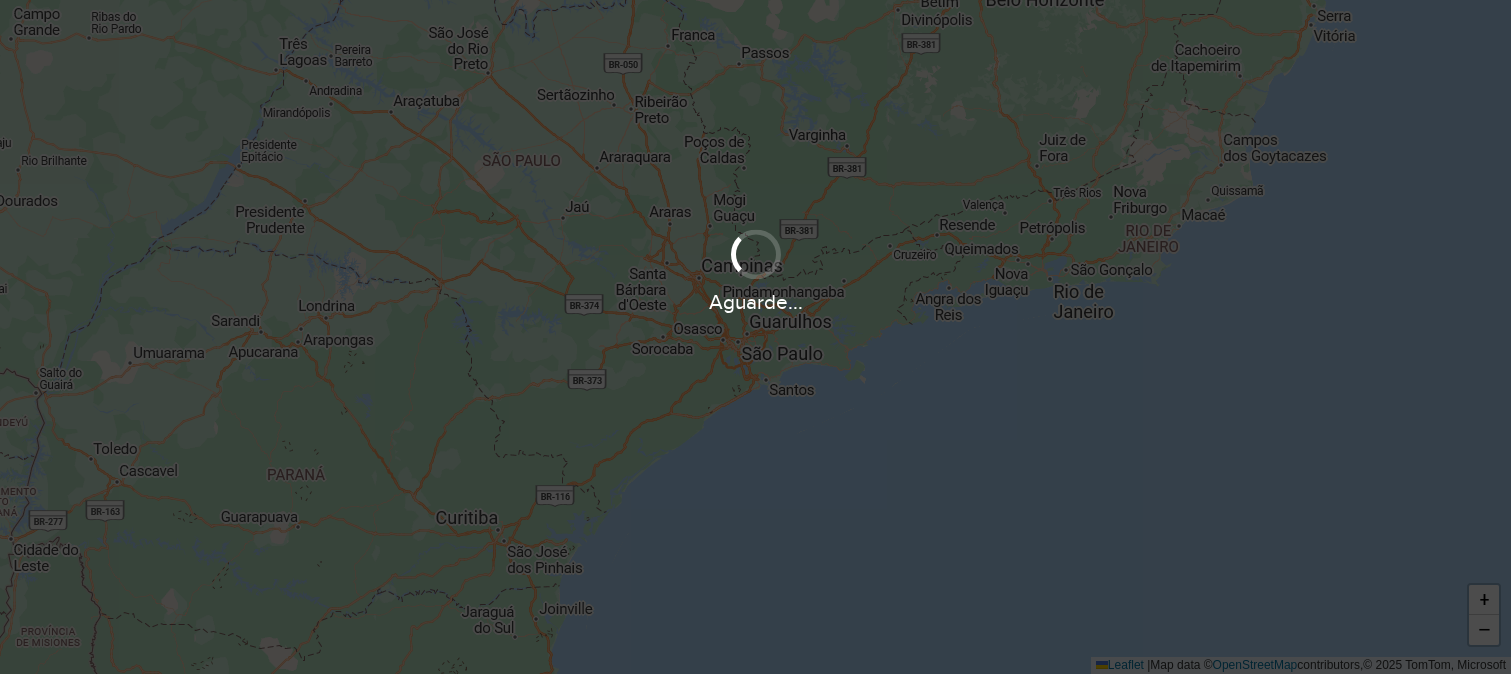 scroll, scrollTop: 0, scrollLeft: 0, axis: both 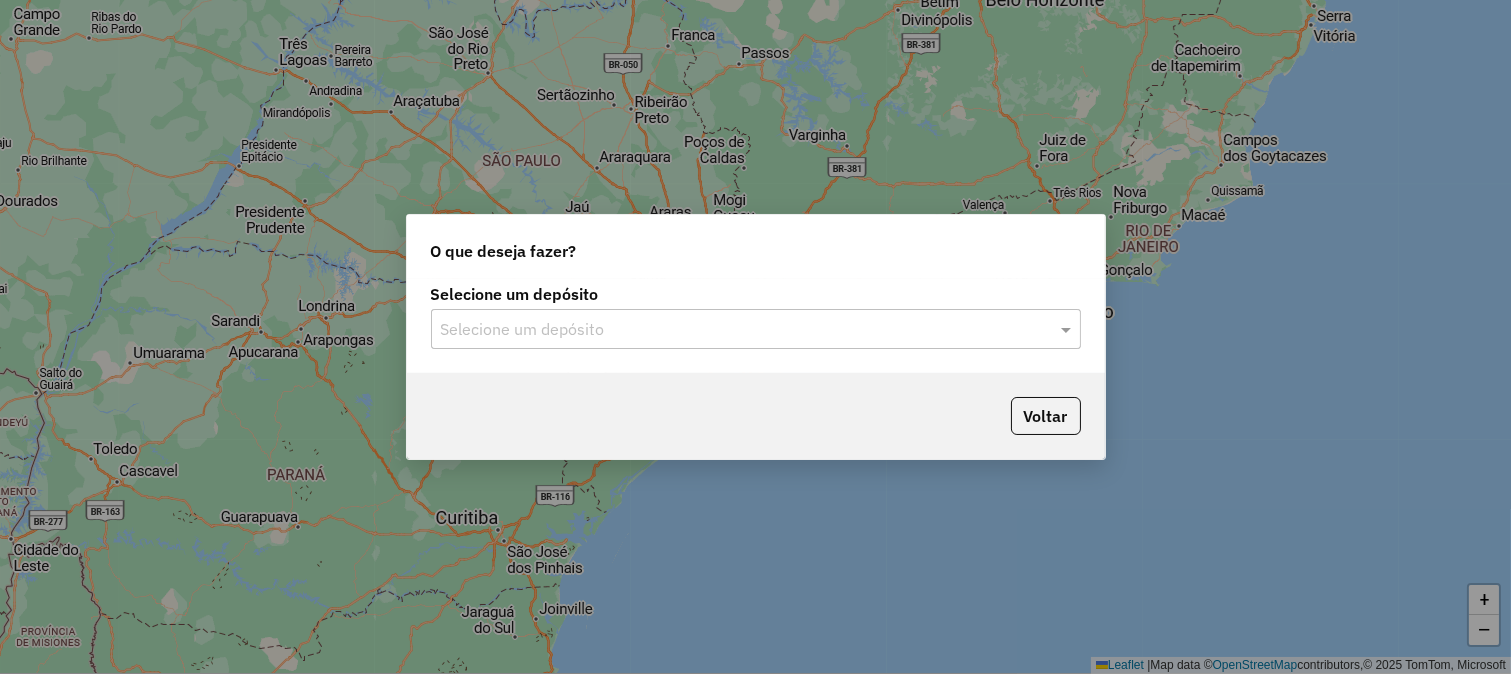 click 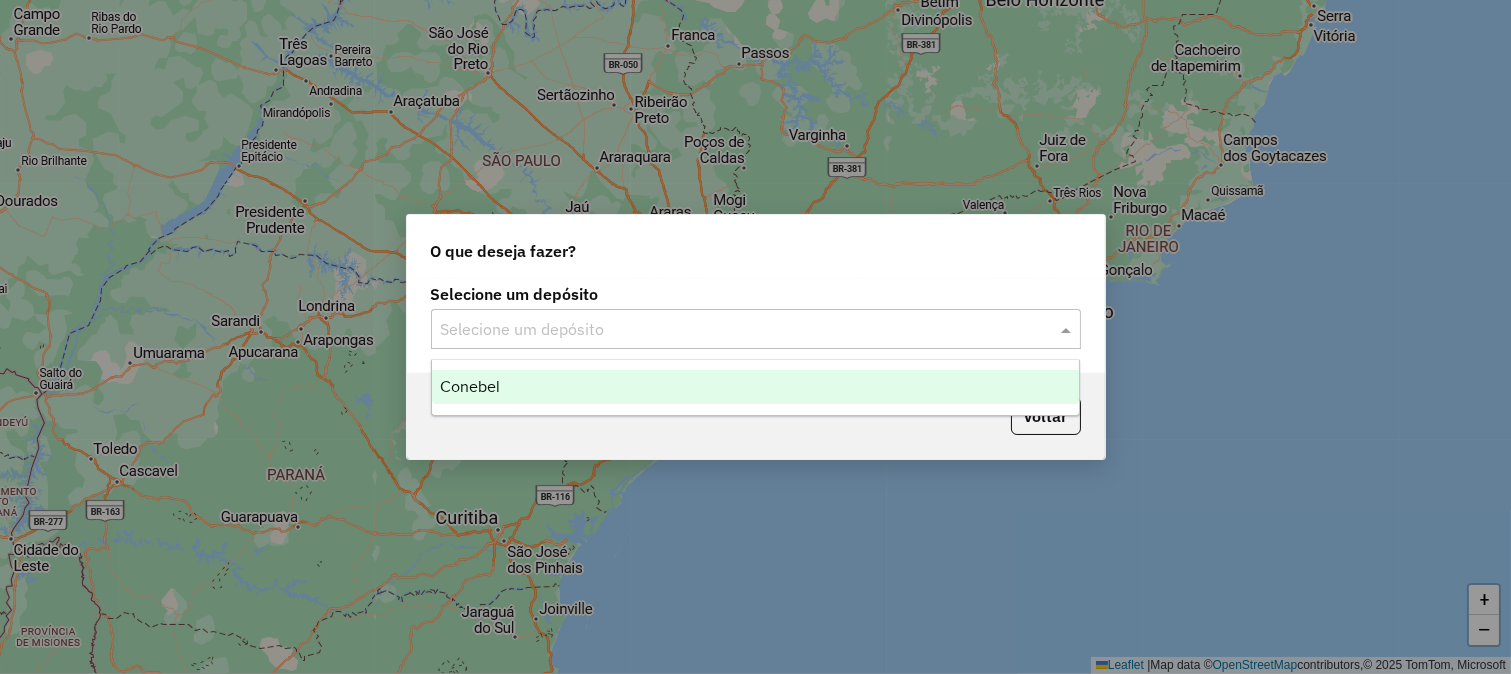 click on "Conebel" at bounding box center (756, 387) 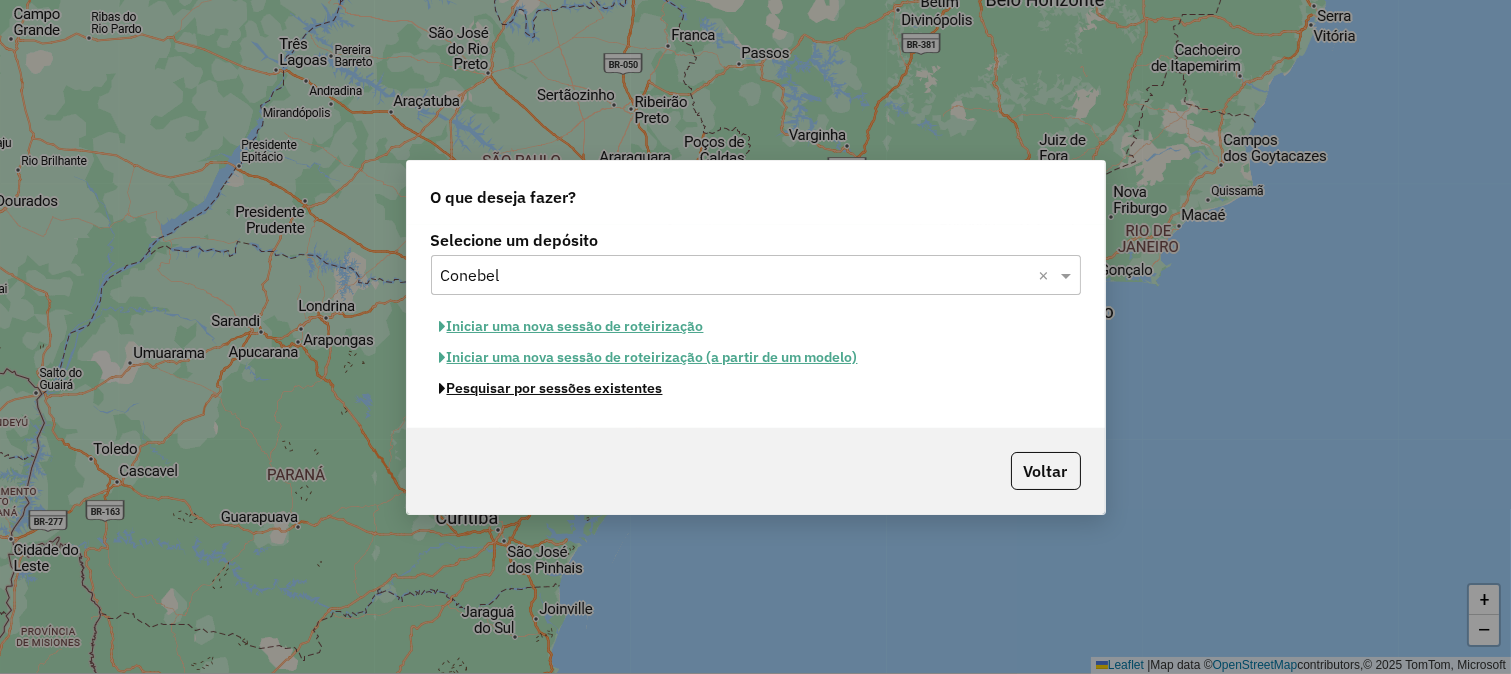 click on "Pesquisar por sessões existentes" 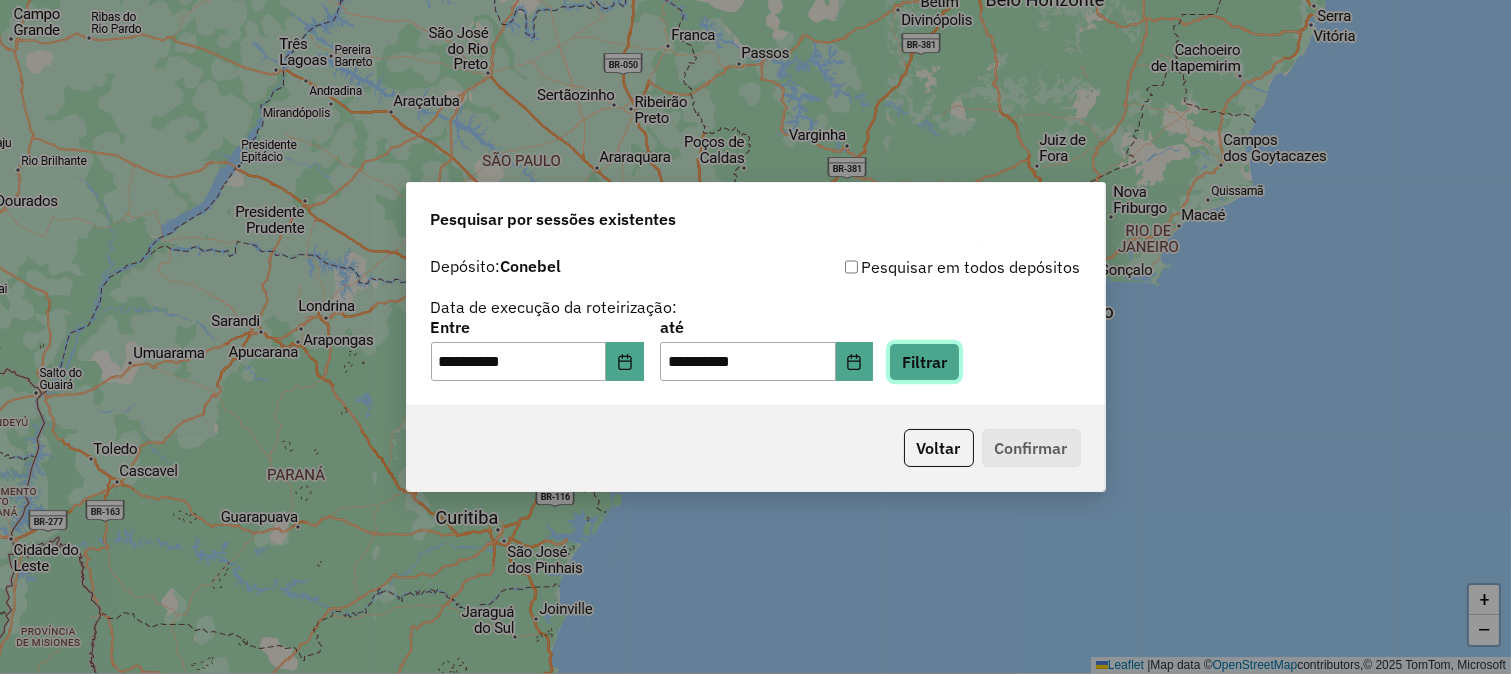 click on "Filtrar" 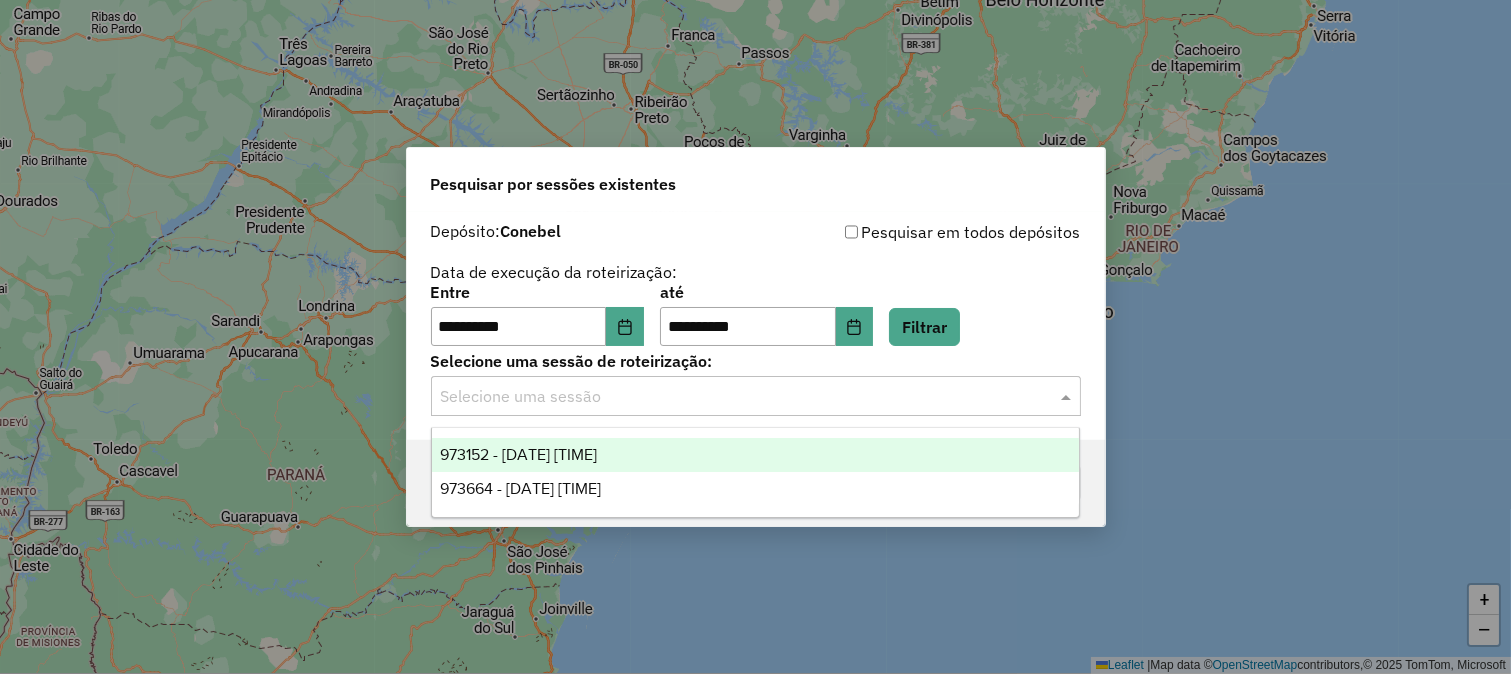 click 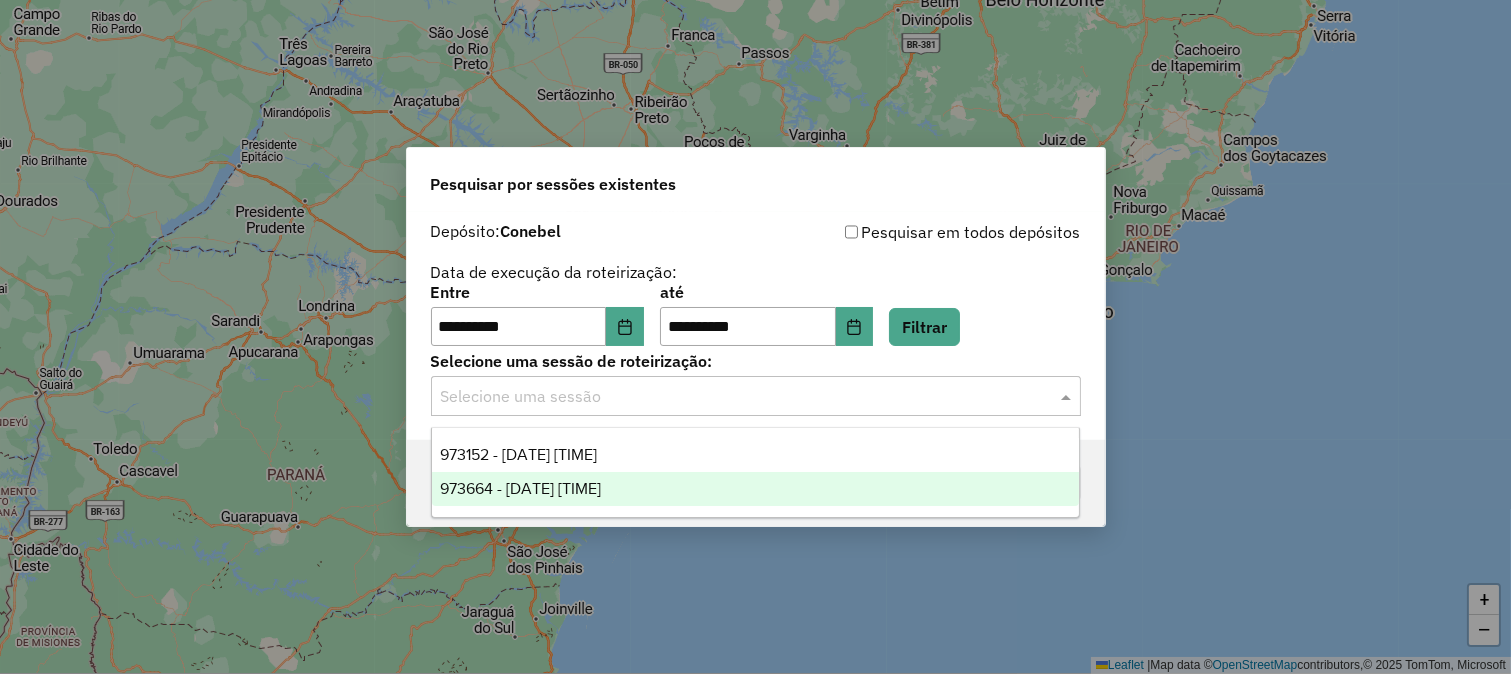 click on "973664 - [DATE] [TIME]" at bounding box center [756, 489] 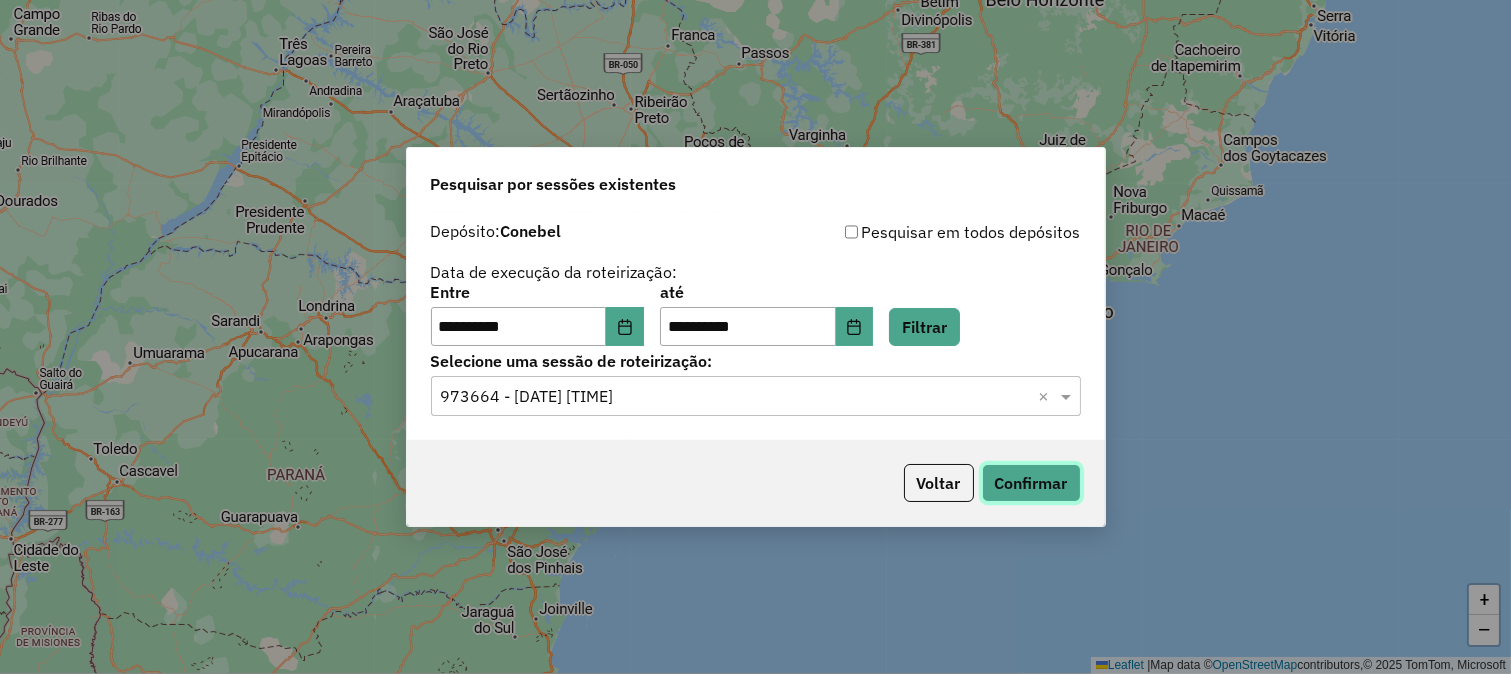 click on "Confirmar" 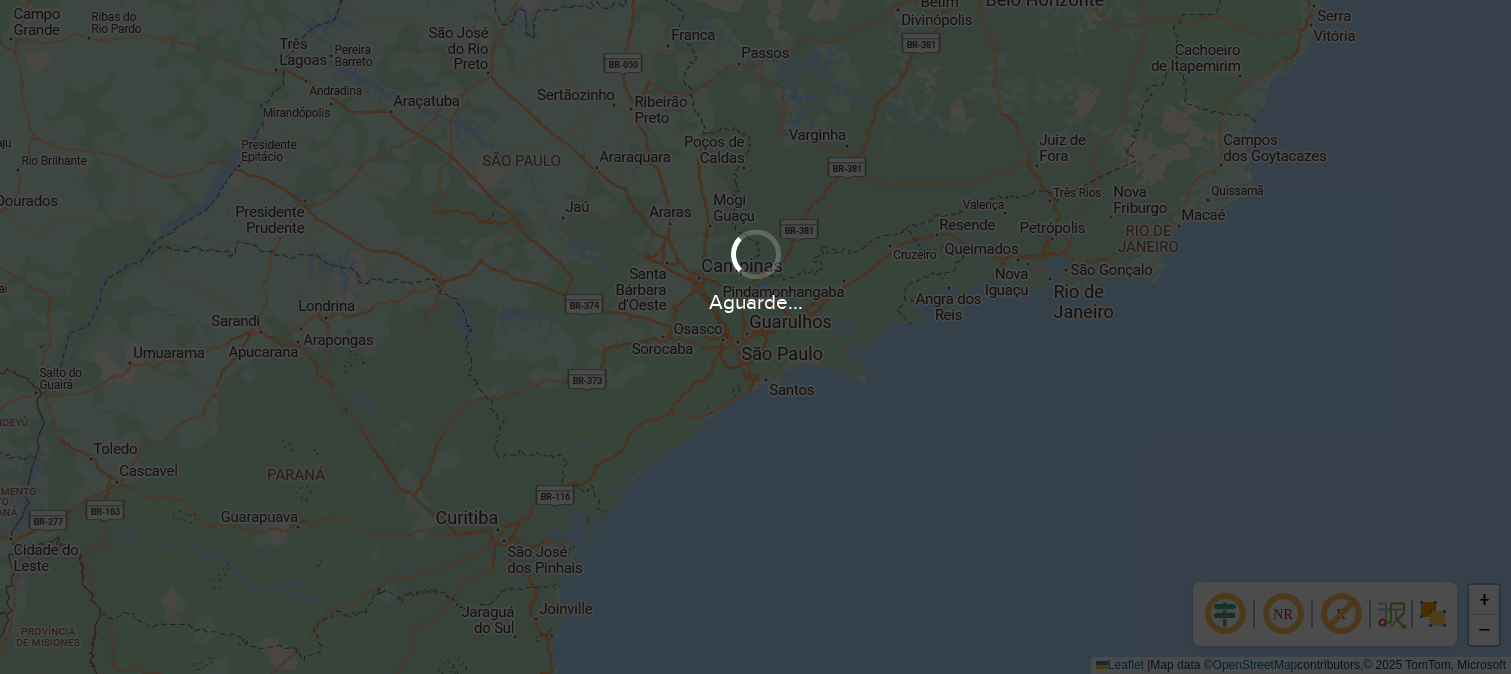 scroll, scrollTop: 0, scrollLeft: 0, axis: both 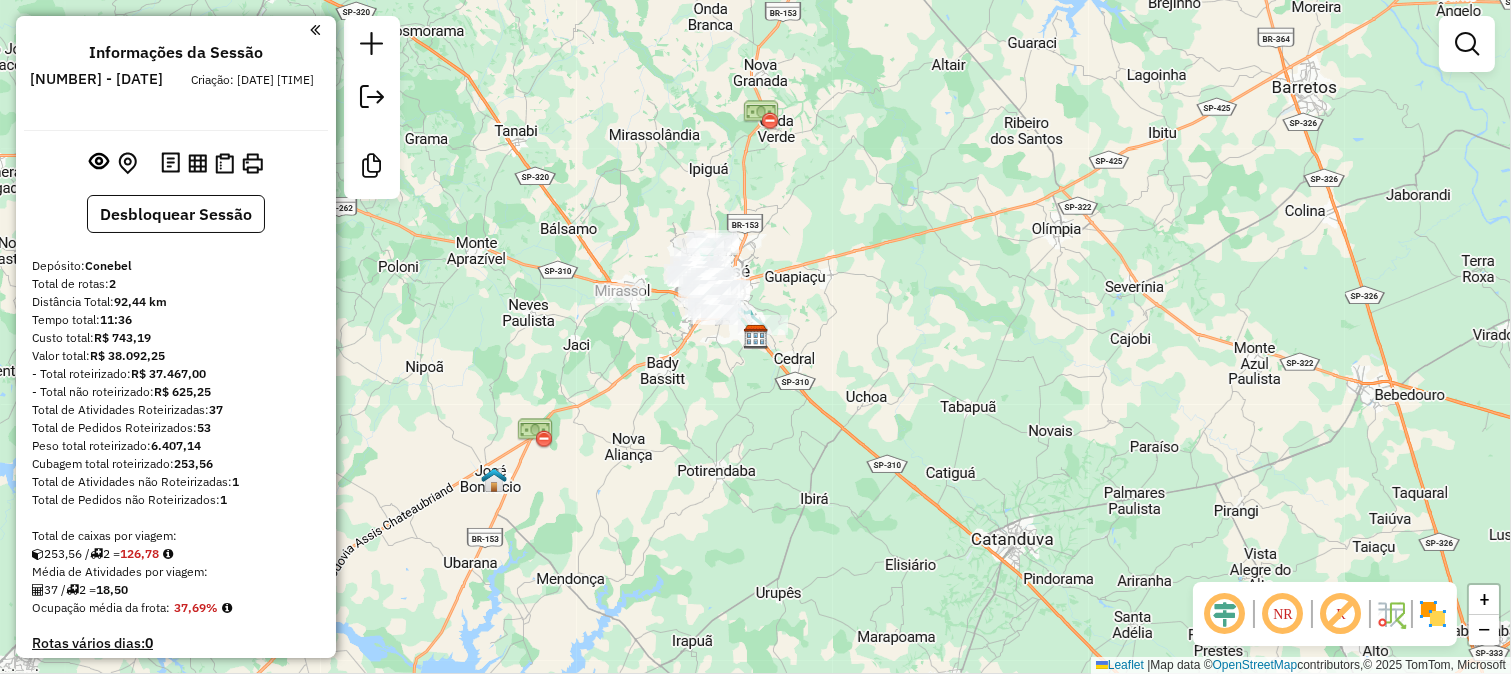 click 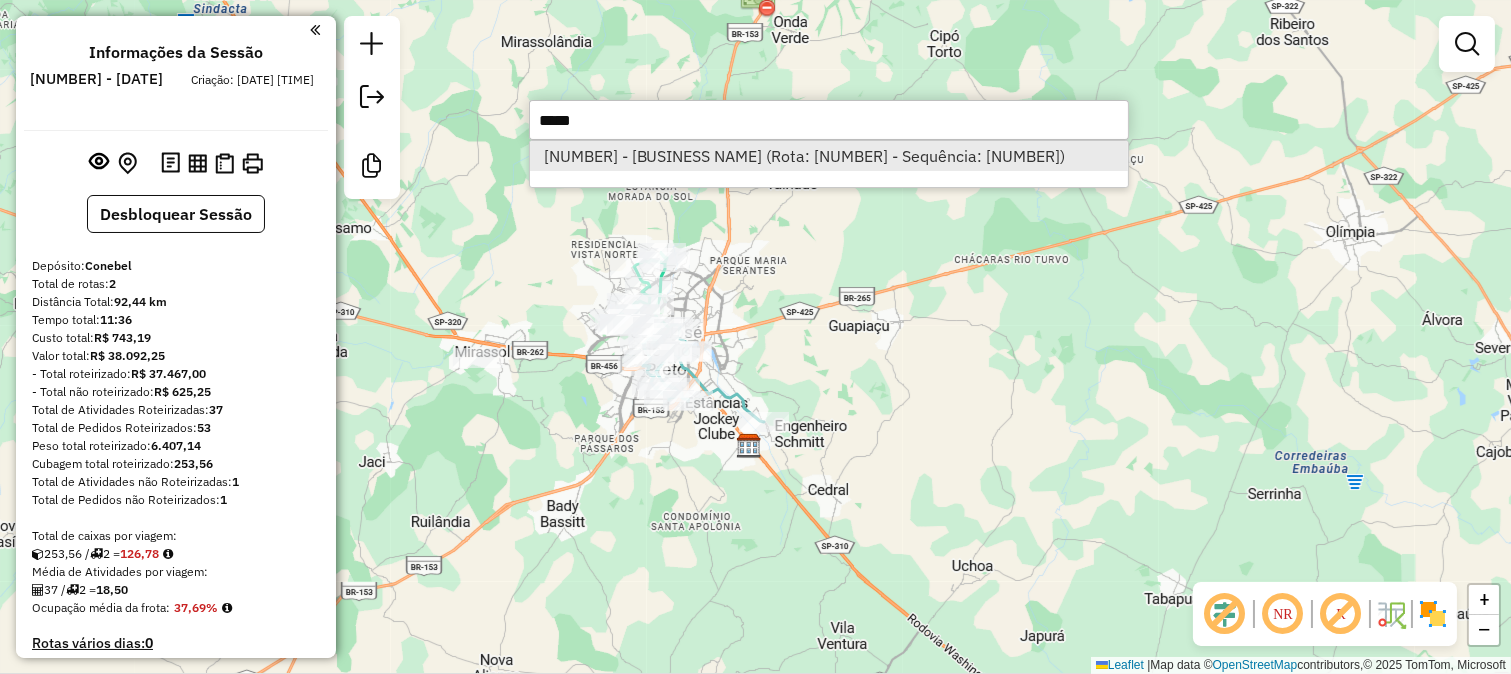 type on "*****" 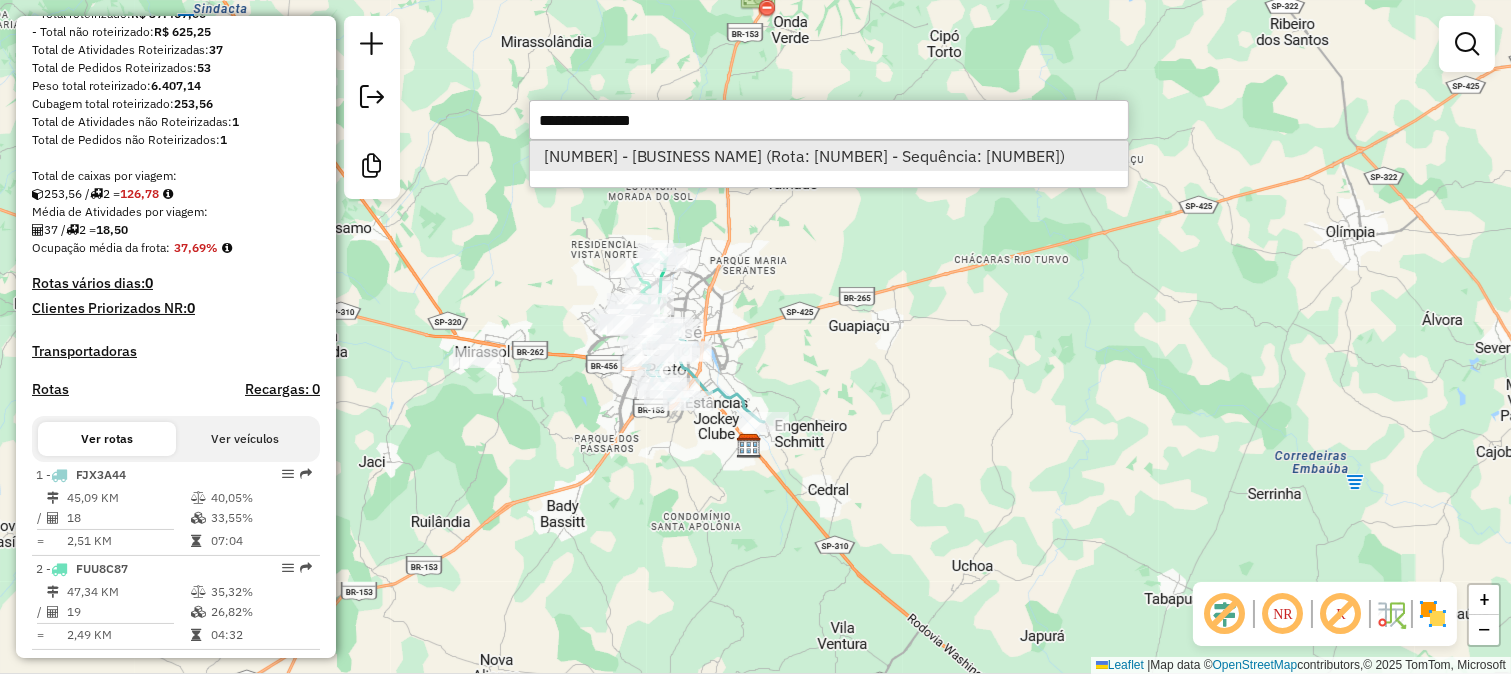 select on "**********" 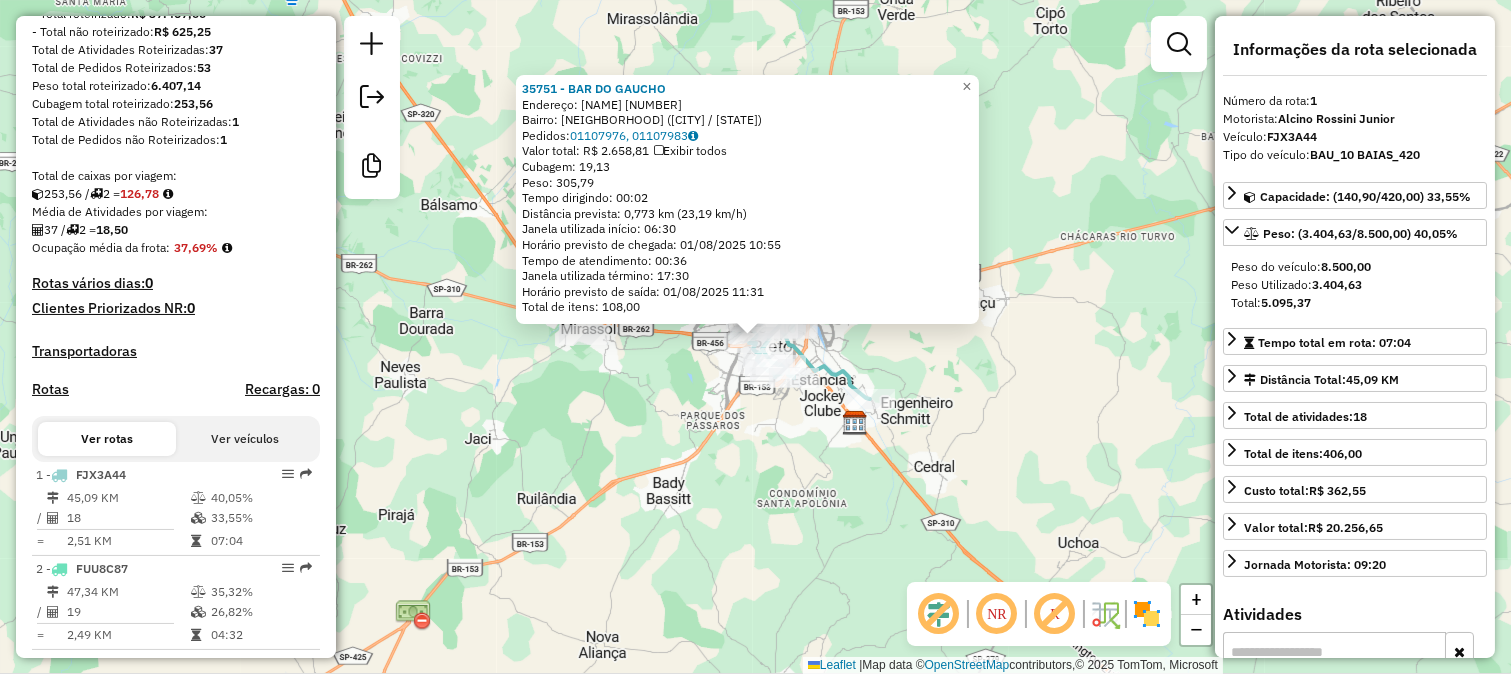 scroll, scrollTop: 700, scrollLeft: 0, axis: vertical 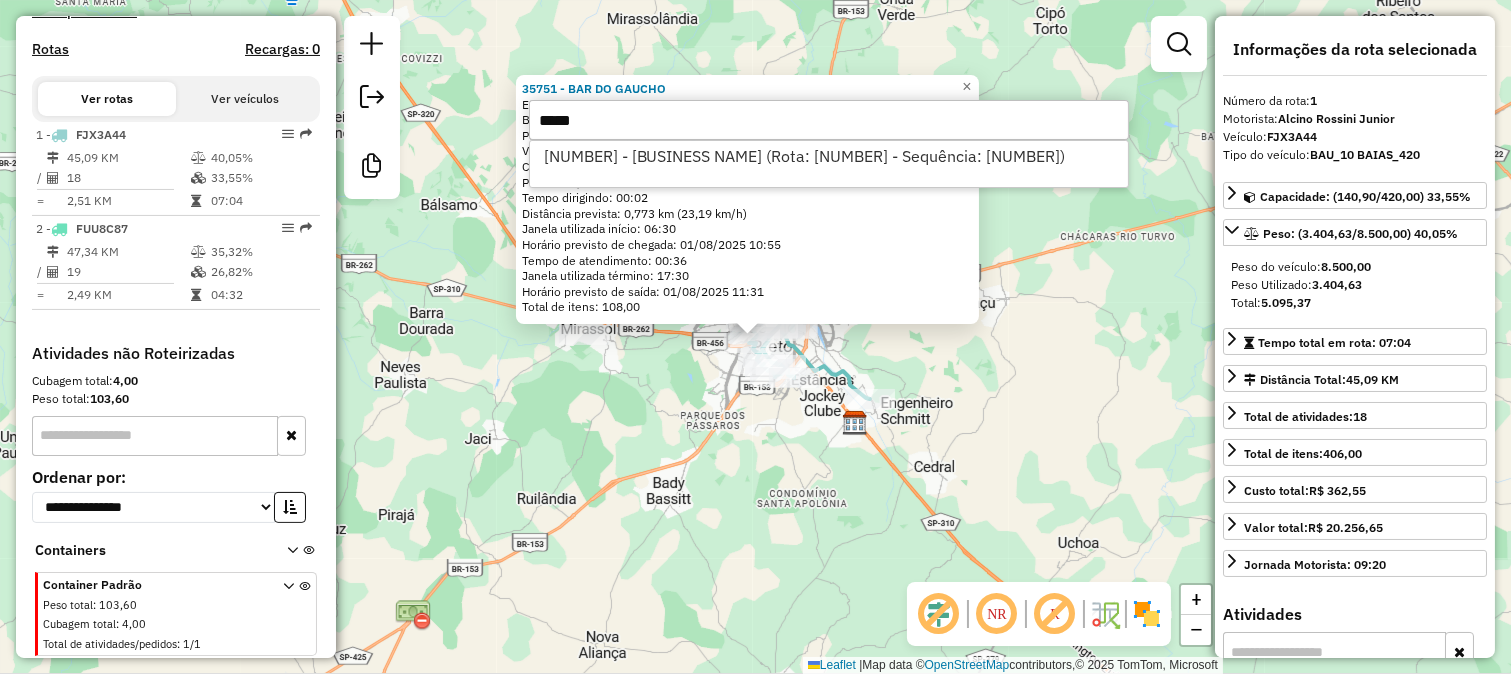 type on "*****" 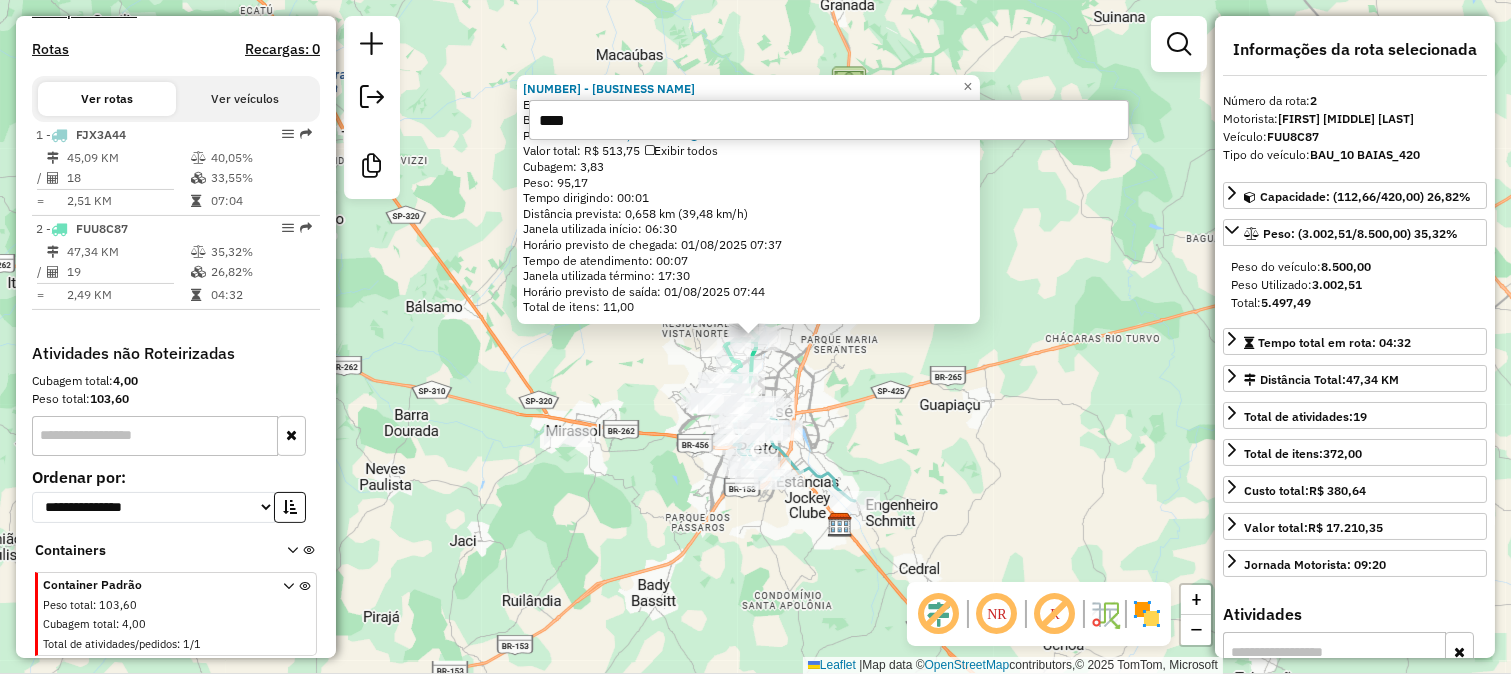 type on "*****" 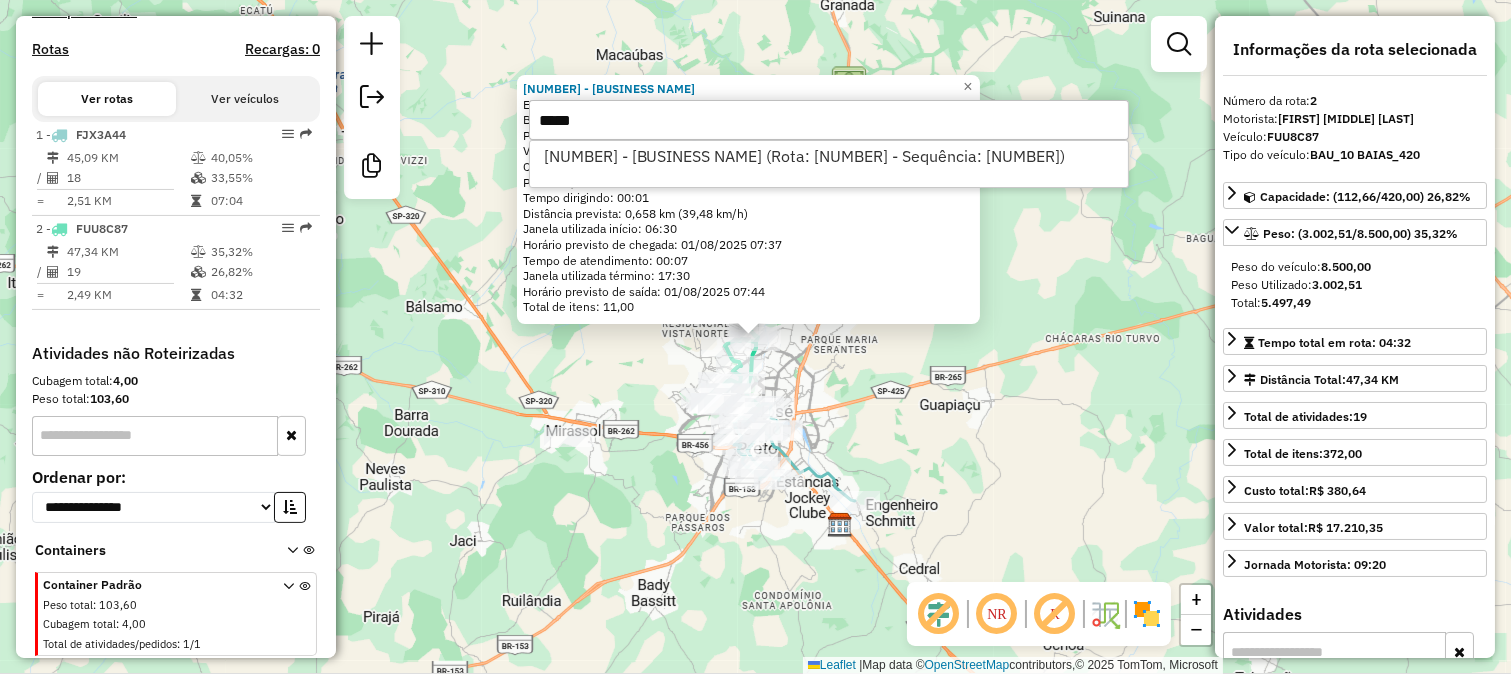 click on "32989 - ELTON LANCHES (Rota: 2 - Sequência: 19)" at bounding box center [829, 156] 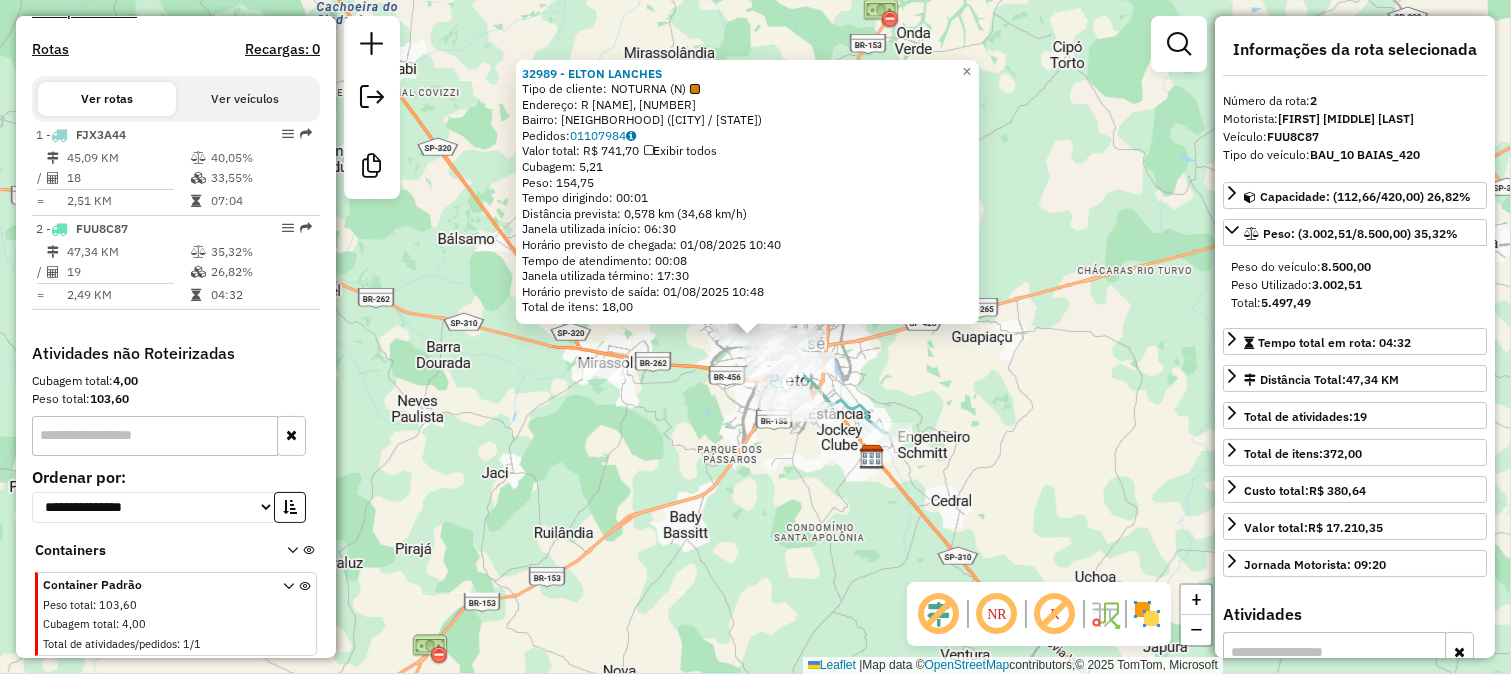 click on "32989 - ELTON LANCHES  Tipo de cliente:   NOTURNA (N)   Endereço: R   HUGH HAMMOND BENNETT, 2587   Bairro: VILA SAO JORGE (SAO JOSE DO RIO PRETO / SP)   Pedidos:  01107984   Valor total: R$ 741,70   Exibir todos   Cubagem: 5,21  Peso: 154,75  Tempo dirigindo: 00:01   Distância prevista: 0,578 km (34,68 km/h)   Janela utilizada início: 06:30   Horário previsto de chegada: 01/08/2025 10:40   Tempo de atendimento: 00:08   Janela utilizada término: 17:30   Horário previsto de saída: 01/08/2025 10:48   Total de itens: 18,00  × Janela de atendimento Grade de atendimento Capacidade Transportadoras Veículos Cliente Pedidos  Rotas Selecione os dias de semana para filtrar as janelas de atendimento  Seg   Ter   Qua   Qui   Sex   Sáb   Dom  Informe o período da janela de atendimento: De: Até:  Filtrar exatamente a janela do cliente  Considerar janela de atendimento padrão  Selecione os dias de semana para filtrar as grades de atendimento  Seg   Ter   Qua   Qui   Sex   Sáb   Dom   Peso mínimo:   De:   De:" 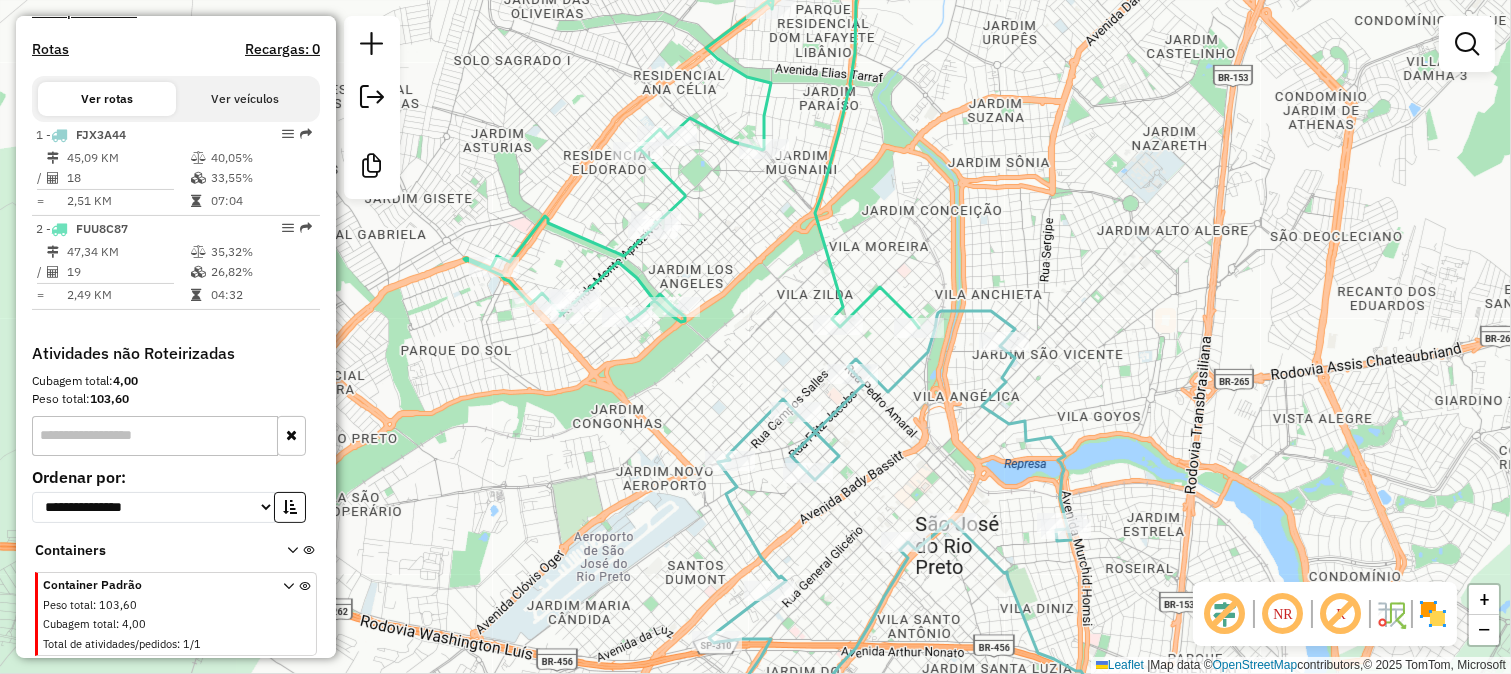 click on "Janela de atendimento Grade de atendimento Capacidade Transportadoras Veículos Cliente Pedidos  Rotas Selecione os dias de semana para filtrar as janelas de atendimento  Seg   Ter   Qua   Qui   Sex   Sáb   Dom  Informe o período da janela de atendimento: De: Até:  Filtrar exatamente a janela do cliente  Considerar janela de atendimento padrão  Selecione os dias de semana para filtrar as grades de atendimento  Seg   Ter   Qua   Qui   Sex   Sáb   Dom   Considerar clientes sem dia de atendimento cadastrado  Clientes fora do dia de atendimento selecionado Filtrar as atividades entre os valores definidos abaixo:  Peso mínimo:   Peso máximo:   Cubagem mínima:   Cubagem máxima:   De:   Até:  Filtrar as atividades entre o tempo de atendimento definido abaixo:  De:   Até:   Considerar capacidade total dos clientes não roteirizados Transportadora: Selecione um ou mais itens Tipo de veículo: Selecione um ou mais itens Veículo: Selecione um ou mais itens Motorista: Selecione um ou mais itens Nome: Rótulo:" 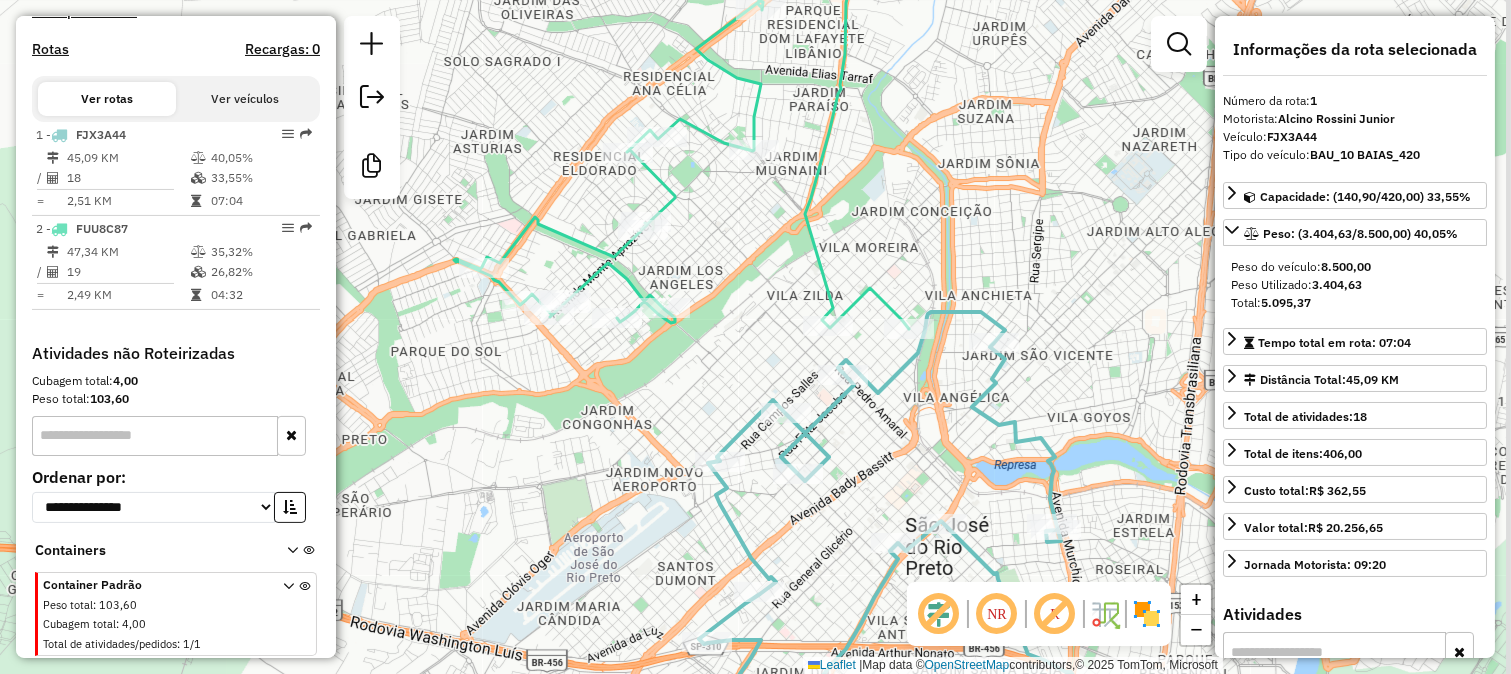drag, startPoint x: 941, startPoint y: 438, endPoint x: 881, endPoint y: 391, distance: 76.2168 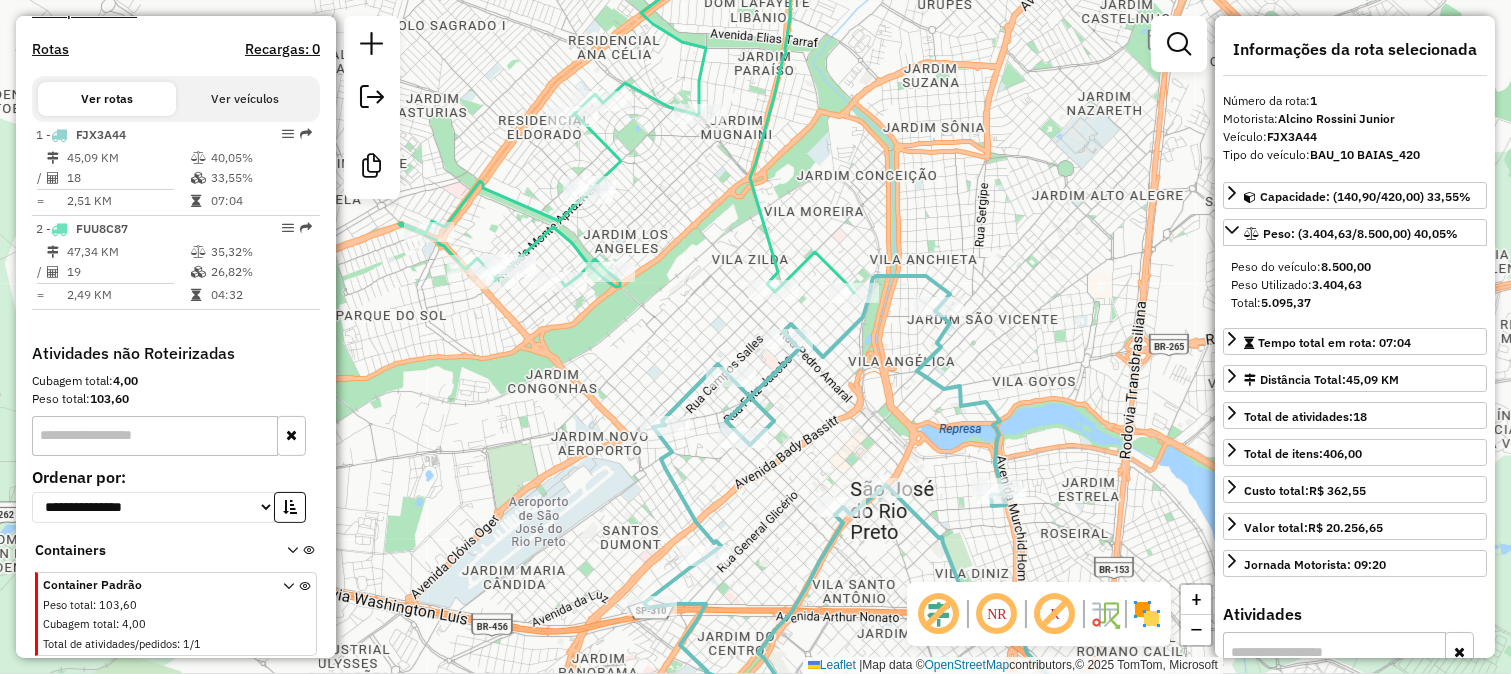 click 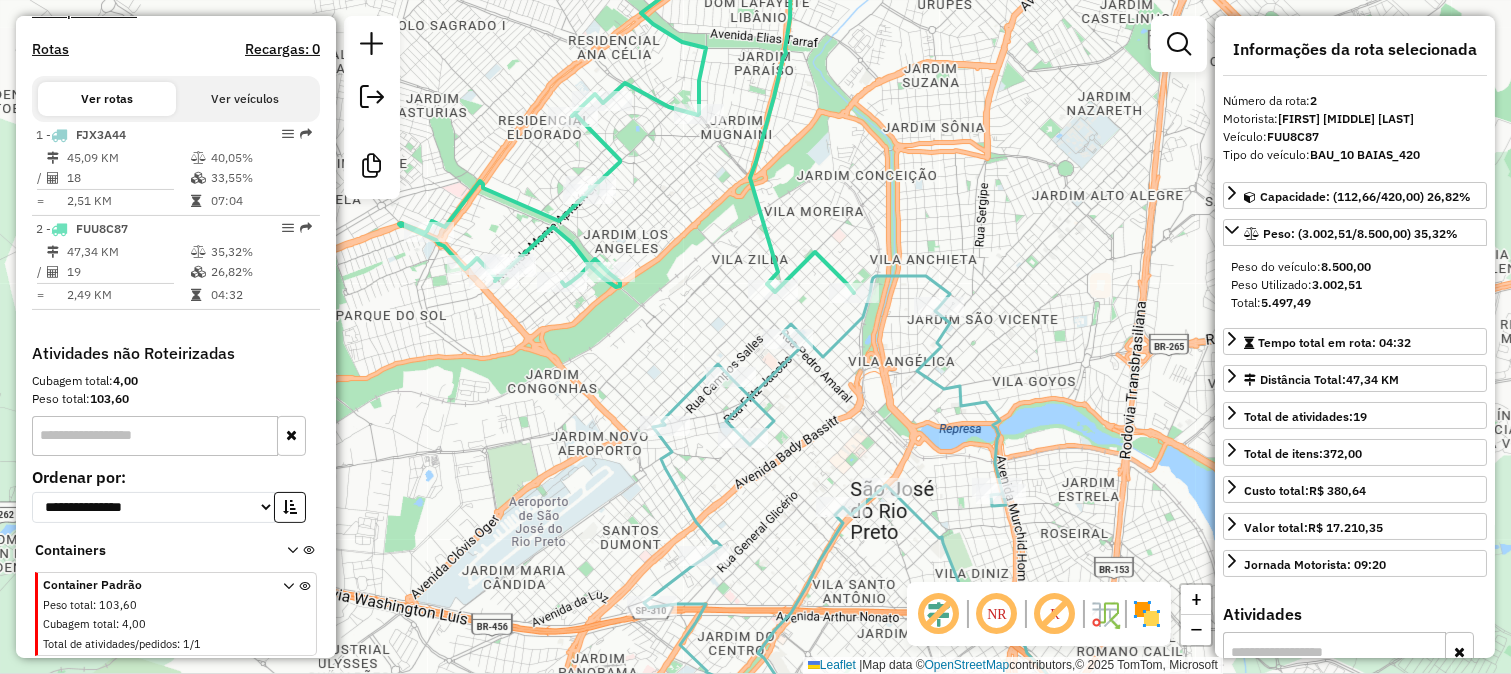 click 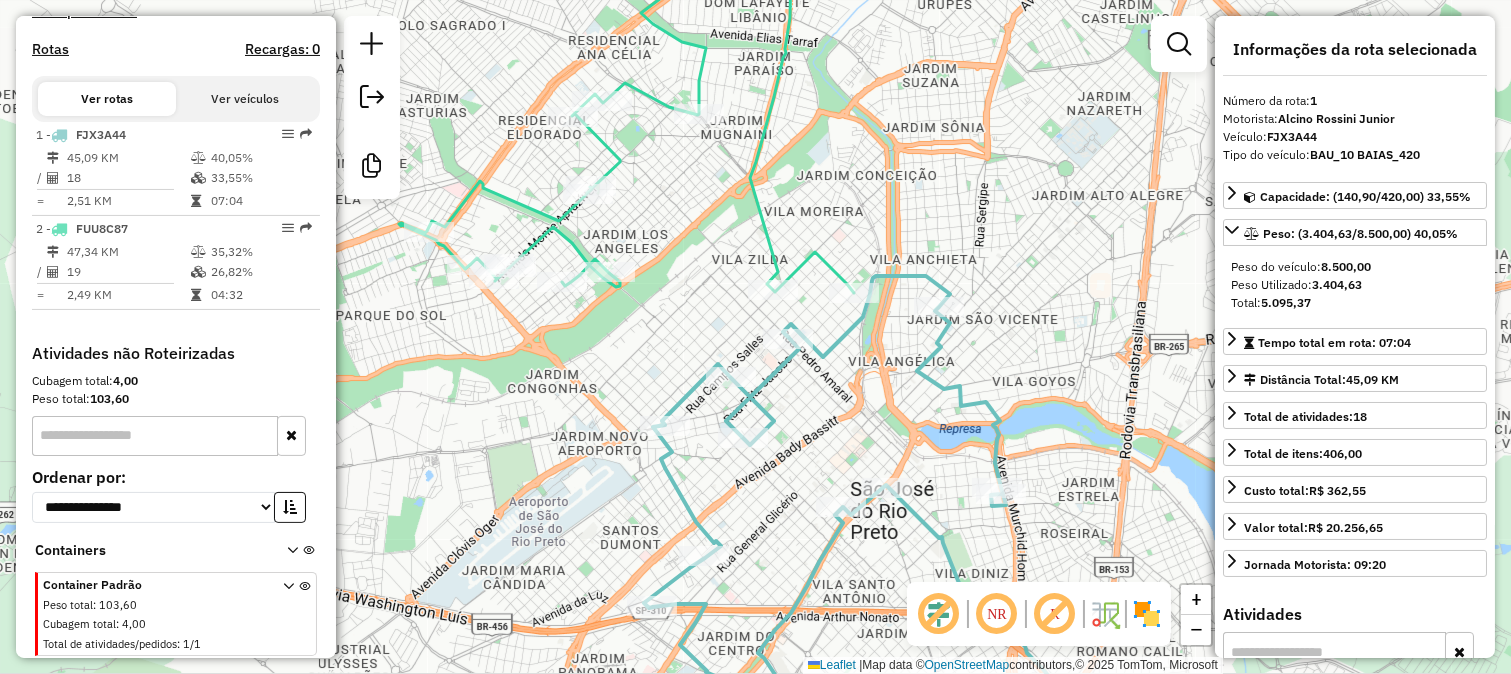 click 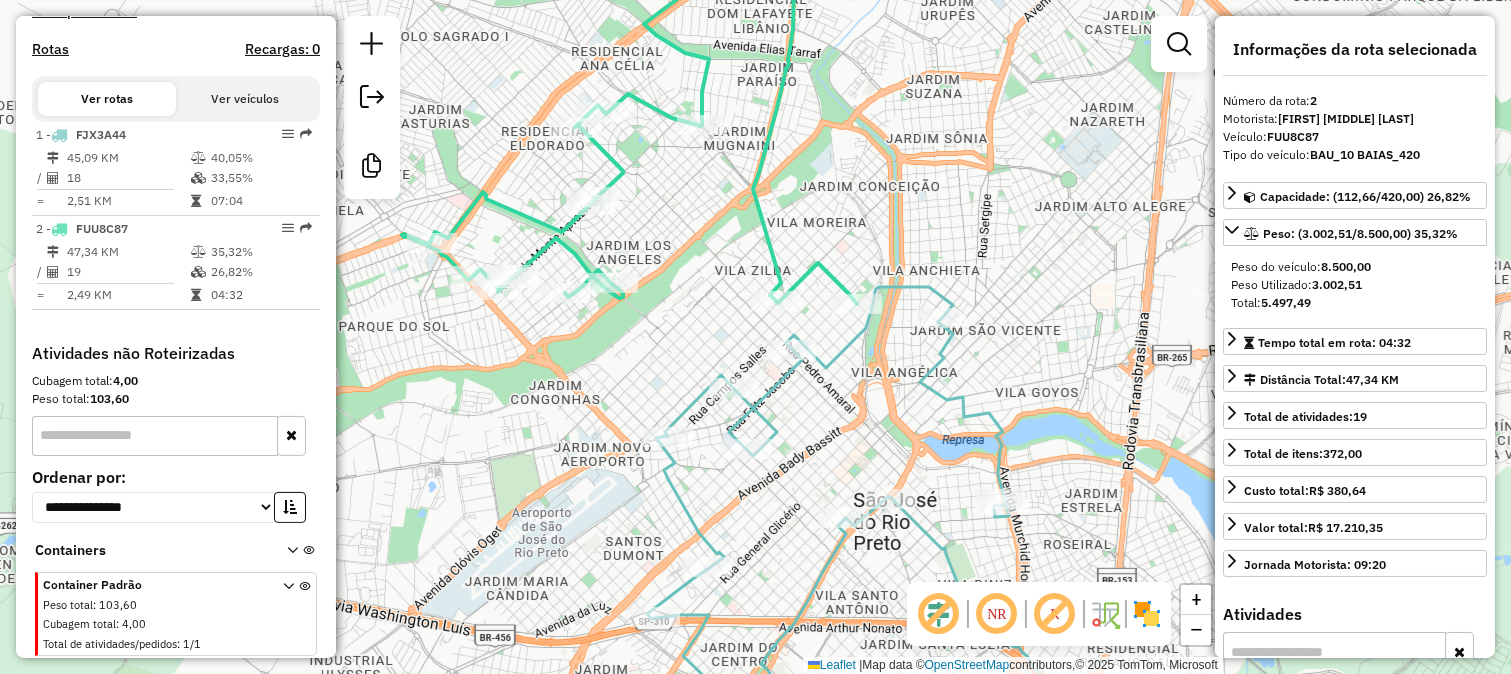 drag, startPoint x: 823, startPoint y: 214, endPoint x: 851, endPoint y: 288, distance: 79.12016 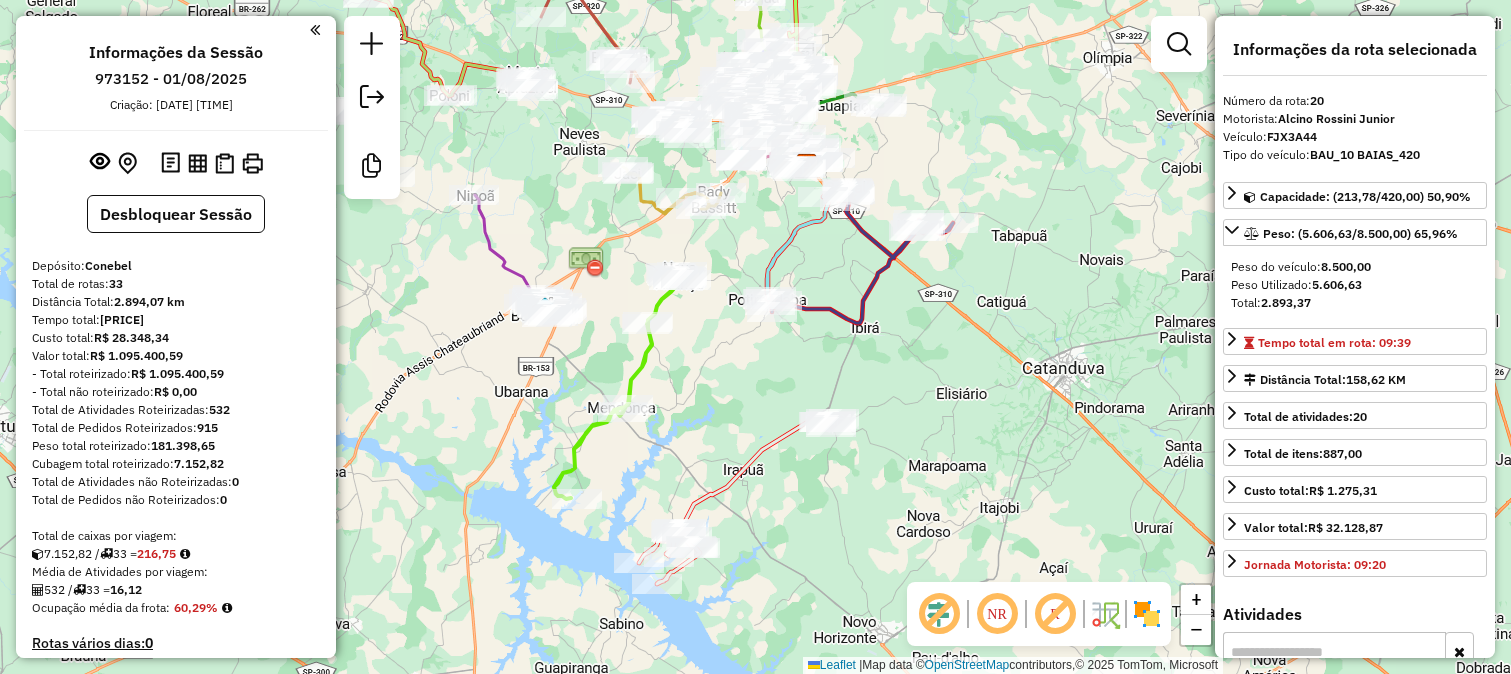 select on "**********" 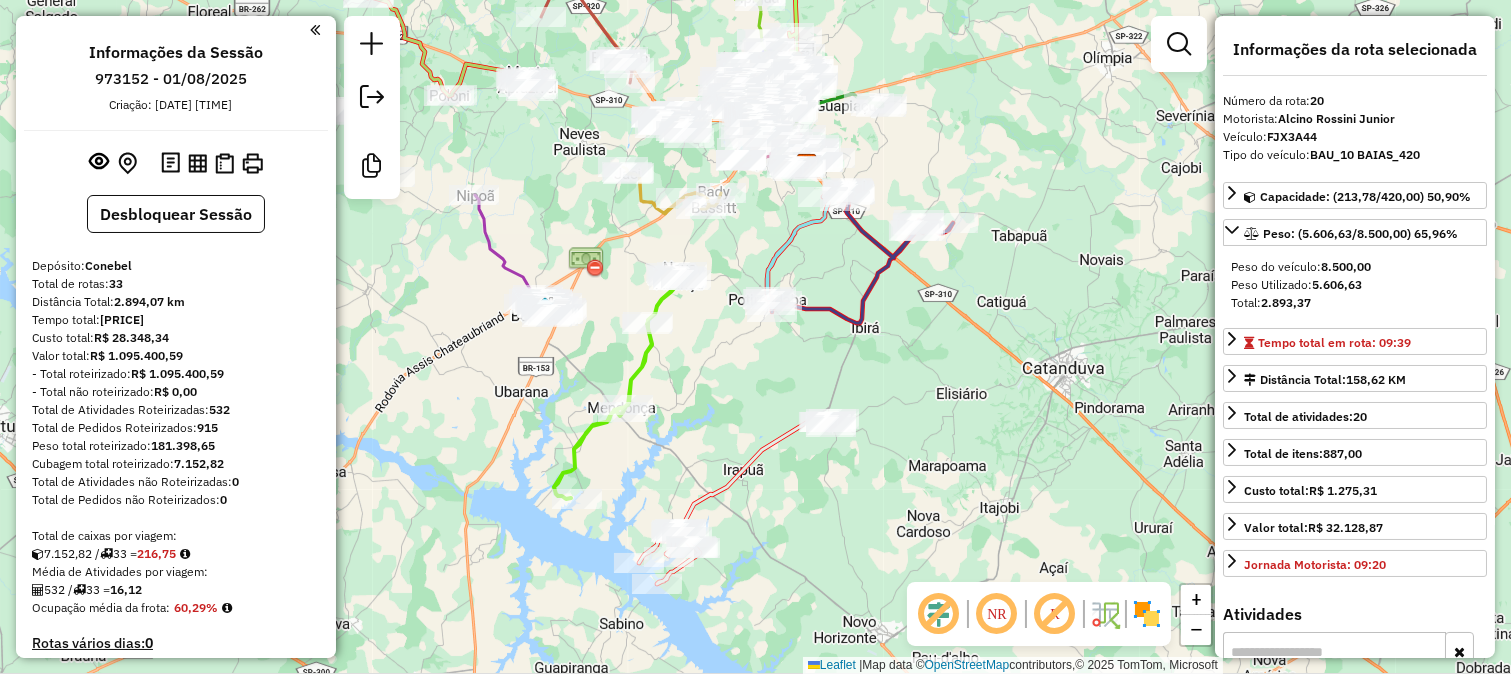 scroll, scrollTop: 2590, scrollLeft: 0, axis: vertical 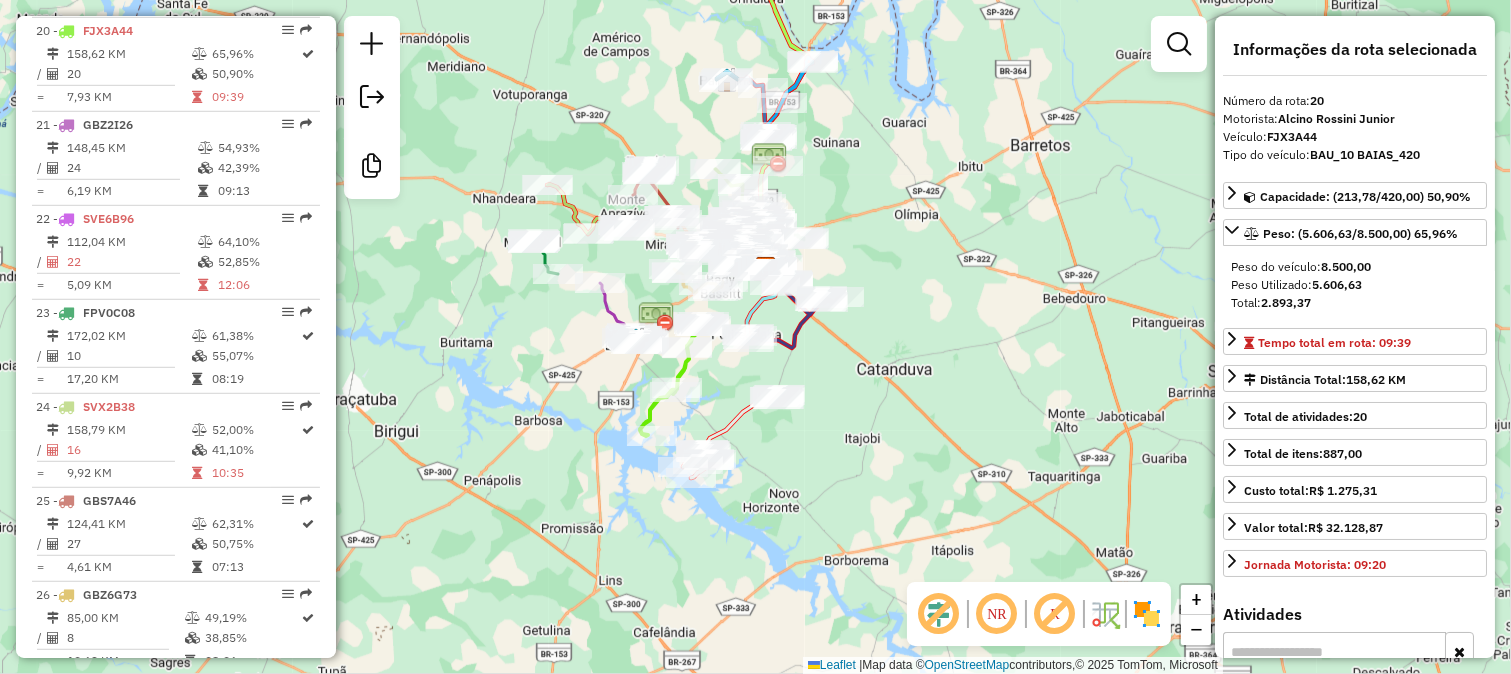click 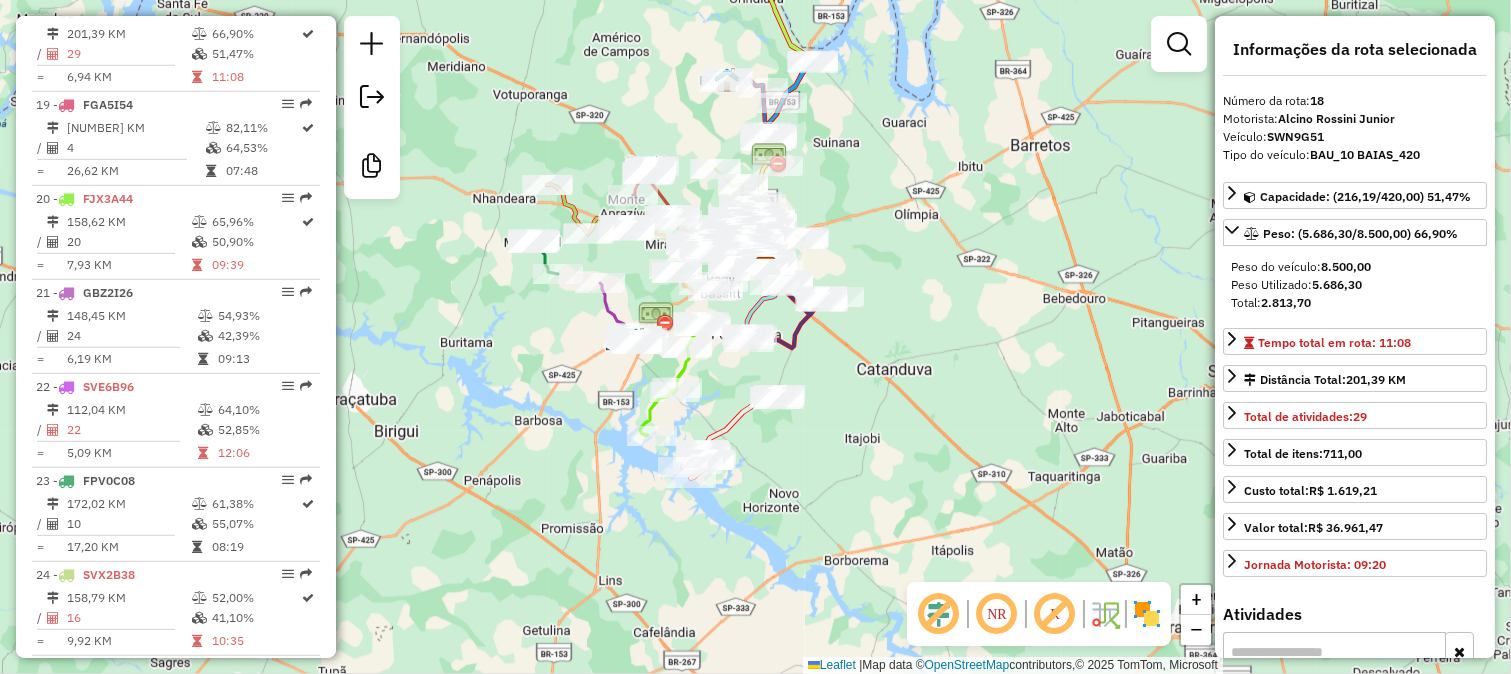 scroll, scrollTop: 2403, scrollLeft: 0, axis: vertical 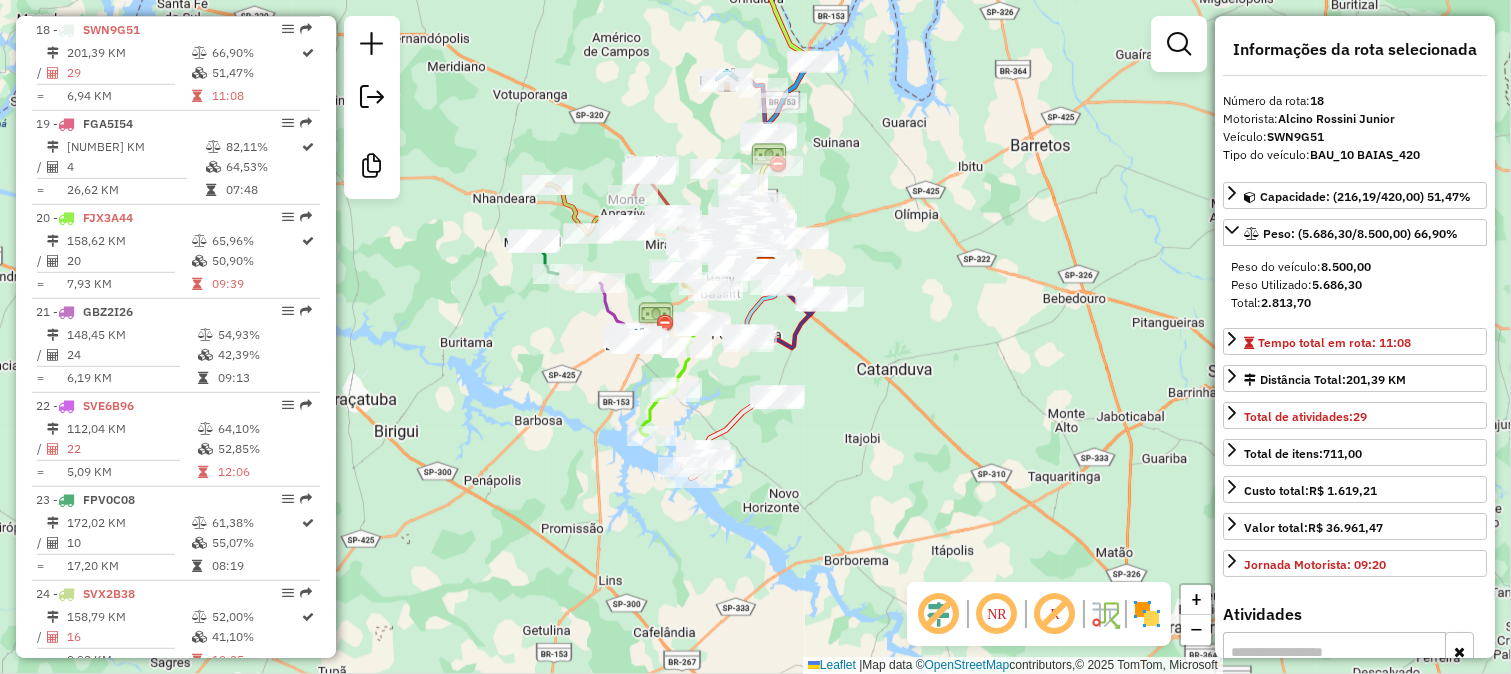 click on "Janela de atendimento Grade de atendimento Capacidade Transportadoras Veículos Cliente Pedidos  Rotas Selecione os dias de semana para filtrar as janelas de atendimento  Seg   Ter   Qua   Qui   Sex   Sáb   Dom  Informe o período da janela de atendimento: De: Até:  Filtrar exatamente a janela do cliente  Considerar janela de atendimento padrão  Selecione os dias de semana para filtrar as grades de atendimento  Seg   Ter   Qua   Qui   Sex   Sáb   Dom   Considerar clientes sem dia de atendimento cadastrado  Clientes fora do dia de atendimento selecionado Filtrar as atividades entre os valores definidos abaixo:  Peso mínimo:   Peso máximo:   Cubagem mínima:   Cubagem máxima:   De:   Até:  Filtrar as atividades entre o tempo de atendimento definido abaixo:  De:   Até:   Considerar capacidade total dos clientes não roteirizados Transportadora: Selecione um ou mais itens Tipo de veículo: Selecione um ou mais itens Veículo: Selecione um ou mais itens Motorista: Selecione um ou mais itens Nome: Rótulo:" 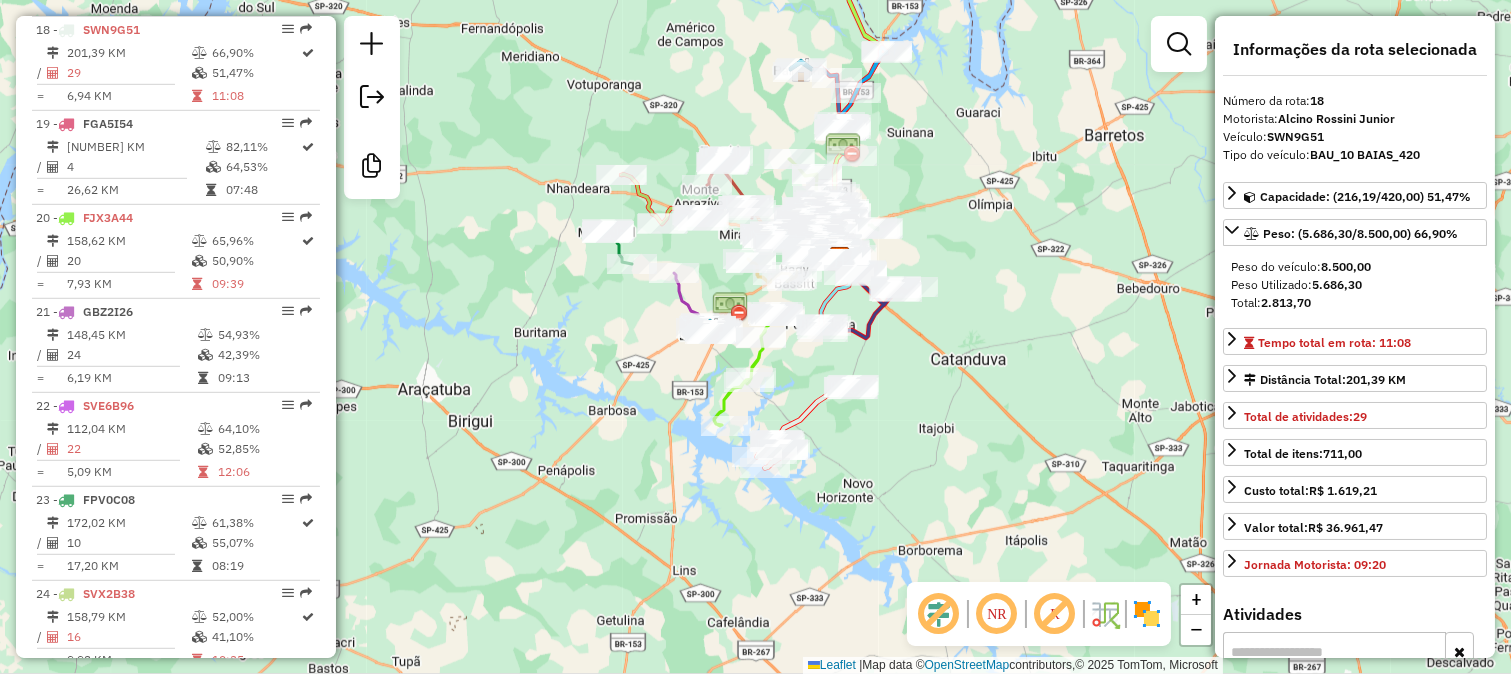 click on "Janela de atendimento Grade de atendimento Capacidade Transportadoras Veículos Cliente Pedidos  Rotas Selecione os dias de semana para filtrar as janelas de atendimento  Seg   Ter   Qua   Qui   Sex   Sáb   Dom  Informe o período da janela de atendimento: De: Até:  Filtrar exatamente a janela do cliente  Considerar janela de atendimento padrão  Selecione os dias de semana para filtrar as grades de atendimento  Seg   Ter   Qua   Qui   Sex   Sáb   Dom   Considerar clientes sem dia de atendimento cadastrado  Clientes fora do dia de atendimento selecionado Filtrar as atividades entre os valores definidos abaixo:  Peso mínimo:   Peso máximo:   Cubagem mínima:   Cubagem máxima:   De:   Até:  Filtrar as atividades entre o tempo de atendimento definido abaixo:  De:   Até:   Considerar capacidade total dos clientes não roteirizados Transportadora: Selecione um ou mais itens Tipo de veículo: Selecione um ou mais itens Veículo: Selecione um ou mais itens Motorista: Selecione um ou mais itens Nome: Rótulo:" 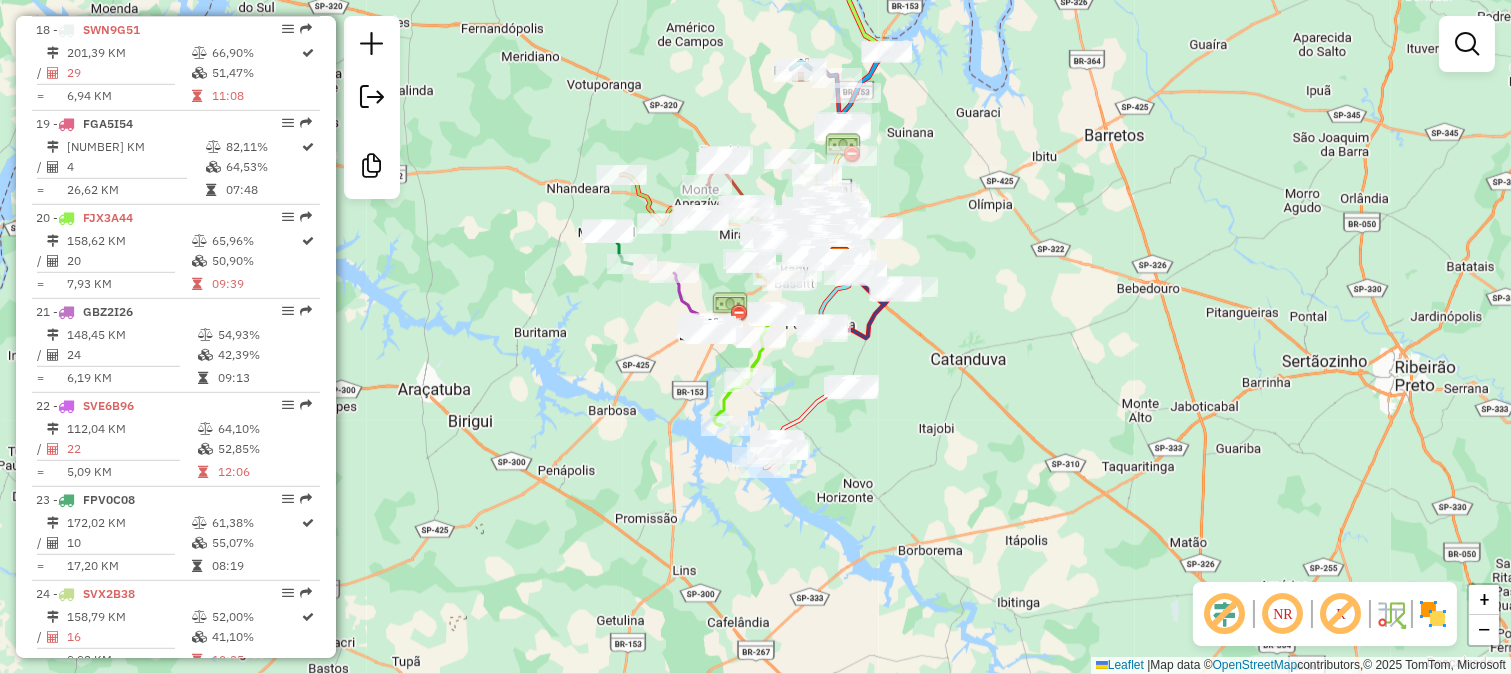 click on "Janela de atendimento Grade de atendimento Capacidade Transportadoras Veículos Cliente Pedidos  Rotas Selecione os dias de semana para filtrar as janelas de atendimento  Seg   Ter   Qua   Qui   Sex   Sáb   Dom  Informe o período da janela de atendimento: De: Até:  Filtrar exatamente a janela do cliente  Considerar janela de atendimento padrão  Selecione os dias de semana para filtrar as grades de atendimento  Seg   Ter   Qua   Qui   Sex   Sáb   Dom   Considerar clientes sem dia de atendimento cadastrado  Clientes fora do dia de atendimento selecionado Filtrar as atividades entre os valores definidos abaixo:  Peso mínimo:   Peso máximo:   Cubagem mínima:   Cubagem máxima:   De:   Até:  Filtrar as atividades entre o tempo de atendimento definido abaixo:  De:   Até:   Considerar capacidade total dos clientes não roteirizados Transportadora: Selecione um ou mais itens Tipo de veículo: Selecione um ou mais itens Veículo: Selecione um ou mais itens Motorista: Selecione um ou mais itens Nome: Rótulo:" 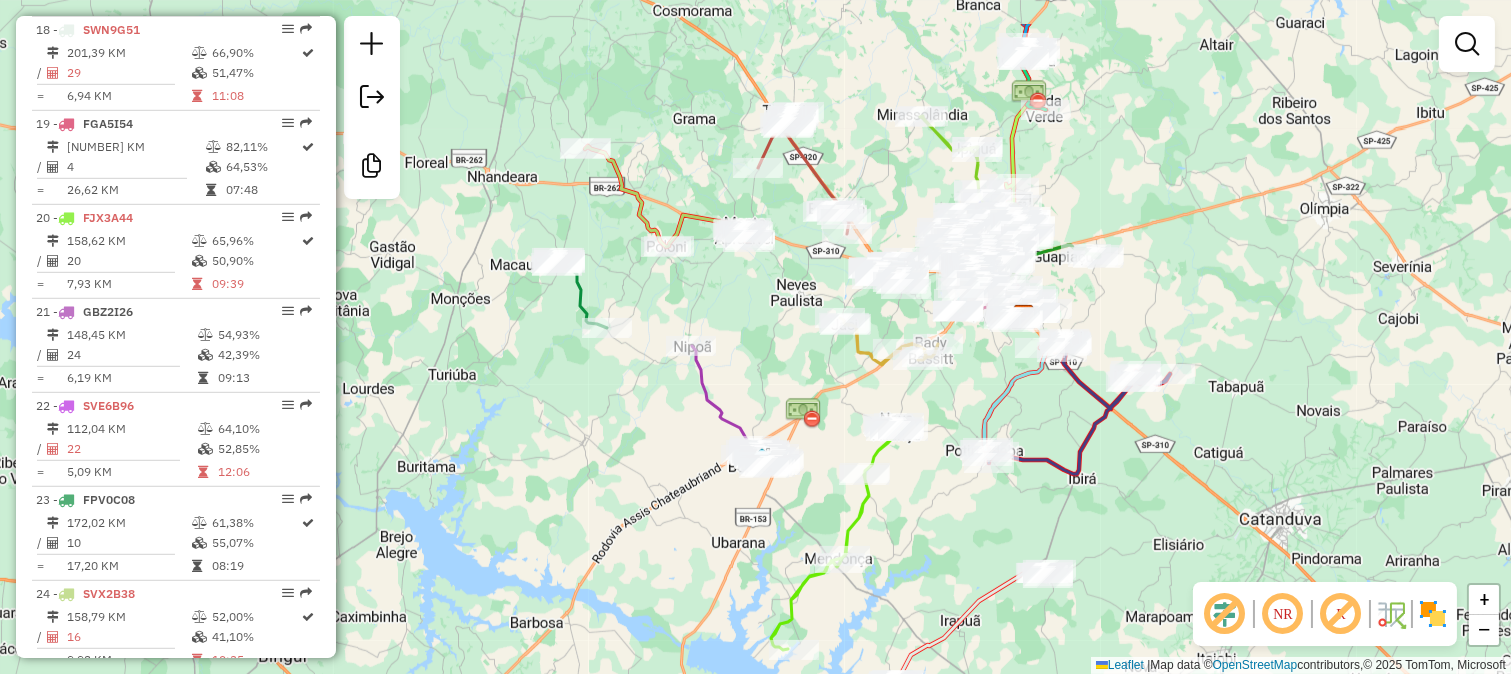 drag, startPoint x: 634, startPoint y: 336, endPoint x: 667, endPoint y: 434, distance: 103.40696 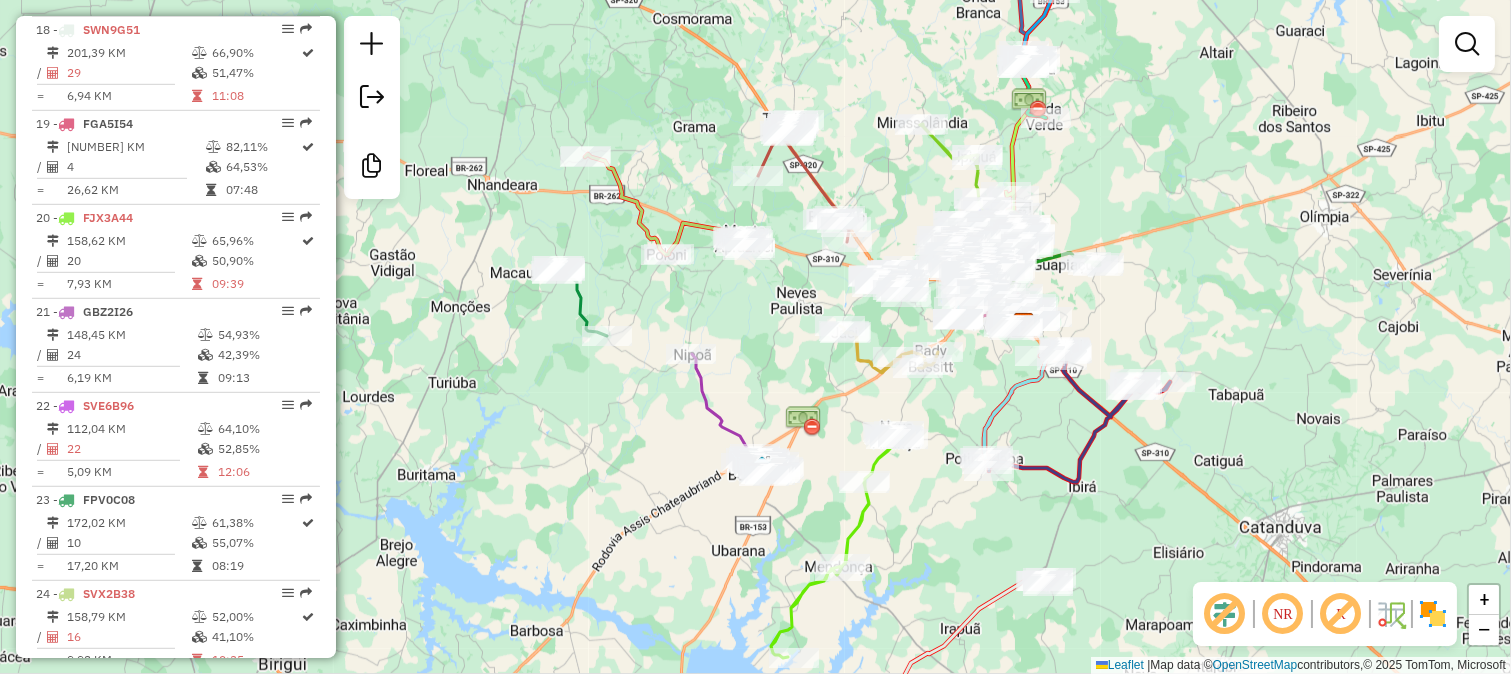 click 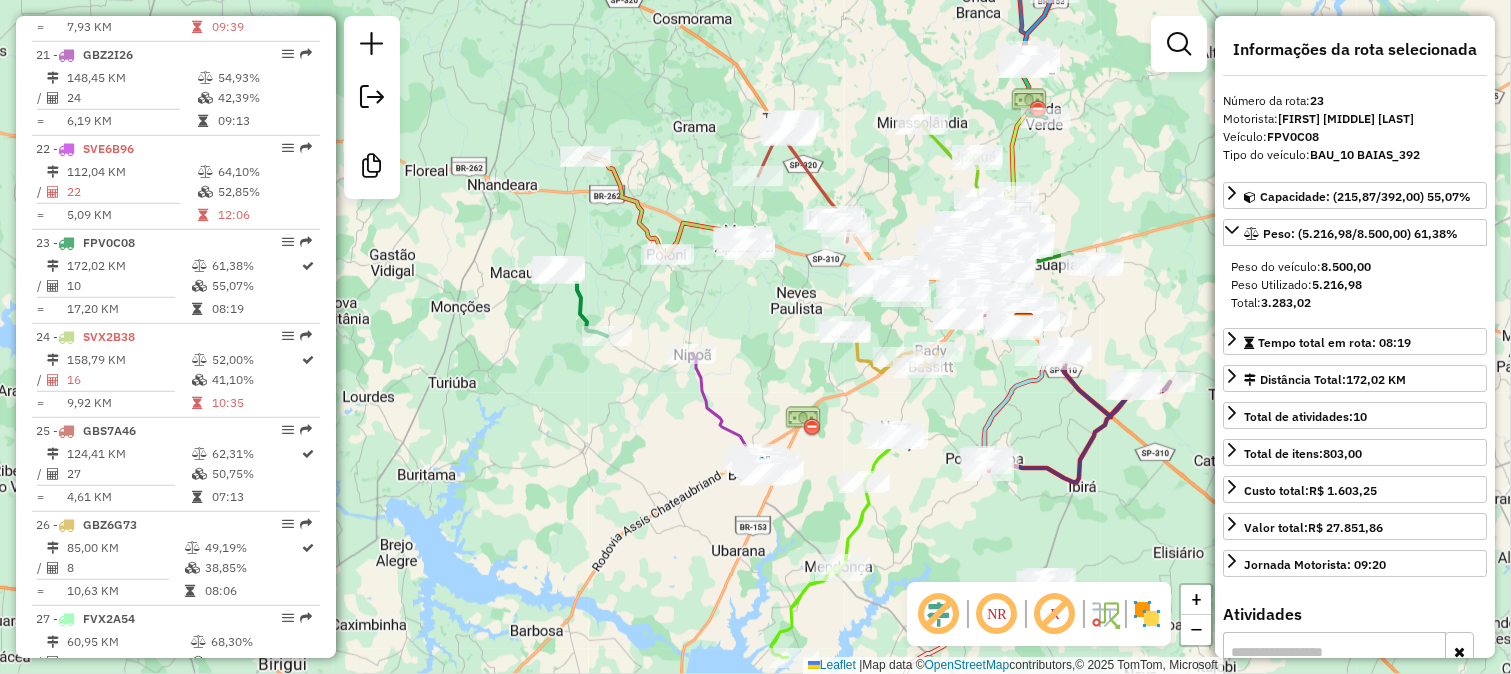 scroll, scrollTop: 2872, scrollLeft: 0, axis: vertical 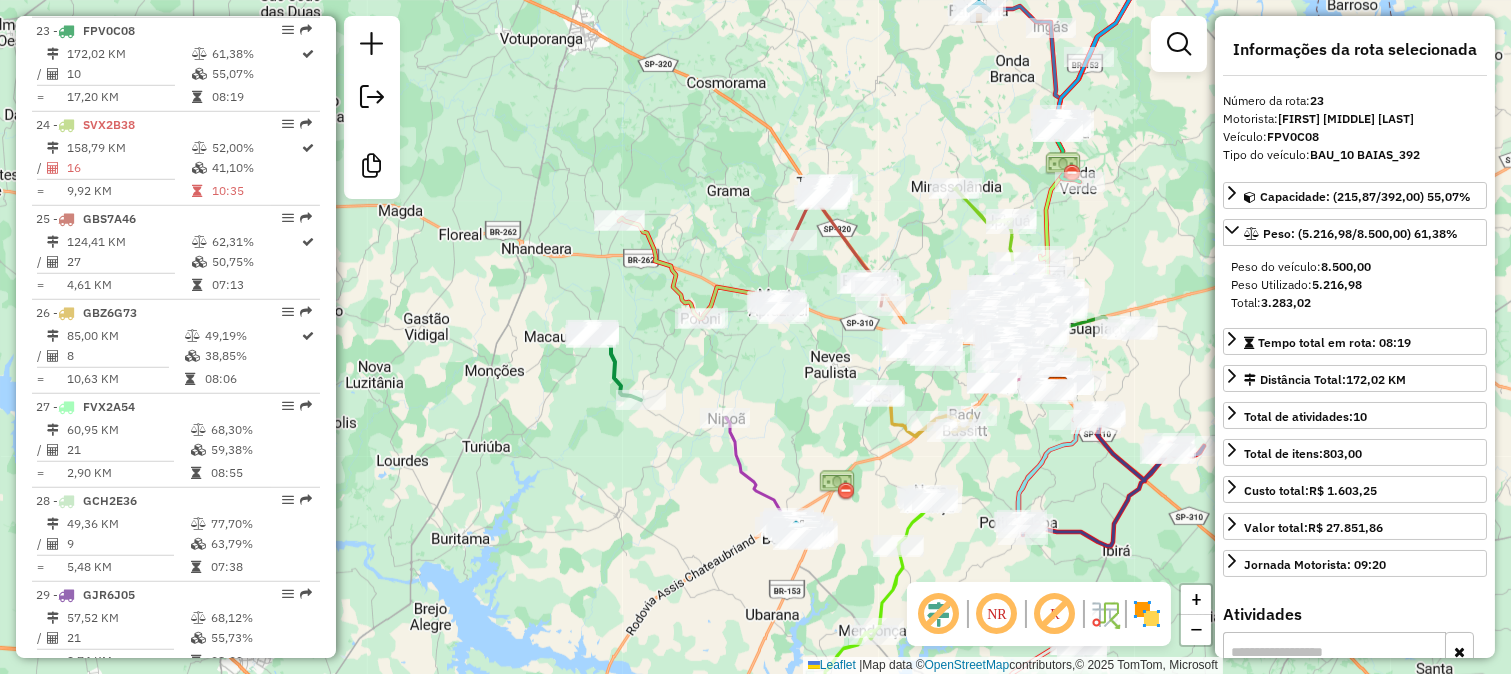 drag, startPoint x: 564, startPoint y: 460, endPoint x: 575, endPoint y: 484, distance: 26.400757 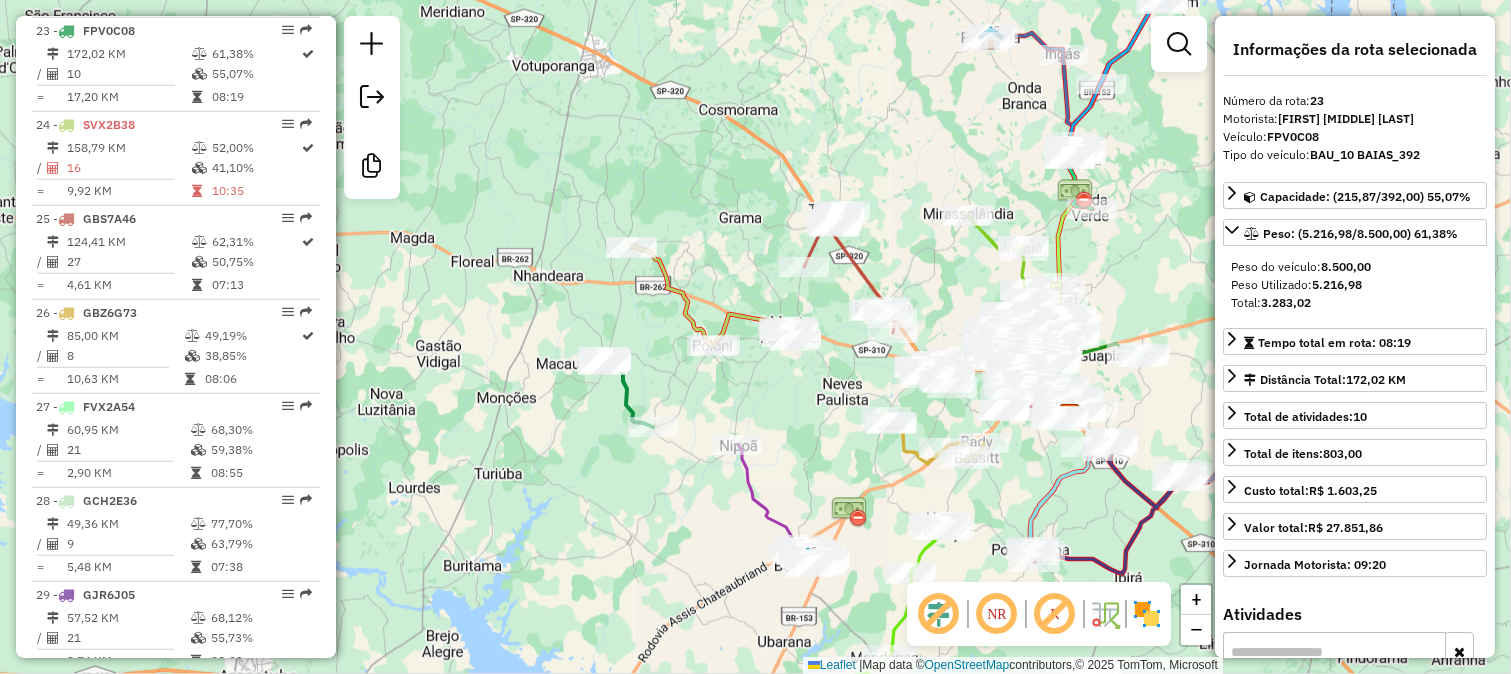click on "Janela de atendimento Grade de atendimento Capacidade Transportadoras Veículos Cliente Pedidos  Rotas Selecione os dias de semana para filtrar as janelas de atendimento  Seg   Ter   Qua   Qui   Sex   Sáb   Dom  Informe o período da janela de atendimento: De: Até:  Filtrar exatamente a janela do cliente  Considerar janela de atendimento padrão  Selecione os dias de semana para filtrar as grades de atendimento  Seg   Ter   Qua   Qui   Sex   Sáb   Dom   Considerar clientes sem dia de atendimento cadastrado  Clientes fora do dia de atendimento selecionado Filtrar as atividades entre os valores definidos abaixo:  Peso mínimo:   Peso máximo:   Cubagem mínima:   Cubagem máxima:   De:   Até:  Filtrar as atividades entre o tempo de atendimento definido abaixo:  De:   Até:   Considerar capacidade total dos clientes não roteirizados Transportadora: Selecione um ou mais itens Tipo de veículo: Selecione um ou mais itens Veículo: Selecione um ou mais itens Motorista: Selecione um ou mais itens Nome: Rótulo:" 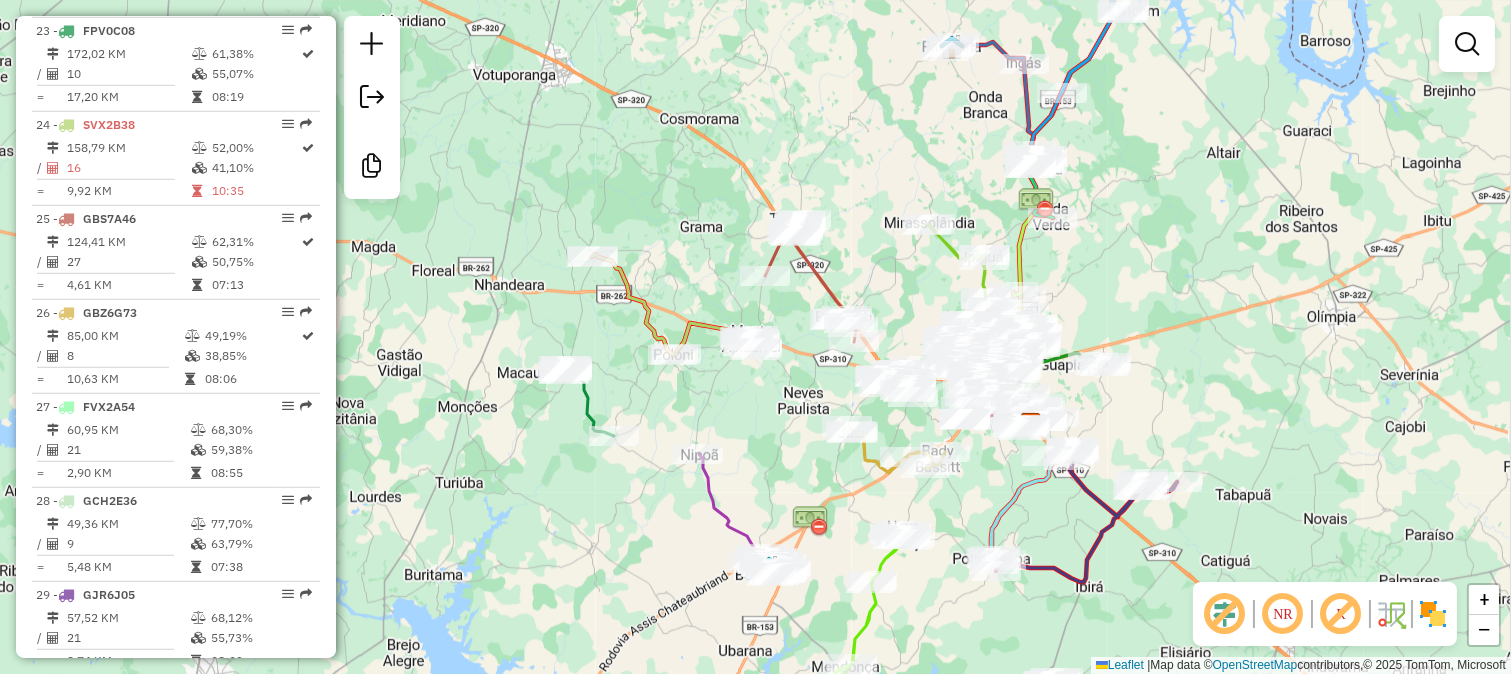 drag, startPoint x: 843, startPoint y: 471, endPoint x: 495, endPoint y: 445, distance: 348.9699 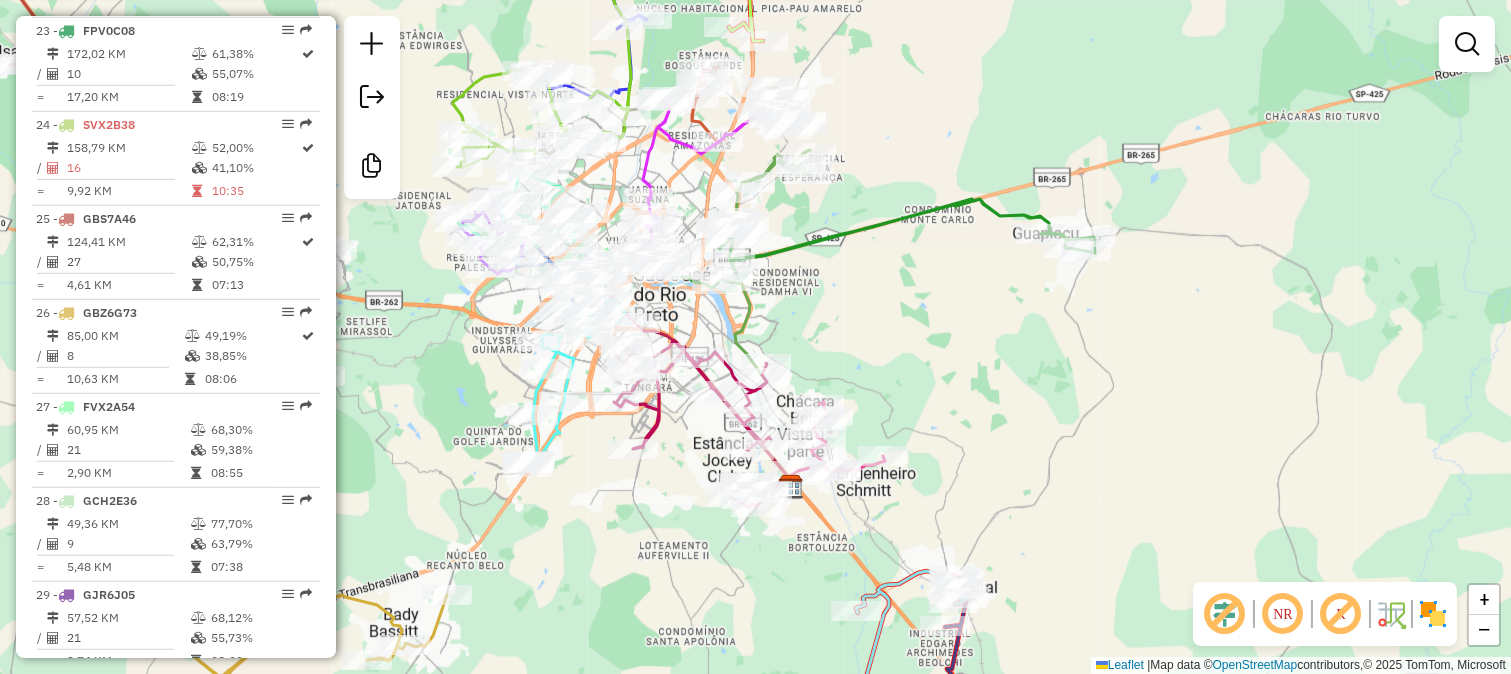 drag, startPoint x: 781, startPoint y: 293, endPoint x: 786, endPoint y: 393, distance: 100.12492 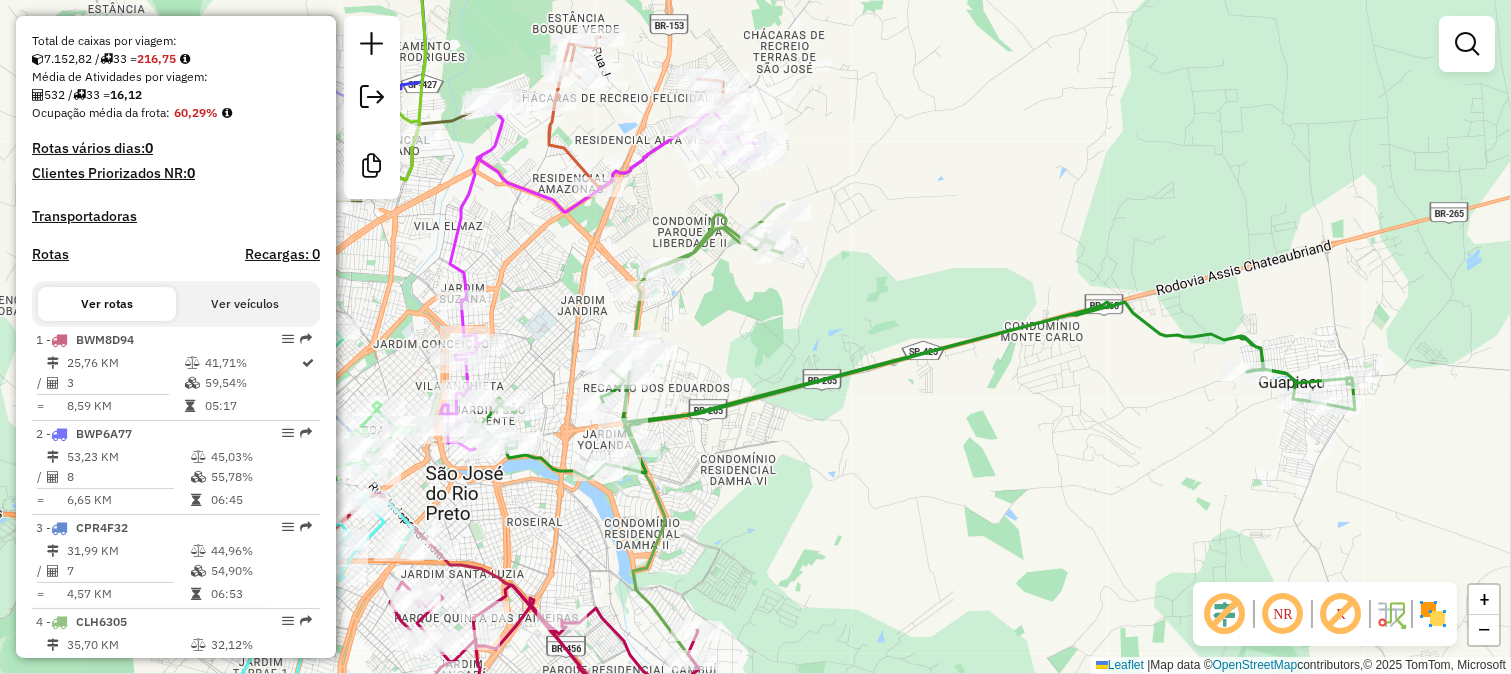 scroll, scrollTop: 94, scrollLeft: 0, axis: vertical 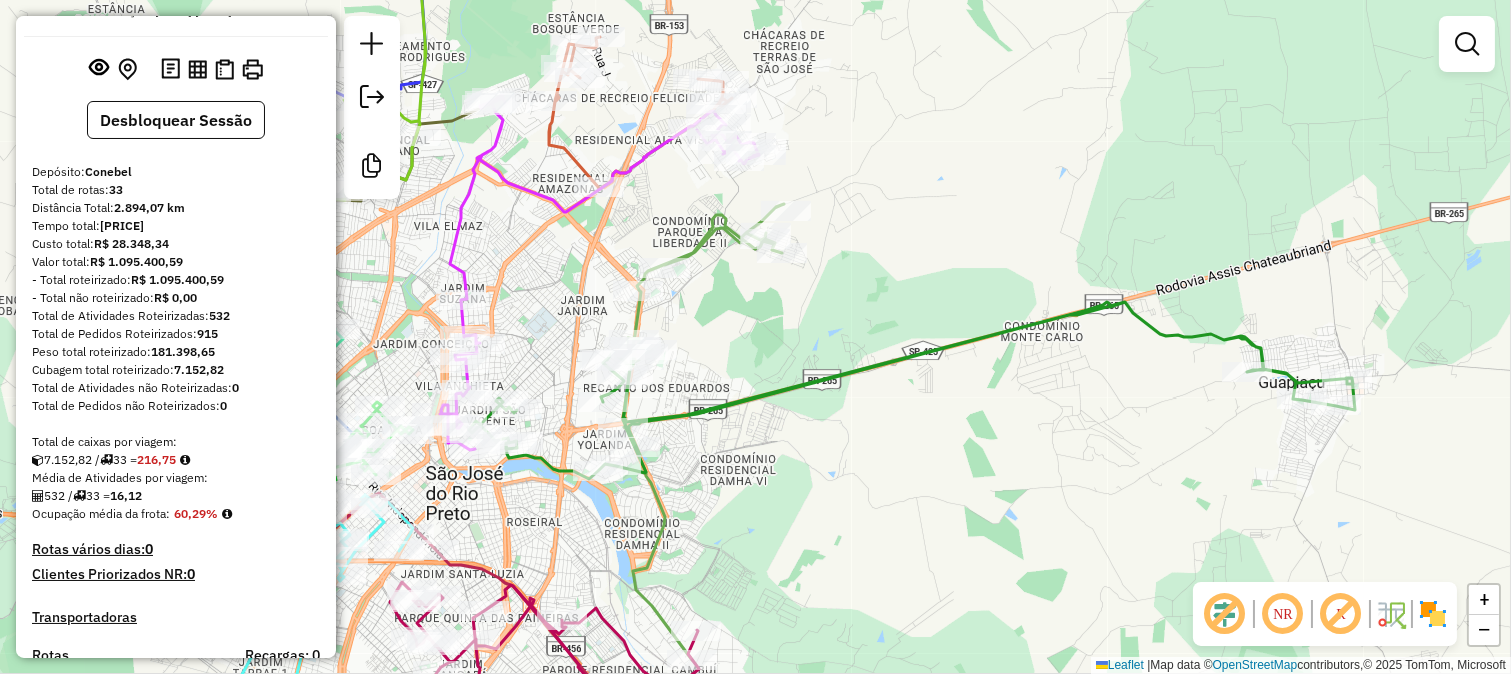 drag, startPoint x: 801, startPoint y: 293, endPoint x: 965, endPoint y: 296, distance: 164.02744 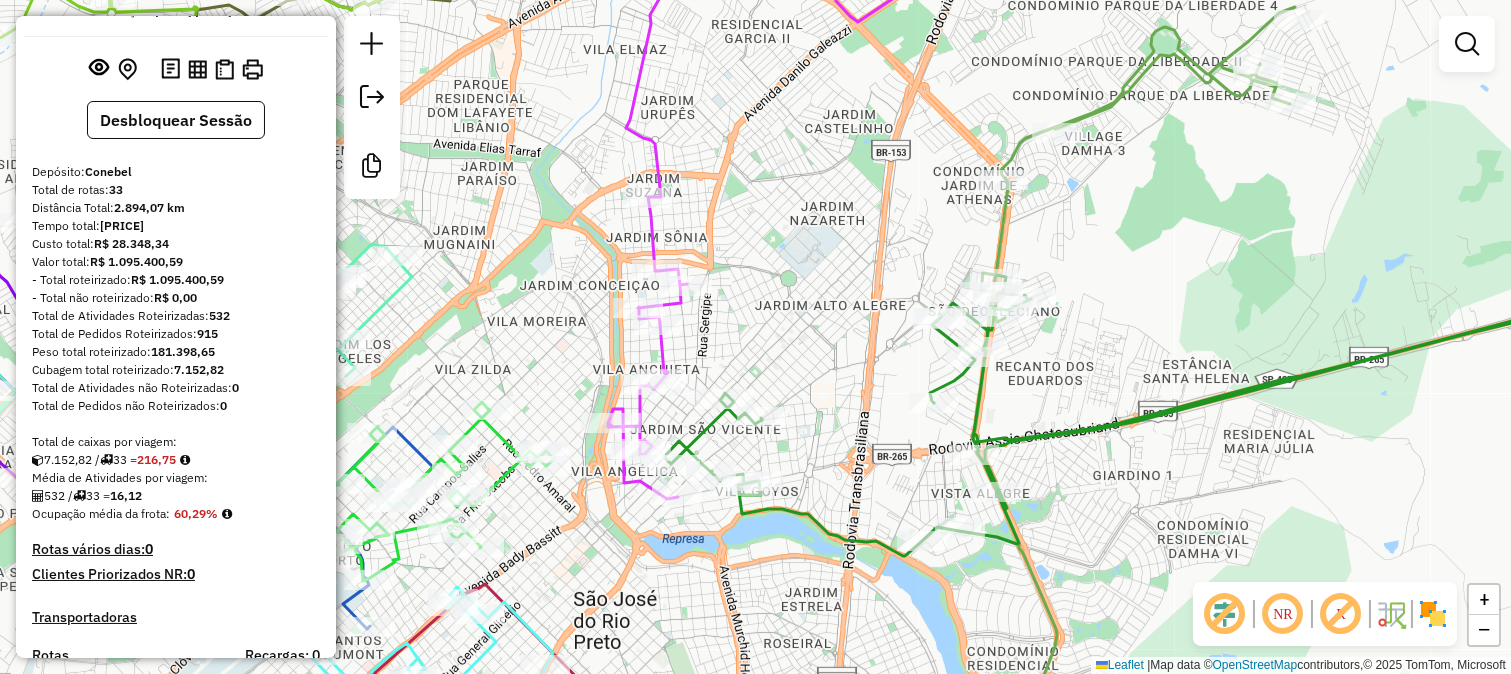 drag, startPoint x: 728, startPoint y: 332, endPoint x: 754, endPoint y: 366, distance: 42.80187 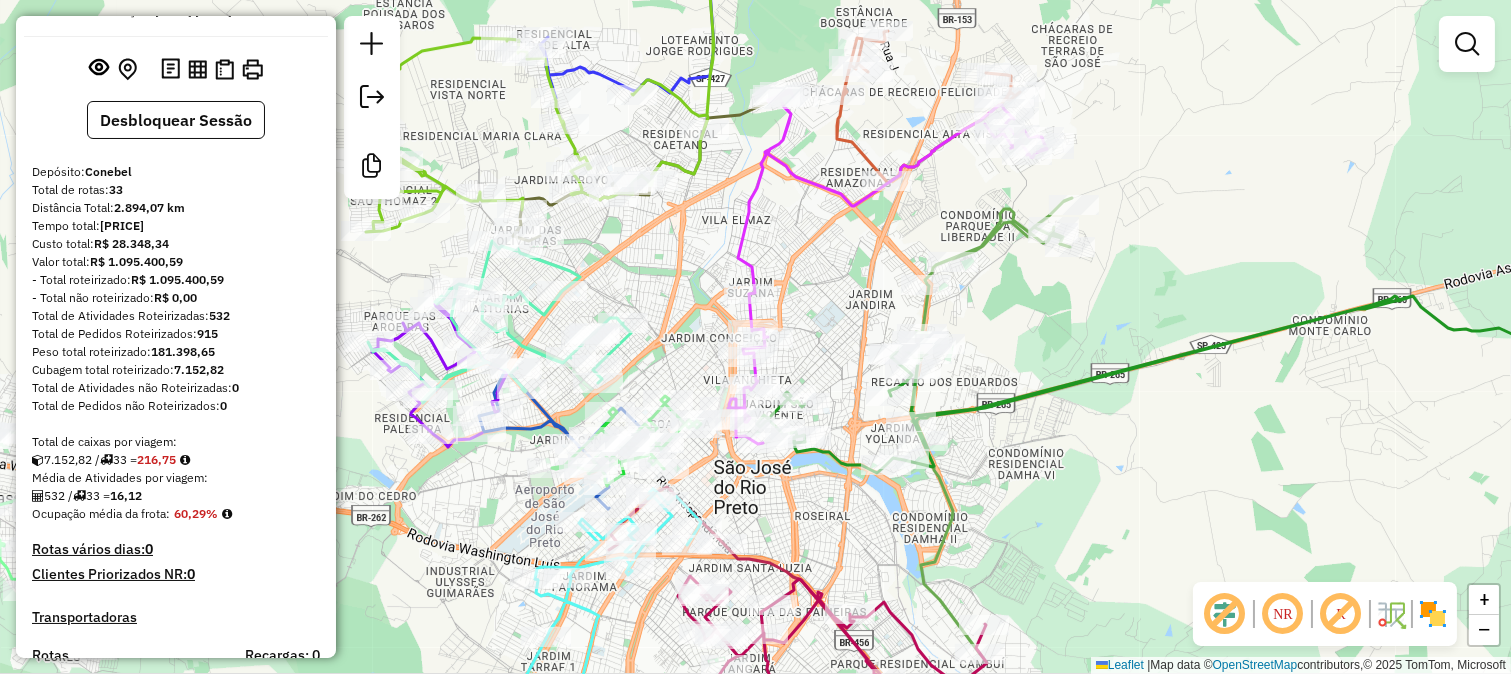 drag, startPoint x: 638, startPoint y: 312, endPoint x: 718, endPoint y: 303, distance: 80.50466 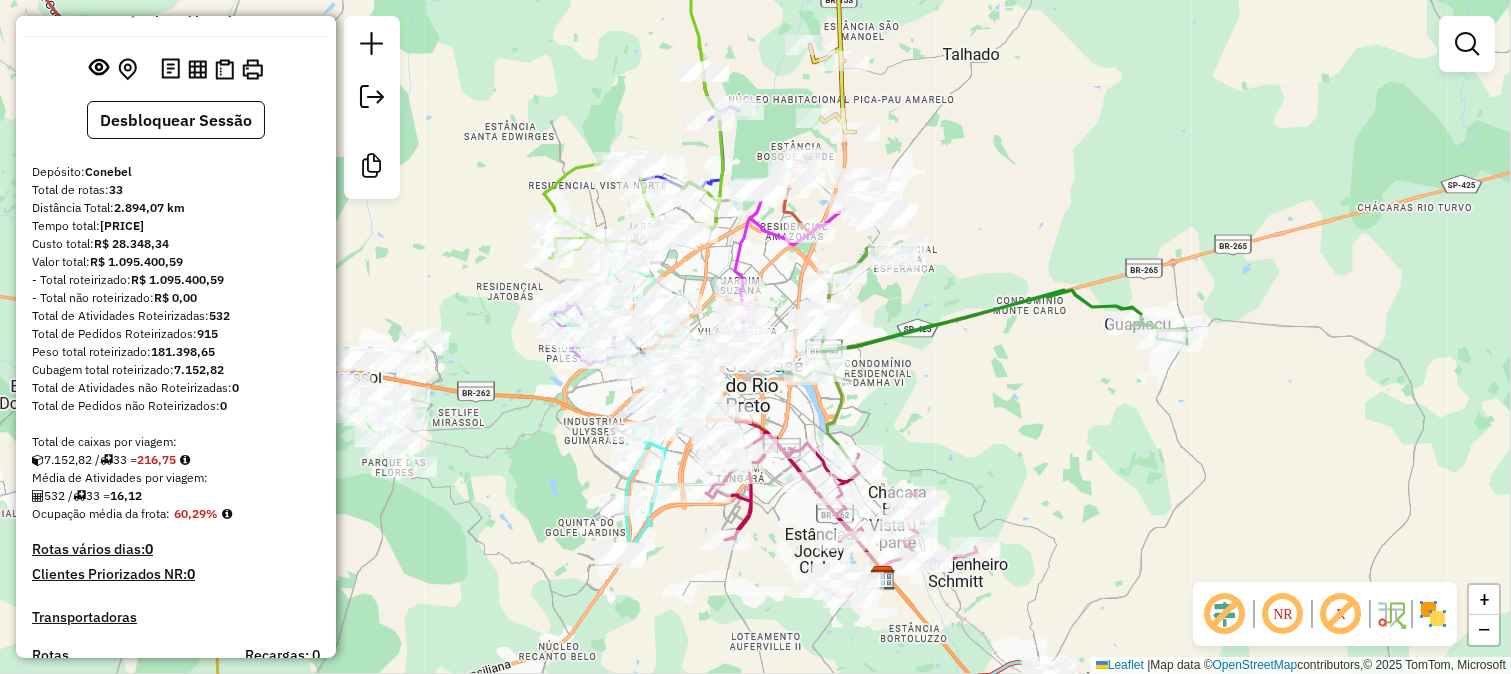 drag, startPoint x: 496, startPoint y: 451, endPoint x: 313, endPoint y: 397, distance: 190.80095 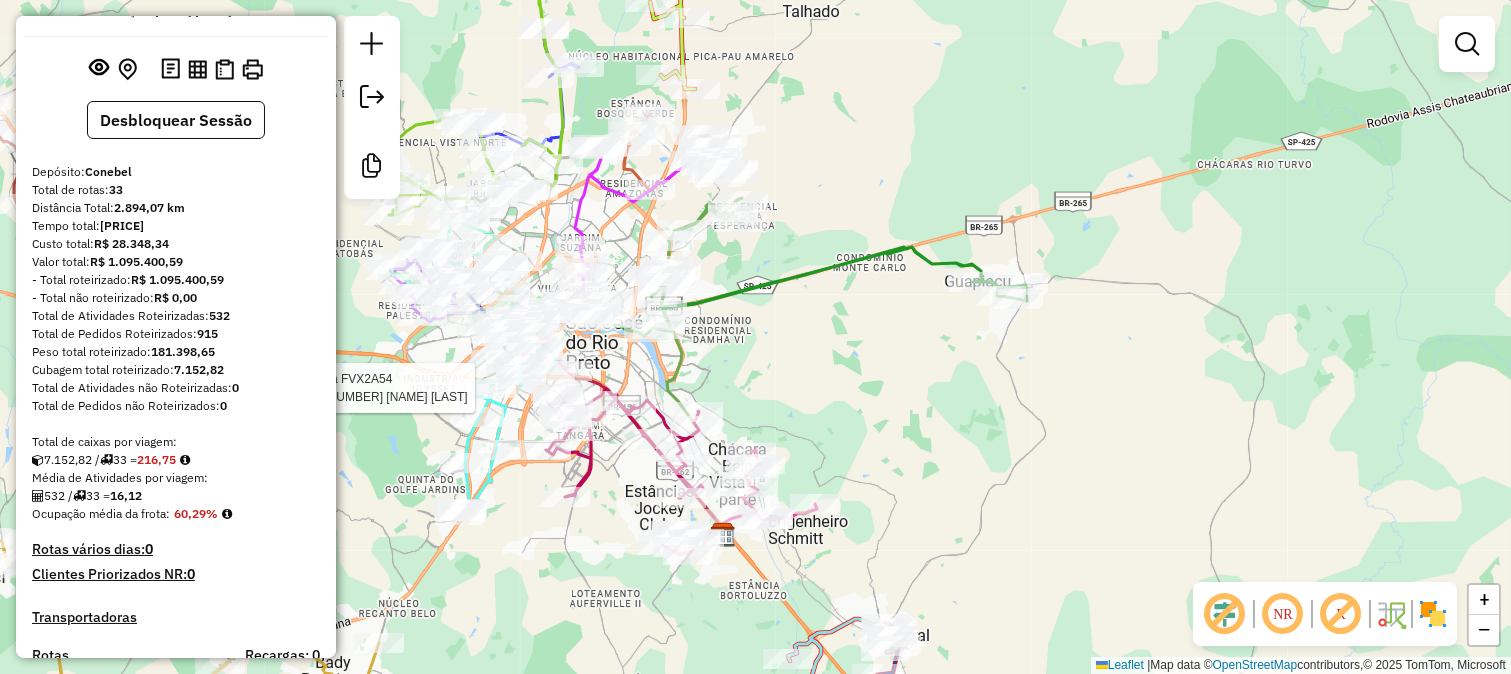 drag, startPoint x: 752, startPoint y: 332, endPoint x: 844, endPoint y: 373, distance: 100.72239 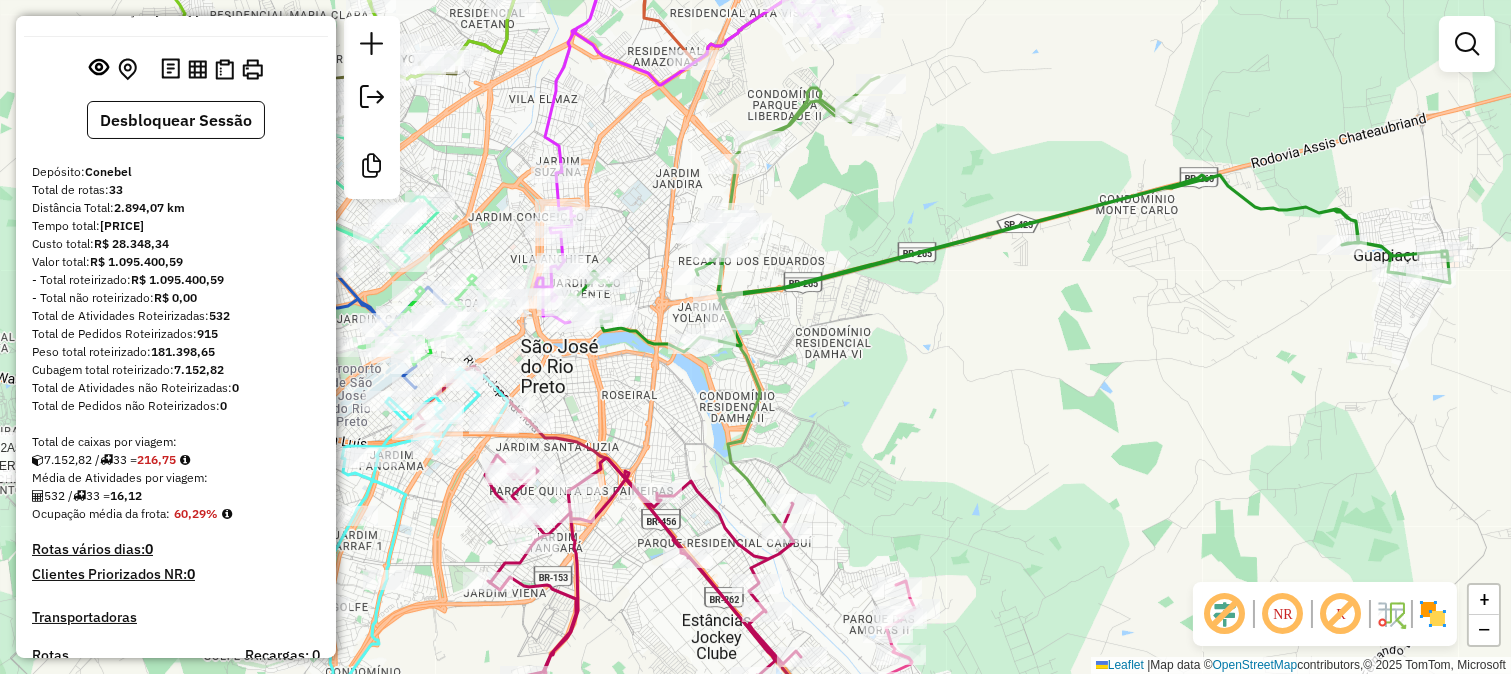 drag, startPoint x: 778, startPoint y: 396, endPoint x: 787, endPoint y: 157, distance: 239.1694 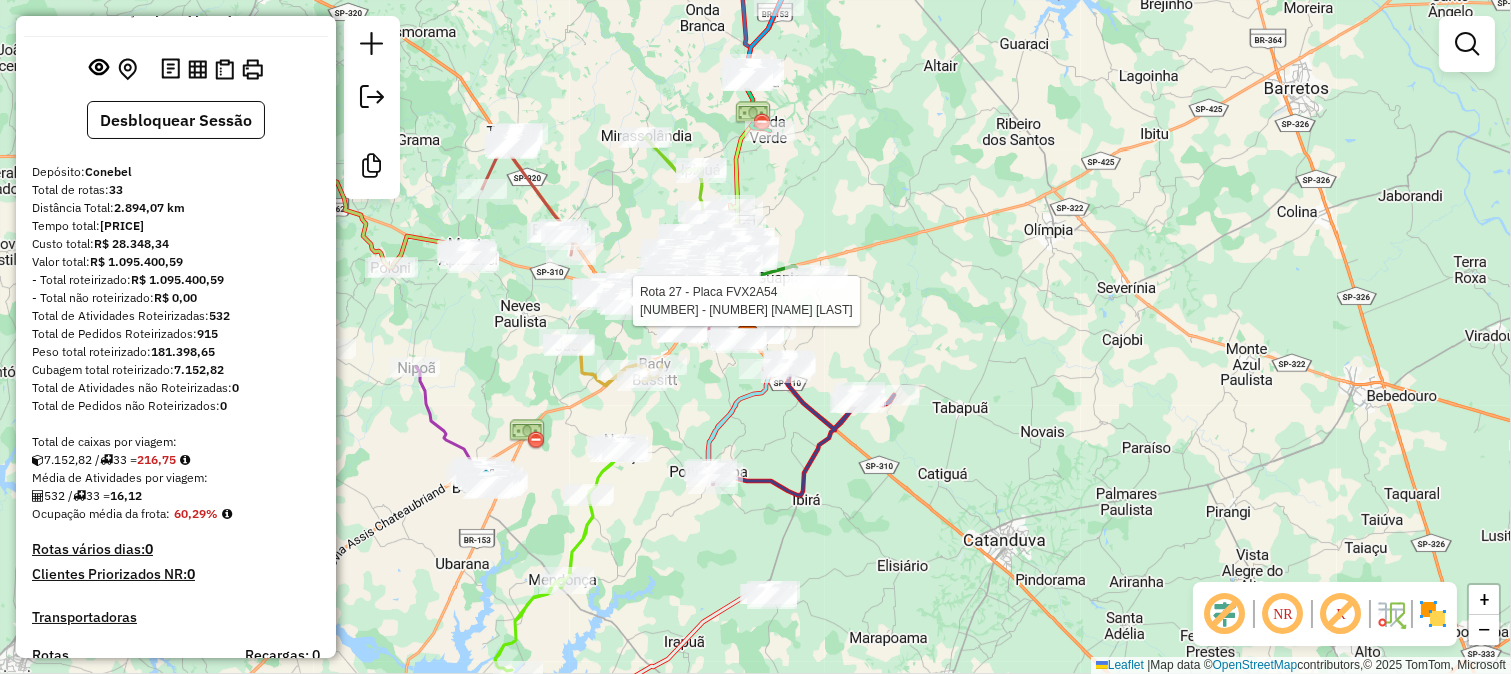 click 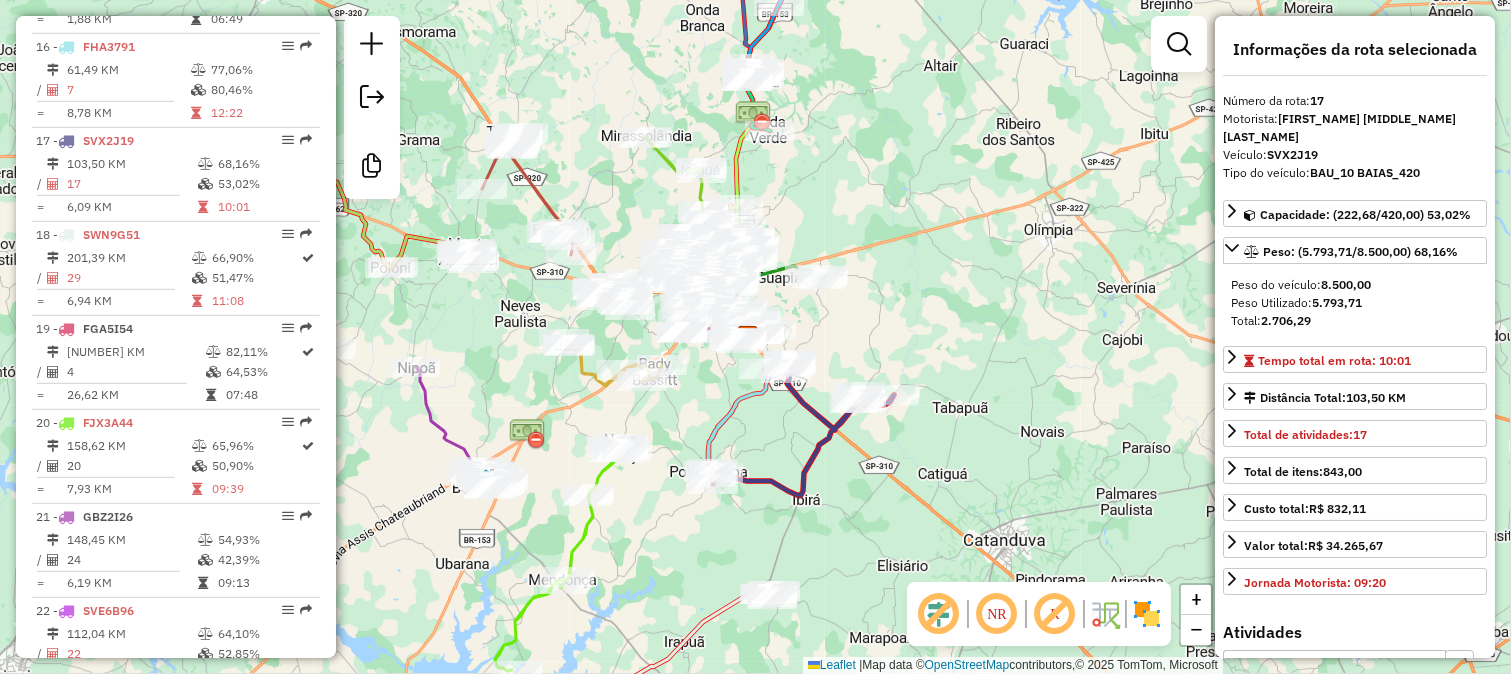 scroll, scrollTop: 2308, scrollLeft: 0, axis: vertical 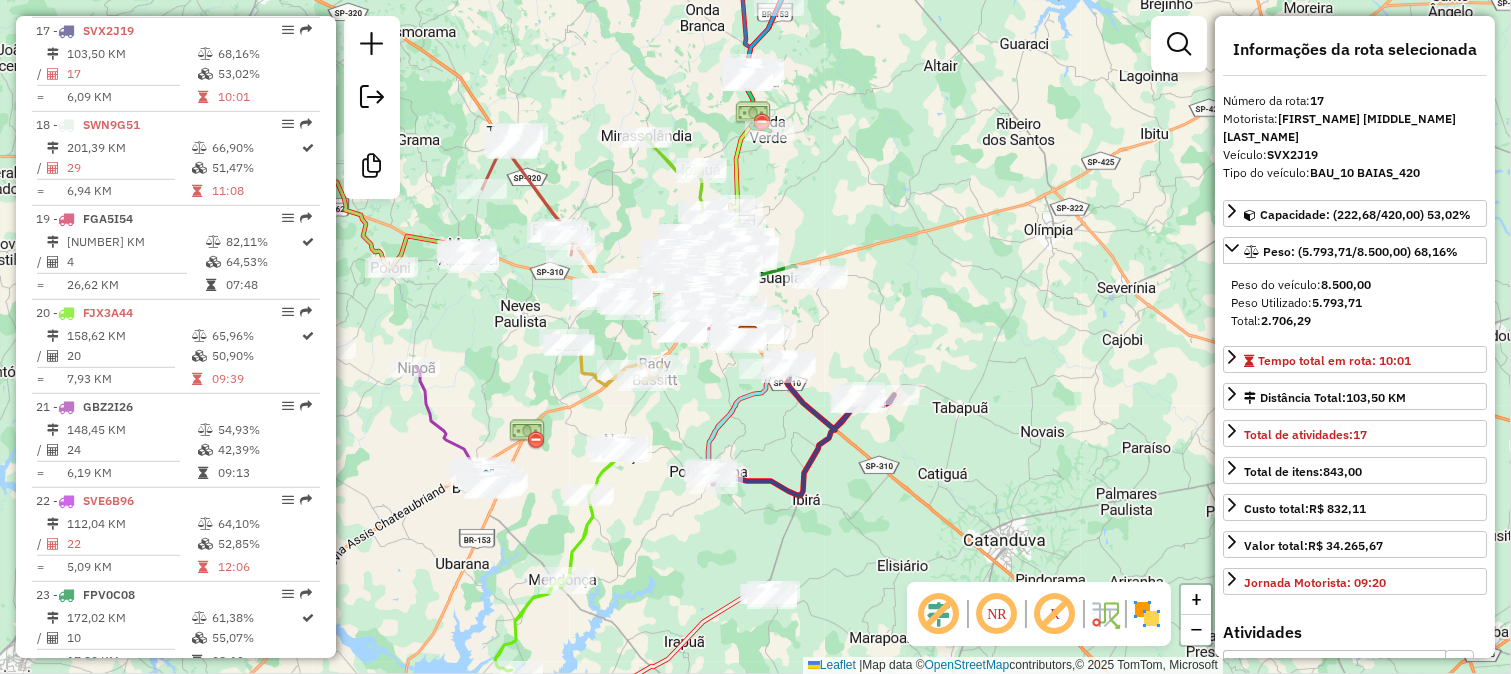 click on "Janela de atendimento Grade de atendimento Capacidade Transportadoras Veículos Cliente Pedidos  Rotas Selecione os dias de semana para filtrar as janelas de atendimento  Seg   Ter   Qua   Qui   Sex   Sáb   Dom  Informe o período da janela de atendimento: De: Até:  Filtrar exatamente a janela do cliente  Considerar janela de atendimento padrão  Selecione os dias de semana para filtrar as grades de atendimento  Seg   Ter   Qua   Qui   Sex   Sáb   Dom   Considerar clientes sem dia de atendimento cadastrado  Clientes fora do dia de atendimento selecionado Filtrar as atividades entre os valores definidos abaixo:  Peso mínimo:   Peso máximo:   Cubagem mínima:   Cubagem máxima:   De:   Até:  Filtrar as atividades entre o tempo de atendimento definido abaixo:  De:   Até:   Considerar capacidade total dos clientes não roteirizados Transportadora: Selecione um ou mais itens Tipo de veículo: Selecione um ou mais itens Veículo: Selecione um ou mais itens Motorista: Selecione um ou mais itens Nome: Rótulo:" 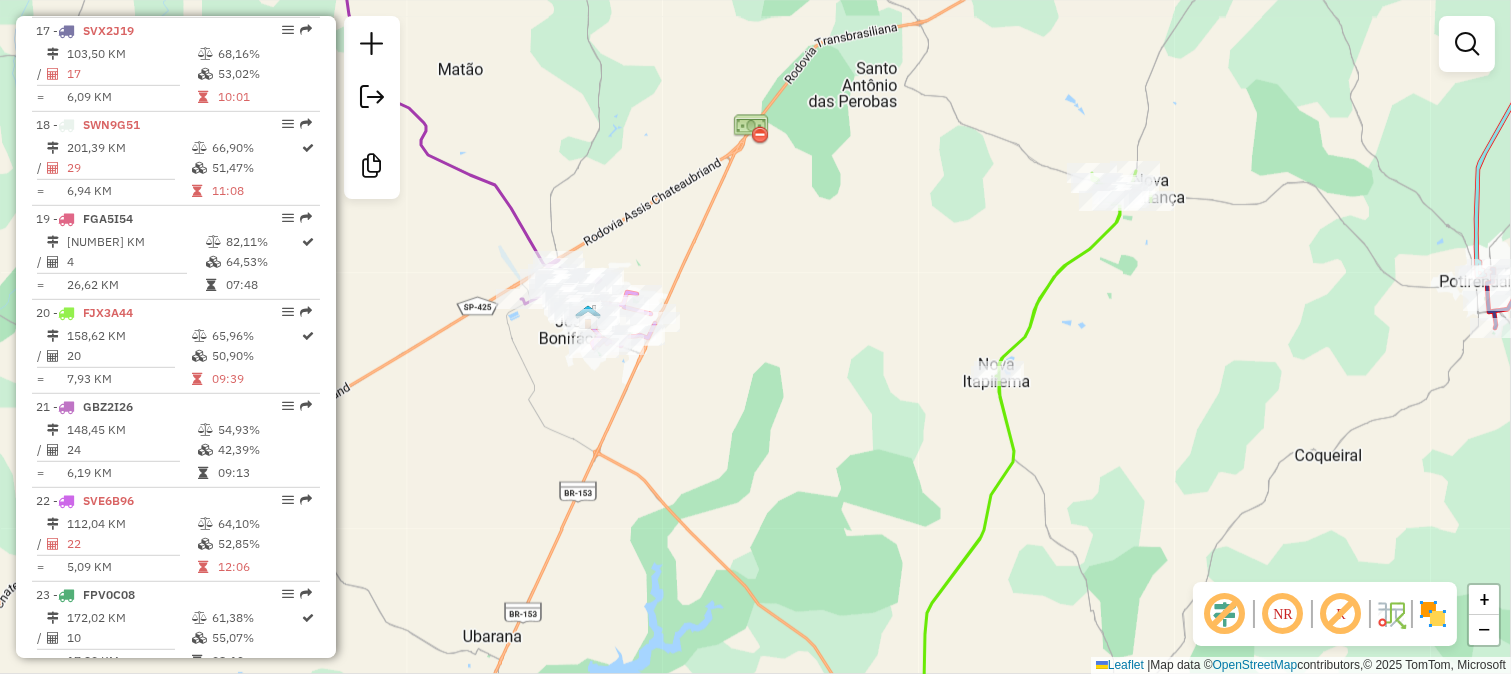 click on "Janela de atendimento Grade de atendimento Capacidade Transportadoras Veículos Cliente Pedidos  Rotas Selecione os dias de semana para filtrar as janelas de atendimento  Seg   Ter   Qua   Qui   Sex   Sáb   Dom  Informe o período da janela de atendimento: De: Até:  Filtrar exatamente a janela do cliente  Considerar janela de atendimento padrão  Selecione os dias de semana para filtrar as grades de atendimento  Seg   Ter   Qua   Qui   Sex   Sáb   Dom   Considerar clientes sem dia de atendimento cadastrado  Clientes fora do dia de atendimento selecionado Filtrar as atividades entre os valores definidos abaixo:  Peso mínimo:   Peso máximo:   Cubagem mínima:   Cubagem máxima:   De:   Até:  Filtrar as atividades entre o tempo de atendimento definido abaixo:  De:   Até:   Considerar capacidade total dos clientes não roteirizados Transportadora: Selecione um ou mais itens Tipo de veículo: Selecione um ou mais itens Veículo: Selecione um ou mais itens Motorista: Selecione um ou mais itens Nome: Rótulo:" 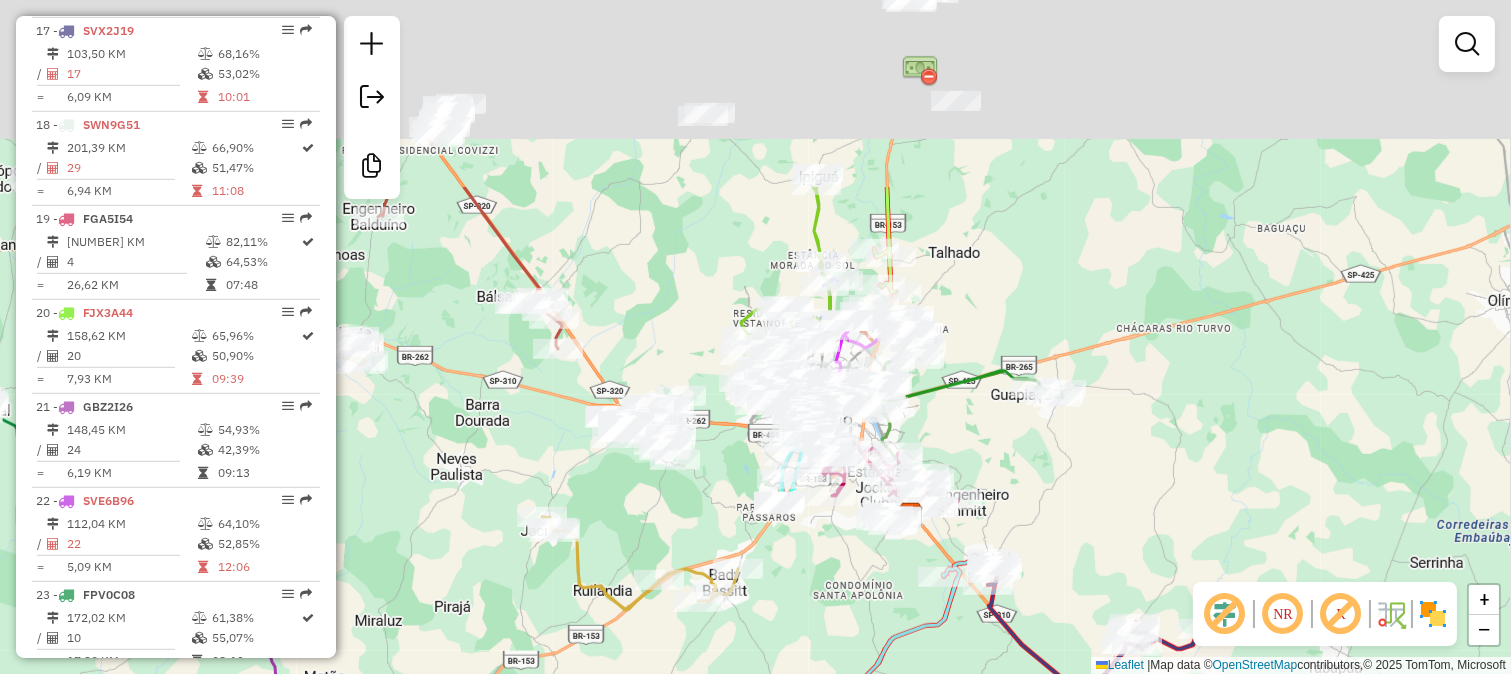 drag, startPoint x: 791, startPoint y: 353, endPoint x: 615, endPoint y: 578, distance: 285.65887 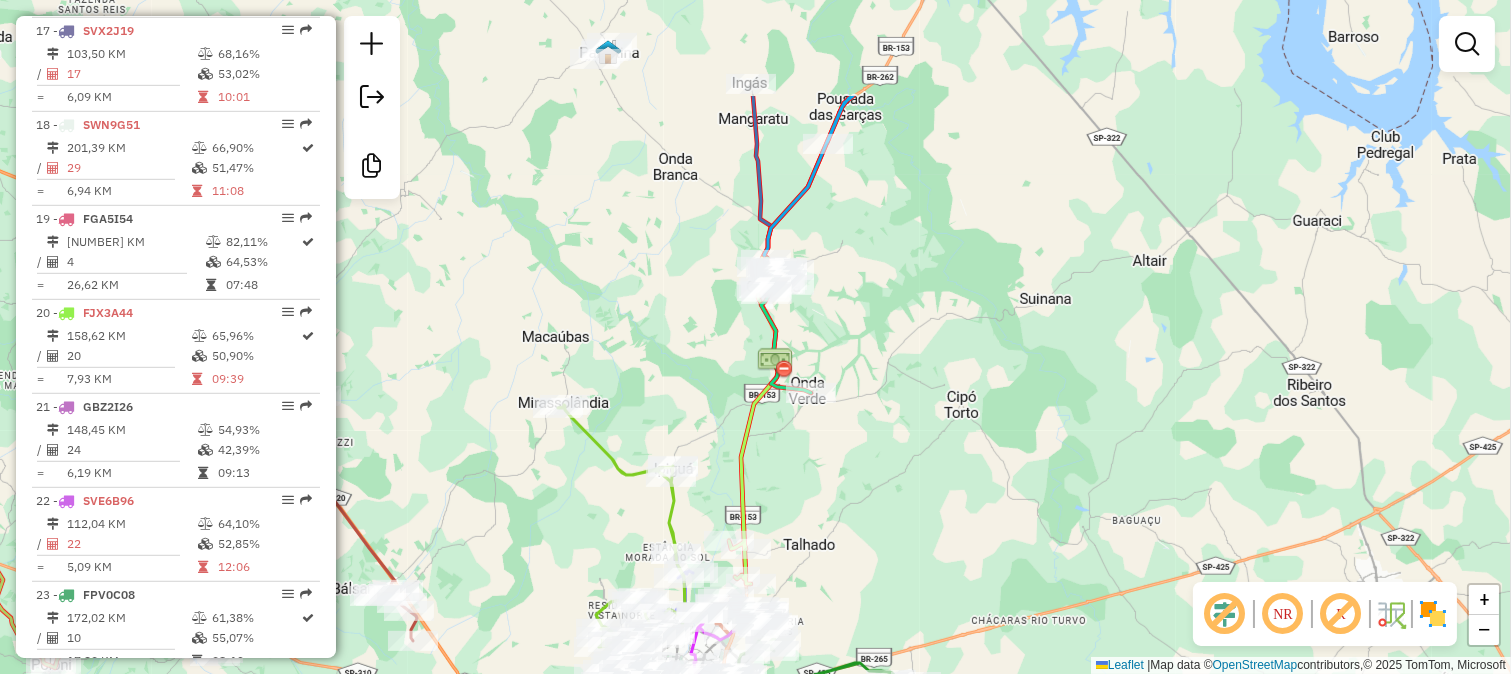 drag, startPoint x: 833, startPoint y: 253, endPoint x: 810, endPoint y: 354, distance: 103.58572 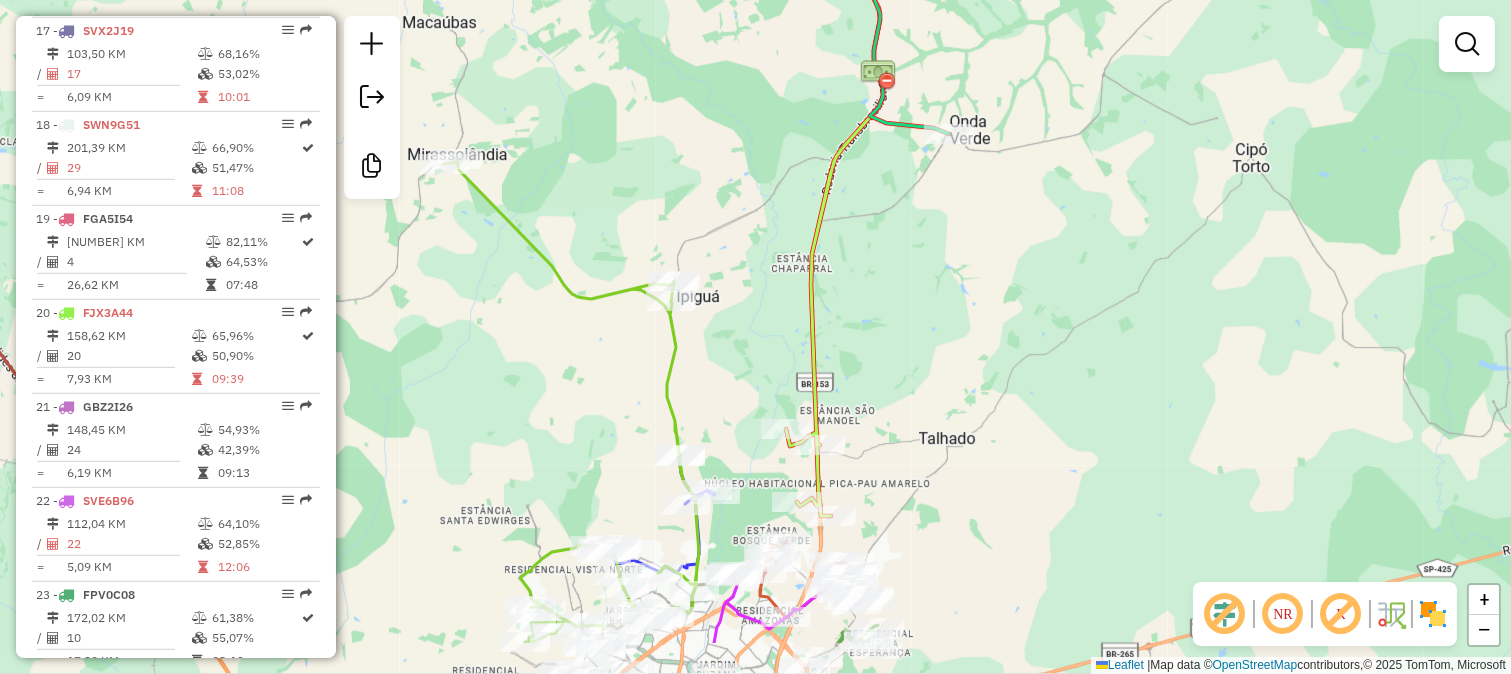 drag, startPoint x: 707, startPoint y: 521, endPoint x: 743, endPoint y: 114, distance: 408.58905 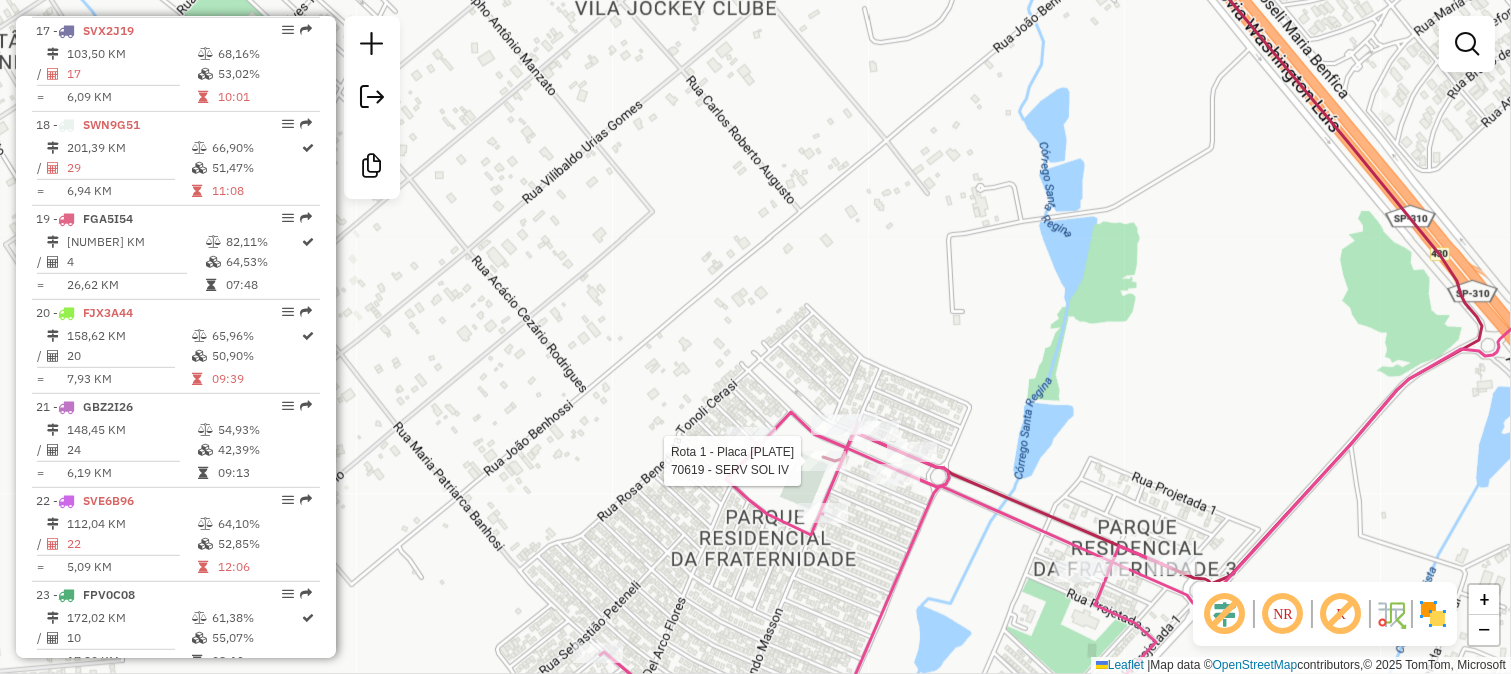 select on "**********" 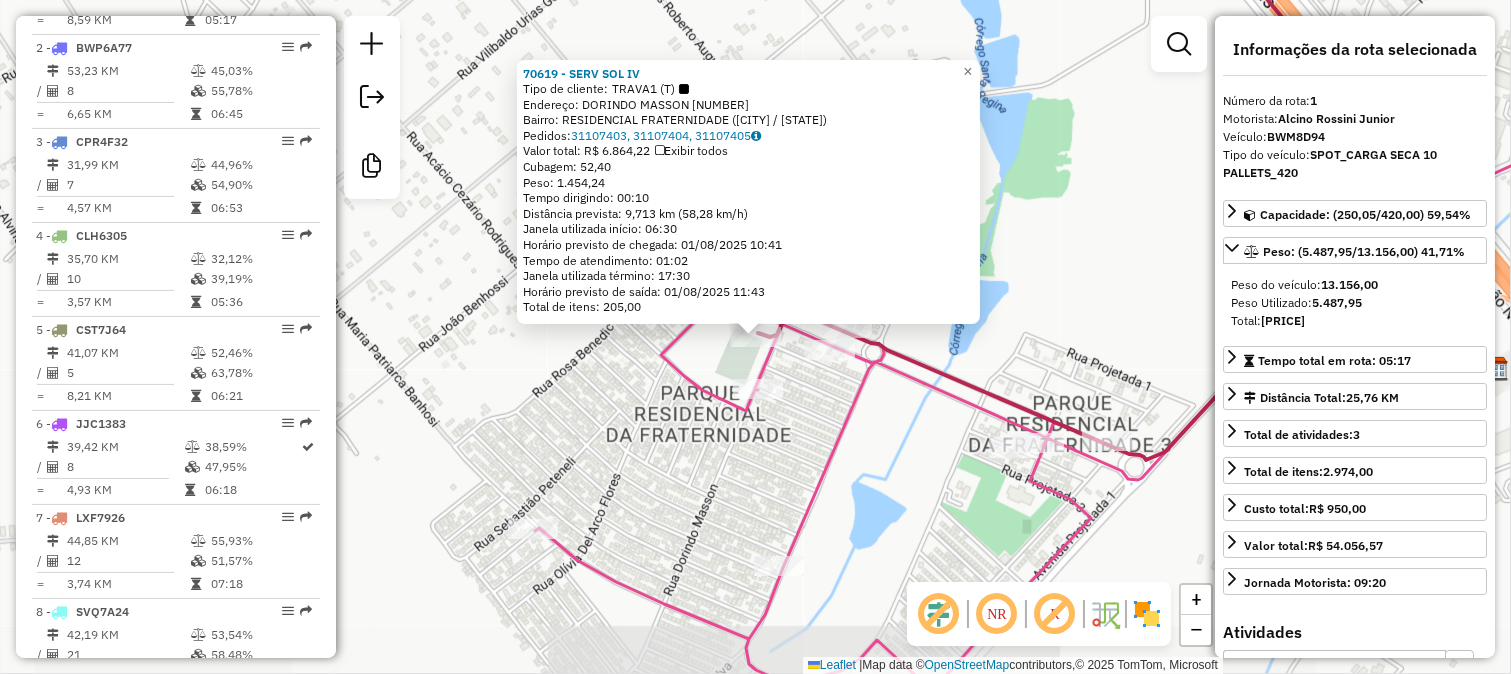 scroll, scrollTop: 805, scrollLeft: 0, axis: vertical 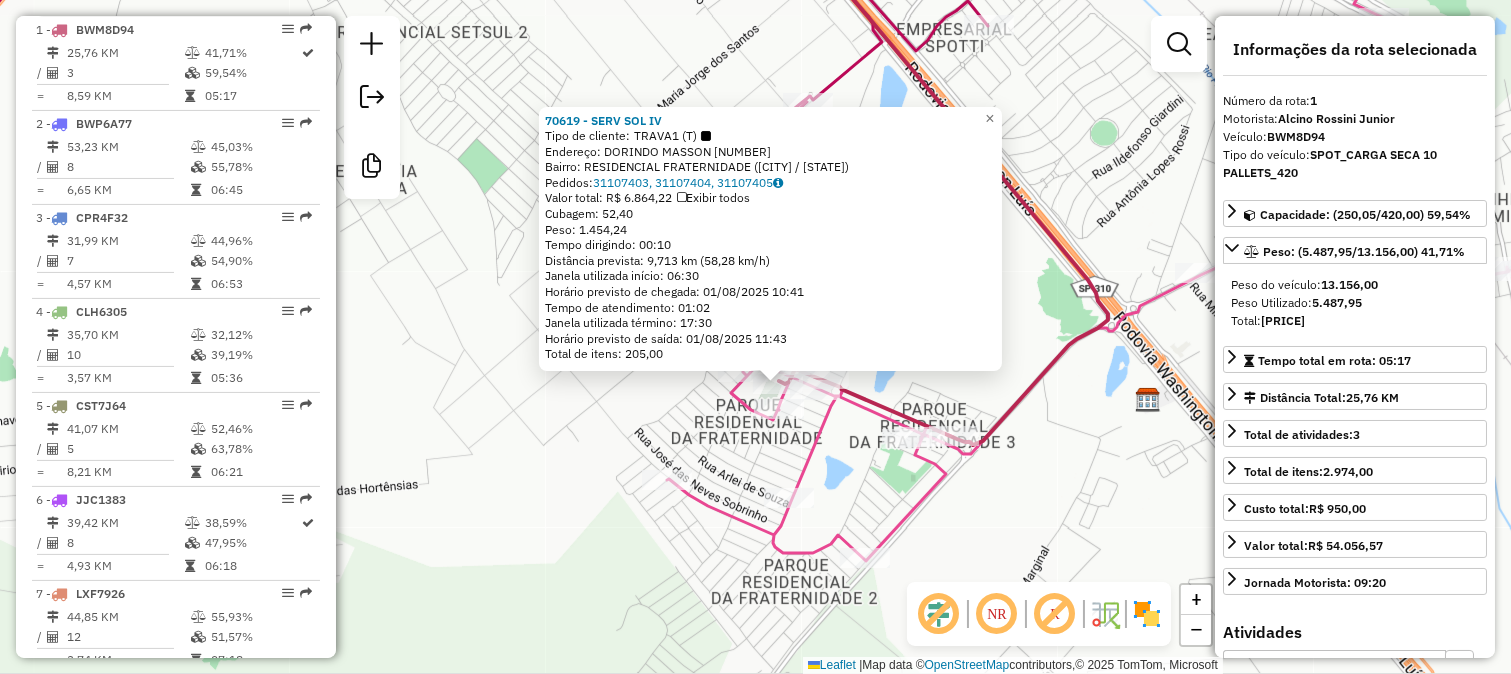 click on "70619 - SERV SOL IV  Tipo de cliente:   TRAVA1 (T)   Endereço:  DORINDO MASSON 281   Bairro: RESIDENCIAL FRATERNIDADE (SAO JOSE DO RIO PRETO / SP)   Pedidos:  31107403, 31107404, 31107405   Valor total: R$ 6.864,22   Exibir todos   Cubagem: 52,40  Peso: 1.454,24  Tempo dirigindo: 00:10   Distância prevista: 9,713 km (58,28 km/h)   Janela utilizada início: 06:30   Horário previsto de chegada: 01/08/2025 10:41   Tempo de atendimento: 01:02   Janela utilizada término: 17:30   Horário previsto de saída: 01/08/2025 11:43   Total de itens: 205,00  × Janela de atendimento Grade de atendimento Capacidade Transportadoras Veículos Cliente Pedidos  Rotas Selecione os dias de semana para filtrar as janelas de atendimento  Seg   Ter   Qua   Qui   Sex   Sáb   Dom  Informe o período da janela de atendimento: De: Até:  Filtrar exatamente a janela do cliente  Considerar janela de atendimento padrão  Selecione os dias de semana para filtrar as grades de atendimento  Seg   Ter   Qua   Qui   Sex   Sáb   Dom   De:" 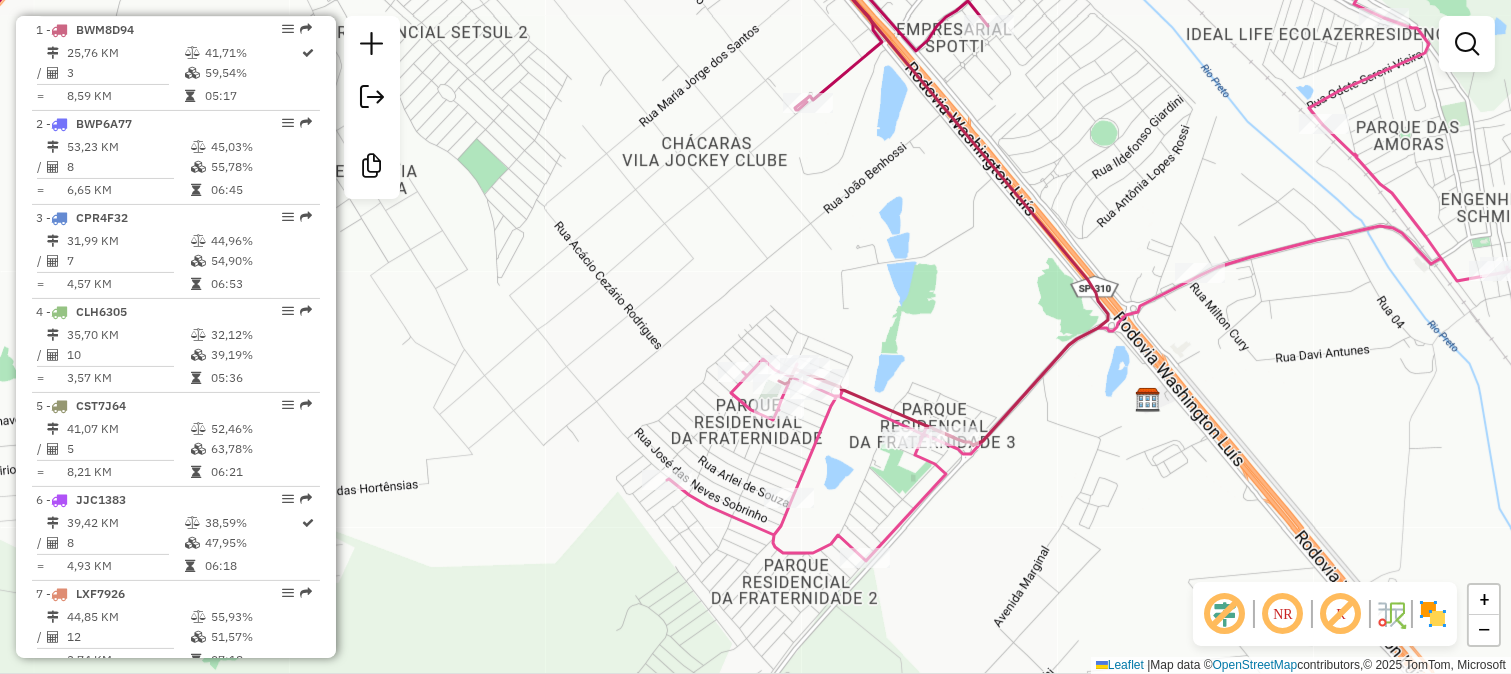 drag, startPoint x: 605, startPoint y: 343, endPoint x: 851, endPoint y: 463, distance: 273.7079 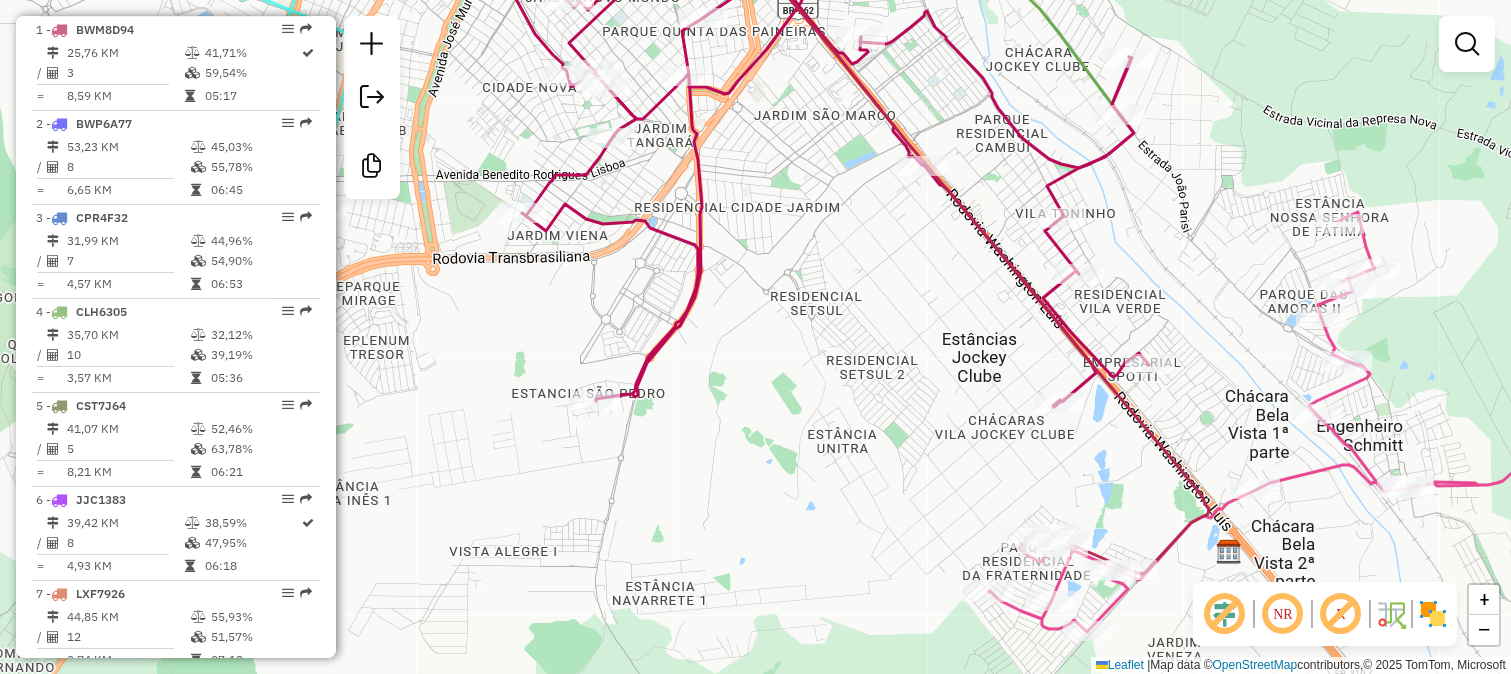 drag, startPoint x: 813, startPoint y: 285, endPoint x: 844, endPoint y: 430, distance: 148.27676 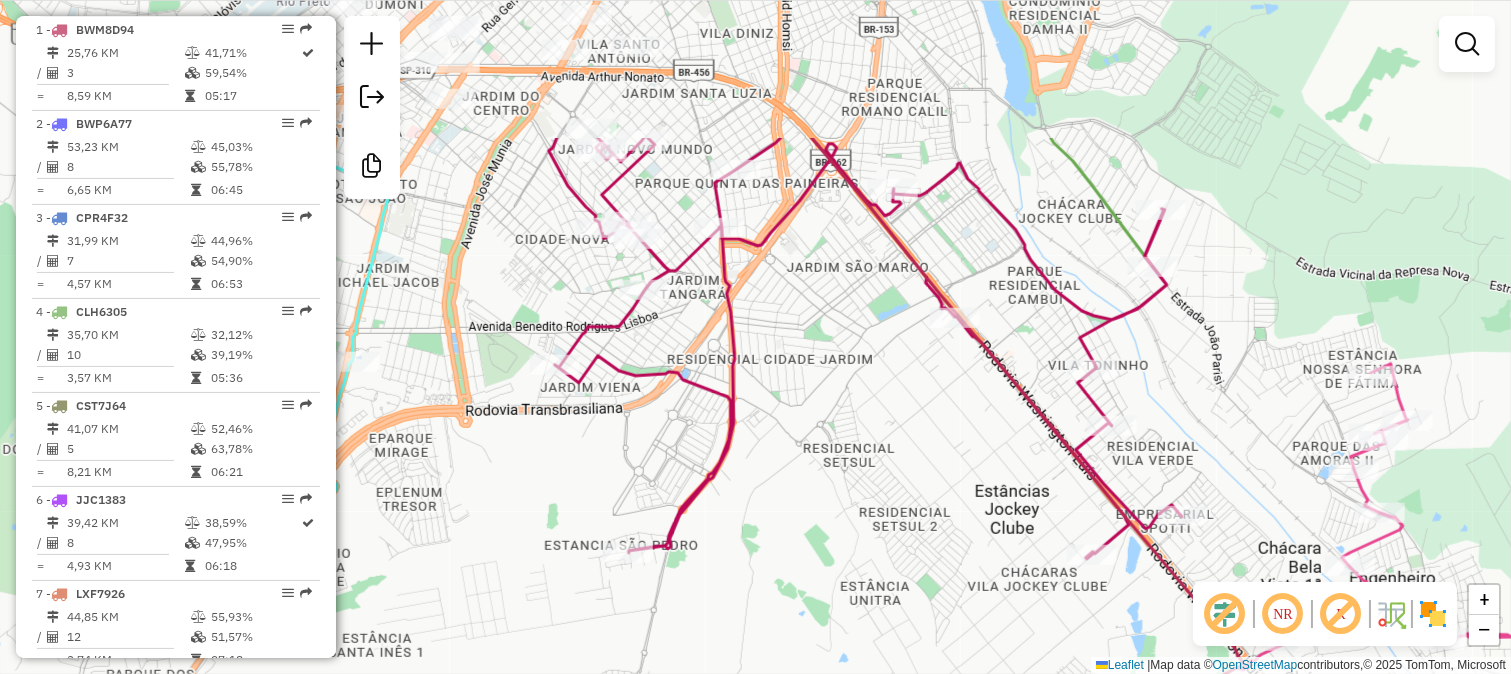 drag, startPoint x: 844, startPoint y: 497, endPoint x: 842, endPoint y: 507, distance: 10.198039 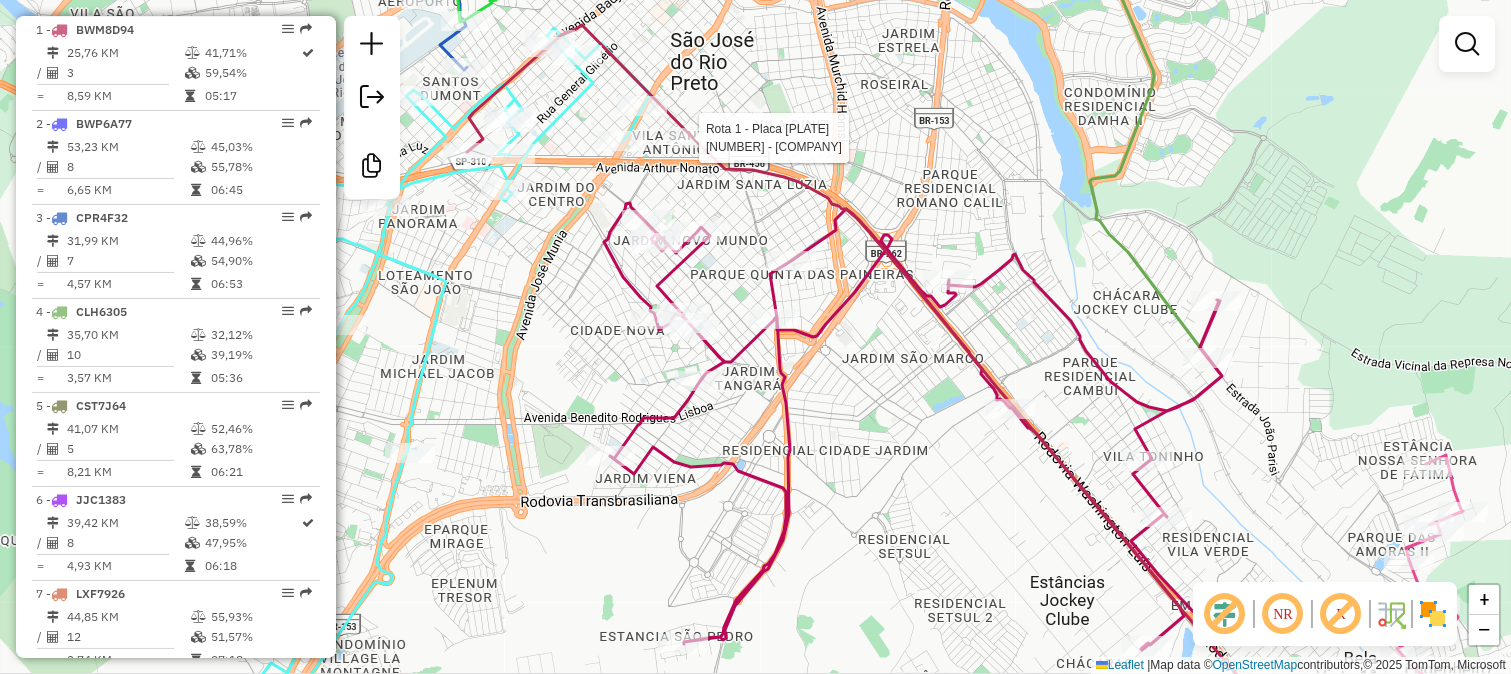 select on "**********" 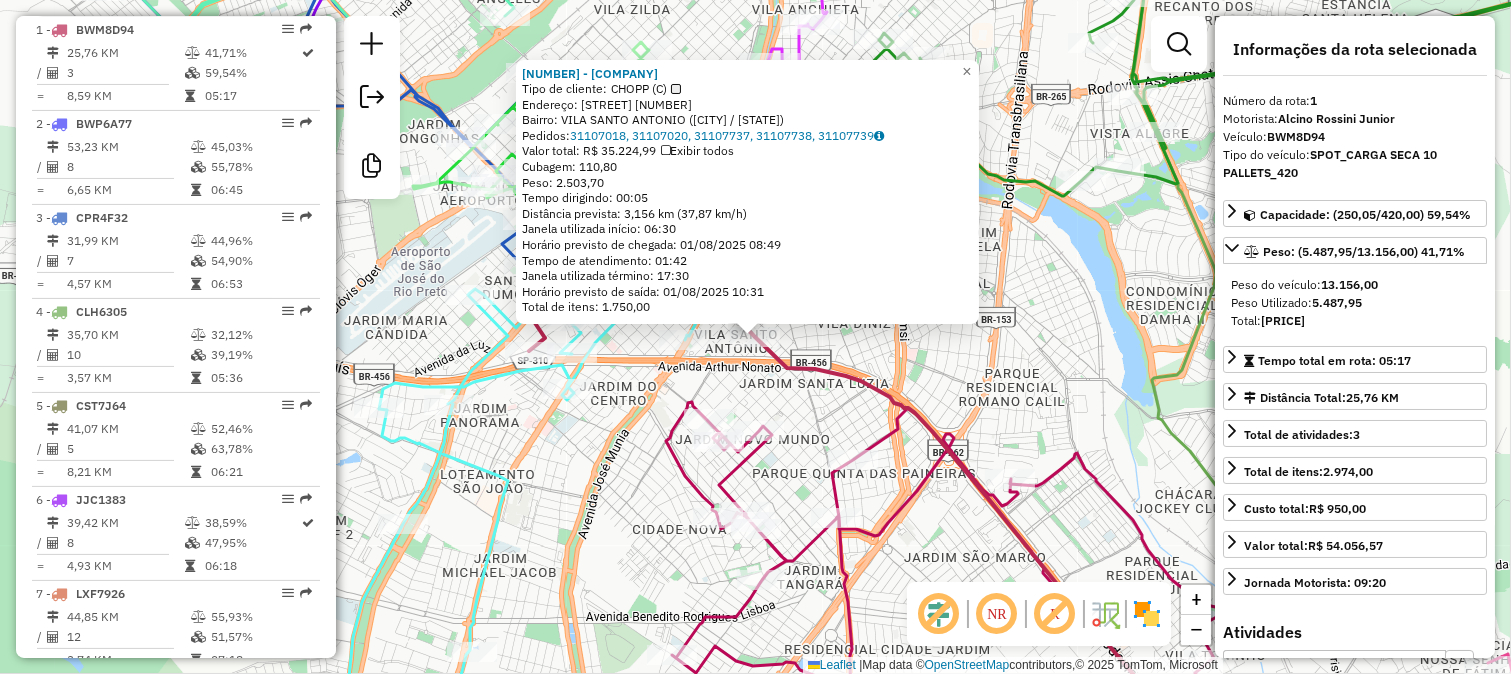 click on "98898 - SEU BAR  Tipo de cliente:   CHOPP (C)   Endereço:  INDEPENDENCIA 4012   Bairro: VILA SANTO ANTONIO (SAO JOSE DO RIO PRETO / SP)   Pedidos:  31107018, 31107020, 31107737, 31107738, 31107739   Valor total: R$ 35.224,99   Exibir todos   Cubagem: 110,80  Peso: 2.503,70  Tempo dirigindo: 00:05   Distância prevista: 3,156 km (37,87 km/h)   Janela utilizada início: 06:30   Horário previsto de chegada: 01/08/2025 08:49   Tempo de atendimento: 01:42   Janela utilizada término: 17:30   Horário previsto de saída: 01/08/2025 10:31   Total de itens: 1.750,00  × Janela de atendimento Grade de atendimento Capacidade Transportadoras Veículos Cliente Pedidos  Rotas Selecione os dias de semana para filtrar as janelas de atendimento  Seg   Ter   Qua   Qui   Sex   Sáb   Dom  Informe o período da janela de atendimento: De: Até:  Filtrar exatamente a janela do cliente  Considerar janela de atendimento padrão  Selecione os dias de semana para filtrar as grades de atendimento  Seg   Ter   Qua   Qui   Sex   Sáb" 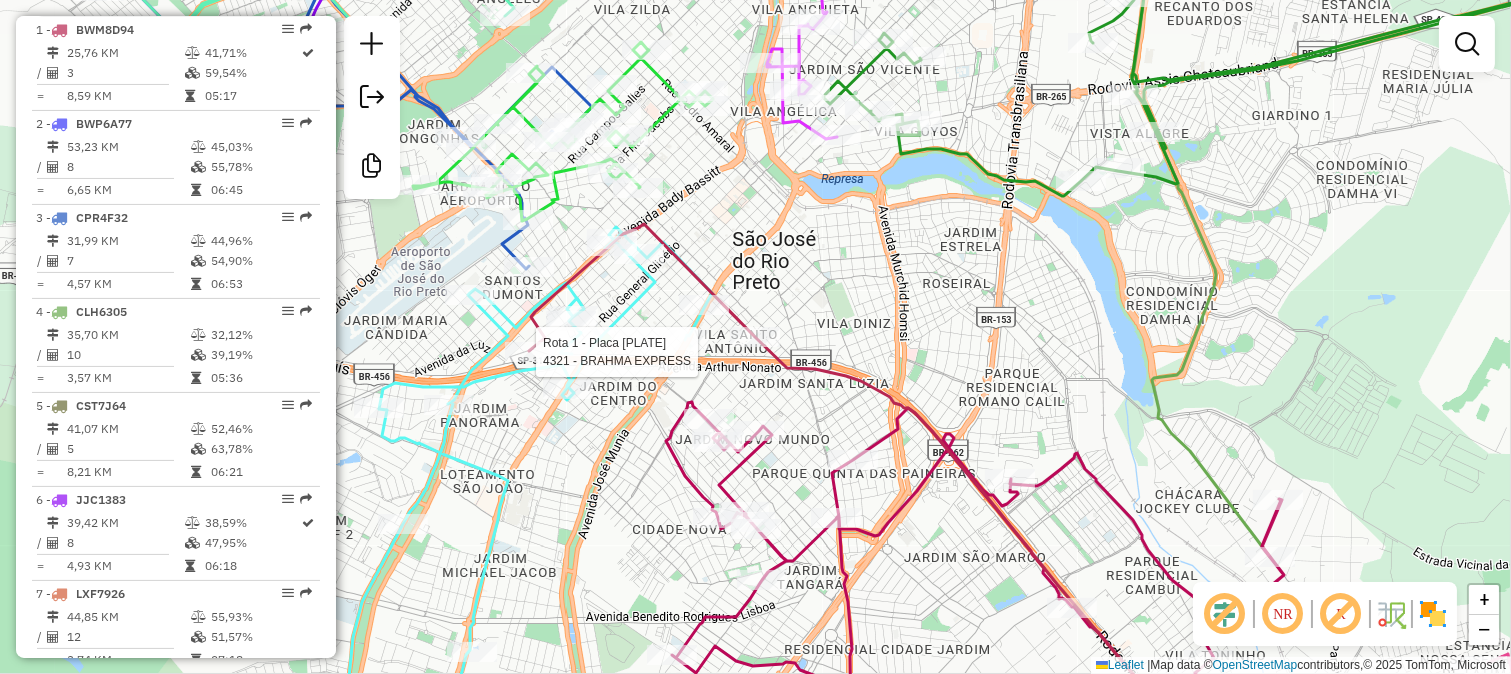 select on "**********" 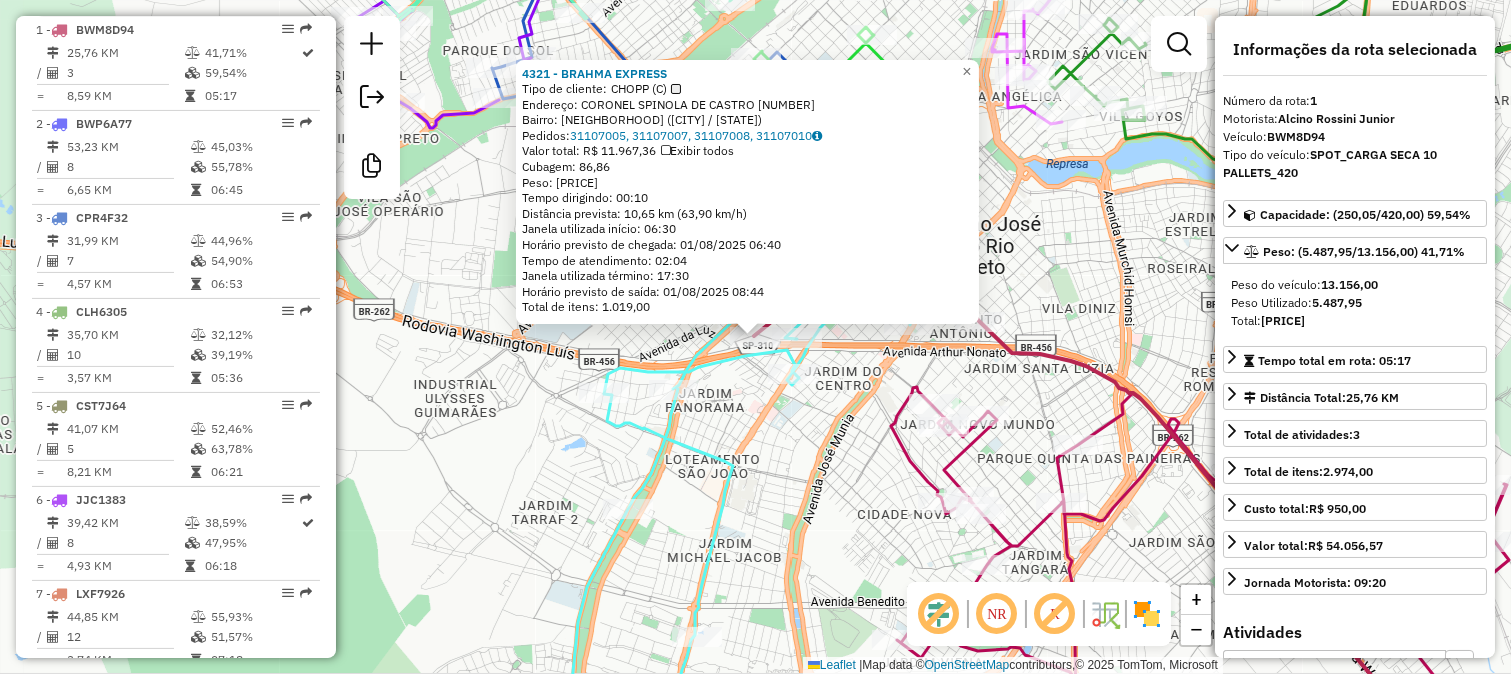 click on "4321 - BRAHMA EXPRESS  Tipo de cliente:   CHOPP (C)   Endereço:  CORONEL SPINOLA DE CASTRO 5165   Bairro: CENTRO (SAO JOSE DO RIO PRETO / SP)   Pedidos:  31107005, 31107007, 31107008, 31107010   Valor total: R$ 11.967,36   Exibir todos   Cubagem: 86,86  Peso: 1.530,01  Tempo dirigindo: 00:10   Distância prevista: 10,65 km (63,90 km/h)   Janela utilizada início: 06:30   Horário previsto de chegada: 01/08/2025 06:40   Tempo de atendimento: 02:04   Janela utilizada término: 17:30   Horário previsto de saída: 01/08/2025 08:44   Total de itens: 1.019,00  × Janela de atendimento Grade de atendimento Capacidade Transportadoras Veículos Cliente Pedidos  Rotas Selecione os dias de semana para filtrar as janelas de atendimento  Seg   Ter   Qua   Qui   Sex   Sáb   Dom  Informe o período da janela de atendimento: De: Até:  Filtrar exatamente a janela do cliente  Considerar janela de atendimento padrão  Selecione os dias de semana para filtrar as grades de atendimento  Seg   Ter   Qua   Qui   Sex   Sáb  De:" 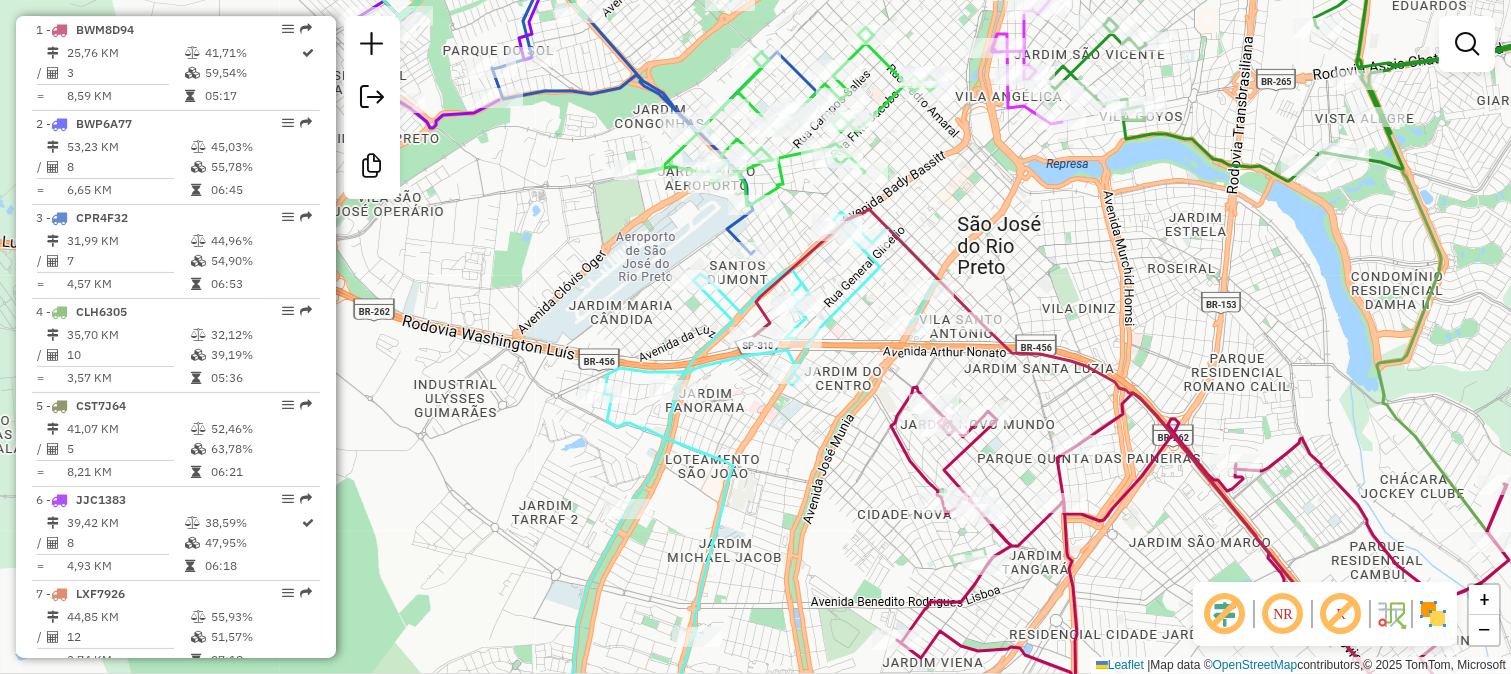 drag, startPoint x: 793, startPoint y: 451, endPoint x: 748, endPoint y: 231, distance: 224.55511 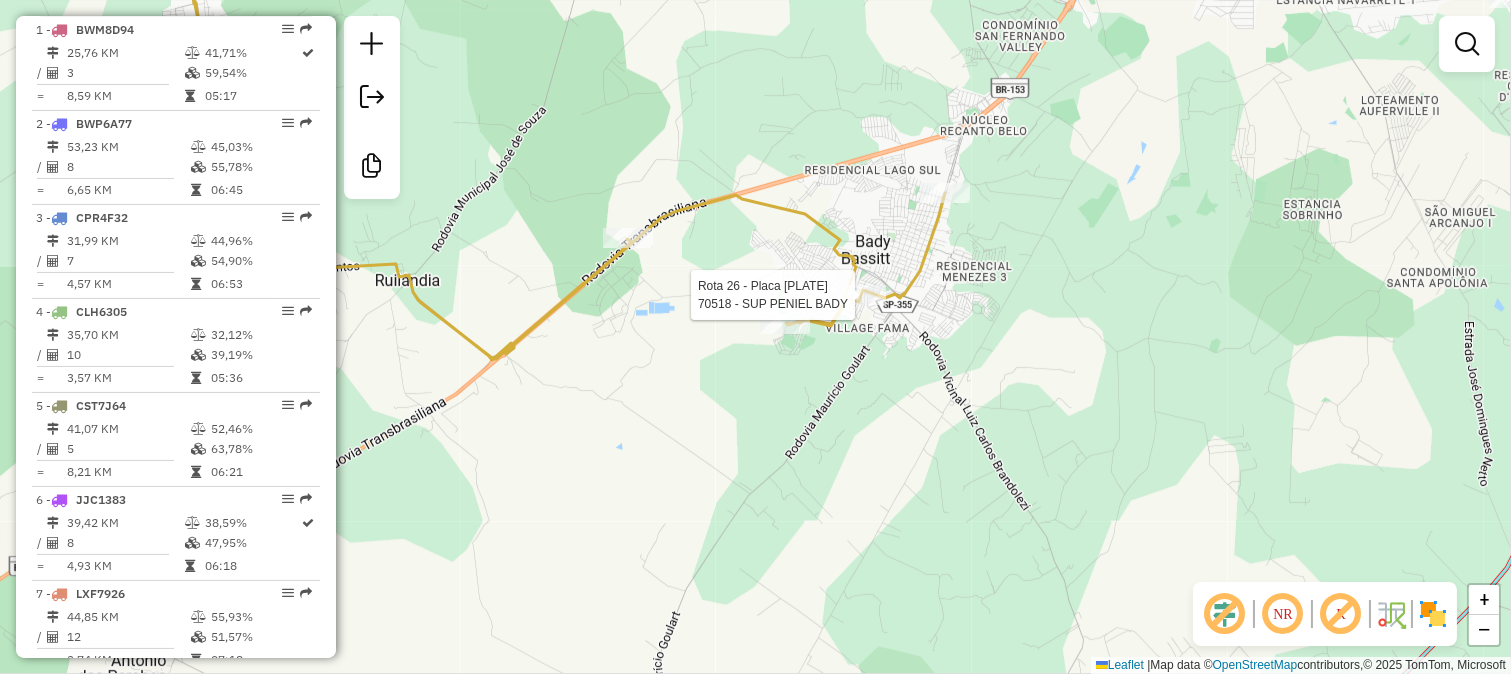 select on "**********" 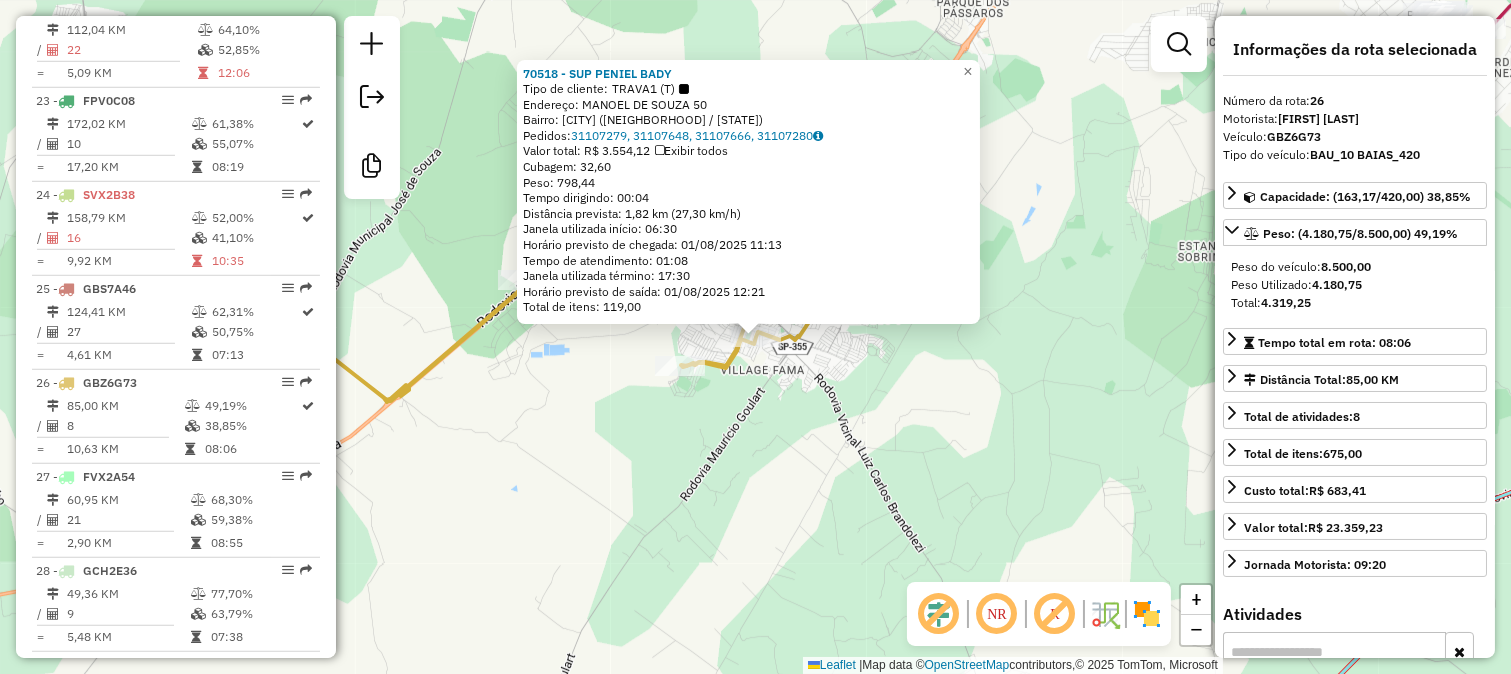 scroll, scrollTop: 3154, scrollLeft: 0, axis: vertical 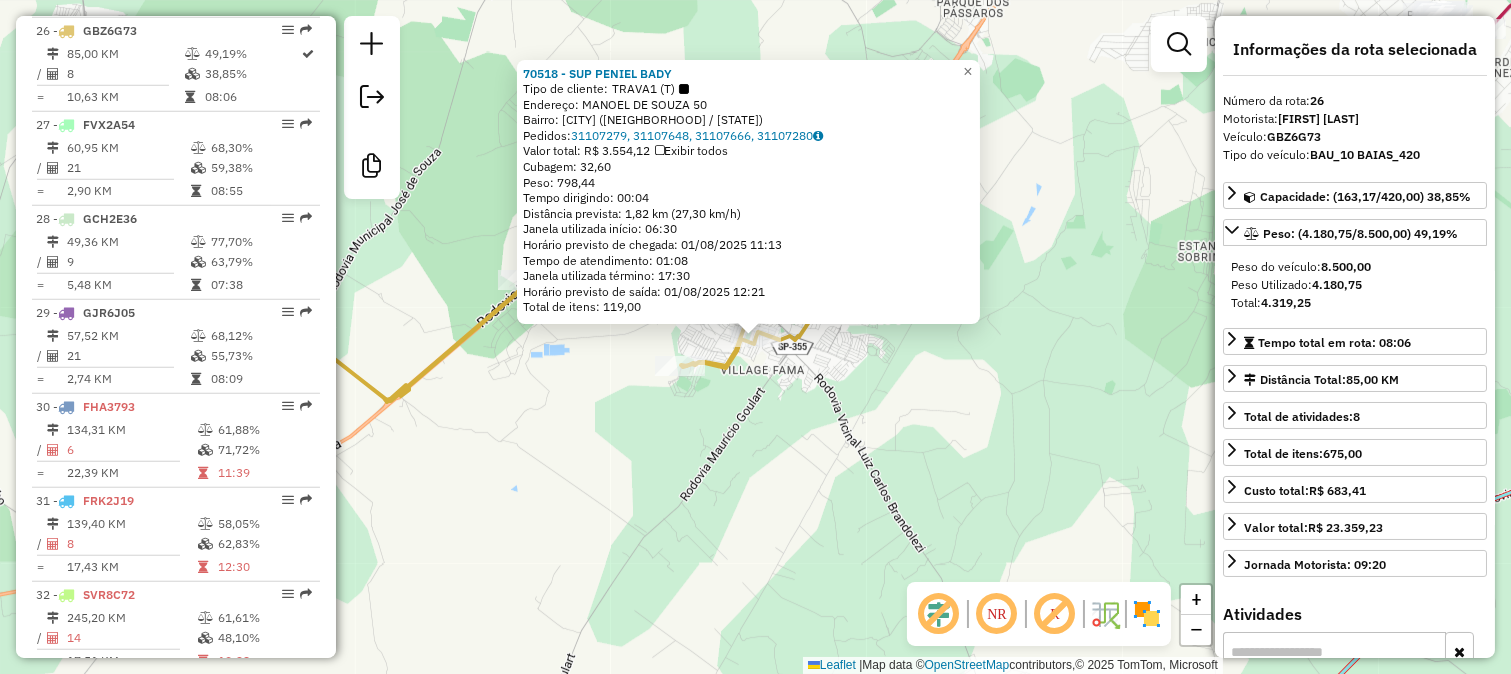 click on "70518 - SUP PENIEL BADY  Tipo de cliente:   TRAVA1 (T)   Endereço:  MANOEL DE SOUZA 50   Bairro: CONJ HAB COLINA SUL (BADY BASSITT / SP)   Pedidos:  31107279, 31107648, 31107666, 31107280   Valor total: R$ 3.554,12   Exibir todos   Cubagem: 32,60  Peso: 798,44  Tempo dirigindo: 00:04   Distância prevista: 1,82 km (27,30 km/h)   Janela utilizada início: 06:30   Horário previsto de chegada: 01/08/2025 11:13   Tempo de atendimento: 01:08   Janela utilizada término: 17:30   Horário previsto de saída: 01/08/2025 12:21   Total de itens: 119,00  × Janela de atendimento Grade de atendimento Capacidade Transportadoras Veículos Cliente Pedidos  Rotas Selecione os dias de semana para filtrar as janelas de atendimento  Seg   Ter   Qua   Qui   Sex   Sáb   Dom  Informe o período da janela de atendimento: De: Até:  Filtrar exatamente a janela do cliente  Considerar janela de atendimento padrão  Selecione os dias de semana para filtrar as grades de atendimento  Seg   Ter   Qua   Qui   Sex   Sáb   Dom   De:  De:" 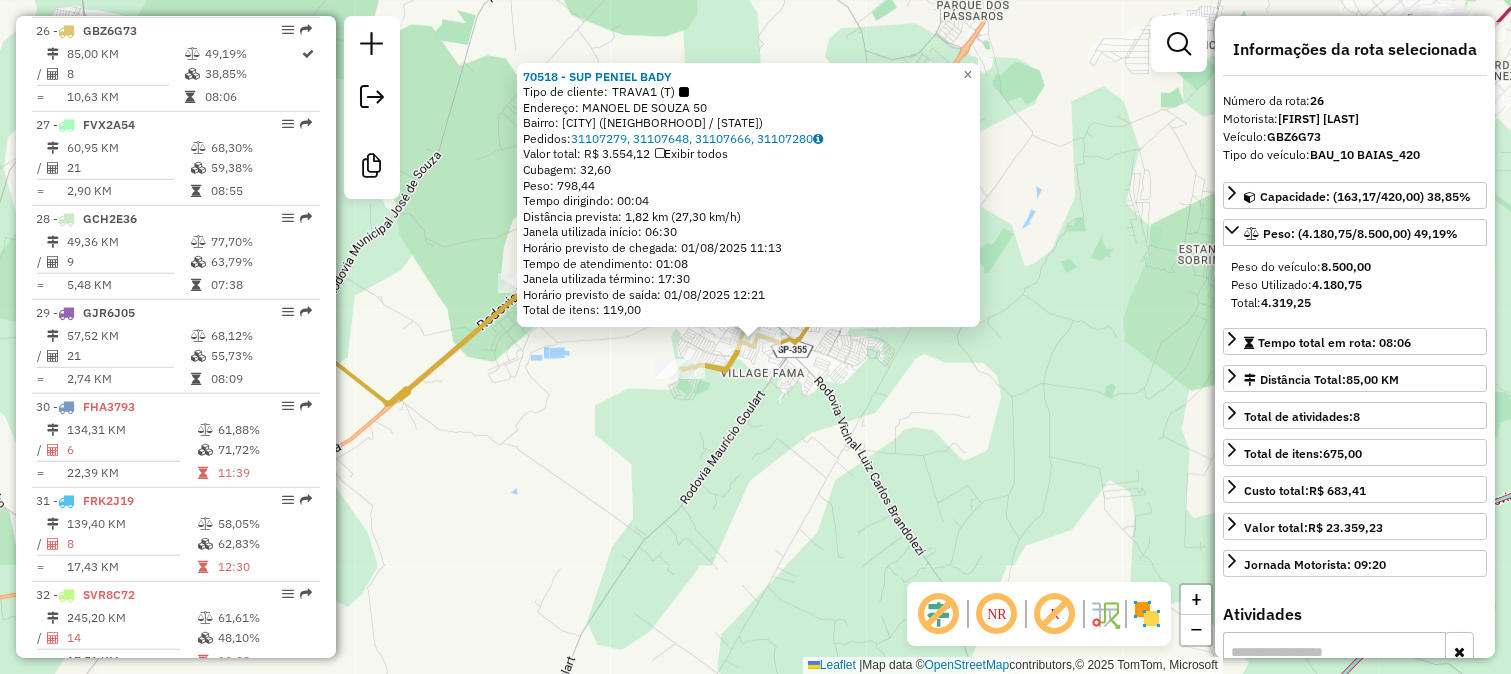 click on "70518 - SUP PENIEL BADY  Tipo de cliente:   TRAVA1 (T)   Endereço:  MANOEL DE SOUZA 50   Bairro: CONJ HAB COLINA SUL (BADY BASSITT / SP)   Pedidos:  31107279, 31107648, 31107666, 31107280   Valor total: R$ 3.554,12   Exibir todos   Cubagem: 32,60  Peso: 798,44  Tempo dirigindo: 00:04   Distância prevista: 1,82 km (27,30 km/h)   Janela utilizada início: 06:30   Horário previsto de chegada: 01/08/2025 11:13   Tempo de atendimento: 01:08   Janela utilizada término: 17:30   Horário previsto de saída: 01/08/2025 12:21   Total de itens: 119,00  × Janela de atendimento Grade de atendimento Capacidade Transportadoras Veículos Cliente Pedidos  Rotas Selecione os dias de semana para filtrar as janelas de atendimento  Seg   Ter   Qua   Qui   Sex   Sáb   Dom  Informe o período da janela de atendimento: De: Até:  Filtrar exatamente a janela do cliente  Considerar janela de atendimento padrão  Selecione os dias de semana para filtrar as grades de atendimento  Seg   Ter   Qua   Qui   Sex   Sáb   Dom   De:  De:" 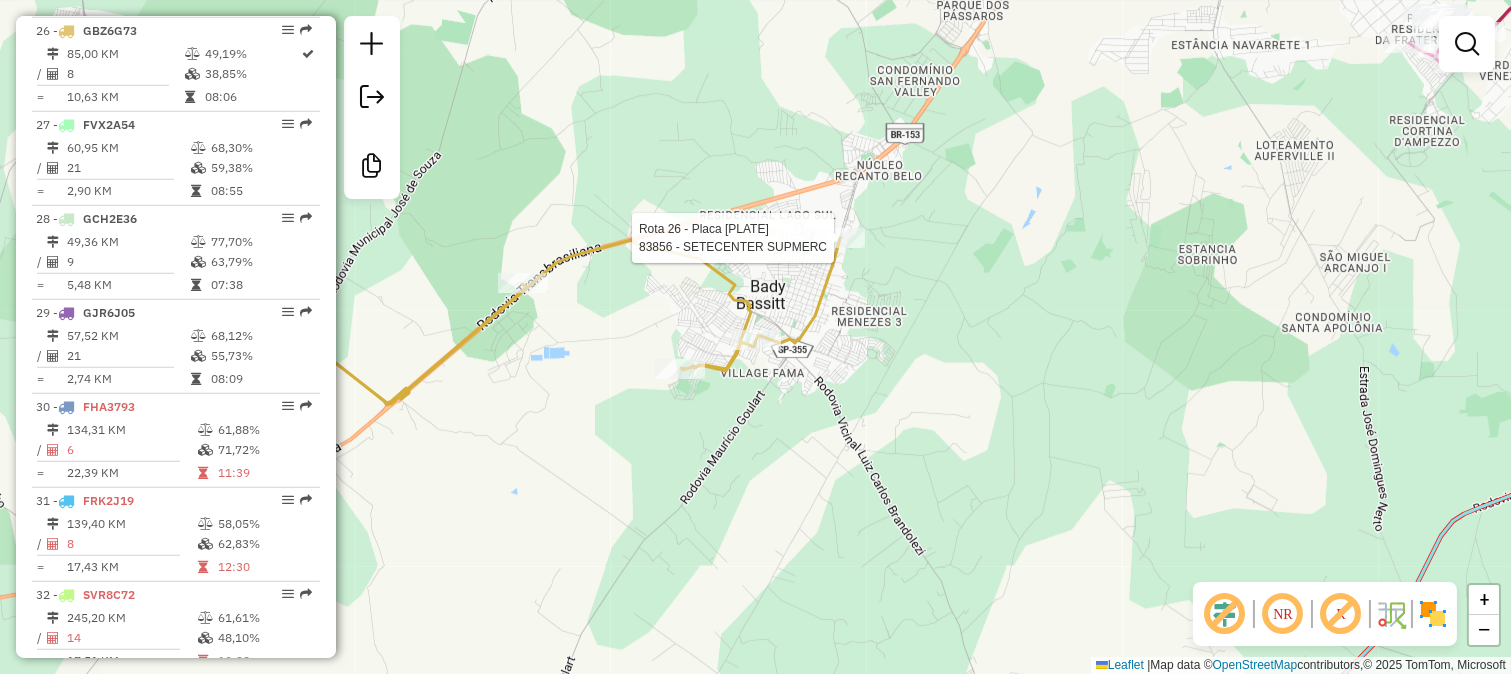select on "**********" 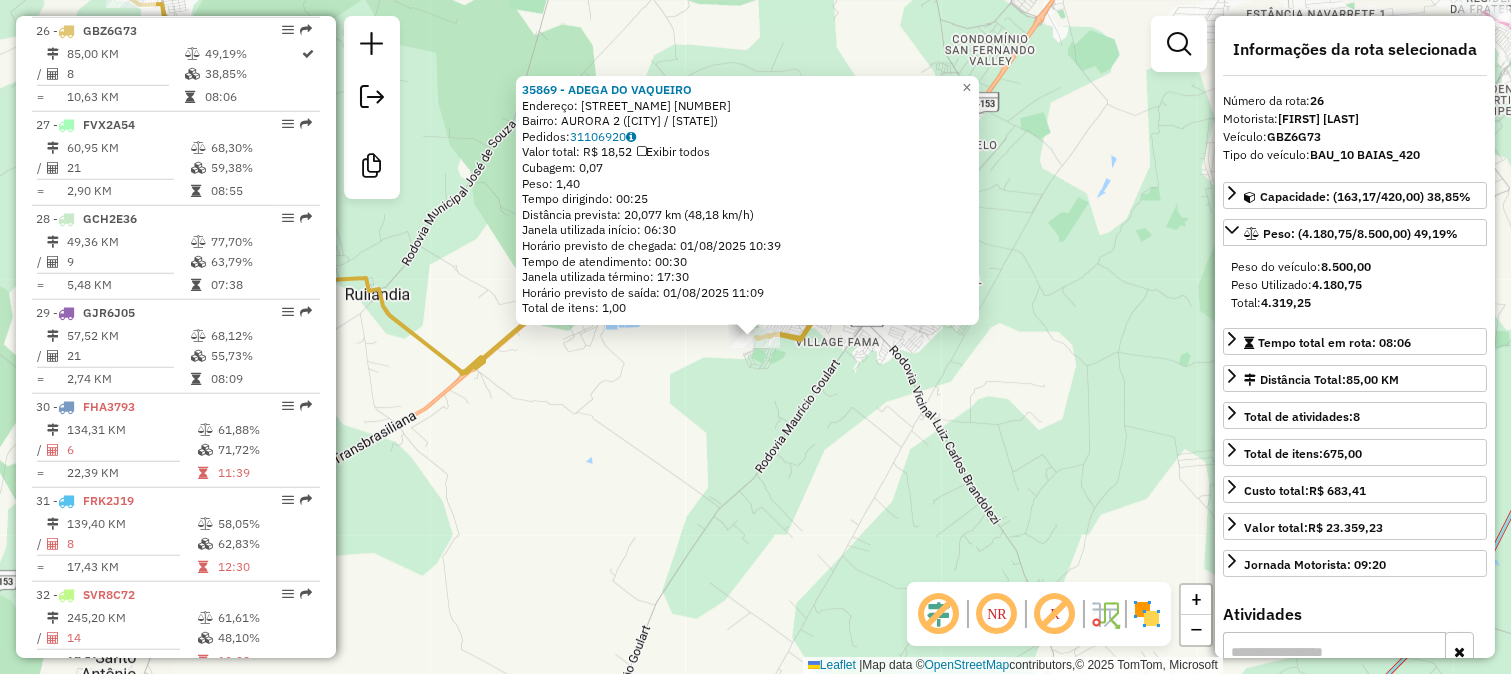 drag, startPoint x: 614, startPoint y: 485, endPoint x: 625, endPoint y: 448, distance: 38.600517 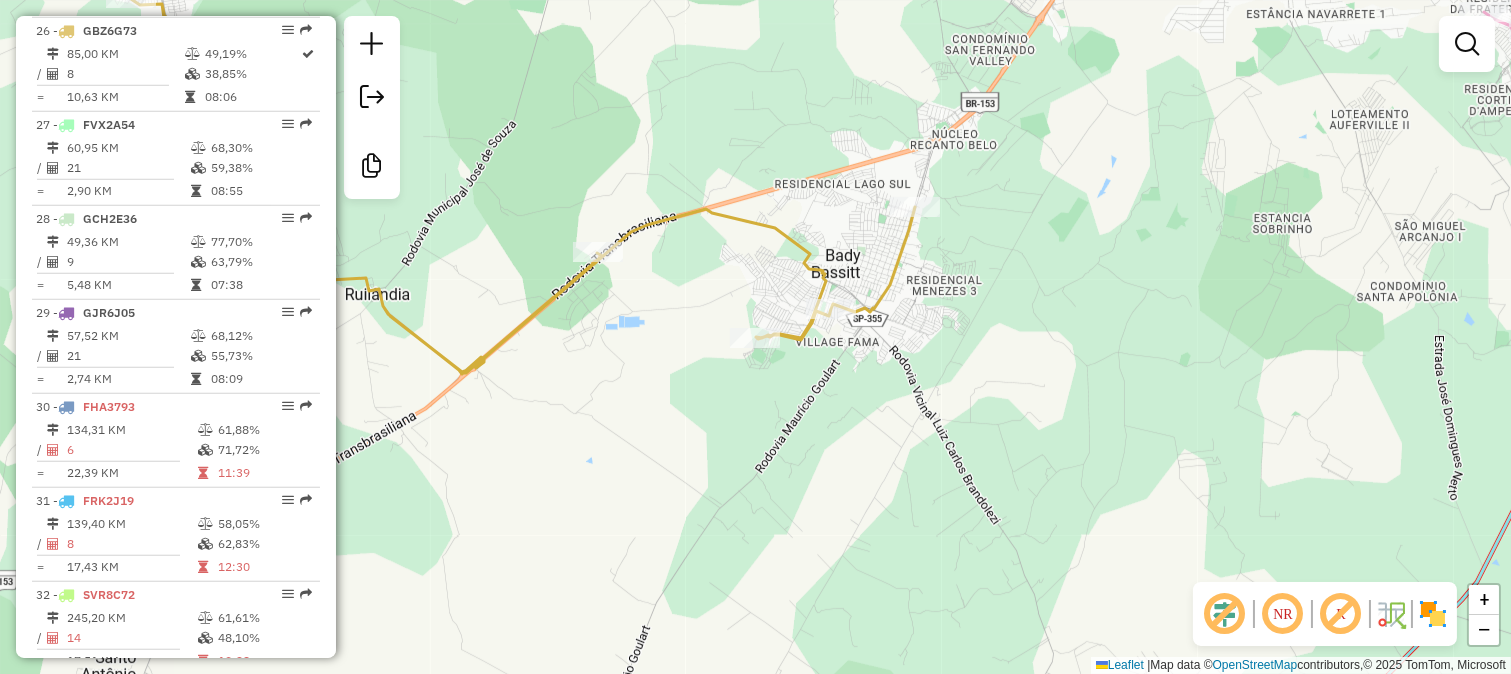 select on "**********" 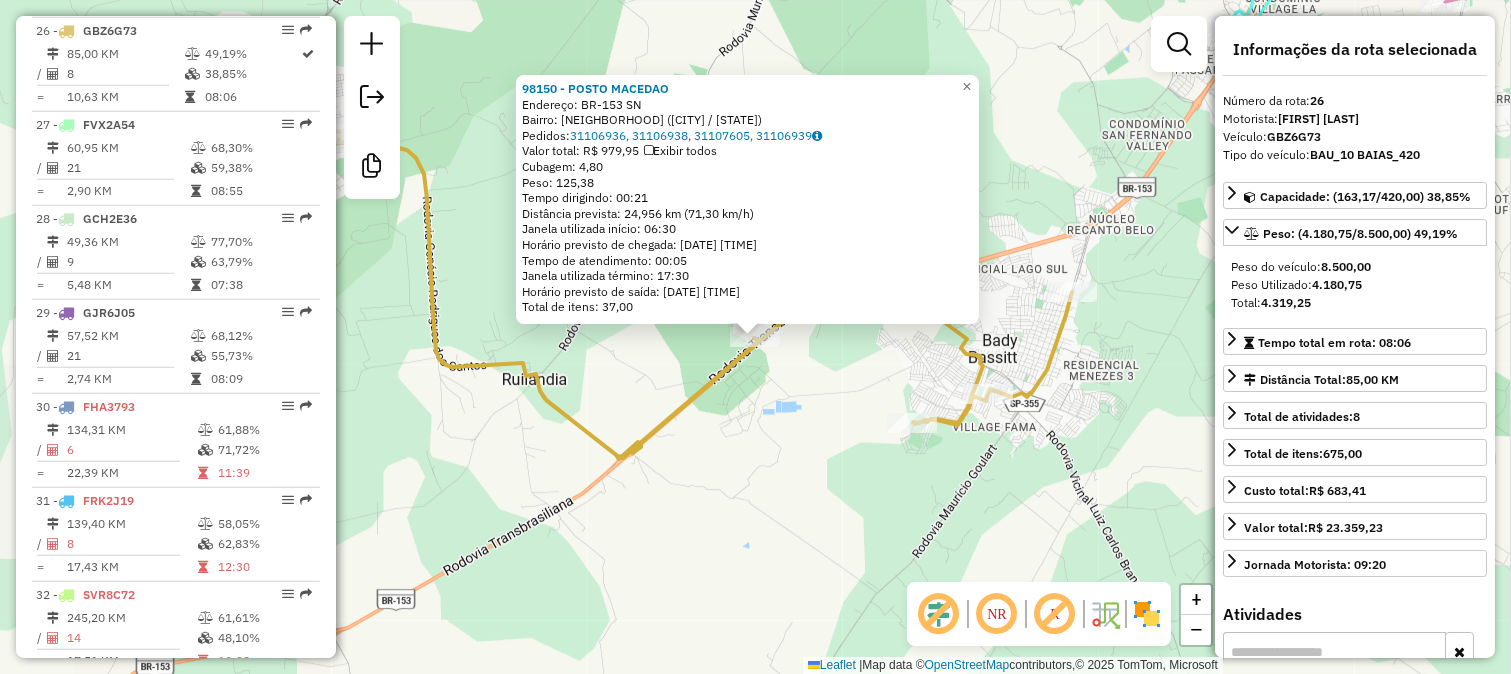 click 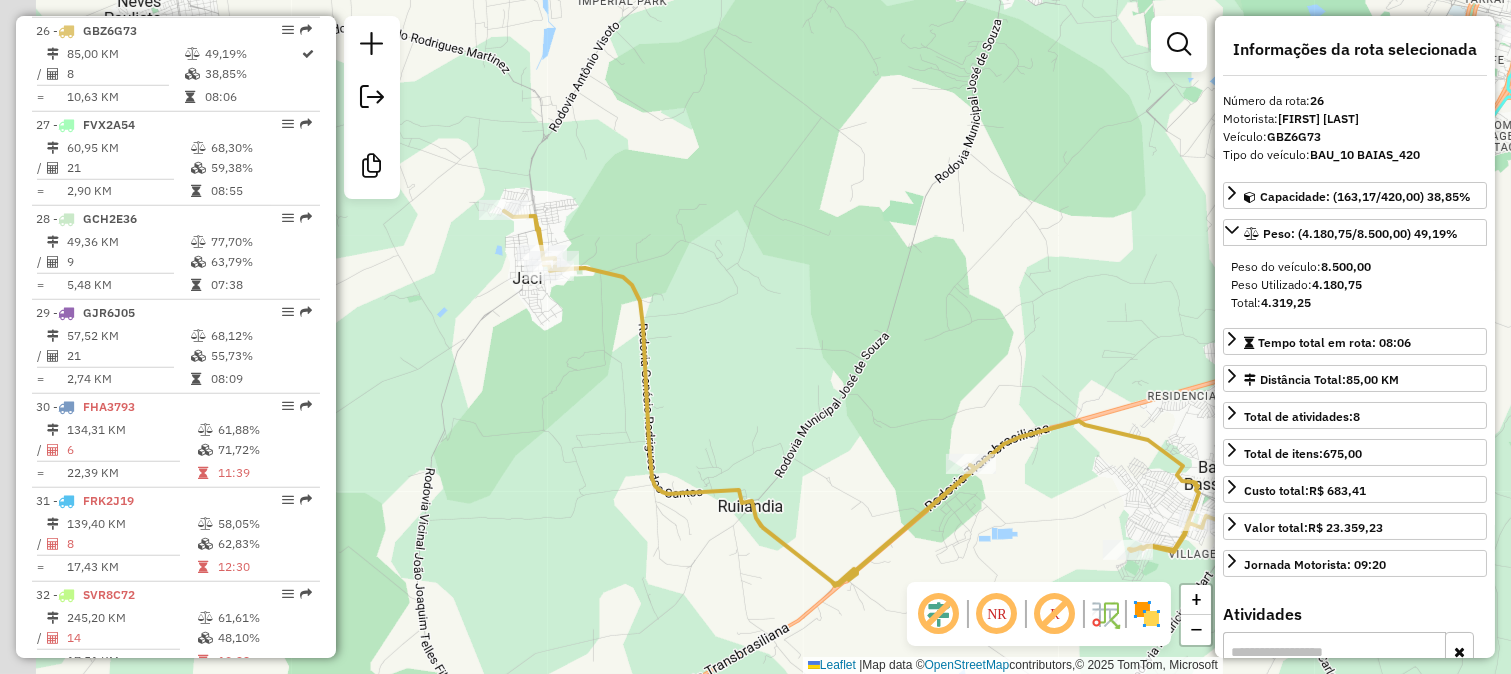 drag, startPoint x: 594, startPoint y: 286, endPoint x: 851, endPoint y: 406, distance: 283.6353 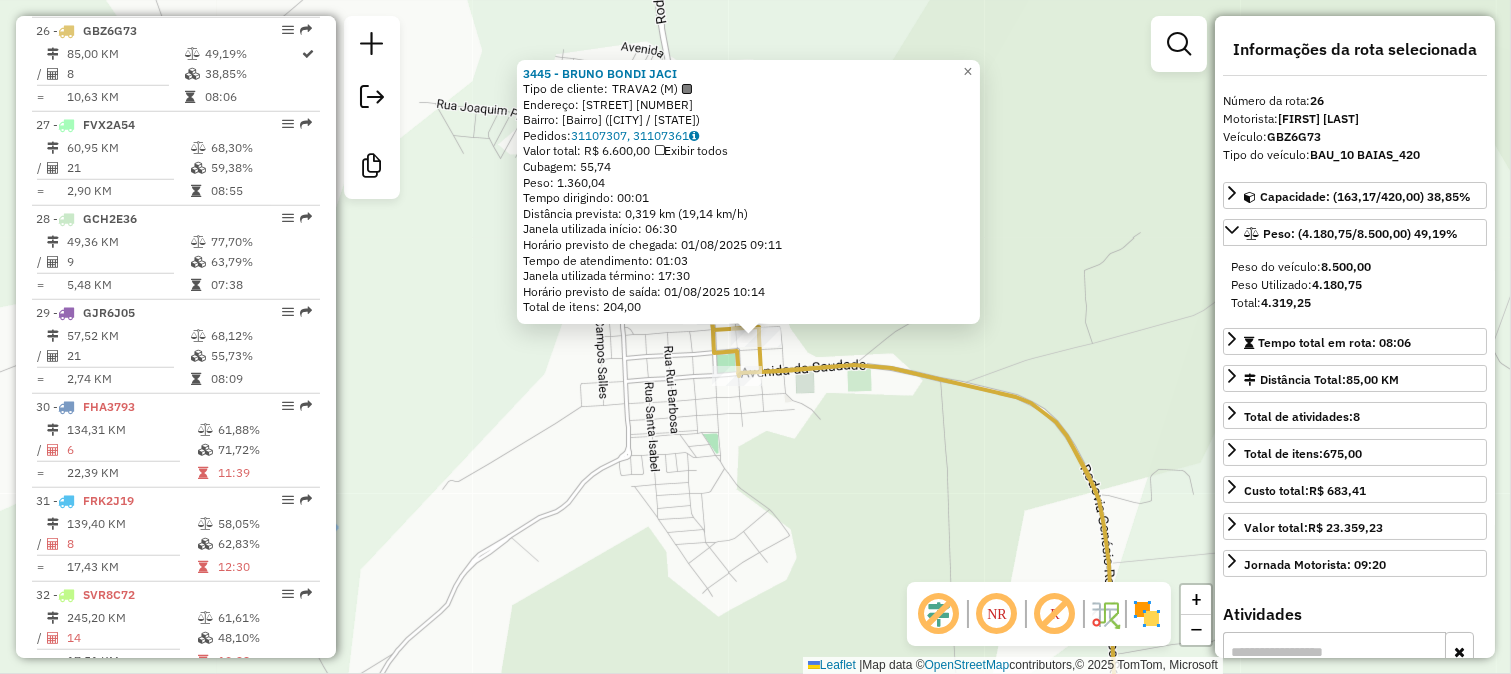 click on "Rota 26 - Placa GBZ6G73  99619 - SERV FESTA JOAO E MA 3445 - BRUNO BONDI JACI  Tipo de cliente:   TRAVA2 (M)   Endereço:  SAO PAULO 738   Bairro: CENTRO (JACI / SP)   Pedidos:  31107307, 31107361   Valor total: R$ 6.600,00   Exibir todos   Cubagem: 55,74  Peso: 1.360,04  Tempo dirigindo: 00:01   Distância prevista: 0,319 km (19,14 km/h)   Janela utilizada início: 06:30   Horário previsto de chegada: 01/08/2025 09:11   Tempo de atendimento: 01:03   Janela utilizada término: 17:30   Horário previsto de saída: 01/08/2025 10:14   Total de itens: 204,00  × Janela de atendimento Grade de atendimento Capacidade Transportadoras Veículos Cliente Pedidos  Rotas Selecione os dias de semana para filtrar as janelas de atendimento  Seg   Ter   Qua   Qui   Sex   Sáb   Dom  Informe o período da janela de atendimento: De: Até:  Filtrar exatamente a janela do cliente  Considerar janela de atendimento padrão  Selecione os dias de semana para filtrar as grades de atendimento  Seg   Ter   Qua   Qui   Sex   Sáb  De:" 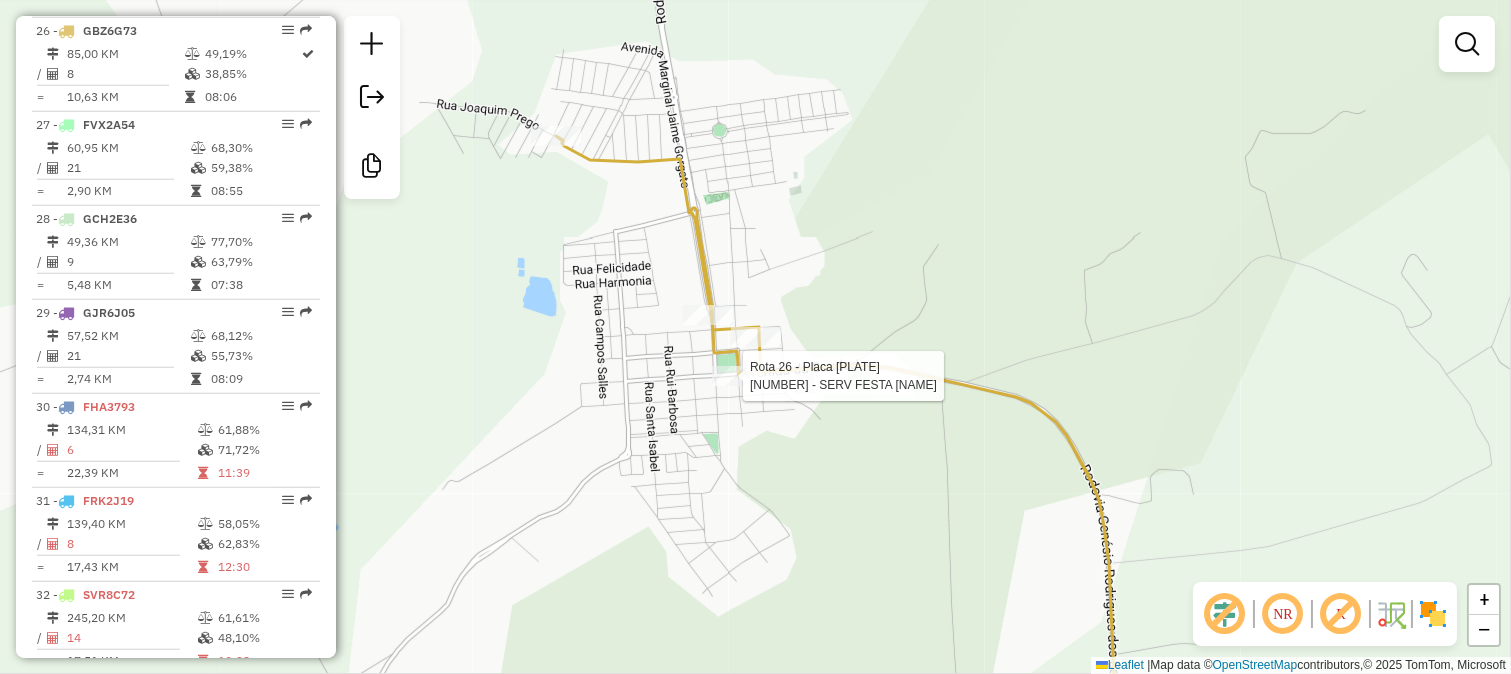 select on "**********" 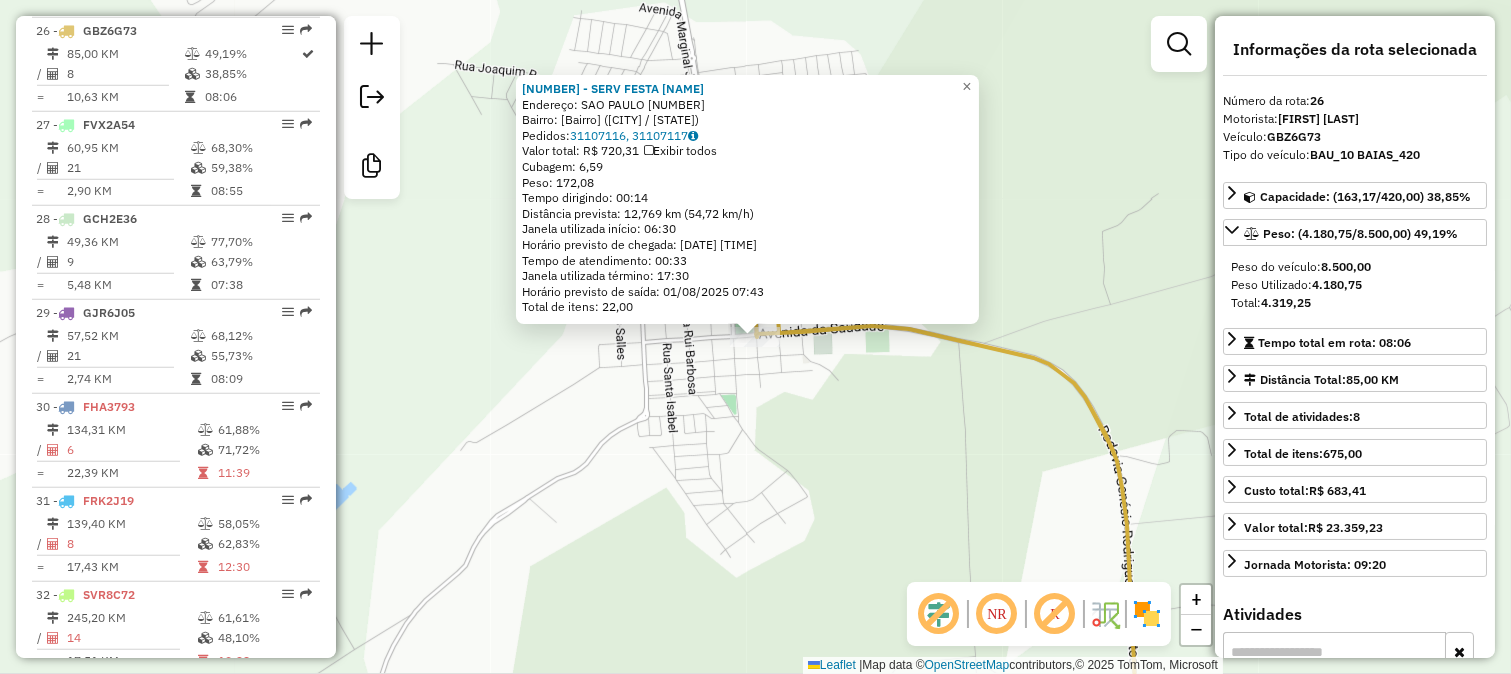 click on "99619 - SERV FESTA JOAO E MA  Endereço:  SAO PAULO 236   Bairro: CENTRO (JACI / SP)   Pedidos:  31107116, 31107117   Valor total: R$ 720,31   Exibir todos   Cubagem: 6,59  Peso: 172,08  Tempo dirigindo: 00:14   Distância prevista: 12,769 km (54,72 km/h)   Janela utilizada início: 06:30   Horário previsto de chegada: 01/08/2025 07:10   Tempo de atendimento: 00:33   Janela utilizada término: 17:30   Horário previsto de saída: 01/08/2025 07:43   Total de itens: 22,00  × Janela de atendimento Grade de atendimento Capacidade Transportadoras Veículos Cliente Pedidos  Rotas Selecione os dias de semana para filtrar as janelas de atendimento  Seg   Ter   Qua   Qui   Sex   Sáb   Dom  Informe o período da janela de atendimento: De: Até:  Filtrar exatamente a janela do cliente  Considerar janela de atendimento padrão  Selecione os dias de semana para filtrar as grades de atendimento  Seg   Ter   Qua   Qui   Sex   Sáb   Dom   Considerar clientes sem dia de atendimento cadastrado  Peso mínimo:   De:   Até:" 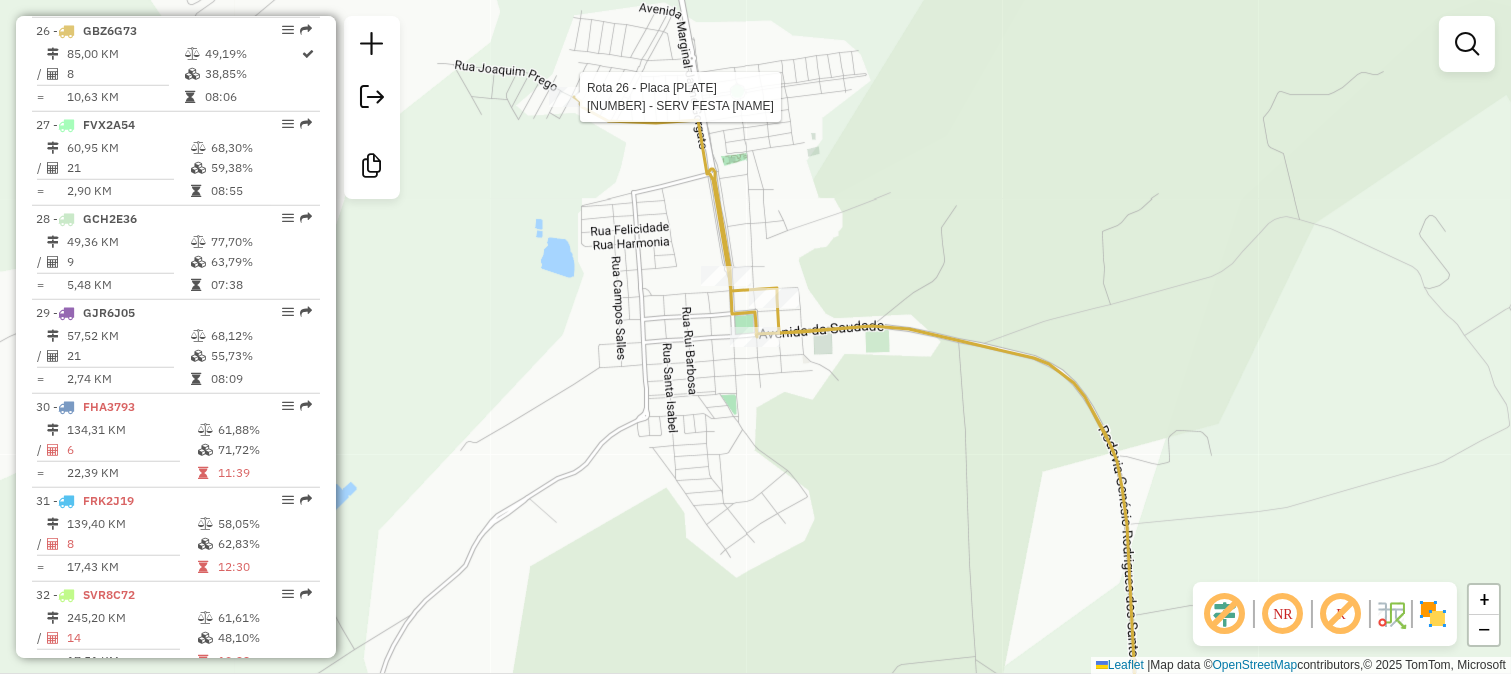 select on "**********" 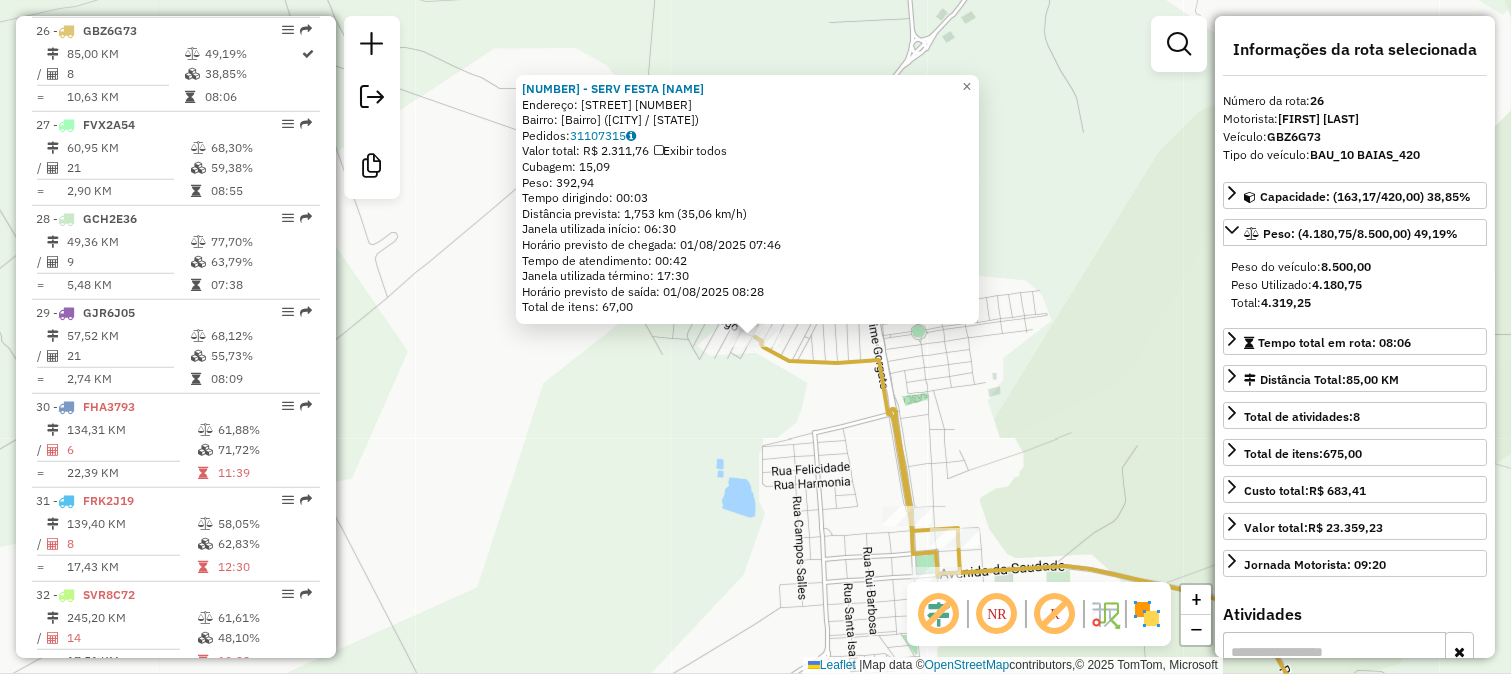 click on "33135 - SERV FESTA YPE  Endereço:  JOSE PAULO BORGES 10   Bairro: IPE (JACI / SP)   Pedidos:  31107315   Valor total: R$ 2.311,76   Exibir todos   Cubagem: 15,09  Peso: 392,94  Tempo dirigindo: 00:03   Distância prevista: 1,753 km (35,06 km/h)   Janela utilizada início: 06:30   Horário previsto de chegada: 01/08/2025 07:46   Tempo de atendimento: 00:42   Janela utilizada término: 17:30   Horário previsto de saída: 01/08/2025 08:28   Total de itens: 67,00  × Janela de atendimento Grade de atendimento Capacidade Transportadoras Veículos Cliente Pedidos  Rotas Selecione os dias de semana para filtrar as janelas de atendimento  Seg   Ter   Qua   Qui   Sex   Sáb   Dom  Informe o período da janela de atendimento: De: Até:  Filtrar exatamente a janela do cliente  Considerar janela de atendimento padrão  Selecione os dias de semana para filtrar as grades de atendimento  Seg   Ter   Qua   Qui   Sex   Sáb   Dom   Considerar clientes sem dia de atendimento cadastrado  Peso mínimo:   Peso máximo:   De:  +" 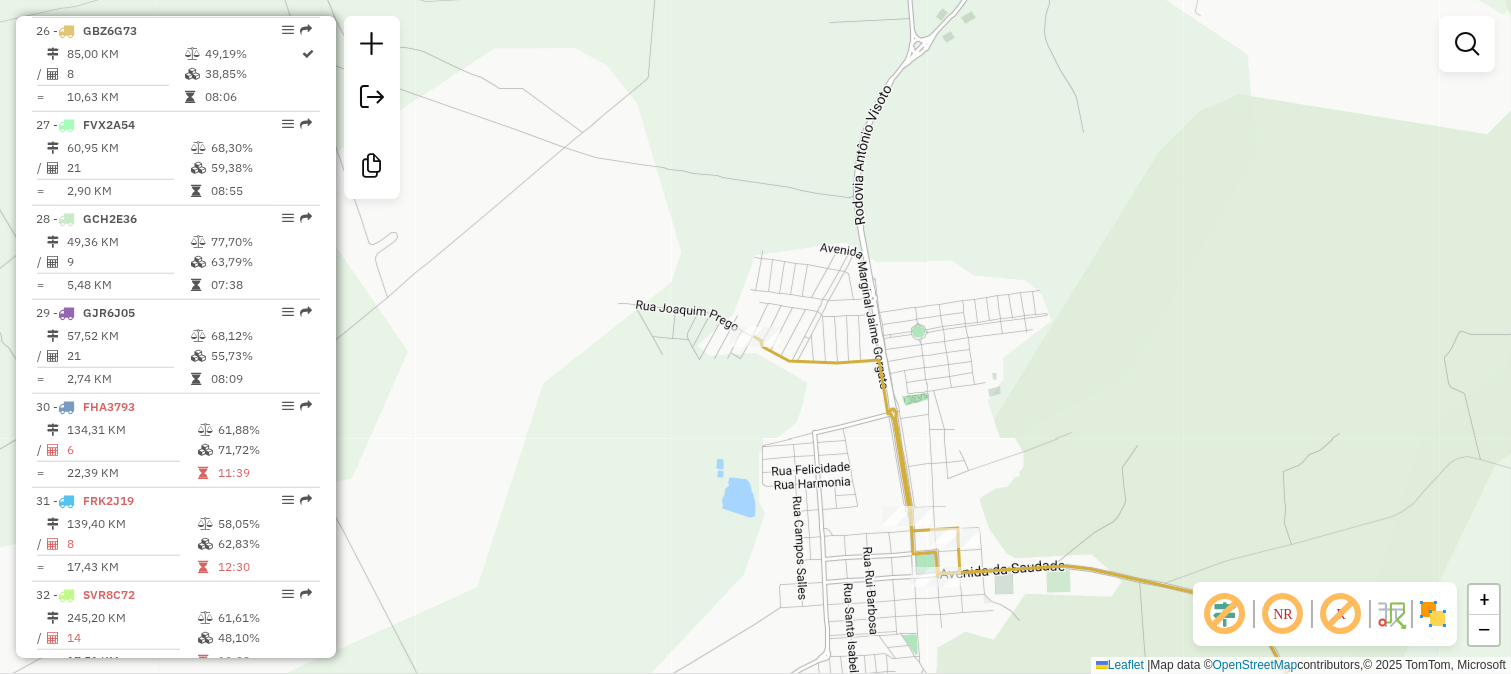 drag, startPoint x: 771, startPoint y: 425, endPoint x: 618, endPoint y: 336, distance: 177.00282 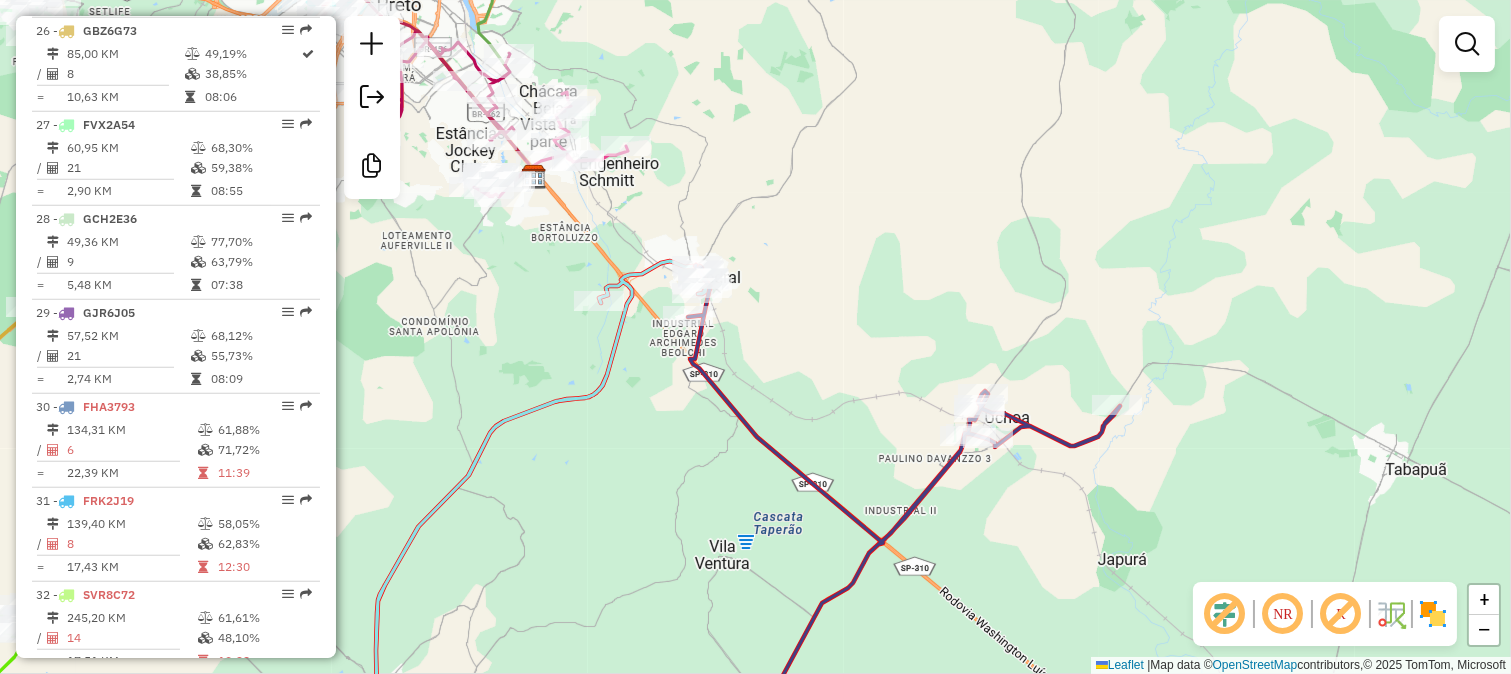 click 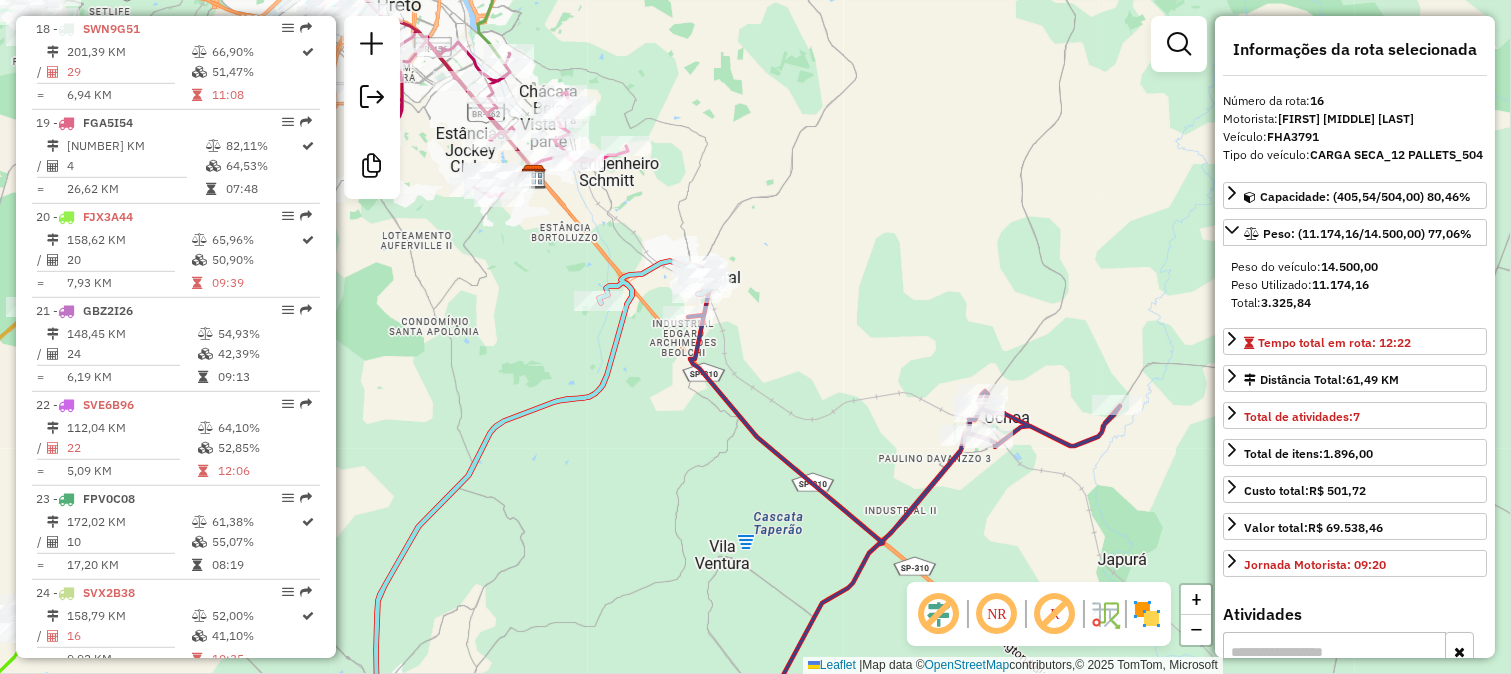 scroll, scrollTop: 2215, scrollLeft: 0, axis: vertical 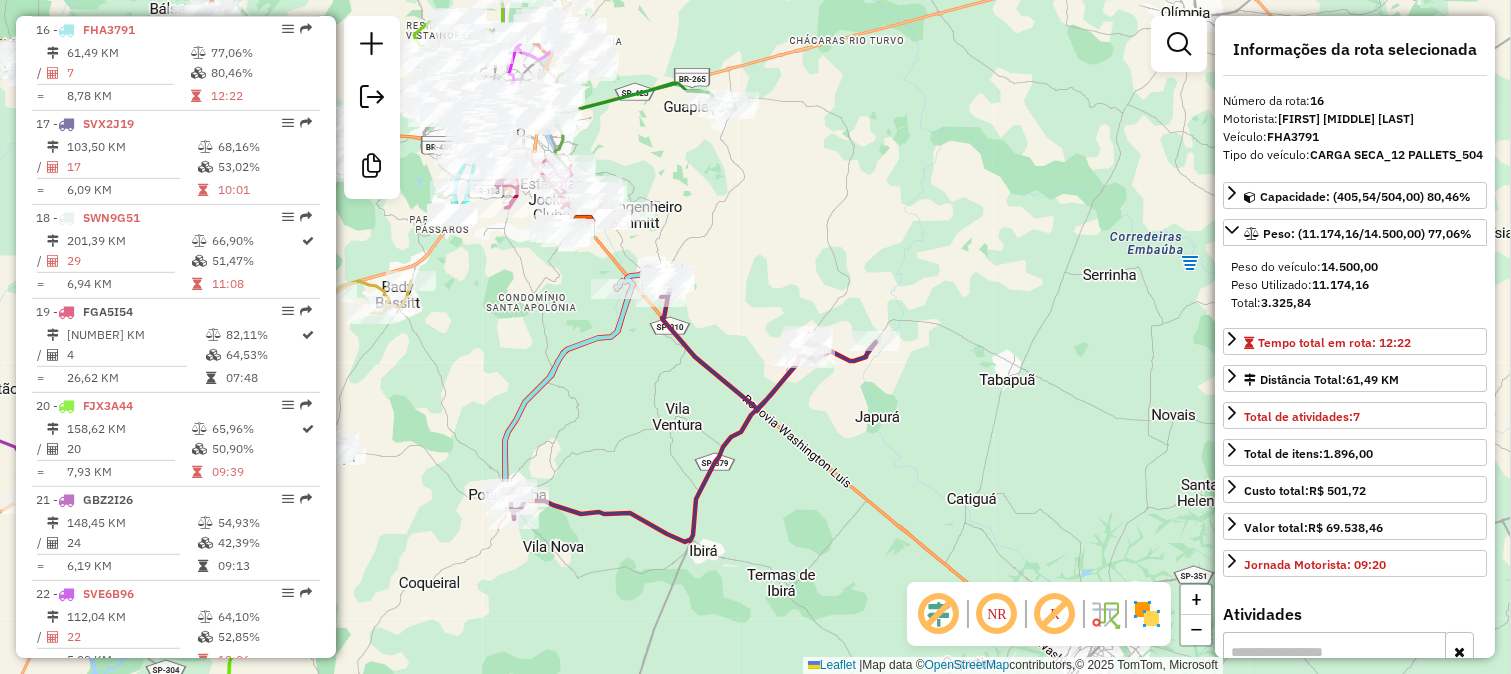 click on "Janela de atendimento Grade de atendimento Capacidade Transportadoras Veículos Cliente Pedidos  Rotas Selecione os dias de semana para filtrar as janelas de atendimento  Seg   Ter   Qua   Qui   Sex   Sáb   Dom  Informe o período da janela de atendimento: De: Até:  Filtrar exatamente a janela do cliente  Considerar janela de atendimento padrão  Selecione os dias de semana para filtrar as grades de atendimento  Seg   Ter   Qua   Qui   Sex   Sáb   Dom   Considerar clientes sem dia de atendimento cadastrado  Clientes fora do dia de atendimento selecionado Filtrar as atividades entre os valores definidos abaixo:  Peso mínimo:   Peso máximo:   Cubagem mínima:   Cubagem máxima:   De:   Até:  Filtrar as atividades entre o tempo de atendimento definido abaixo:  De:   Até:   Considerar capacidade total dos clientes não roteirizados Transportadora: Selecione um ou mais itens Tipo de veículo: Selecione um ou mais itens Veículo: Selecione um ou mais itens Motorista: Selecione um ou mais itens Nome: Rótulo:" 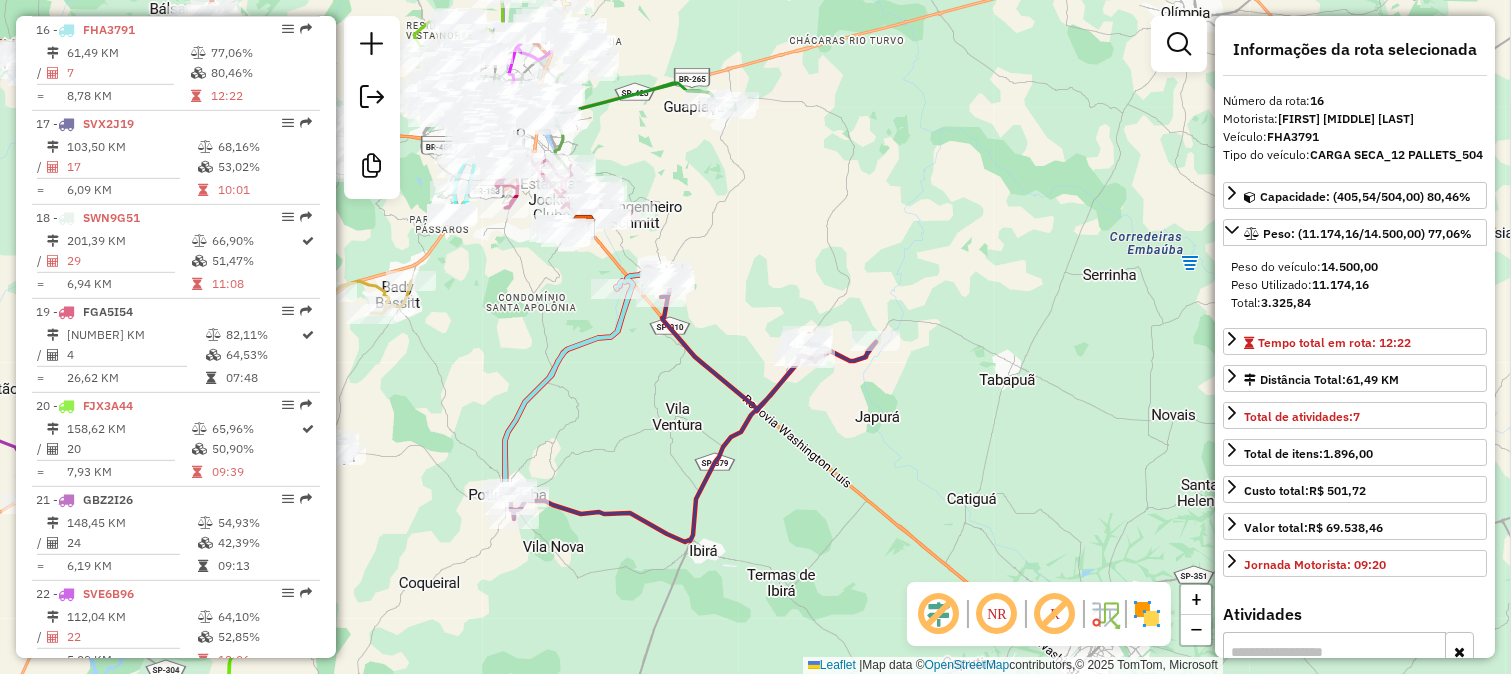 click 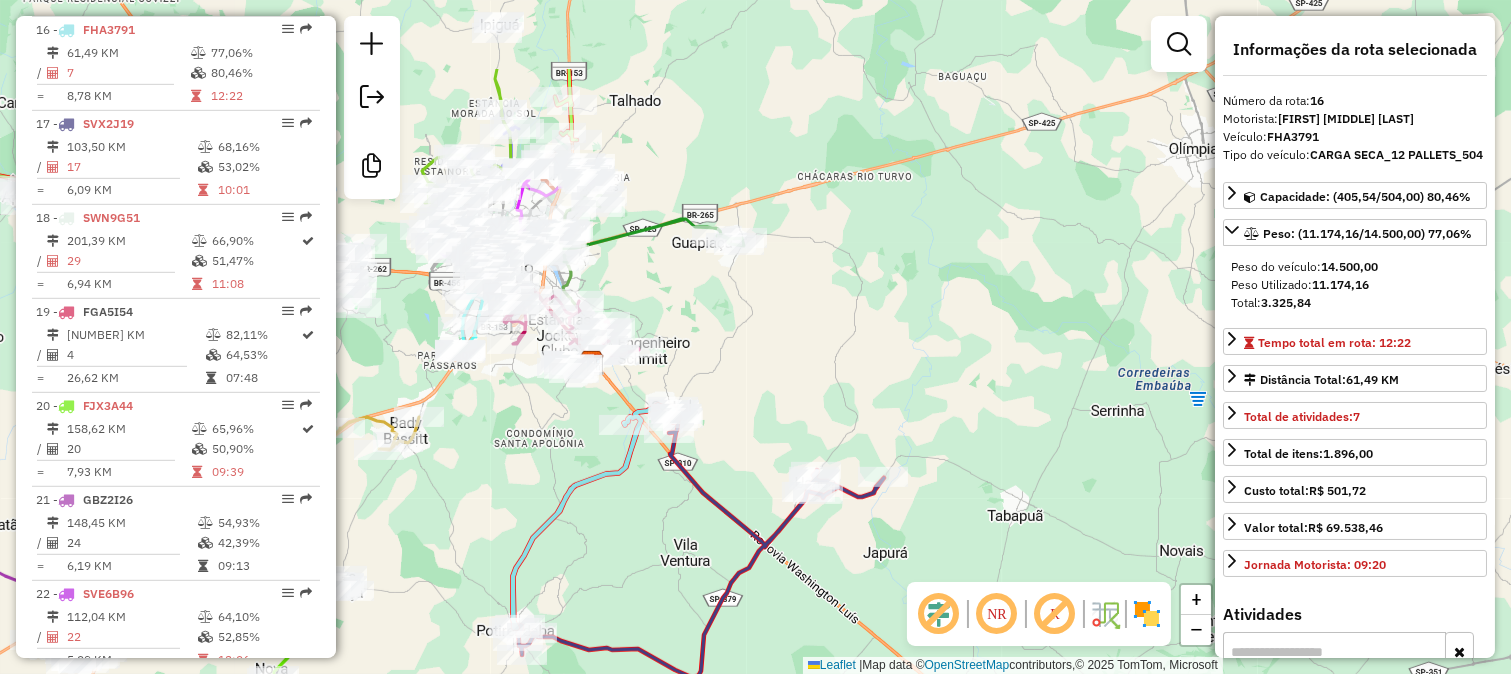 drag, startPoint x: 561, startPoint y: 442, endPoint x: 582, endPoint y: 477, distance: 40.81666 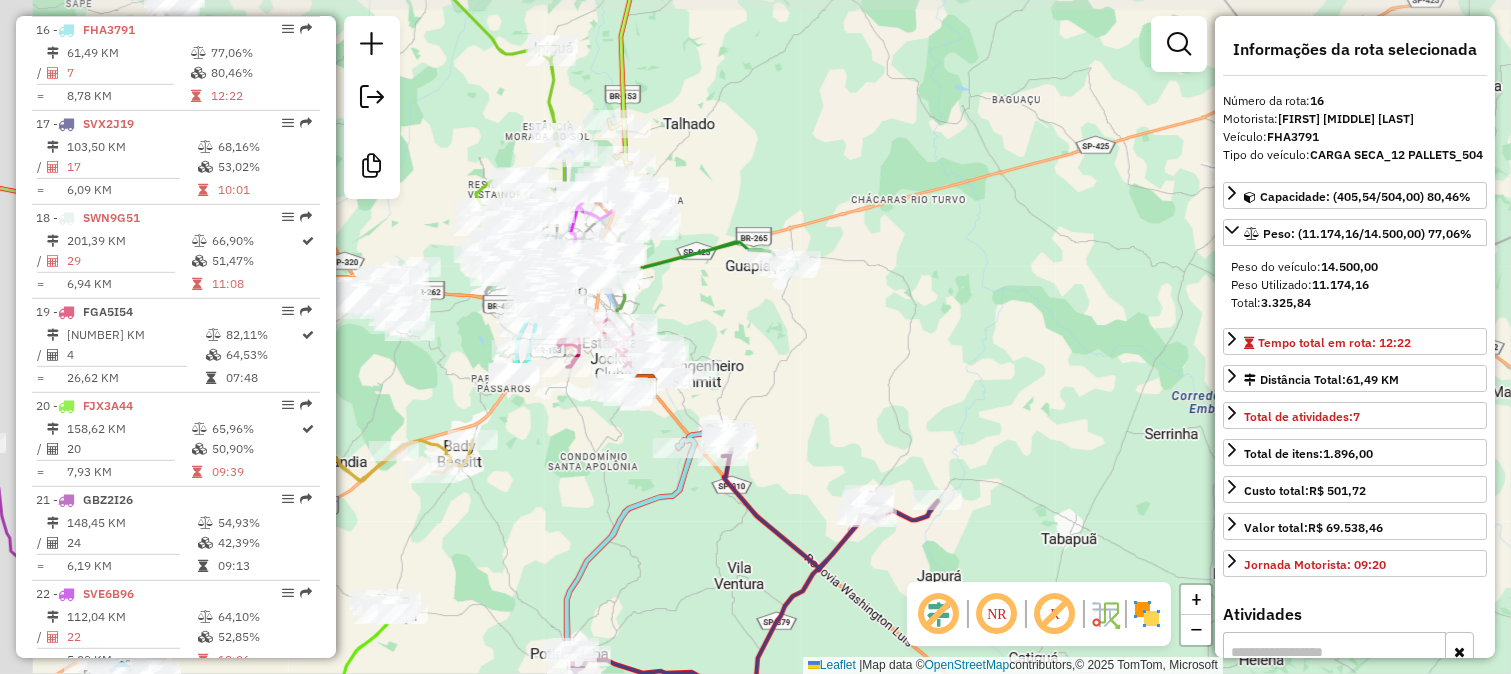 drag, startPoint x: 582, startPoint y: 477, endPoint x: 768, endPoint y: 390, distance: 205.34119 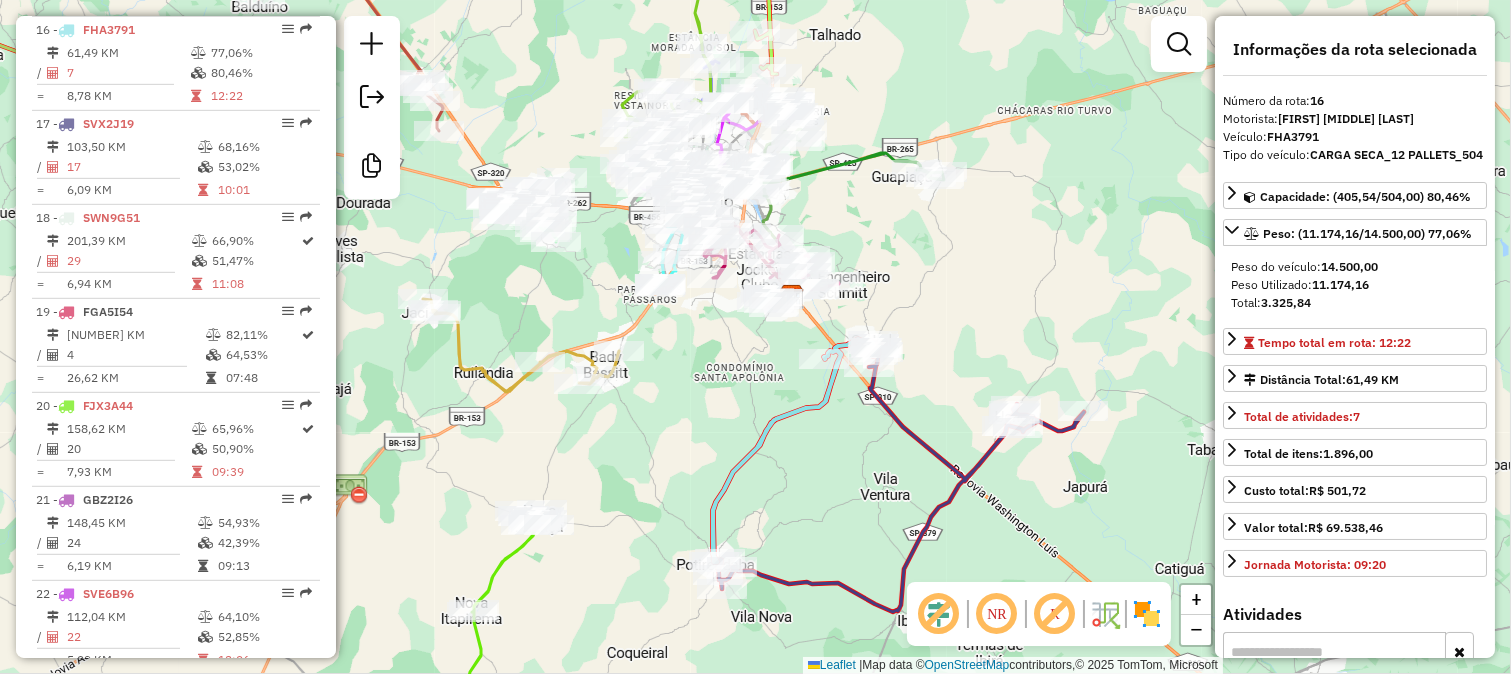drag, startPoint x: 567, startPoint y: 598, endPoint x: 714, endPoint y: 338, distance: 298.67877 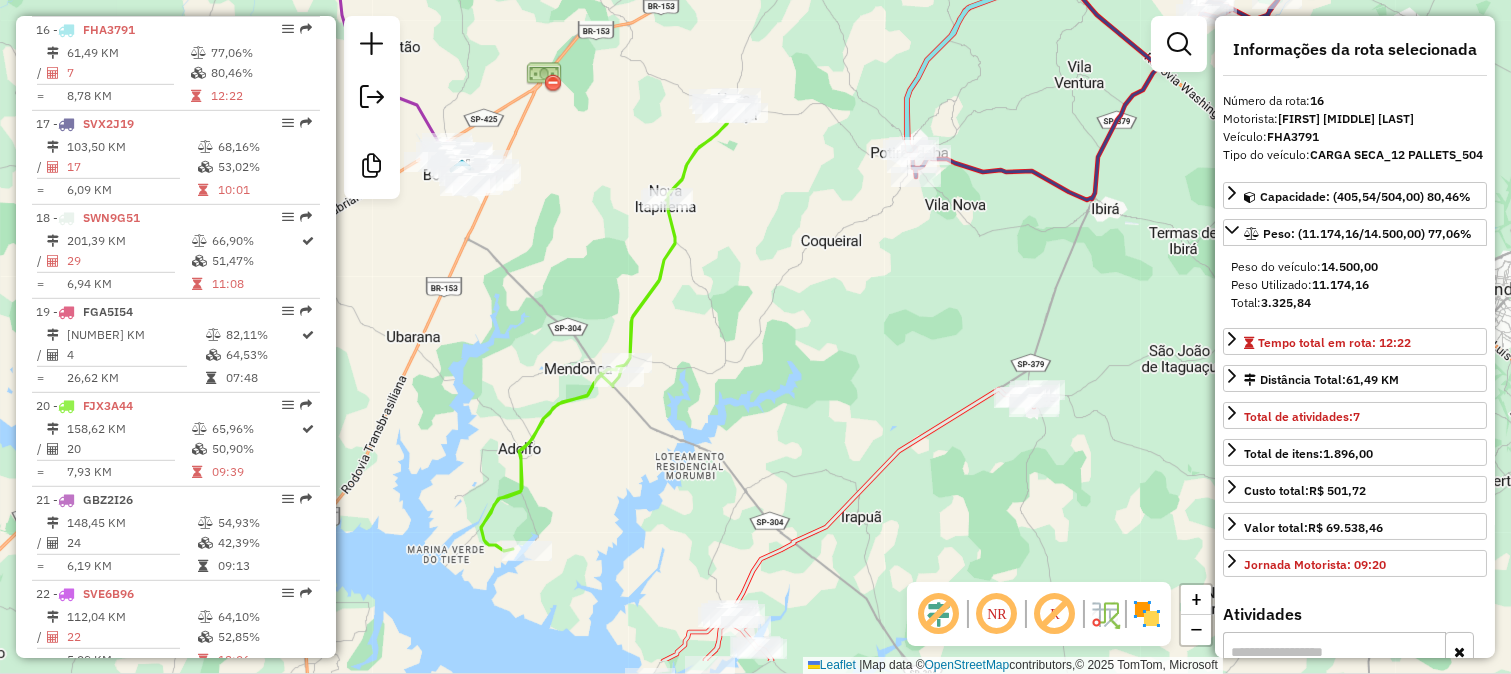 drag, startPoint x: 687, startPoint y: 458, endPoint x: 728, endPoint y: 295, distance: 168.07736 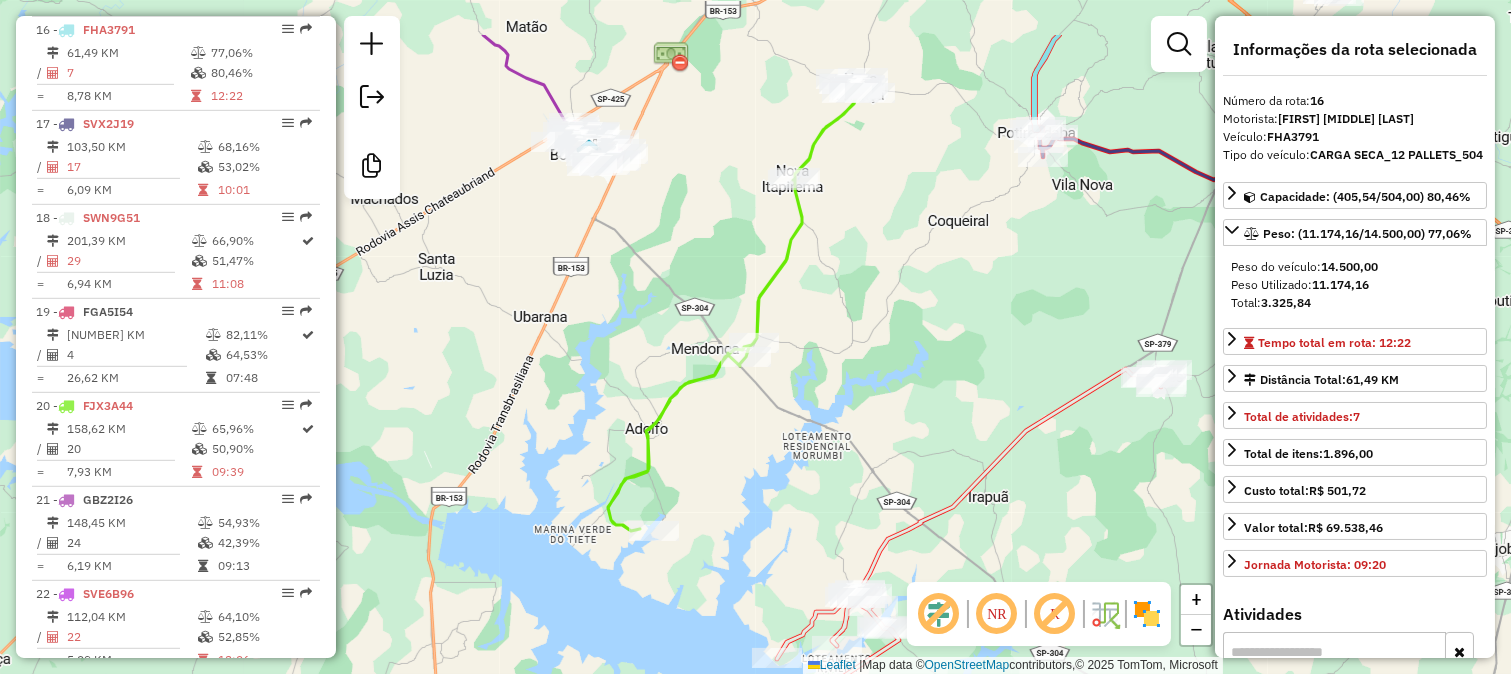 drag, startPoint x: 614, startPoint y: 356, endPoint x: 726, endPoint y: 483, distance: 169.33104 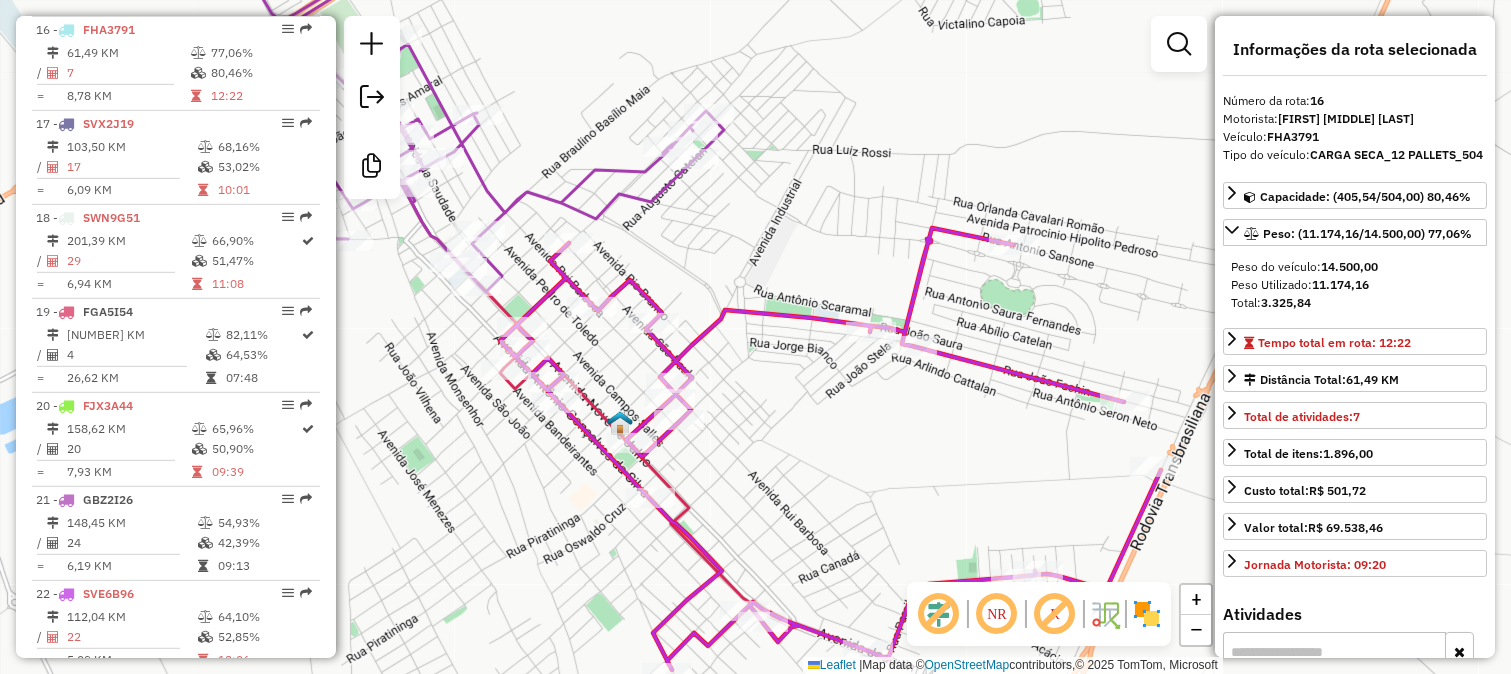 click on "Janela de atendimento Grade de atendimento Capacidade Transportadoras Veículos Cliente Pedidos  Rotas Selecione os dias de semana para filtrar as janelas de atendimento  Seg   Ter   Qua   Qui   Sex   Sáb   Dom  Informe o período da janela de atendimento: De: Até:  Filtrar exatamente a janela do cliente  Considerar janela de atendimento padrão  Selecione os dias de semana para filtrar as grades de atendimento  Seg   Ter   Qua   Qui   Sex   Sáb   Dom   Considerar clientes sem dia de atendimento cadastrado  Clientes fora do dia de atendimento selecionado Filtrar as atividades entre os valores definidos abaixo:  Peso mínimo:   Peso máximo:   Cubagem mínima:   Cubagem máxima:   De:   Até:  Filtrar as atividades entre o tempo de atendimento definido abaixo:  De:   Até:   Considerar capacidade total dos clientes não roteirizados Transportadora: Selecione um ou mais itens Tipo de veículo: Selecione um ou mais itens Veículo: Selecione um ou mais itens Motorista: Selecione um ou mais itens Nome: Rótulo:" 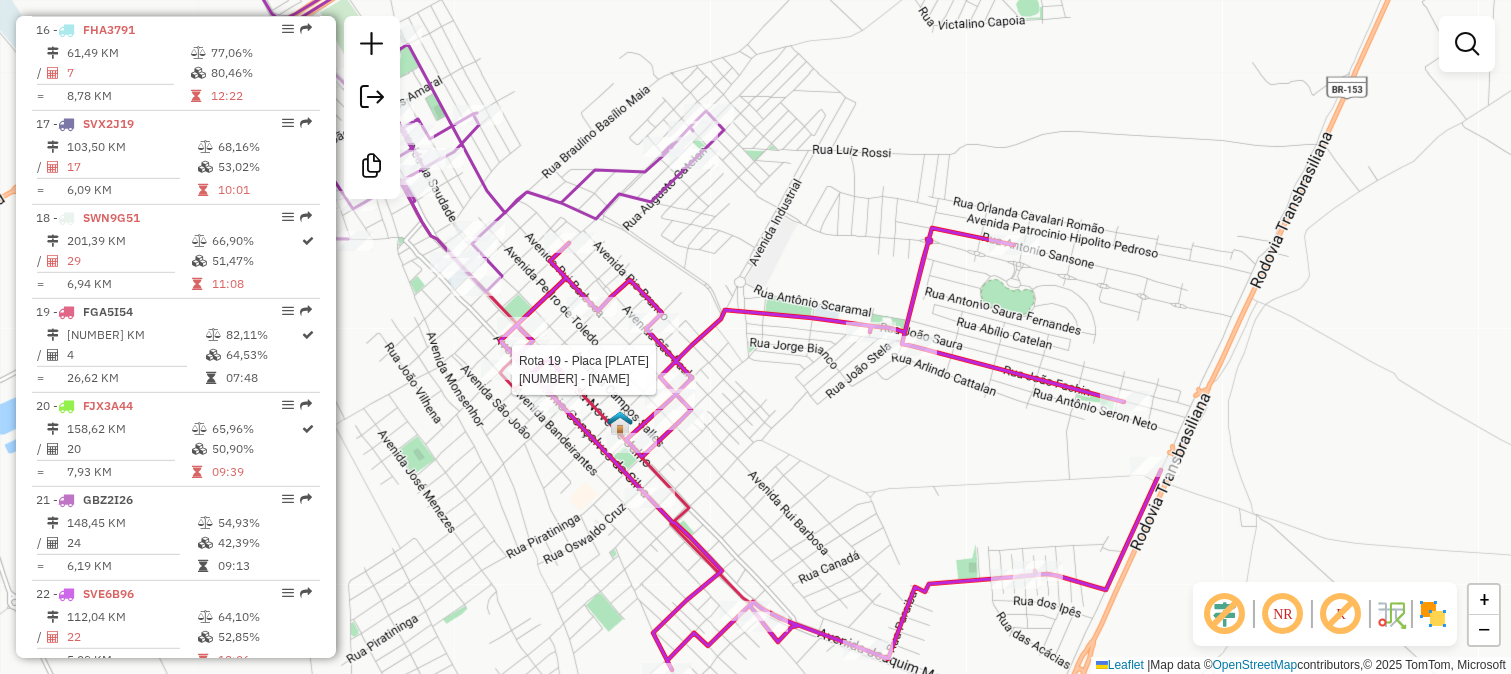 click 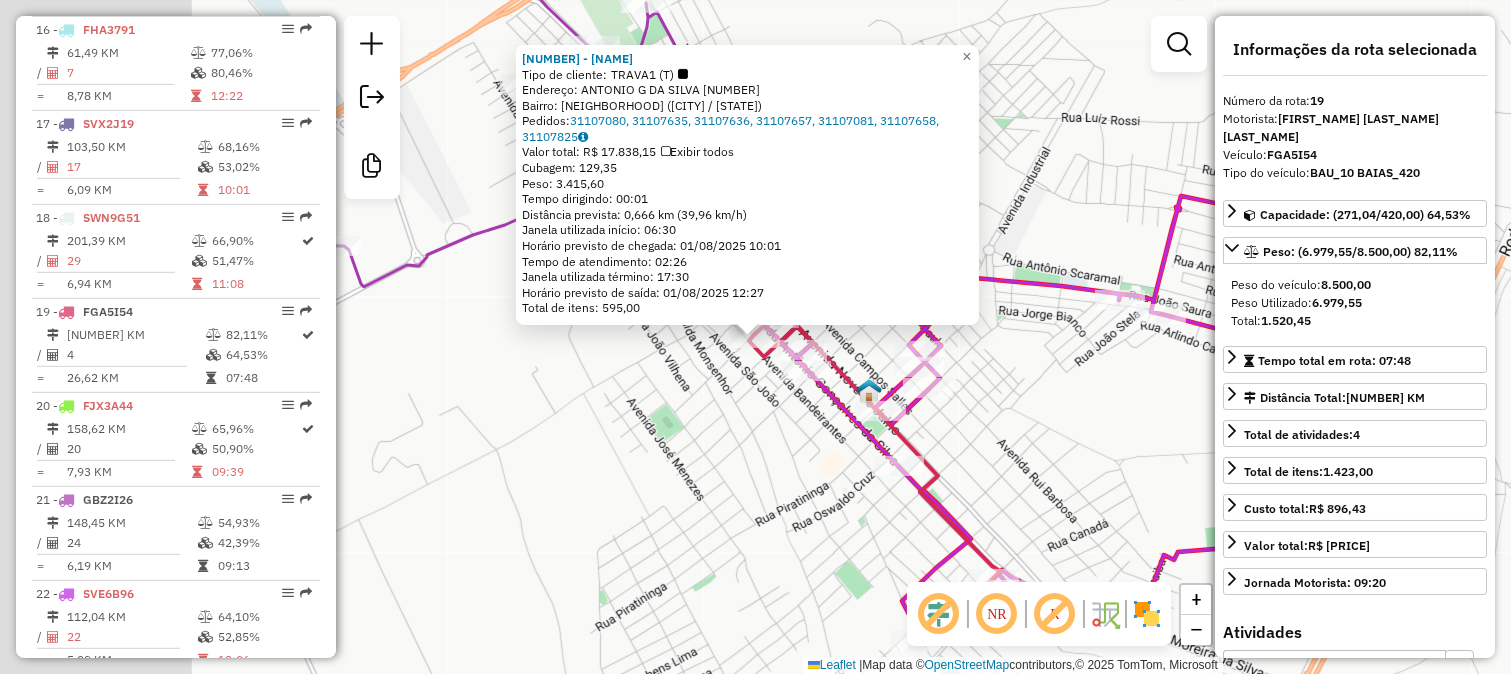 scroll, scrollTop: 2495, scrollLeft: 0, axis: vertical 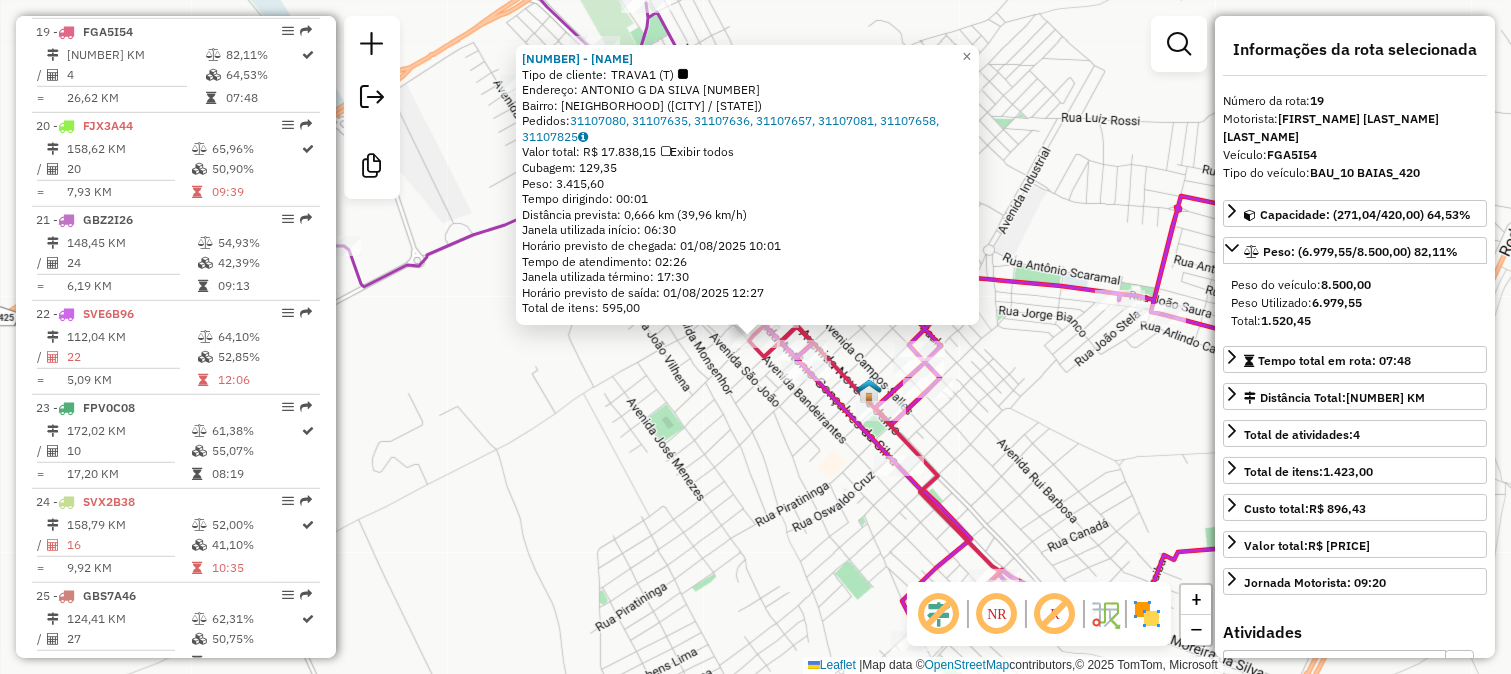 click on "98769 - LUCAS SUPERMERCADO  Tipo de cliente:   TRAVA1 (T)   Endereço:  ANTONIO G DA SILVA 640   Bairro: CENTRO (JOSE BONIFACIO / SP)   Pedidos:  31107080, 31107635, 31107636, 31107657, 31107081, 31107658, 31107825   Valor total: R$ 17.838,15   Exibir todos   Cubagem: 129,35  Peso: 3.415,60  Tempo dirigindo: 00:01   Distância prevista: 0,666 km (39,96 km/h)   Janela utilizada início: 06:30   Horário previsto de chegada: 01/08/2025 10:01   Tempo de atendimento: 02:26   Janela utilizada término: 17:30   Horário previsto de saída: 01/08/2025 12:27   Total de itens: 595,00  × Janela de atendimento Grade de atendimento Capacidade Transportadoras Veículos Cliente Pedidos  Rotas Selecione os dias de semana para filtrar as janelas de atendimento  Seg   Ter   Qua   Qui   Sex   Sáb   Dom  Informe o período da janela de atendimento: De: Até:  Filtrar exatamente a janela do cliente  Considerar janela de atendimento padrão  Selecione os dias de semana para filtrar as grades de atendimento  Seg   Ter   Qua  De:" 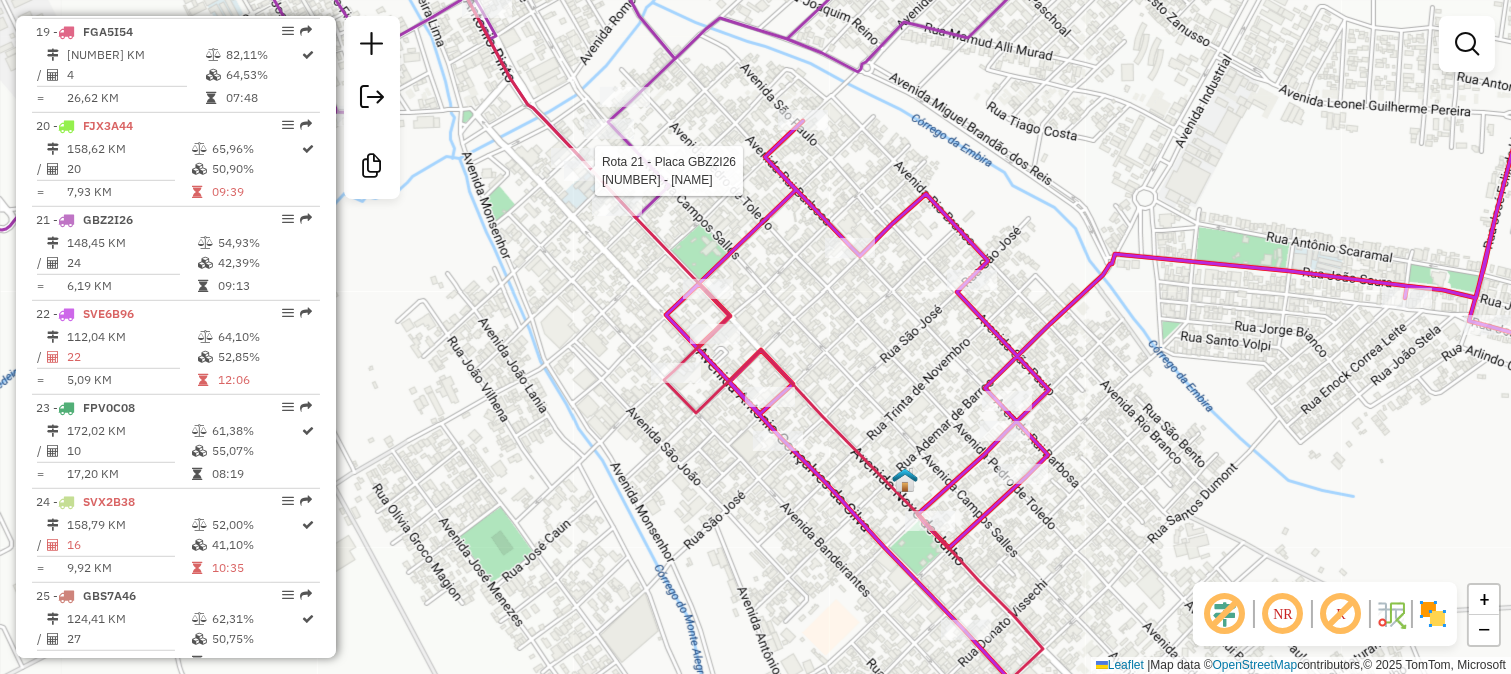 drag, startPoint x: 583, startPoint y: 241, endPoint x: 667, endPoint y: 401, distance: 180.70972 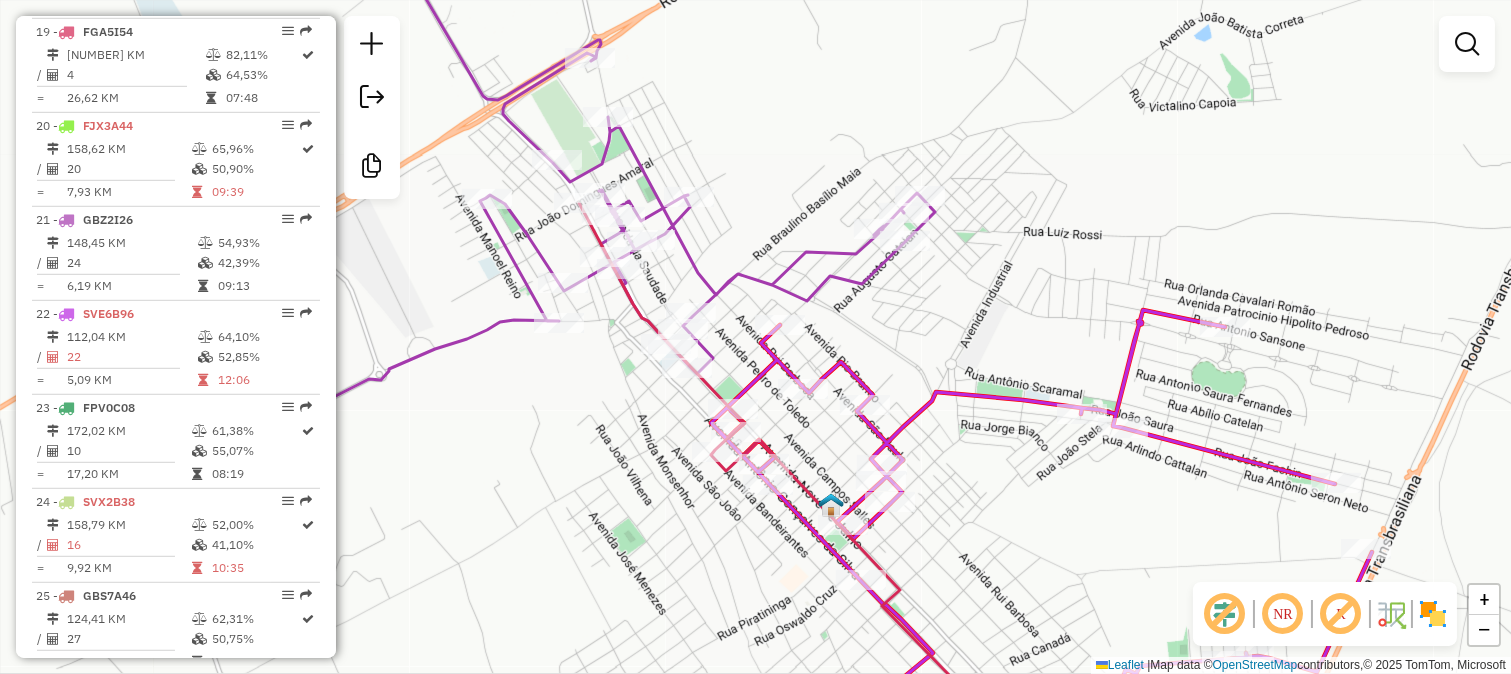 drag, startPoint x: 963, startPoint y: 403, endPoint x: 773, endPoint y: 144, distance: 321.218 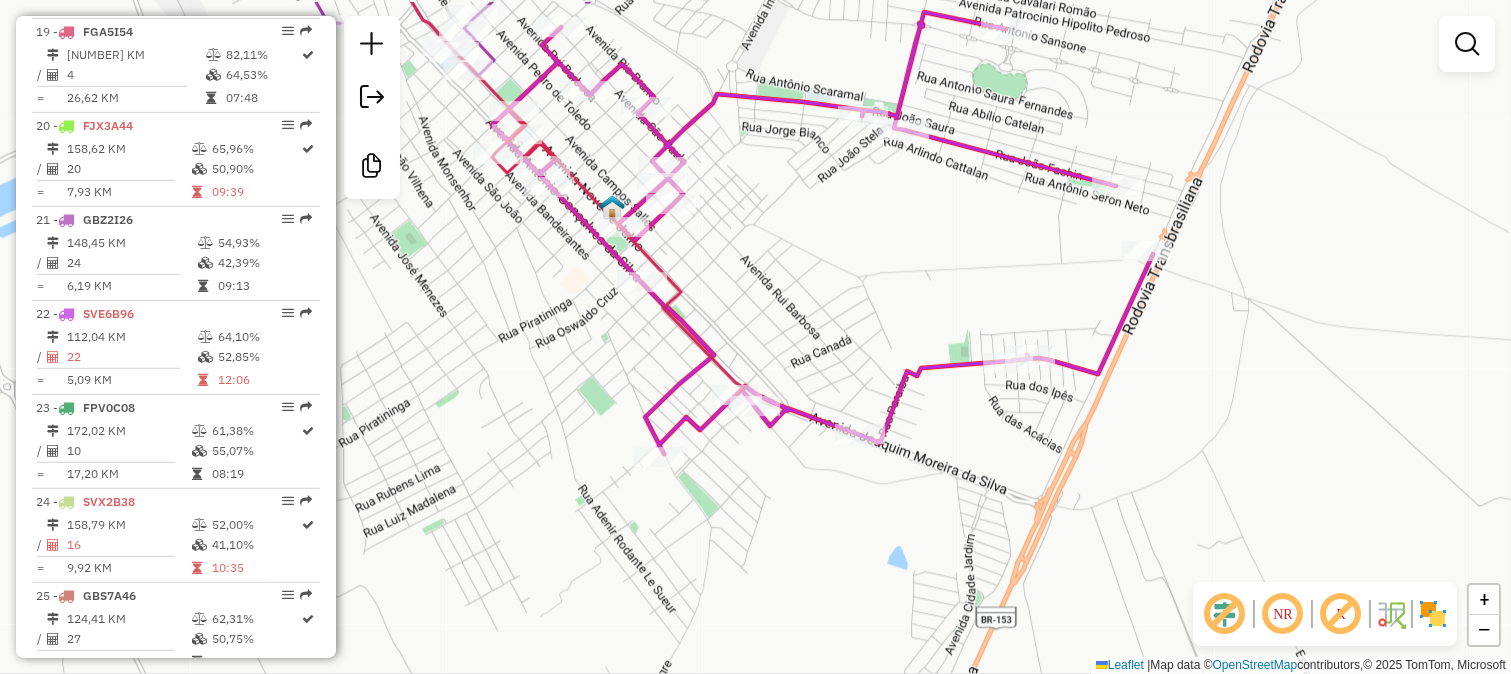 drag, startPoint x: 771, startPoint y: 226, endPoint x: 802, endPoint y: 297, distance: 77.47257 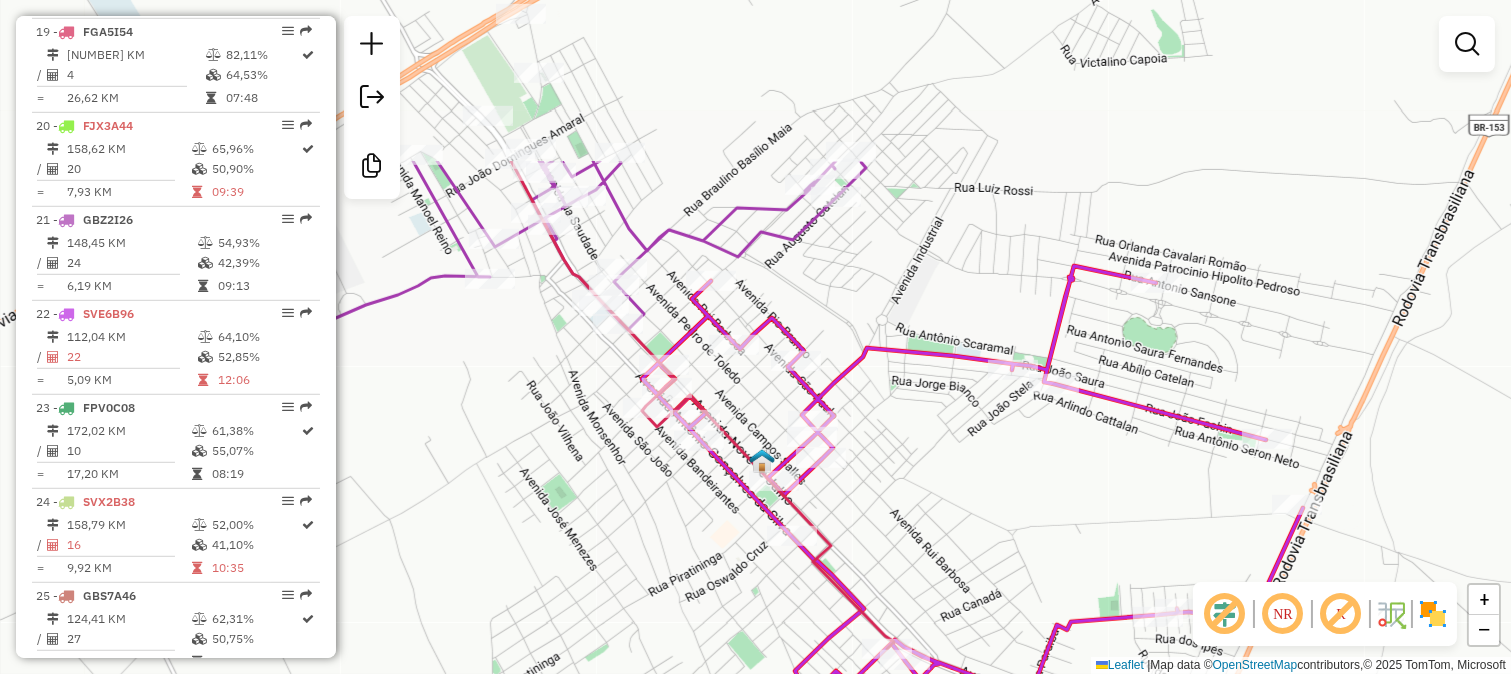 drag, startPoint x: 518, startPoint y: 261, endPoint x: 675, endPoint y: 497, distance: 283.45193 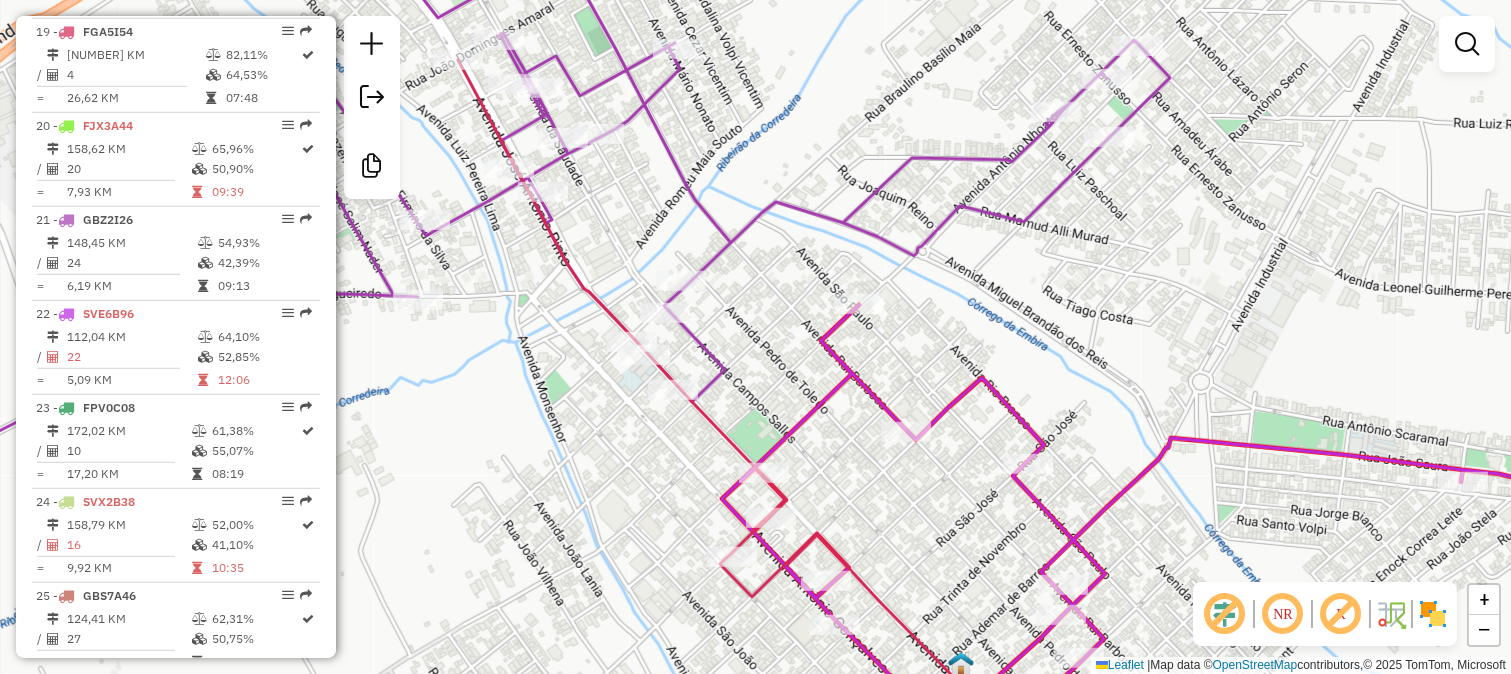 click on "Rota 19 - Placa FGA5I54  27773 - MERCEARIA SANTO ANTO Janela de atendimento Grade de atendimento Capacidade Transportadoras Veículos Cliente Pedidos  Rotas Selecione os dias de semana para filtrar as janelas de atendimento  Seg   Ter   Qua   Qui   Sex   Sáb   Dom  Informe o período da janela de atendimento: De: Até:  Filtrar exatamente a janela do cliente  Considerar janela de atendimento padrão  Selecione os dias de semana para filtrar as grades de atendimento  Seg   Ter   Qua   Qui   Sex   Sáb   Dom   Considerar clientes sem dia de atendimento cadastrado  Clientes fora do dia de atendimento selecionado Filtrar as atividades entre os valores definidos abaixo:  Peso mínimo:   Peso máximo:   Cubagem mínima:   Cubagem máxima:   De:   Até:  Filtrar as atividades entre o tempo de atendimento definido abaixo:  De:   Até:   Considerar capacidade total dos clientes não roteirizados Transportadora: Selecione um ou mais itens Tipo de veículo: Selecione um ou mais itens Veículo: Motorista: Nome: Rótulo:" 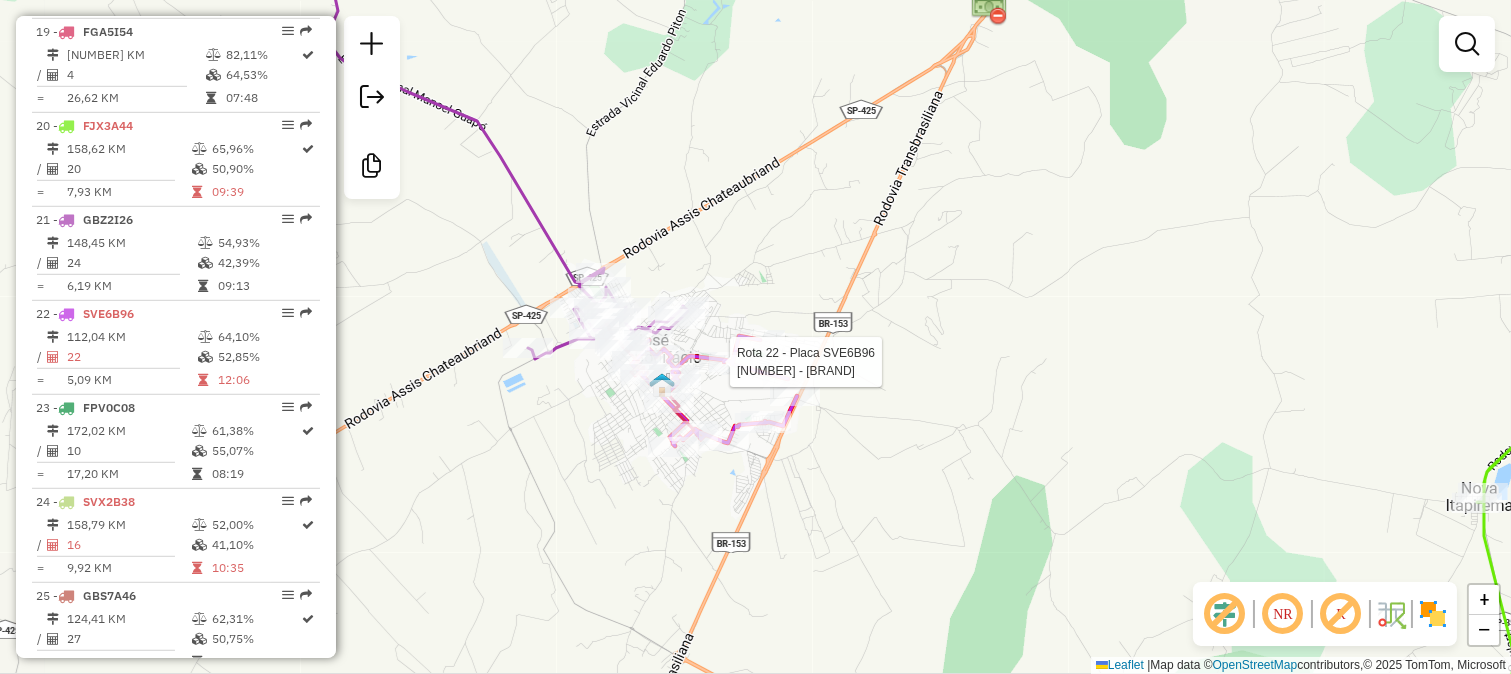 click 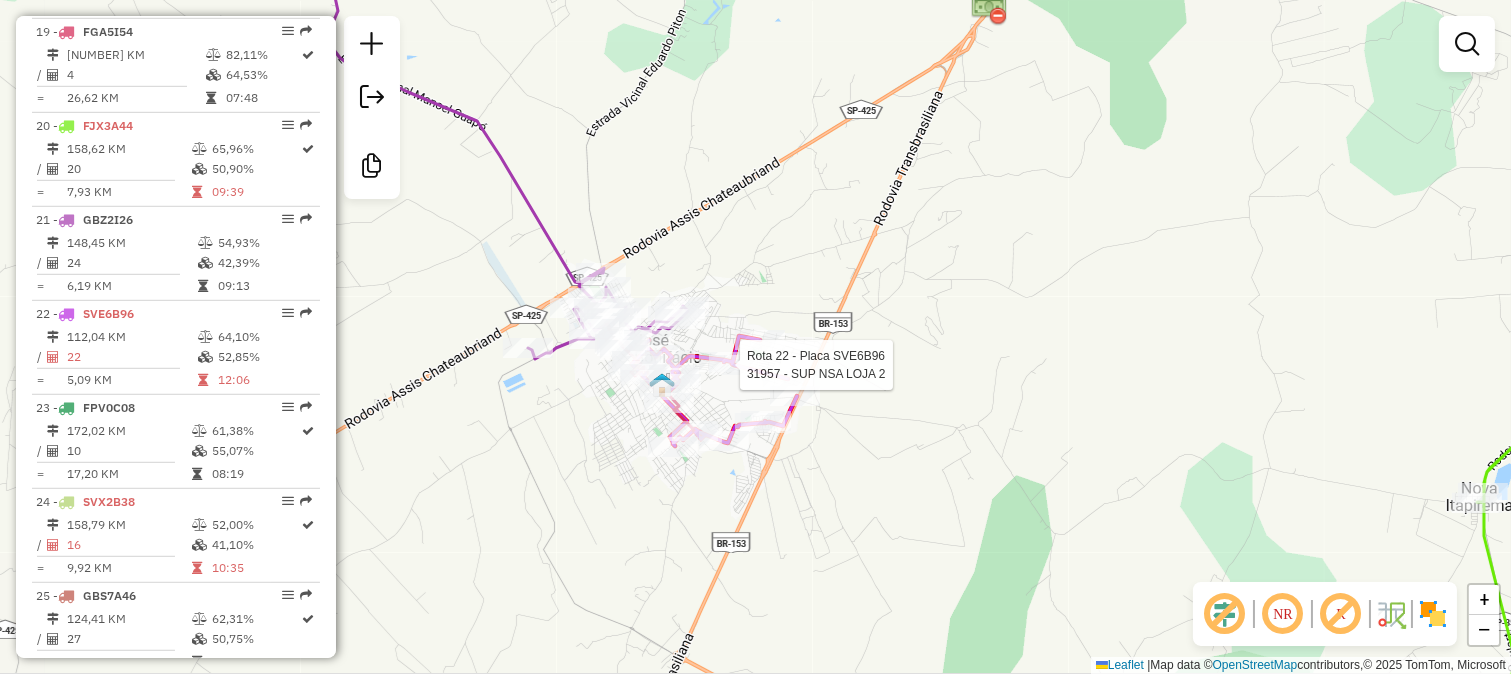 select on "**********" 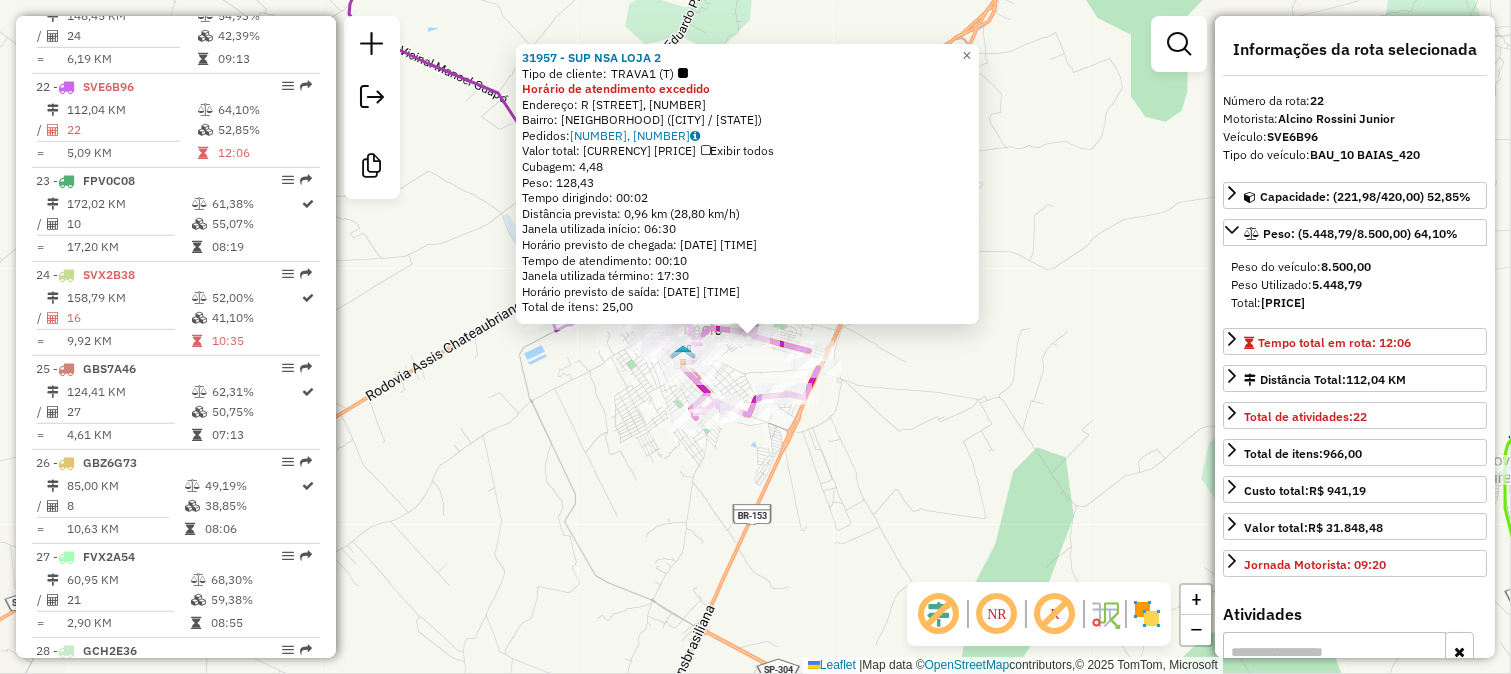scroll, scrollTop: 2777, scrollLeft: 0, axis: vertical 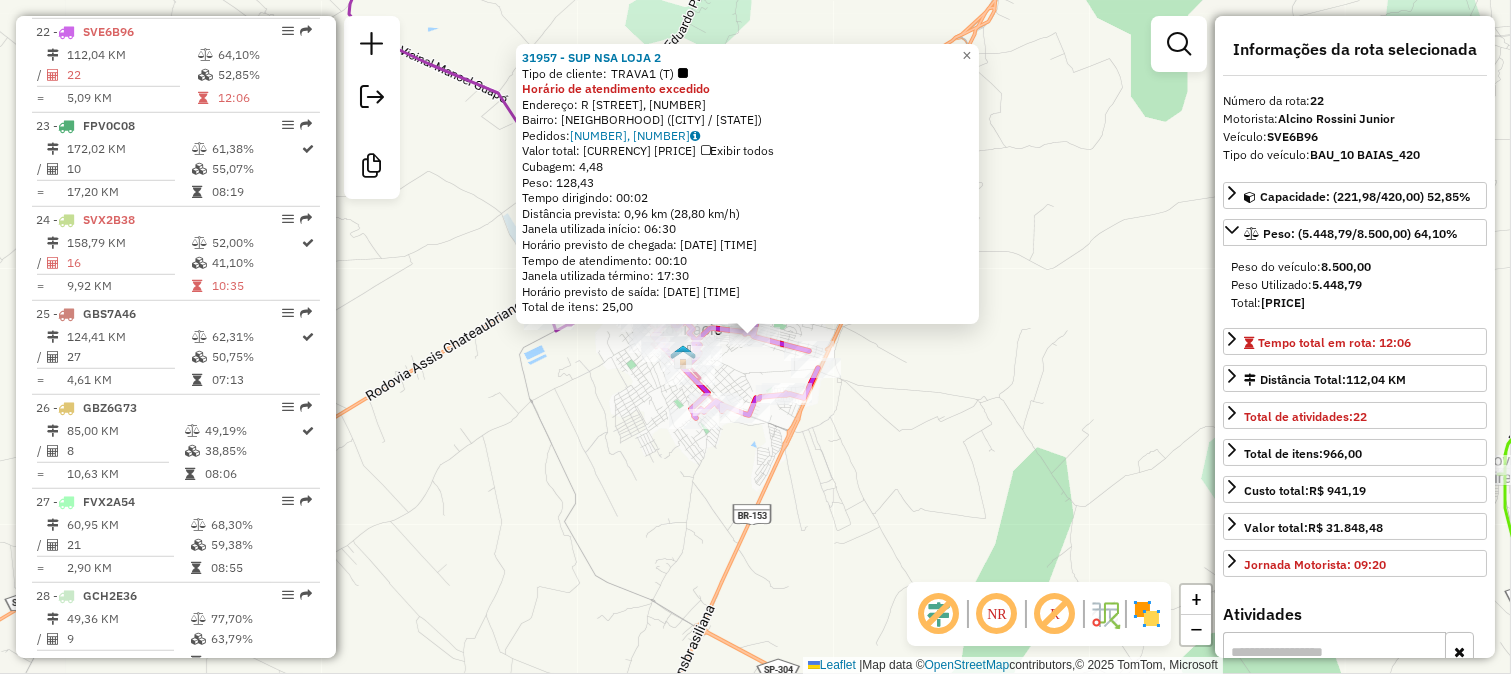 click on "31957 - SUP NSA LOJA 2  Tipo de cliente:   TRAVA1 (T)  Horário de atendimento excedido  Endereço: R   JOAO SAURA, 820   Bairro: JD PRIMAVERA (JOSE BONIFACIO / SP)   Pedidos:  31107412, 31107413   Valor total: R$ 853,68   Exibir todos   Cubagem: 4,48  Peso: 128,43  Tempo dirigindo: 00:02   Distância prevista: 0,96 km (28,80 km/h)   Janela utilizada início: 06:30   Horário previsto de chegada: 01/08/2025 17:09   Tempo de atendimento: 00:10   Janela utilizada término: 17:30   Horário previsto de saída: 01/08/2025 17:19   Total de itens: 25,00  × Janela de atendimento Grade de atendimento Capacidade Transportadoras Veículos Cliente Pedidos  Rotas Selecione os dias de semana para filtrar as janelas de atendimento  Seg   Ter   Qua   Qui   Sex   Sáb   Dom  Informe o período da janela de atendimento: De: Até:  Filtrar exatamente a janela do cliente  Considerar janela de atendimento padrão  Selecione os dias de semana para filtrar as grades de atendimento  Seg   Ter   Qua   Qui   Sex   Sáb   Dom   De:" 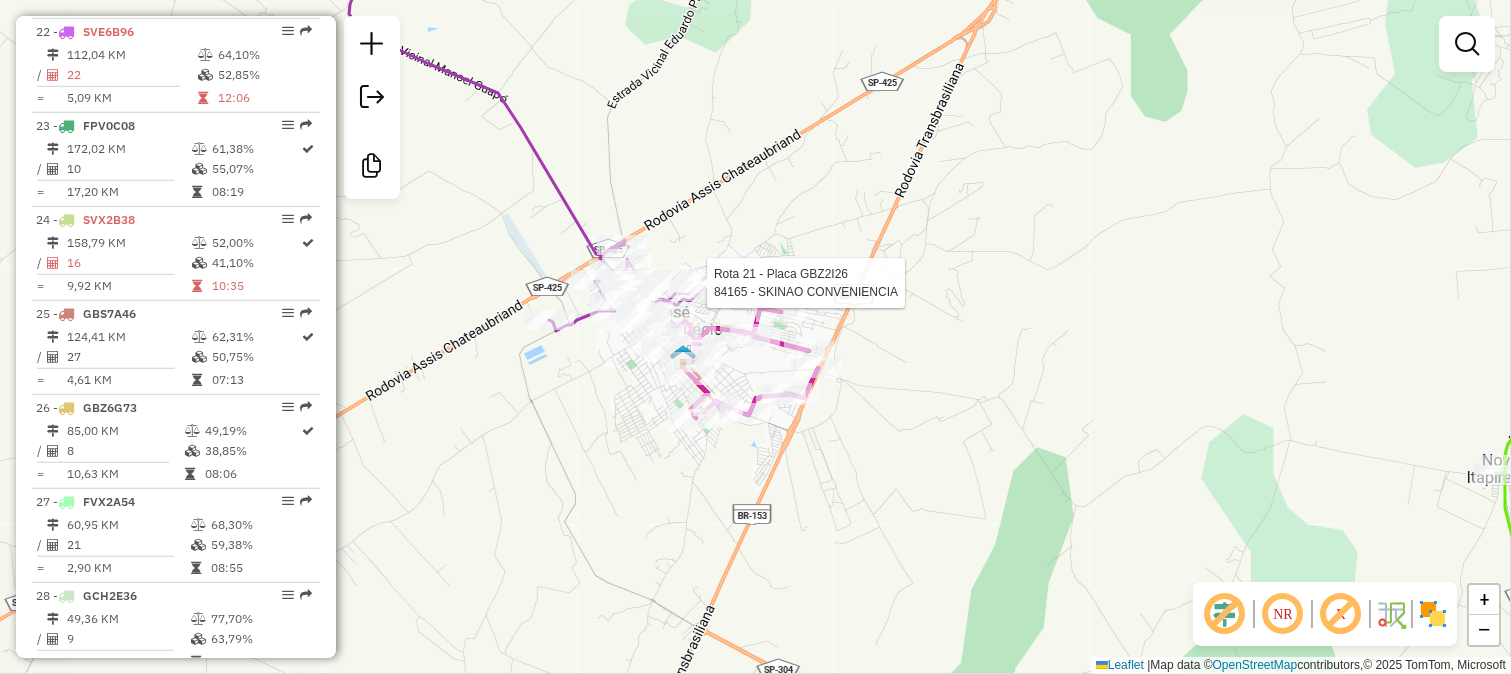 select on "**********" 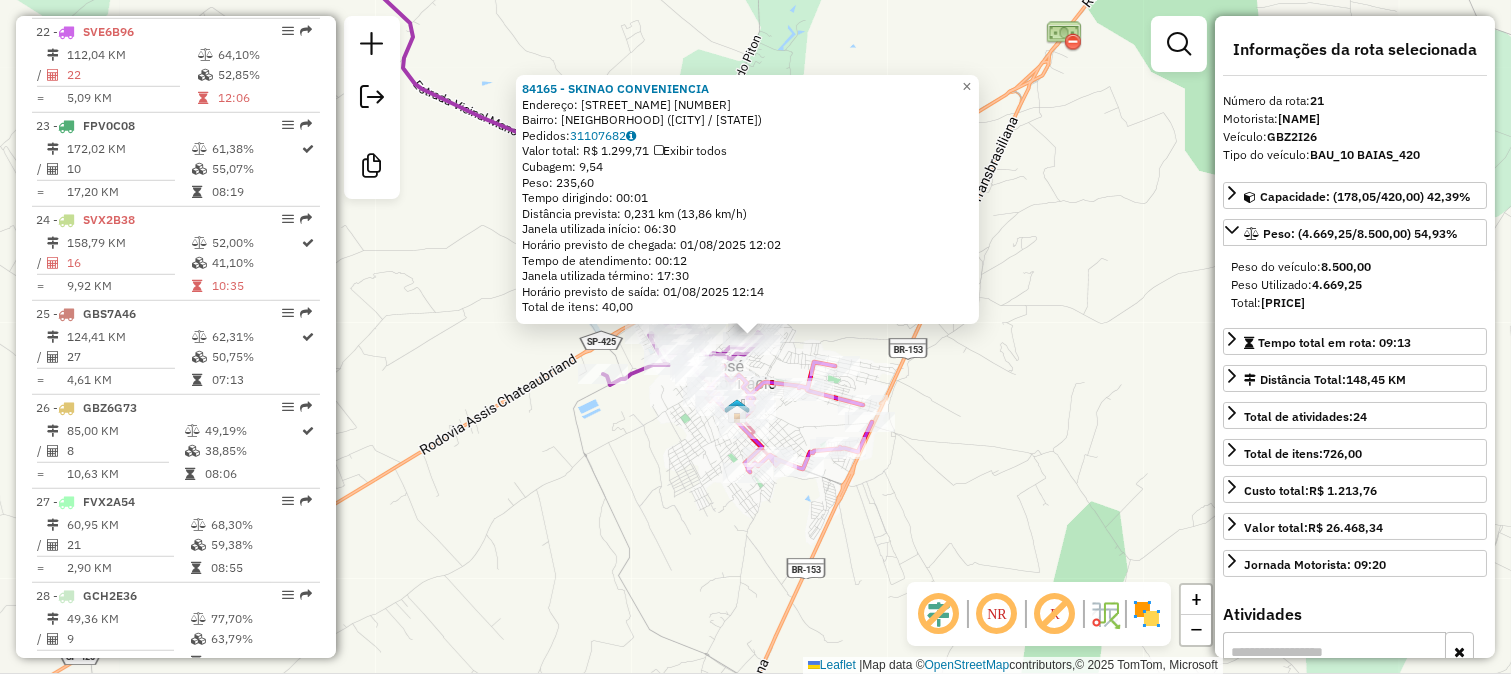 scroll, scrollTop: 2684, scrollLeft: 0, axis: vertical 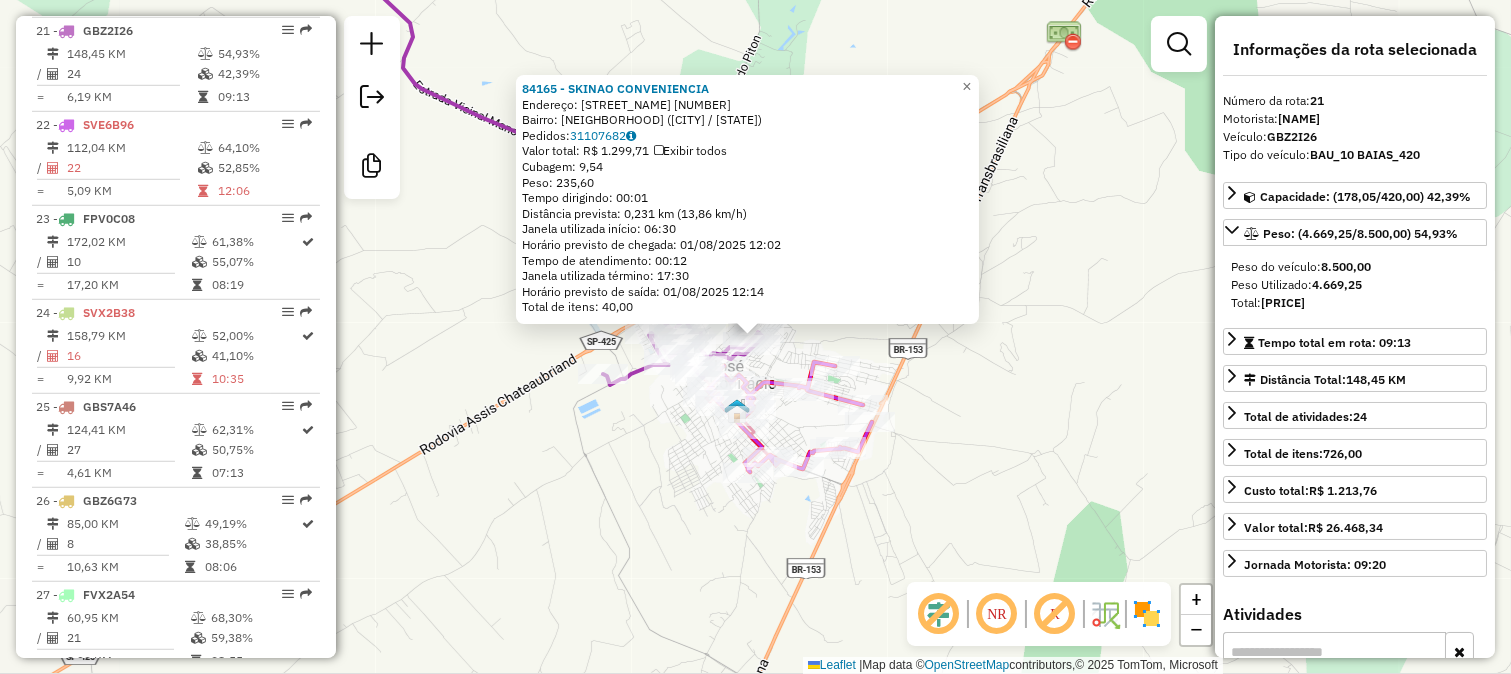 click 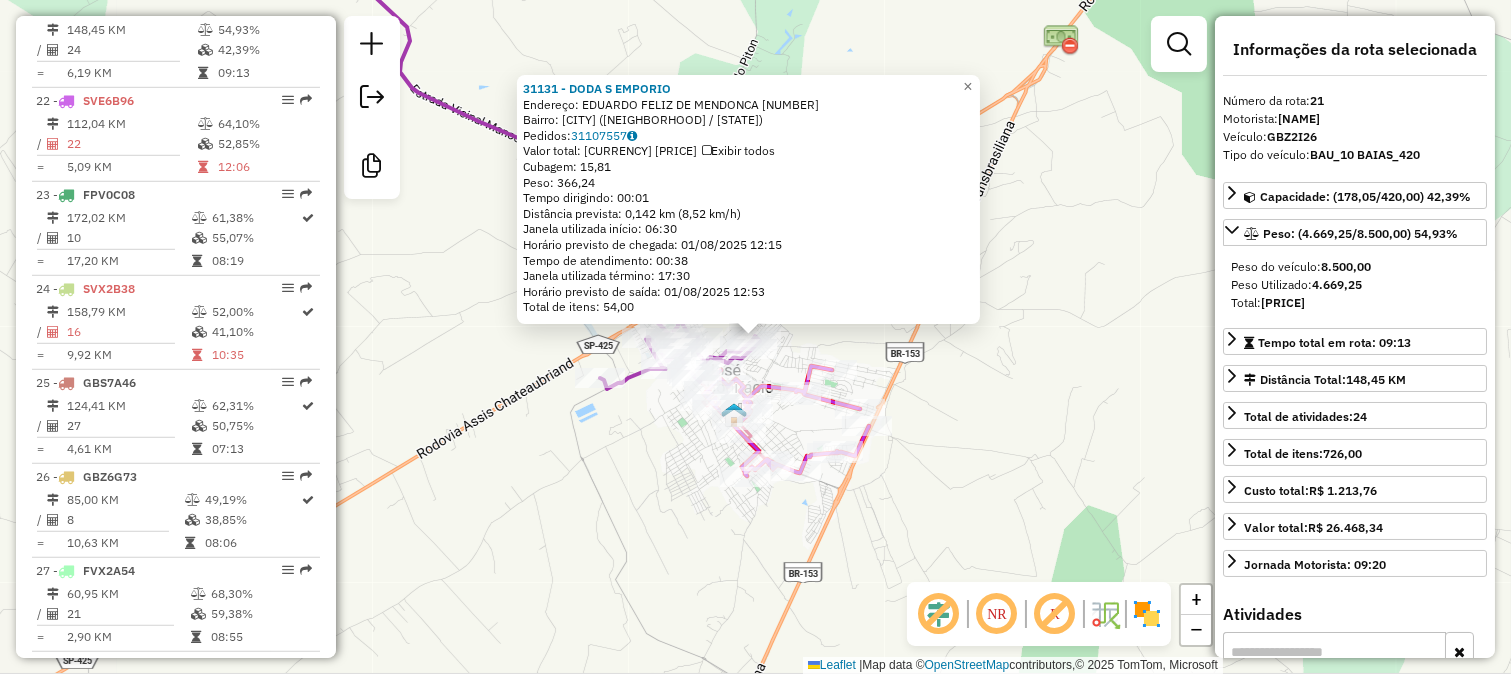 scroll, scrollTop: 2684, scrollLeft: 0, axis: vertical 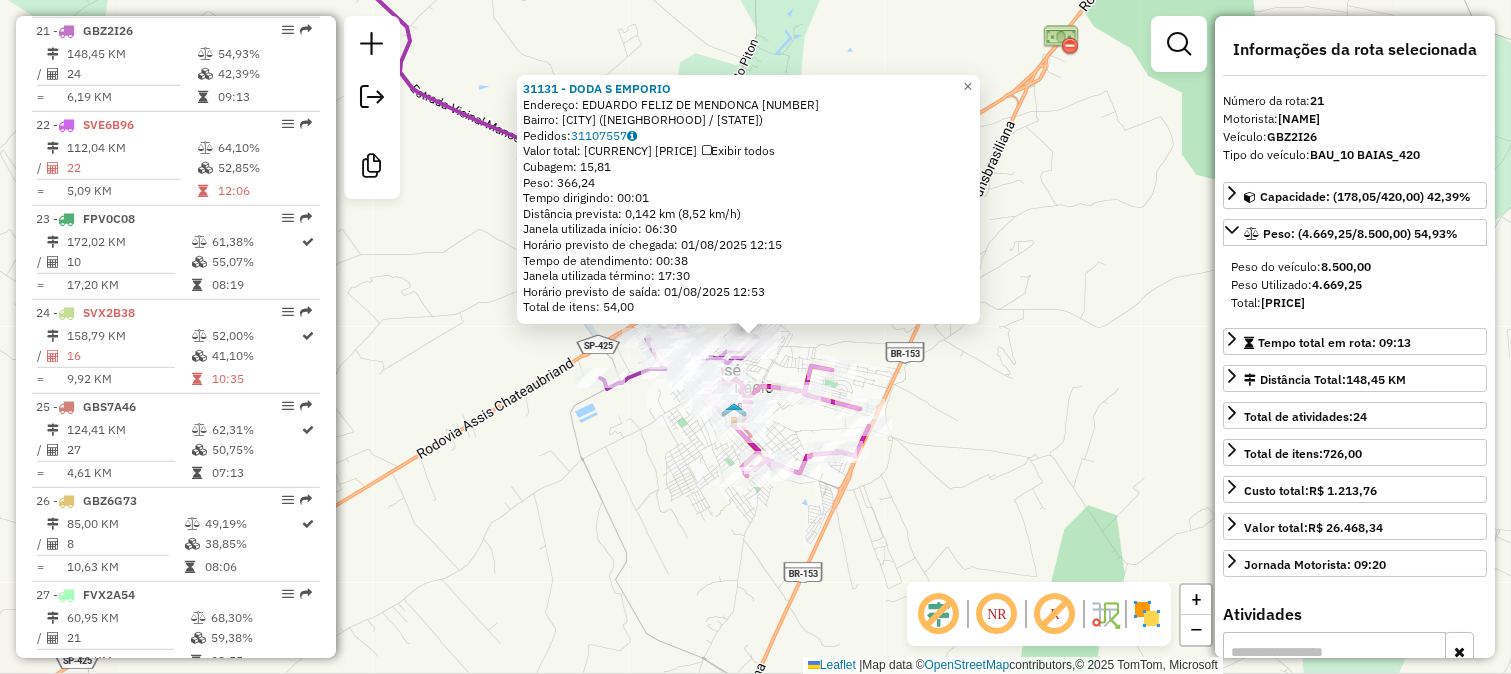 click on "Rota 21 - Placa GBZ2I26  84165 - SKINAO CONVENIENCIA Rota 21 - Placa GBZ2I26  41767 - SUP N SRA APARECIDA 31131 - DODA S EMPORIO  Endereço:  EDUARDO FELIZ DE MENDONCA 163   Bairro: JD CARLOS CASSETARI (JOSE BONIFACIO / SP)   Pedidos:  31107557   Valor total: R$ 1.501,91   Exibir todos   Cubagem: 15,81  Peso: 366,24  Tempo dirigindo: 00:01   Distância prevista: 0,142 km (8,52 km/h)   Janela utilizada início: 06:30   Horário previsto de chegada: 01/08/2025 12:15   Tempo de atendimento: 00:38   Janela utilizada término: 17:30   Horário previsto de saída: 01/08/2025 12:53   Total de itens: 54,00  × Janela de atendimento Grade de atendimento Capacidade Transportadoras Veículos Cliente Pedidos  Rotas Selecione os dias de semana para filtrar as janelas de atendimento  Seg   Ter   Qua   Qui   Sex   Sáb   Dom  Informe o período da janela de atendimento: De: Até:  Filtrar exatamente a janela do cliente  Considerar janela de atendimento padrão   Seg   Ter   Qua   Qui   Sex   Sáb   Dom   Peso mínimo:  De:" 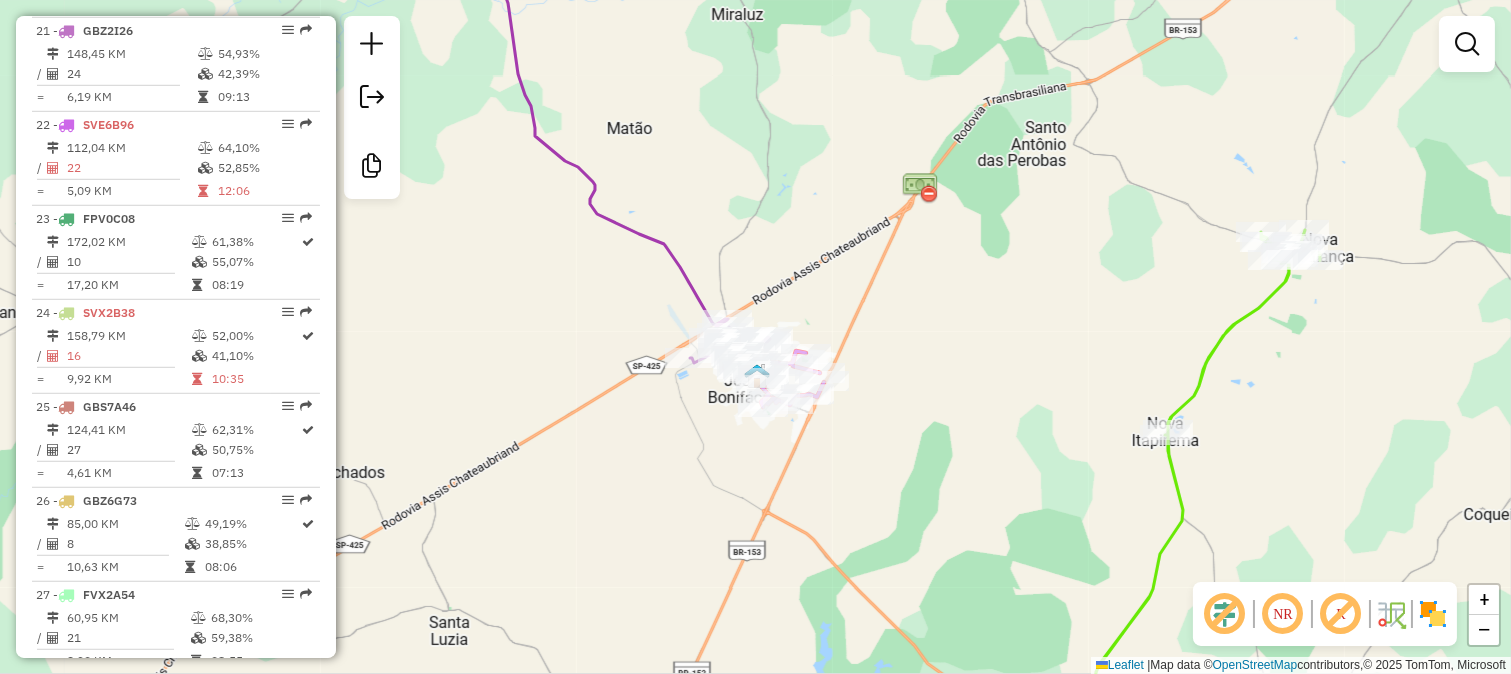 click on "Janela de atendimento Grade de atendimento Capacidade Transportadoras Veículos Cliente Pedidos  Rotas Selecione os dias de semana para filtrar as janelas de atendimento  Seg   Ter   Qua   Qui   Sex   Sáb   Dom  Informe o período da janela de atendimento: De: Até:  Filtrar exatamente a janela do cliente  Considerar janela de atendimento padrão  Selecione os dias de semana para filtrar as grades de atendimento  Seg   Ter   Qua   Qui   Sex   Sáb   Dom   Considerar clientes sem dia de atendimento cadastrado  Clientes fora do dia de atendimento selecionado Filtrar as atividades entre os valores definidos abaixo:  Peso mínimo:   Peso máximo:   Cubagem mínima:   Cubagem máxima:   De:   Até:  Filtrar as atividades entre o tempo de atendimento definido abaixo:  De:   Até:   Considerar capacidade total dos clientes não roteirizados Transportadora: Selecione um ou mais itens Tipo de veículo: Selecione um ou mais itens Veículo: Selecione um ou mais itens Motorista: Selecione um ou mais itens Nome: Rótulo:" 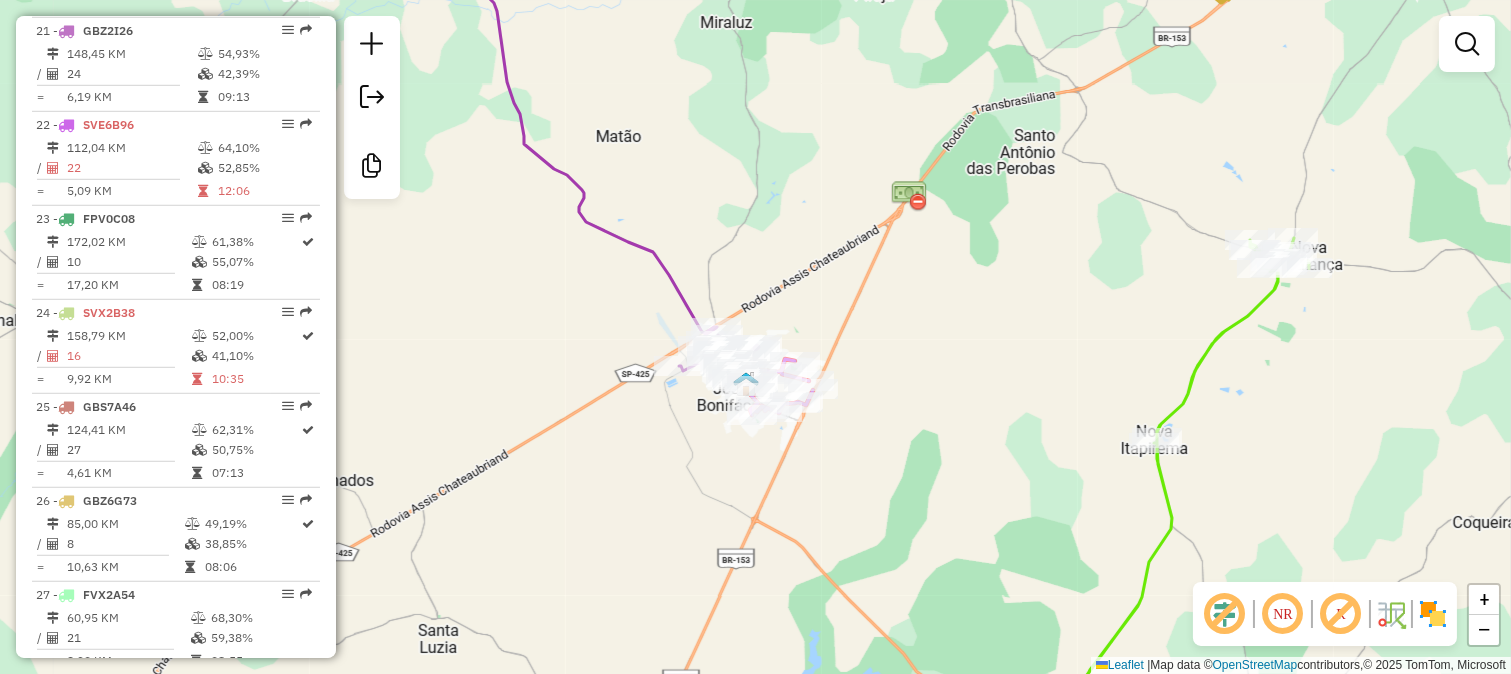 drag, startPoint x: 1164, startPoint y: 311, endPoint x: 1141, endPoint y: 337, distance: 34.713108 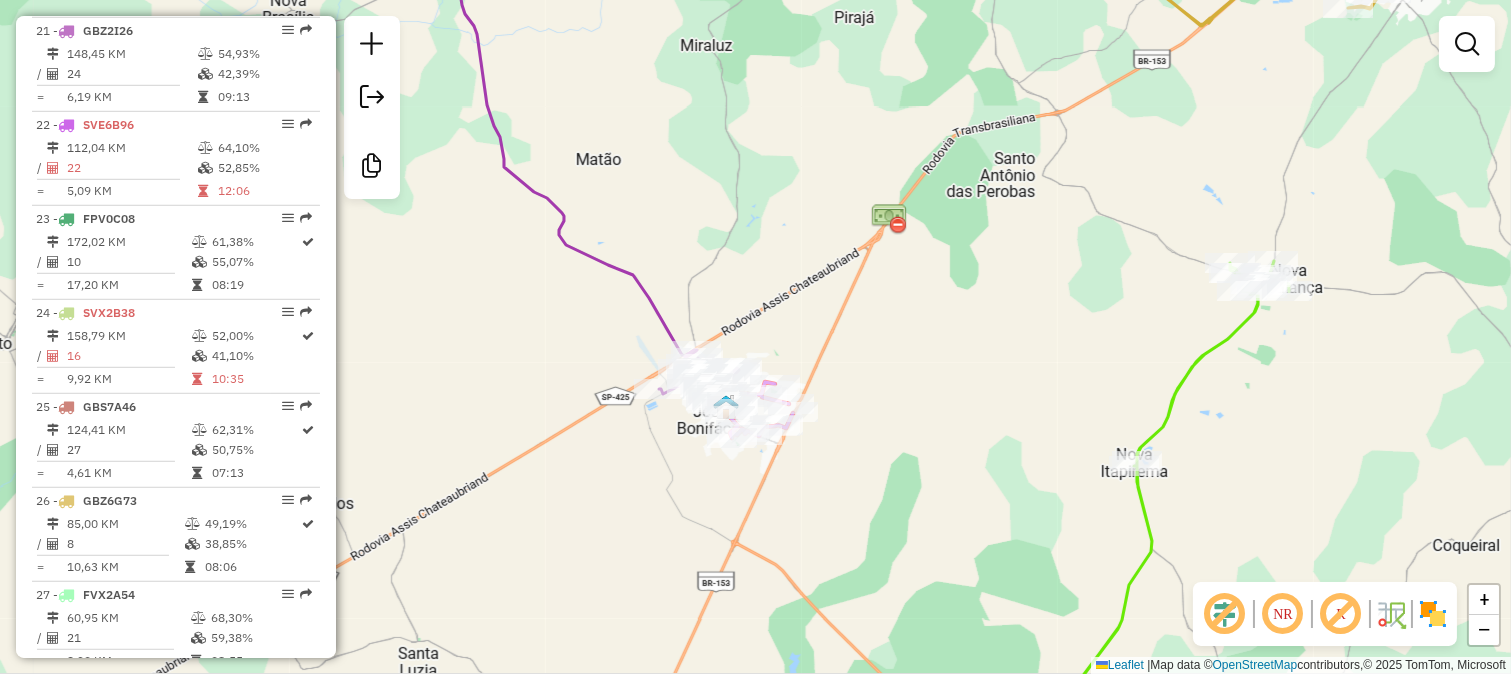 click 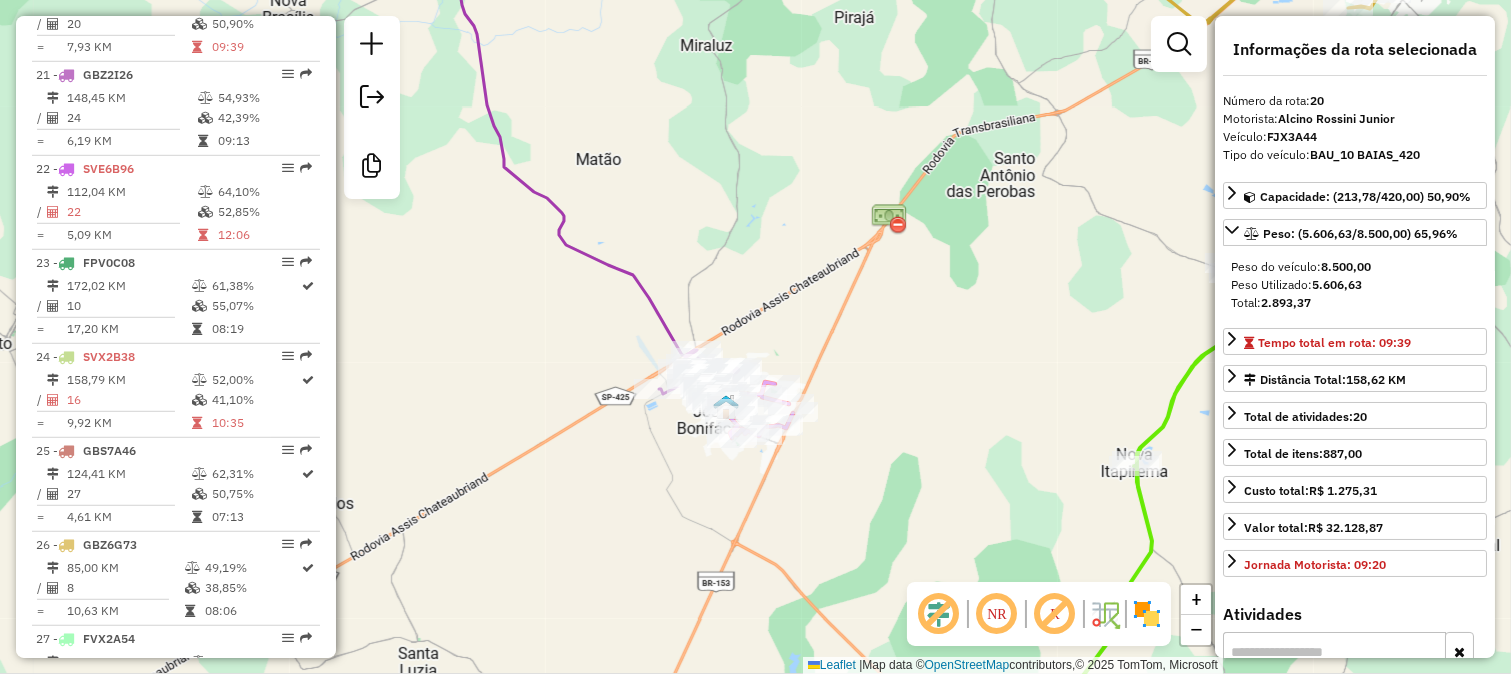scroll, scrollTop: 2590, scrollLeft: 0, axis: vertical 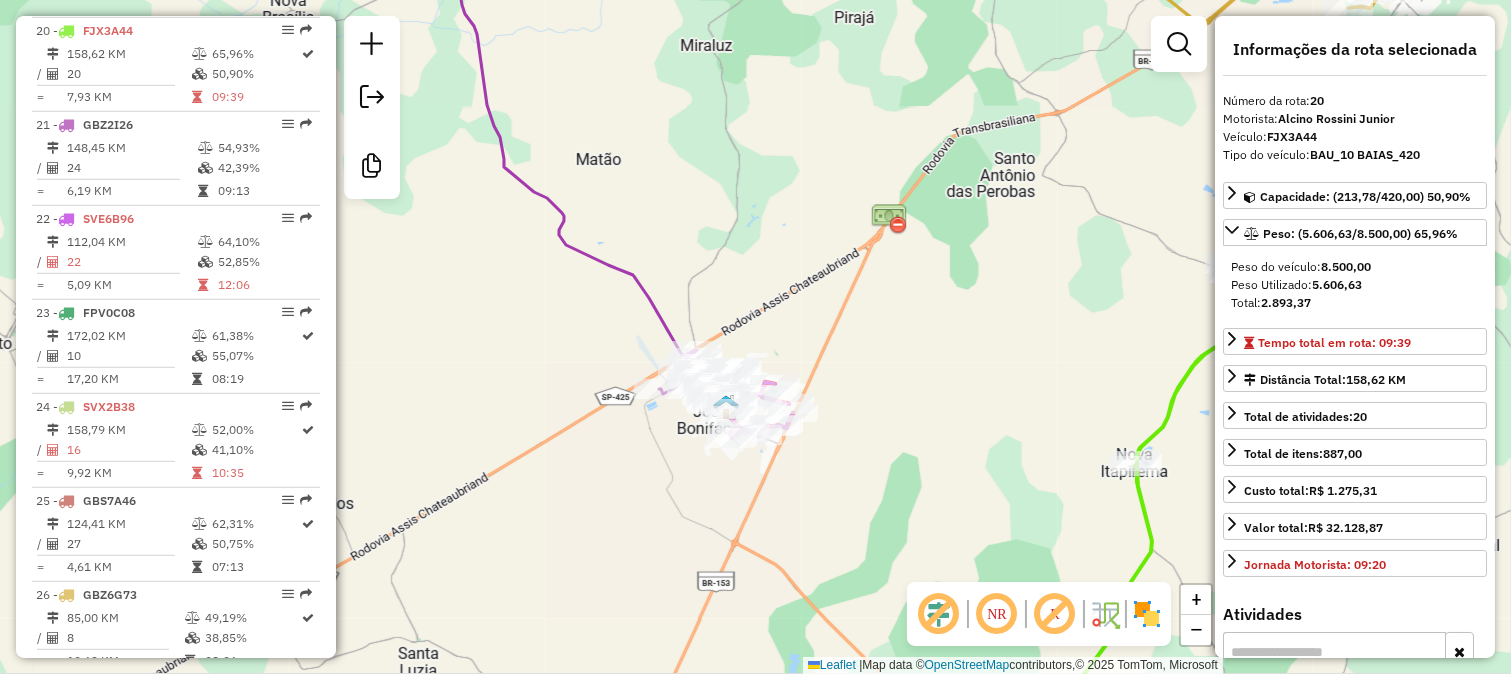 click on "Rota 22 - Placa SVE6B96  70627 - CONV CARVALHO Janela de atendimento Grade de atendimento Capacidade Transportadoras Veículos Cliente Pedidos  Rotas Selecione os dias de semana para filtrar as janelas de atendimento  Seg   Ter   Qua   Qui   Sex   Sáb   Dom  Informe o período da janela de atendimento: De: Até:  Filtrar exatamente a janela do cliente  Considerar janela de atendimento padrão  Selecione os dias de semana para filtrar as grades de atendimento  Seg   Ter   Qua   Qui   Sex   Sáb   Dom   Considerar clientes sem dia de atendimento cadastrado  Clientes fora do dia de atendimento selecionado Filtrar as atividades entre os valores definidos abaixo:  Peso mínimo:   Peso máximo:   Cubagem mínima:   Cubagem máxima:   De:   Até:  Filtrar as atividades entre o tempo de atendimento definido abaixo:  De:   Até:   Considerar capacidade total dos clientes não roteirizados Transportadora: Selecione um ou mais itens Tipo de veículo: Selecione um ou mais itens Veículo: Selecione um ou mais itens Nome:" 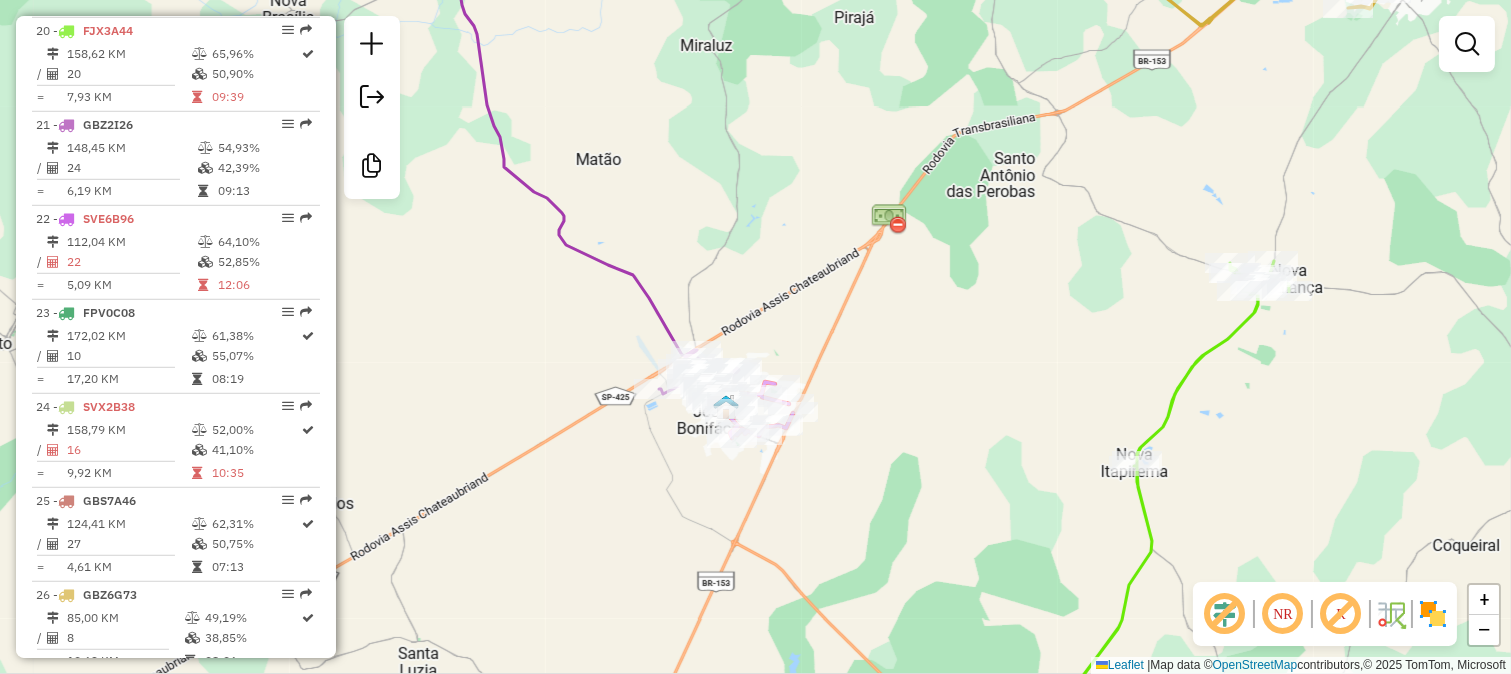 click on "Janela de atendimento Grade de atendimento Capacidade Transportadoras Veículos Cliente Pedidos  Rotas Selecione os dias de semana para filtrar as janelas de atendimento  Seg   Ter   Qua   Qui   Sex   Sáb   Dom  Informe o período da janela de atendimento: De: Até:  Filtrar exatamente a janela do cliente  Considerar janela de atendimento padrão  Selecione os dias de semana para filtrar as grades de atendimento  Seg   Ter   Qua   Qui   Sex   Sáb   Dom   Considerar clientes sem dia de atendimento cadastrado  Clientes fora do dia de atendimento selecionado Filtrar as atividades entre os valores definidos abaixo:  Peso mínimo:   Peso máximo:   Cubagem mínima:   Cubagem máxima:   De:   Até:  Filtrar as atividades entre o tempo de atendimento definido abaixo:  De:   Até:   Considerar capacidade total dos clientes não roteirizados Transportadora: Selecione um ou mais itens Tipo de veículo: Selecione um ou mais itens Veículo: Selecione um ou mais itens Motorista: Selecione um ou mais itens Nome: Rótulo:" 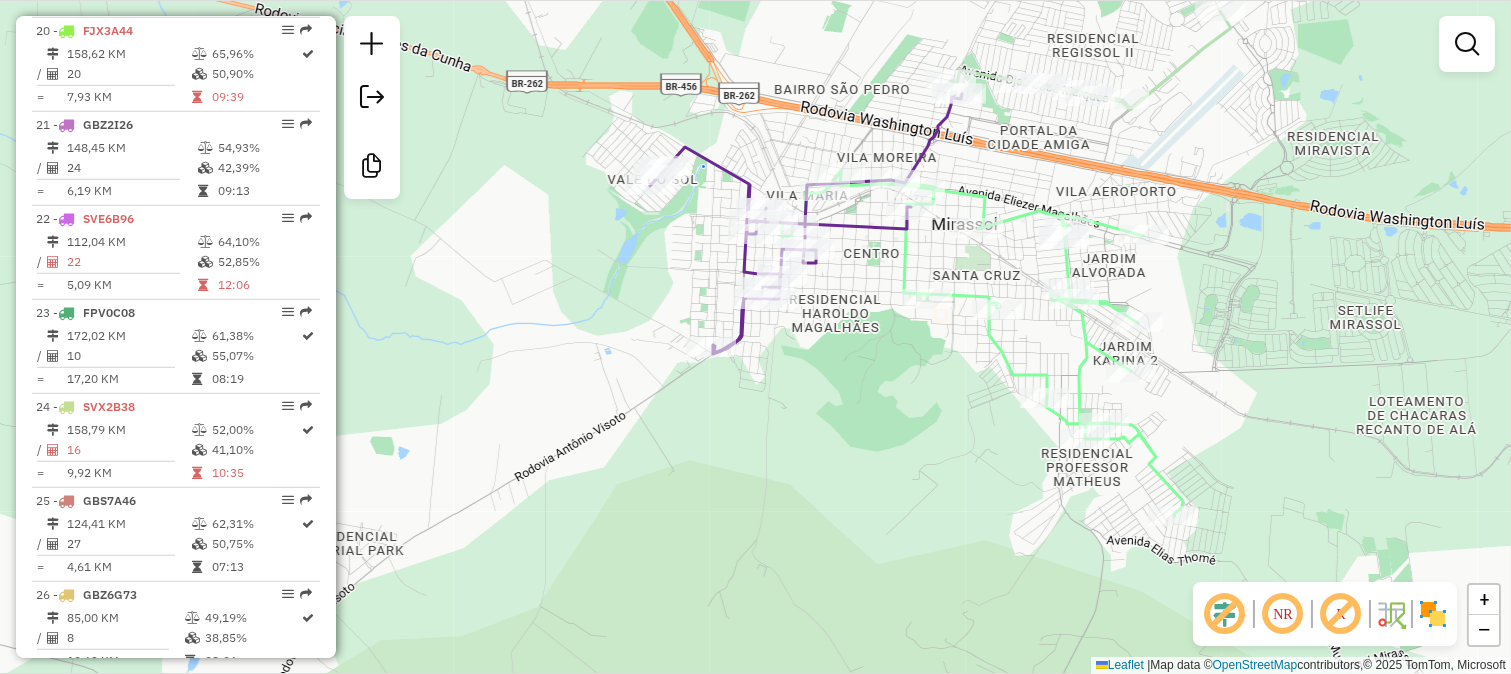 click 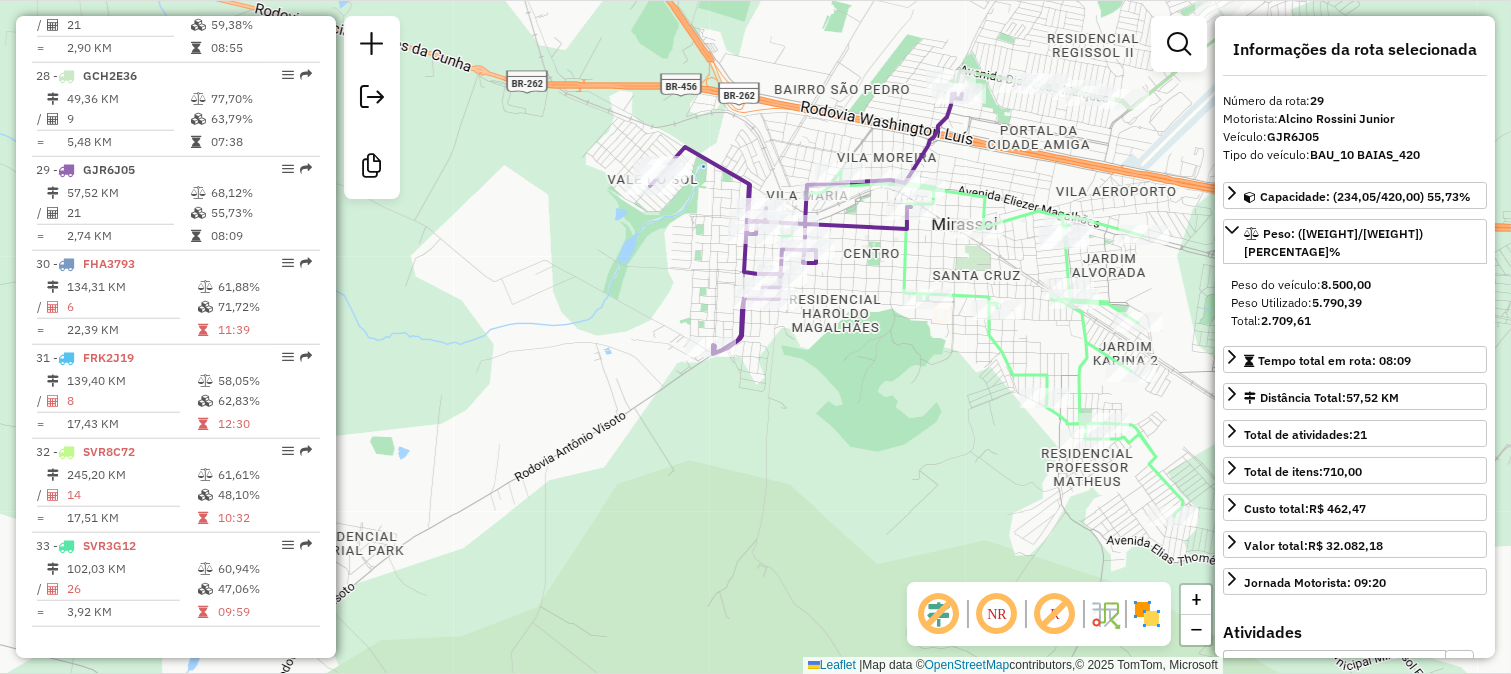 click 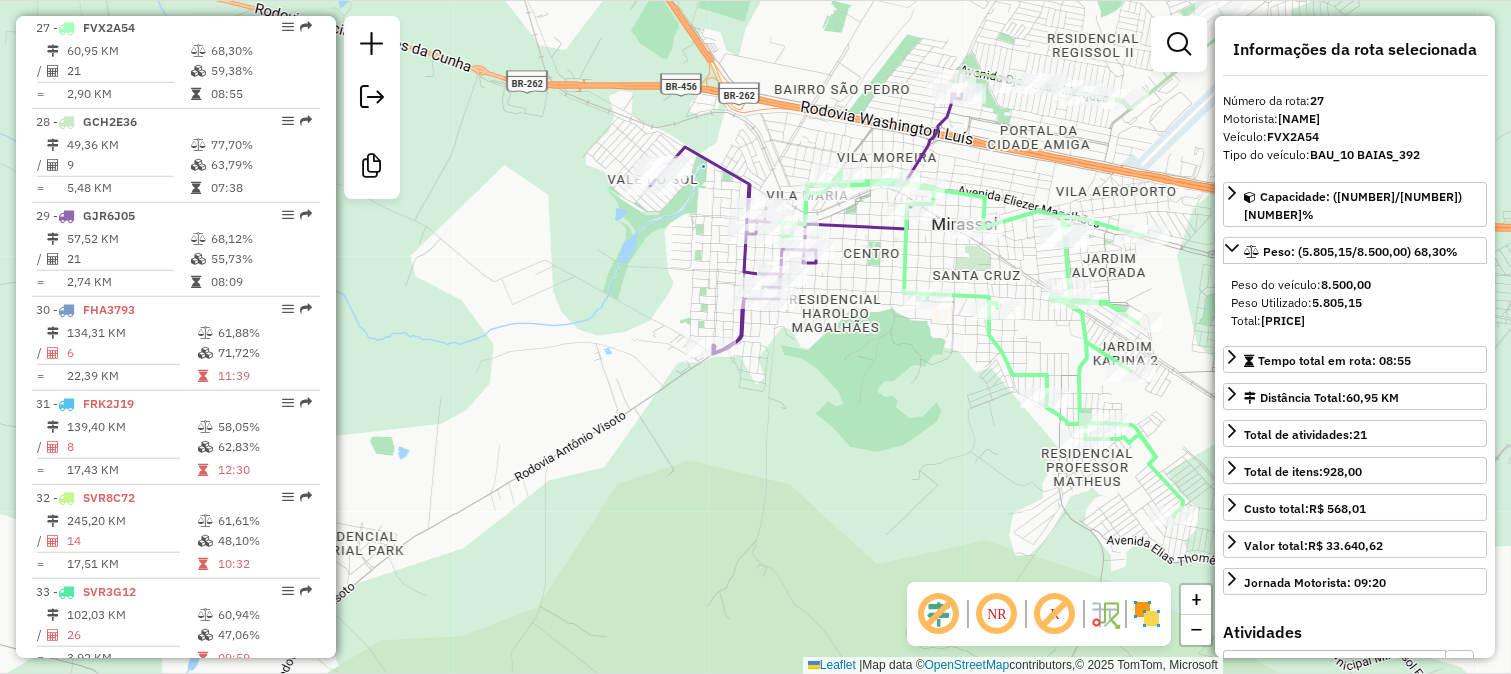 scroll, scrollTop: 3247, scrollLeft: 0, axis: vertical 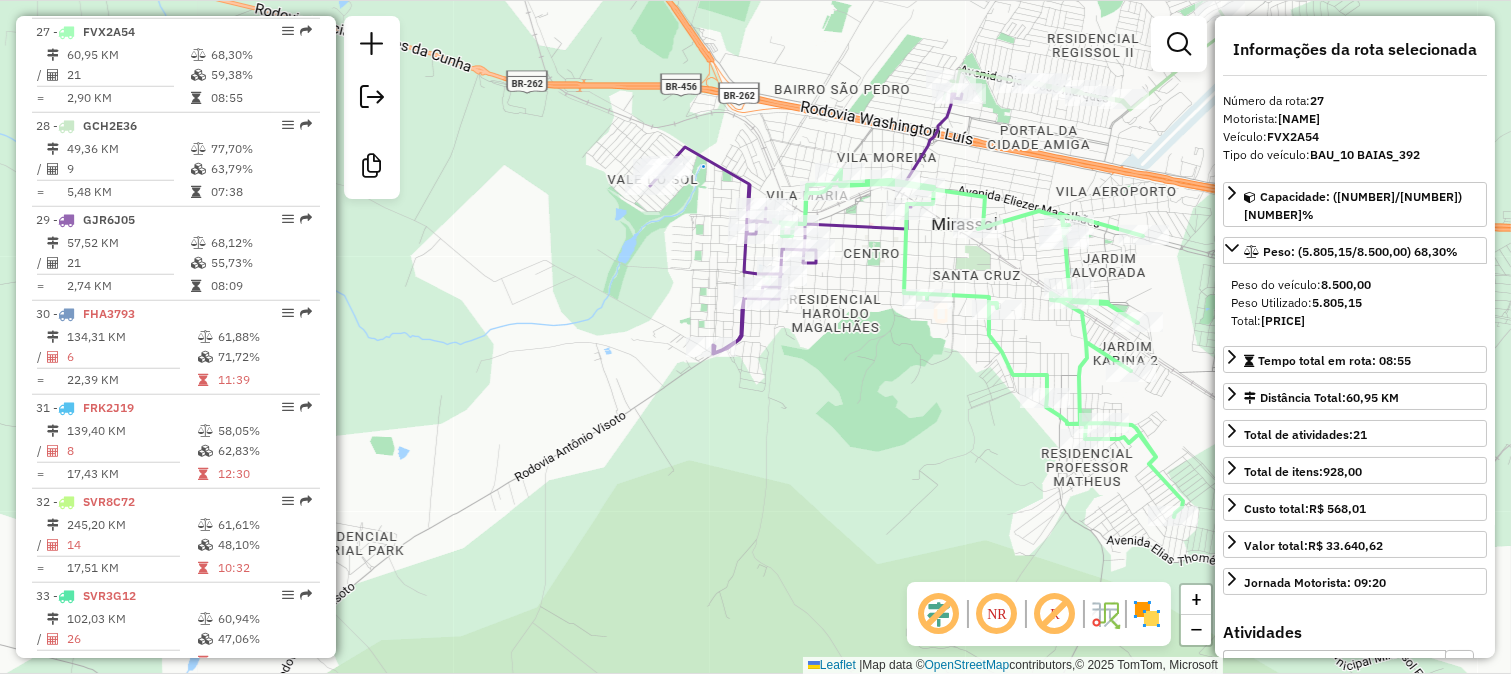 drag, startPoint x: 830, startPoint y: 342, endPoint x: 783, endPoint y: 394, distance: 70.0928 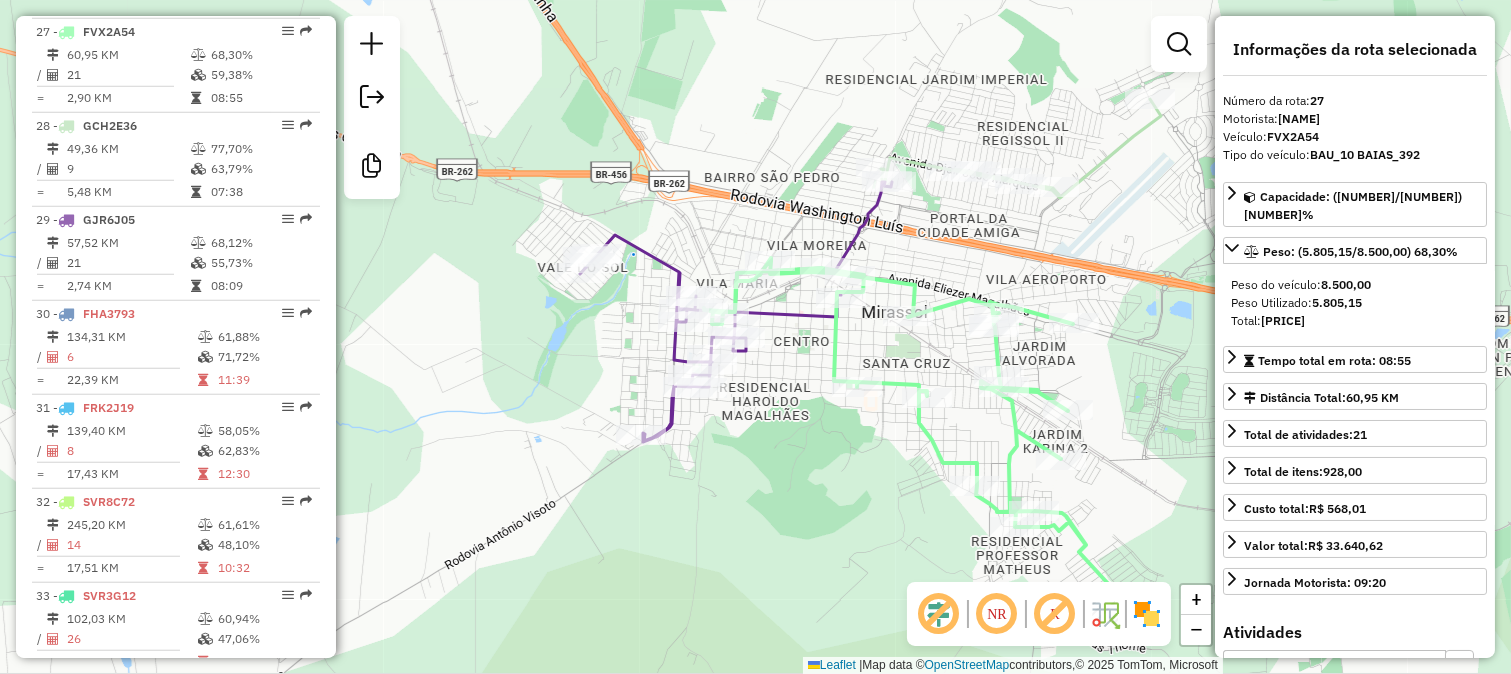 click 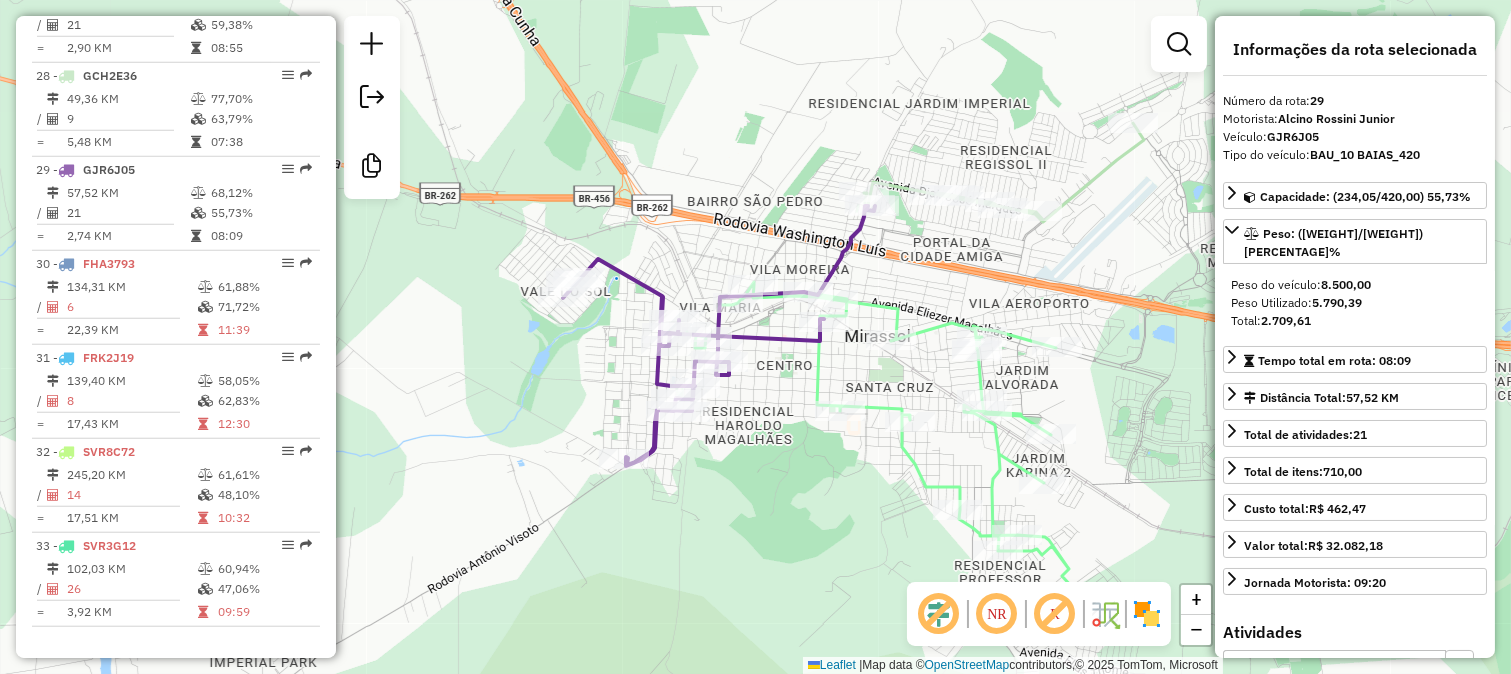 drag, startPoint x: 778, startPoint y: 352, endPoint x: 763, endPoint y: 375, distance: 27.45906 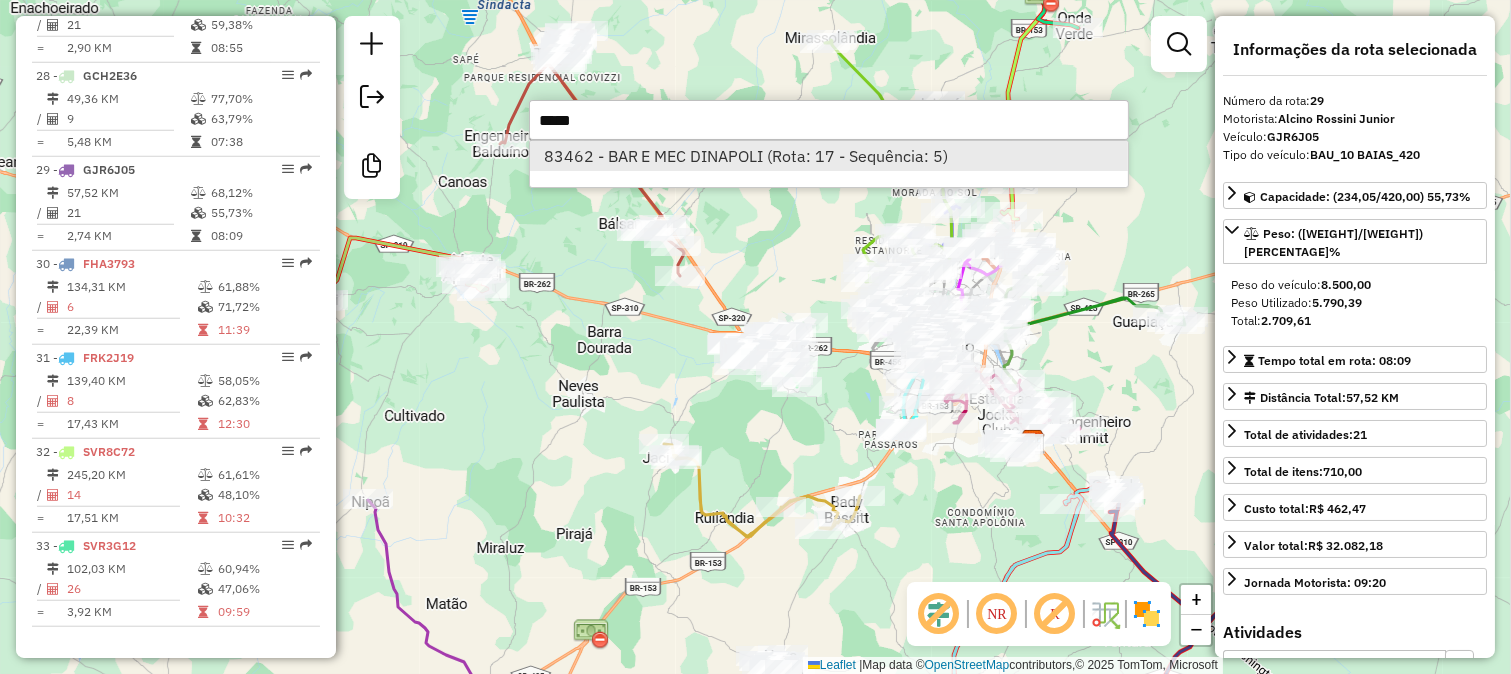 type on "*****" 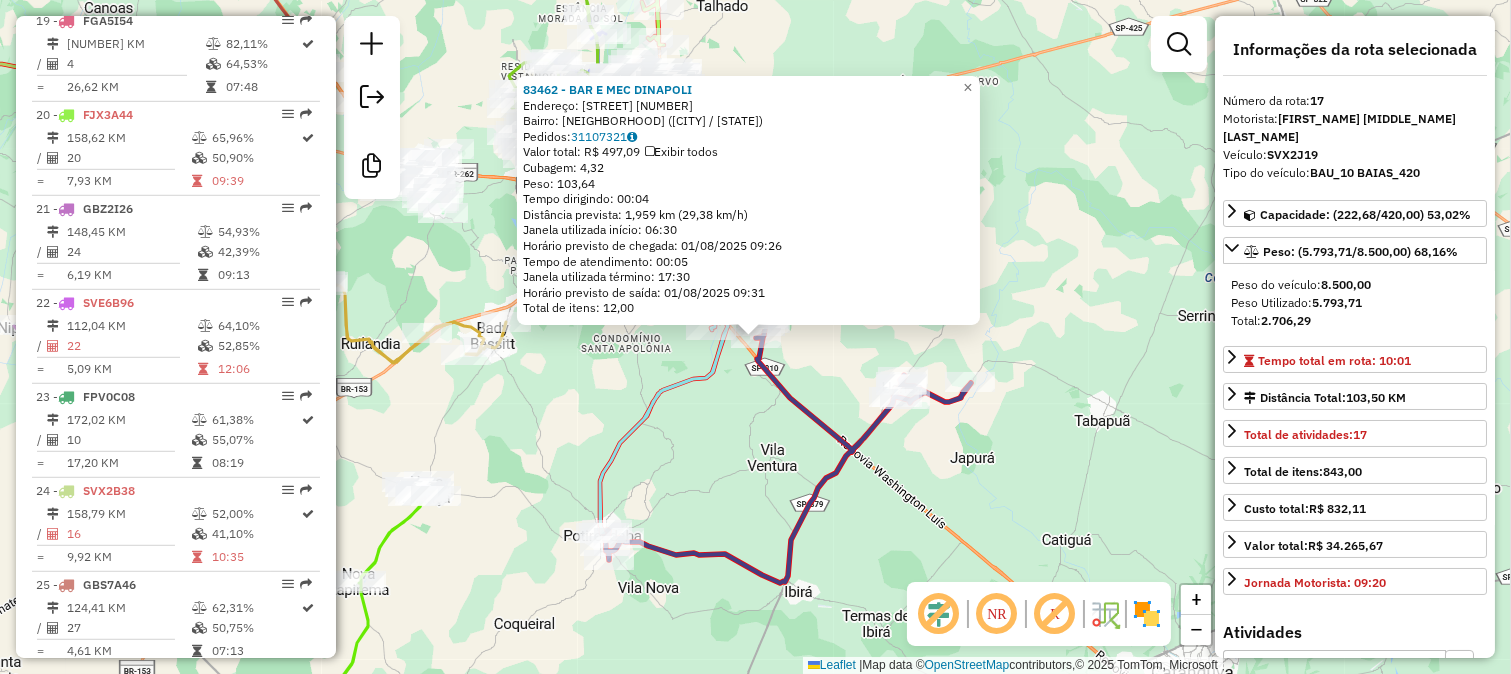 scroll, scrollTop: 2308, scrollLeft: 0, axis: vertical 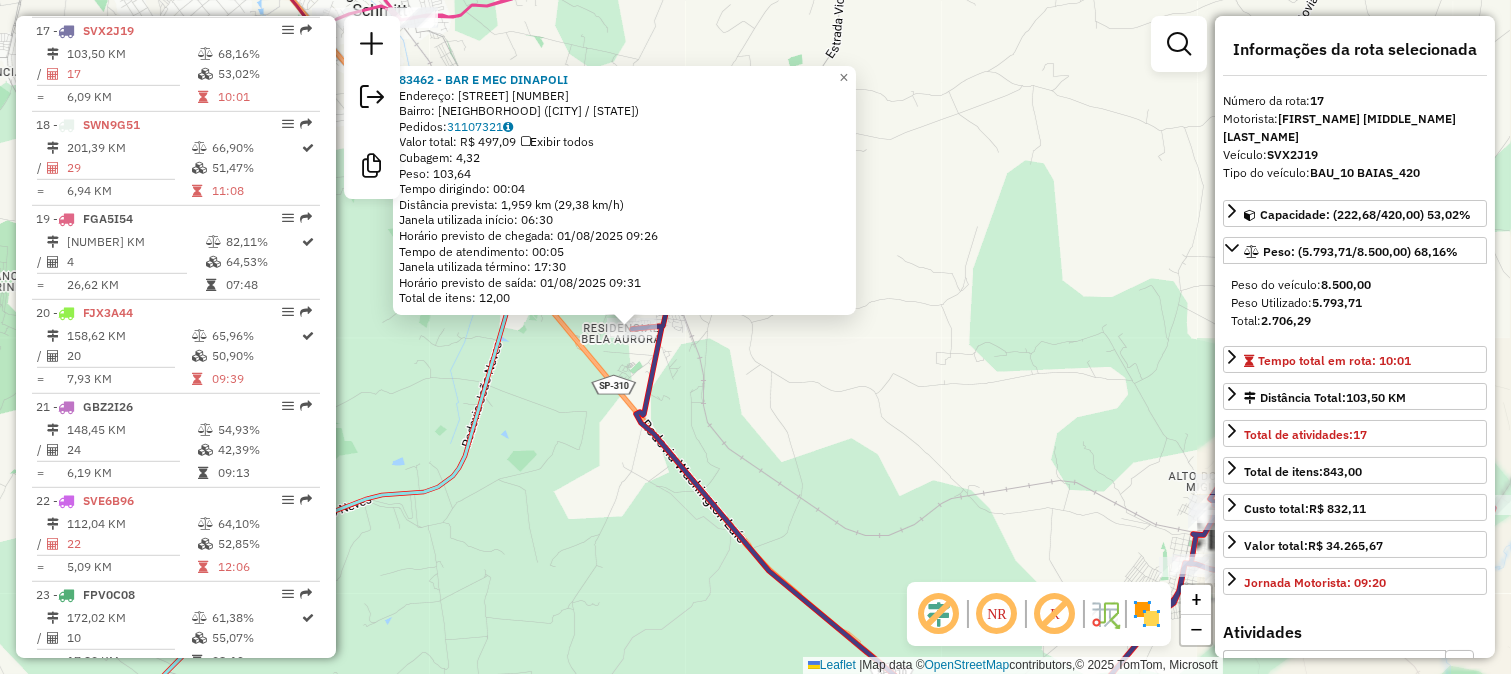 click on "83462 - BAR E MEC DINAPOLI  Endereço:  LUIZ ZOTARELLI 476   Bairro: DI NAPOLI (CEDRAL / SP)   Pedidos:  31107321   Valor total: R$ 497,09   Exibir todos   Cubagem: 4,32  Peso: 103,64  Tempo dirigindo: 00:04   Distância prevista: 1,959 km (29,38 km/h)   Janela utilizada início: 06:30   Horário previsto de chegada: 01/08/2025 09:26   Tempo de atendimento: 00:05   Janela utilizada término: 17:30   Horário previsto de saída: 01/08/2025 09:31   Total de itens: 12,00  × Janela de atendimento Grade de atendimento Capacidade Transportadoras Veículos Cliente Pedidos  Rotas Selecione os dias de semana para filtrar as janelas de atendimento  Seg   Ter   Qua   Qui   Sex   Sáb   Dom  Informe o período da janela de atendimento: De: Até:  Filtrar exatamente a janela do cliente  Considerar janela de atendimento padrão  Selecione os dias de semana para filtrar as grades de atendimento  Seg   Ter   Qua   Qui   Sex   Sáb   Dom   Considerar clientes sem dia de atendimento cadastrado  Peso mínimo:   Peso máximo:" 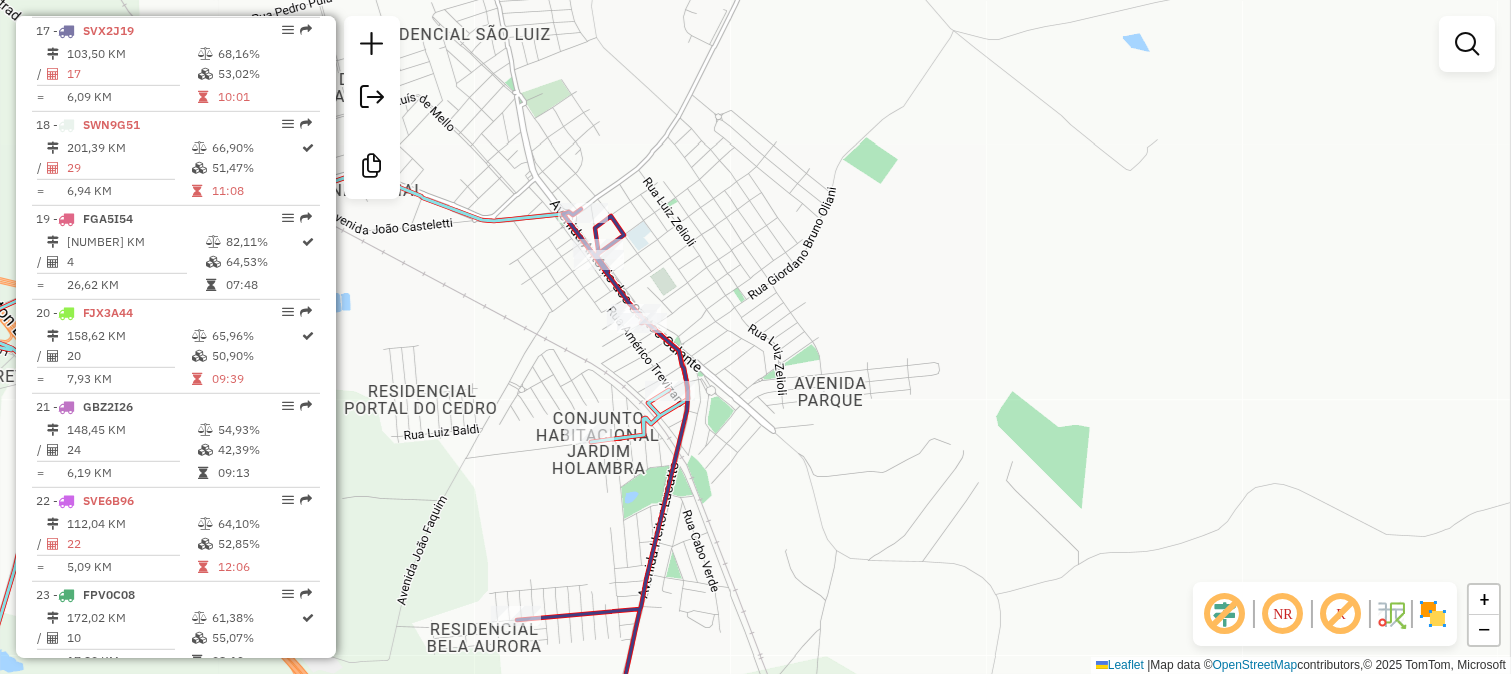 drag, startPoint x: 764, startPoint y: 416, endPoint x: 763, endPoint y: 254, distance: 162.00308 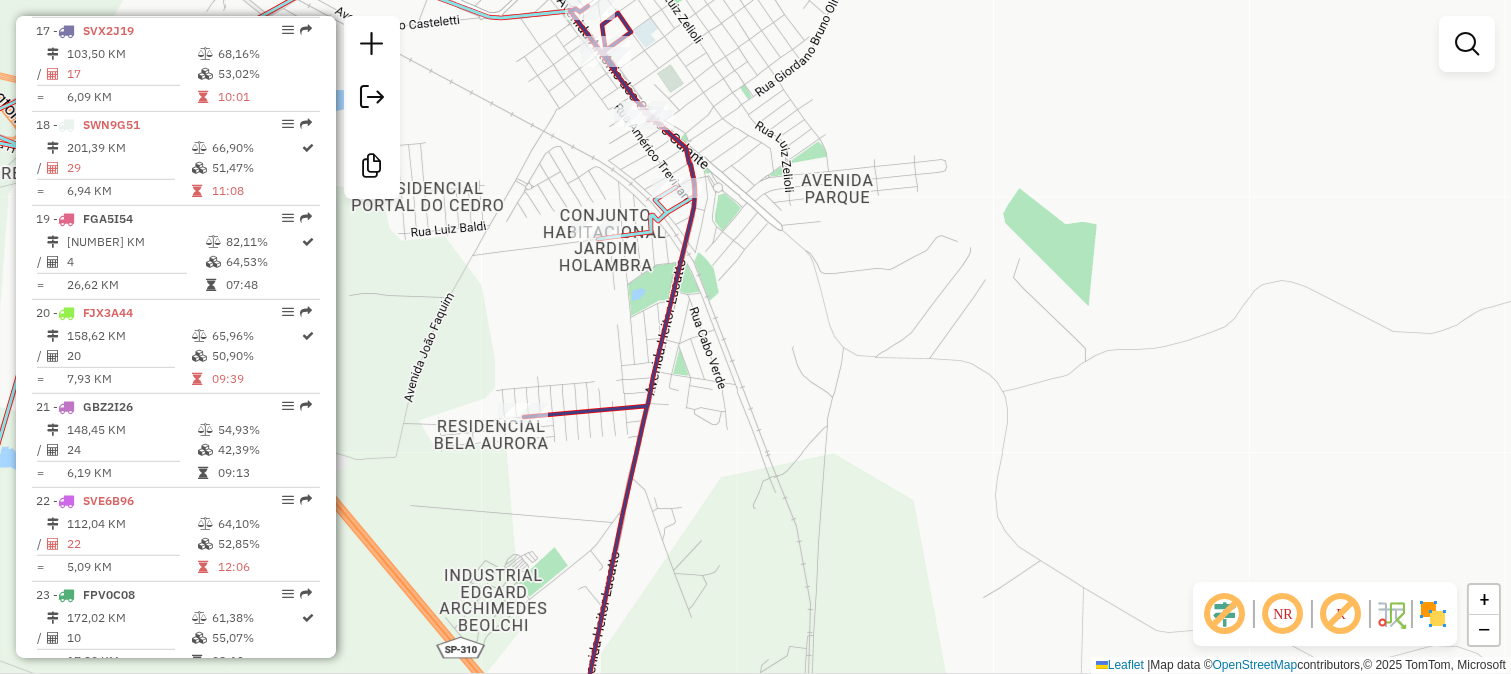 click 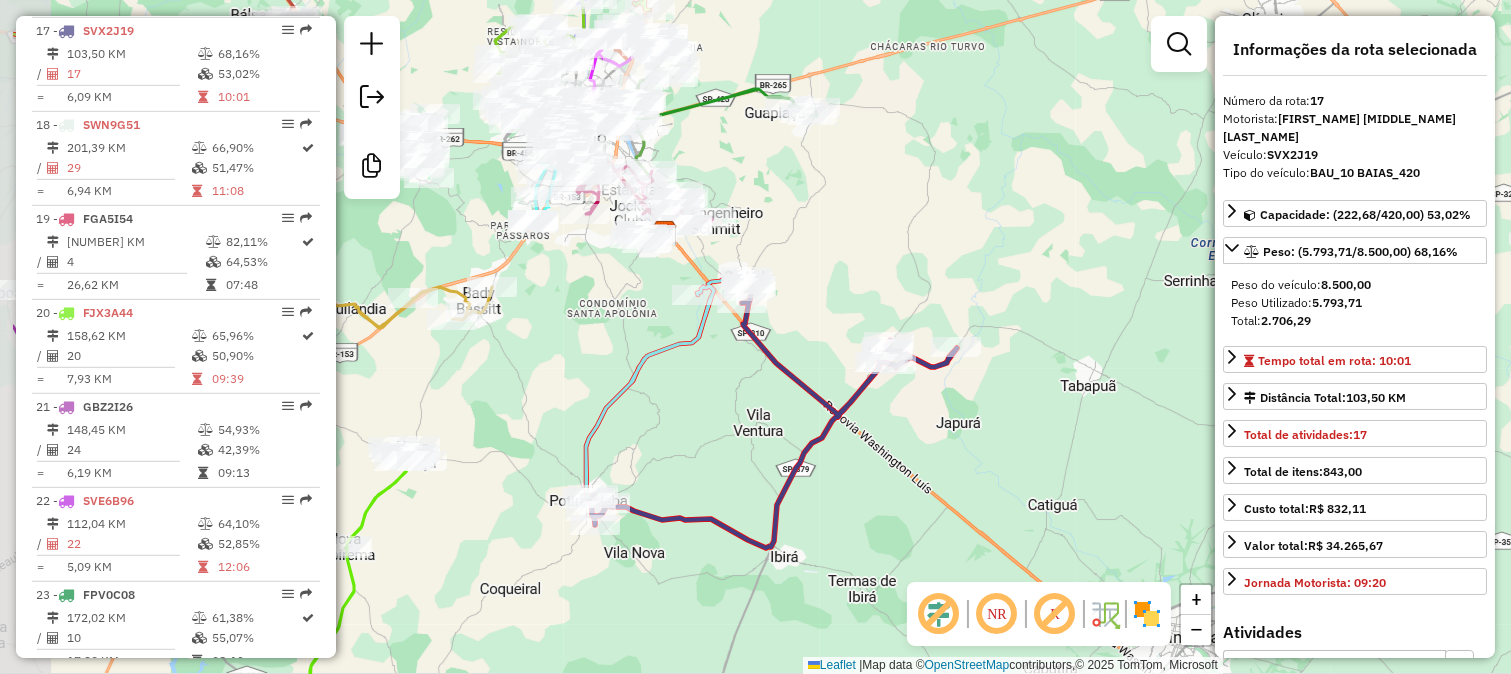 drag, startPoint x: 642, startPoint y: 308, endPoint x: 806, endPoint y: 283, distance: 165.89455 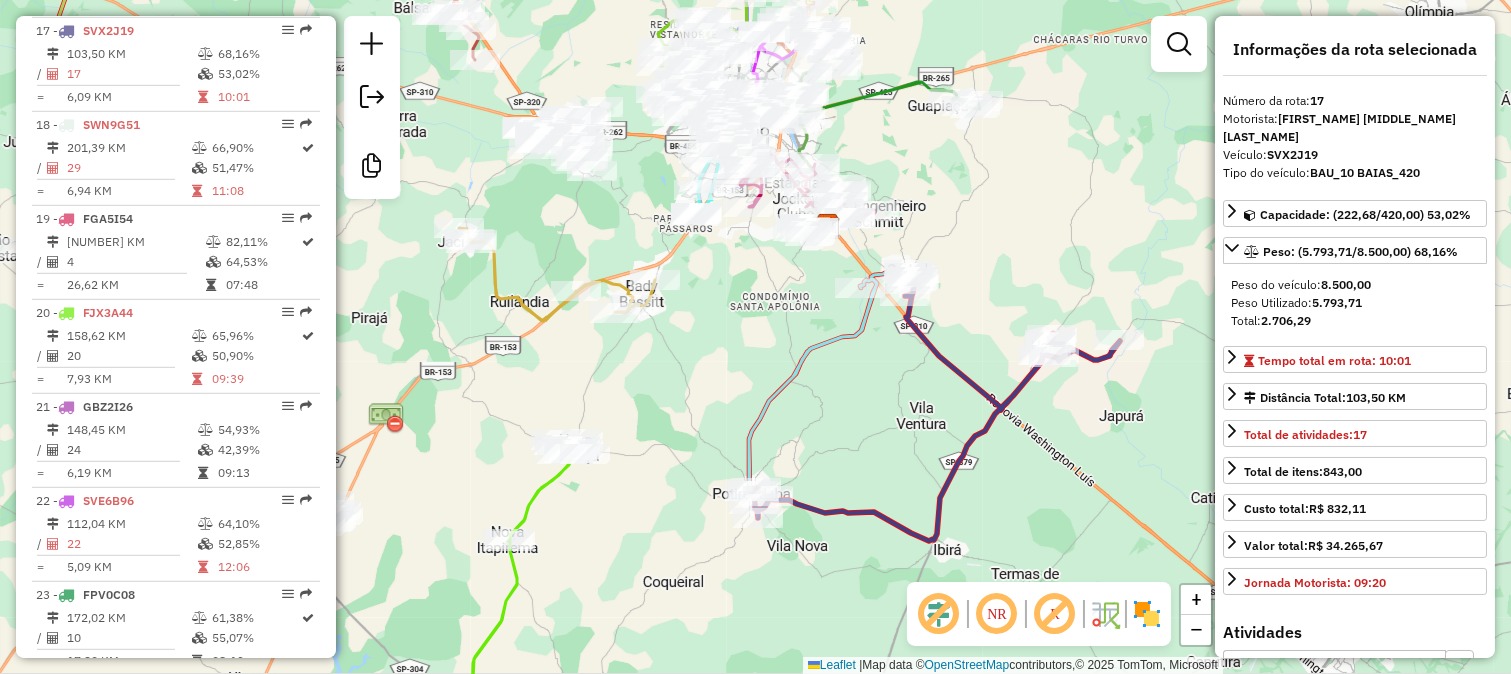drag, startPoint x: 695, startPoint y: 364, endPoint x: 935, endPoint y: 354, distance: 240.20824 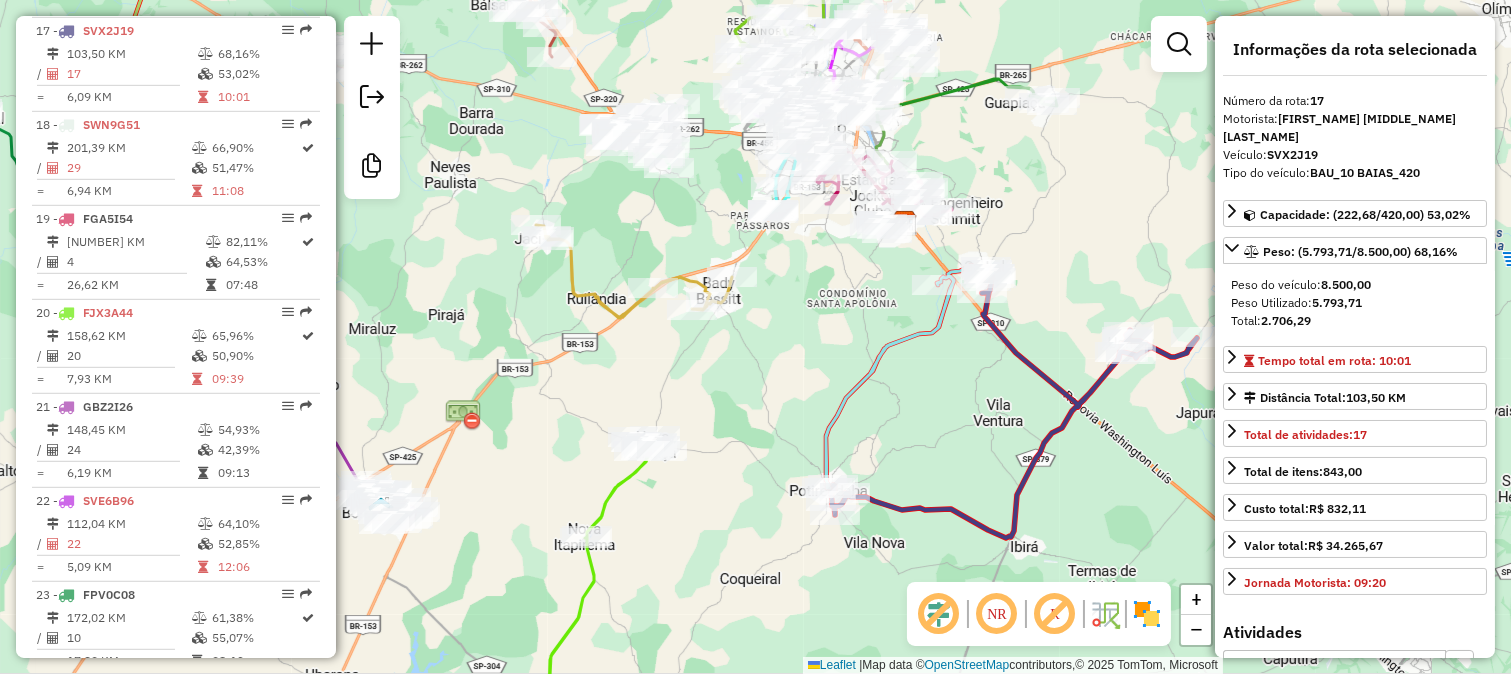 drag, startPoint x: 600, startPoint y: 367, endPoint x: 804, endPoint y: 312, distance: 211.28416 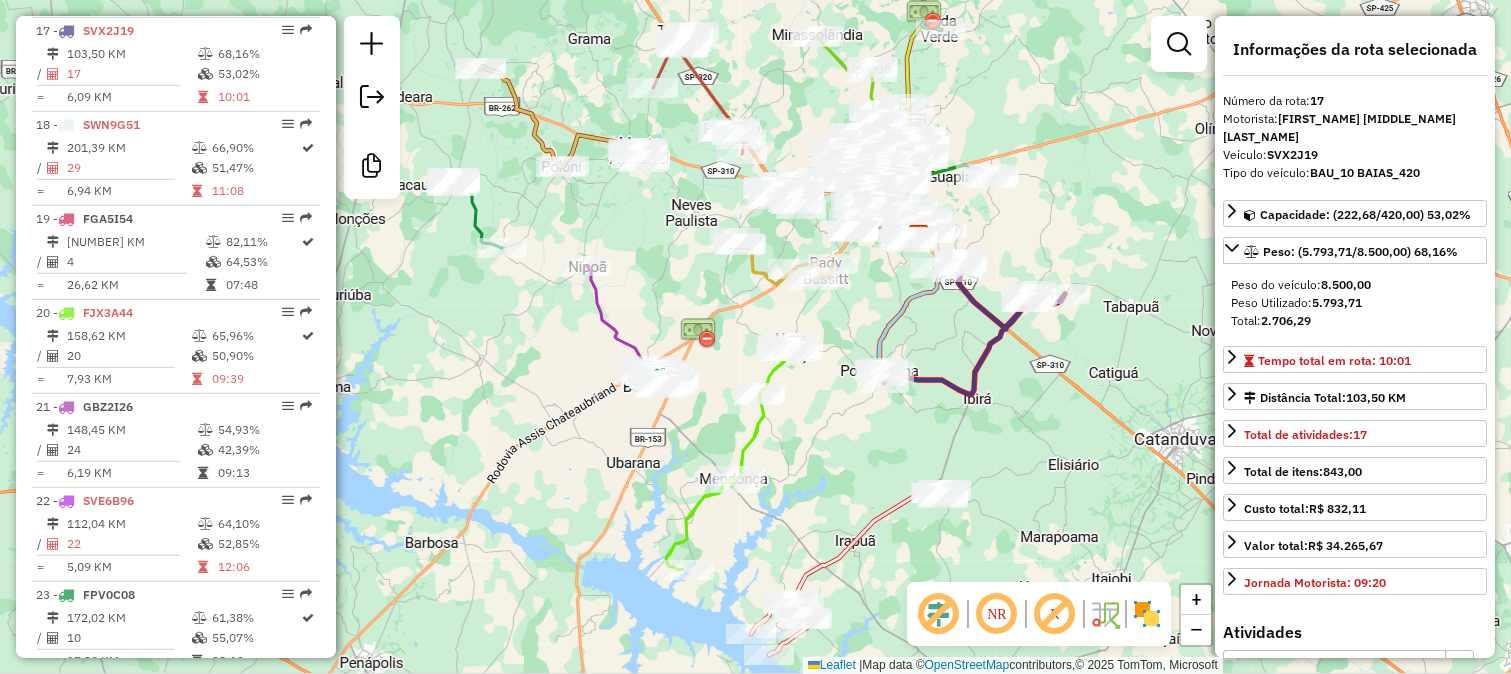 drag, startPoint x: 676, startPoint y: 247, endPoint x: 663, endPoint y: 410, distance: 163.51758 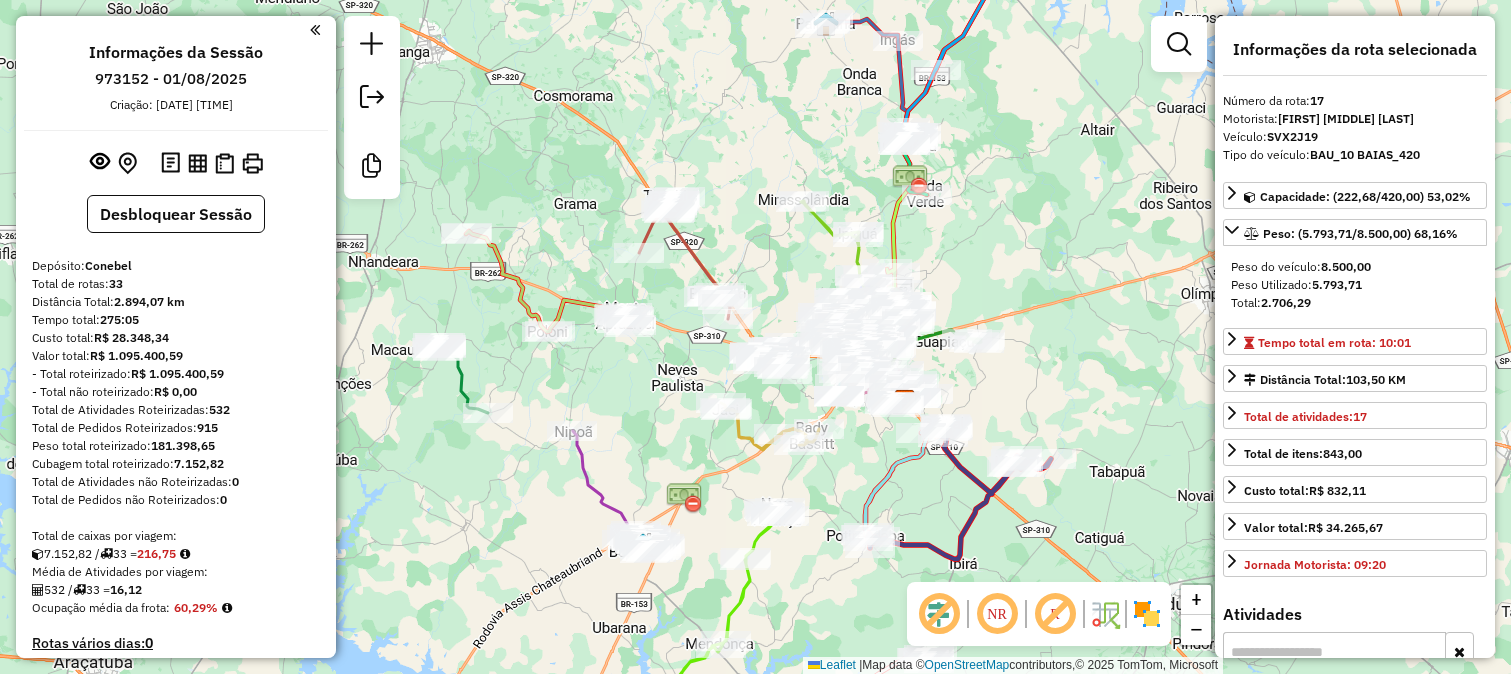 select on "**********" 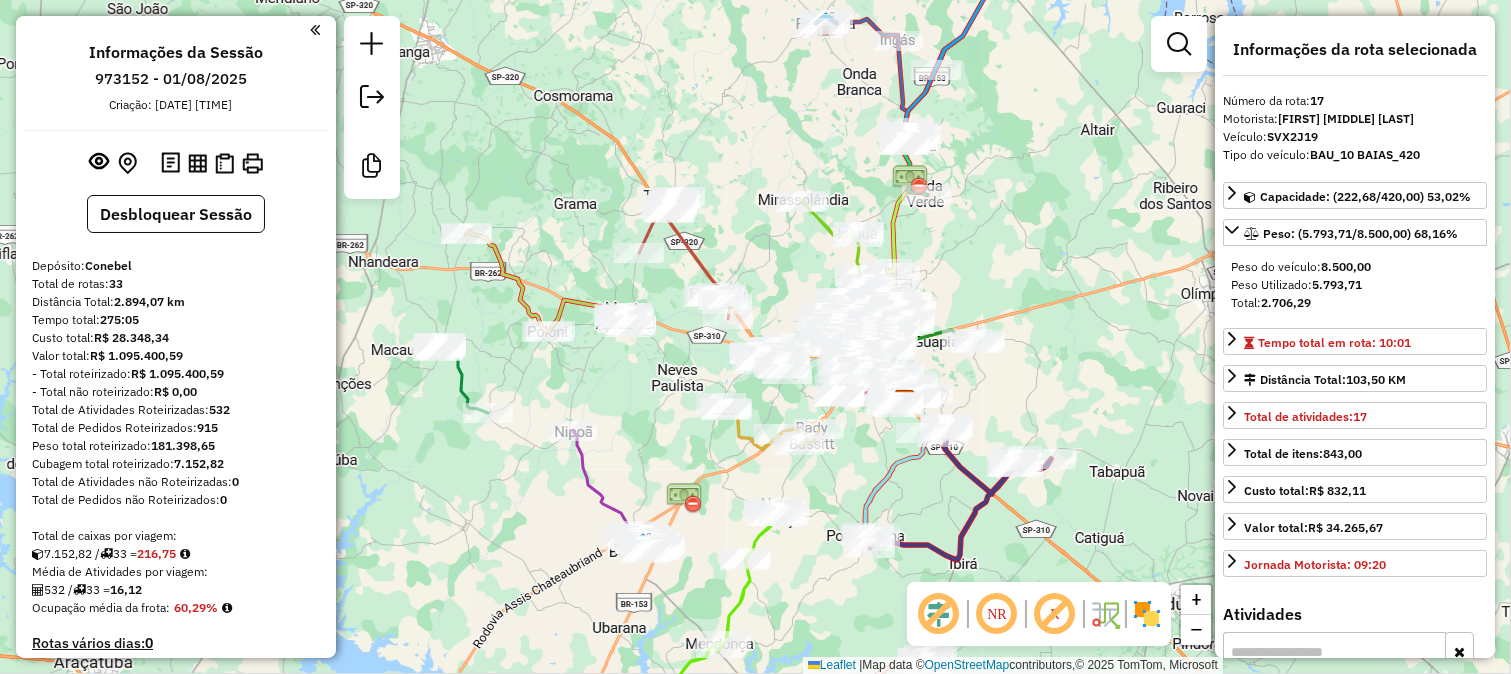 scroll, scrollTop: 2308, scrollLeft: 0, axis: vertical 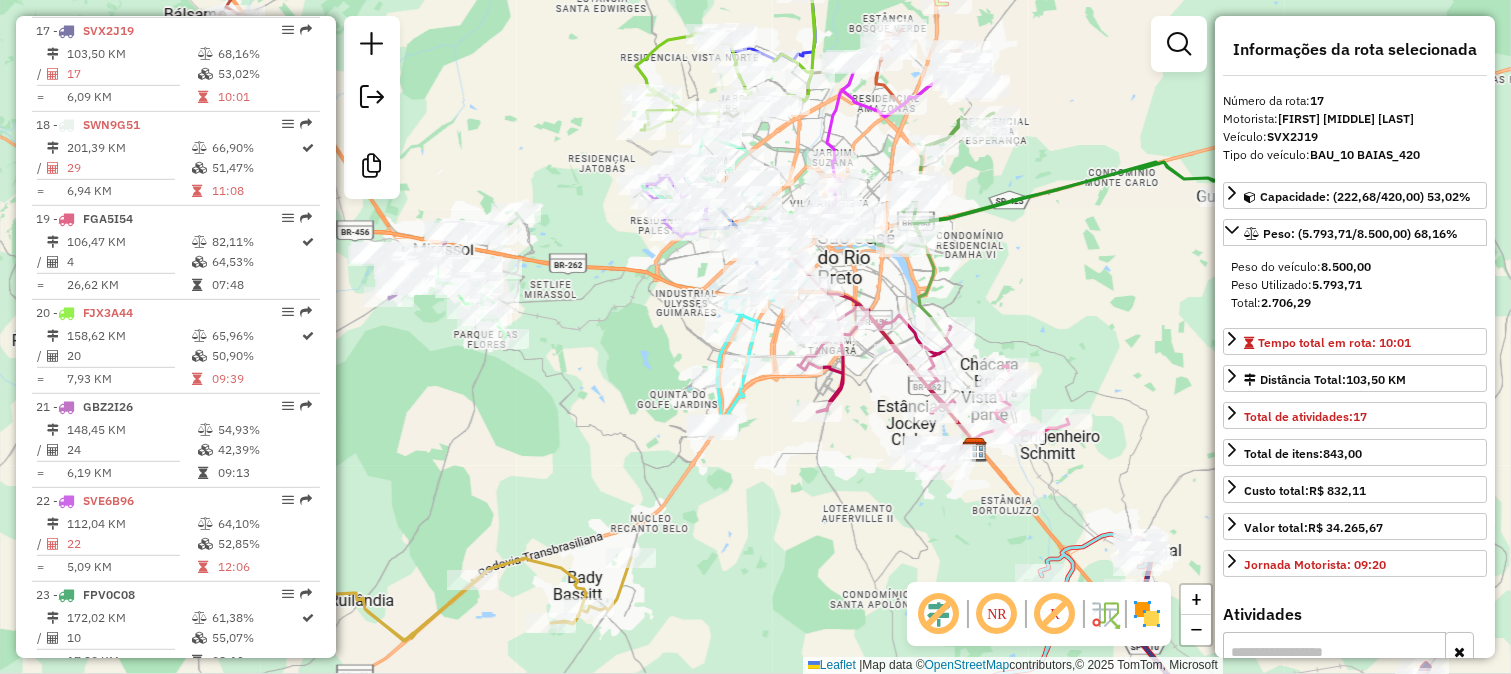 click on "Janela de atendimento Grade de atendimento Capacidade Transportadoras Veículos Cliente Pedidos  Rotas Selecione os dias de semana para filtrar as janelas de atendimento  Seg   Ter   Qua   Qui   Sex   Sáb   Dom  Informe o período da janela de atendimento: De: Até:  Filtrar exatamente a janela do cliente  Considerar janela de atendimento padrão  Selecione os dias de semana para filtrar as grades de atendimento  Seg   Ter   Qua   Qui   Sex   Sáb   Dom   Considerar clientes sem dia de atendimento cadastrado  Clientes fora do dia de atendimento selecionado Filtrar as atividades entre os valores definidos abaixo:  Peso mínimo:   Peso máximo:   Cubagem mínima:   Cubagem máxima:   De:   Até:  Filtrar as atividades entre o tempo de atendimento definido abaixo:  De:   Até:   Considerar capacidade total dos clientes não roteirizados Transportadora: Selecione um ou mais itens Tipo de veículo: Selecione um ou mais itens Veículo: Selecione um ou mais itens Motorista: Selecione um ou mais itens Nome: Rótulo:" 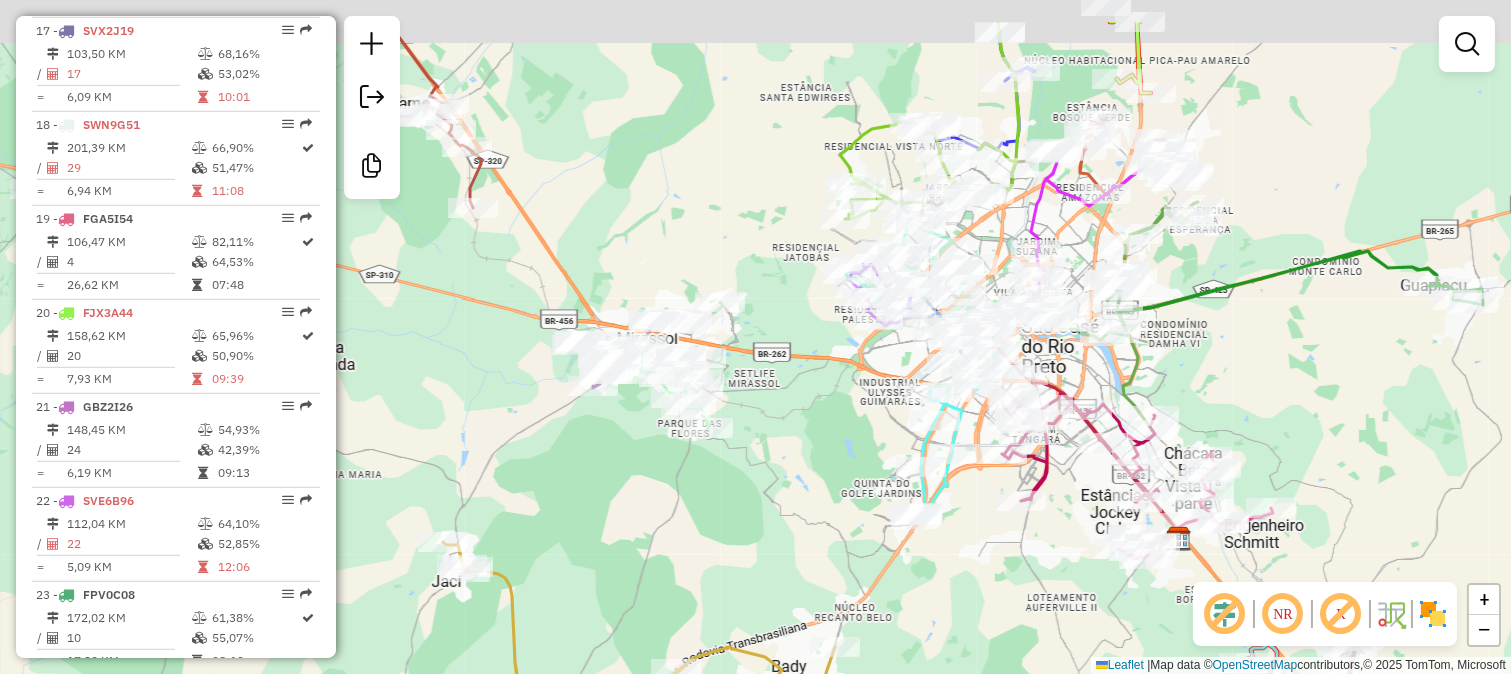 drag, startPoint x: 620, startPoint y: 365, endPoint x: 924, endPoint y: 486, distance: 327.19565 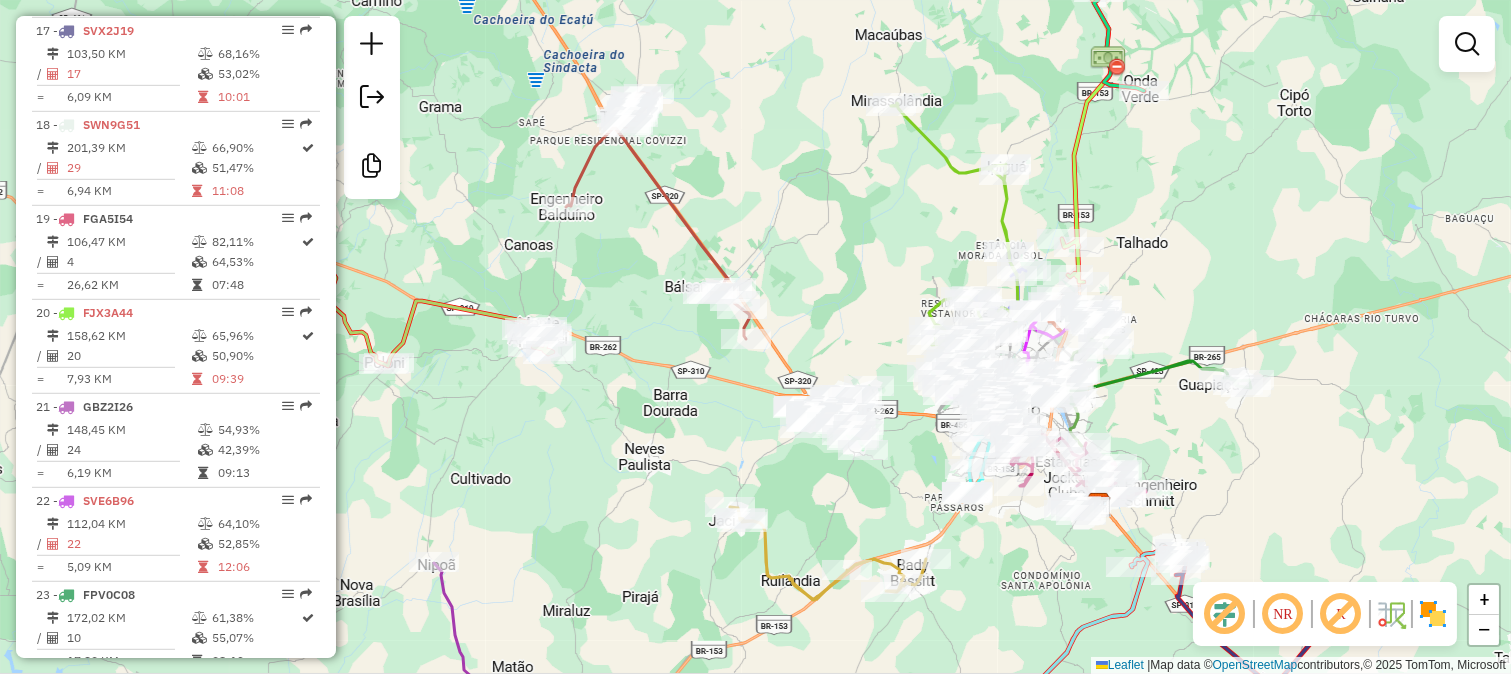 click on "Janela de atendimento Grade de atendimento Capacidade Transportadoras Veículos Cliente Pedidos  Rotas Selecione os dias de semana para filtrar as janelas de atendimento  Seg   Ter   Qua   Qui   Sex   Sáb   Dom  Informe o período da janela de atendimento: De: Até:  Filtrar exatamente a janela do cliente  Considerar janela de atendimento padrão  Selecione os dias de semana para filtrar as grades de atendimento  Seg   Ter   Qua   Qui   Sex   Sáb   Dom   Considerar clientes sem dia de atendimento cadastrado  Clientes fora do dia de atendimento selecionado Filtrar as atividades entre os valores definidos abaixo:  Peso mínimo:   Peso máximo:   Cubagem mínima:   Cubagem máxima:   De:   Até:  Filtrar as atividades entre o tempo de atendimento definido abaixo:  De:   Até:   Considerar capacidade total dos clientes não roteirizados Transportadora: Selecione um ou mais itens Tipo de veículo: Selecione um ou mais itens Veículo: Selecione um ou mais itens Motorista: Selecione um ou mais itens Nome: Rótulo:" 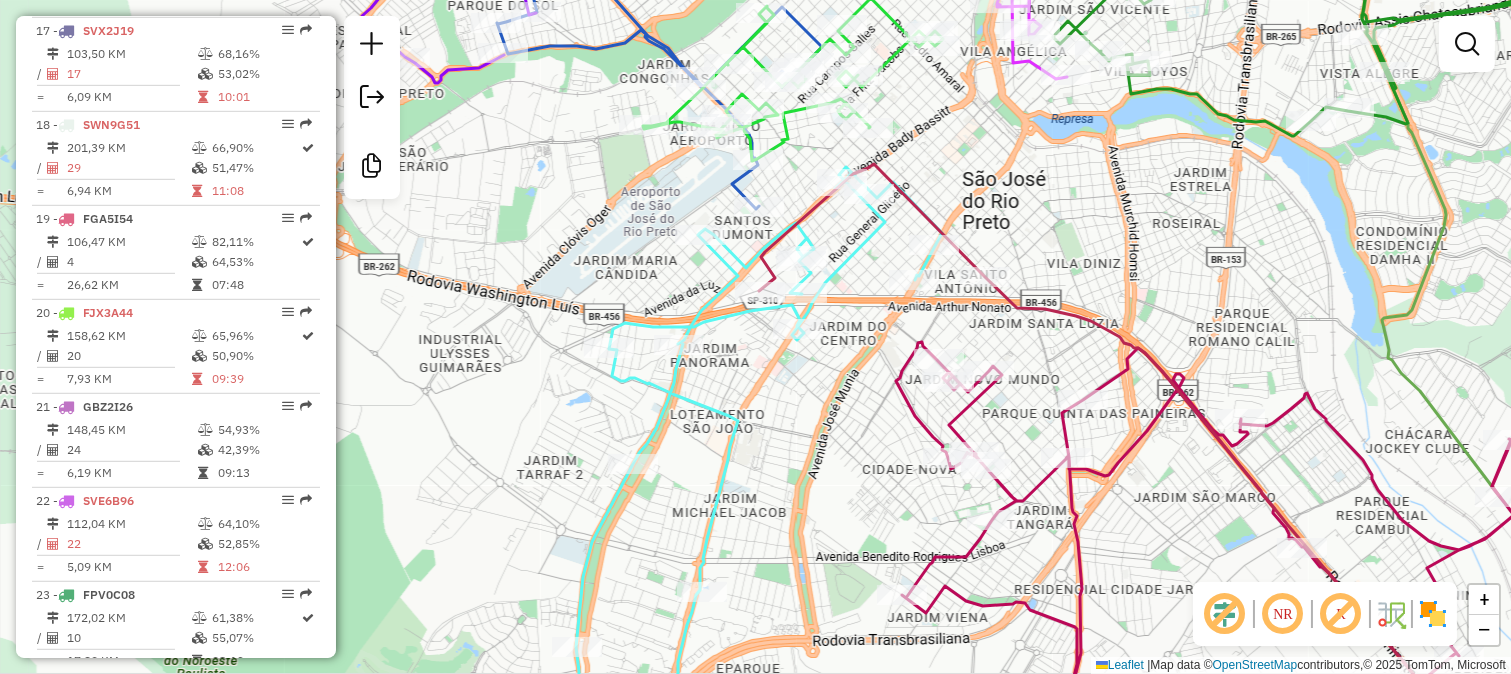 click 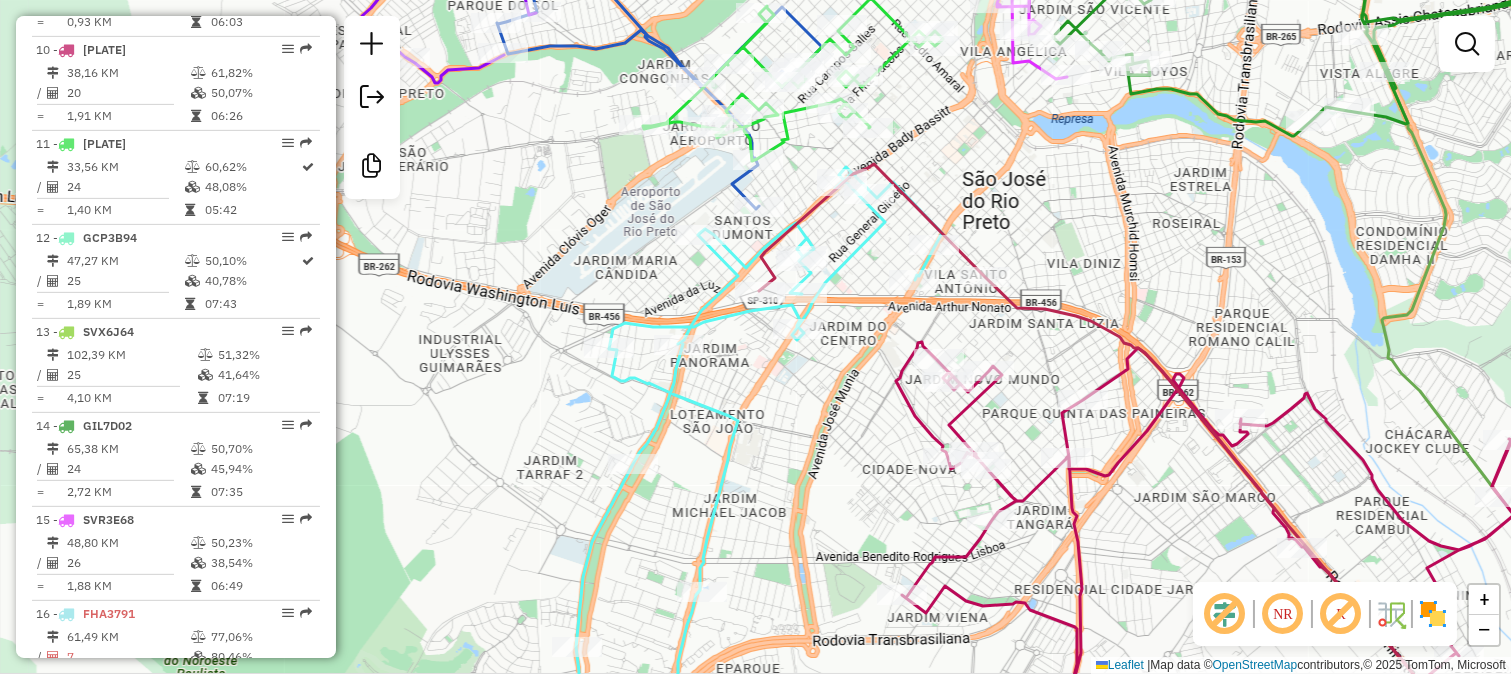 select on "**********" 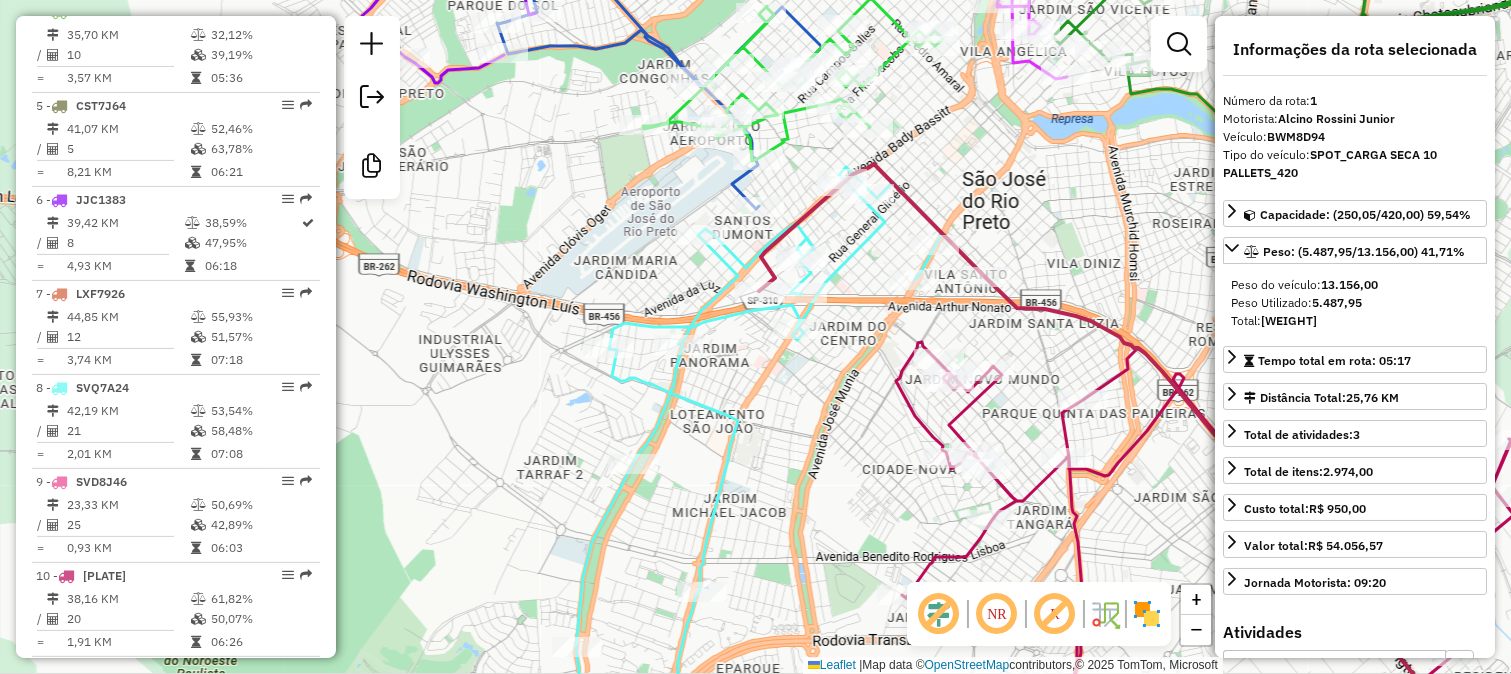 scroll, scrollTop: 805, scrollLeft: 0, axis: vertical 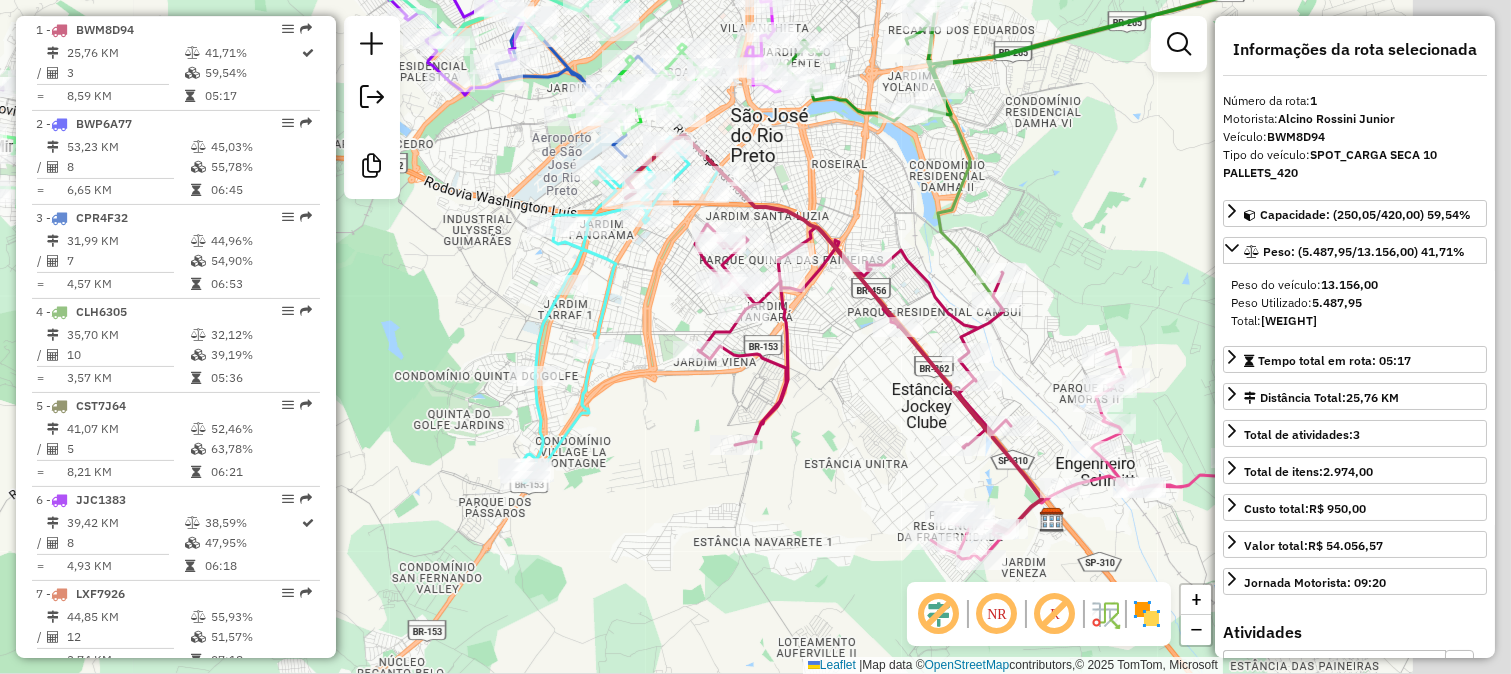 drag, startPoint x: 1055, startPoint y: 345, endPoint x: 904, endPoint y: 238, distance: 185.06755 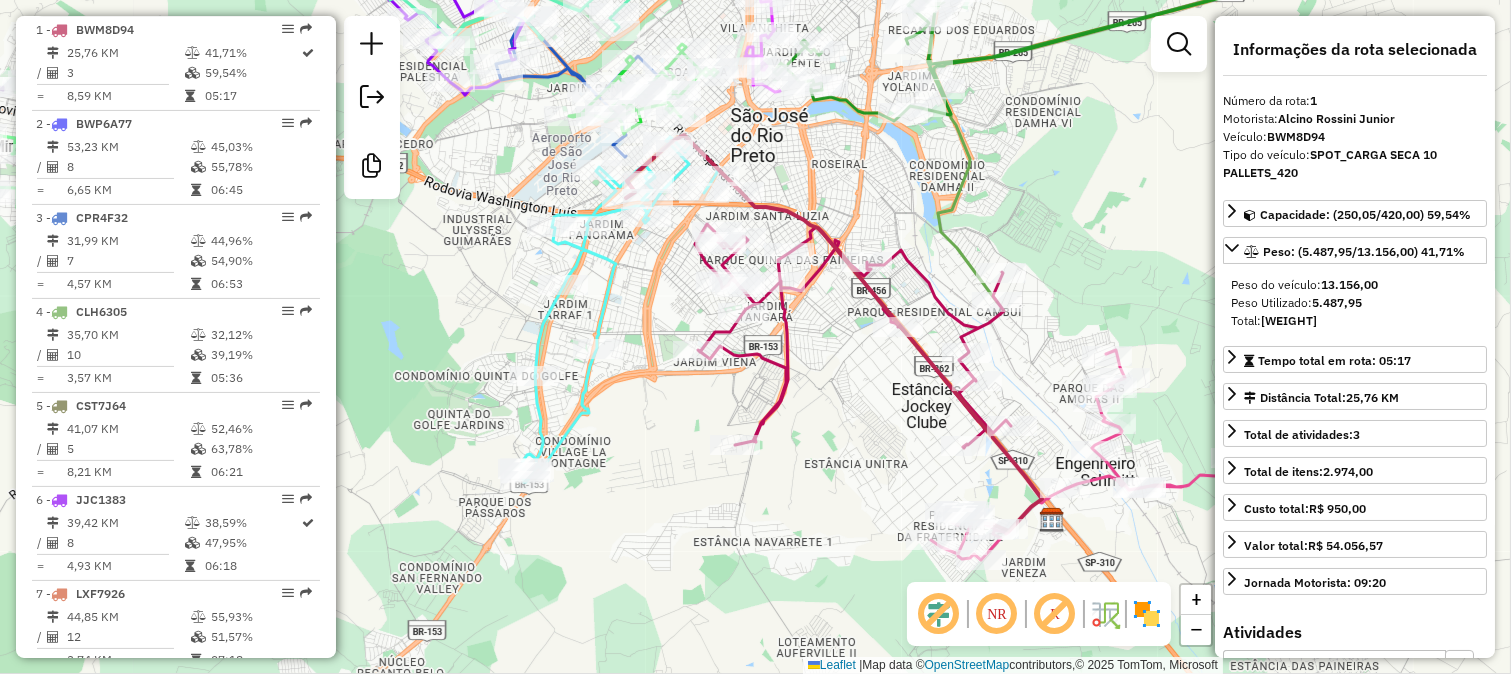 click 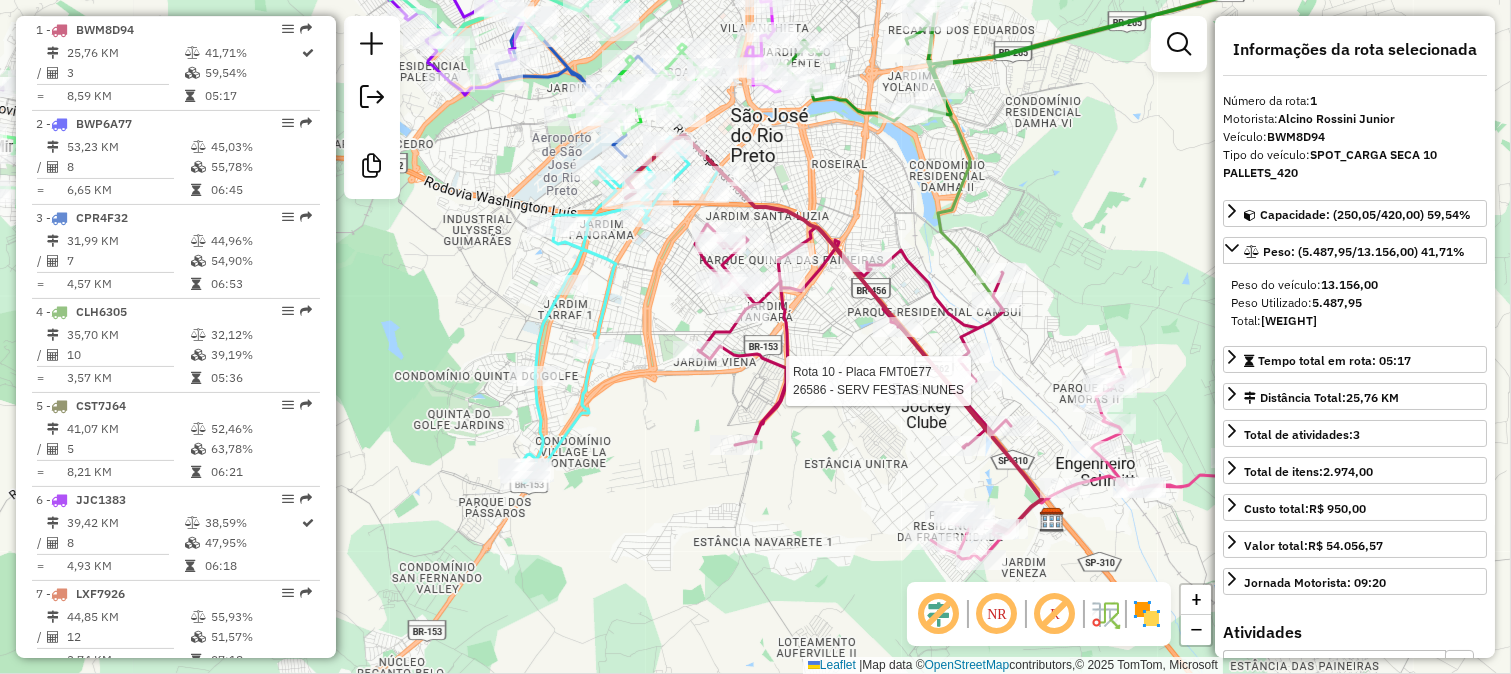 click 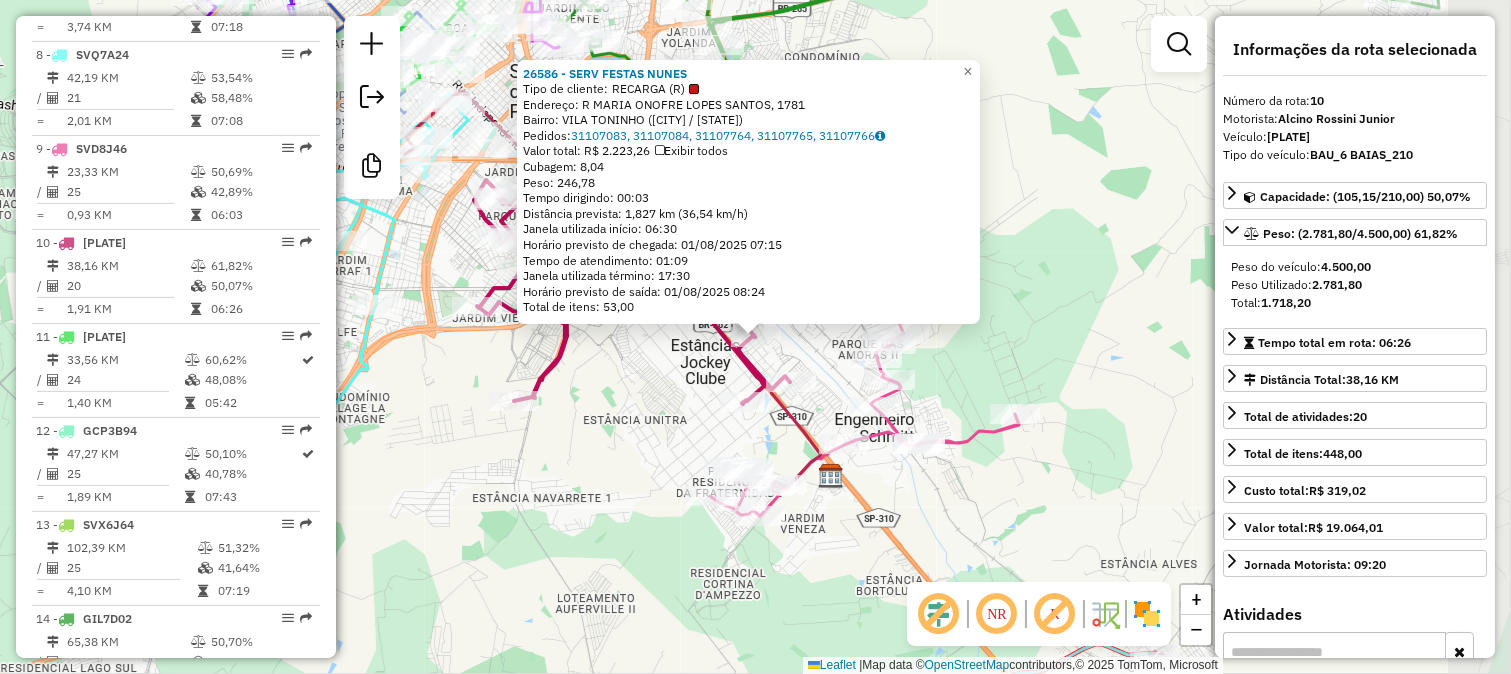 scroll, scrollTop: 1651, scrollLeft: 0, axis: vertical 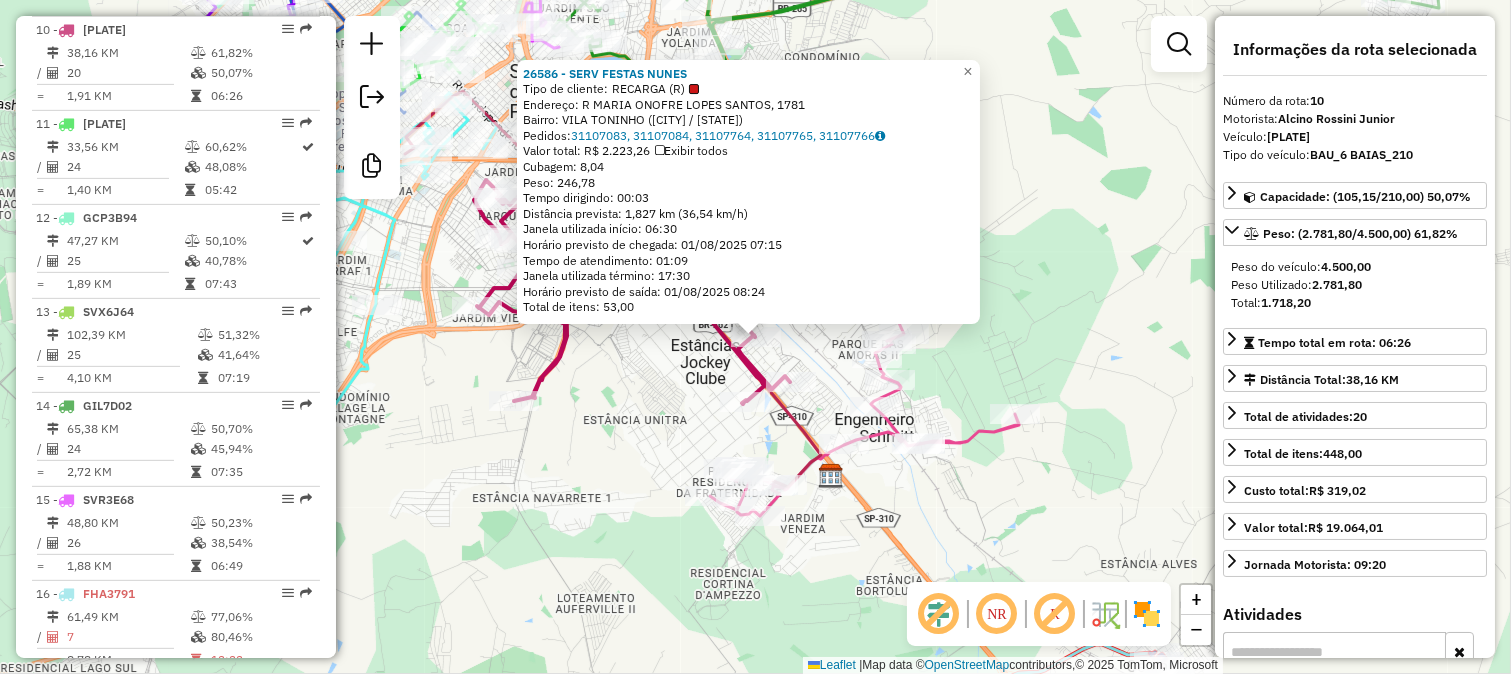 click on "[NUMBER] - SERV FESTAS NUNES Tipo de cliente: RECARGA (R) Endereço: R MARIA ONOFRE LOPES SANTOS, [NUMBER] Bairro: VILA TONINHO ([CITY] / [STATE]) Pedidos: [NUMBER], [NUMBER], [NUMBER], [NUMBER], [NUMBER] Valor total: R$ [PRICE] Exibir todos Cubagem: [WEIGHT] Peso: [WEIGHT] Tempo dirigindo: [TIME] Distância prevista: [DISTANCE] km ([SPEED] km/h) Janela utilizada início: [TIME] Horário previsto de chegada: [DATE] [TIME] Tempo de atendimento: [TIME] Janela utilizada término: [TIME] Horário previsto de saída: [DATE] [TIME] Total de itens: [NUMBER] × Janela de atendimento Grade de atendimento Capacidade Transportadoras Veículos Cliente Pedidos Rotas Selecione os dias de semana para filtrar as janelas de atendimento Seg Ter Qua Qui Sex Sáb Dom Informe o período da janela de atendimento: De: Até: Filtrar exatamente a janela do cliente Considerar janela de atendimento padrão Selecione os dias de semana para filtrar as grades de atendimento Seg Ter Qua De:" 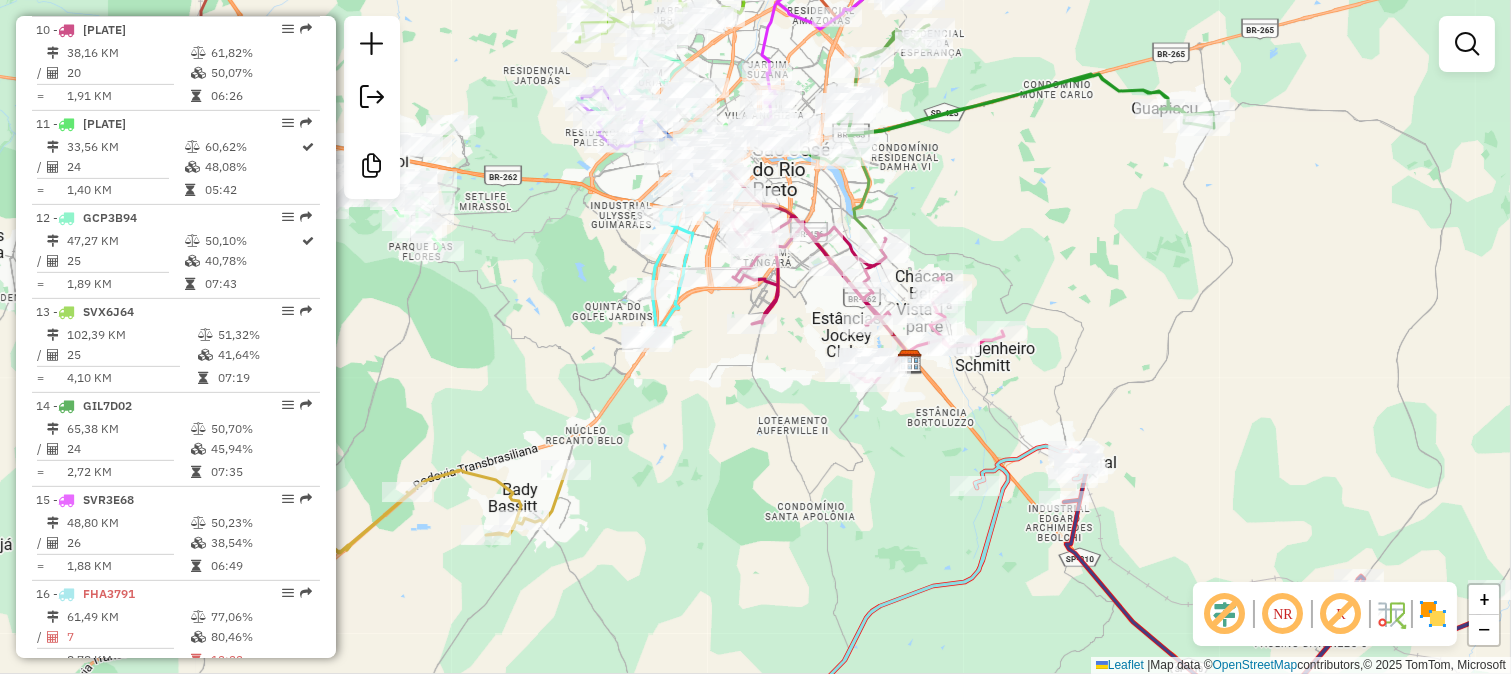 drag, startPoint x: 1004, startPoint y: 191, endPoint x: 993, endPoint y: 393, distance: 202.29929 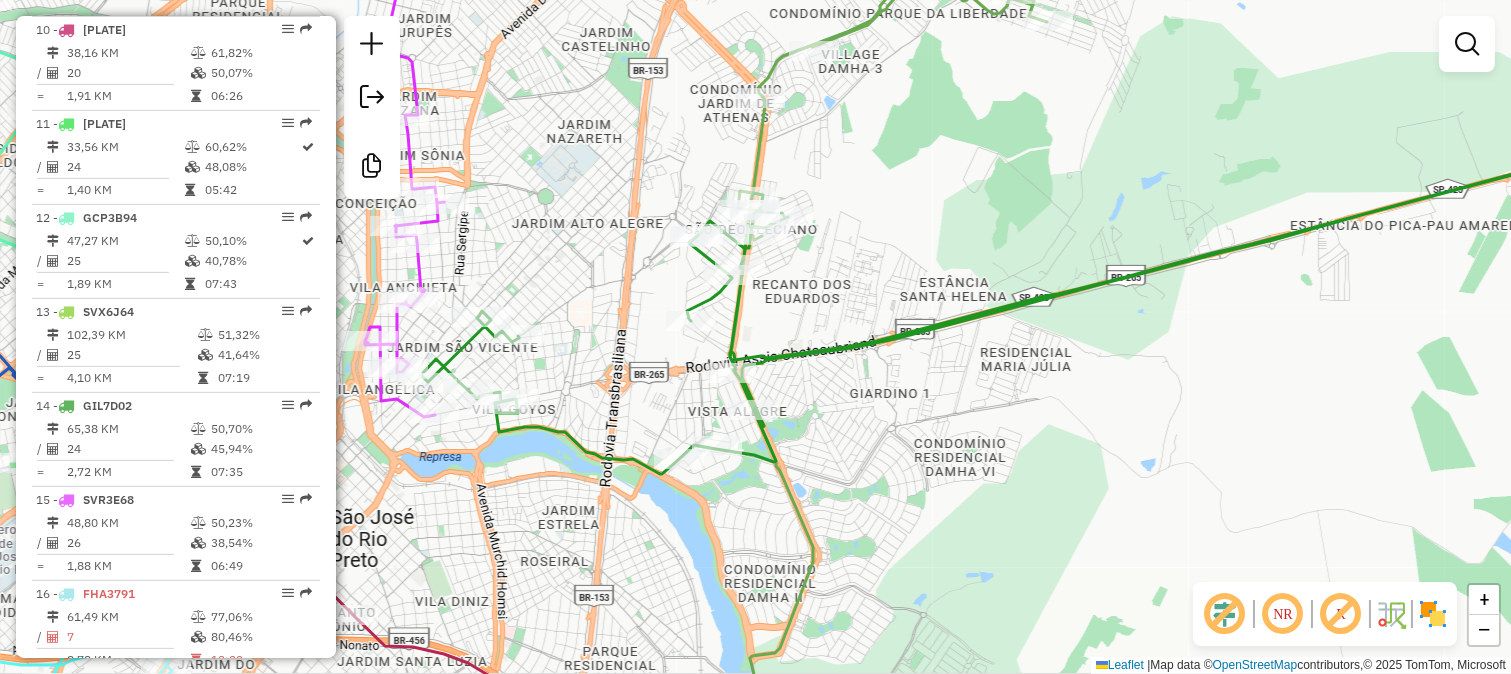 click 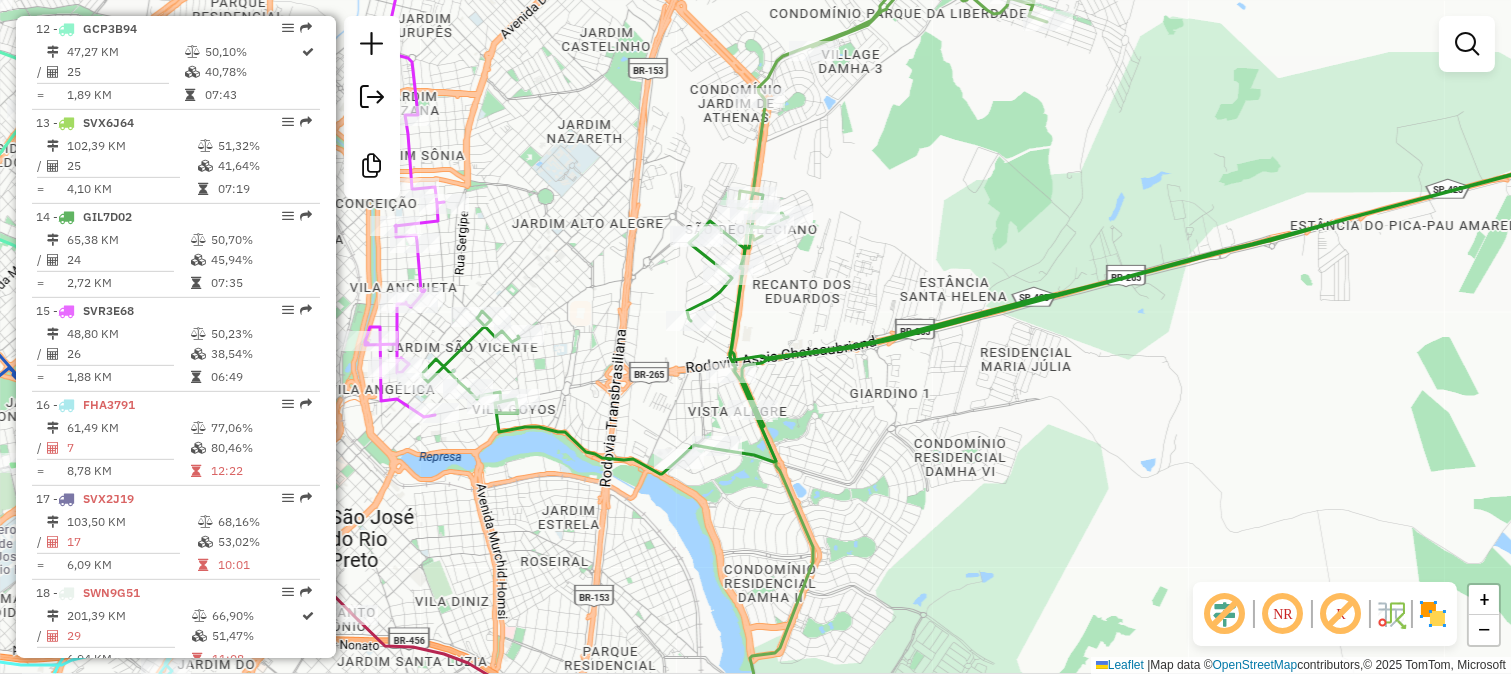 select on "**********" 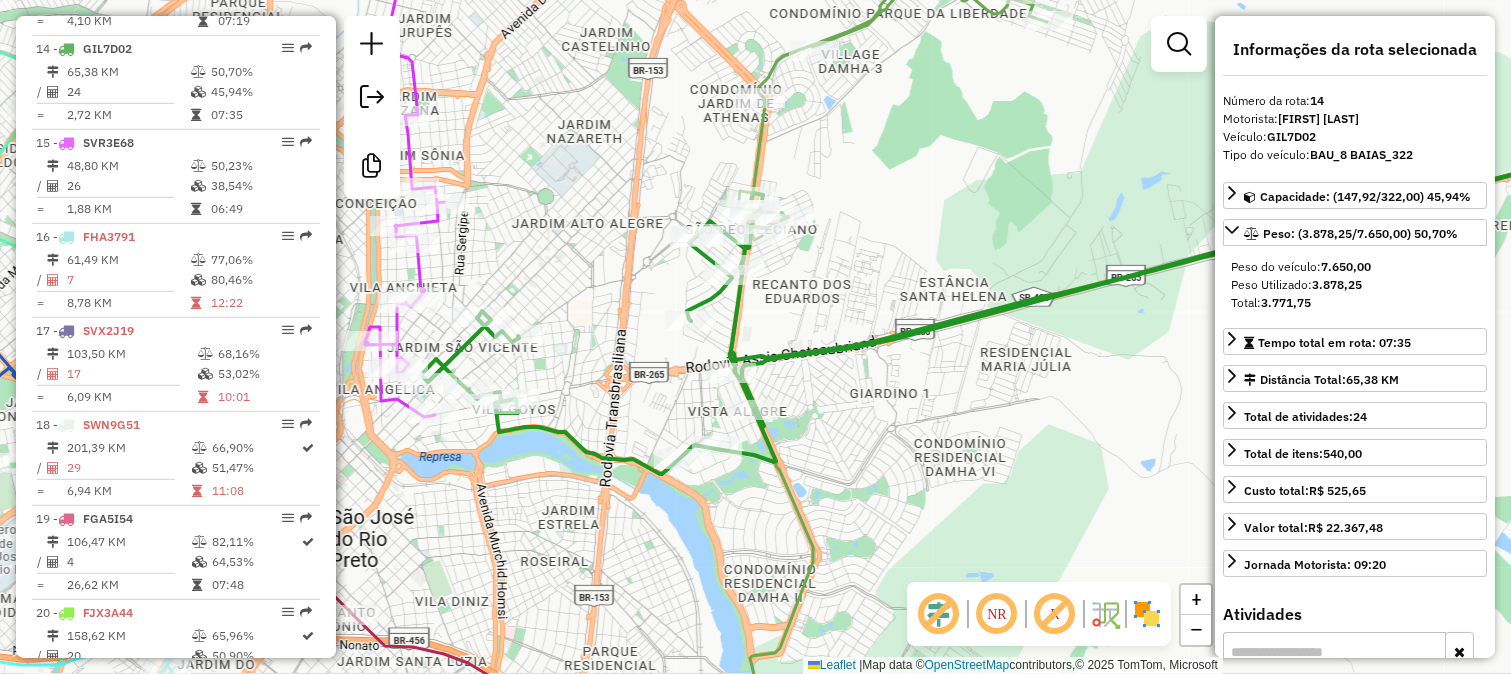 scroll, scrollTop: 2026, scrollLeft: 0, axis: vertical 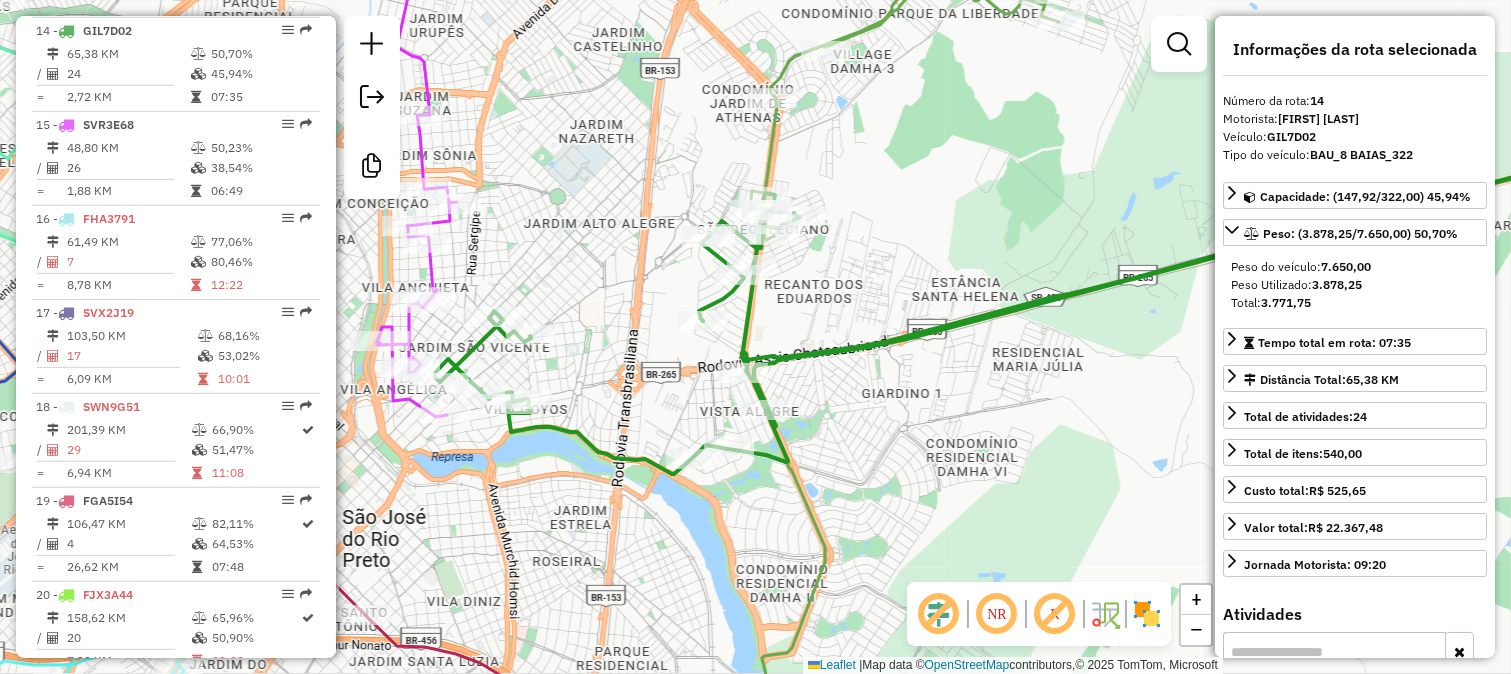 drag, startPoint x: 780, startPoint y: 296, endPoint x: 883, endPoint y: 323, distance: 106.48004 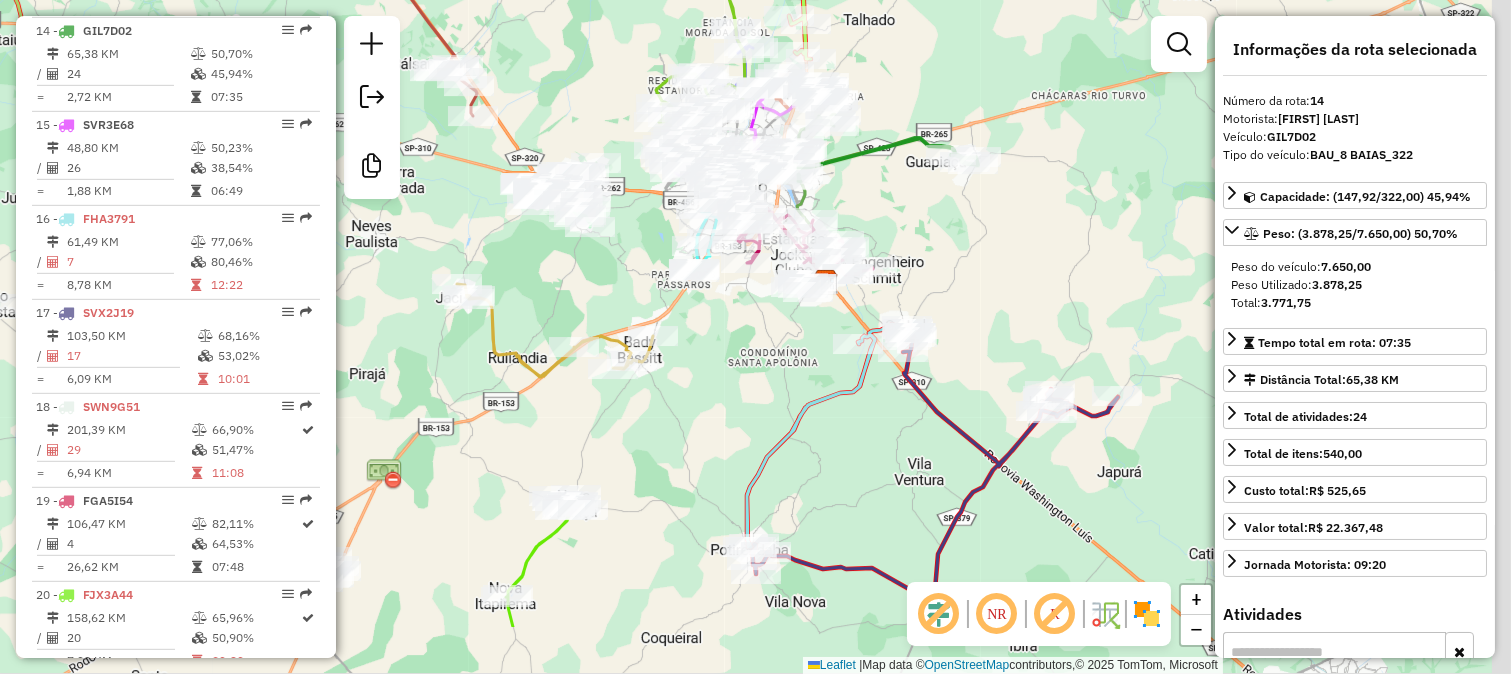 drag, startPoint x: 1052, startPoint y: 481, endPoint x: 971, endPoint y: 363, distance: 143.12582 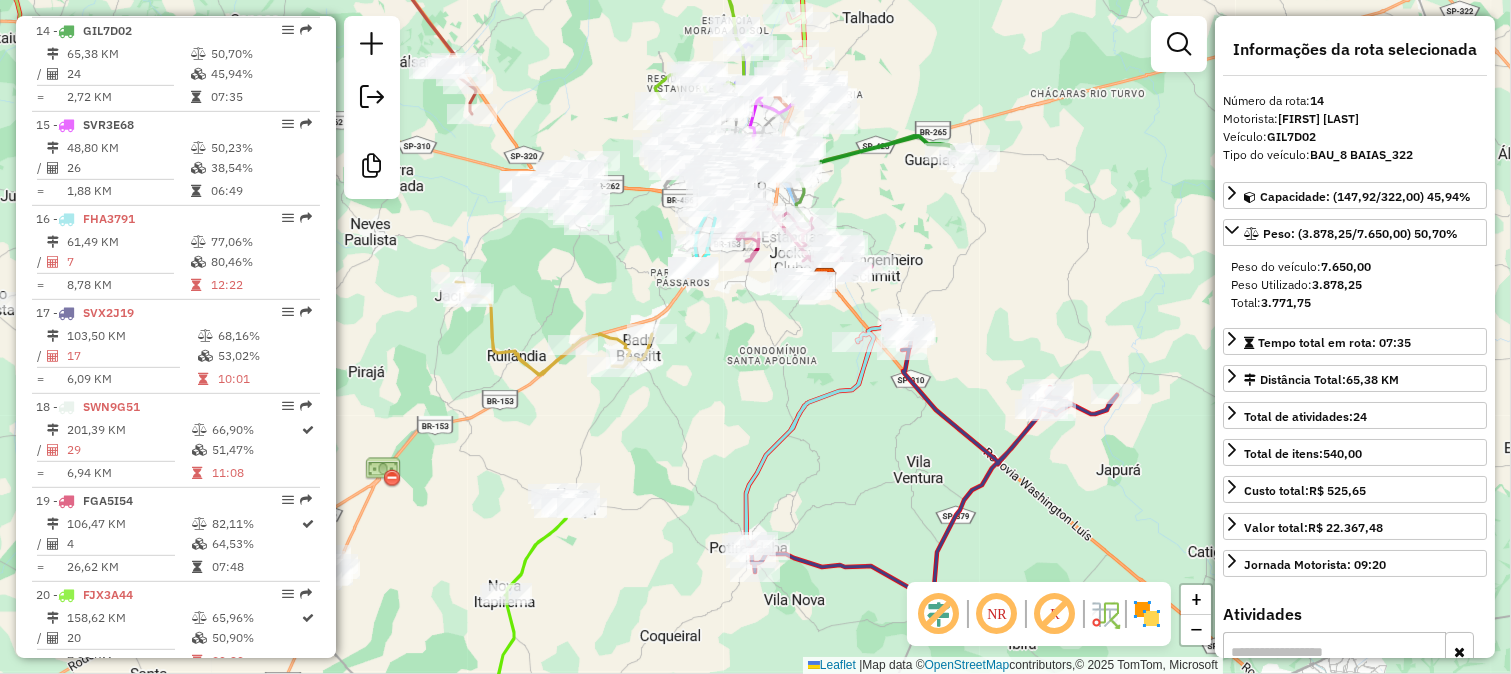 click 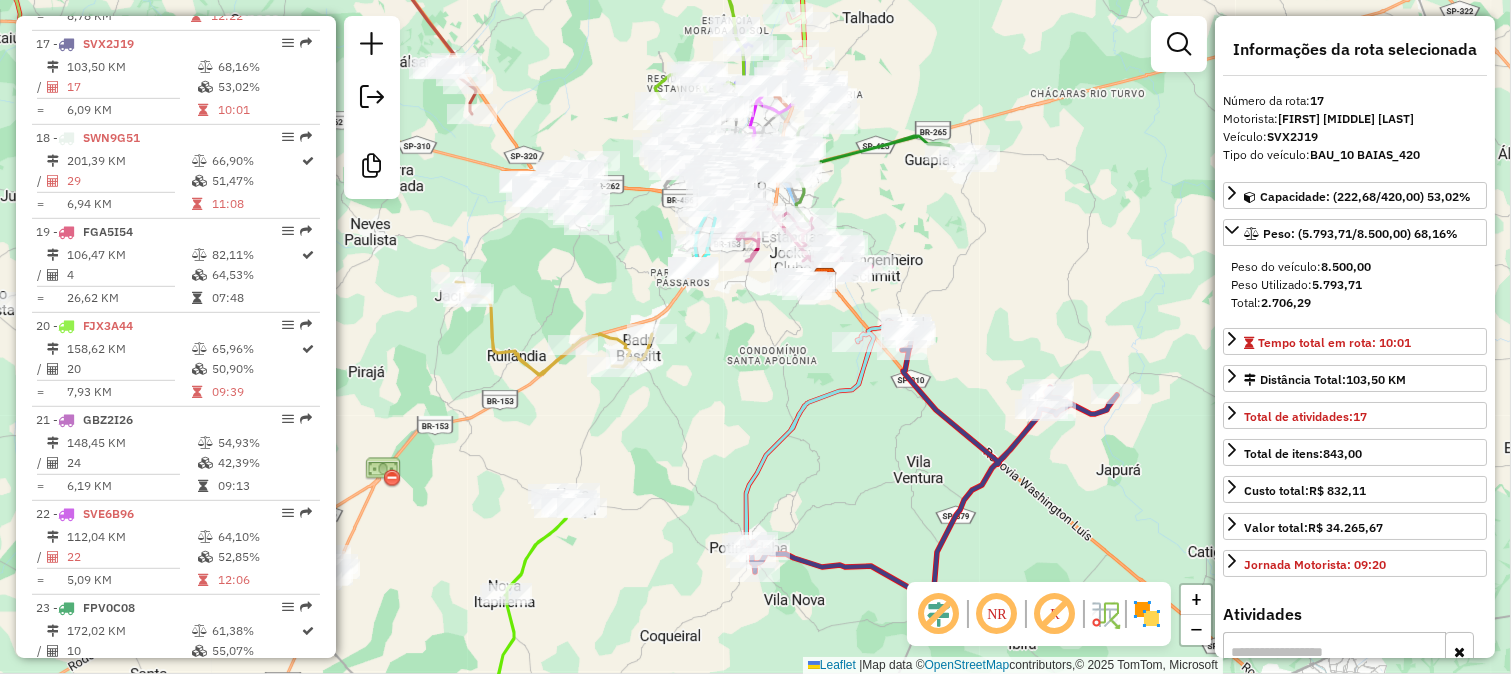 scroll, scrollTop: 2308, scrollLeft: 0, axis: vertical 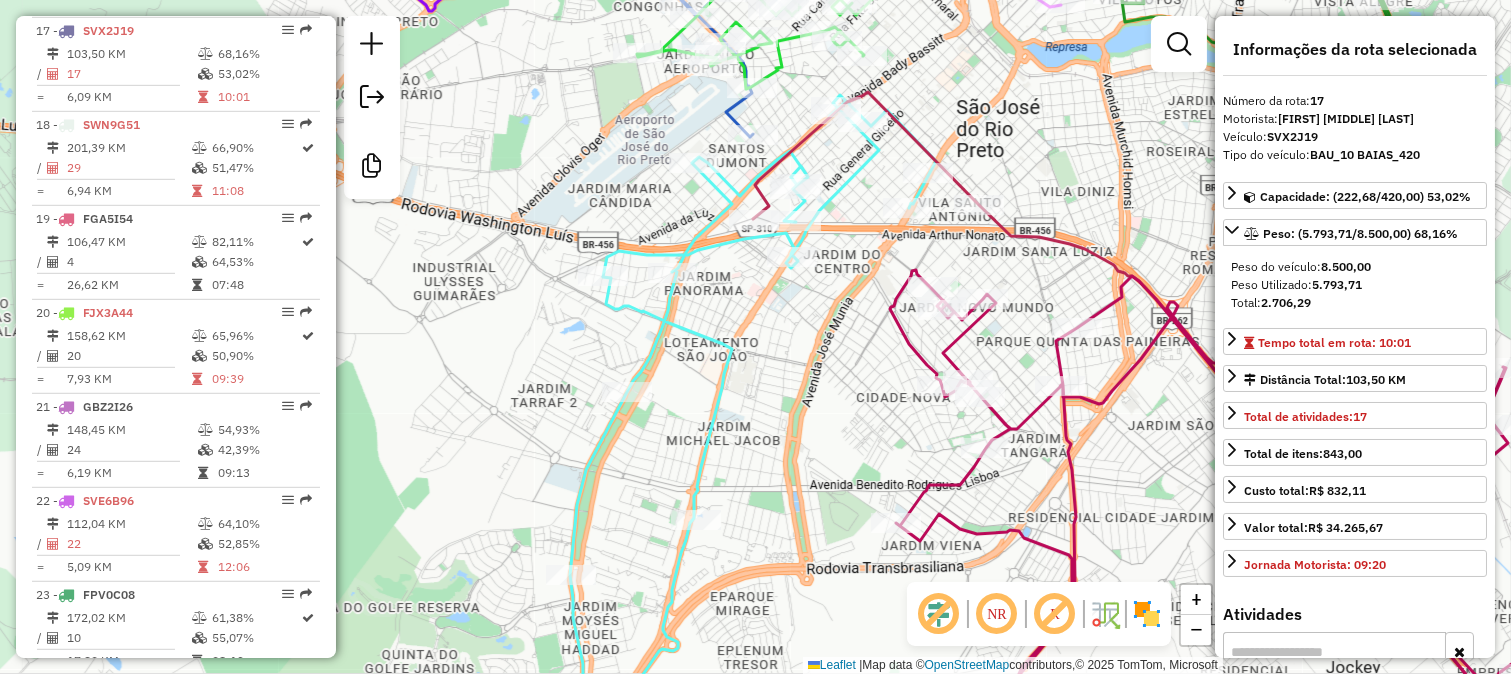click 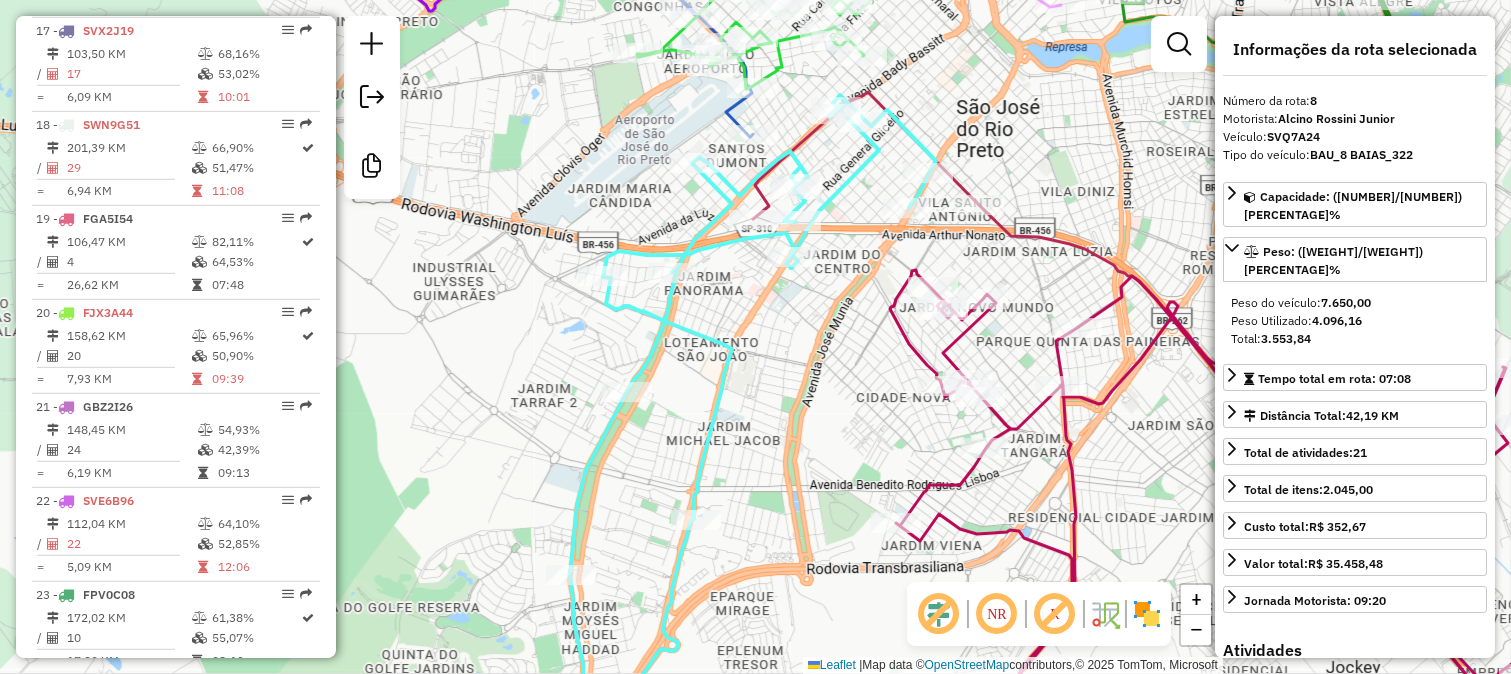 scroll, scrollTop: 1463, scrollLeft: 0, axis: vertical 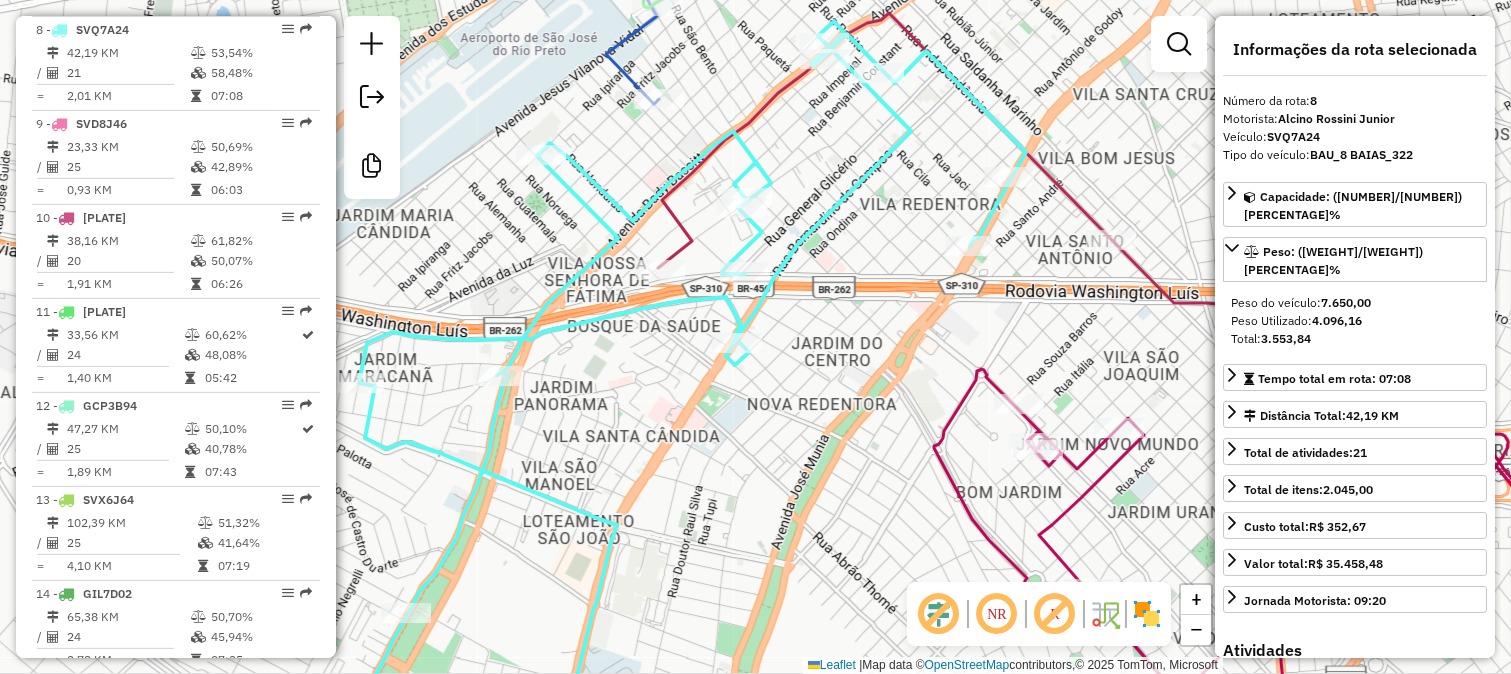 click on "Janela de atendimento Grade de atendimento Capacidade Transportadoras Veículos Cliente Pedidos  Rotas Selecione os dias de semana para filtrar as janelas de atendimento  Seg   Ter   Qua   Qui   Sex   Sáb   Dom  Informe o período da janela de atendimento: De: Até:  Filtrar exatamente a janela do cliente  Considerar janela de atendimento padrão  Selecione os dias de semana para filtrar as grades de atendimento  Seg   Ter   Qua   Qui   Sex   Sáb   Dom   Considerar clientes sem dia de atendimento cadastrado  Clientes fora do dia de atendimento selecionado Filtrar as atividades entre os valores definidos abaixo:  Peso mínimo:   Peso máximo:   Cubagem mínima:   Cubagem máxima:   De:   Até:  Filtrar as atividades entre o tempo de atendimento definido abaixo:  De:   Até:   Considerar capacidade total dos clientes não roteirizados Transportadora: Selecione um ou mais itens Tipo de veículo: Selecione um ou mais itens Veículo: Selecione um ou mais itens Motorista: Selecione um ou mais itens Nome: Rótulo:" 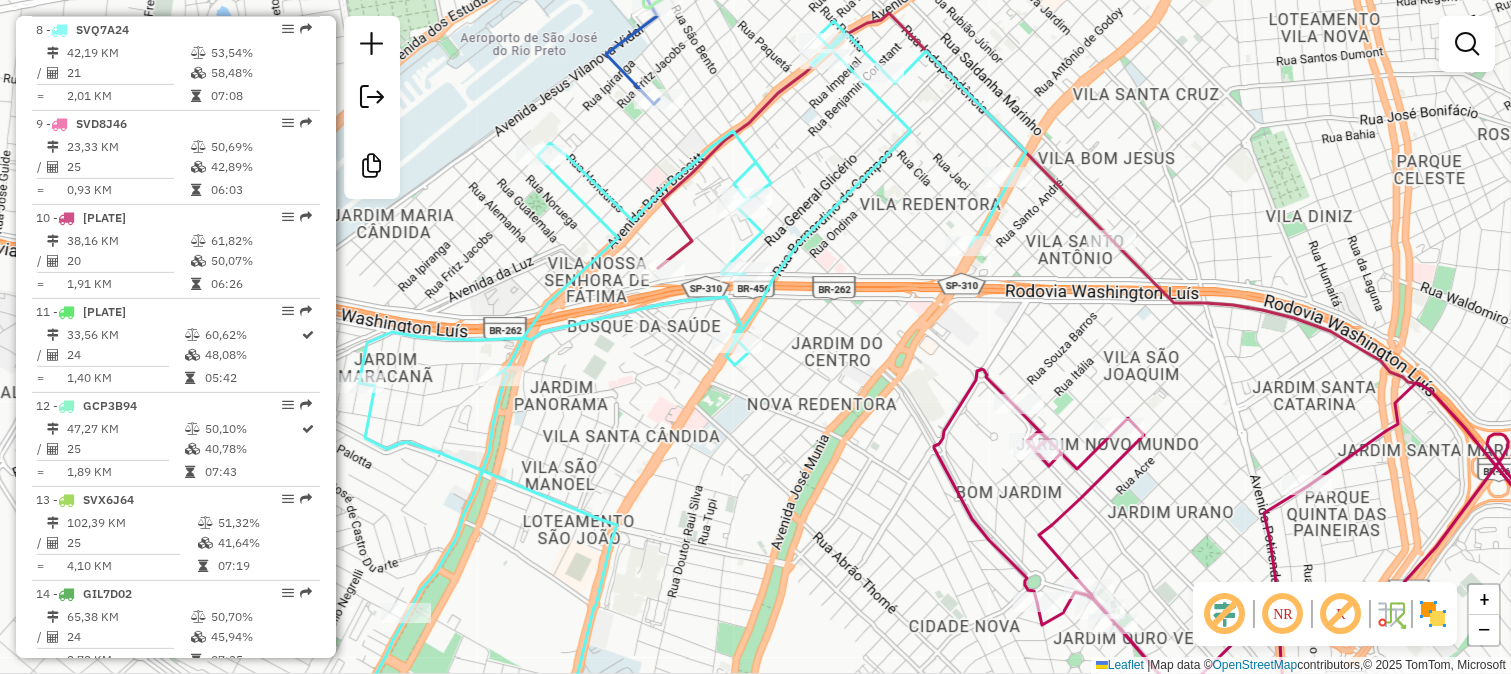 click 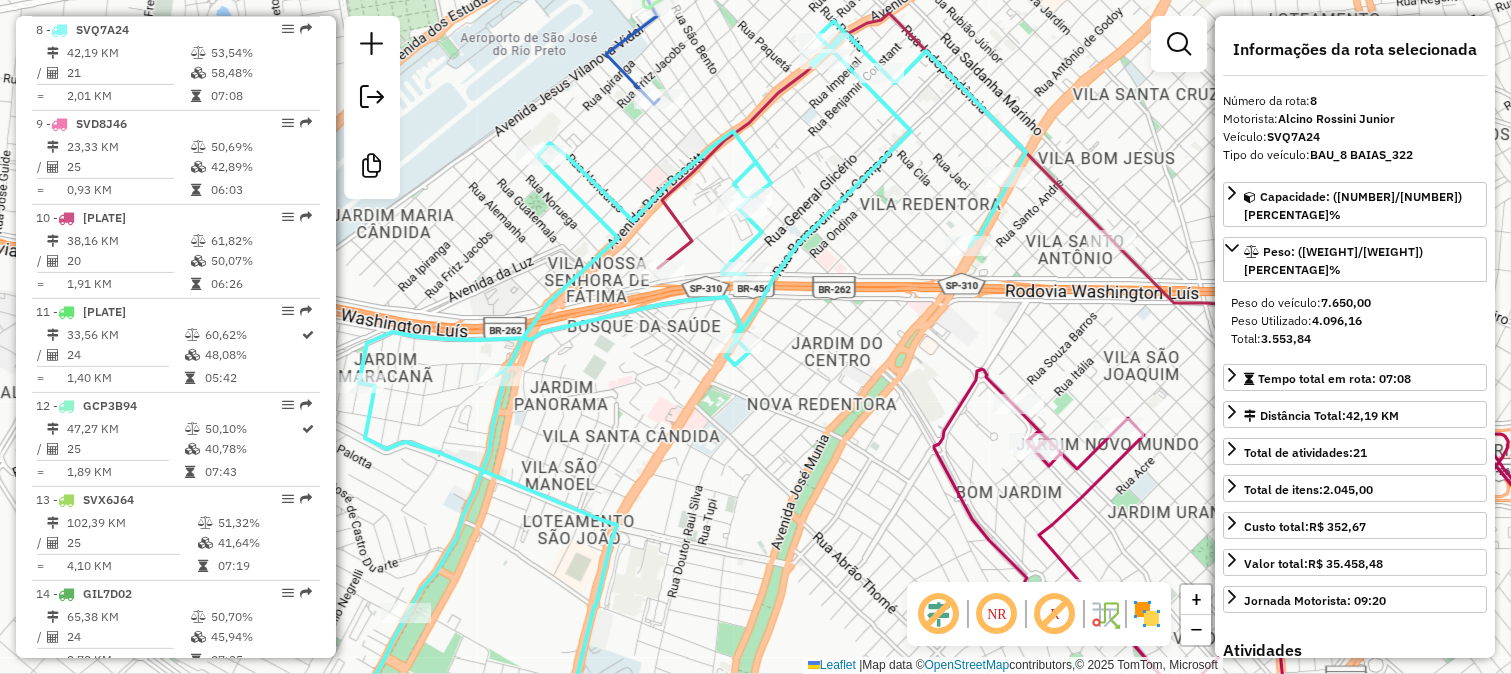 drag, startPoint x: 862, startPoint y: 222, endPoint x: 884, endPoint y: 302, distance: 82.96987 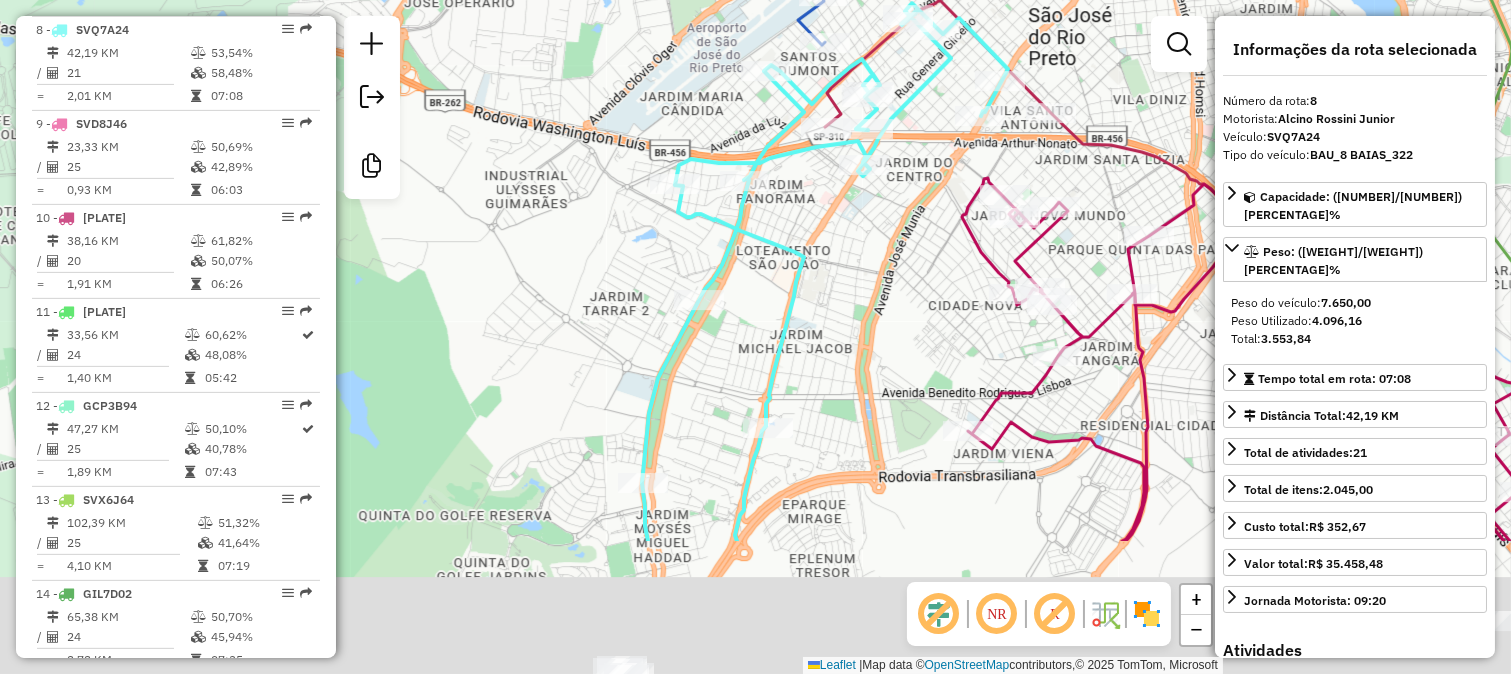drag, startPoint x: 854, startPoint y: 403, endPoint x: 896, endPoint y: 202, distance: 205.34119 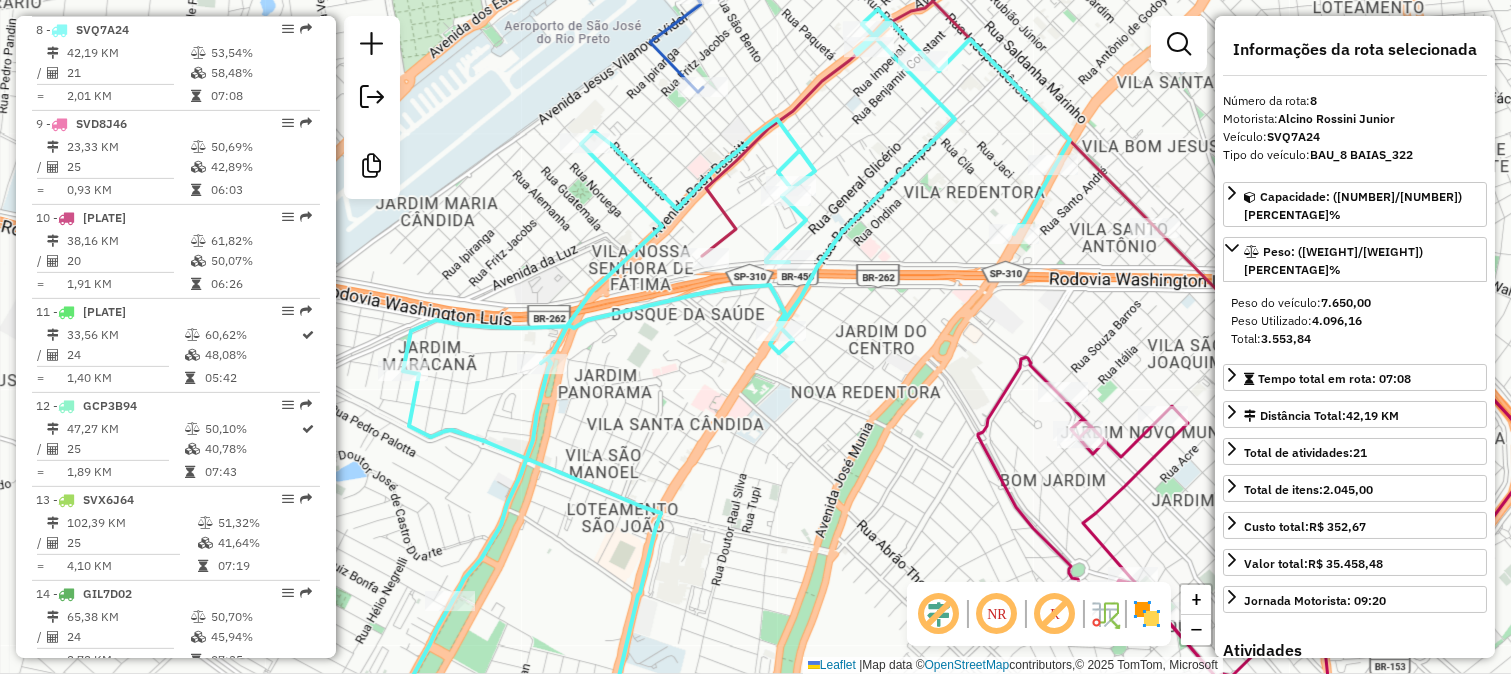click on "Janela de atendimento Grade de atendimento Capacidade Transportadoras Veículos Cliente Pedidos  Rotas Selecione os dias de semana para filtrar as janelas de atendimento  Seg   Ter   Qua   Qui   Sex   Sáb   Dom  Informe o período da janela de atendimento: De: Até:  Filtrar exatamente a janela do cliente  Considerar janela de atendimento padrão  Selecione os dias de semana para filtrar as grades de atendimento  Seg   Ter   Qua   Qui   Sex   Sáb   Dom   Considerar clientes sem dia de atendimento cadastrado  Clientes fora do dia de atendimento selecionado Filtrar as atividades entre os valores definidos abaixo:  Peso mínimo:   Peso máximo:   Cubagem mínima:   Cubagem máxima:   De:   Até:  Filtrar as atividades entre o tempo de atendimento definido abaixo:  De:   Até:   Considerar capacidade total dos clientes não roteirizados Transportadora: Selecione um ou mais itens Tipo de veículo: Selecione um ou mais itens Veículo: Selecione um ou mais itens Motorista: Selecione um ou mais itens Nome: Rótulo:" 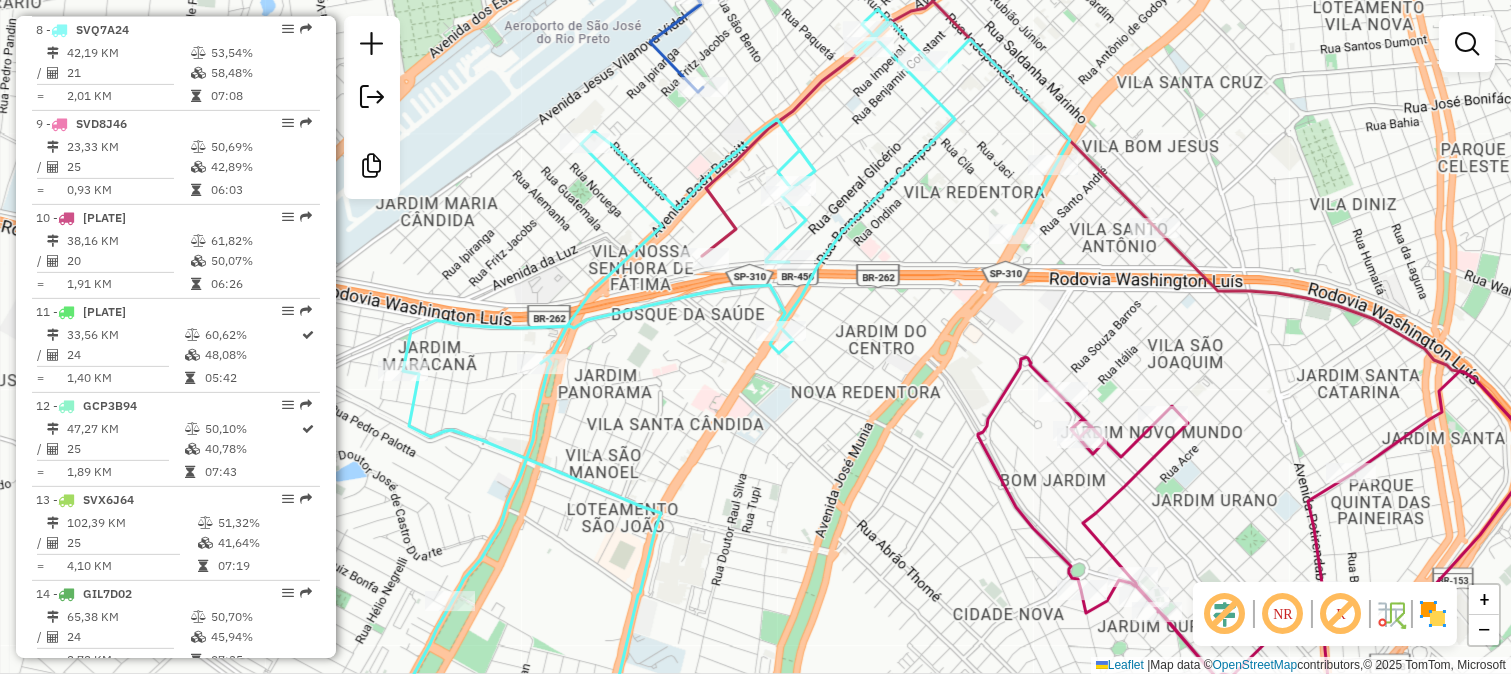 click 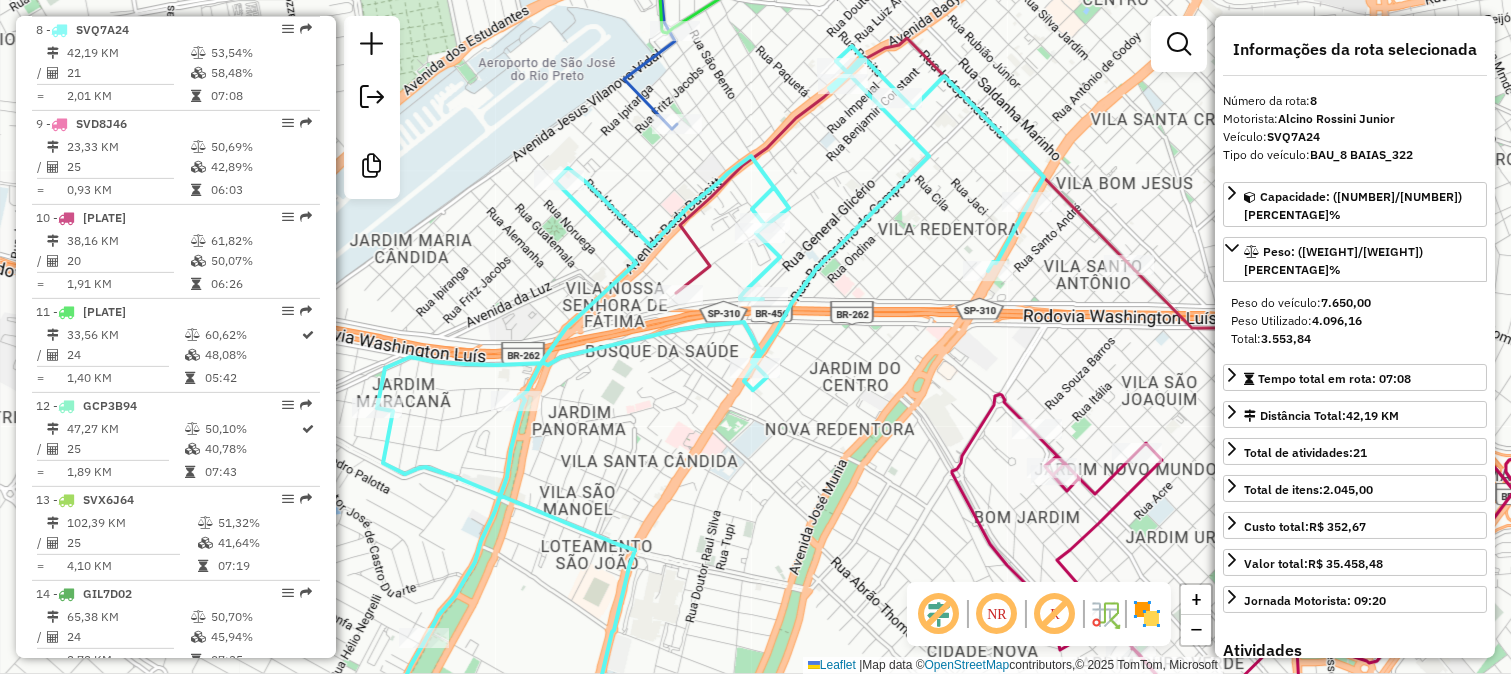 drag, startPoint x: 923, startPoint y: 187, endPoint x: 866, endPoint y: 253, distance: 87.20665 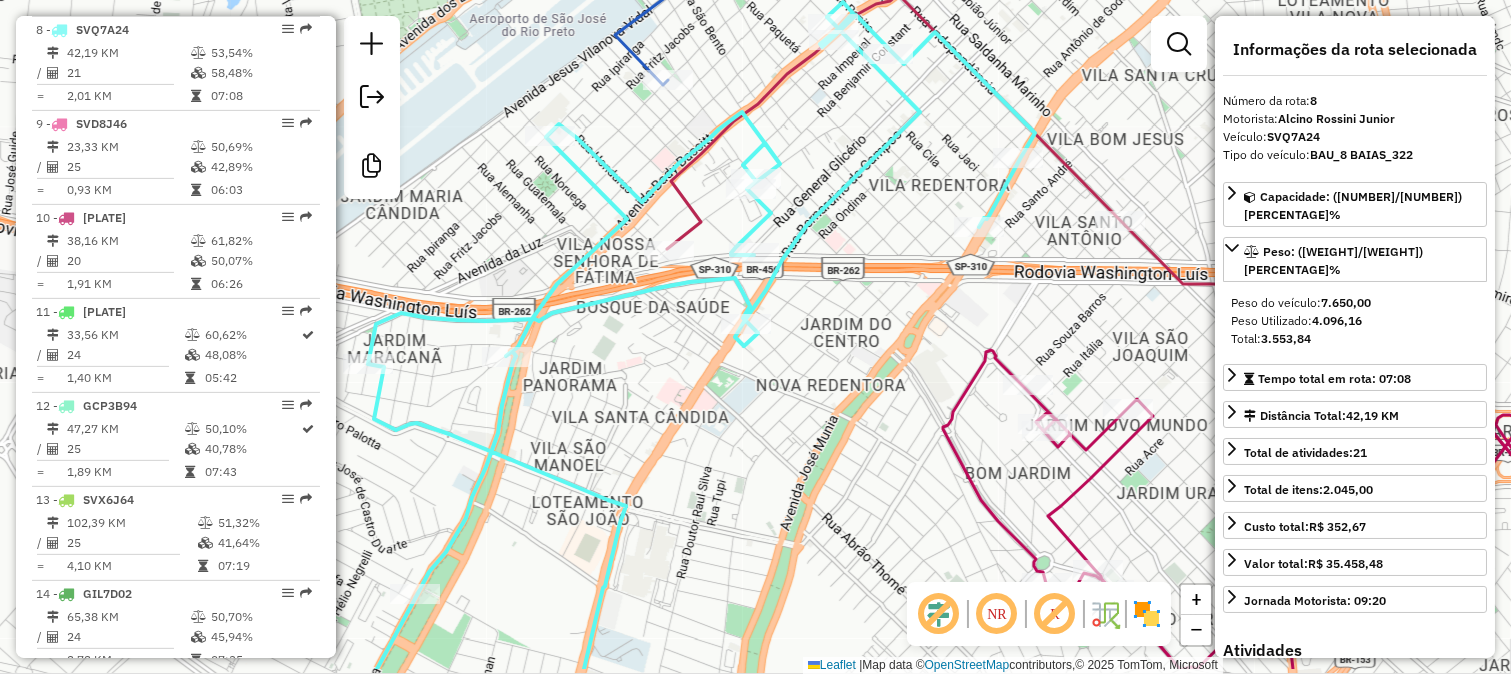 drag, startPoint x: 875, startPoint y: 331, endPoint x: 900, endPoint y: 212, distance: 121.597694 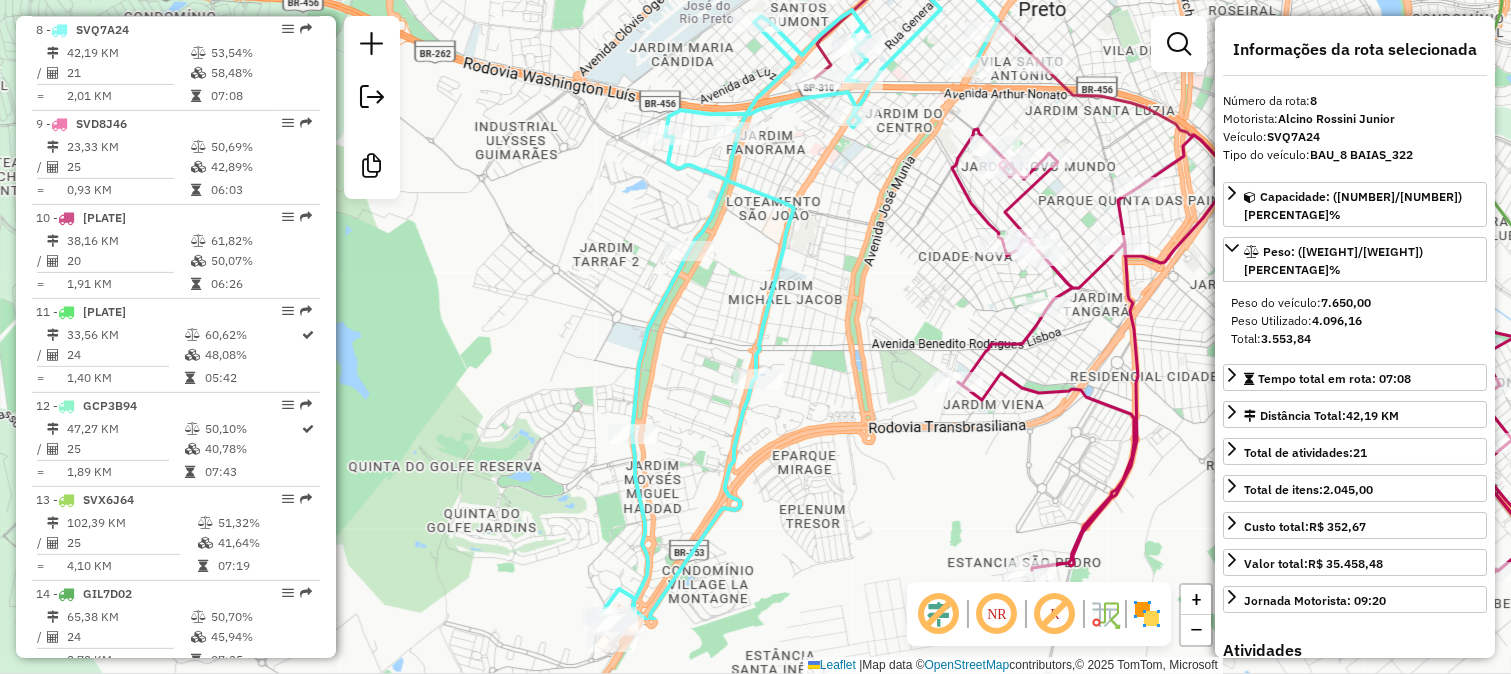 drag, startPoint x: 847, startPoint y: 335, endPoint x: 881, endPoint y: 192, distance: 146.98639 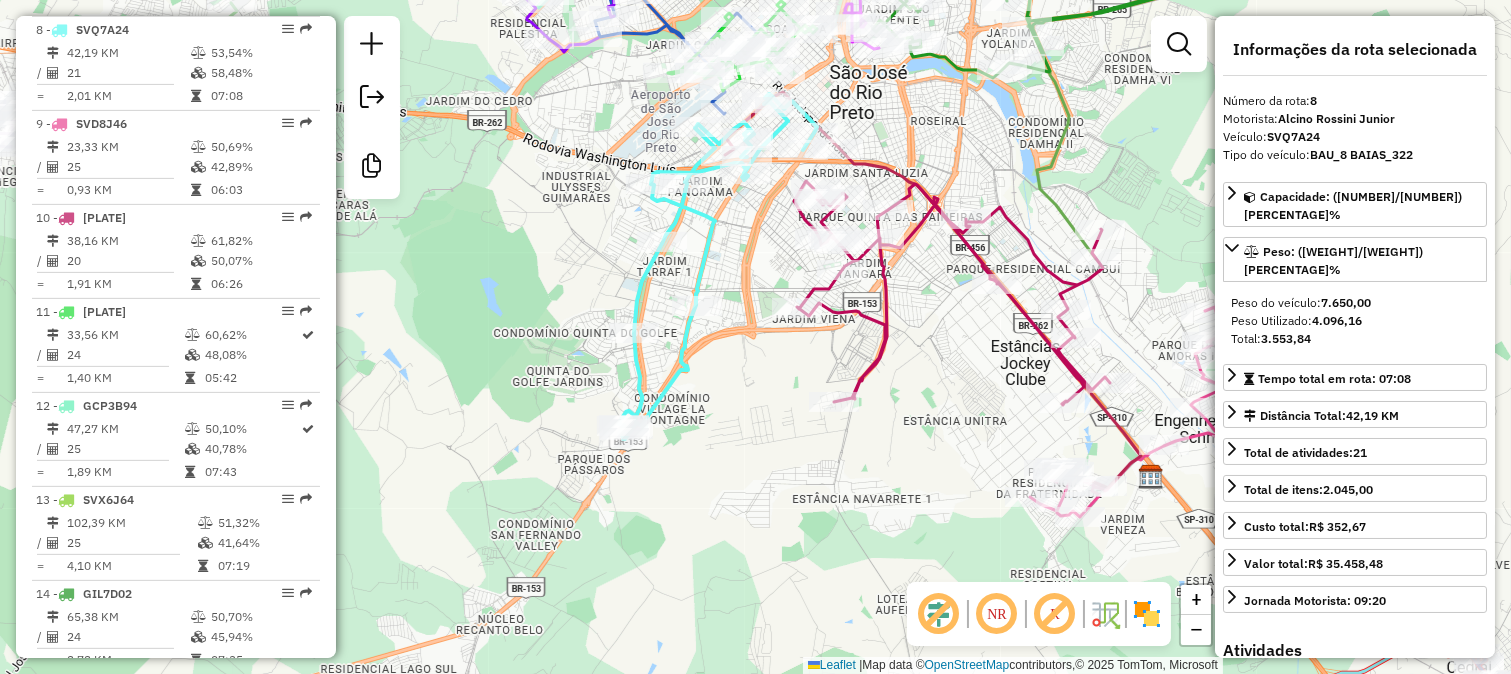 drag, startPoint x: 896, startPoint y: 207, endPoint x: 765, endPoint y: 271, distance: 145.7978 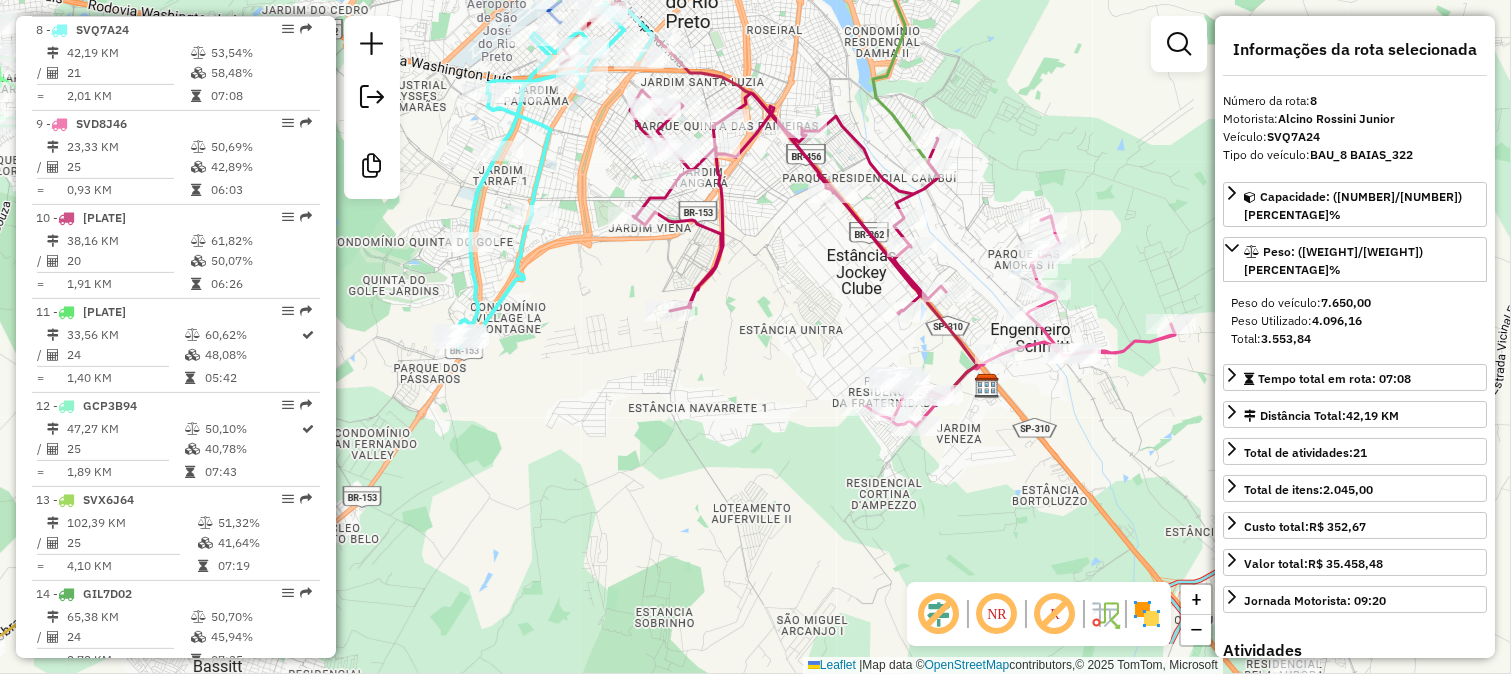 drag, startPoint x: 960, startPoint y: 345, endPoint x: 808, endPoint y: 247, distance: 180.85353 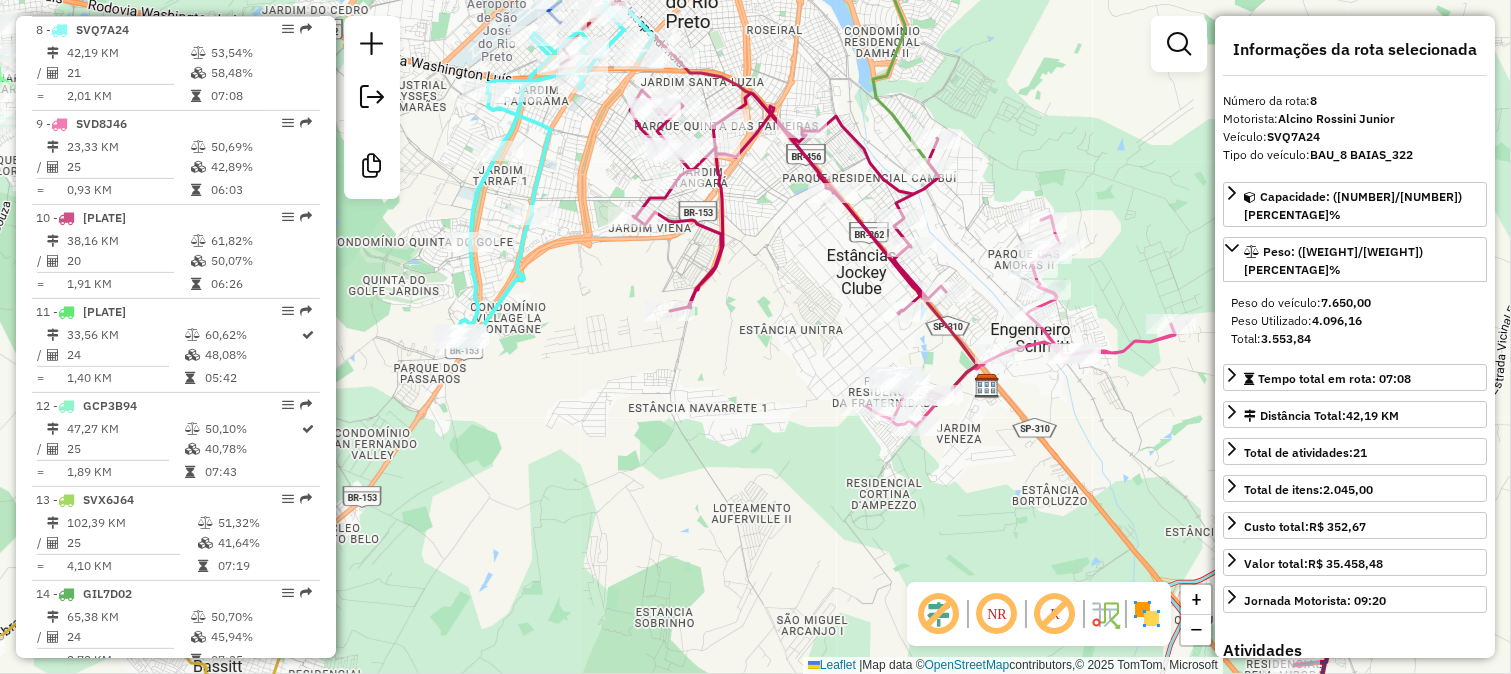 click 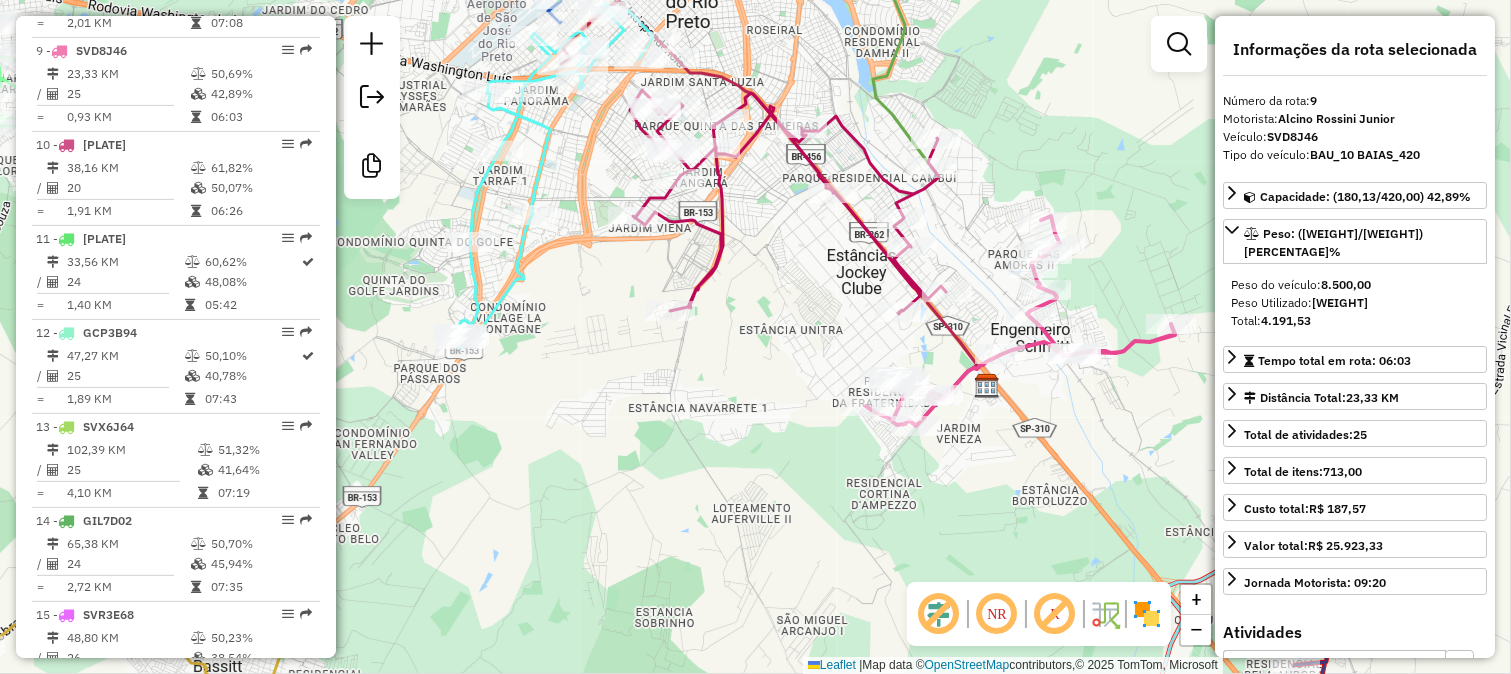 scroll, scrollTop: 1556, scrollLeft: 0, axis: vertical 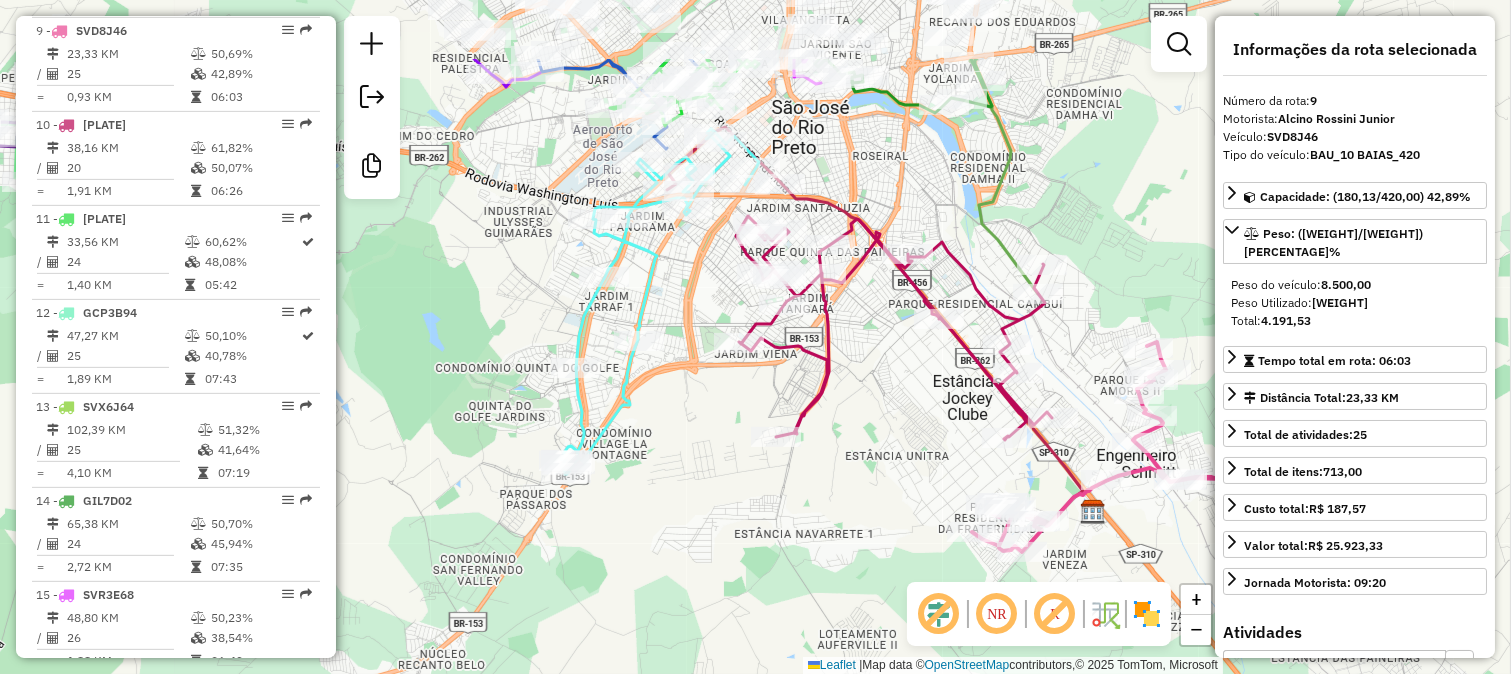 drag, startPoint x: 821, startPoint y: 84, endPoint x: 975, endPoint y: 266, distance: 238.4114 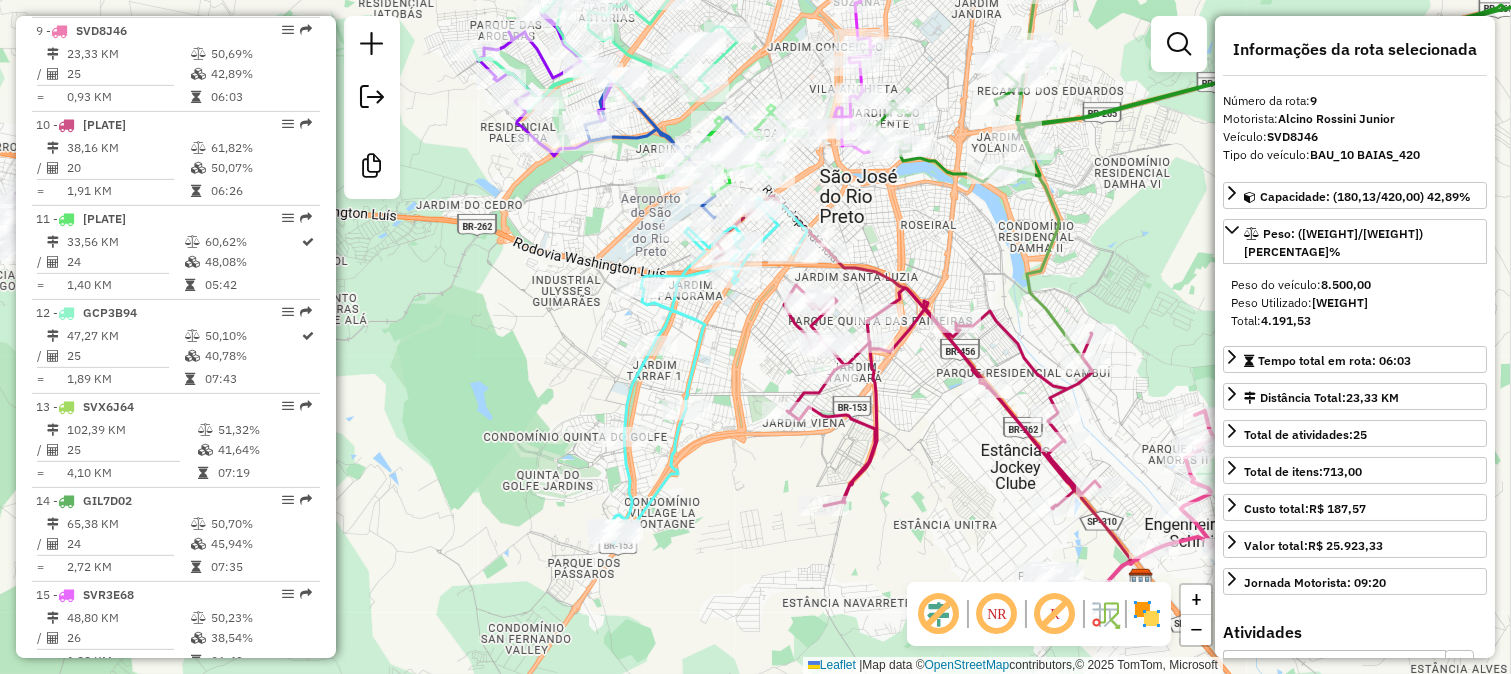 drag, startPoint x: 747, startPoint y: 346, endPoint x: 740, endPoint y: 461, distance: 115.212845 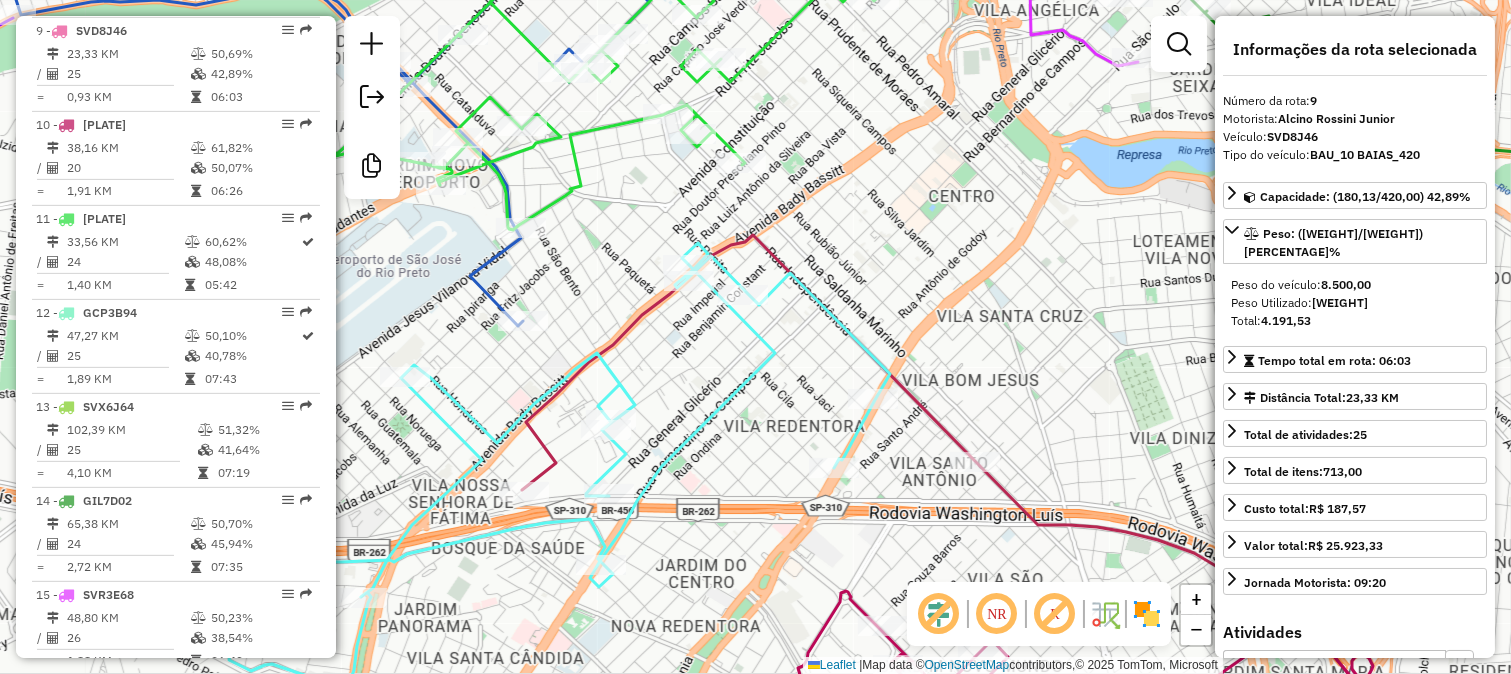 click 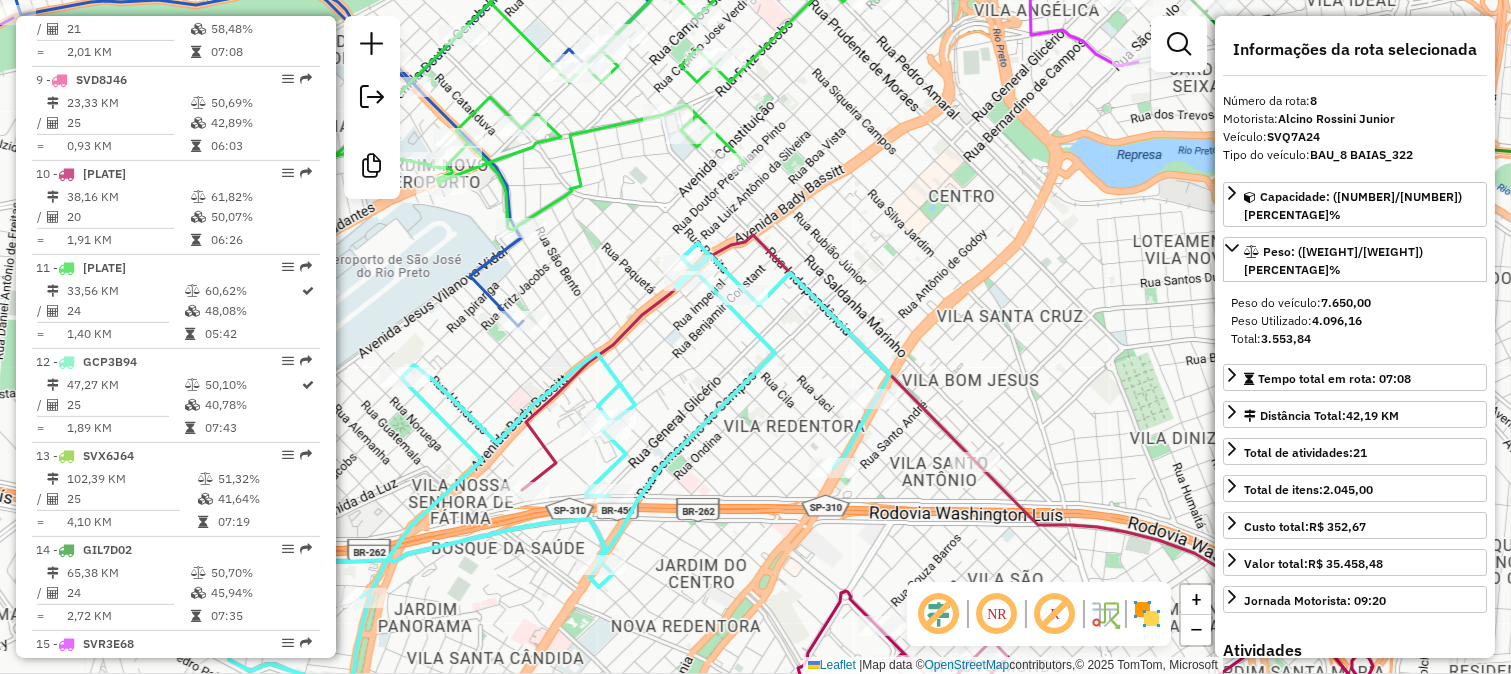 scroll, scrollTop: 1463, scrollLeft: 0, axis: vertical 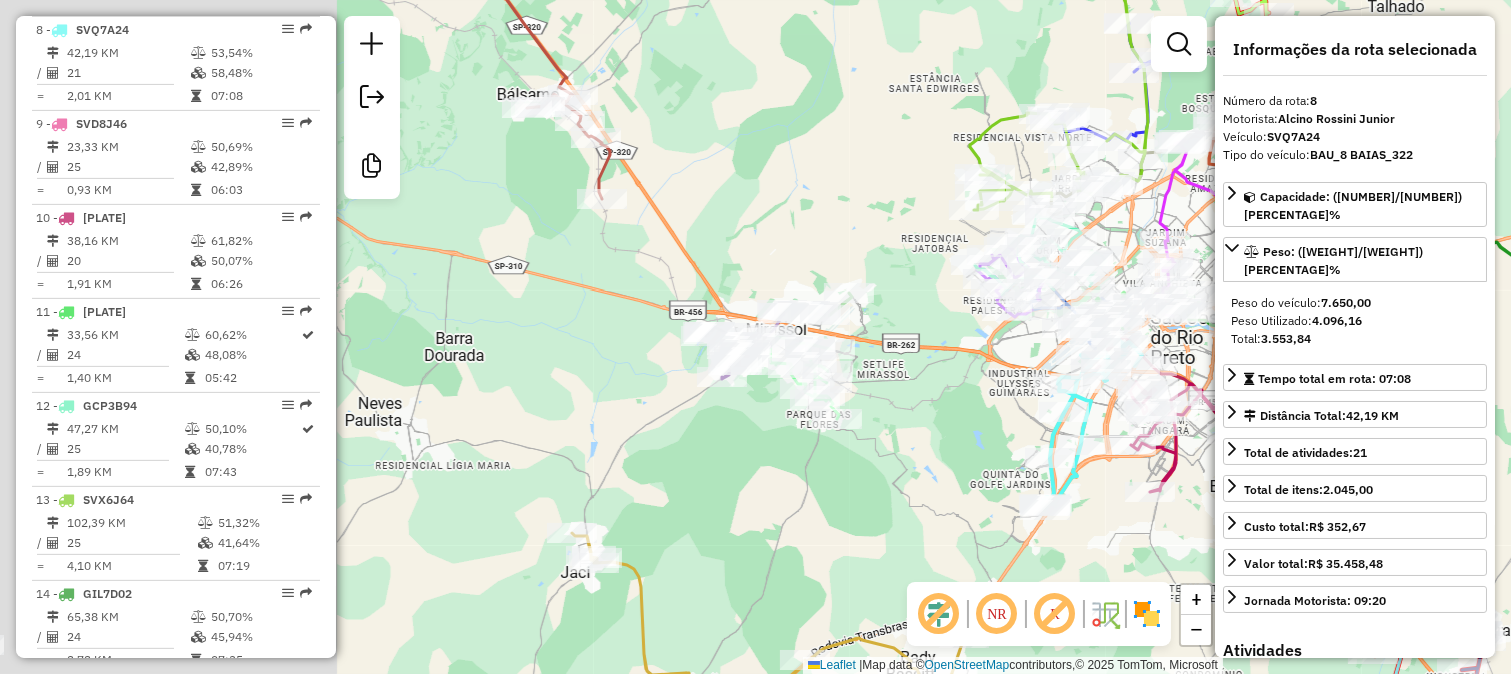 drag, startPoint x: 504, startPoint y: 366, endPoint x: 872, endPoint y: 377, distance: 368.16437 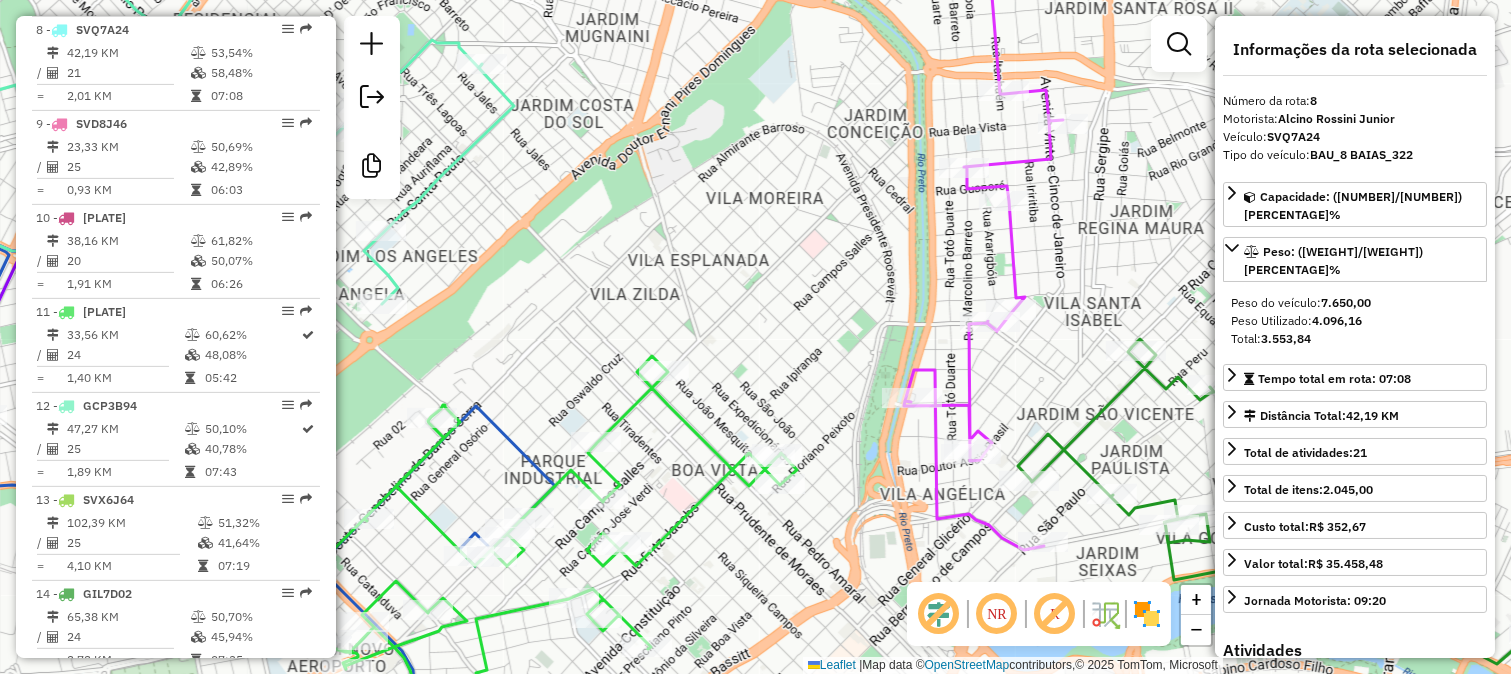 drag, startPoint x: 964, startPoint y: 283, endPoint x: 873, endPoint y: 437, distance: 178.87706 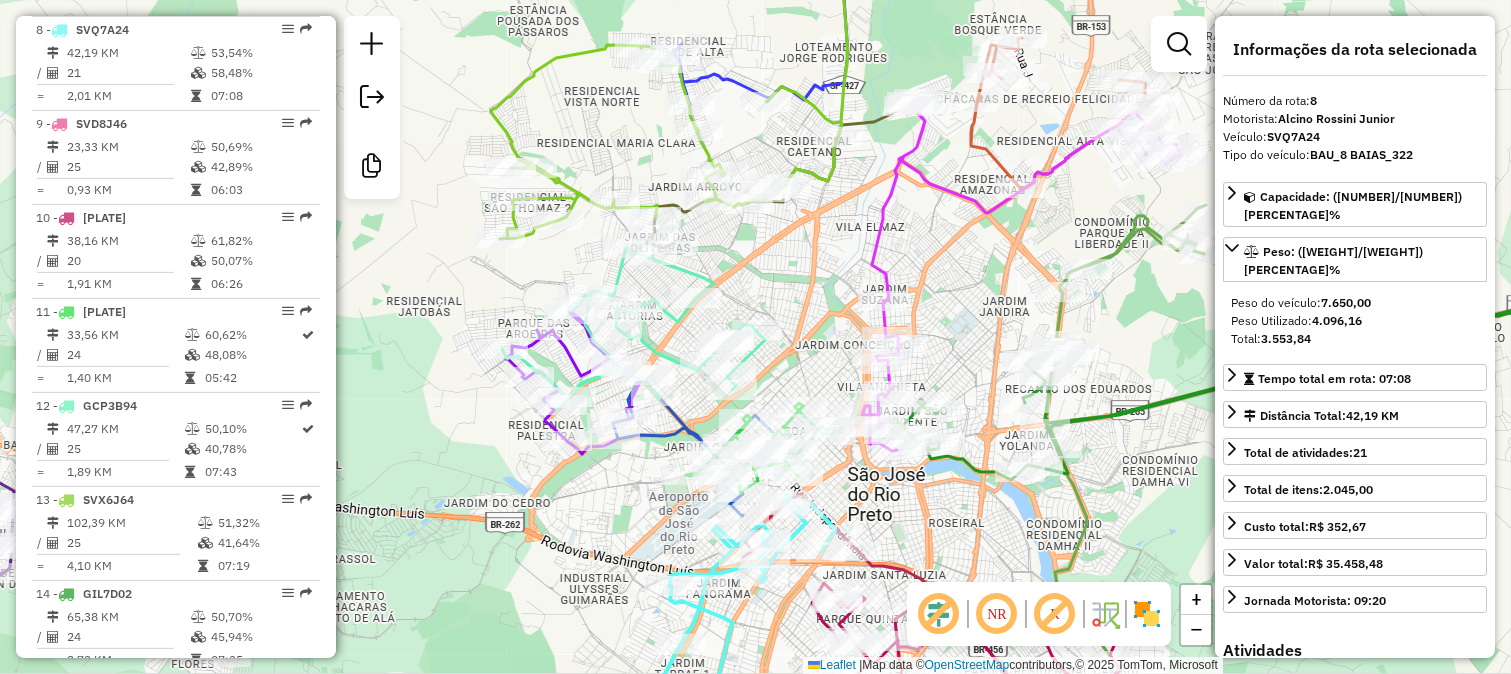 drag, startPoint x: 921, startPoint y: 246, endPoint x: 868, endPoint y: 418, distance: 179.98056 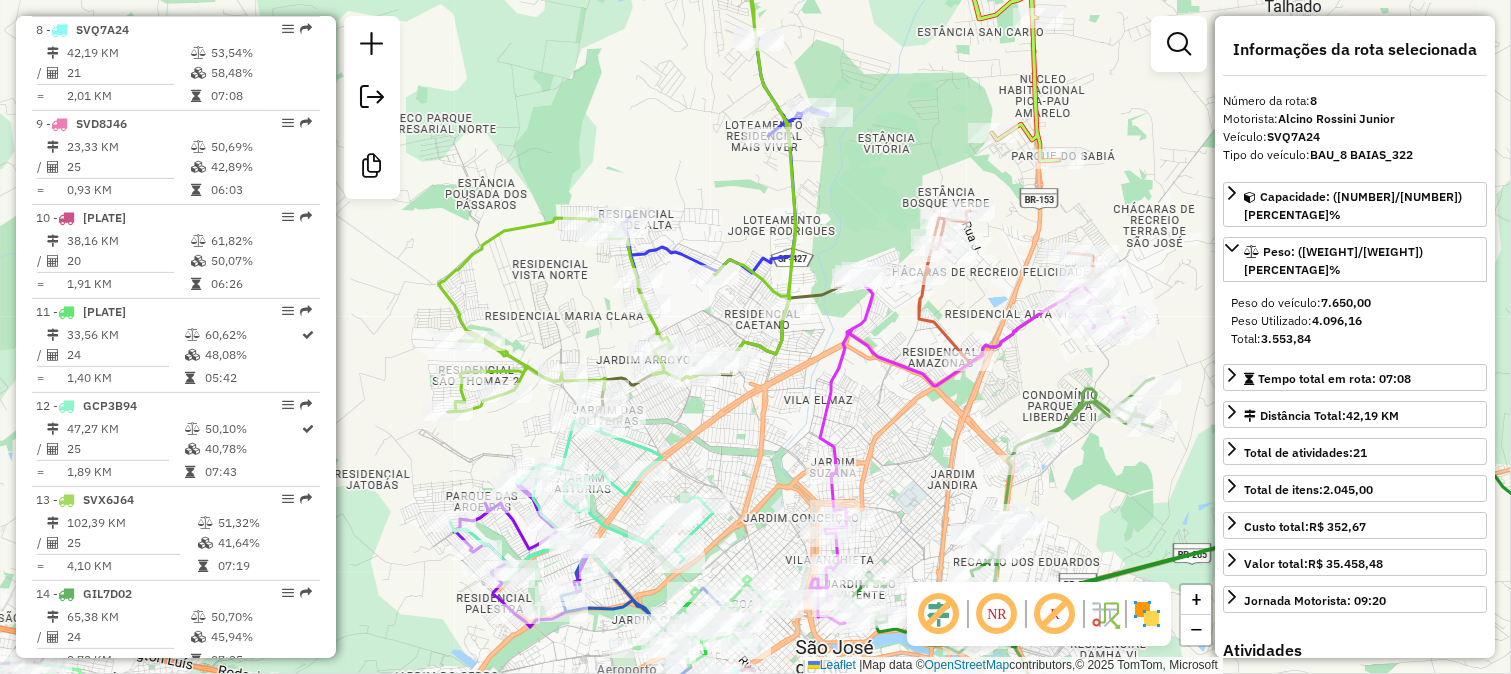 click 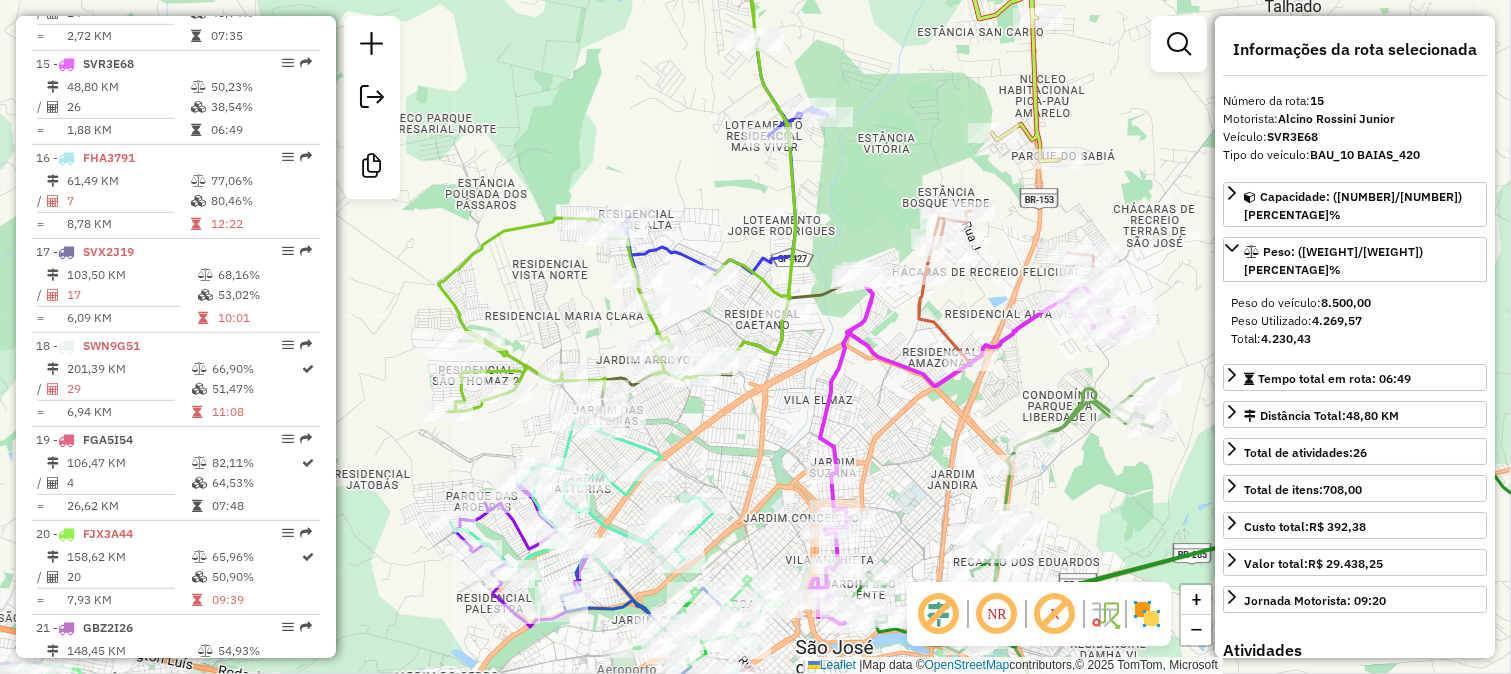 scroll, scrollTop: 2121, scrollLeft: 0, axis: vertical 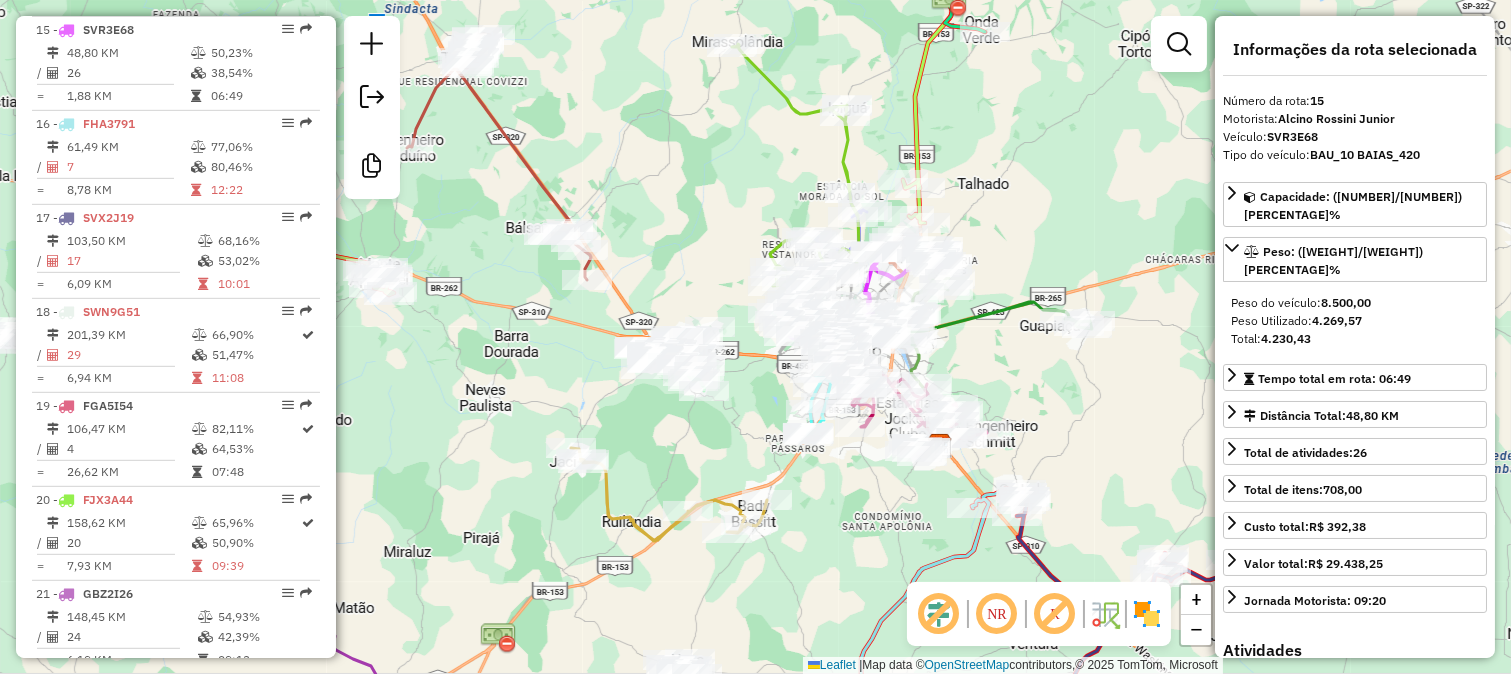 click on "Janela de atendimento Grade de atendimento Capacidade Transportadoras Veículos Cliente Pedidos  Rotas Selecione os dias de semana para filtrar as janelas de atendimento  Seg   Ter   Qua   Qui   Sex   Sáb   Dom  Informe o período da janela de atendimento: De: Até:  Filtrar exatamente a janela do cliente  Considerar janela de atendimento padrão  Selecione os dias de semana para filtrar as grades de atendimento  Seg   Ter   Qua   Qui   Sex   Sáb   Dom   Considerar clientes sem dia de atendimento cadastrado  Clientes fora do dia de atendimento selecionado Filtrar as atividades entre os valores definidos abaixo:  Peso mínimo:   Peso máximo:   Cubagem mínima:   Cubagem máxima:   De:   Até:  Filtrar as atividades entre o tempo de atendimento definido abaixo:  De:   Até:   Considerar capacidade total dos clientes não roteirizados Transportadora: Selecione um ou mais itens Tipo de veículo: Selecione um ou mais itens Veículo: Selecione um ou mais itens Motorista: Selecione um ou mais itens Nome: Rótulo:" 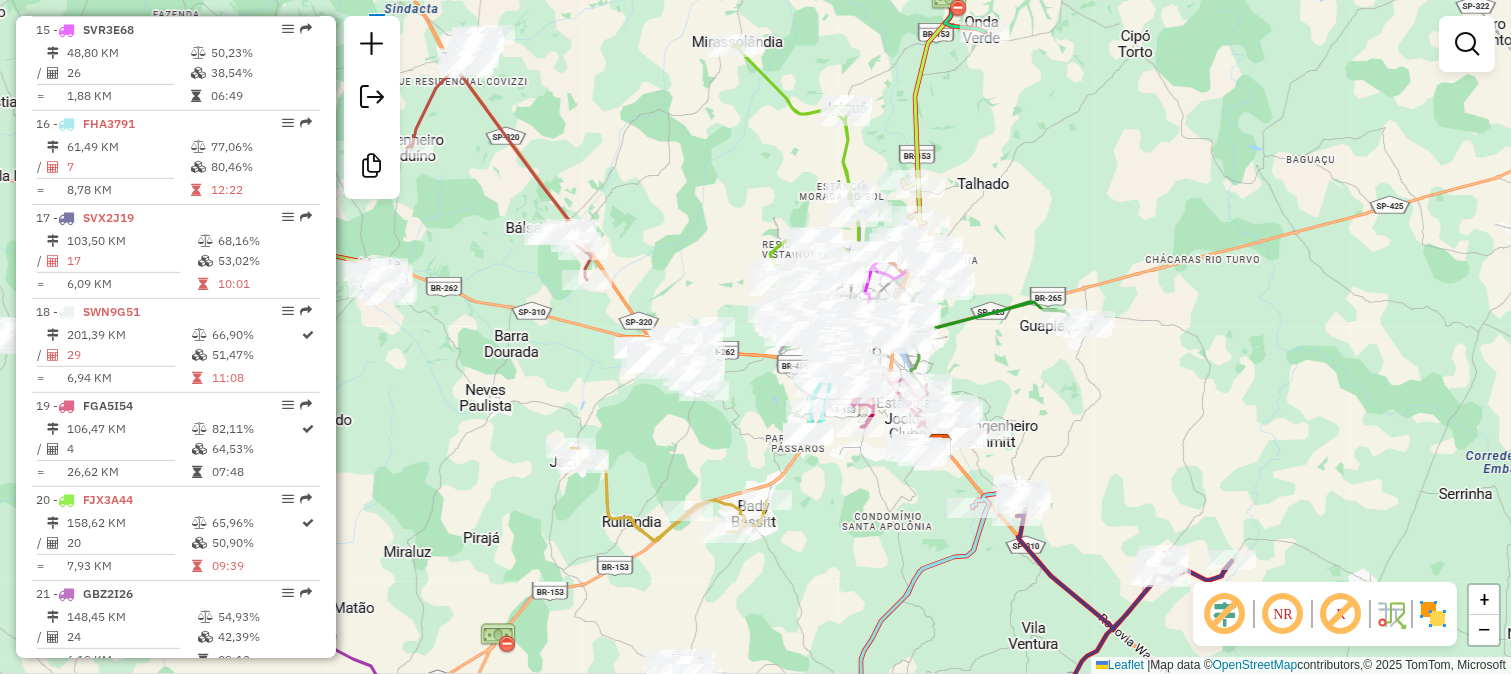 drag, startPoint x: 456, startPoint y: 478, endPoint x: 635, endPoint y: 322, distance: 237.43842 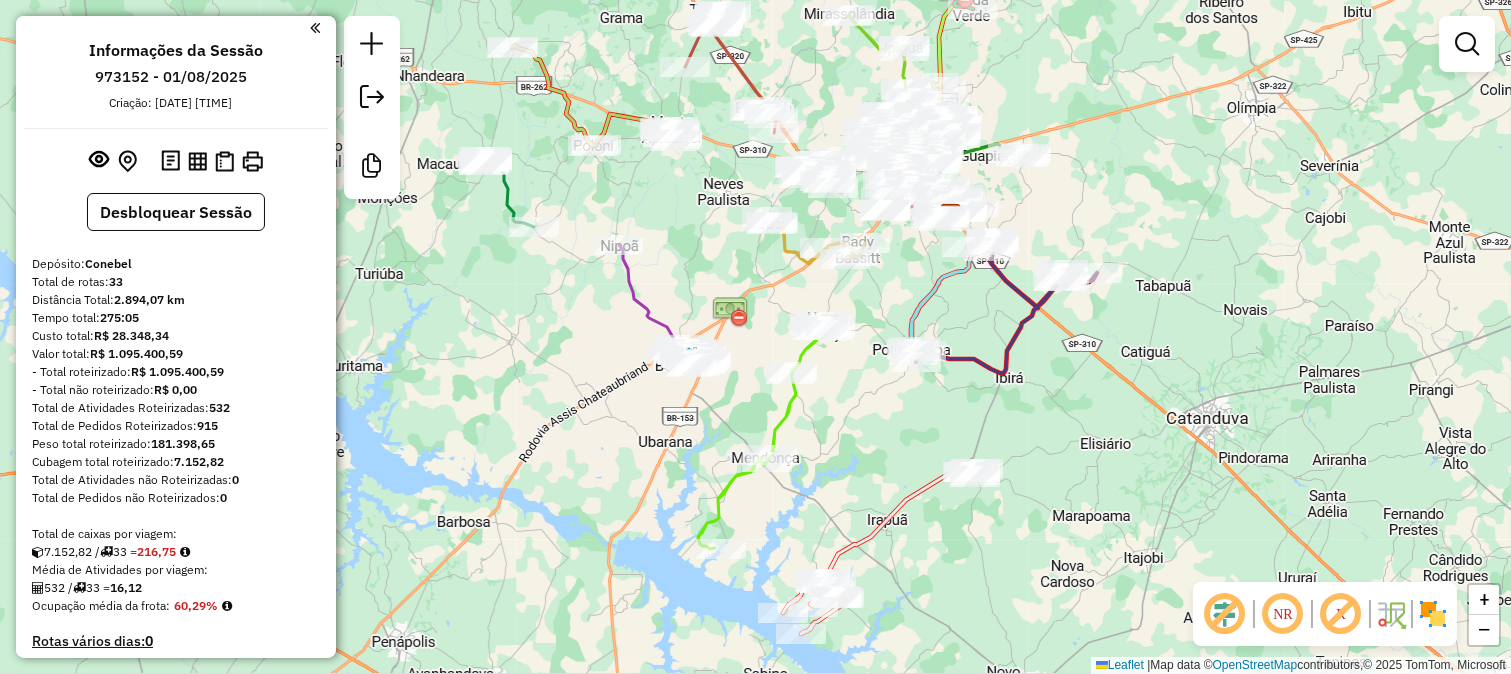 scroll, scrollTop: 0, scrollLeft: 0, axis: both 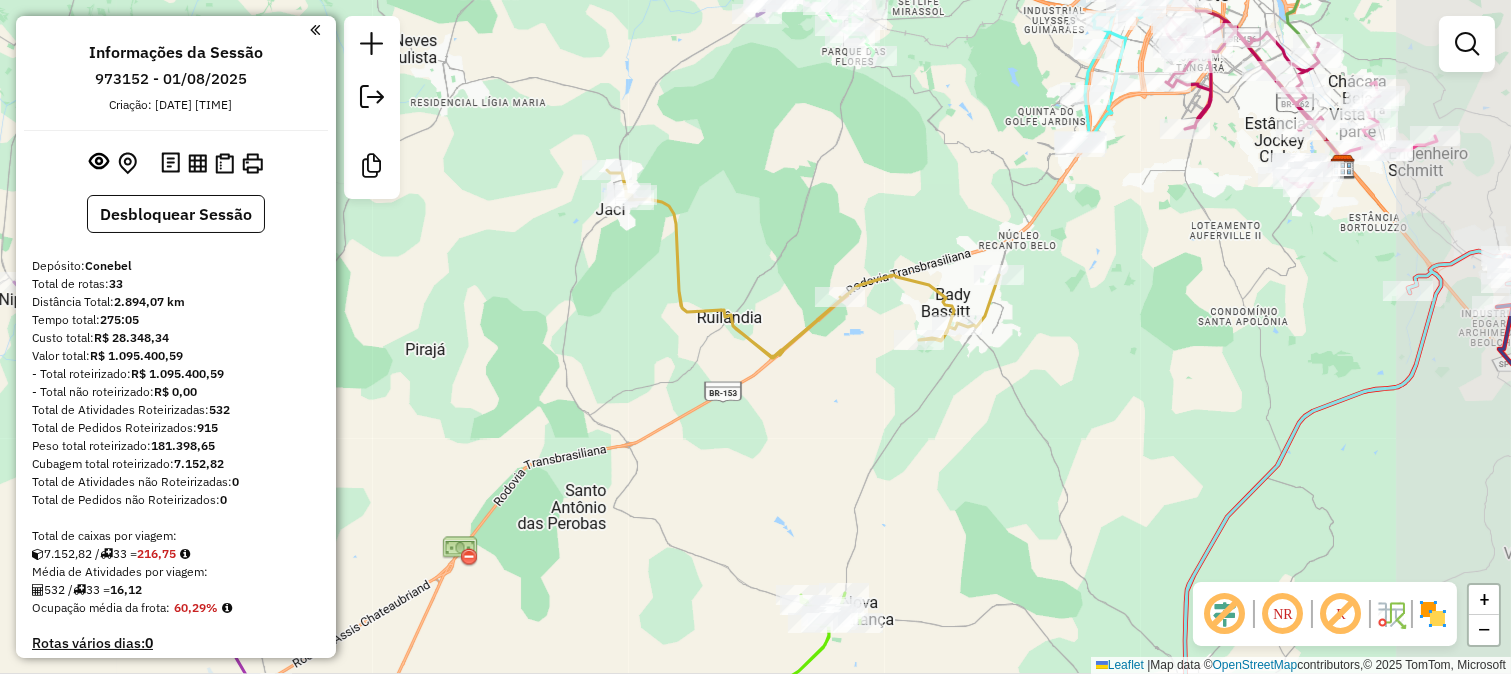 drag, startPoint x: 1025, startPoint y: 353, endPoint x: 912, endPoint y: 323, distance: 116.9145 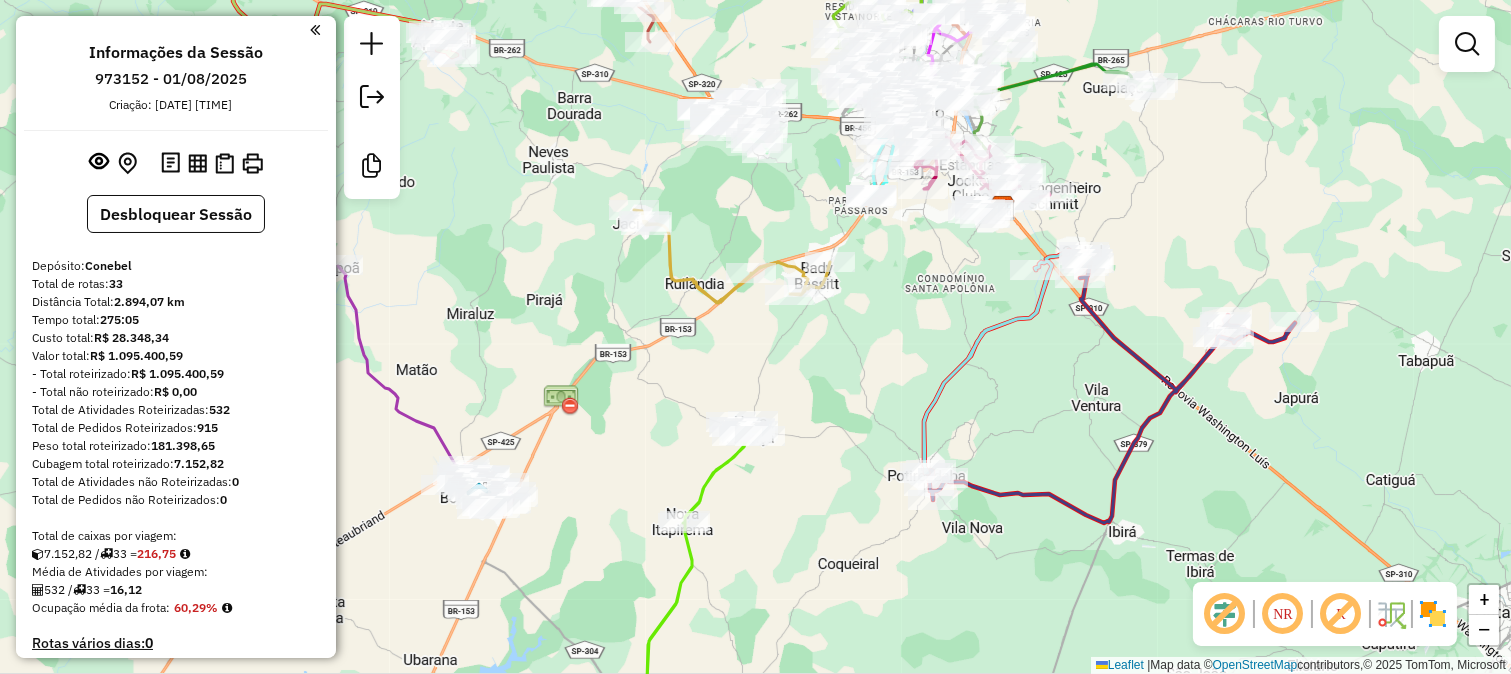click 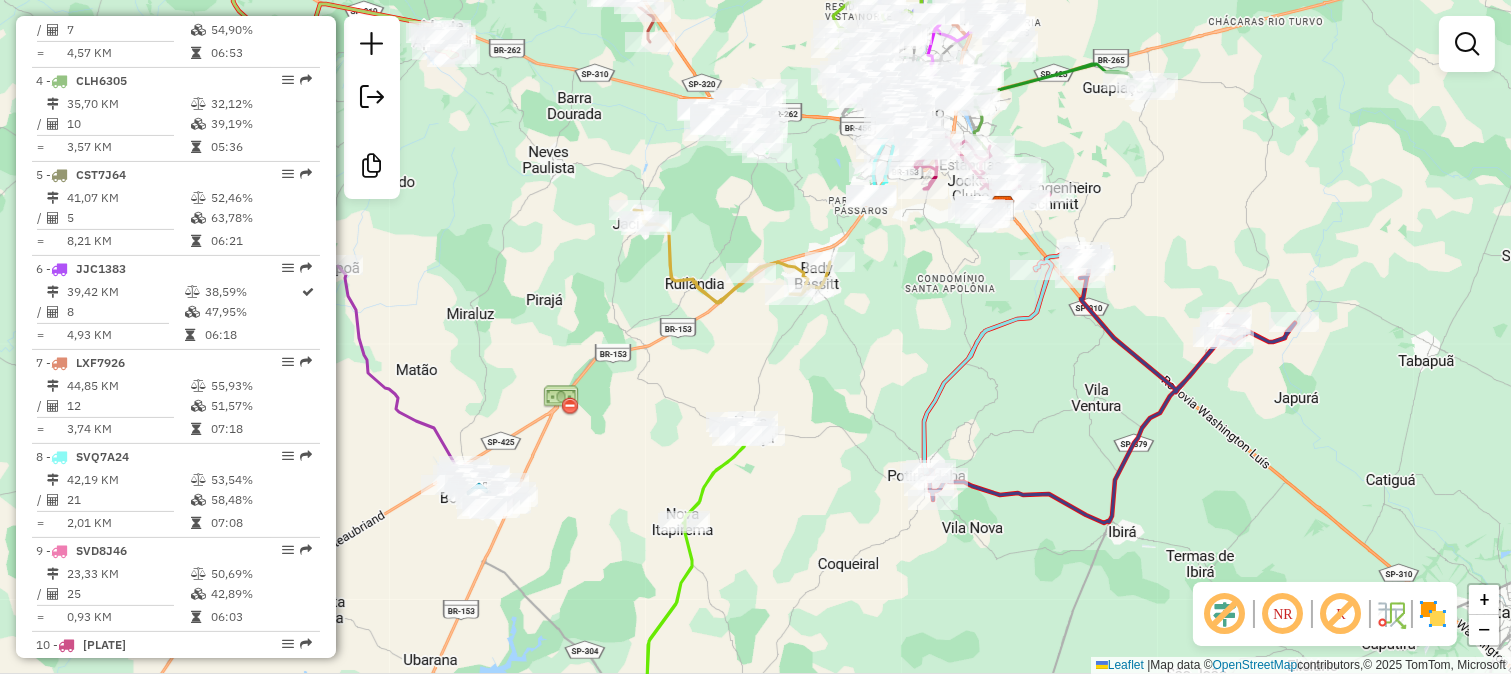 select on "**********" 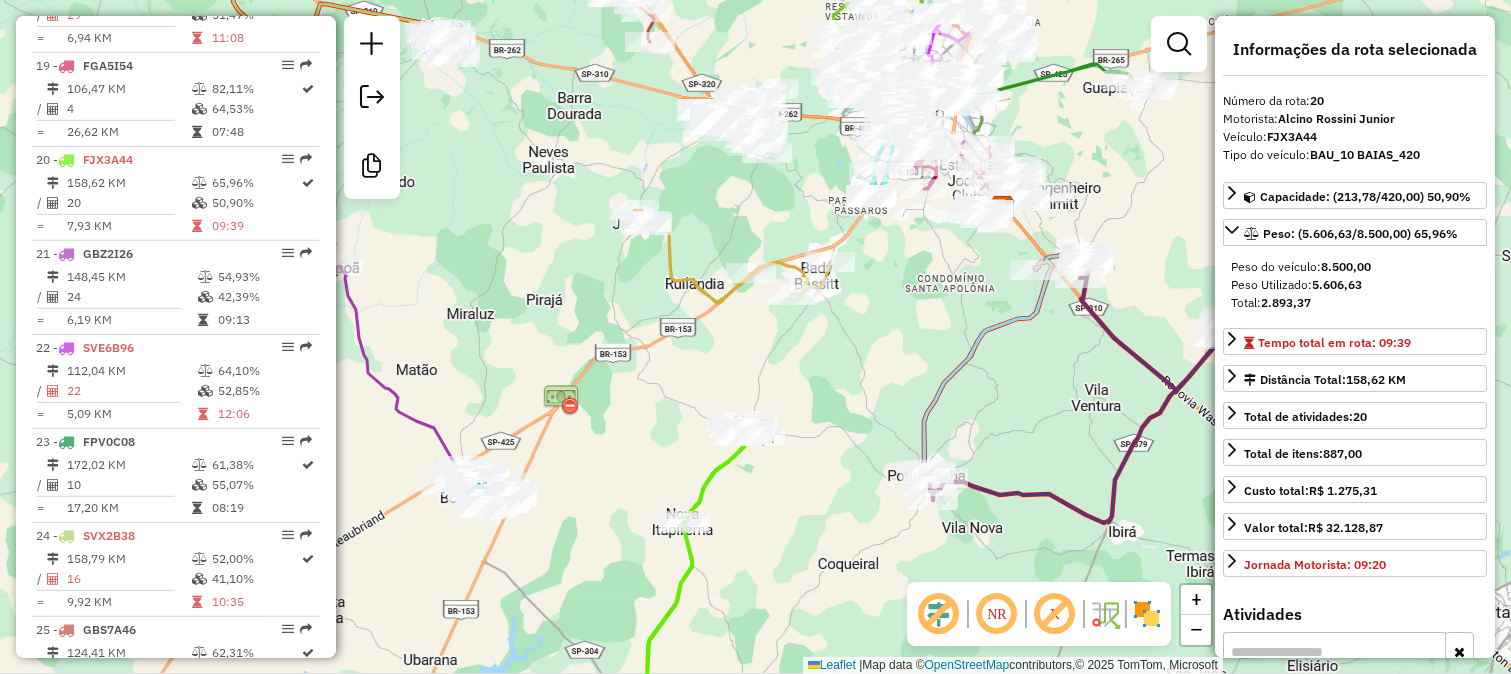 scroll, scrollTop: 2590, scrollLeft: 0, axis: vertical 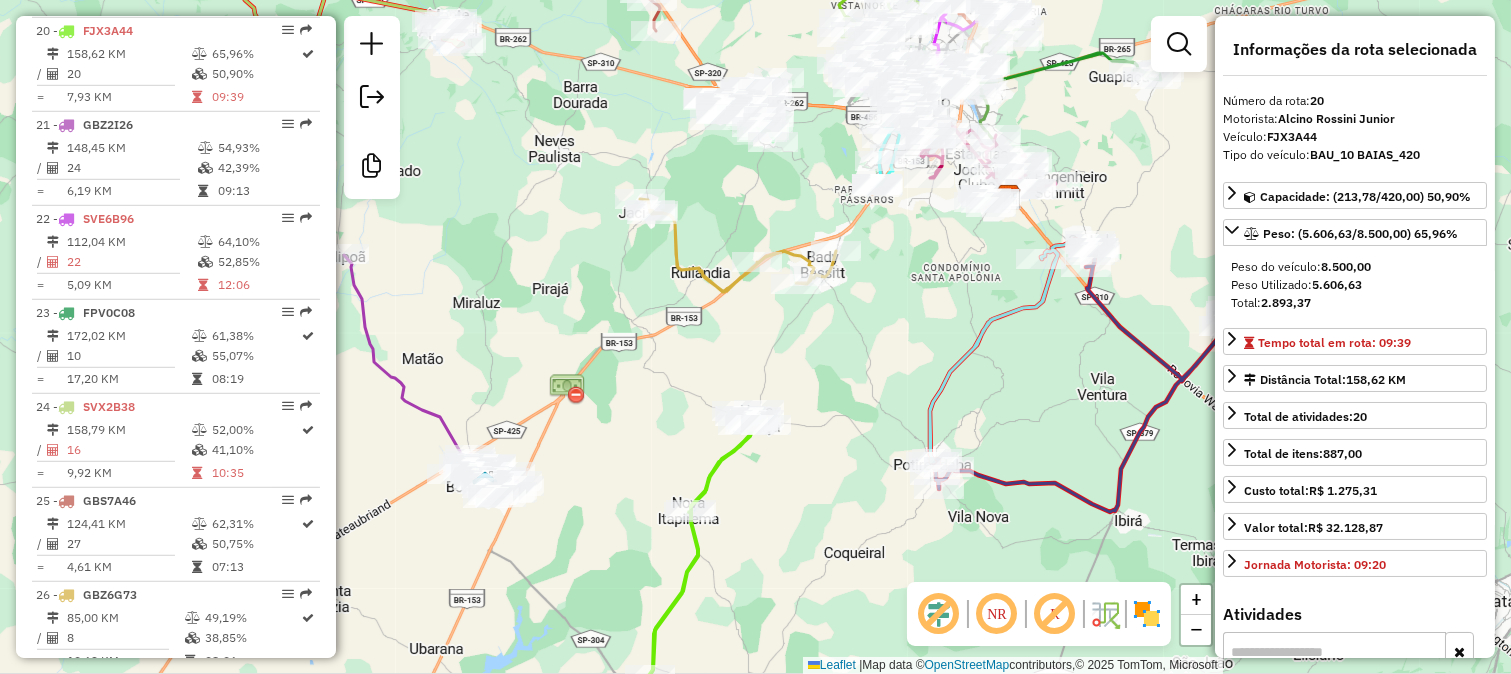 drag, startPoint x: 742, startPoint y: 493, endPoint x: 781, endPoint y: 278, distance: 218.50858 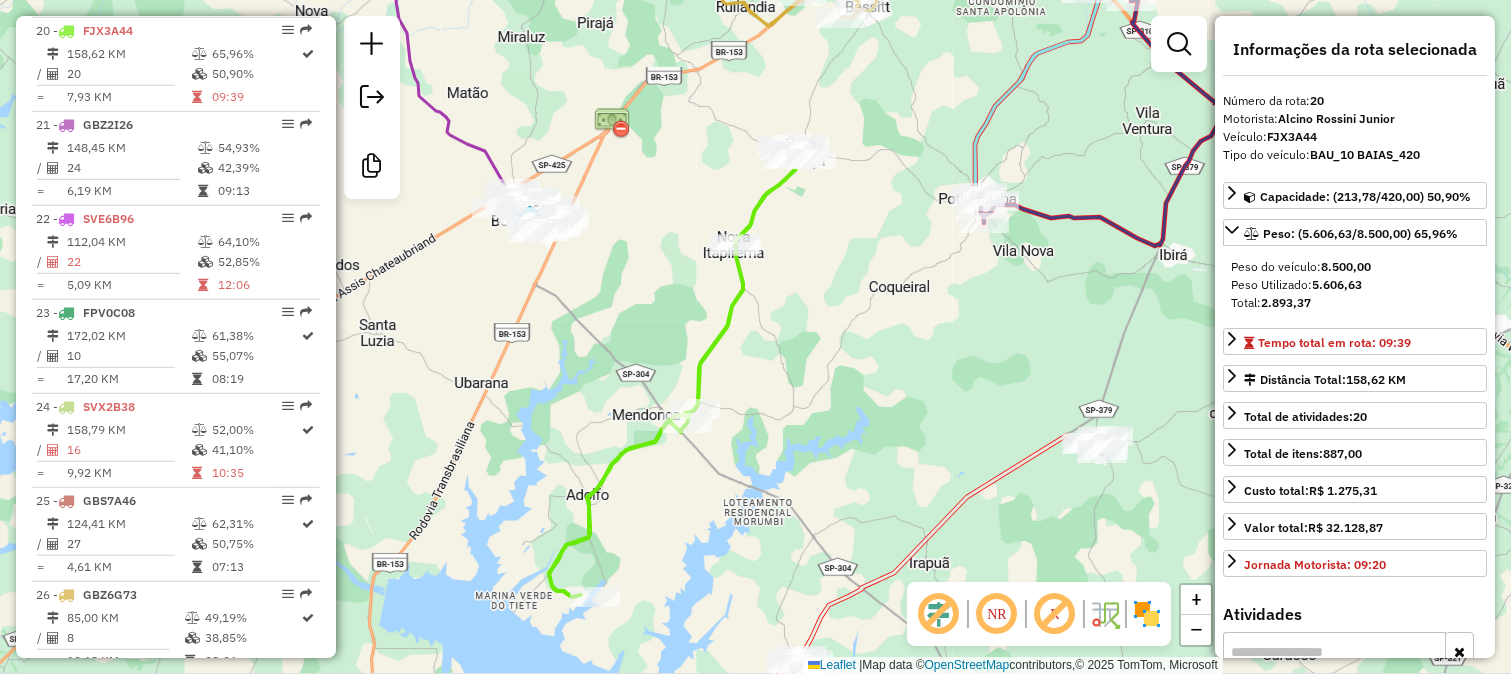 drag, startPoint x: 783, startPoint y: 451, endPoint x: 838, endPoint y: 282, distance: 177.7245 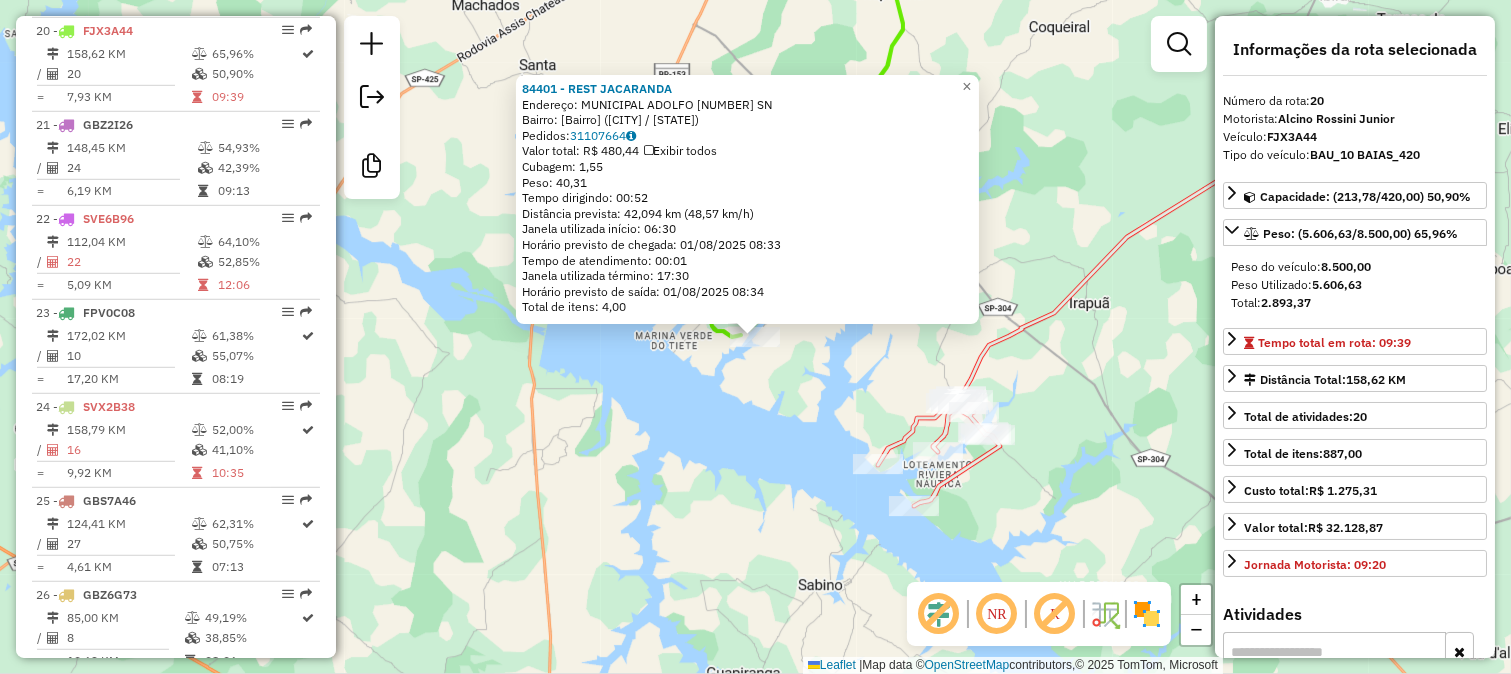 click on "84401 - REST JACARANDA  Endereço:  MUNICIPAL ADOLFO 040 SN   Bairro: JACARANDA (ADOLFO / SP)   Pedidos:  31107664   Valor total: R$ 480,44   Exibir todos   Cubagem: 1,55  Peso: 40,31  Tempo dirigindo: 00:52   Distância prevista: 42,094 km (48,57 km/h)   Janela utilizada início: 06:30   Horário previsto de chegada: 01/08/2025 08:33   Tempo de atendimento: 00:01   Janela utilizada término: 17:30   Horário previsto de saída: 01/08/2025 08:34   Total de itens: 4,00  × Janela de atendimento Grade de atendimento Capacidade Transportadoras Veículos Cliente Pedidos  Rotas Selecione os dias de semana para filtrar as janelas de atendimento  Seg   Ter   Qua   Qui   Sex   Sáb   Dom  Informe o período da janela de atendimento: De: Até:  Filtrar exatamente a janela do cliente  Considerar janela de atendimento padrão  Selecione os dias de semana para filtrar as grades de atendimento  Seg   Ter   Qua   Qui   Sex   Sáb   Dom   Considerar clientes sem dia de atendimento cadastrado  Peso mínimo:   Peso máximo:" 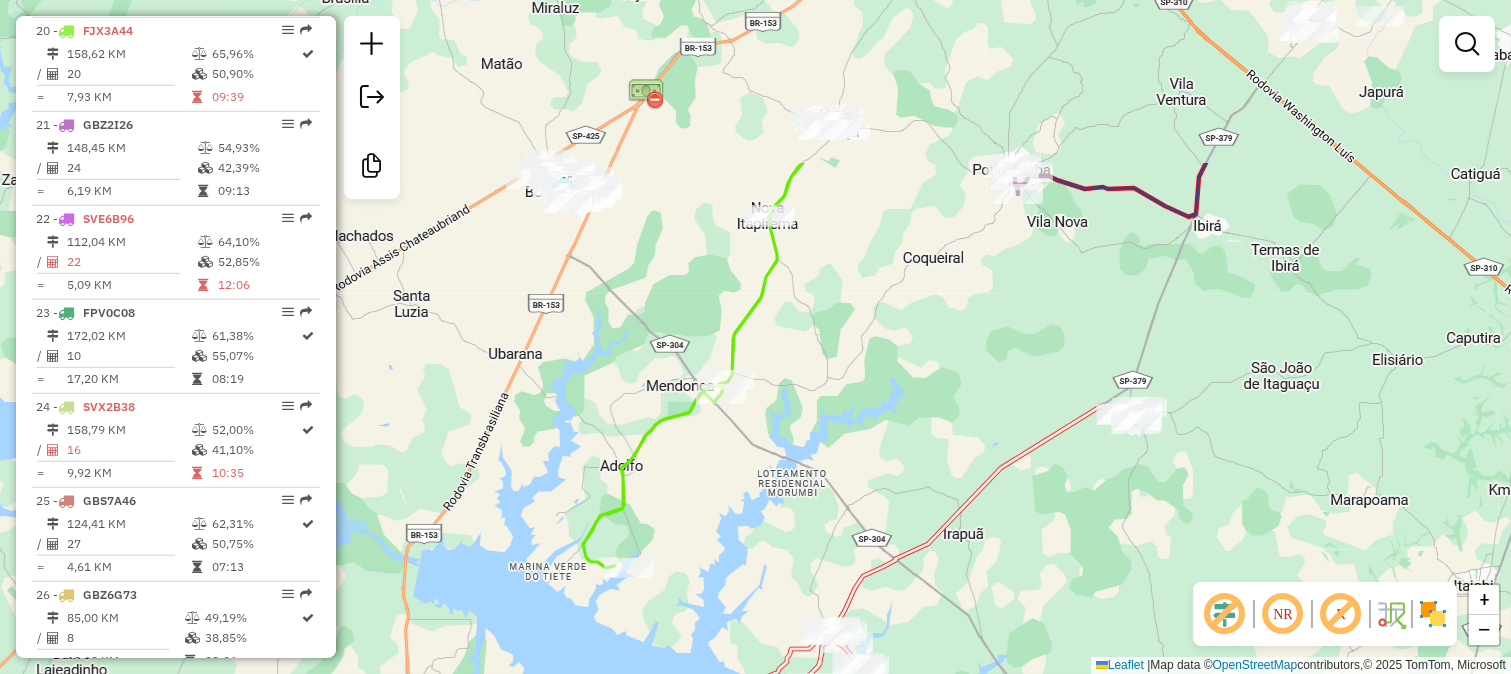drag, startPoint x: 1056, startPoint y: 196, endPoint x: 877, endPoint y: 556, distance: 402.04602 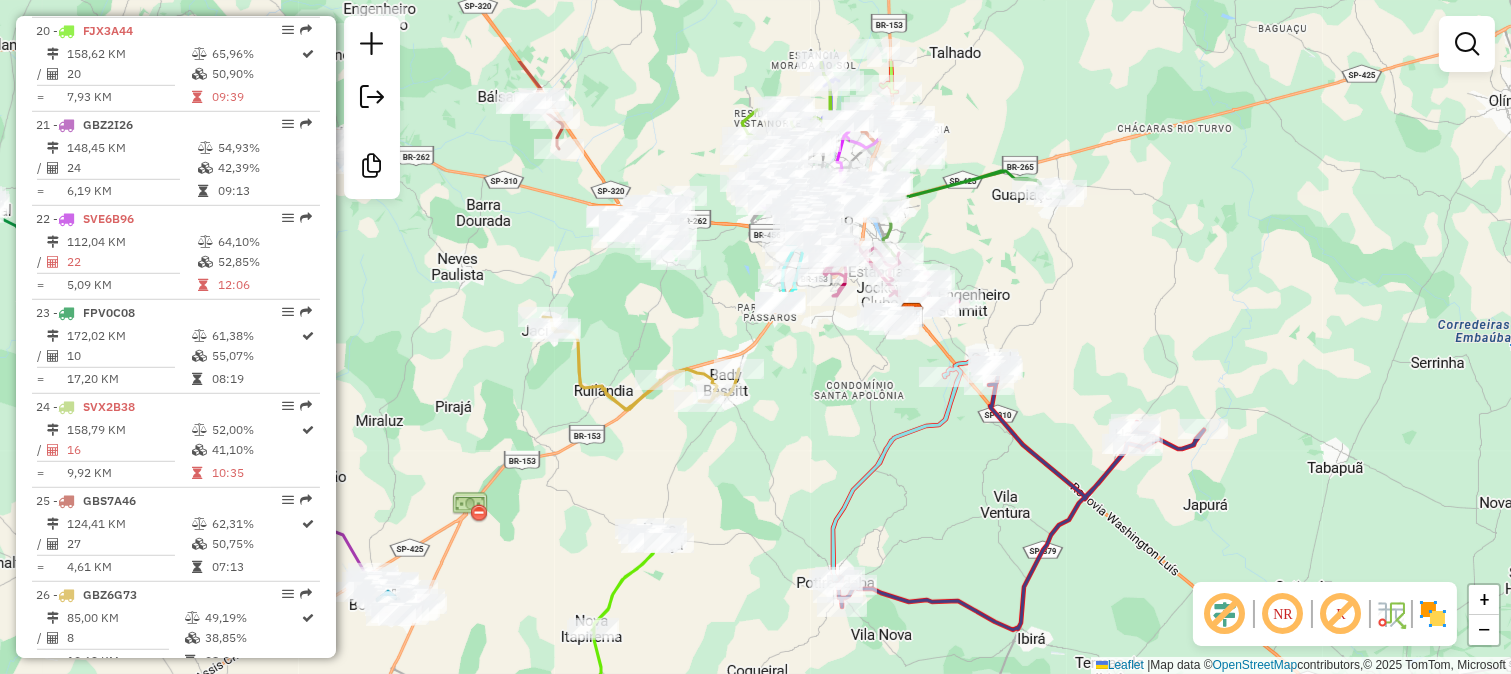 drag, startPoint x: 791, startPoint y: 295, endPoint x: 773, endPoint y: 424, distance: 130.24976 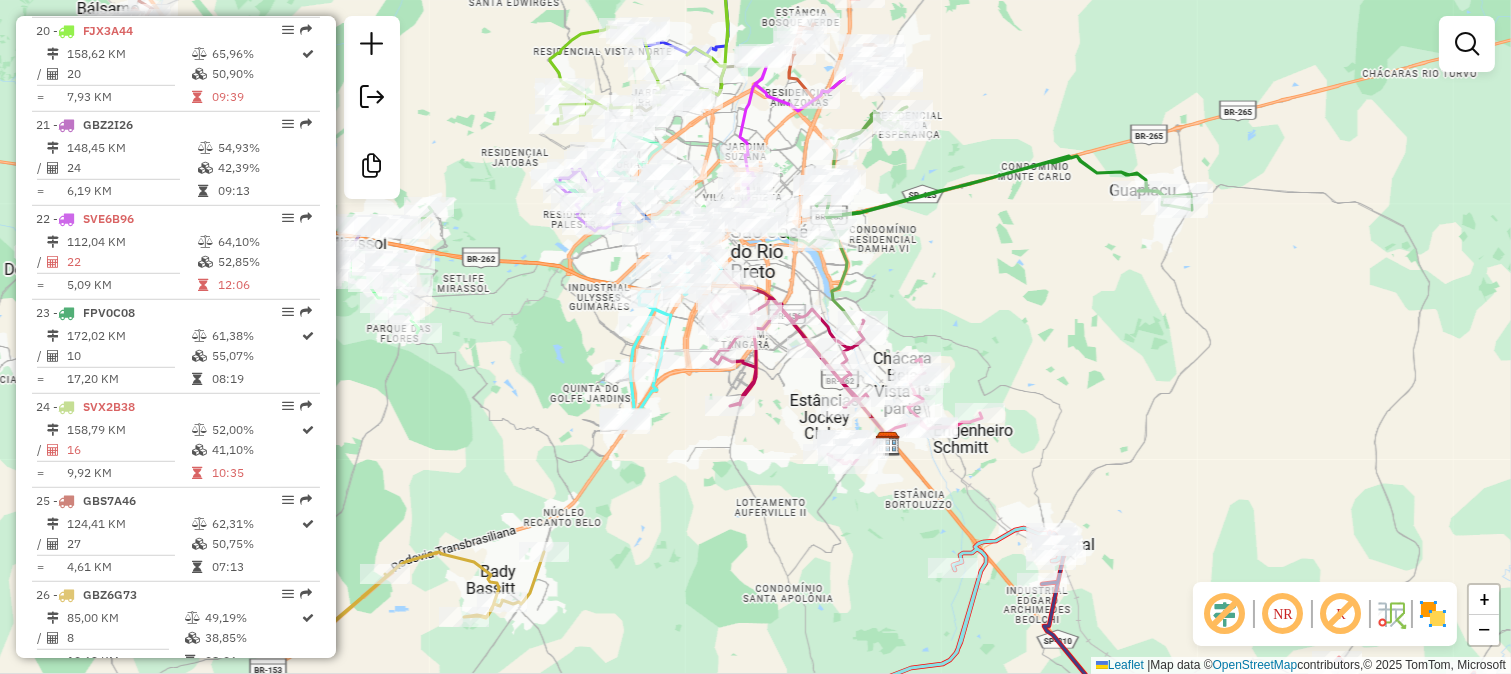 click 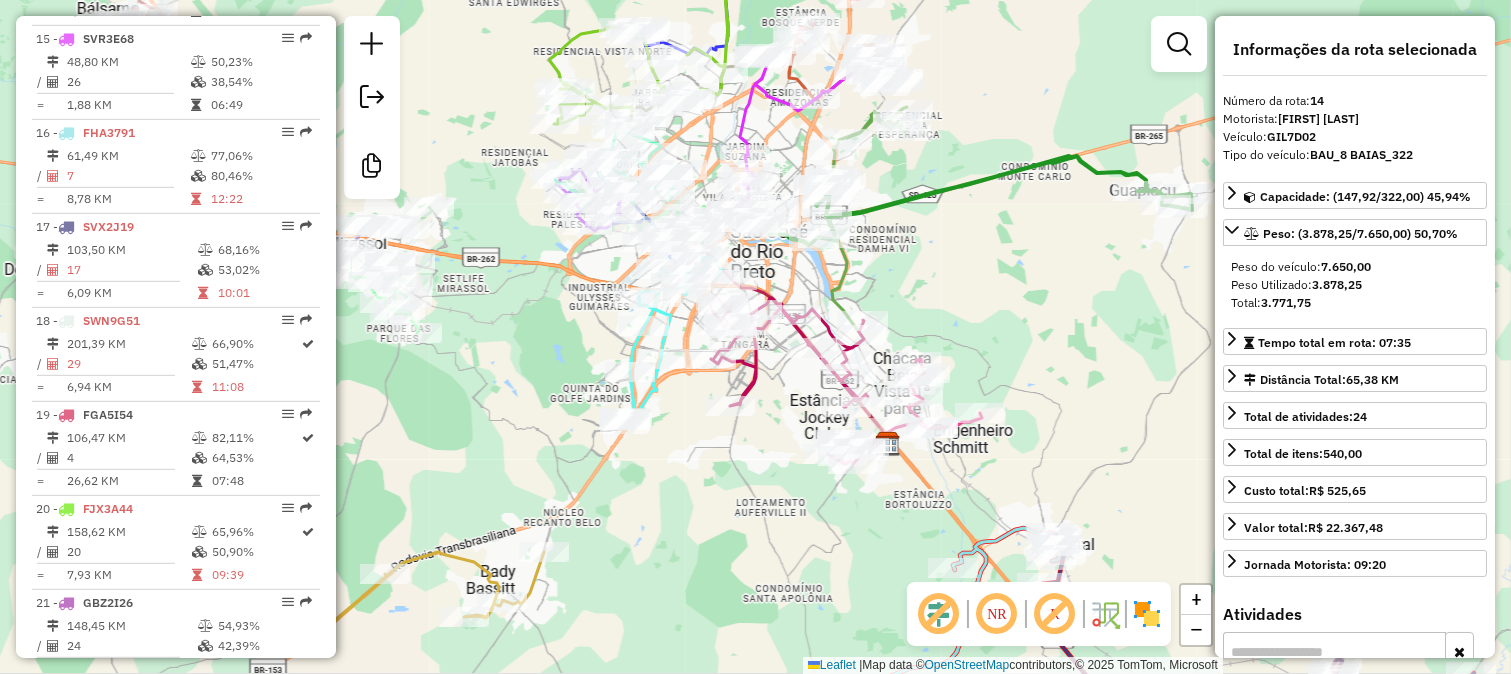 scroll, scrollTop: 2026, scrollLeft: 0, axis: vertical 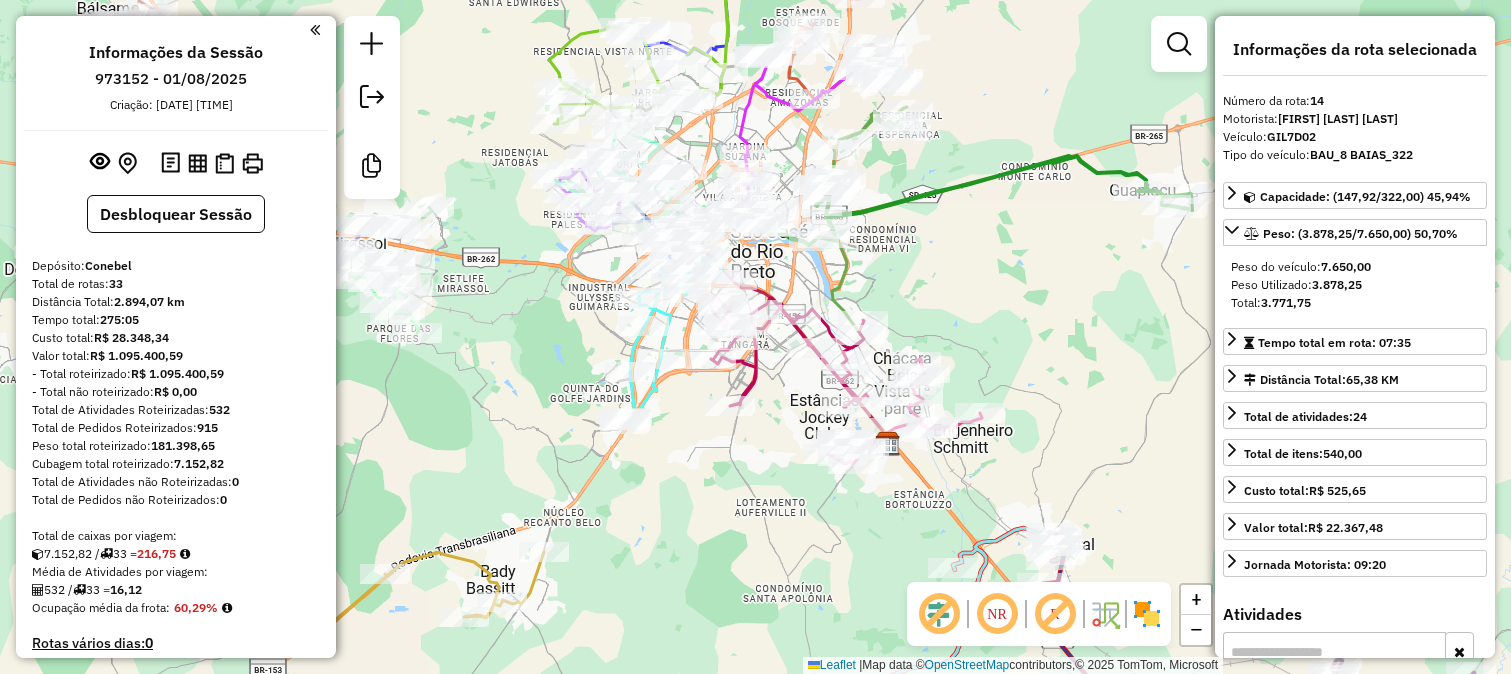 select on "**********" 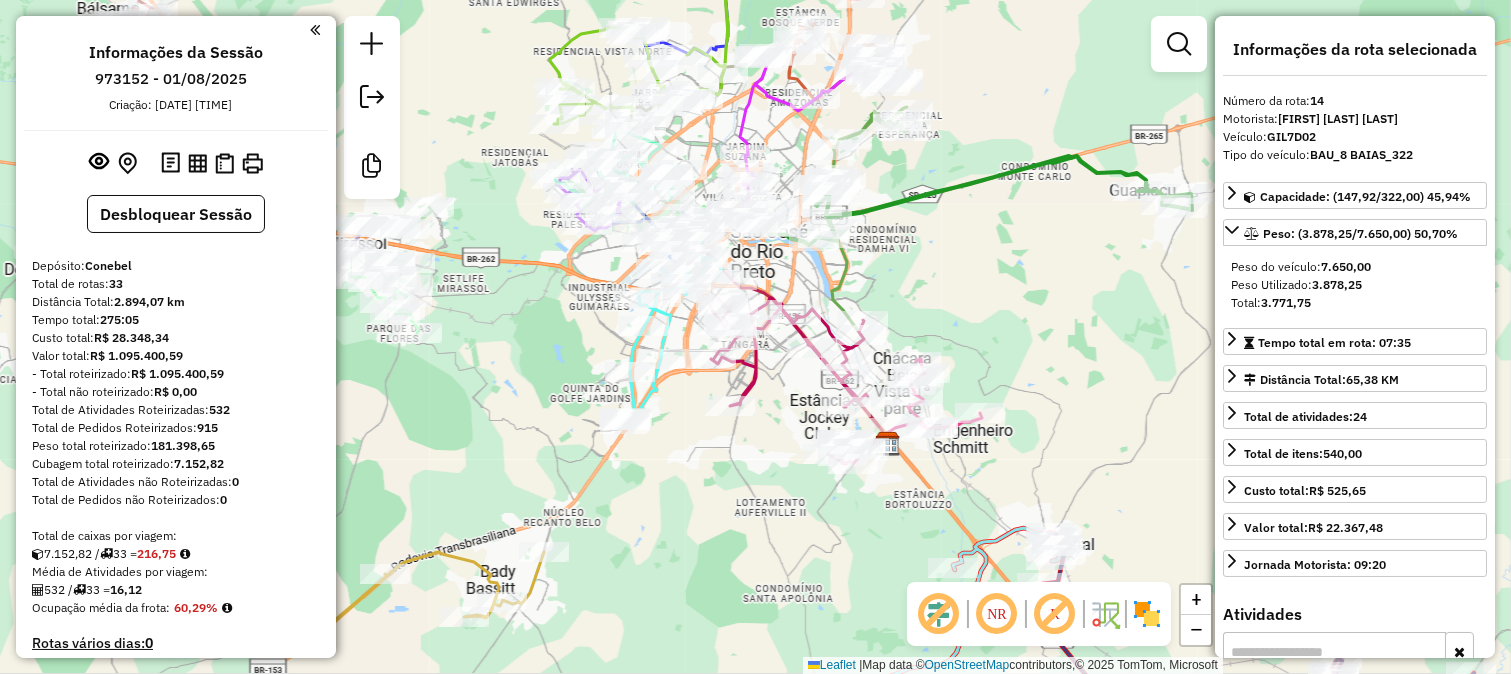 scroll, scrollTop: 2026, scrollLeft: 0, axis: vertical 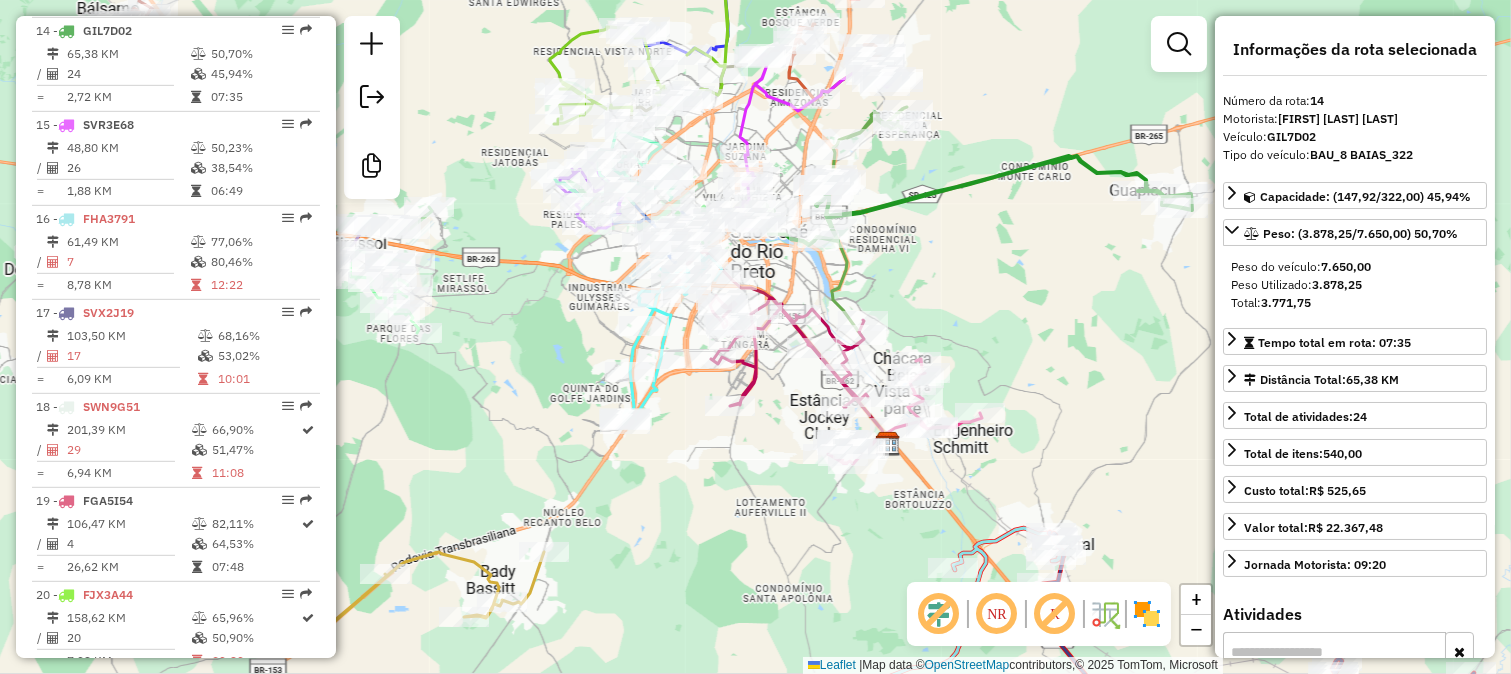 drag, startPoint x: 816, startPoint y: 478, endPoint x: 907, endPoint y: 281, distance: 217.0023 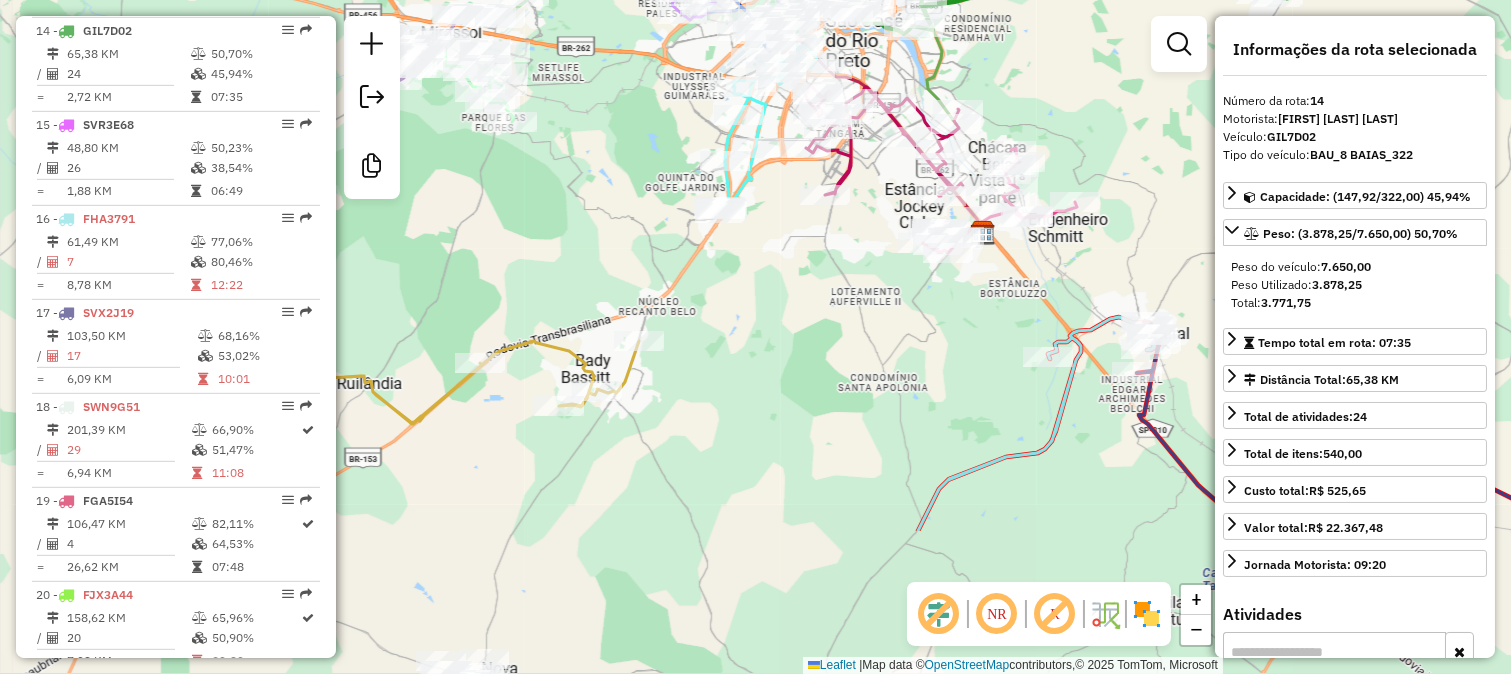 drag, startPoint x: 907, startPoint y: 281, endPoint x: 938, endPoint y: 170, distance: 115.24756 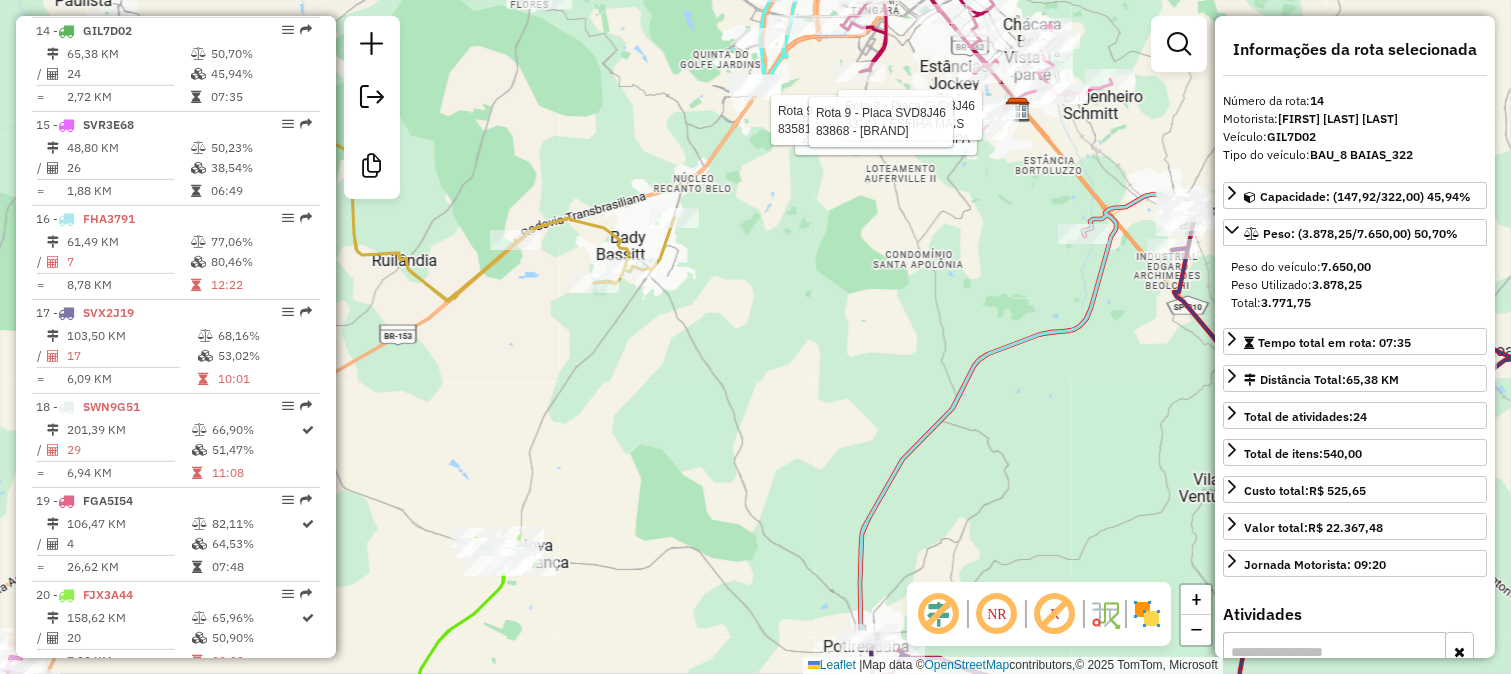 drag, startPoint x: 783, startPoint y: 278, endPoint x: 842, endPoint y: 217, distance: 84.8646 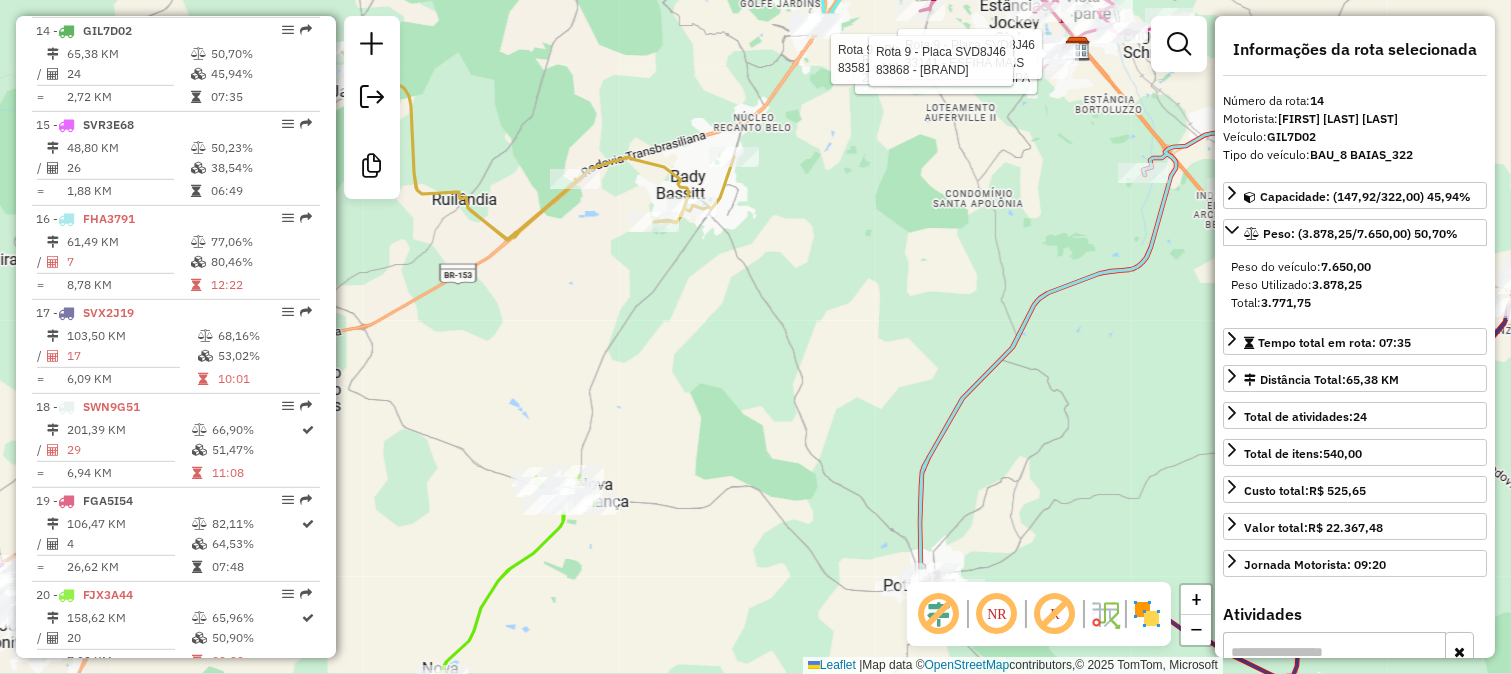 click on "Rota 9 - Placa [PLATE]  29043 - SERV FESTA DO PIPA Rota 9 - Placa [PLATE]  83581 - MINIMERCADO MAJU Rota 9 - Placa [PLATE]  33141 - ESFIHA MAIS Rota 9 - Placa [PLATE]  83868 - PASTEL DA CLEO Janela de atendimento Grade de atendimento Capacidade Transportadoras Veículos Cliente Pedidos  Rotas Selecione os dias de semana para filtrar as janelas de atendimento  Seg   Ter   Qua   Qui   Sex   Sáb   Dom  Informe o período da janela de atendimento: De: Até:  Filtrar exatamente a janela do cliente  Considerar janela de atendimento padrão  Selecione os dias de semana para filtrar as grades de atendimento  Seg   Ter   Qua   Qui   Sex   Sáb   Dom   Considerar clientes sem dia de atendimento cadastrado  Clientes fora do dia de atendimento selecionado Filtrar as atividades entre os valores definidos abaixo:  Peso mínimo:   Peso máximo:   Cubagem mínima:   Cubagem máxima:   De:   Até:  Filtrar as atividades entre o tempo de atendimento definido abaixo:  De:   Até:  Transportadora: Selecione um ou mais itens De:" 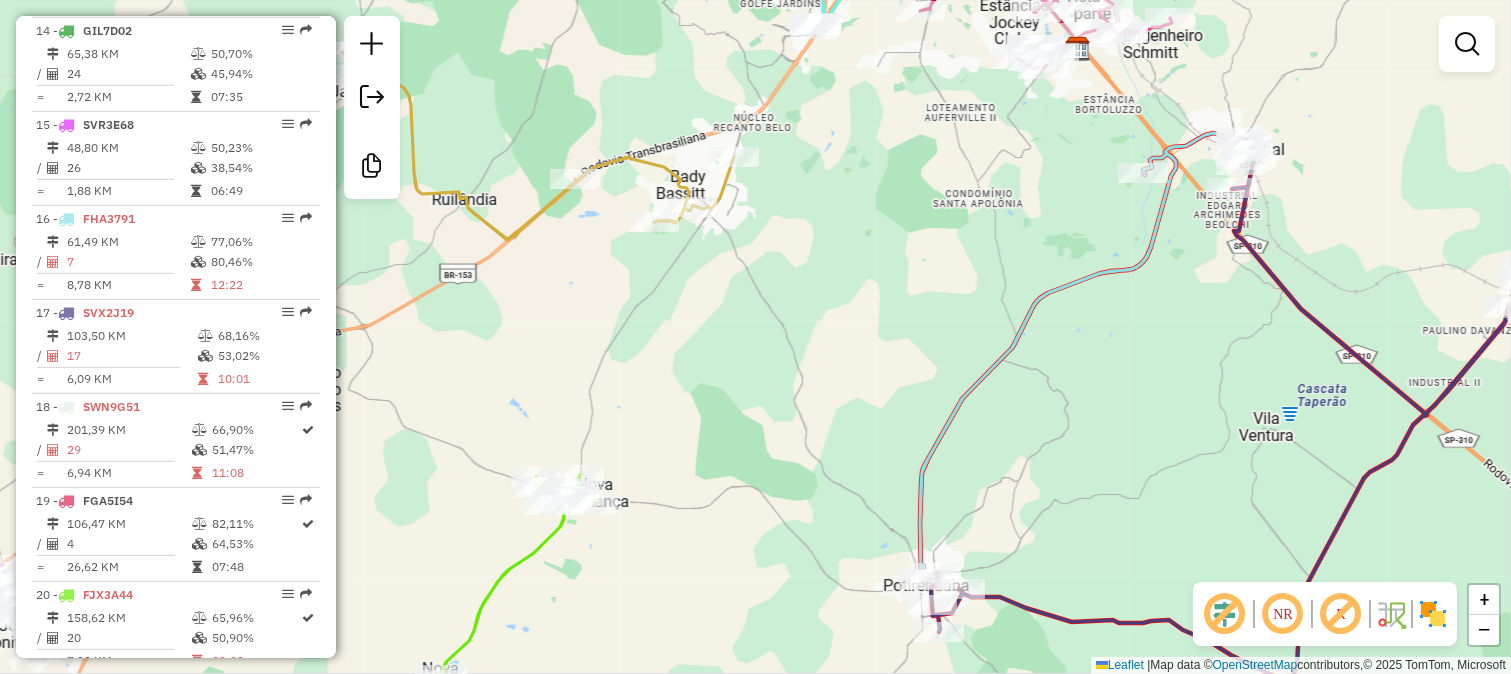 drag, startPoint x: 883, startPoint y: 312, endPoint x: 847, endPoint y: 138, distance: 177.68512 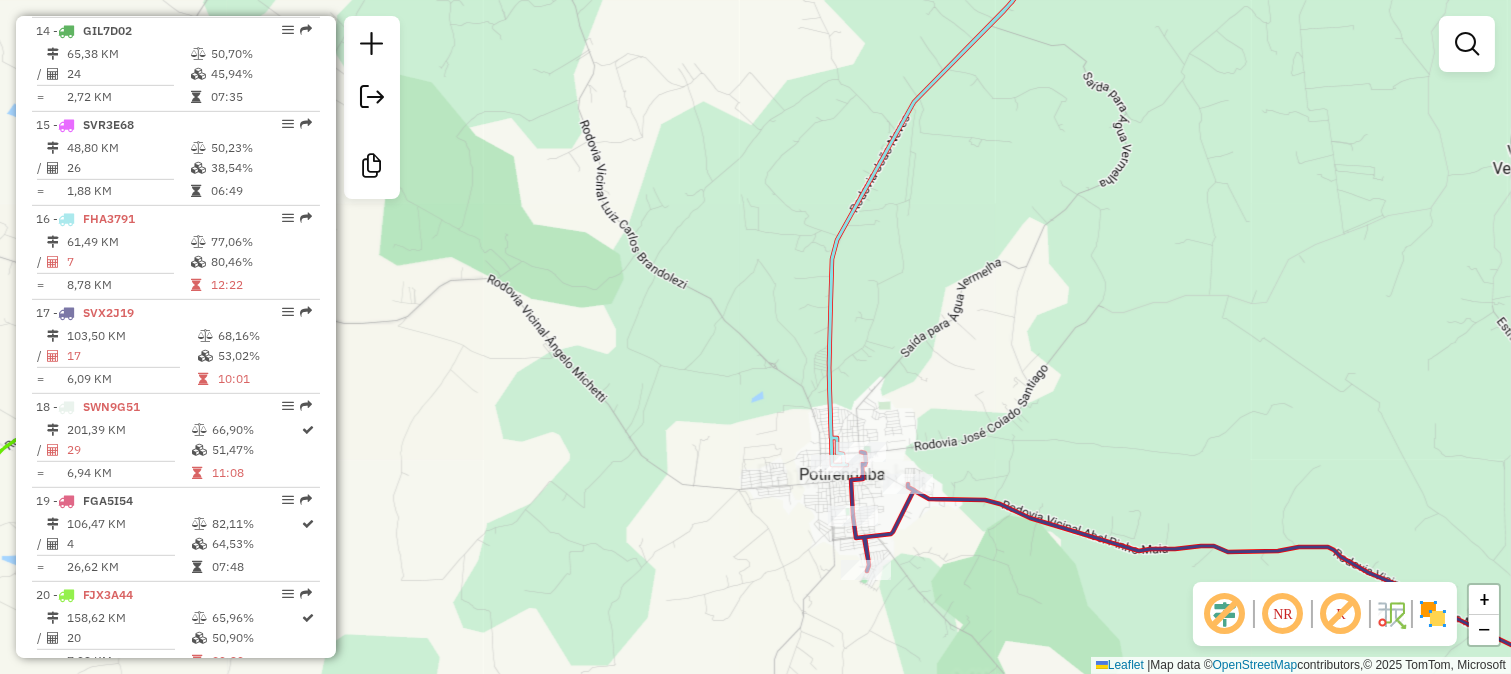 click 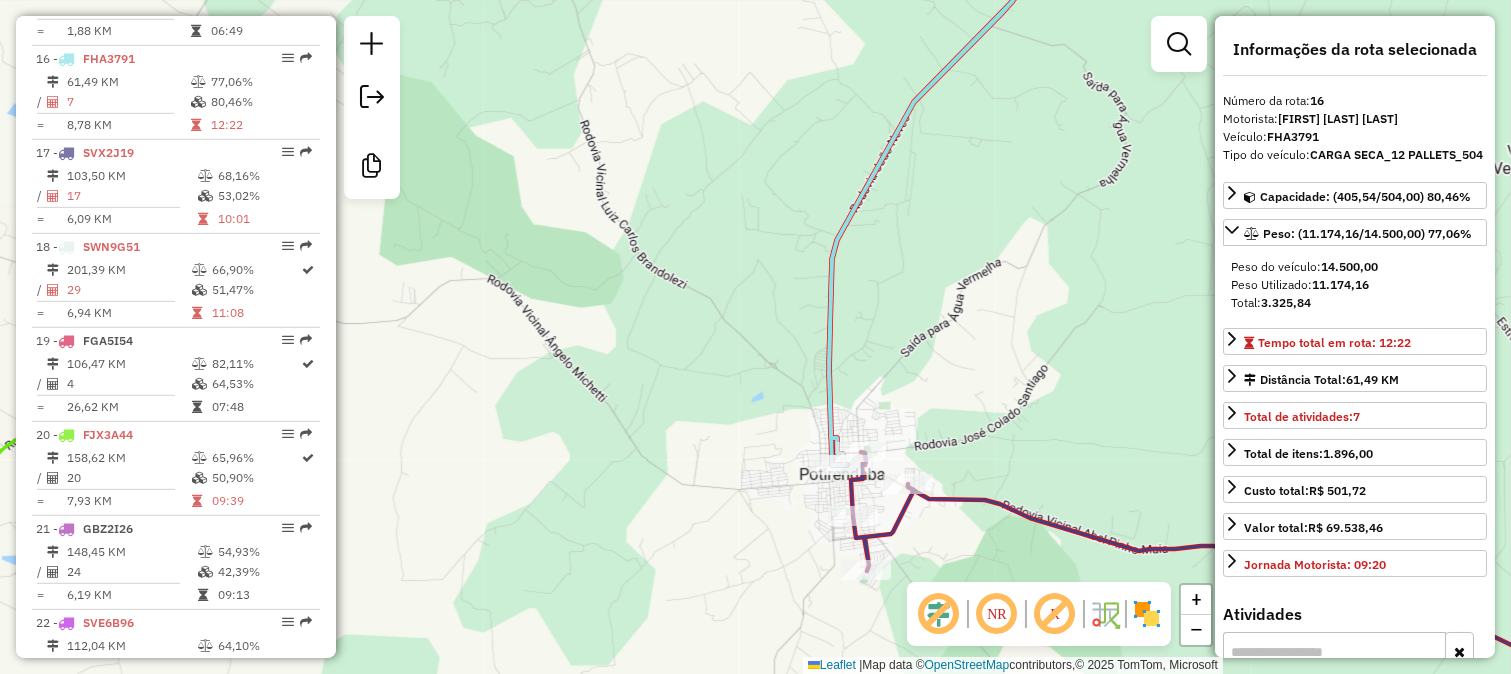 scroll, scrollTop: 2215, scrollLeft: 0, axis: vertical 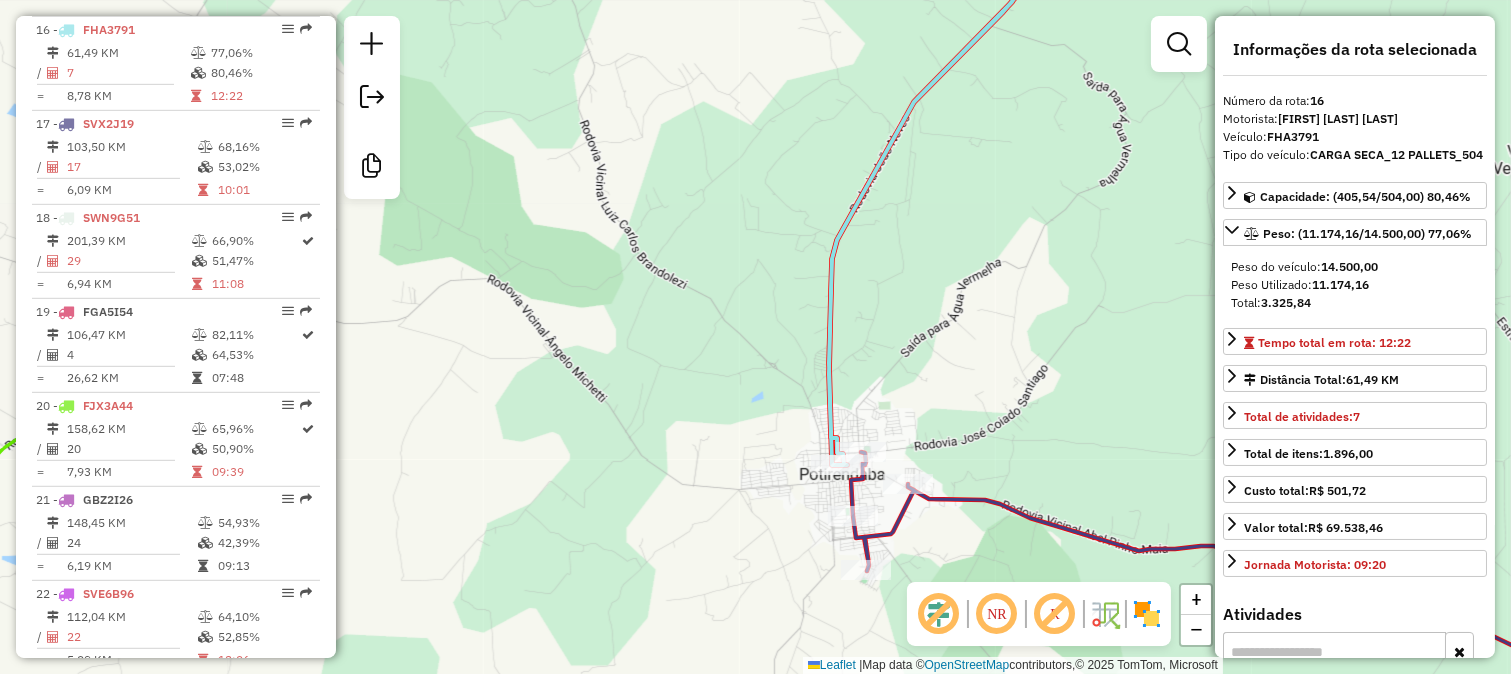 click on "Janela de atendimento Grade de atendimento Capacidade Transportadoras Veículos Cliente Pedidos  Rotas Selecione os dias de semana para filtrar as janelas de atendimento  Seg   Ter   Qua   Qui   Sex   Sáb   Dom  Informe o período da janela de atendimento: De: Até:  Filtrar exatamente a janela do cliente  Considerar janela de atendimento padrão  Selecione os dias de semana para filtrar as grades de atendimento  Seg   Ter   Qua   Qui   Sex   Sáb   Dom   Considerar clientes sem dia de atendimento cadastrado  Clientes fora do dia de atendimento selecionado Filtrar as atividades entre os valores definidos abaixo:  Peso mínimo:   Peso máximo:   Cubagem mínima:   Cubagem máxima:   De:   Até:  Filtrar as atividades entre o tempo de atendimento definido abaixo:  De:   Até:   Considerar capacidade total dos clientes não roteirizados Transportadora: Selecione um ou mais itens Tipo de veículo: Selecione um ou mais itens Veículo: Selecione um ou mais itens Motorista: Selecione um ou mais itens Nome: Rótulo:" 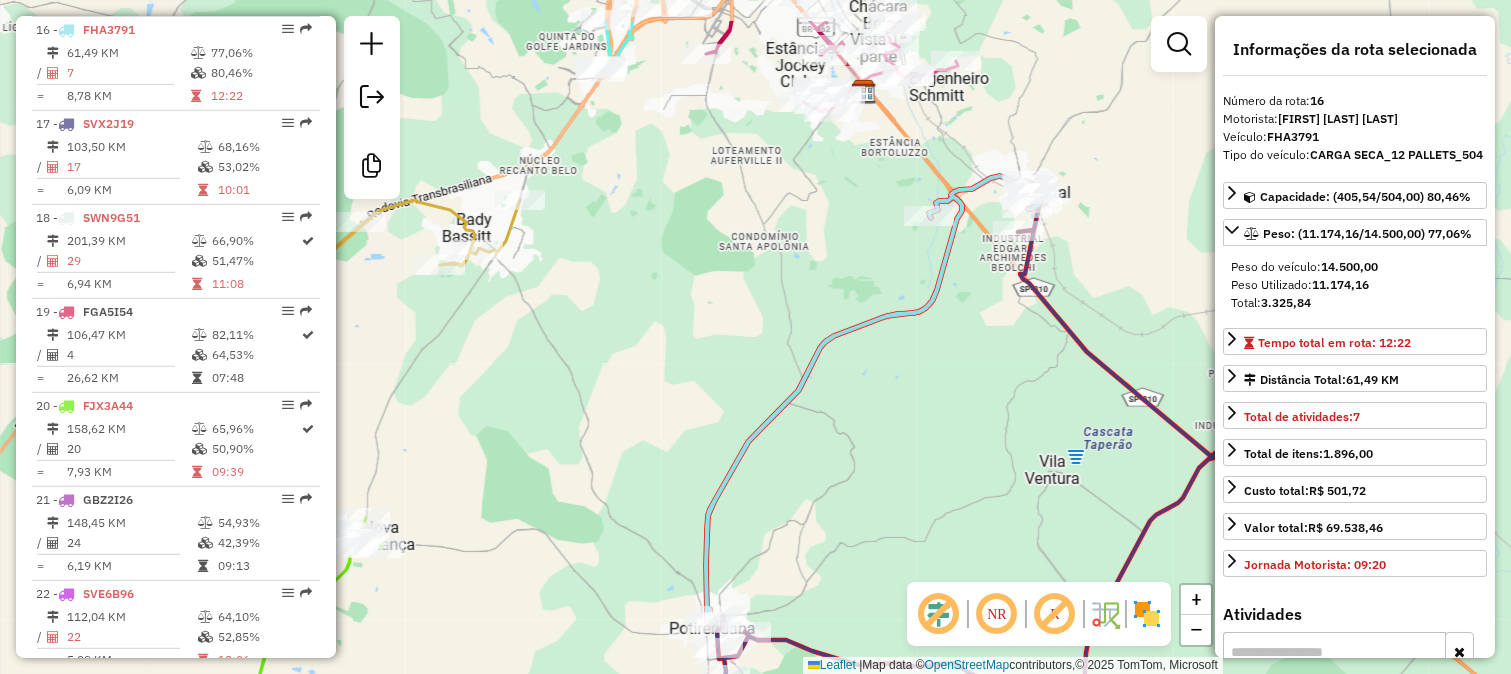 drag, startPoint x: 1085, startPoint y: 250, endPoint x: 1011, endPoint y: 351, distance: 125.207825 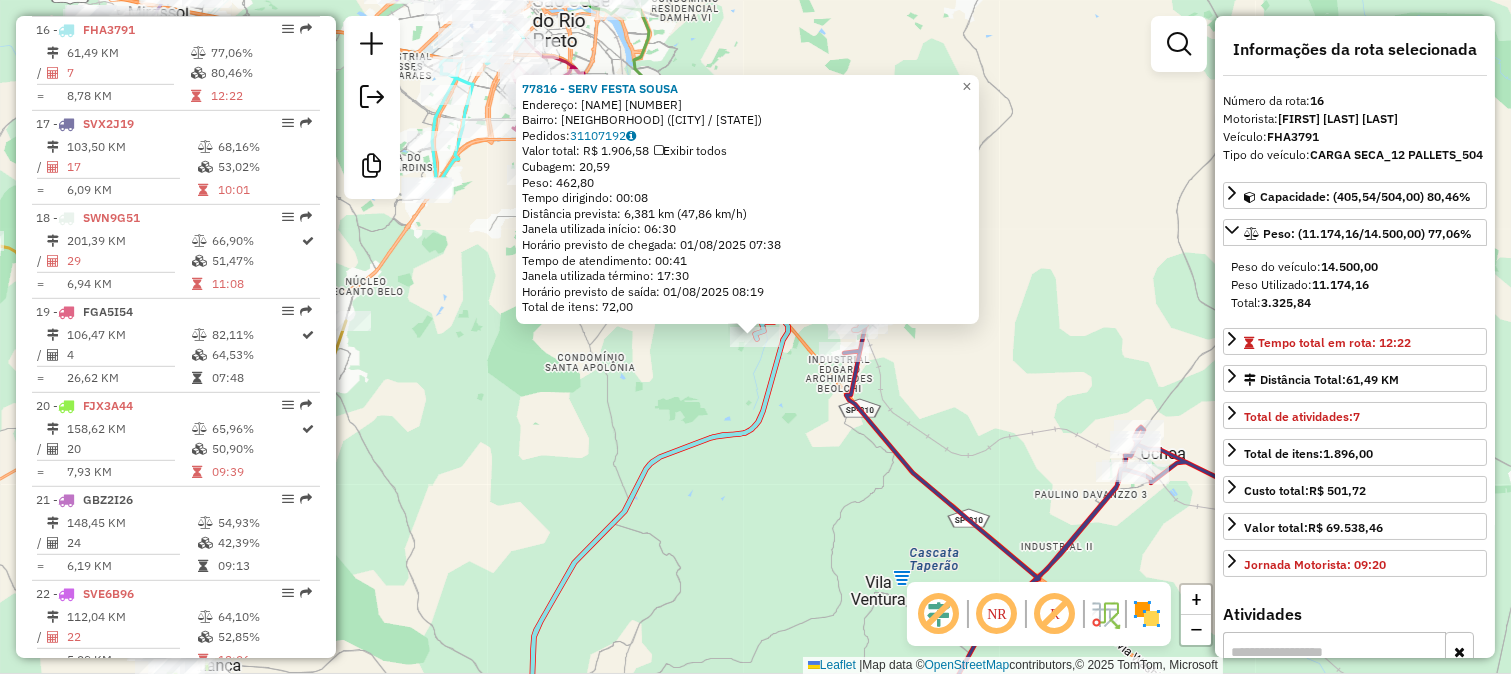 click on "[NUMBER] - [NAME] [NAME] Endereço: [STREET] [NUMBER] Bairro: [CITY] ([CITY] / [STATE]) Pedidos: [PHONE] Valor total: [CURRENCY] [PRICE] Exibir todos Cubagem: [PRICE] Peso: [PRICE] Tempo dirigindo: [TIME] Distância prevista: [PRICE] km ([PRICE] km/h) Janela utilizada início: [TIME] Horário previsto de chegada: [DATE] [TIME] Tempo de atendimento: [TIME] Janela utilizada término: [TIME] Horário previsto de saída: [DATE] [TIME] Total de itens: [PRICE] × Janela de atendimento Grade de atendimento Capacidade Transportadoras Veículos Cliente Pedidos Rotas Selecione os dias de semana para filtrar as janelas de atendimento Seg Ter Qua Qui Sex Sáb Dom Informe o período da janela de atendimento: De: Até: Filtrar exatamente a janela do cliente Considerar janela de atendimento padrão Selecione os dias de semana para filtrar as grades de atendimento Seg Ter Qua Qui Sex Sáb Dom Considerar clientes sem dia de atendimento cadastrado Peso mínimo: +" 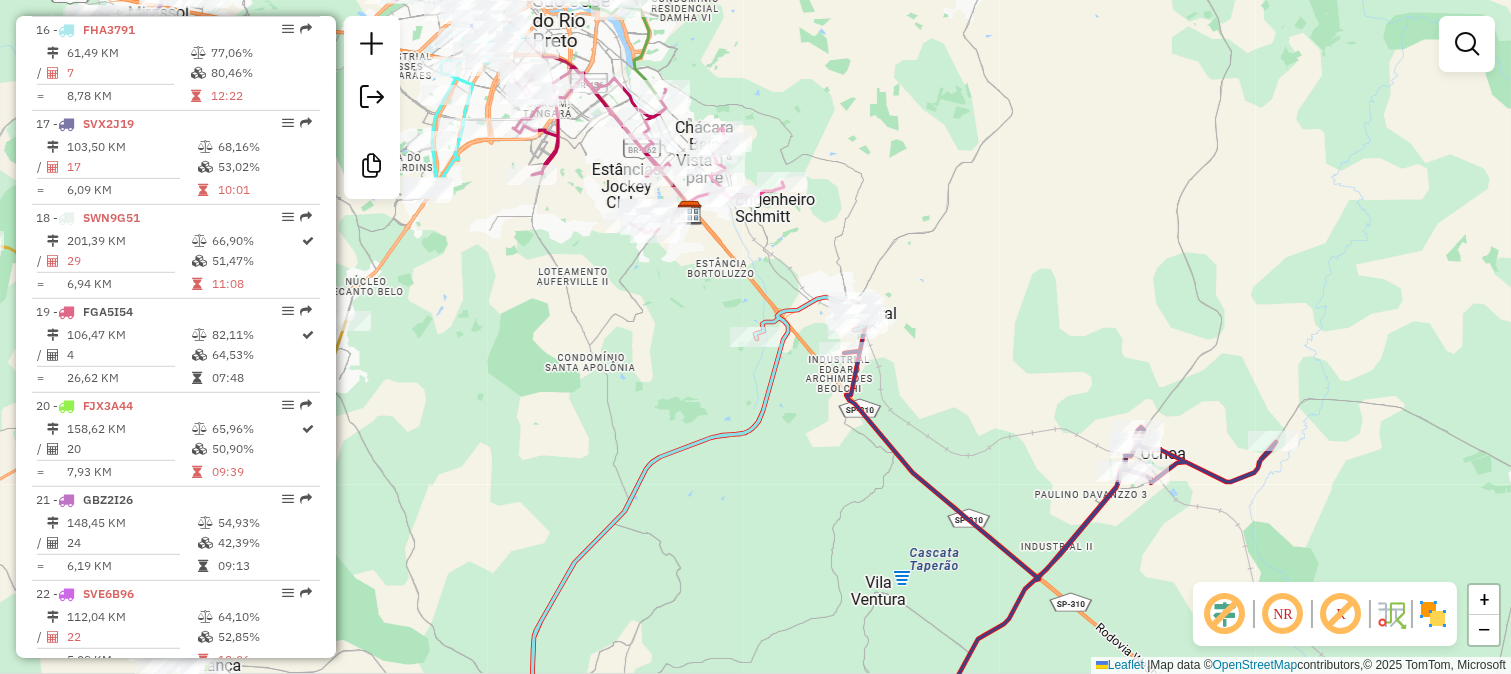 drag, startPoint x: 817, startPoint y: 457, endPoint x: 987, endPoint y: 160, distance: 342.2119 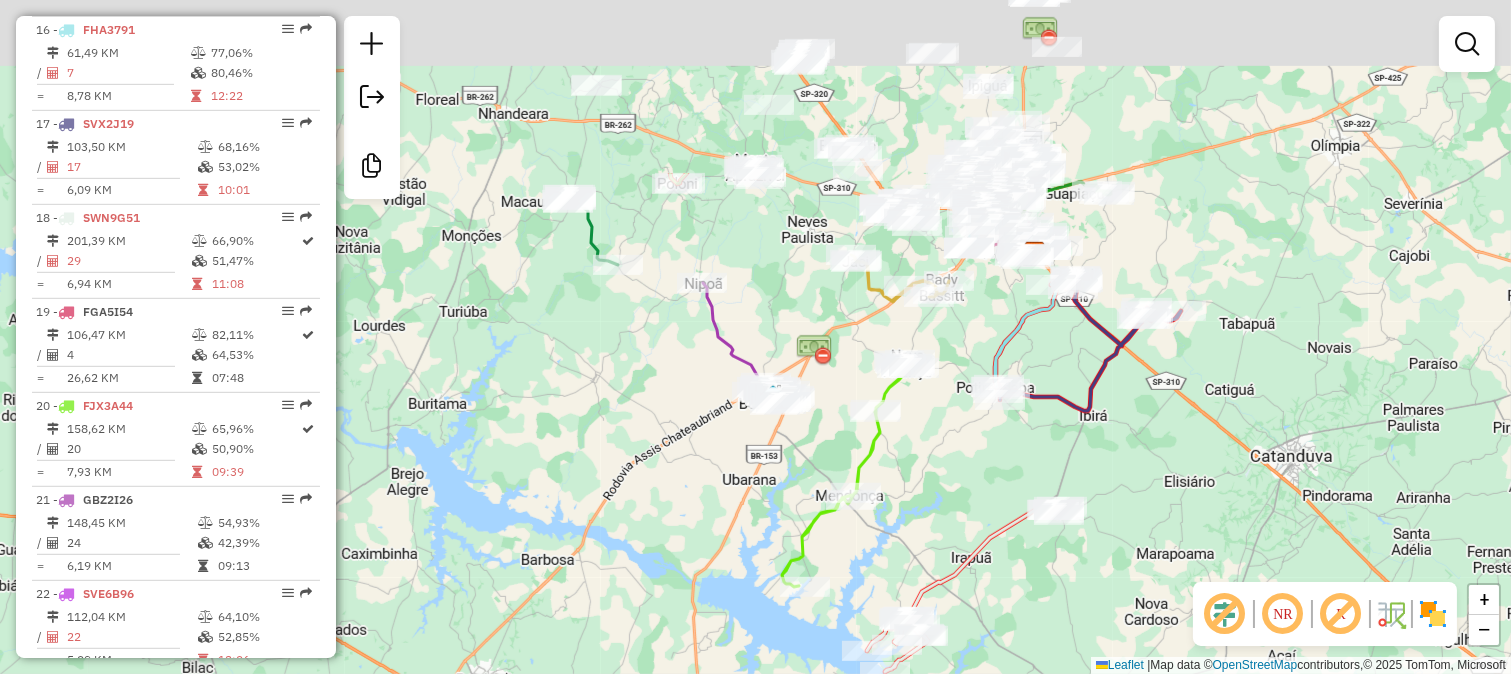 drag, startPoint x: 785, startPoint y: 125, endPoint x: 878, endPoint y: 443, distance: 331.3201 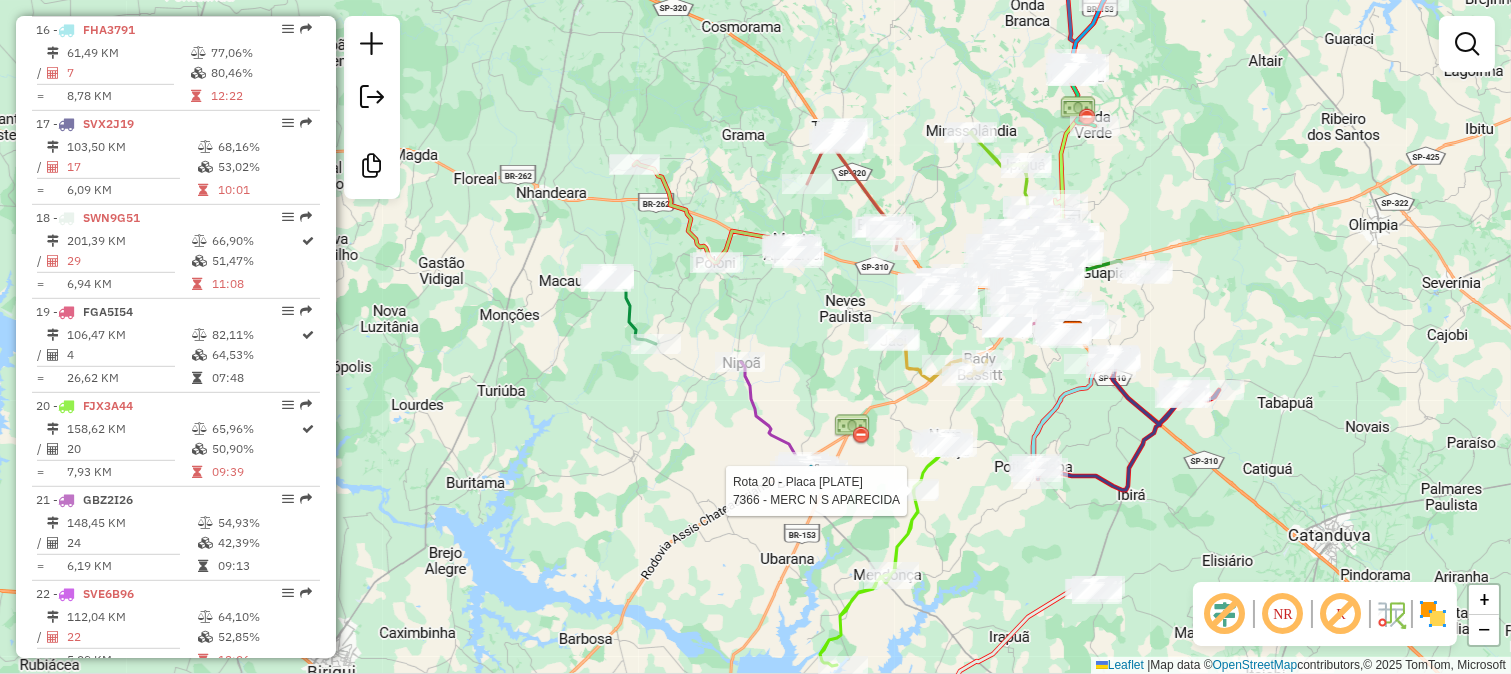 click 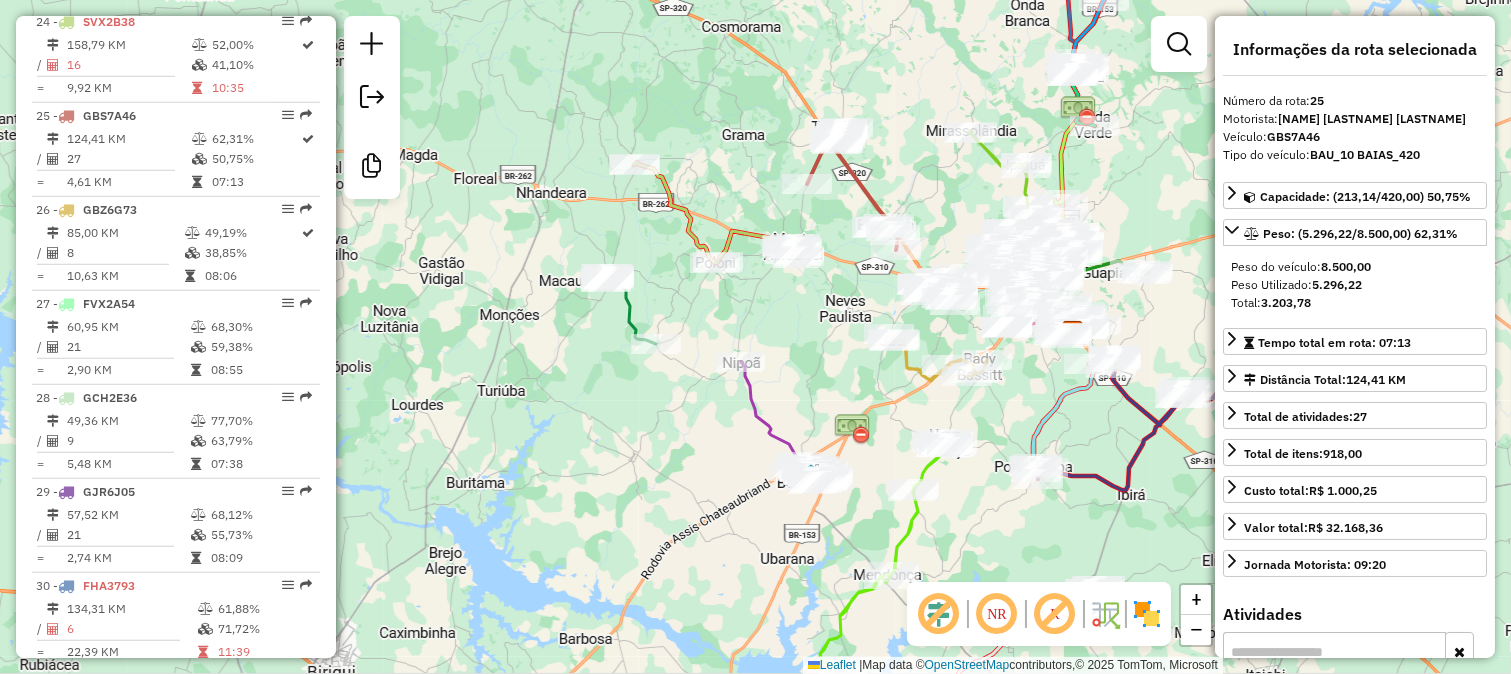 scroll, scrollTop: 3060, scrollLeft: 0, axis: vertical 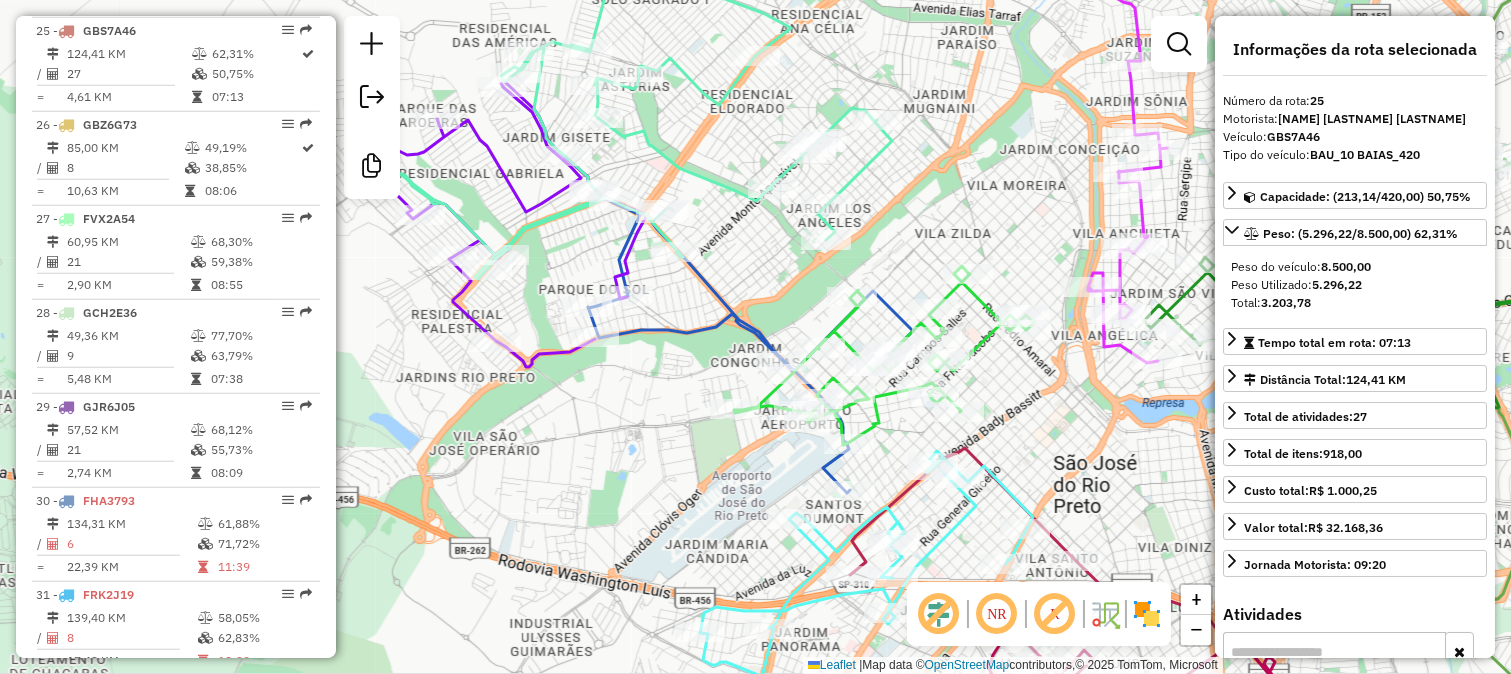 click 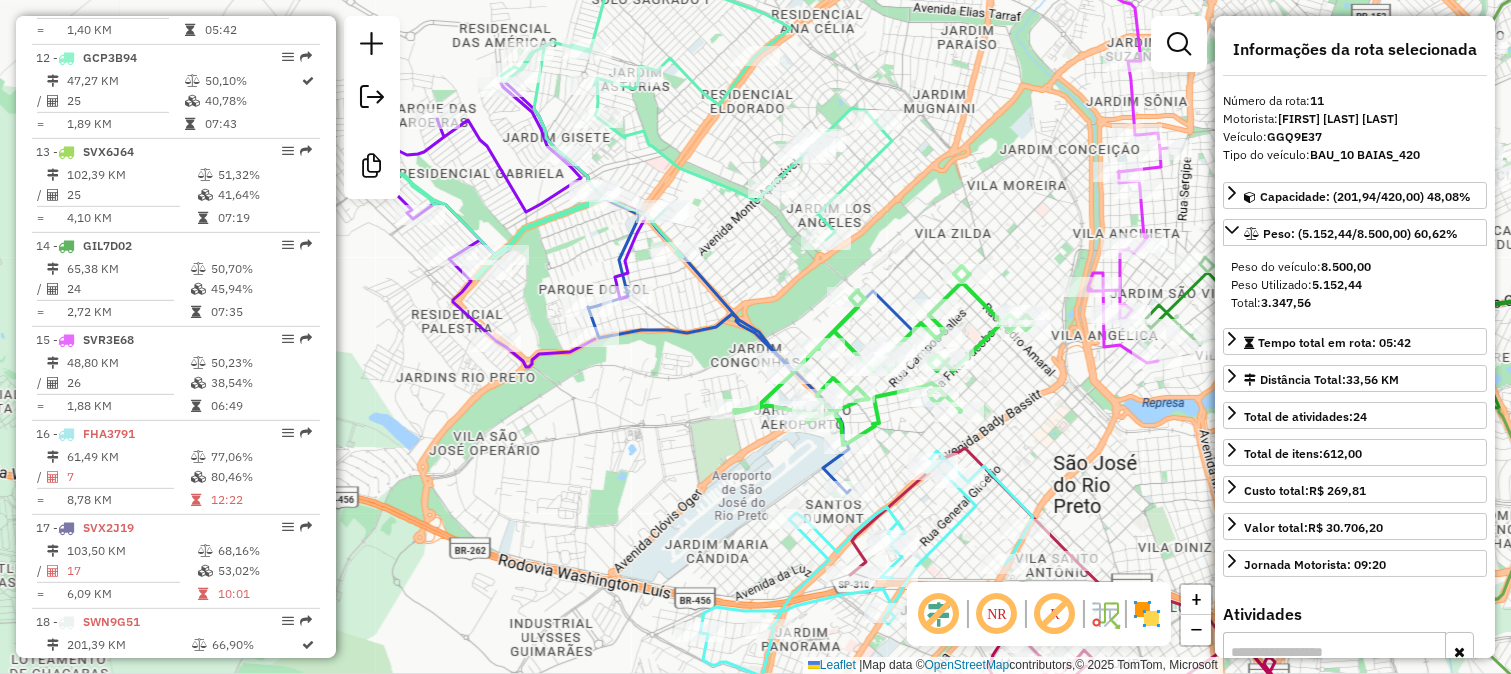 scroll, scrollTop: 1745, scrollLeft: 0, axis: vertical 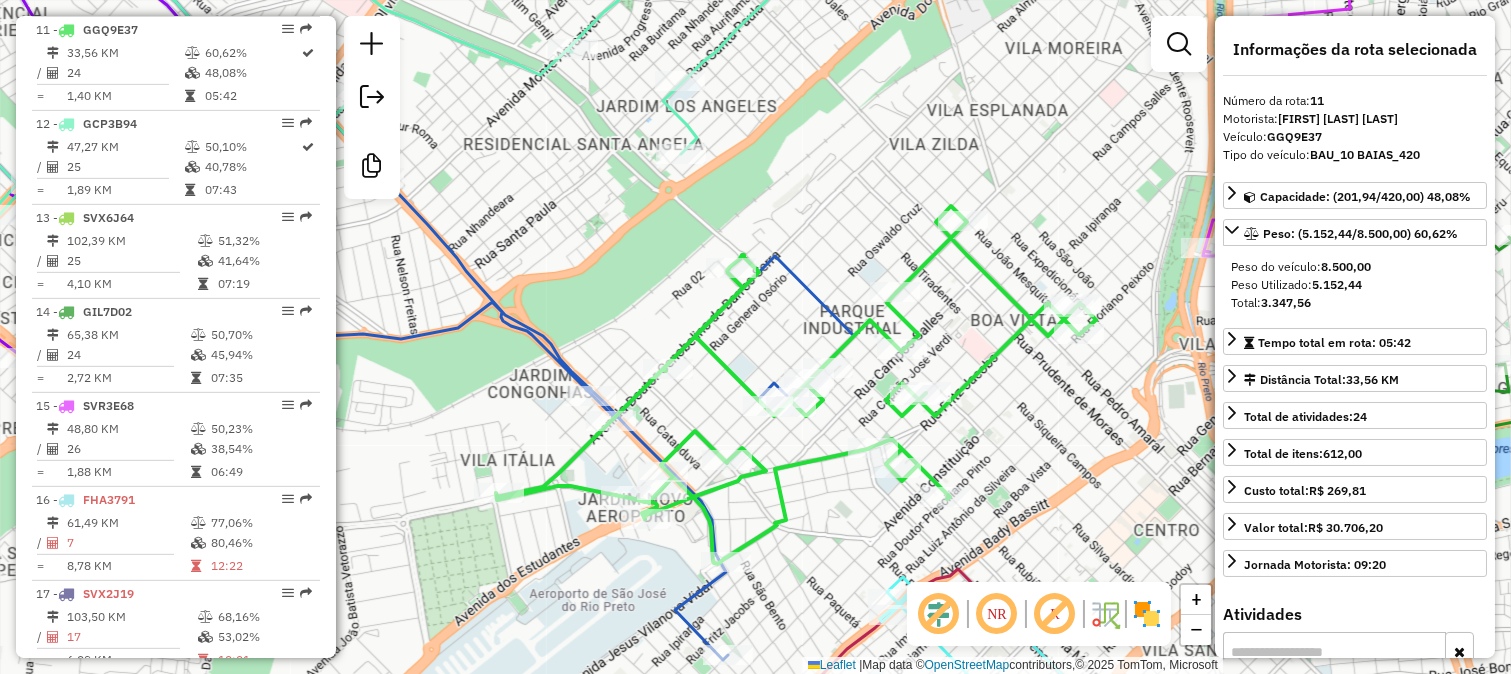 click 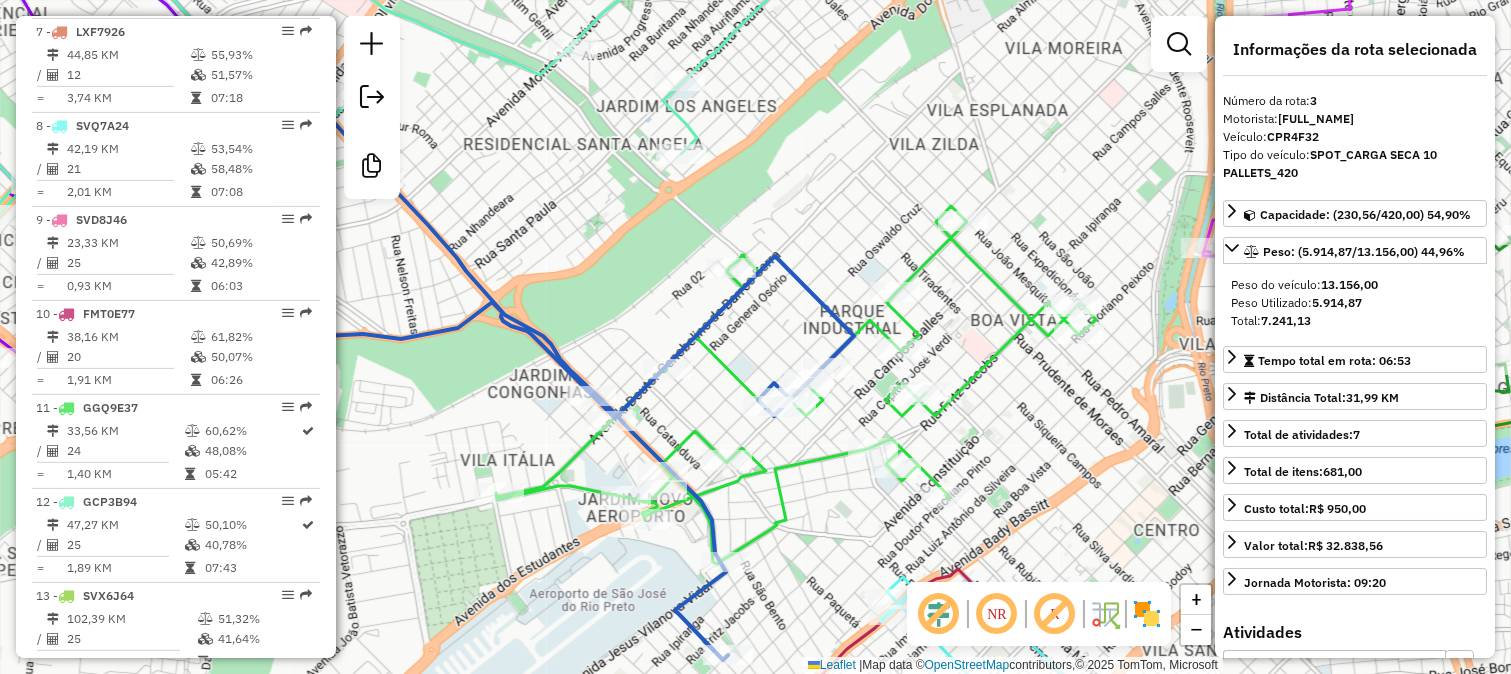scroll, scrollTop: 993, scrollLeft: 0, axis: vertical 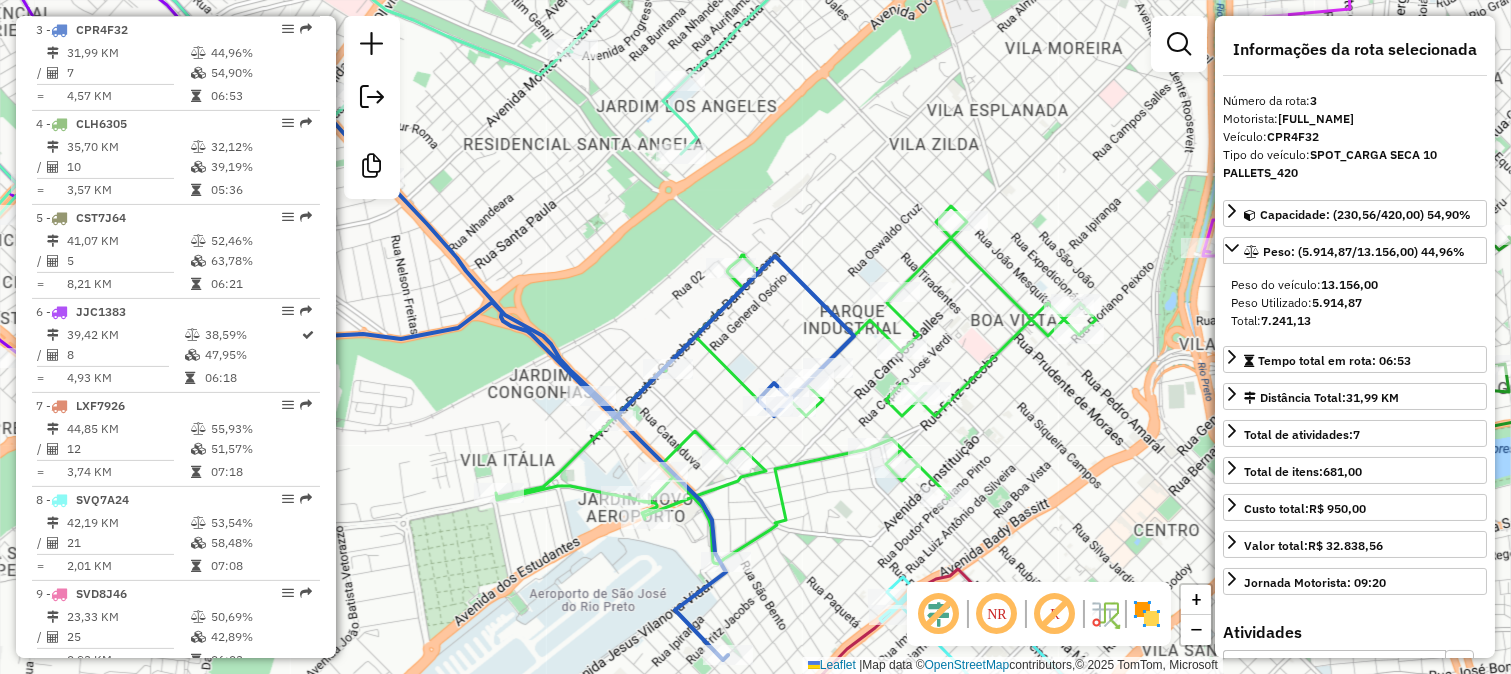 click on "Janela de atendimento Grade de atendimento Capacidade Transportadoras Veículos Cliente Pedidos  Rotas Selecione os dias de semana para filtrar as janelas de atendimento  Seg   Ter   Qua   Qui   Sex   Sáb   Dom  Informe o período da janela de atendimento: De: Até:  Filtrar exatamente a janela do cliente  Considerar janela de atendimento padrão  Selecione os dias de semana para filtrar as grades de atendimento  Seg   Ter   Qua   Qui   Sex   Sáb   Dom   Considerar clientes sem dia de atendimento cadastrado  Clientes fora do dia de atendimento selecionado Filtrar as atividades entre os valores definidos abaixo:  Peso mínimo:   Peso máximo:   Cubagem mínima:   Cubagem máxima:   De:   Até:  Filtrar as atividades entre o tempo de atendimento definido abaixo:  De:   Até:   Considerar capacidade total dos clientes não roteirizados Transportadora: Selecione um ou mais itens Tipo de veículo: Selecione um ou mais itens Veículo: Selecione um ou mais itens Motorista: Selecione um ou mais itens Nome: Rótulo:" 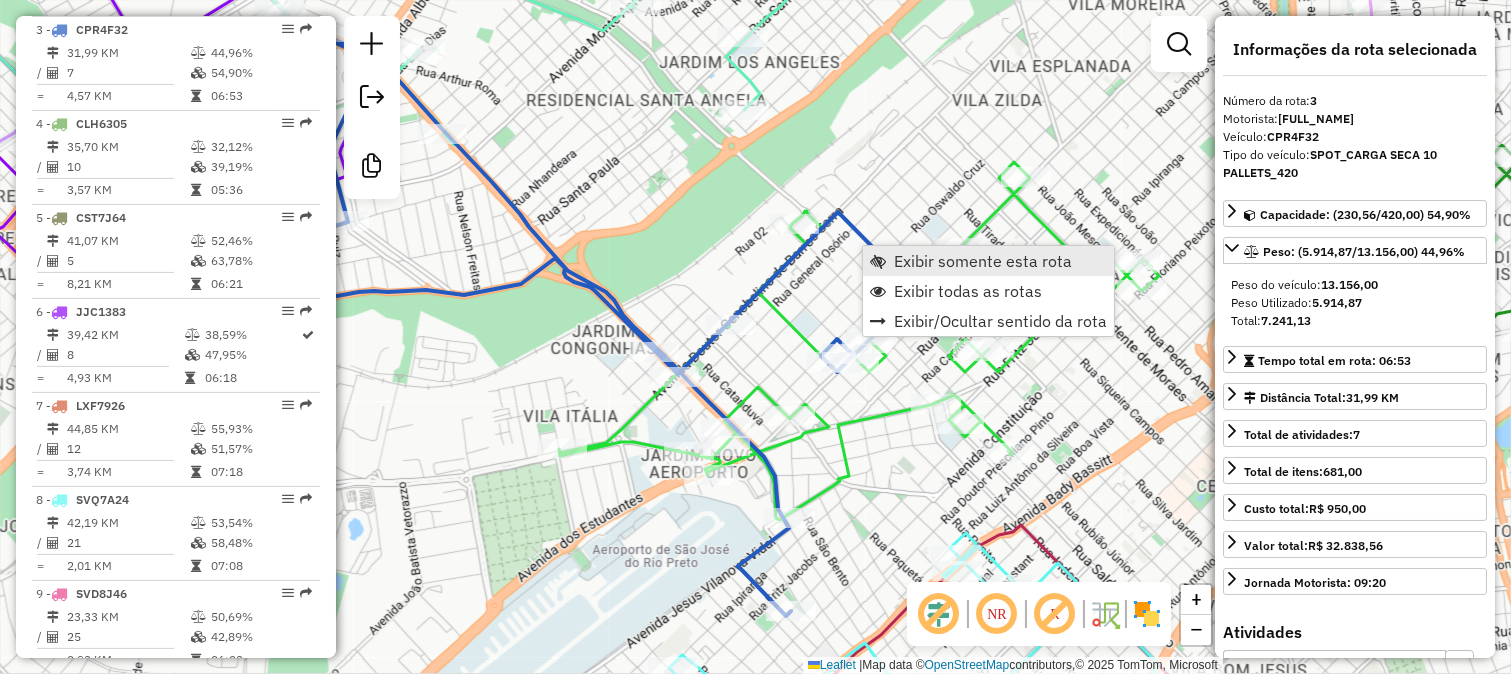 click on "Exibir somente esta rota" at bounding box center [988, 261] 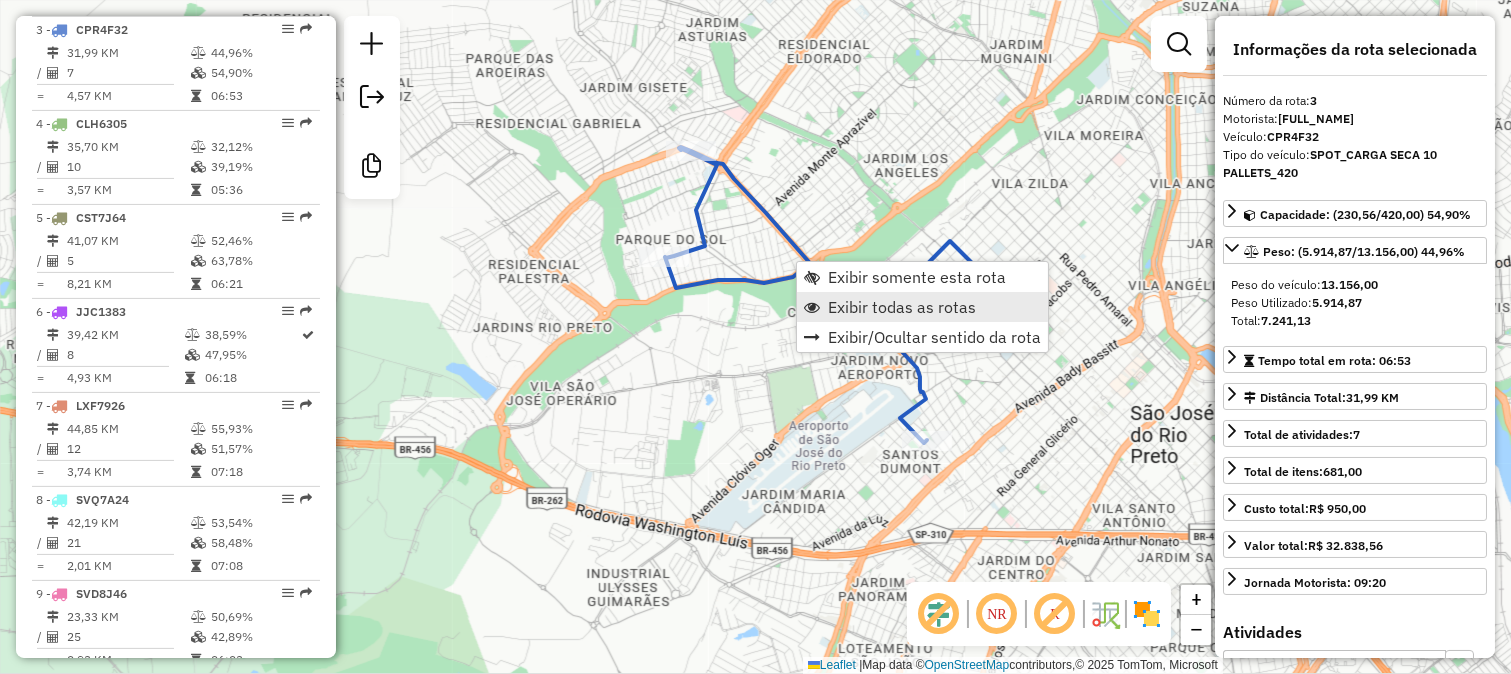 click on "Exibir todas as rotas" at bounding box center [902, 307] 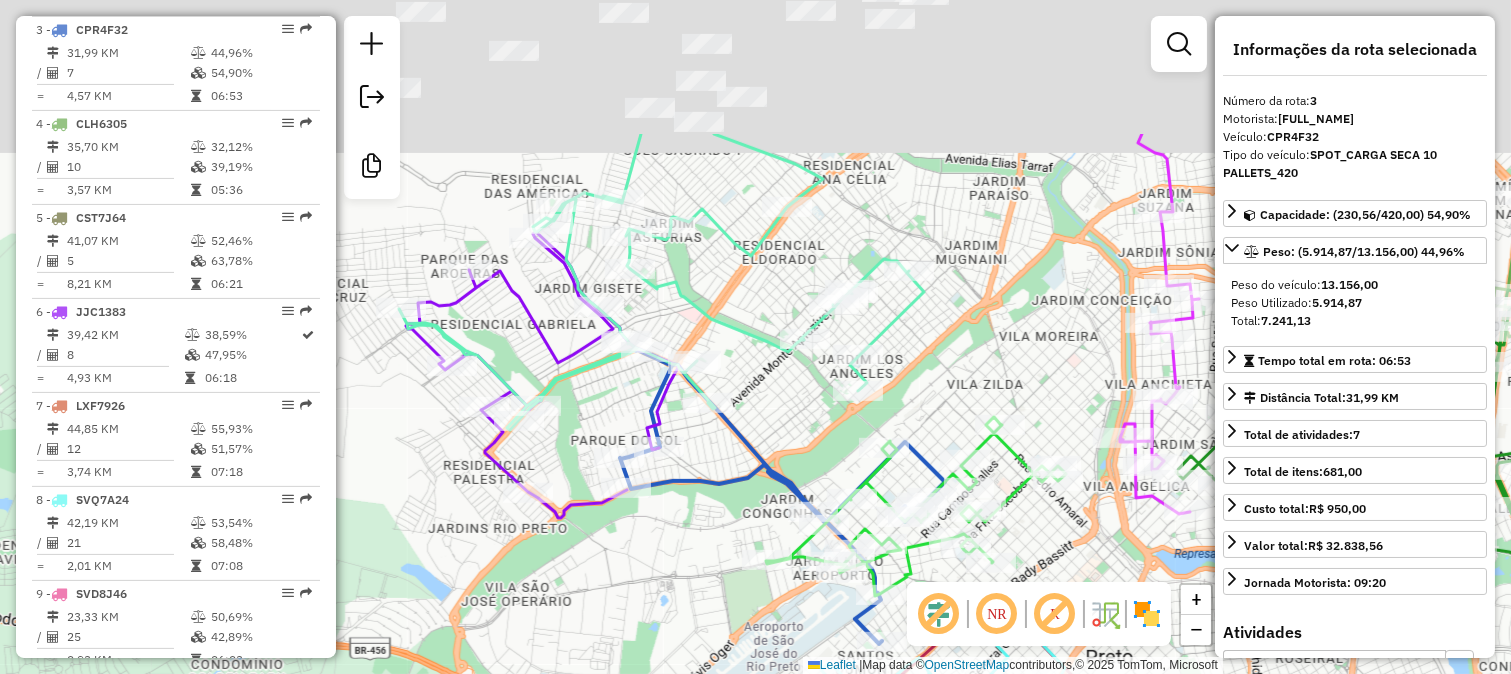 drag, startPoint x: 858, startPoint y: 210, endPoint x: 800, endPoint y: 452, distance: 248.85336 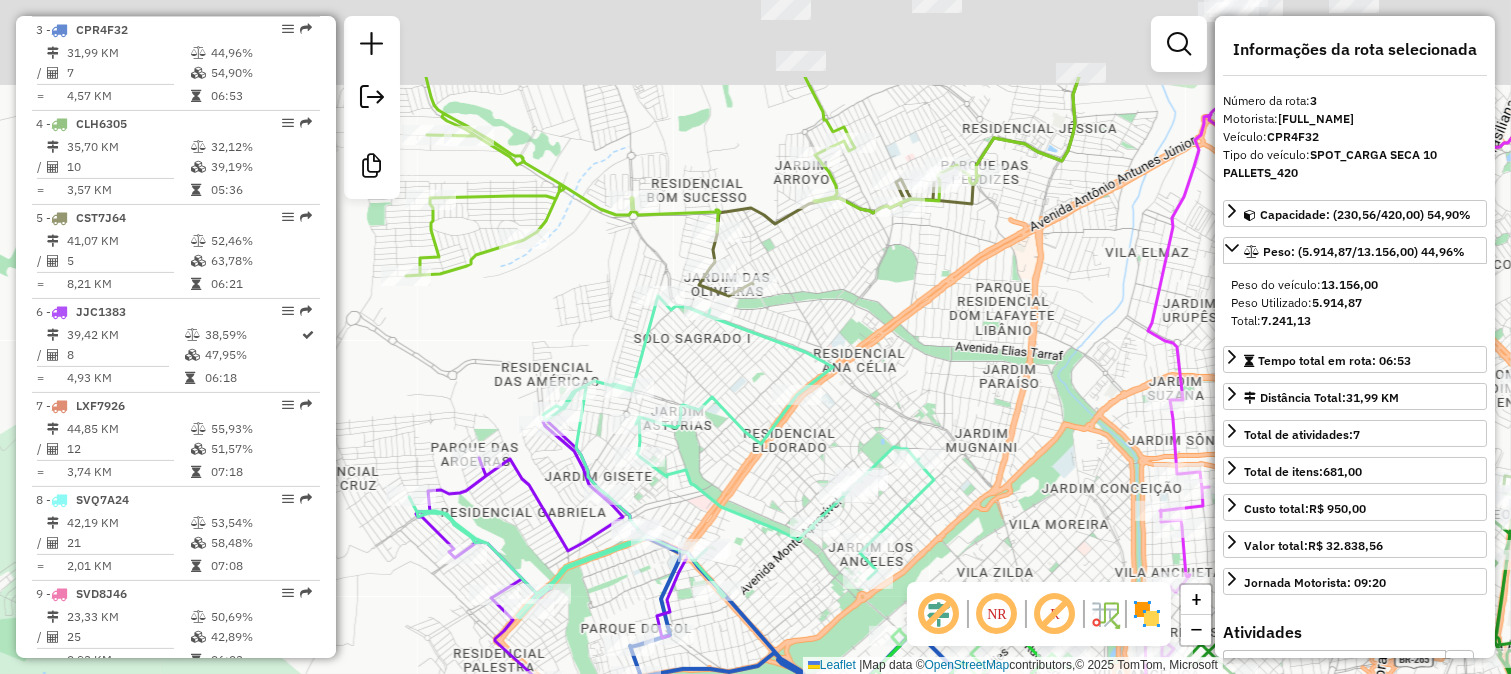 drag, startPoint x: 873, startPoint y: 212, endPoint x: 893, endPoint y: 386, distance: 175.14566 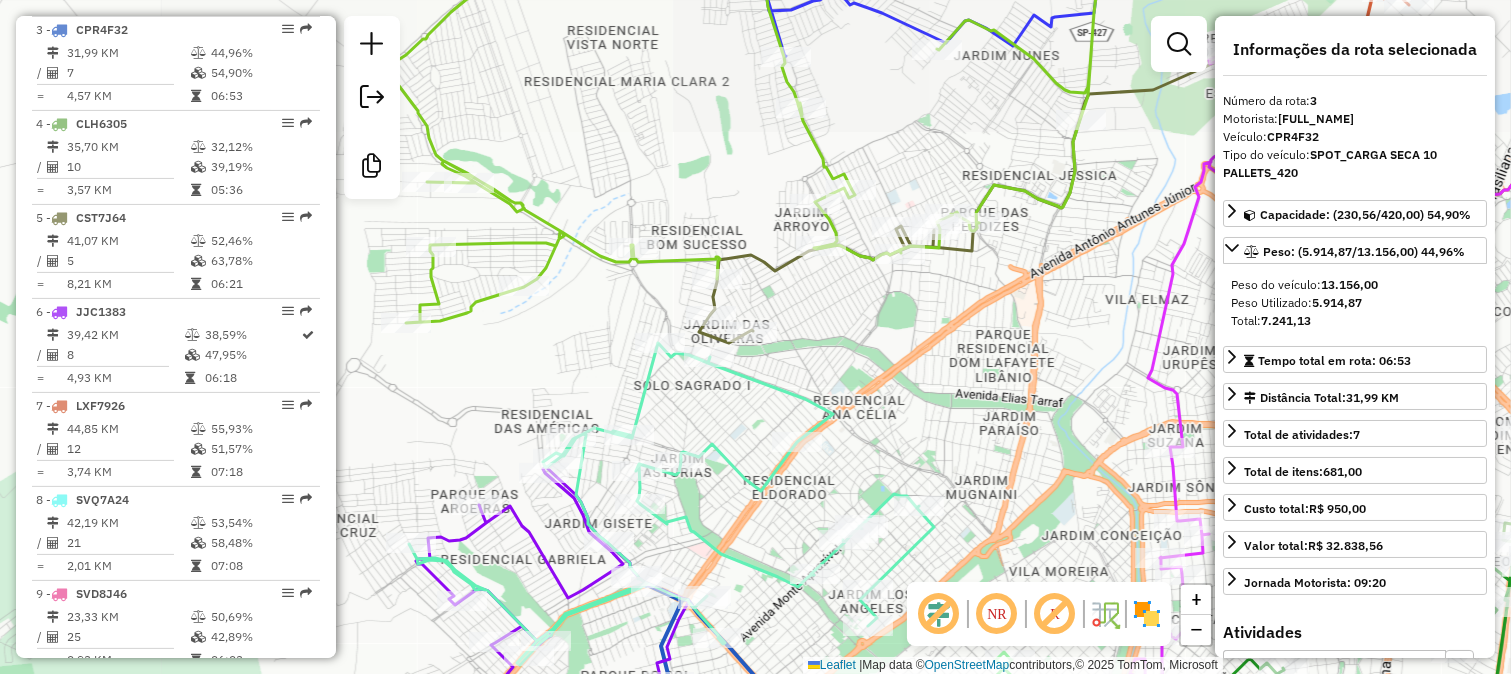 drag, startPoint x: 885, startPoint y: 348, endPoint x: 884, endPoint y: 412, distance: 64.00781 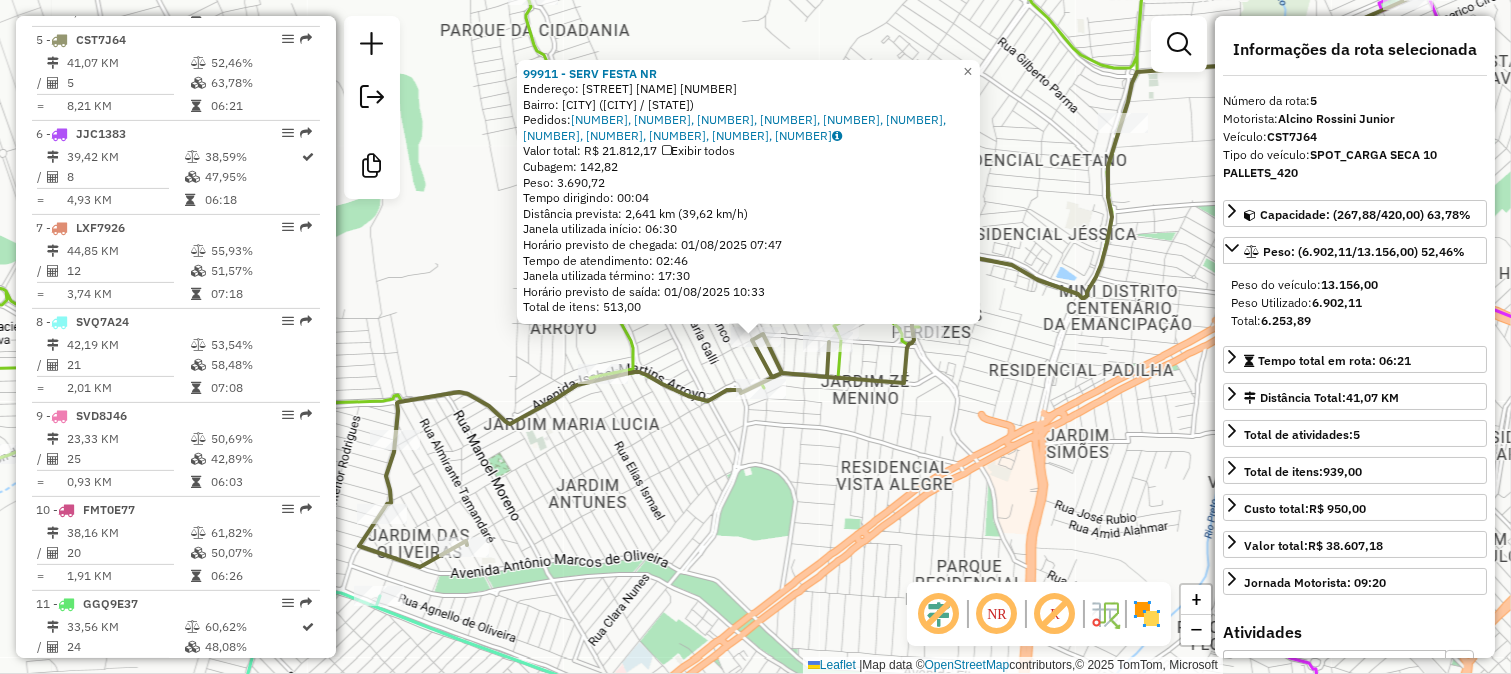 scroll, scrollTop: 1181, scrollLeft: 0, axis: vertical 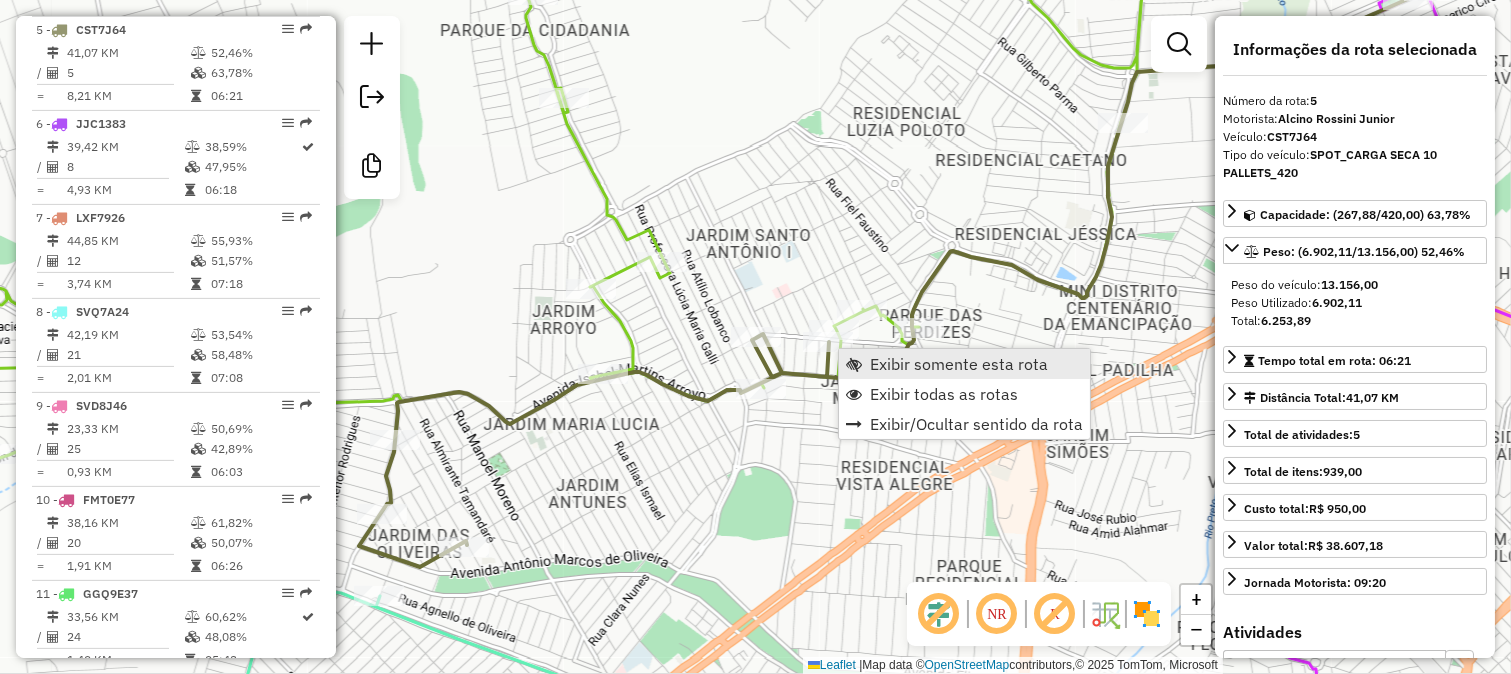 click on "Exibir somente esta rota" at bounding box center (964, 364) 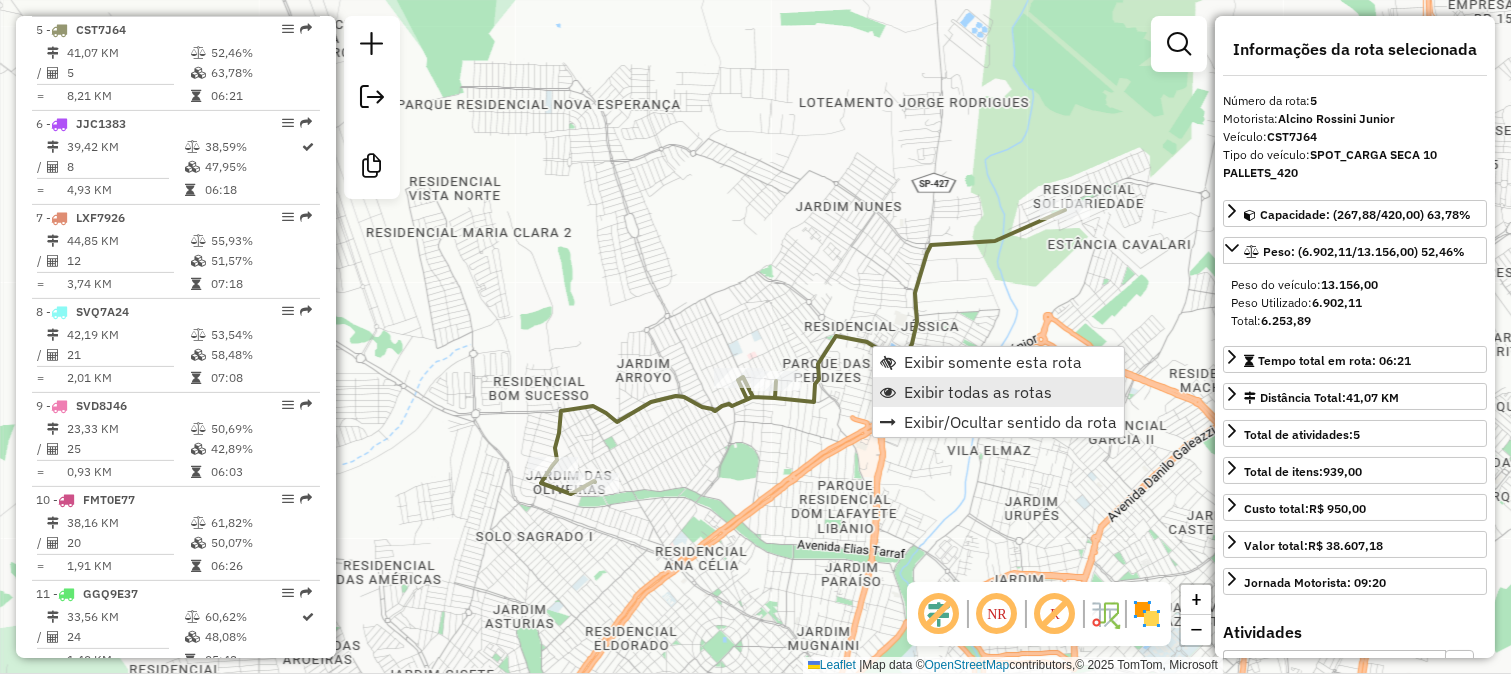 click on "Exibir todas as rotas" at bounding box center [978, 392] 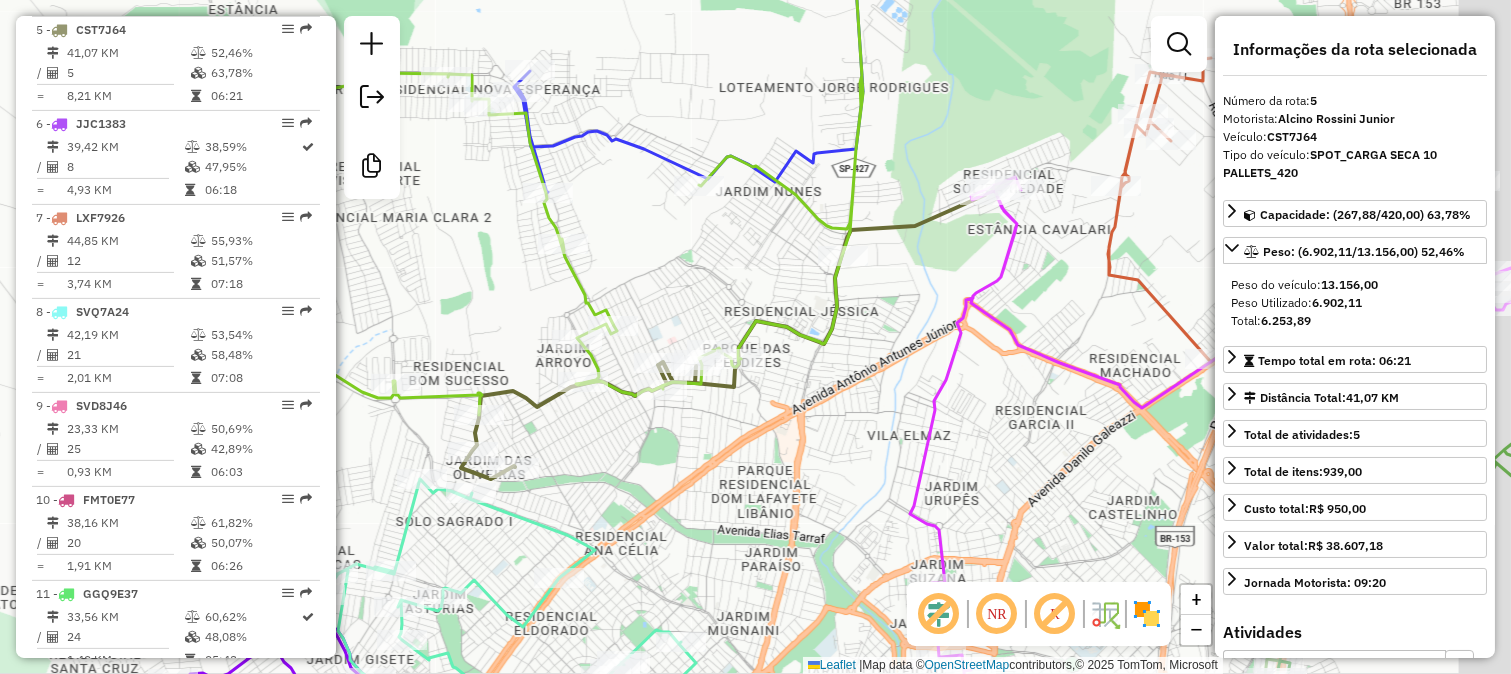 drag, startPoint x: 961, startPoint y: 342, endPoint x: 823, endPoint y: 322, distance: 139.44174 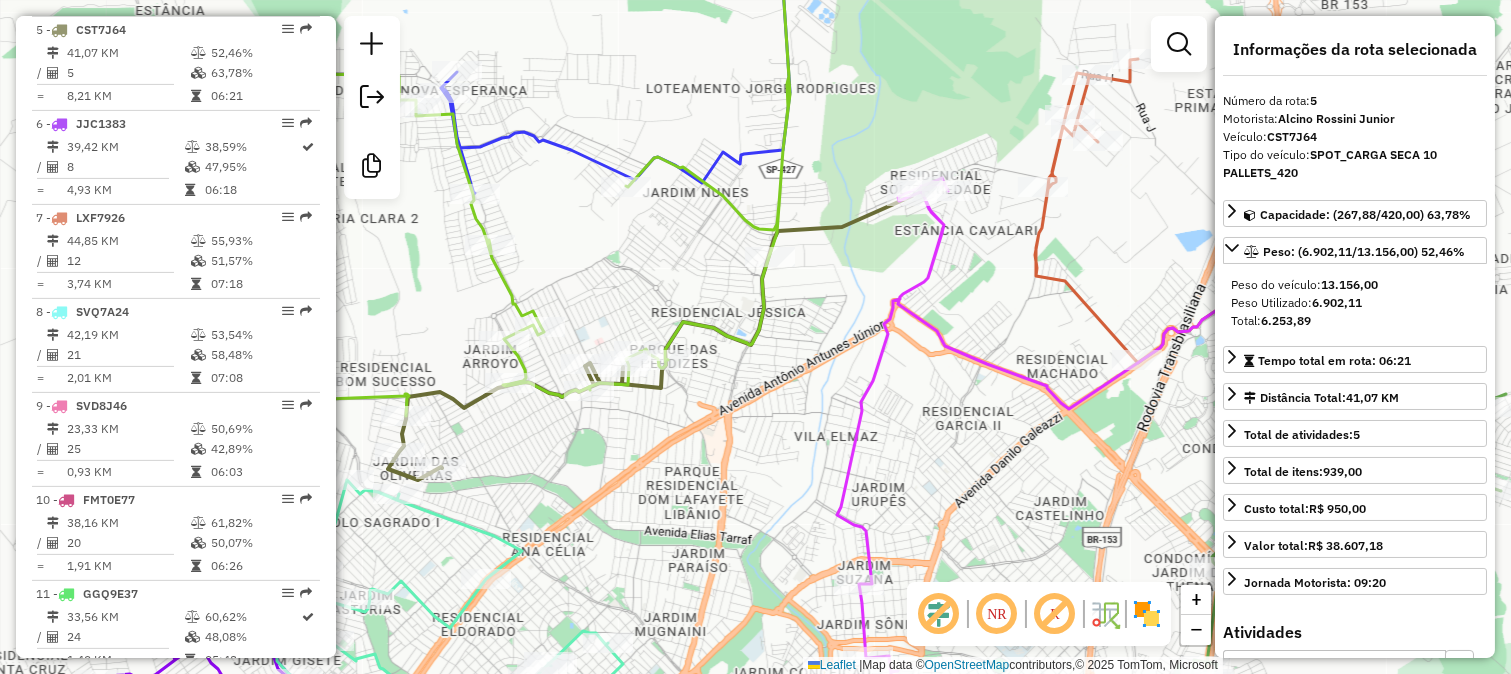 drag, startPoint x: 963, startPoint y: 281, endPoint x: 948, endPoint y: 308, distance: 30.88689 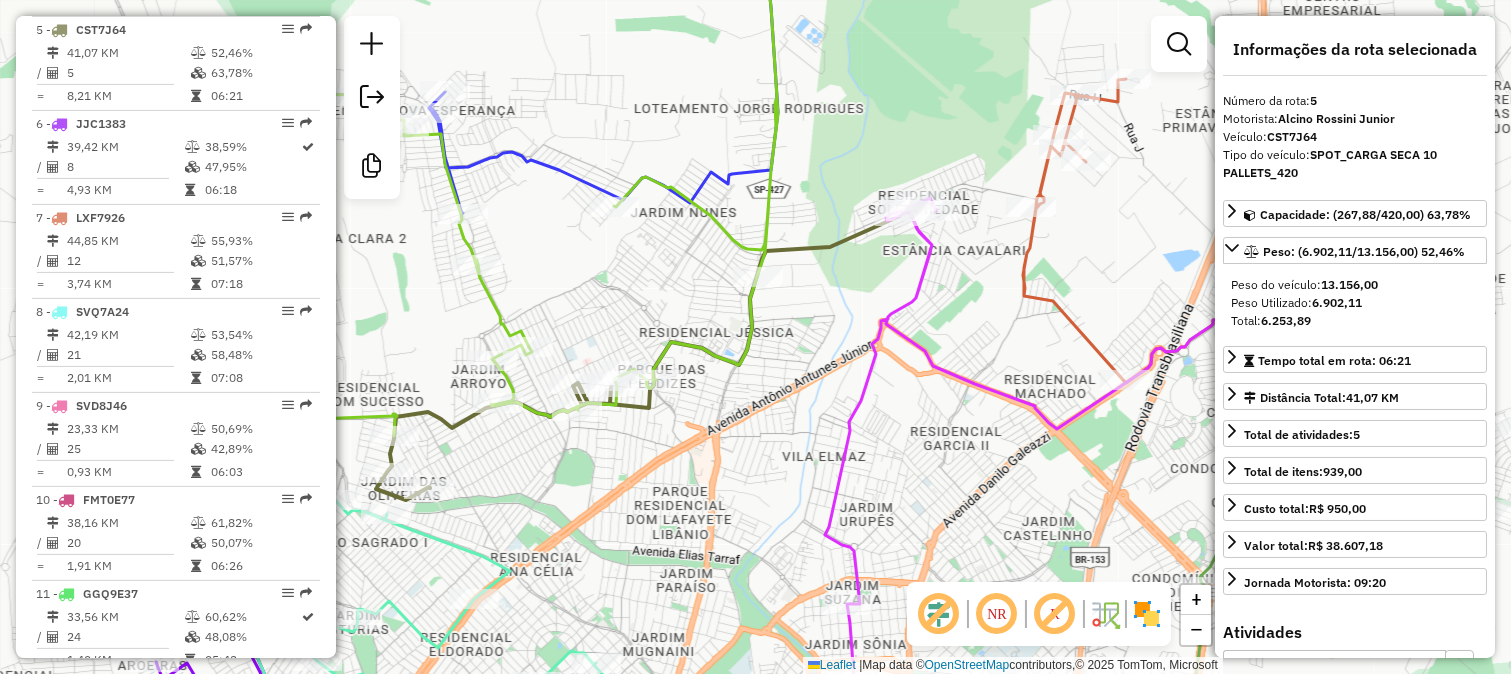 click 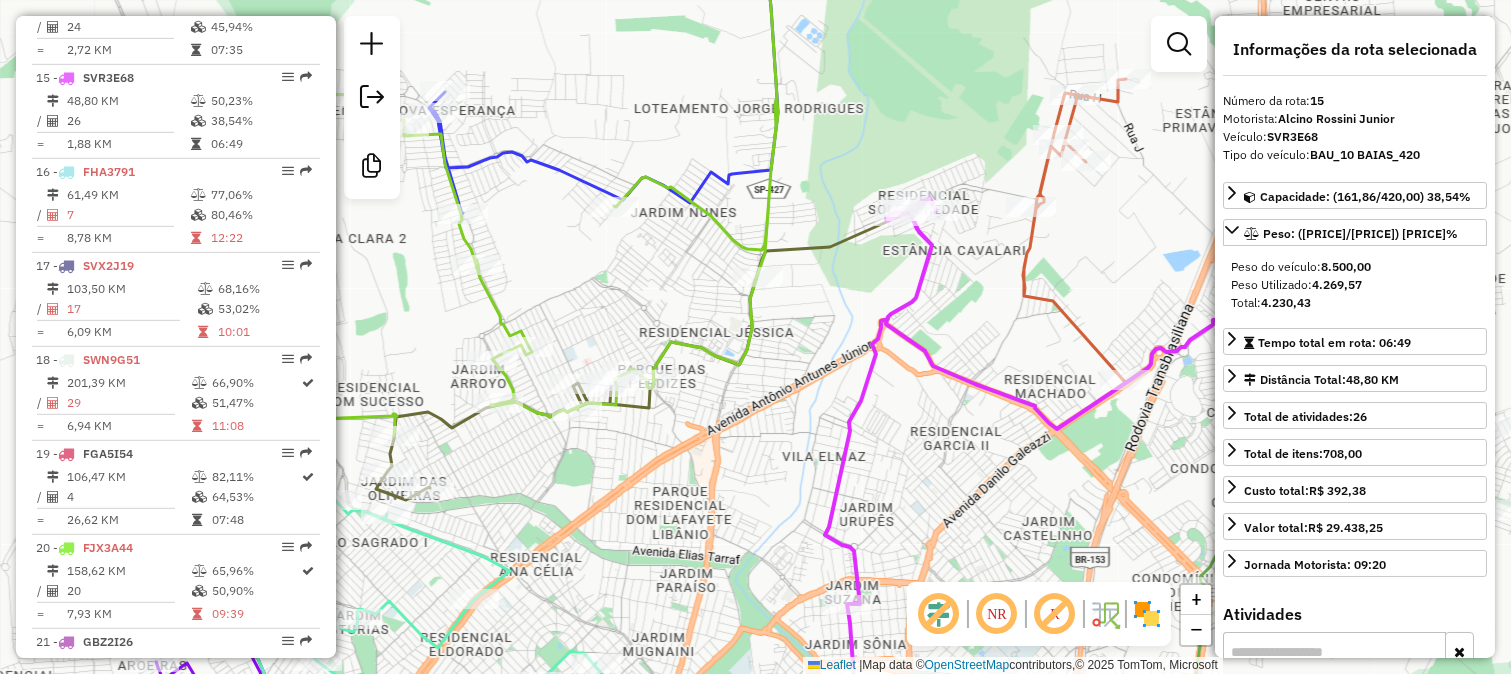 scroll, scrollTop: 2121, scrollLeft: 0, axis: vertical 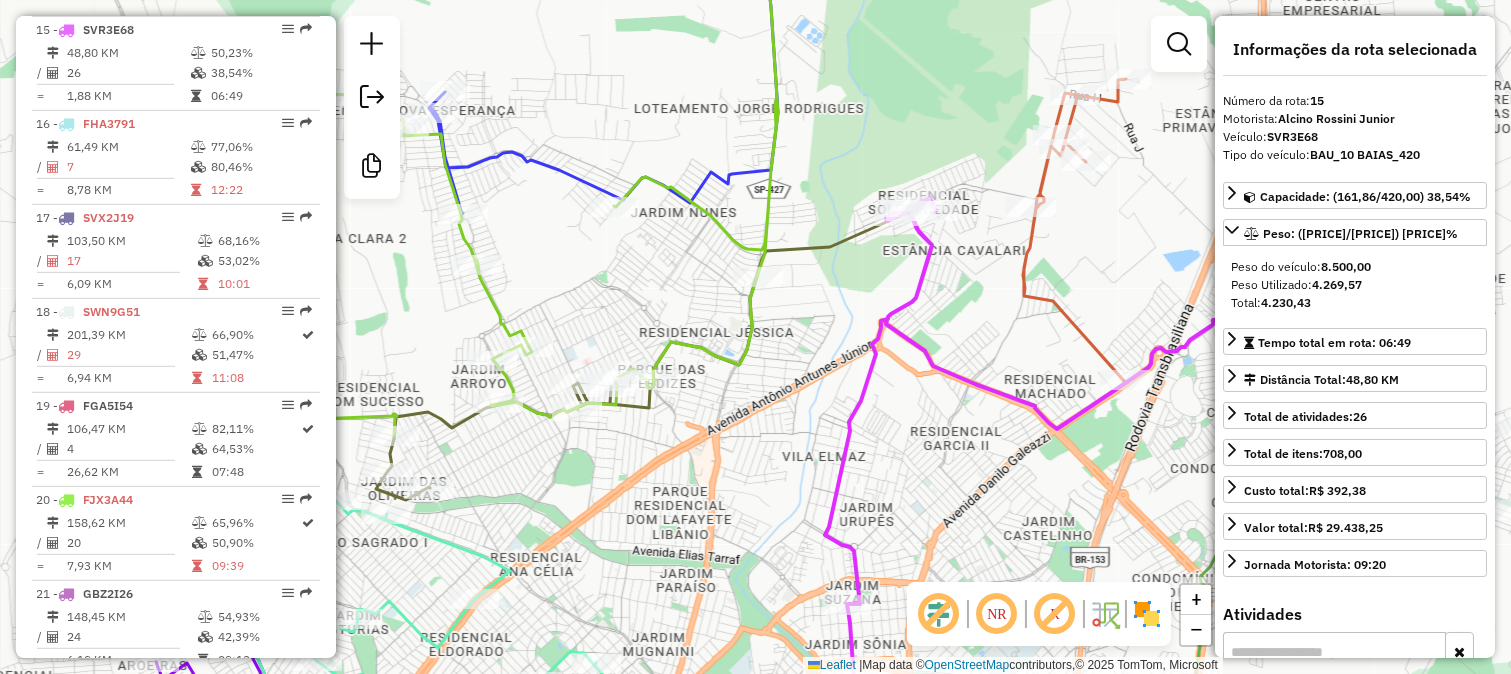 drag, startPoint x: 964, startPoint y: 328, endPoint x: 755, endPoint y: 206, distance: 242.00206 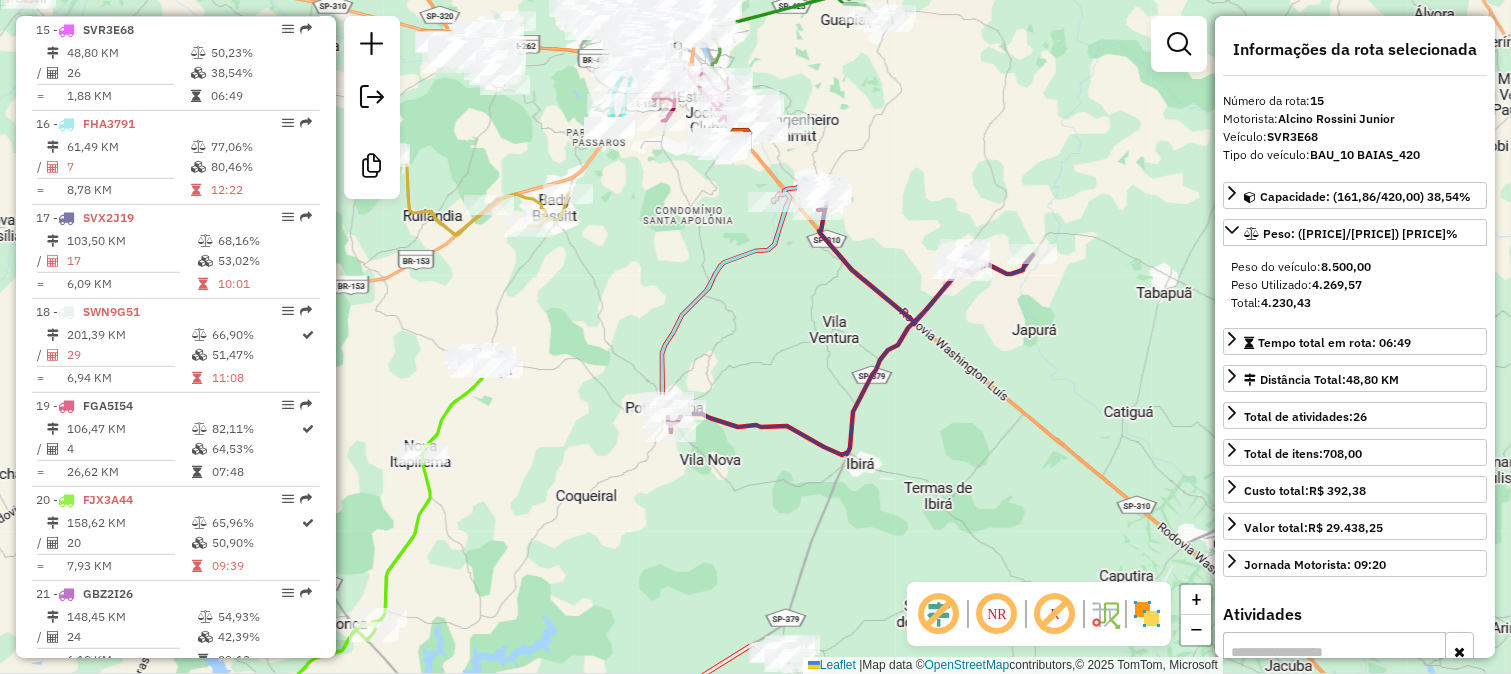 drag, startPoint x: 733, startPoint y: 312, endPoint x: 725, endPoint y: 416, distance: 104.307236 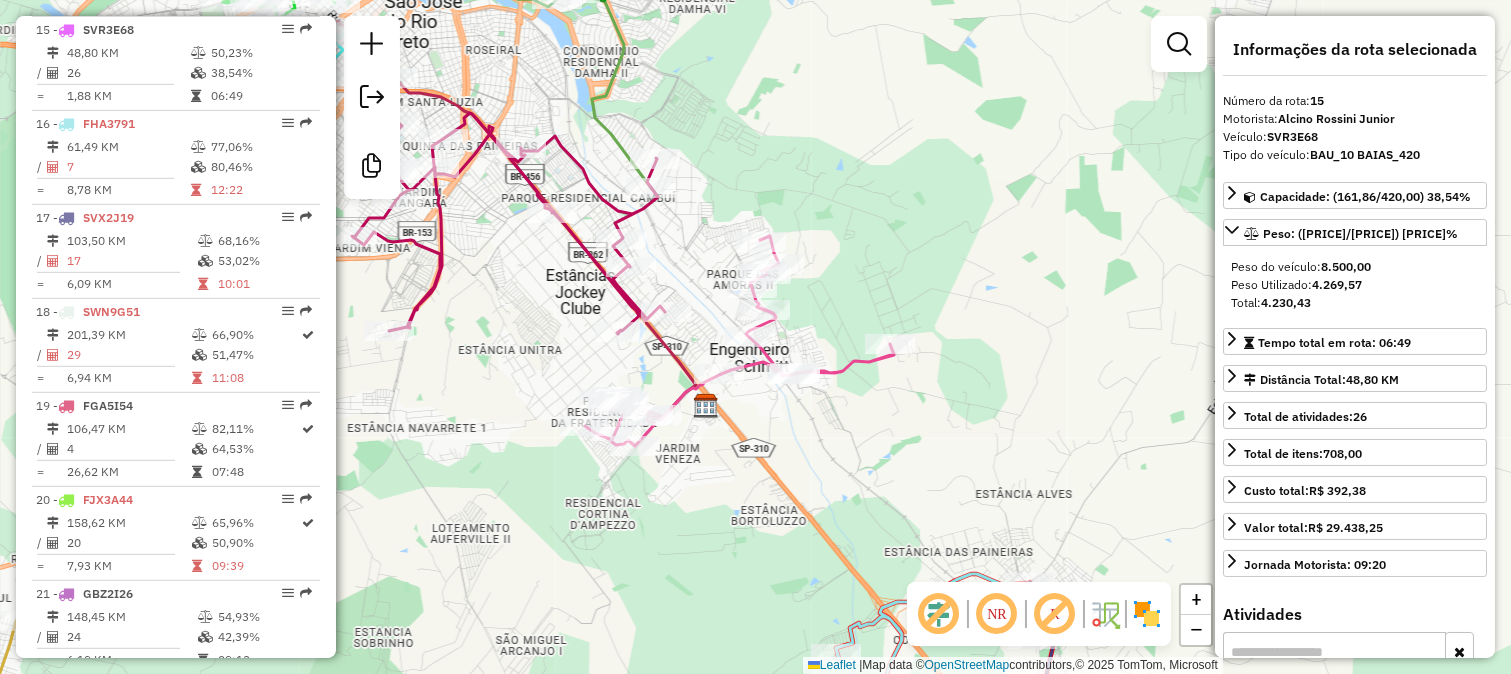 drag, startPoint x: 676, startPoint y: 230, endPoint x: 694, endPoint y: 337, distance: 108.503456 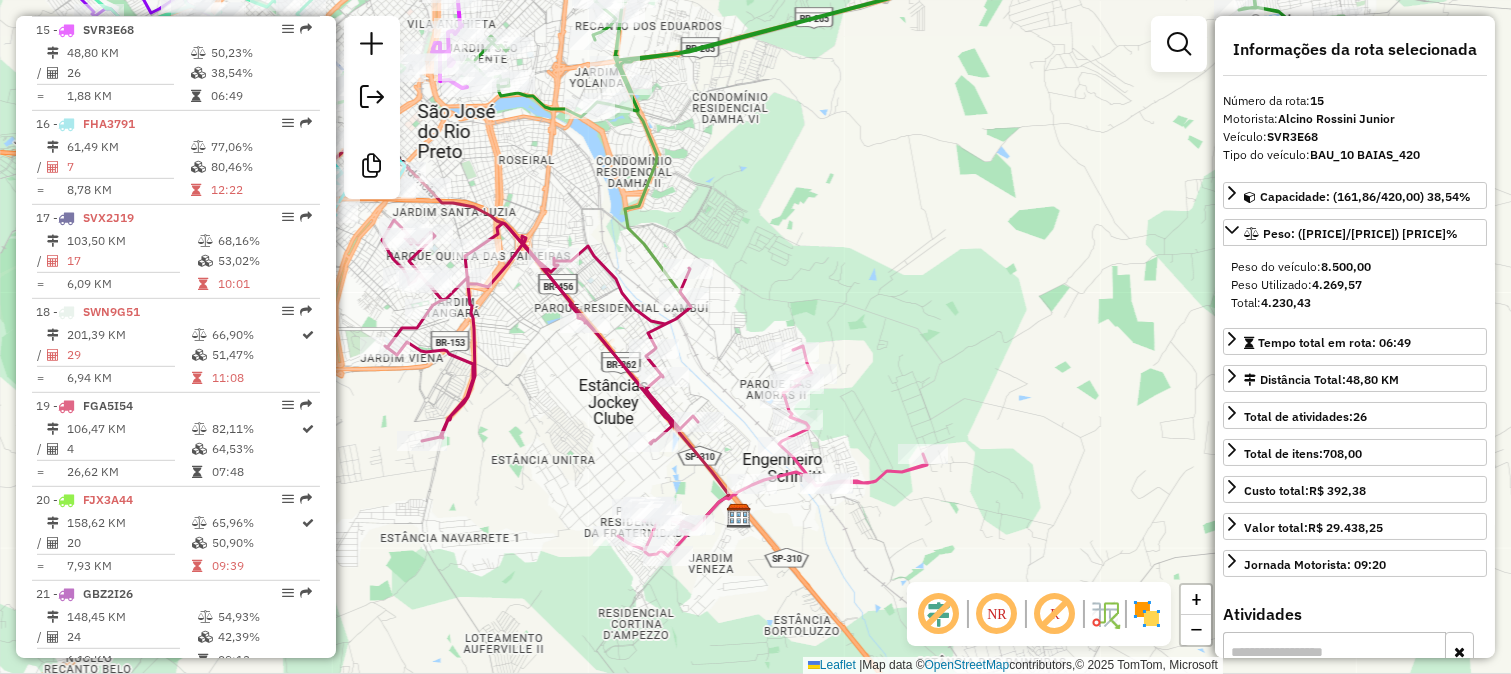 click 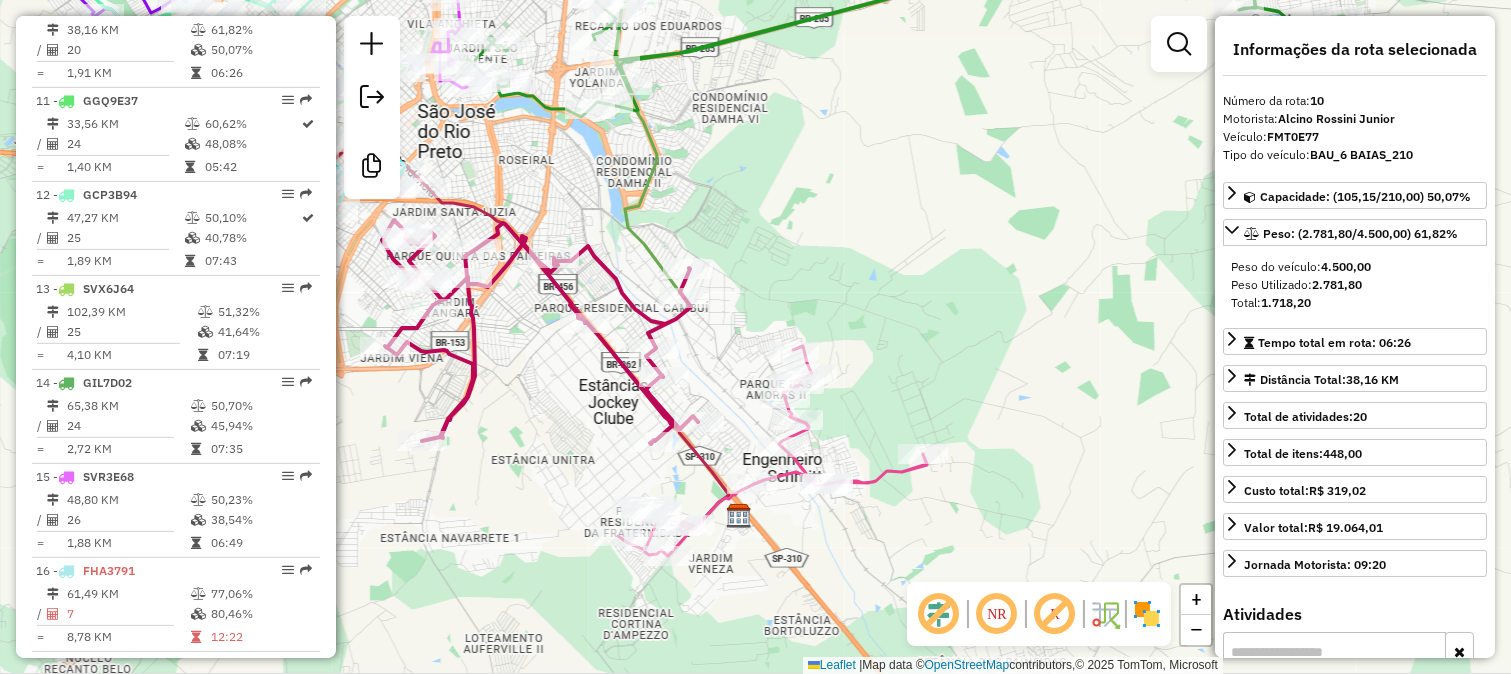scroll, scrollTop: 1651, scrollLeft: 0, axis: vertical 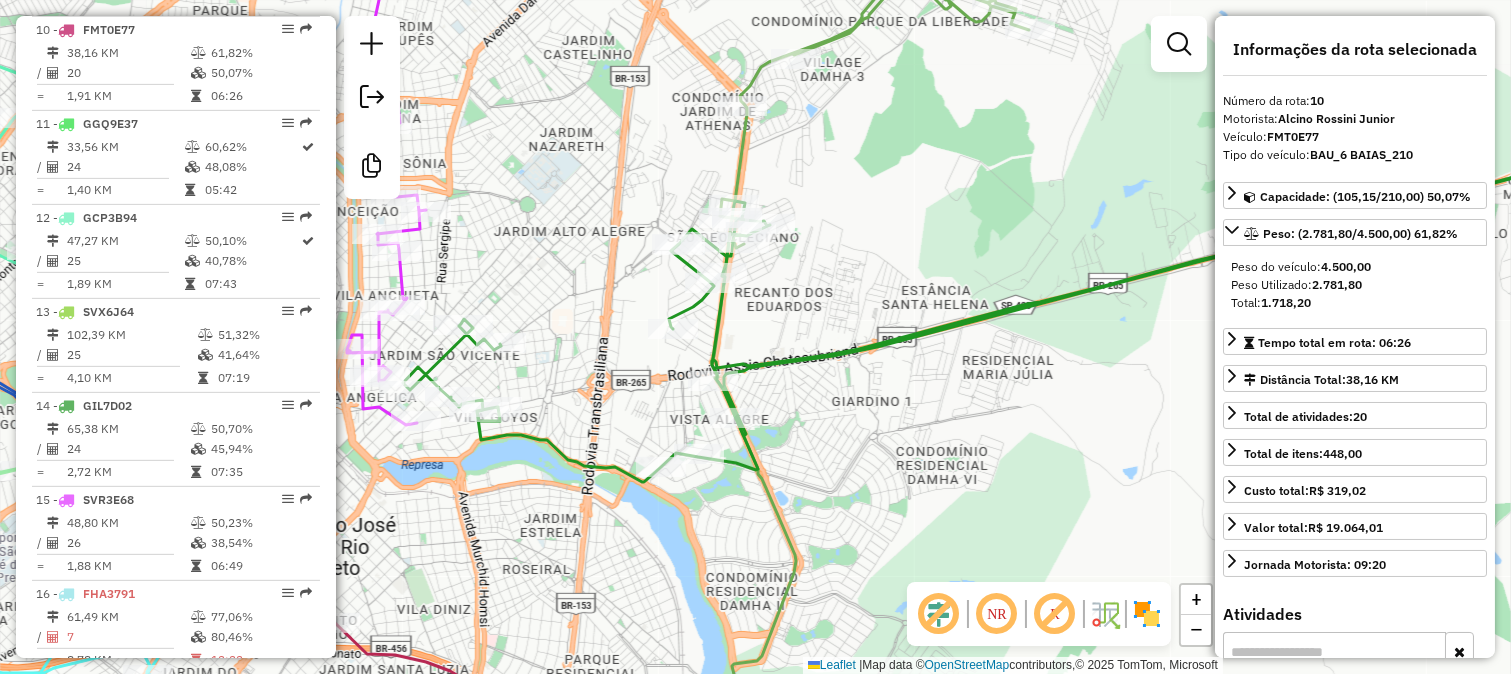 drag, startPoint x: 880, startPoint y: 126, endPoint x: 901, endPoint y: 358, distance: 232.94849 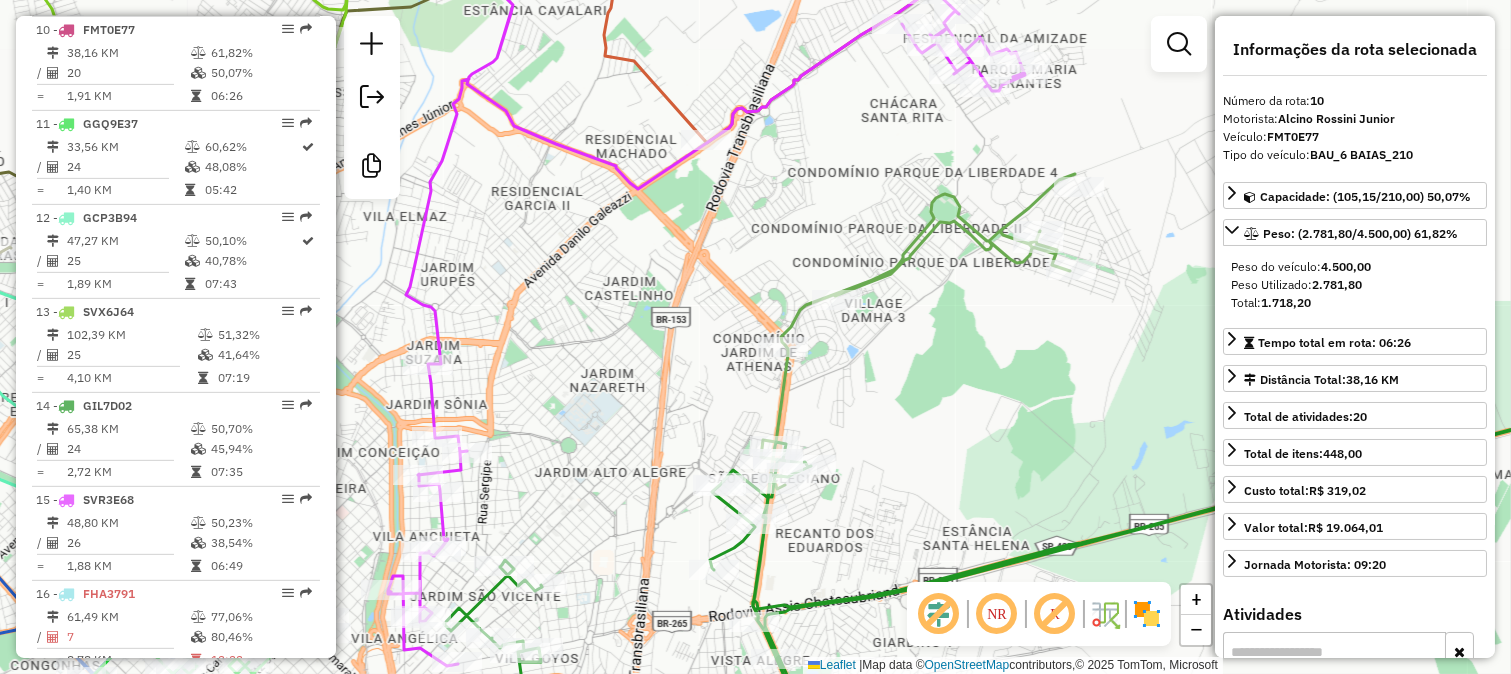 click 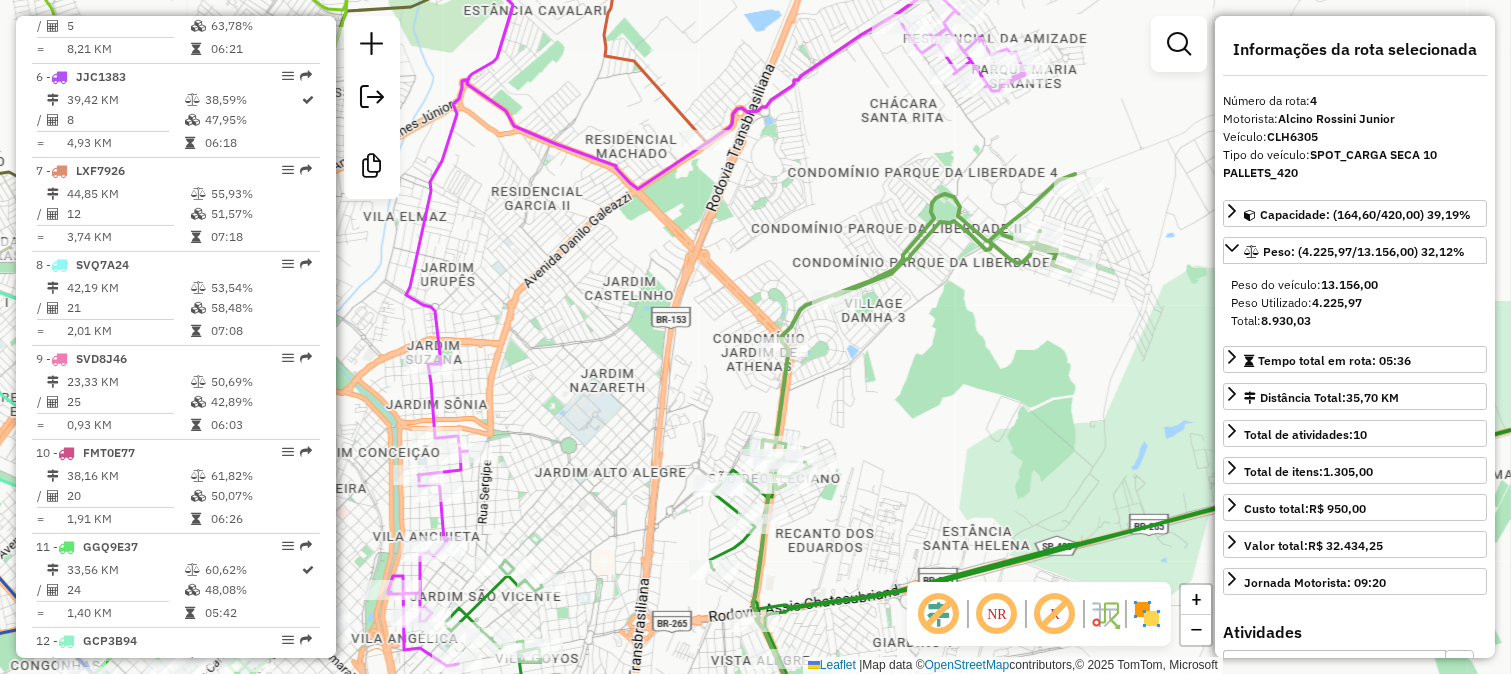 scroll, scrollTop: 1086, scrollLeft: 0, axis: vertical 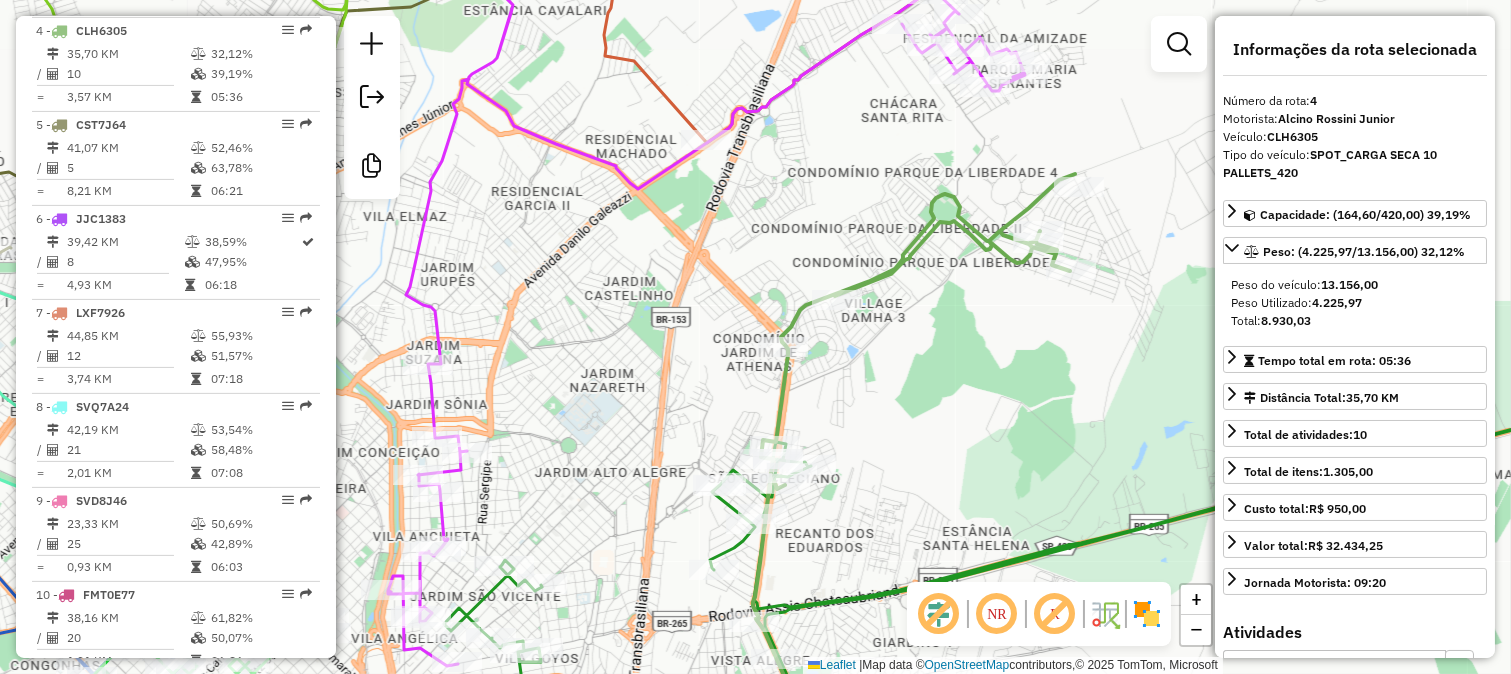 drag, startPoint x: 900, startPoint y: 358, endPoint x: 893, endPoint y: 274, distance: 84.29116 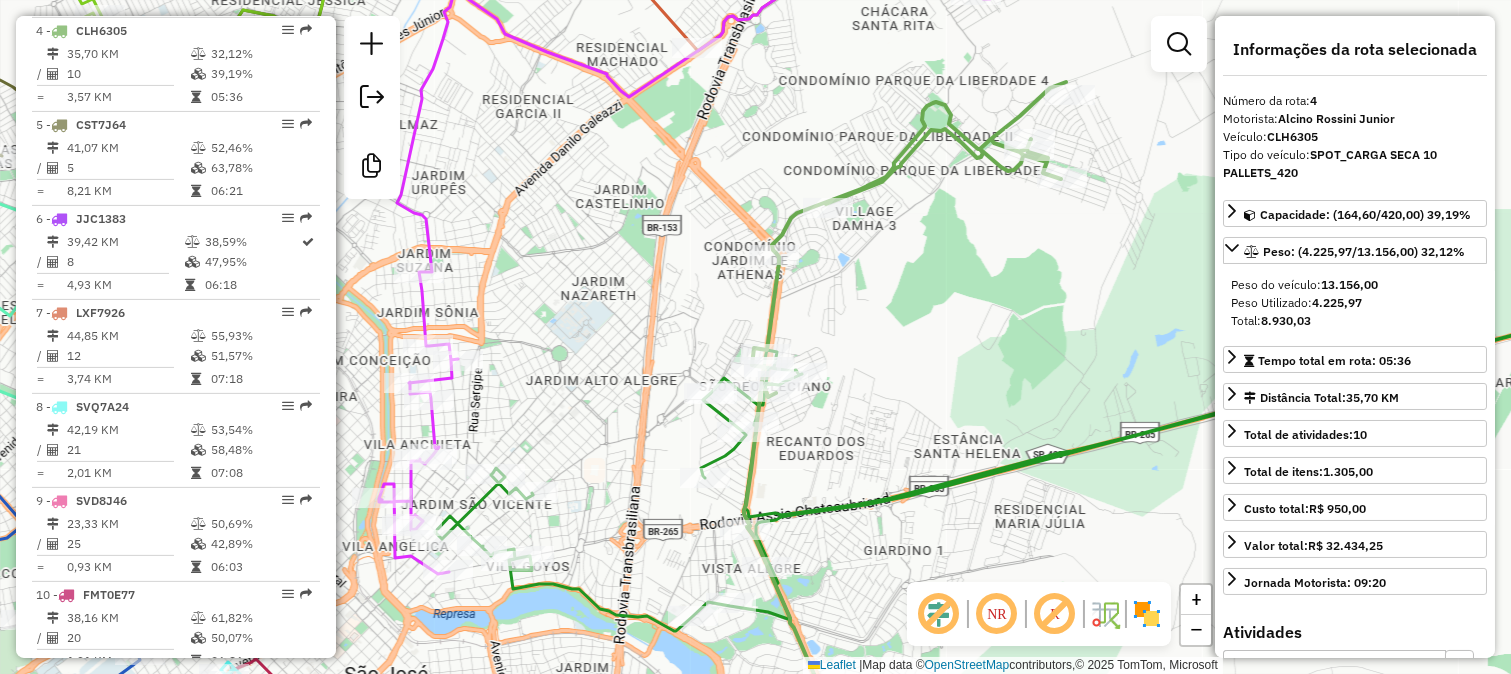 drag, startPoint x: 864, startPoint y: 321, endPoint x: 846, endPoint y: 198, distance: 124.3101 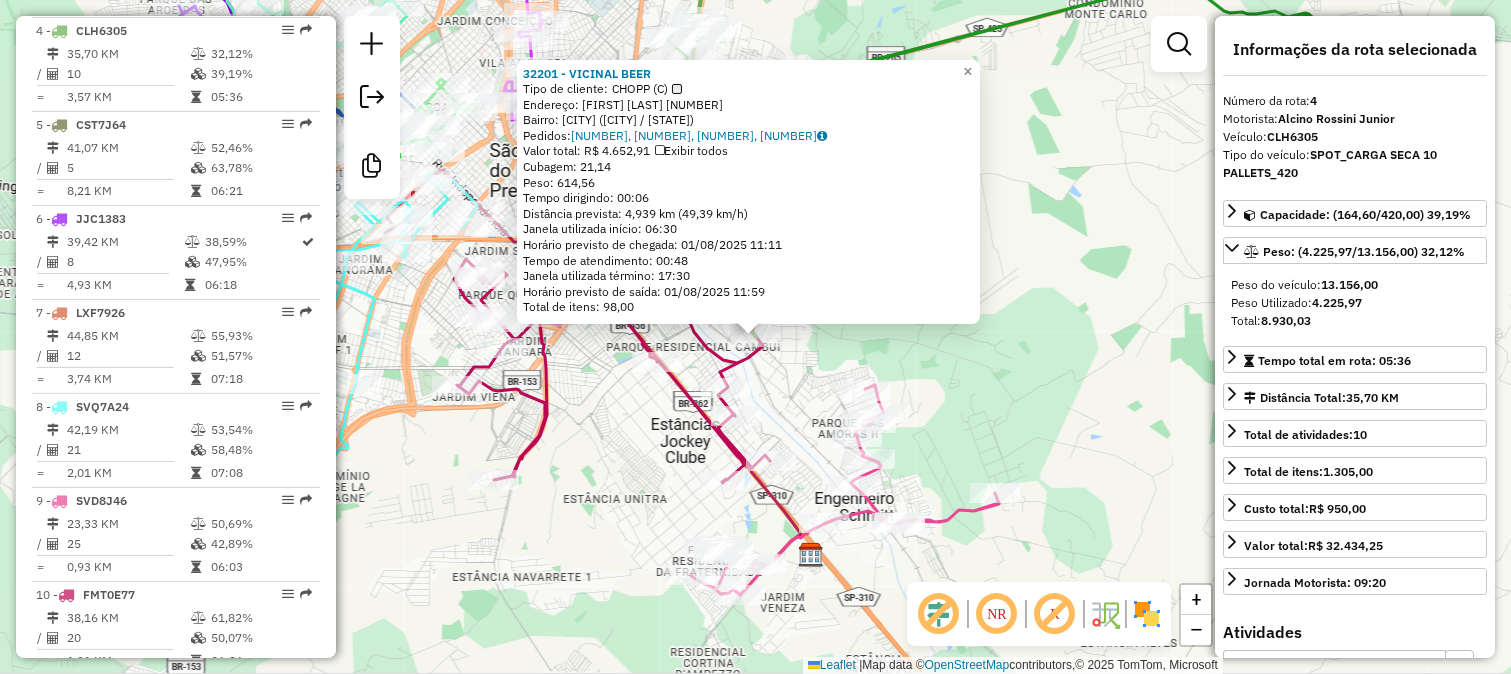 click on "Rota 9 - Placa SVD8J46  98177 - BAR BARBA AZUL 32201 - VICINAL BEER  Tipo de cliente:   CHOPP (C)   Endereço:  JOAO PARISE 1760   Bairro: CHACARA JOCKEY CLUB (ZONA RURAL) (SAO JOSE DO RIO PRETO / SP)   Pedidos:  31107195, 31107196, 31107197, 31107777   Valor total: R$ 4.652,91   Exibir todos   Cubagem: 21,14  Peso: 614,56  Tempo dirigindo: 00:06   Distância prevista: 4,939 km (49,39 km/h)   Janela utilizada início: 06:30   Horário previsto de chegada: 01/08/2025 11:11   Tempo de atendimento: 00:48   Janela utilizada término: 17:30   Horário previsto de saída: 01/08/2025 11:59   Total de itens: 98,00  × Janela de atendimento Grade de atendimento Capacidade Transportadoras Veículos Cliente Pedidos  Rotas Selecione os dias de semana para filtrar as janelas de atendimento  Seg   Ter   Qua   Qui   Sex   Sáb   Dom  Informe o período da janela de atendimento: De: Até:  Filtrar exatamente a janela do cliente  Considerar janela de atendimento padrão   Seg   Ter   Qua   Qui   Sex   Sáb   Dom   De:   De:" 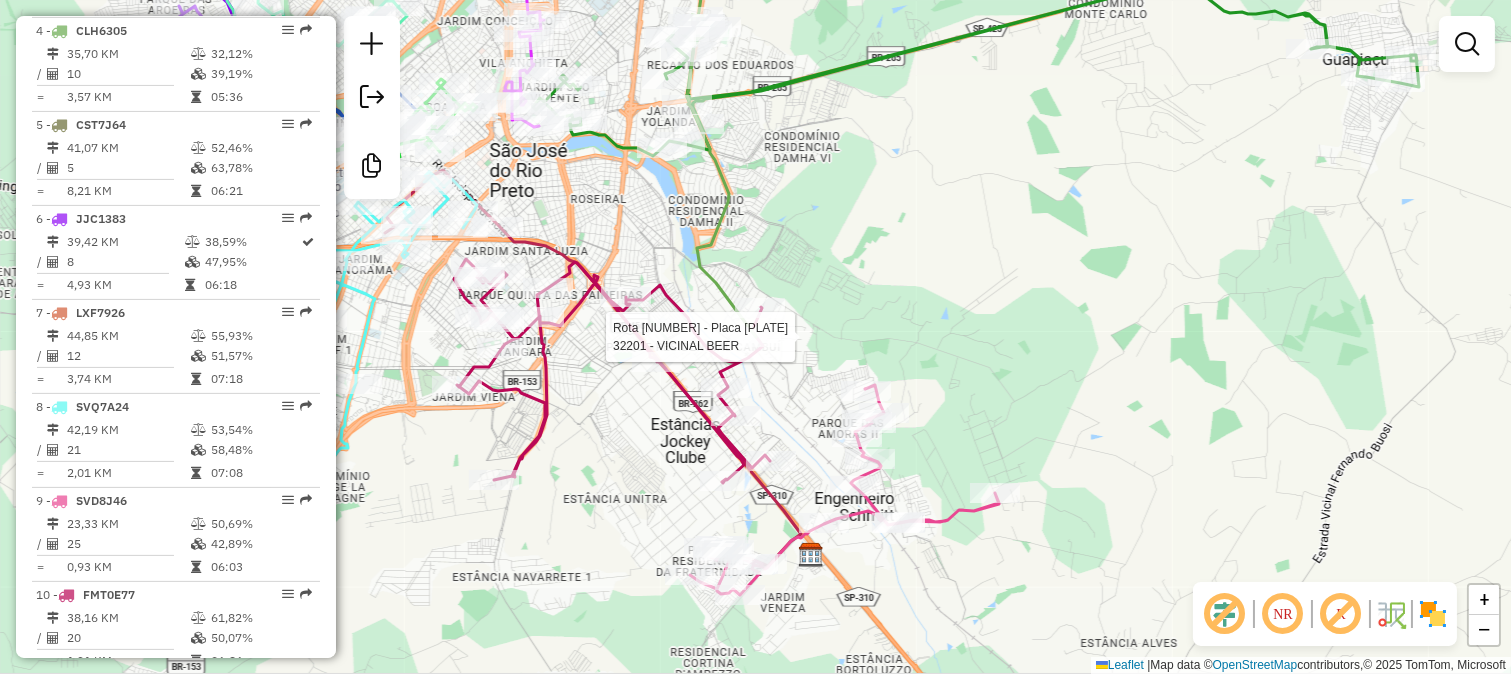 select on "**********" 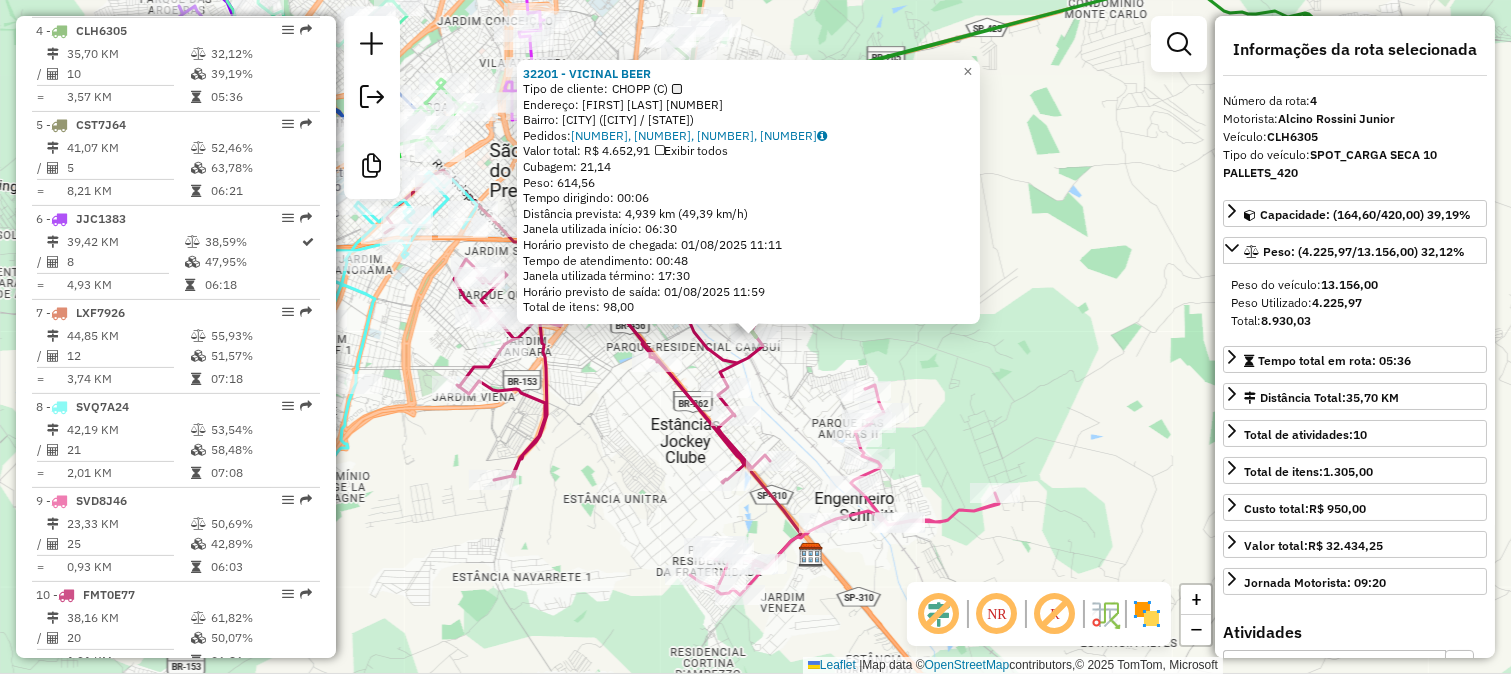 click on "32201 - VICINAL BEER  Tipo de cliente:   CHOPP (C)   Endereço:  JOAO PARISE 1760   Bairro: CHACARA JOCKEY CLUB (ZONA RURAL) (SAO JOSE DO RIO PRETO / SP)   Pedidos:  31107195, 31107196, 31107197, 31107777   Valor total: R$ 4.652,91   Exibir todos   Cubagem: 21,14  Peso: 614,56  Tempo dirigindo: 00:06   Distância prevista: 4,939 km (49,39 km/h)   Janela utilizada início: 06:30   Horário previsto de chegada: 01/08/2025 11:11   Tempo de atendimento: 00:48   Janela utilizada término: 17:30   Horário previsto de saída: 01/08/2025 11:59   Total de itens: 98,00  × Janela de atendimento Grade de atendimento Capacidade Transportadoras Veículos Cliente Pedidos  Rotas Selecione os dias de semana para filtrar as janelas de atendimento  Seg   Ter   Qua   Qui   Sex   Sáb   Dom  Informe o período da janela de atendimento: De: Até:  Filtrar exatamente a janela do cliente  Considerar janela de atendimento padrão  Selecione os dias de semana para filtrar as grades de atendimento  Seg   Ter   Qua   Qui   Sex   Sáb" 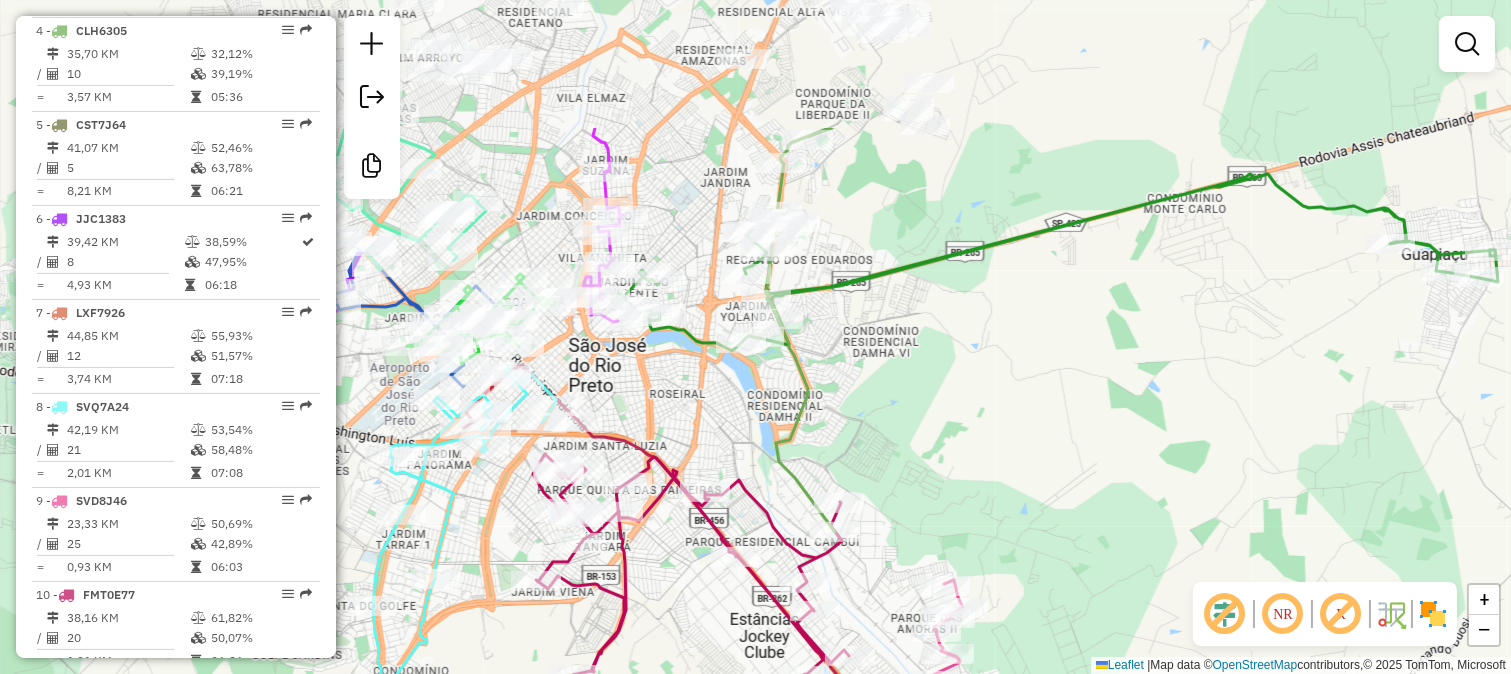 drag, startPoint x: 766, startPoint y: 222, endPoint x: 852, endPoint y: 427, distance: 222.30835 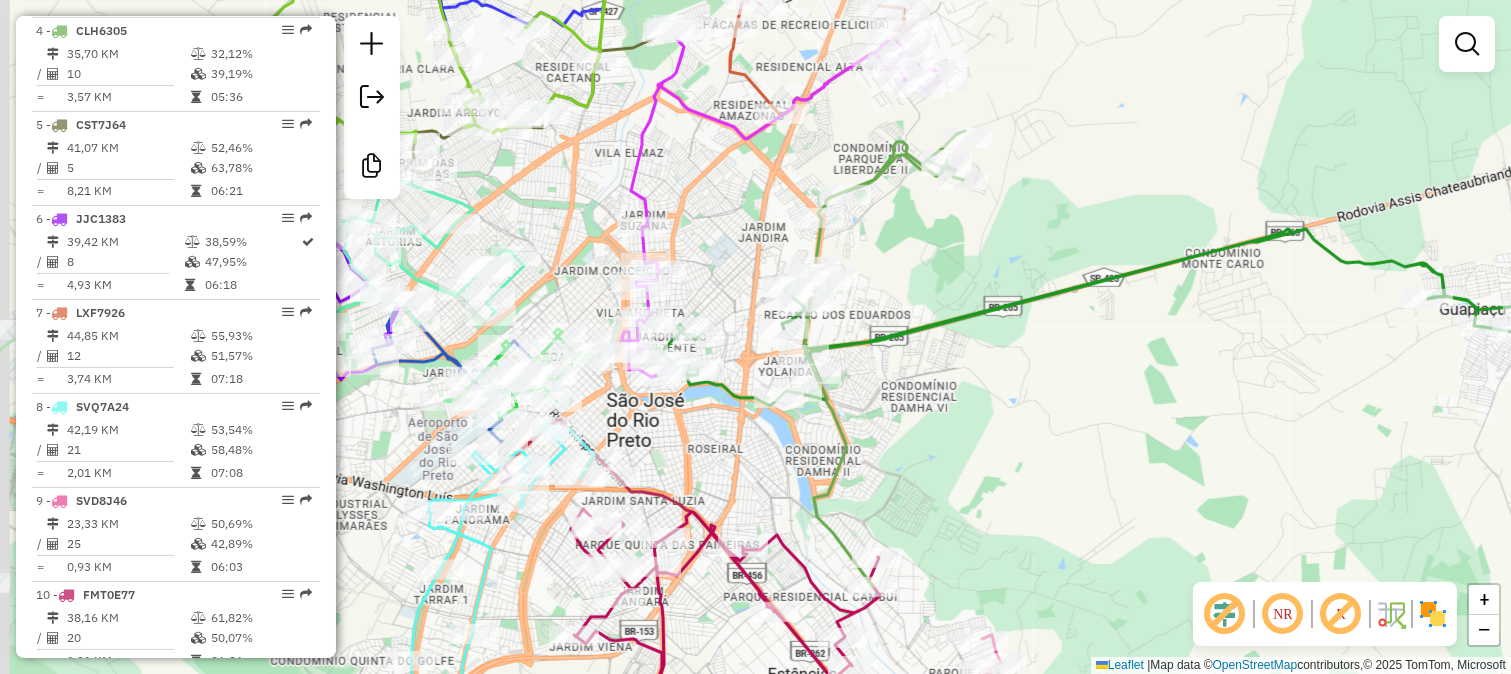 drag, startPoint x: 837, startPoint y: 337, endPoint x: 908, endPoint y: 437, distance: 122.641754 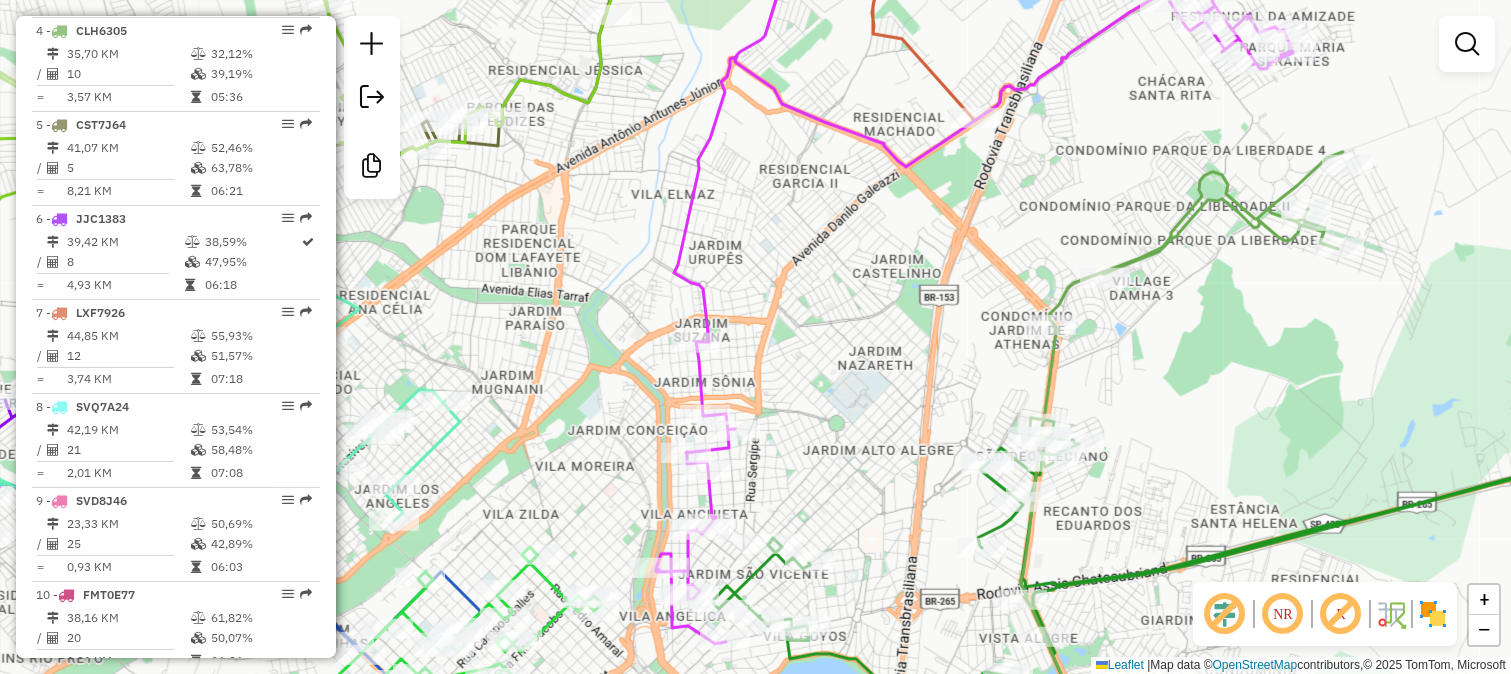 click 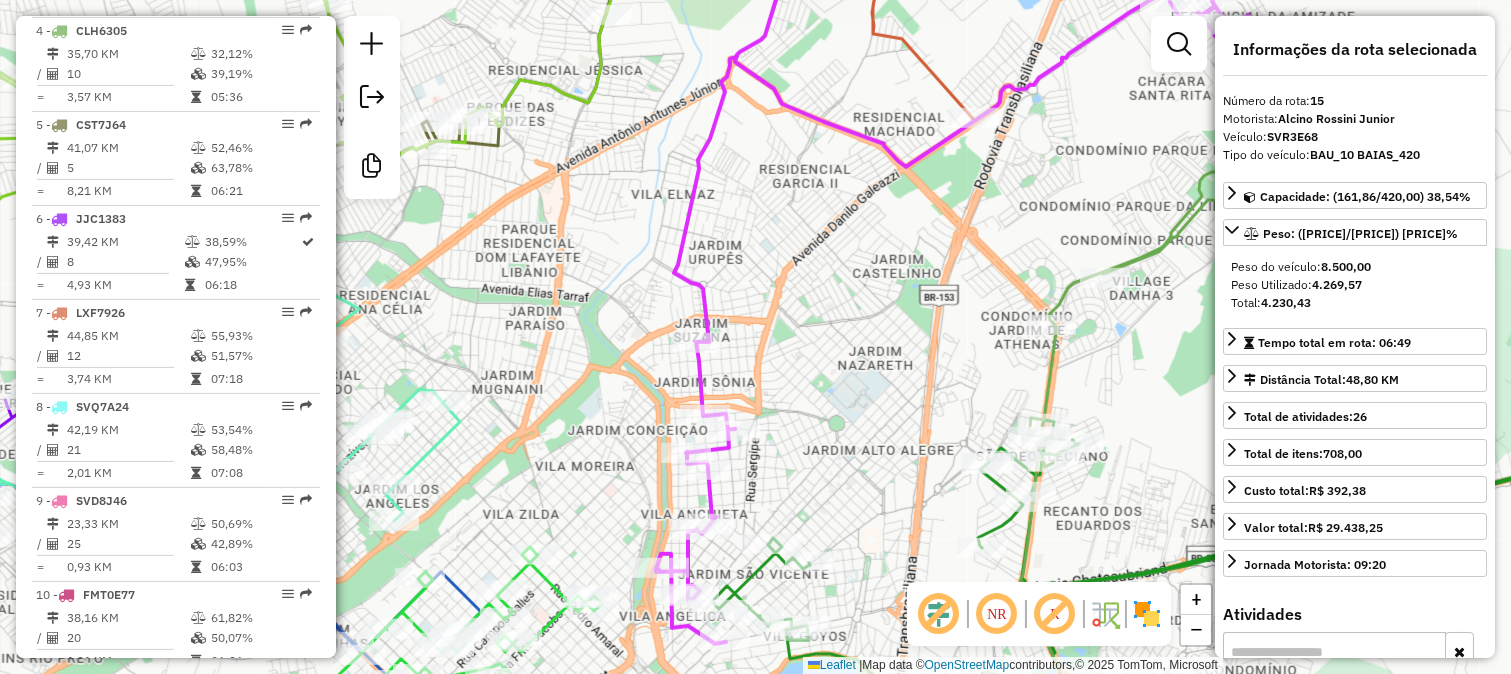 scroll, scrollTop: 2121, scrollLeft: 0, axis: vertical 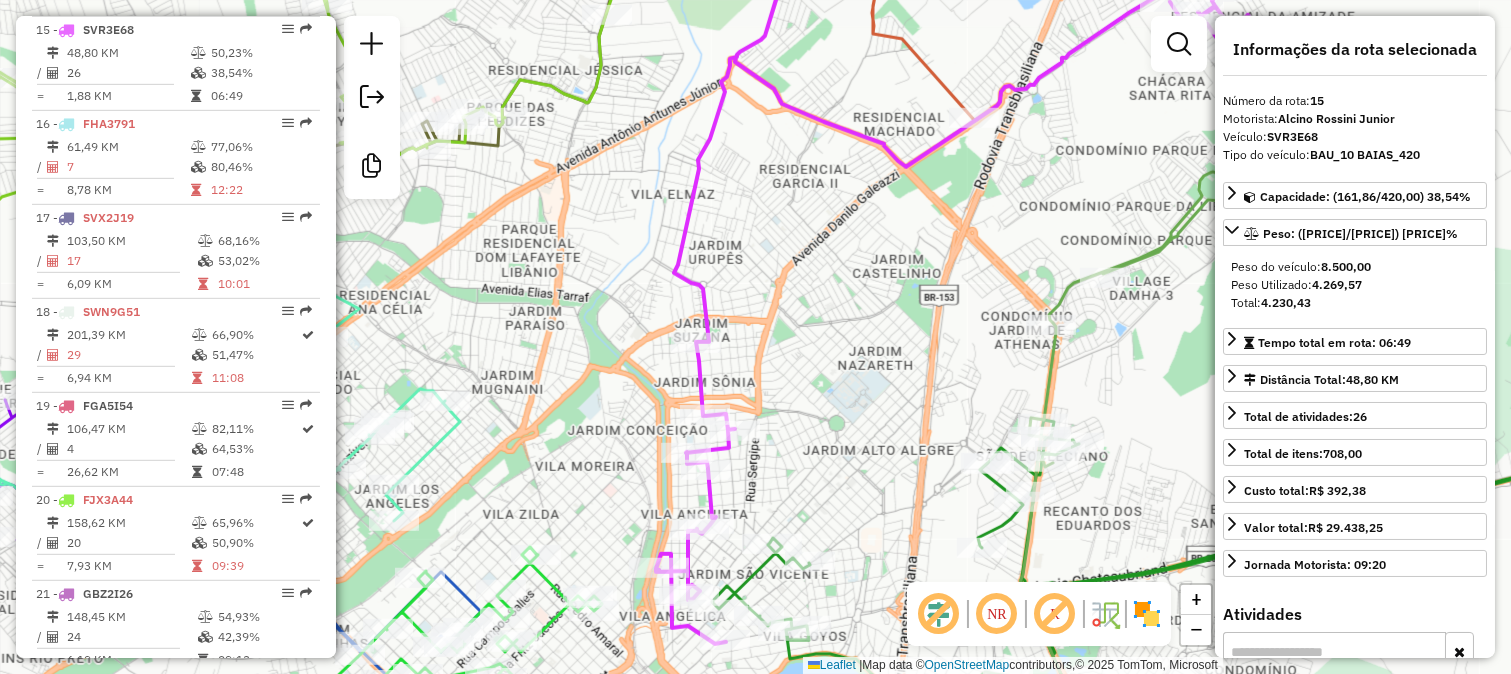 drag, startPoint x: 793, startPoint y: 361, endPoint x: 827, endPoint y: 233, distance: 132.43866 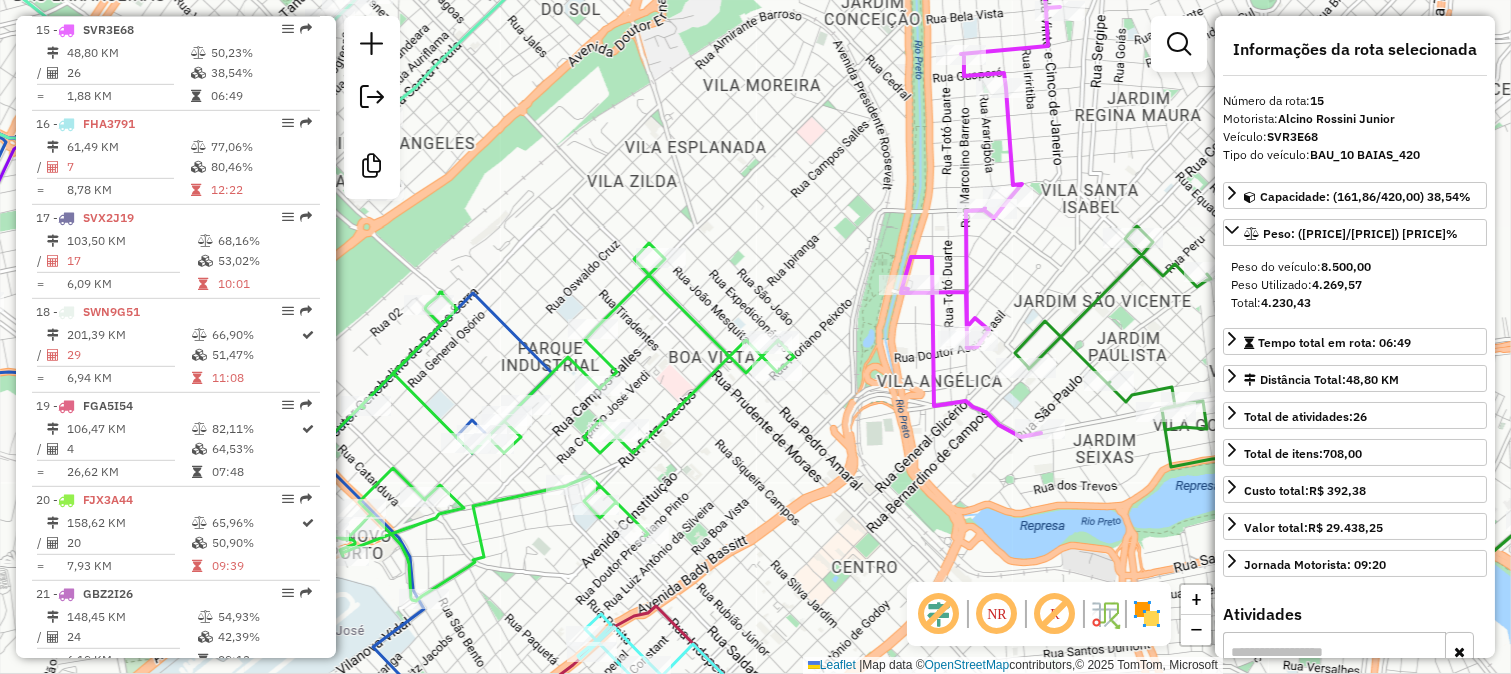 click 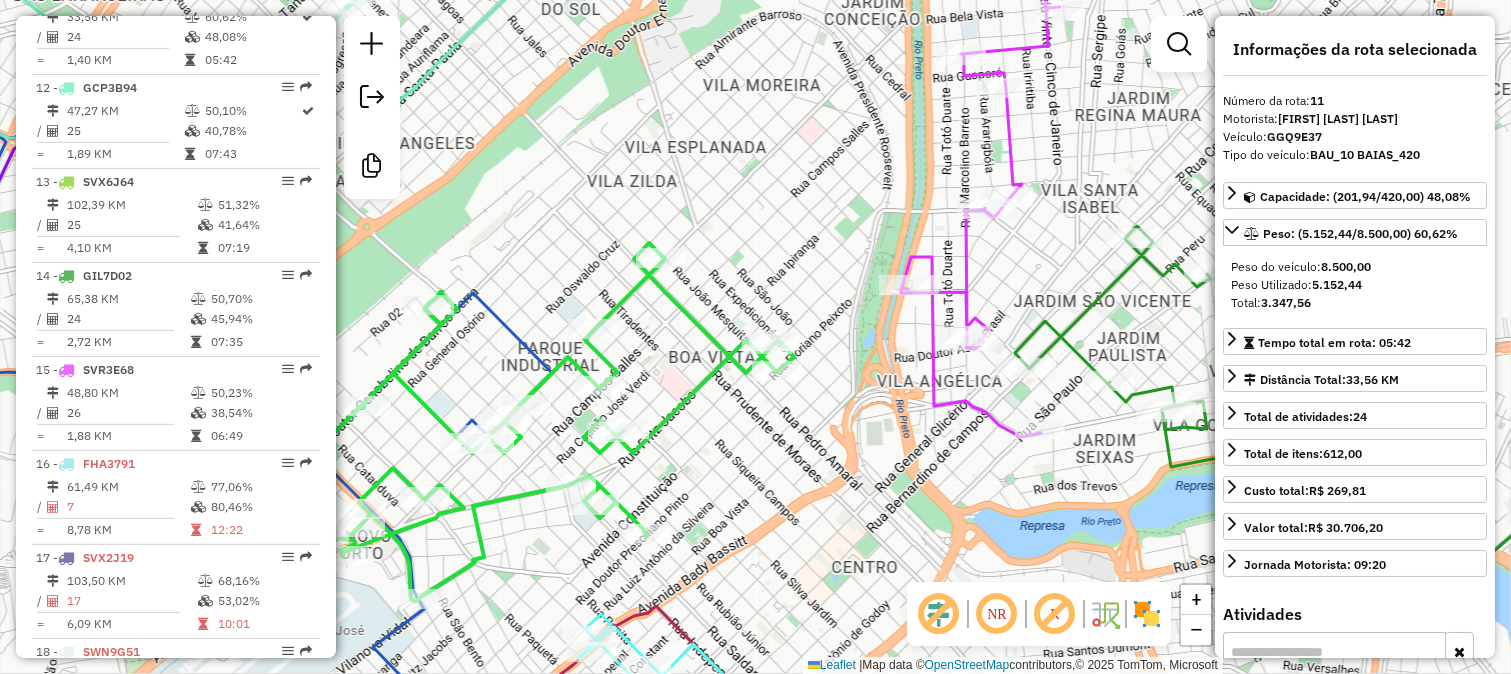 scroll, scrollTop: 1745, scrollLeft: 0, axis: vertical 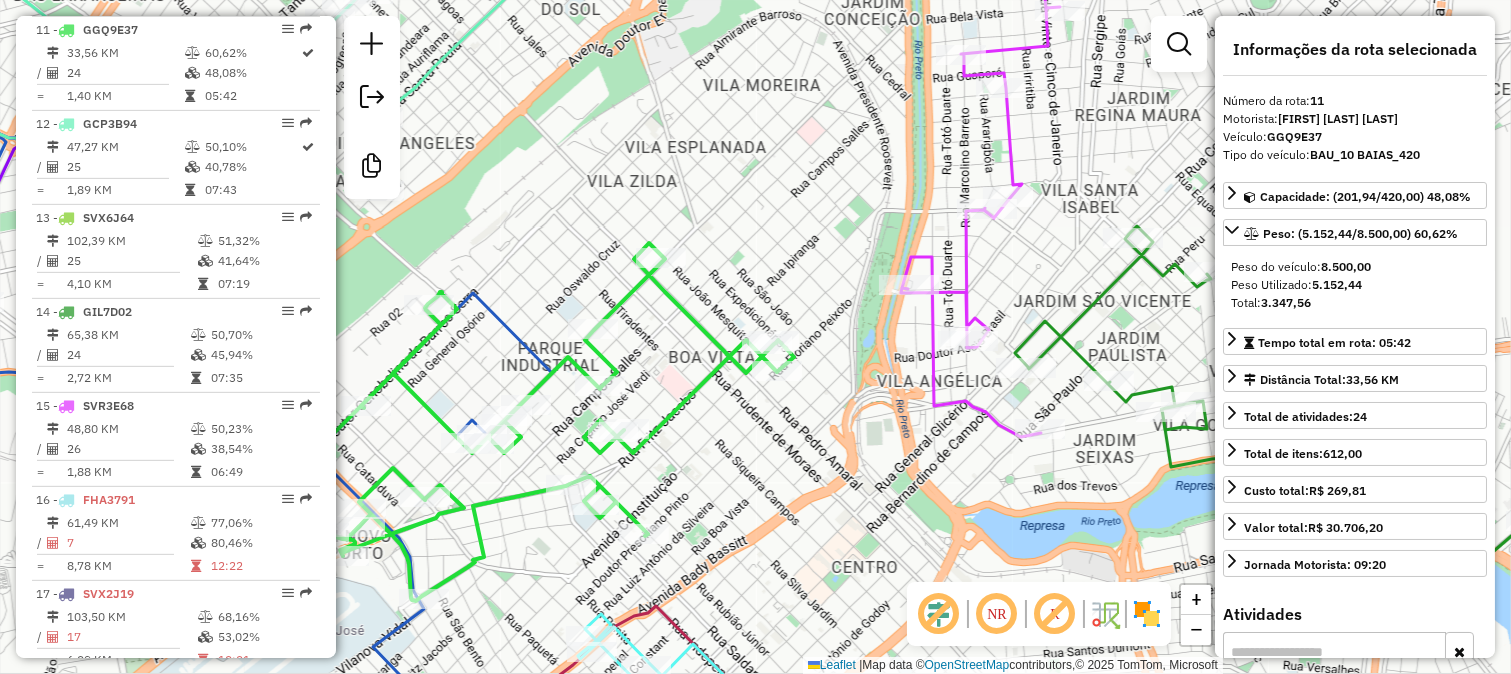 click on "Janela de atendimento Grade de atendimento Capacidade Transportadoras Veículos Cliente Pedidos  Rotas Selecione os dias de semana para filtrar as janelas de atendimento  Seg   Ter   Qua   Qui   Sex   Sáb   Dom  Informe o período da janela de atendimento: De: Até:  Filtrar exatamente a janela do cliente  Considerar janela de atendimento padrão  Selecione os dias de semana para filtrar as grades de atendimento  Seg   Ter   Qua   Qui   Sex   Sáb   Dom   Considerar clientes sem dia de atendimento cadastrado  Clientes fora do dia de atendimento selecionado Filtrar as atividades entre os valores definidos abaixo:  Peso mínimo:   Peso máximo:   Cubagem mínima:   Cubagem máxima:   De:   Até:  Filtrar as atividades entre o tempo de atendimento definido abaixo:  De:   Até:   Considerar capacidade total dos clientes não roteirizados Transportadora: Selecione um ou mais itens Tipo de veículo: Selecione um ou mais itens Veículo: Selecione um ou mais itens Motorista: Selecione um ou mais itens Nome: Rótulo:" 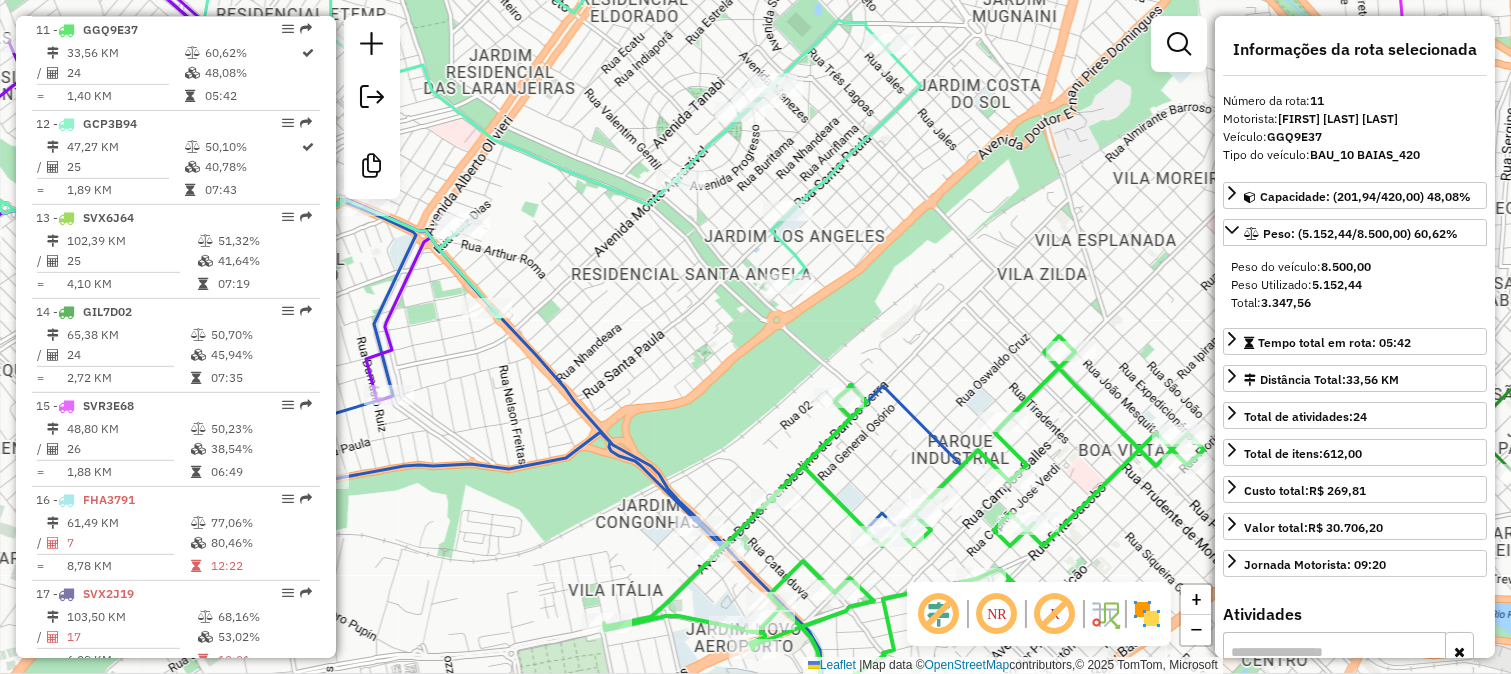click 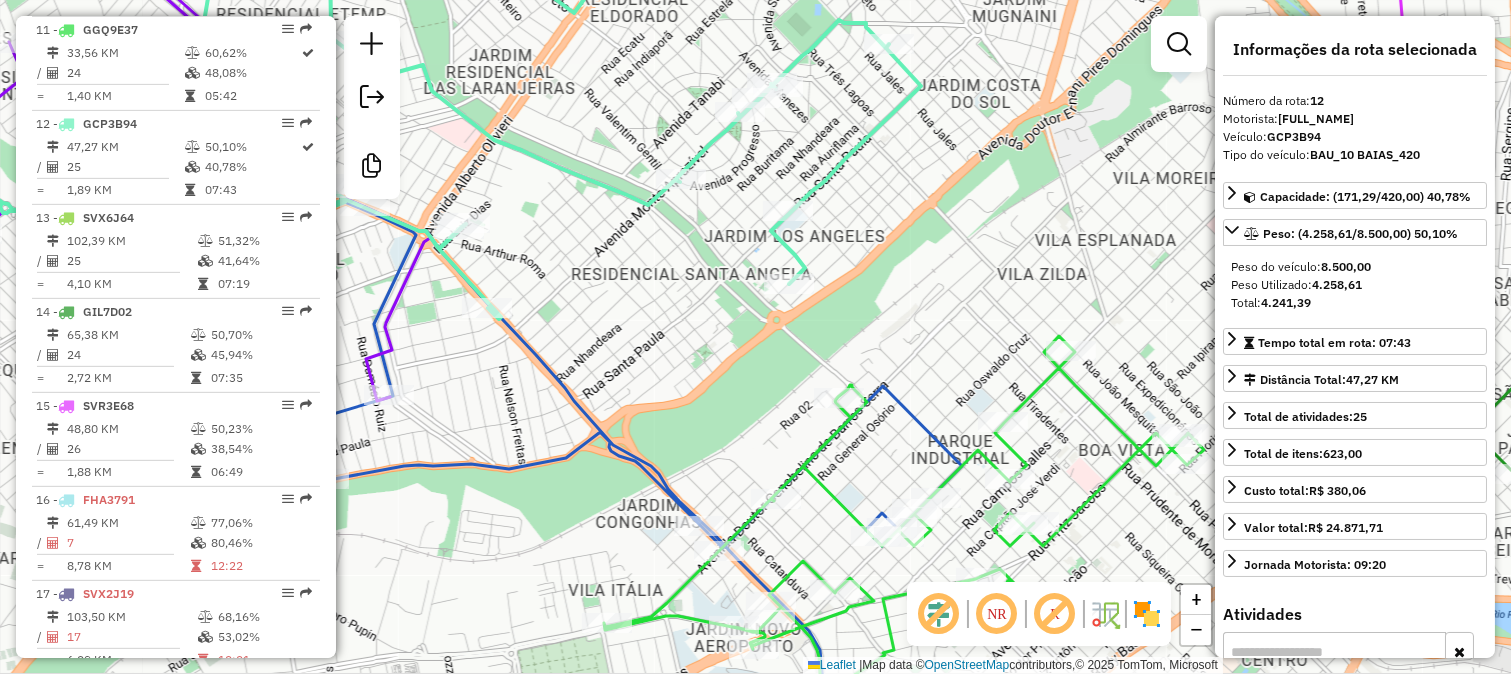scroll, scrollTop: 1838, scrollLeft: 0, axis: vertical 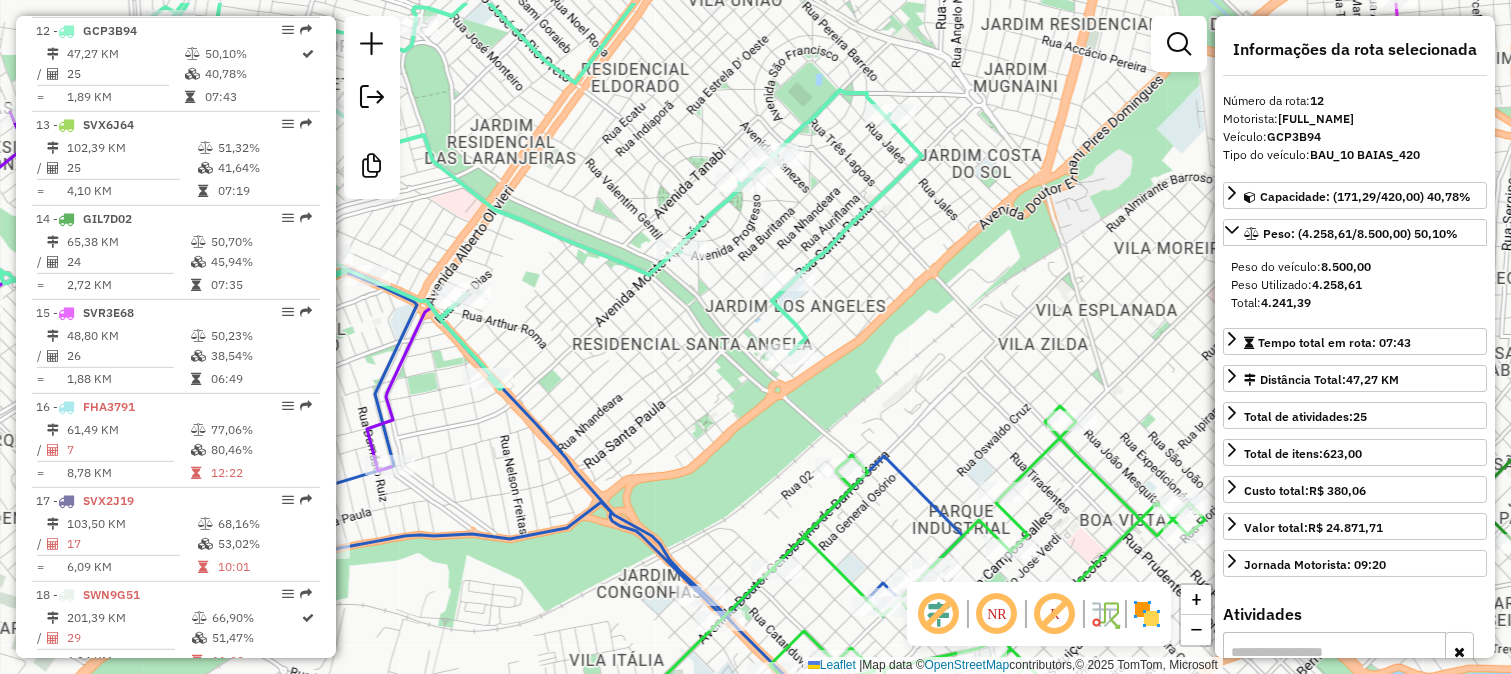 drag, startPoint x: 811, startPoint y: 134, endPoint x: 820, endPoint y: 292, distance: 158.25612 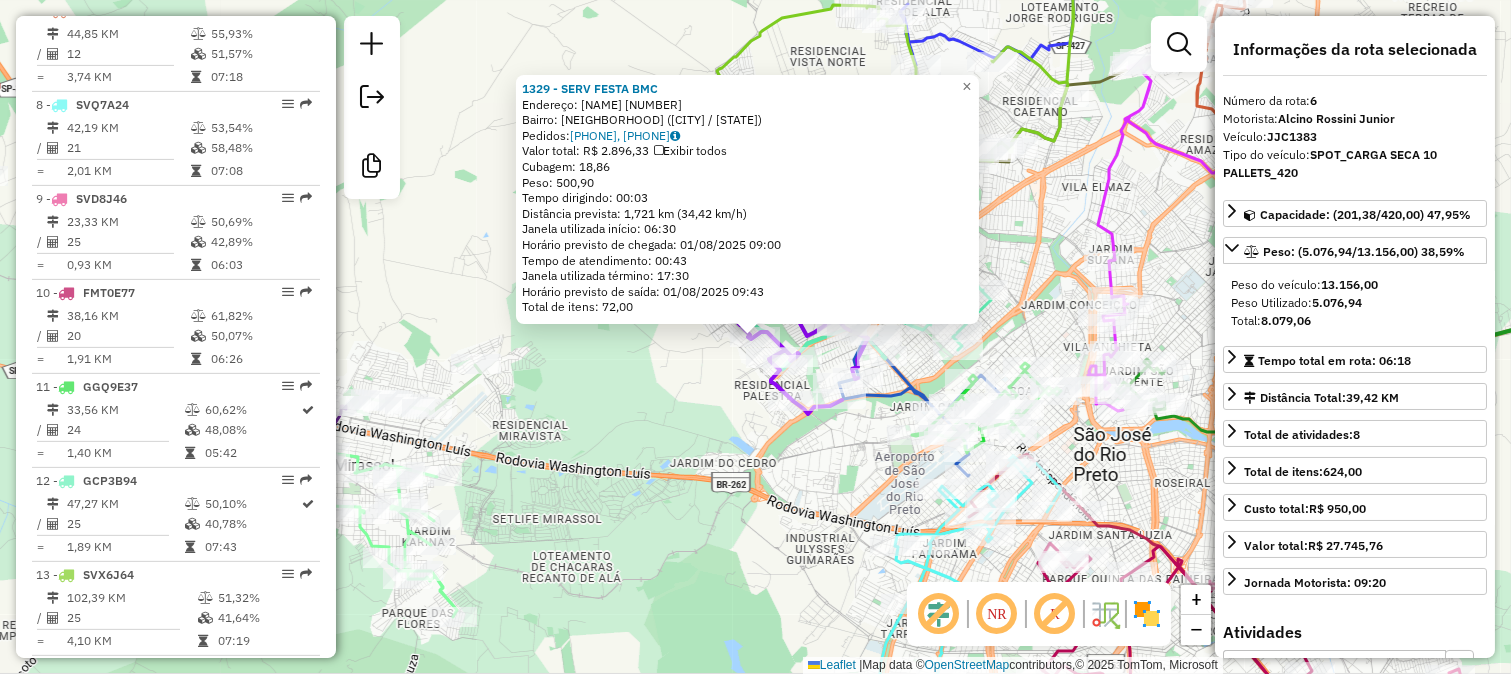 scroll, scrollTop: 1275, scrollLeft: 0, axis: vertical 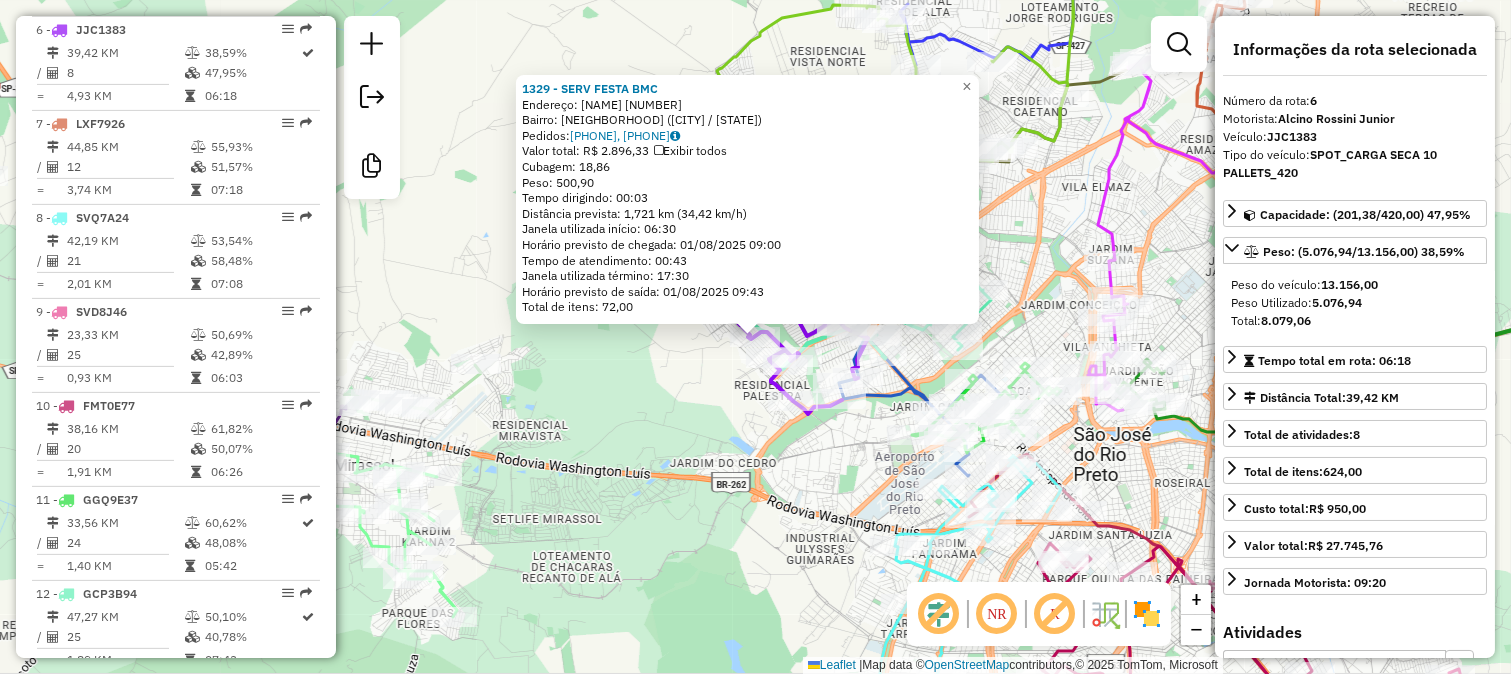 click on "1329 - SERV FESTA BMC  Endereço:  COMENDADOR ARNALDO LUIZ MARTIN 455   Bairro: RESIDENCIAL NATO VETORASSO (SAO JOSE DO RIO PRETO / SP)   Pedidos:  31107502, 31107503   Valor total: R$ 2.896,33   Exibir todos   Cubagem: 18,86  Peso: 500,90  Tempo dirigindo: 00:03   Distância prevista: 1,721 km (34,42 km/h)   Janela utilizada início: 06:30   Horário previsto de chegada: 01/08/2025 09:00   Tempo de atendimento: 00:43   Janela utilizada término: 17:30   Horário previsto de saída: 01/08/2025 09:43   Total de itens: 72,00  × Janela de atendimento Grade de atendimento Capacidade Transportadoras Veículos Cliente Pedidos  Rotas Selecione os dias de semana para filtrar as janelas de atendimento  Seg   Ter   Qua   Qui   Sex   Sáb   Dom  Informe o período da janela de atendimento: De: Até:  Filtrar exatamente a janela do cliente  Considerar janela de atendimento padrão  Selecione os dias de semana para filtrar as grades de atendimento  Seg   Ter   Qua   Qui   Sex   Sáb   Dom   Peso mínimo:   Peso máximo:" 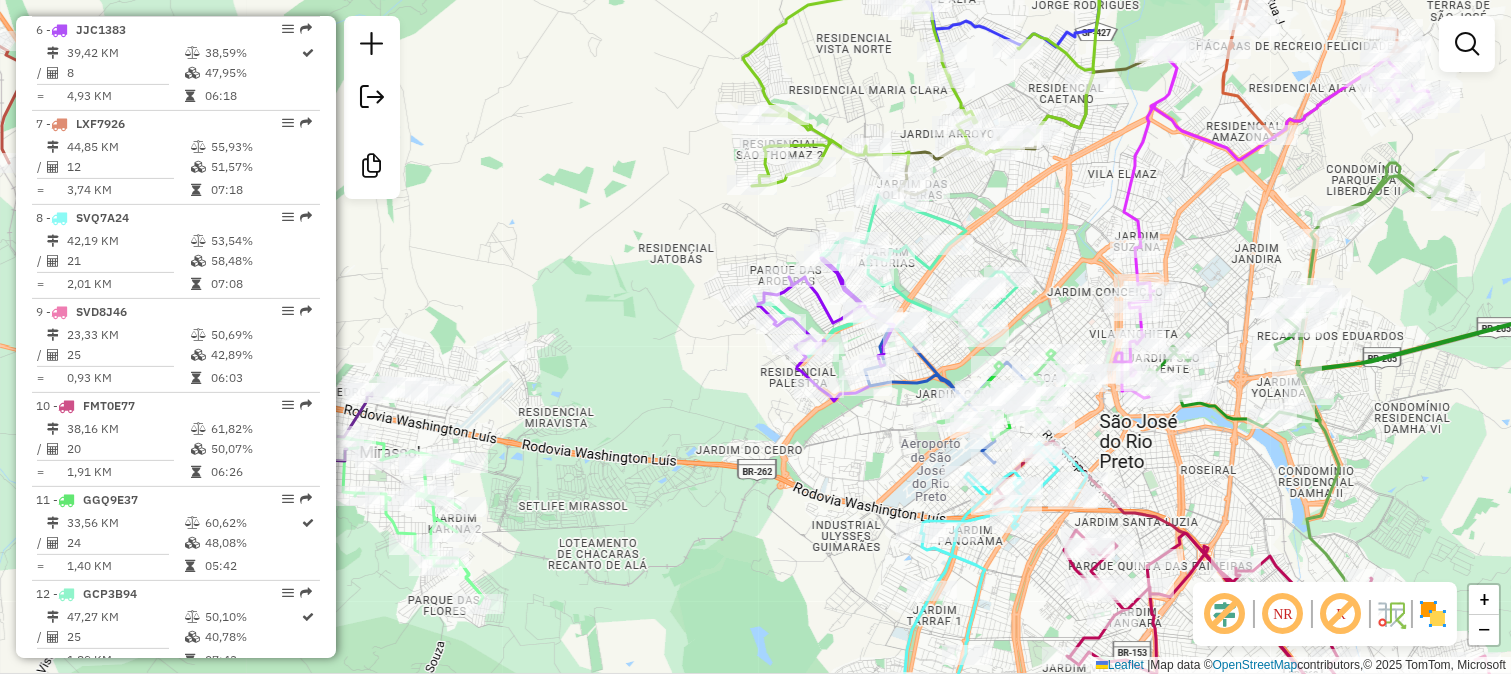 drag, startPoint x: 625, startPoint y: 421, endPoint x: 816, endPoint y: 311, distance: 220.41098 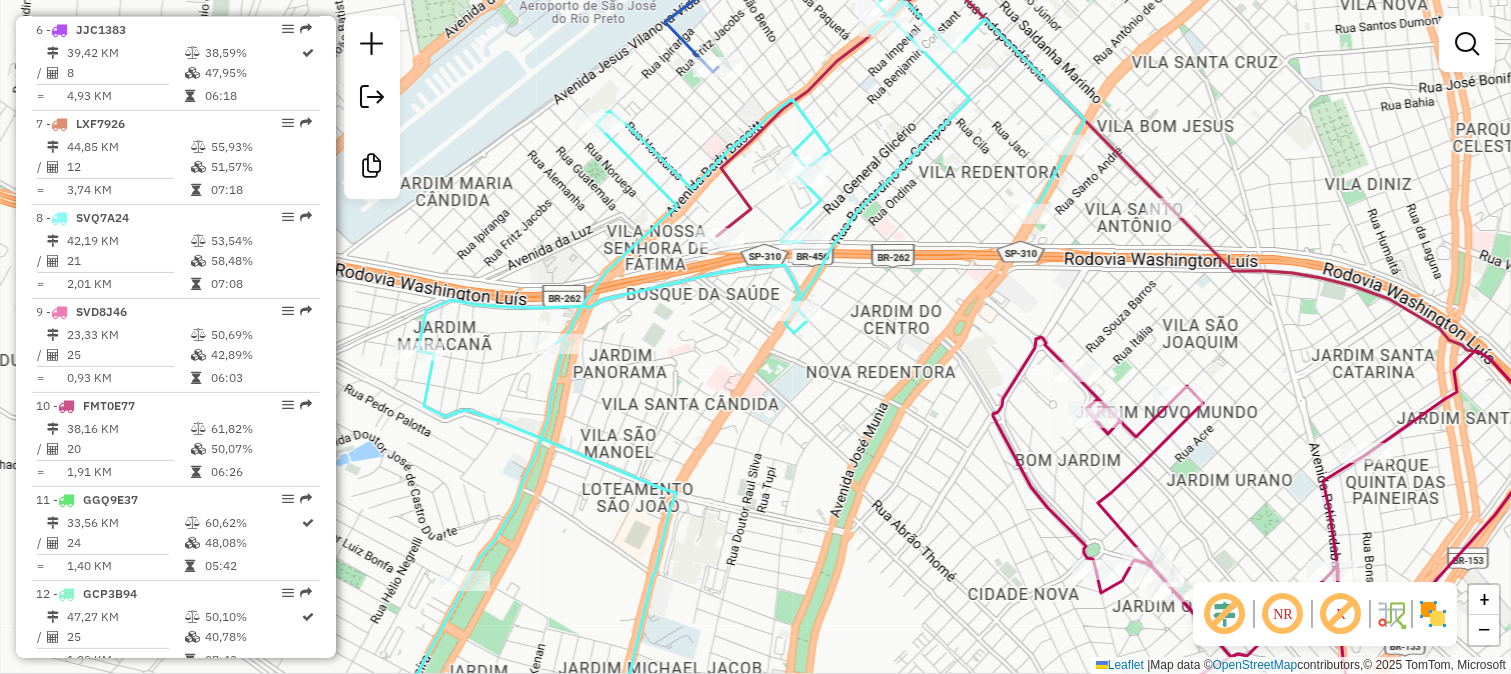 drag, startPoint x: 966, startPoint y: 160, endPoint x: 946, endPoint y: 216, distance: 59.464275 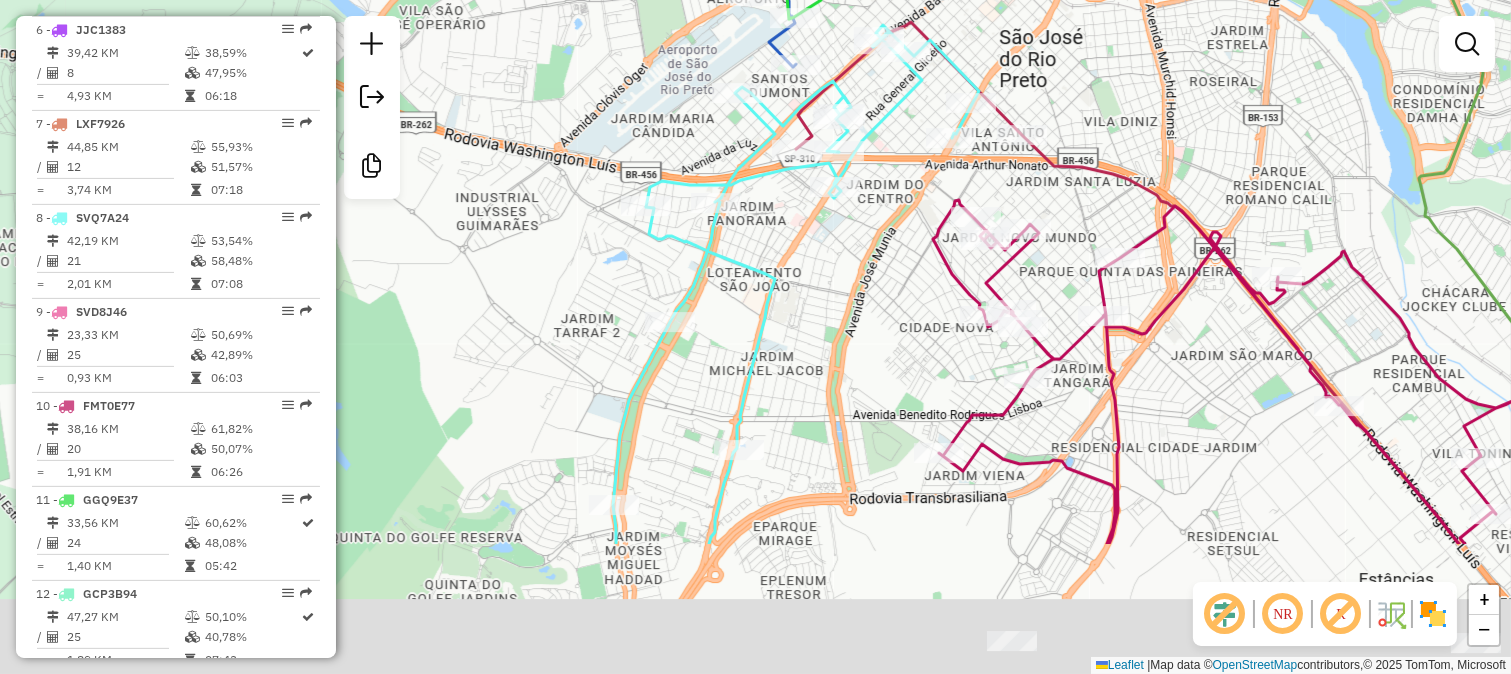 drag, startPoint x: 847, startPoint y: 402, endPoint x: 884, endPoint y: 184, distance: 221.11761 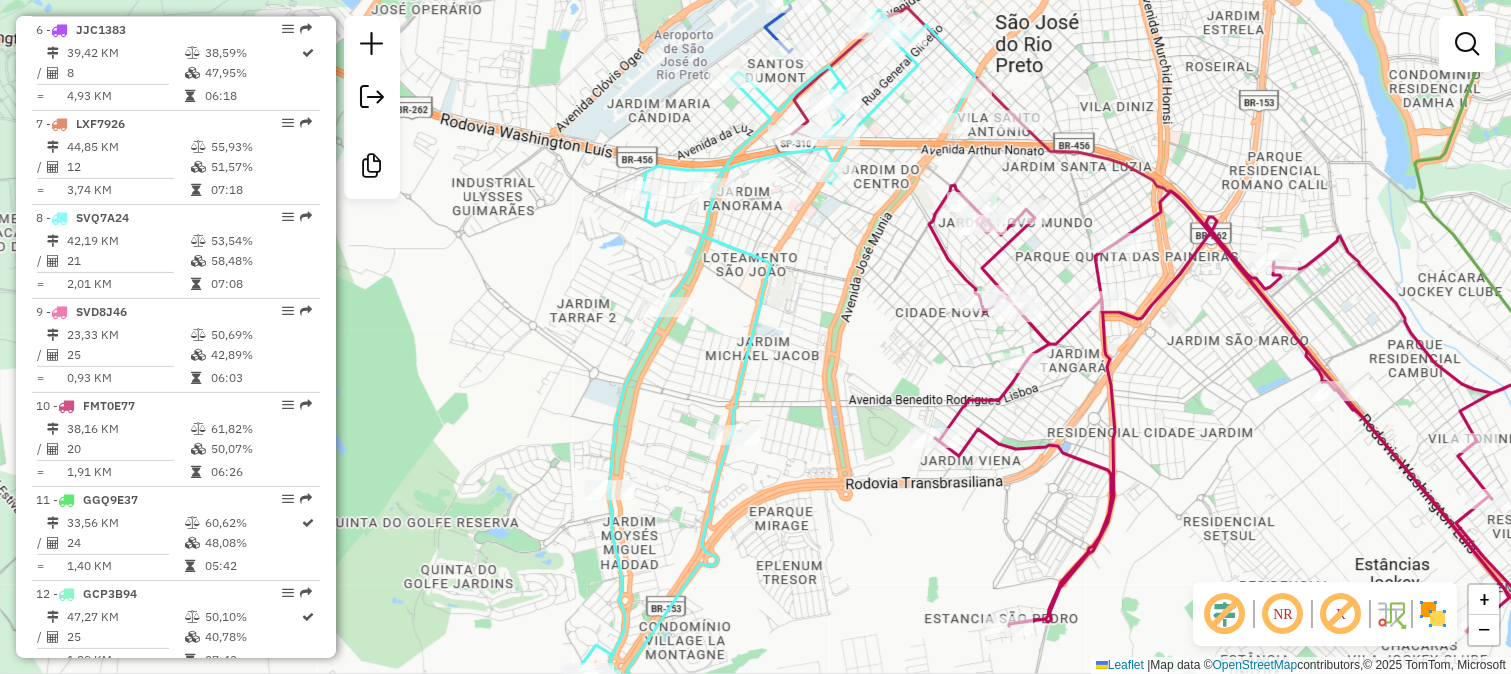 drag, startPoint x: 860, startPoint y: 215, endPoint x: 835, endPoint y: 253, distance: 45.486263 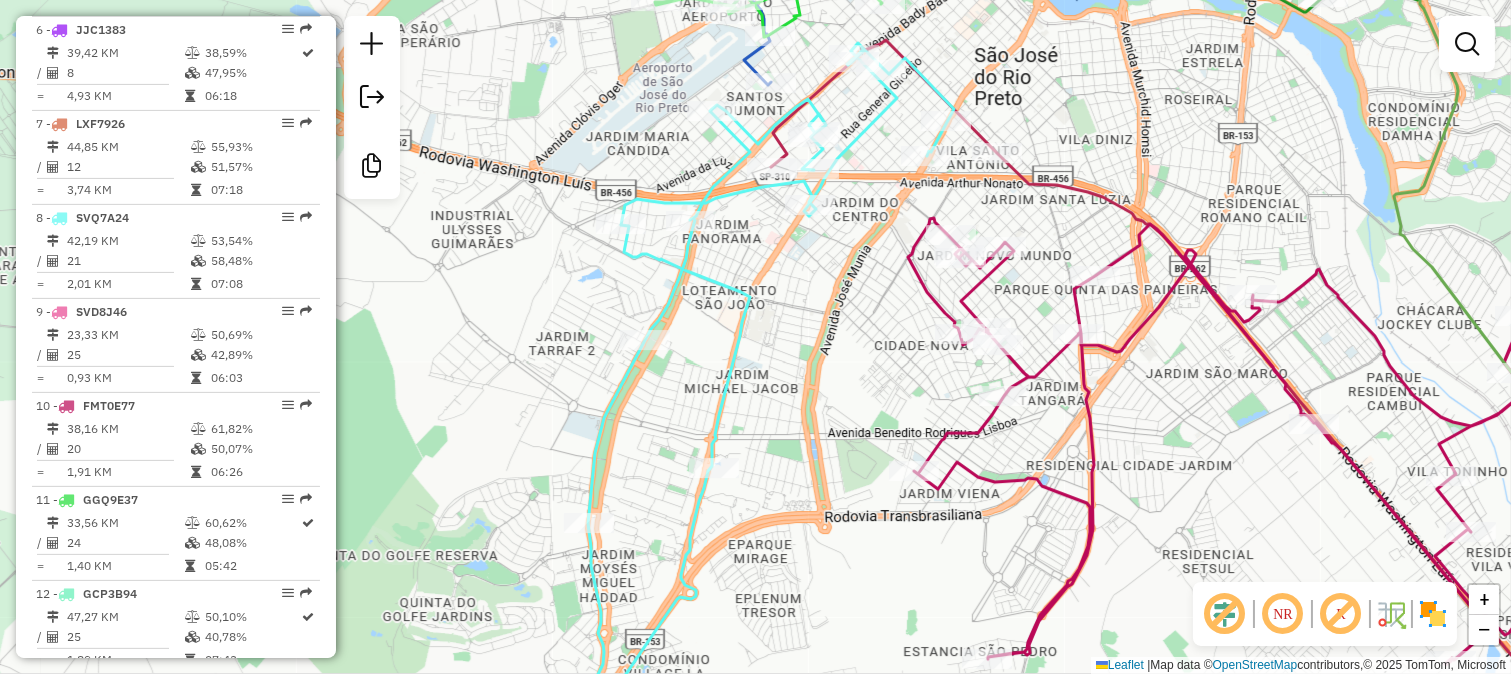 drag, startPoint x: 867, startPoint y: 206, endPoint x: 857, endPoint y: 314, distance: 108.461975 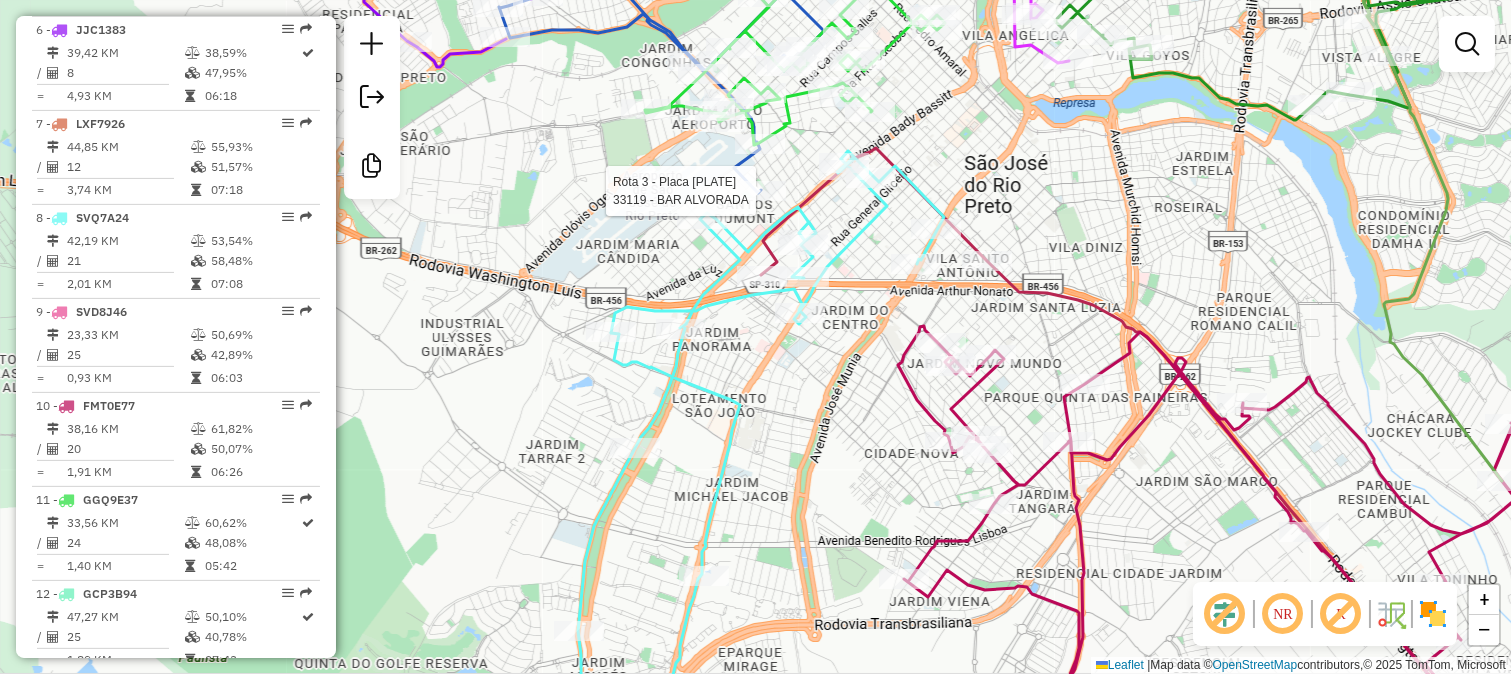 select on "**********" 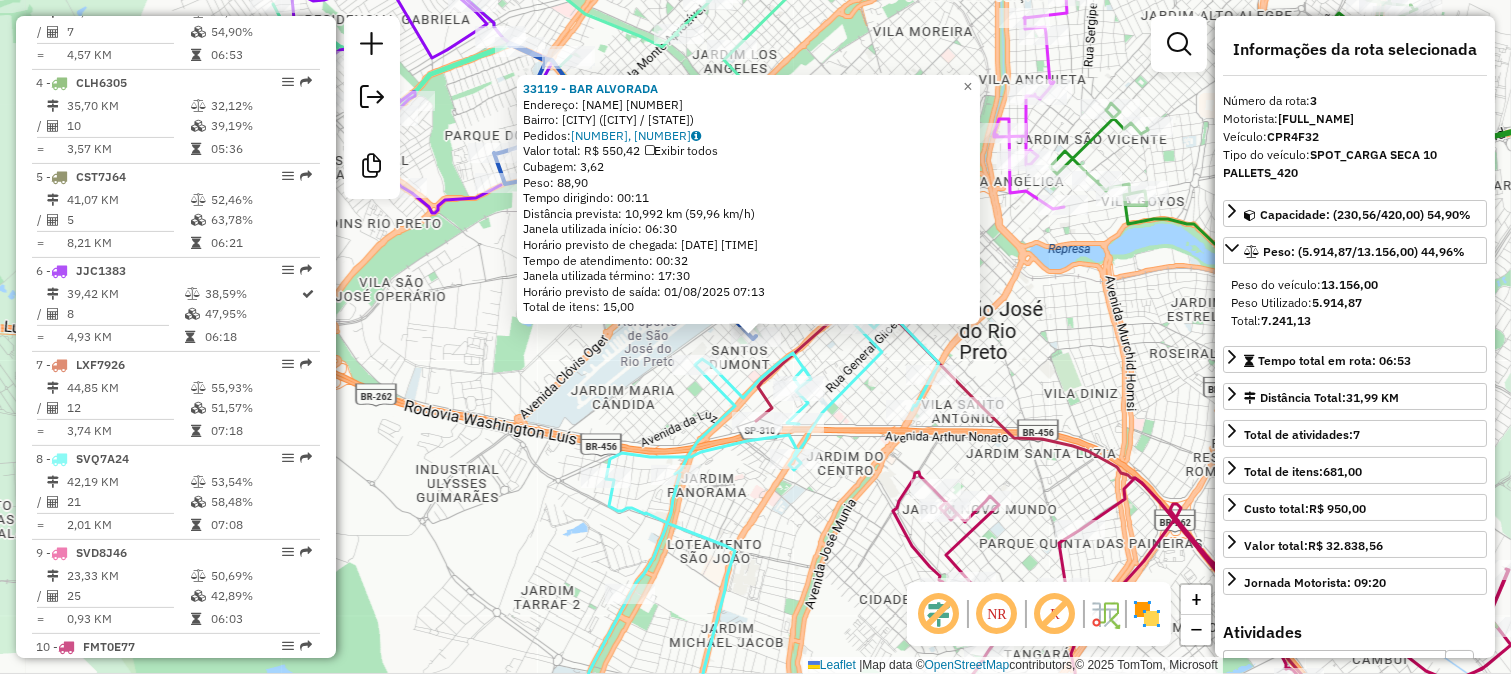 scroll, scrollTop: 993, scrollLeft: 0, axis: vertical 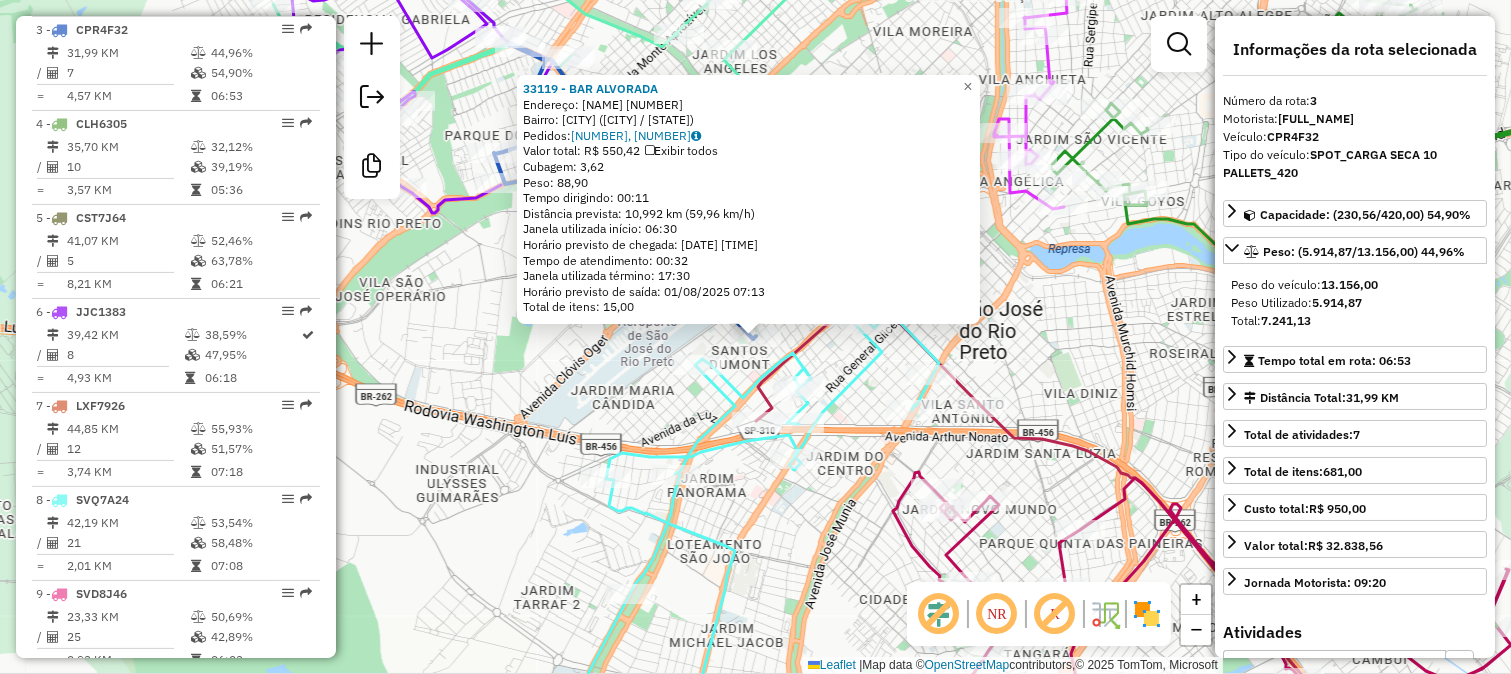 click on "33119 - BAR ALVORADA  Endereço:  RAUL DE CARVALHO 2745   Bairro: SANTOS DUMONT (SAO JOSE DO RIO PRETO / SP)   Pedidos:  31106999, 31107000   Valor total: R$ 550,42   Exibir todos   Cubagem: 3,62  Peso: 88,90  Tempo dirigindo: 00:11   Distância prevista: 10,992 km (59,96 km/h)   Janela utilizada início: 06:30   Horário previsto de chegada: 01/08/2025 06:41   Tempo de atendimento: 00:32   Janela utilizada término: 17:30   Horário previsto de saída: 01/08/2025 07:13   Total de itens: 15,00  × Janela de atendimento Grade de atendimento Capacidade Transportadoras Veículos Cliente Pedidos  Rotas Selecione os dias de semana para filtrar as janelas de atendimento  Seg   Ter   Qua   Qui   Sex   Sáb   Dom  Informe o período da janela de atendimento: De: Até:  Filtrar exatamente a janela do cliente  Considerar janela de atendimento padrão  Selecione os dias de semana para filtrar as grades de atendimento  Seg   Ter   Qua   Qui   Sex   Sáb   Dom   Considerar clientes sem dia de atendimento cadastrado  De:" 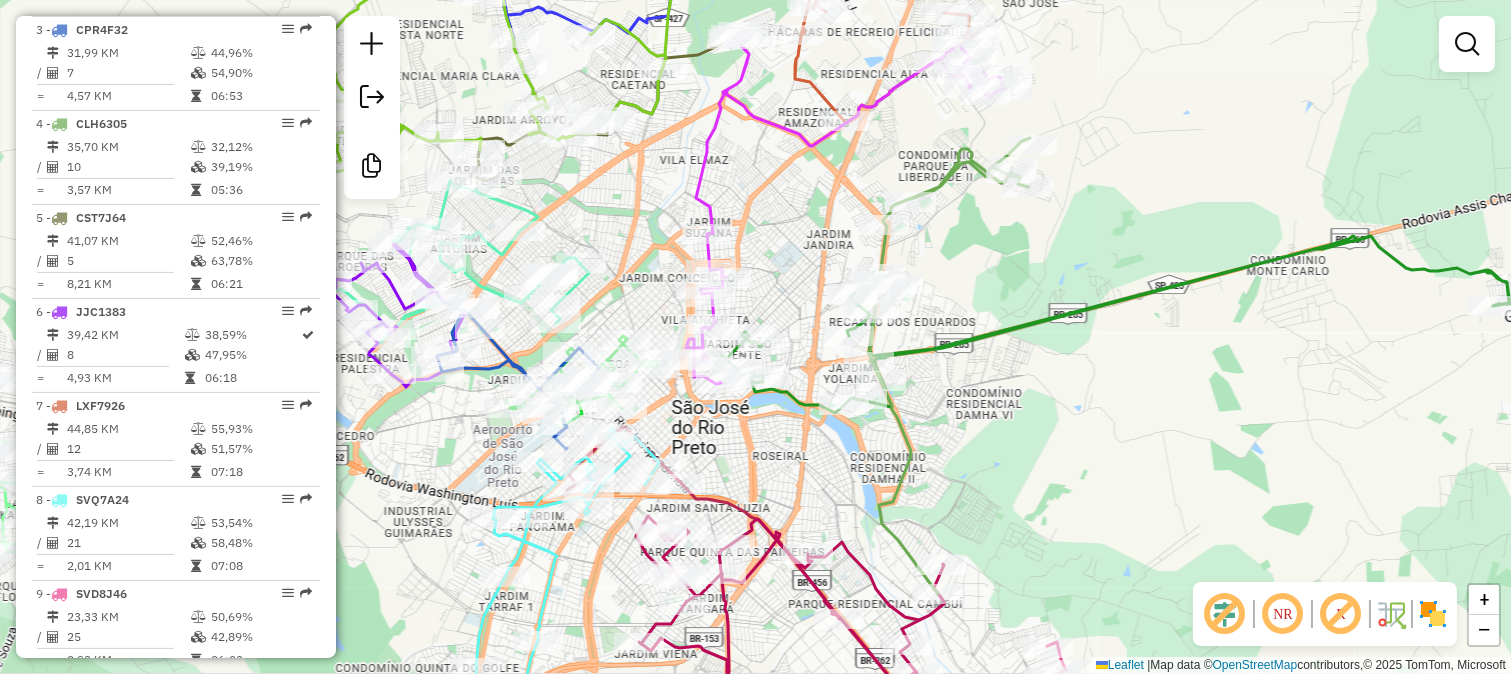 click on "Janela de atendimento Grade de atendimento Capacidade Transportadoras Veículos Cliente Pedidos  Rotas Selecione os dias de semana para filtrar as janelas de atendimento  Seg   Ter   Qua   Qui   Sex   Sáb   Dom  Informe o período da janela de atendimento: De: Até:  Filtrar exatamente a janela do cliente  Considerar janela de atendimento padrão  Selecione os dias de semana para filtrar as grades de atendimento  Seg   Ter   Qua   Qui   Sex   Sáb   Dom   Considerar clientes sem dia de atendimento cadastrado  Clientes fora do dia de atendimento selecionado Filtrar as atividades entre os valores definidos abaixo:  Peso mínimo:   Peso máximo:   Cubagem mínima:   Cubagem máxima:   De:   Até:  Filtrar as atividades entre o tempo de atendimento definido abaixo:  De:   Até:   Considerar capacidade total dos clientes não roteirizados Transportadora: Selecione um ou mais itens Tipo de veículo: Selecione um ou mais itens Veículo: Selecione um ou mais itens Motorista: Selecione um ou mais itens Nome: Rótulo:" 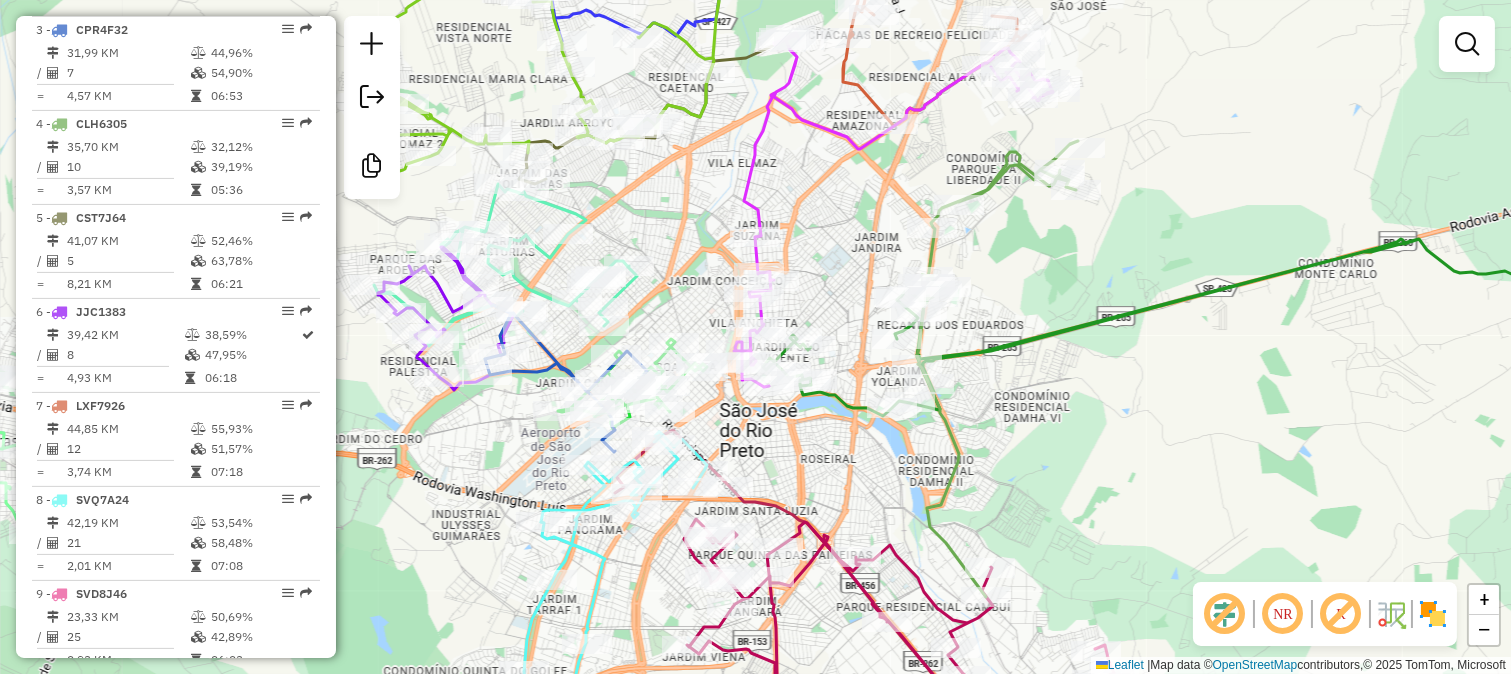 drag, startPoint x: 602, startPoint y: 295, endPoint x: 654, endPoint y: 298, distance: 52.086468 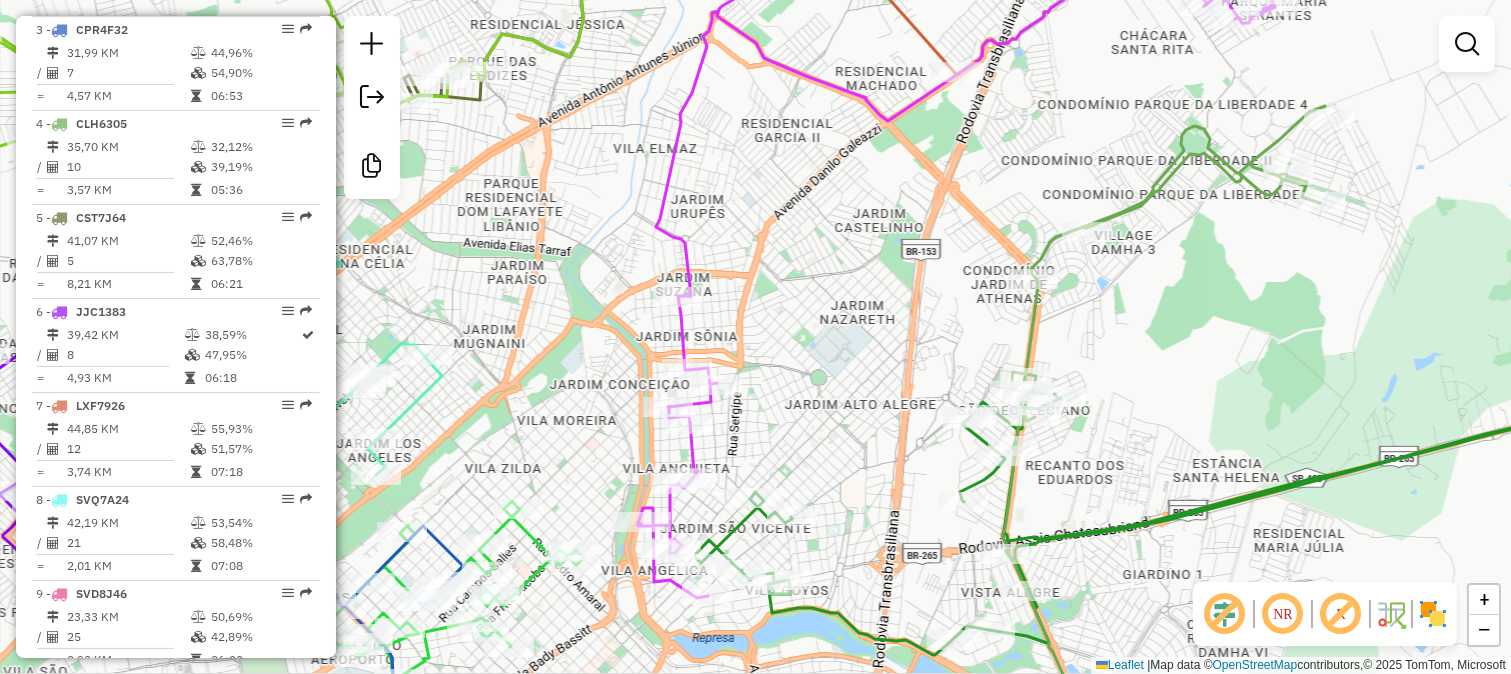 drag, startPoint x: 783, startPoint y: 360, endPoint x: 698, endPoint y: 280, distance: 116.72617 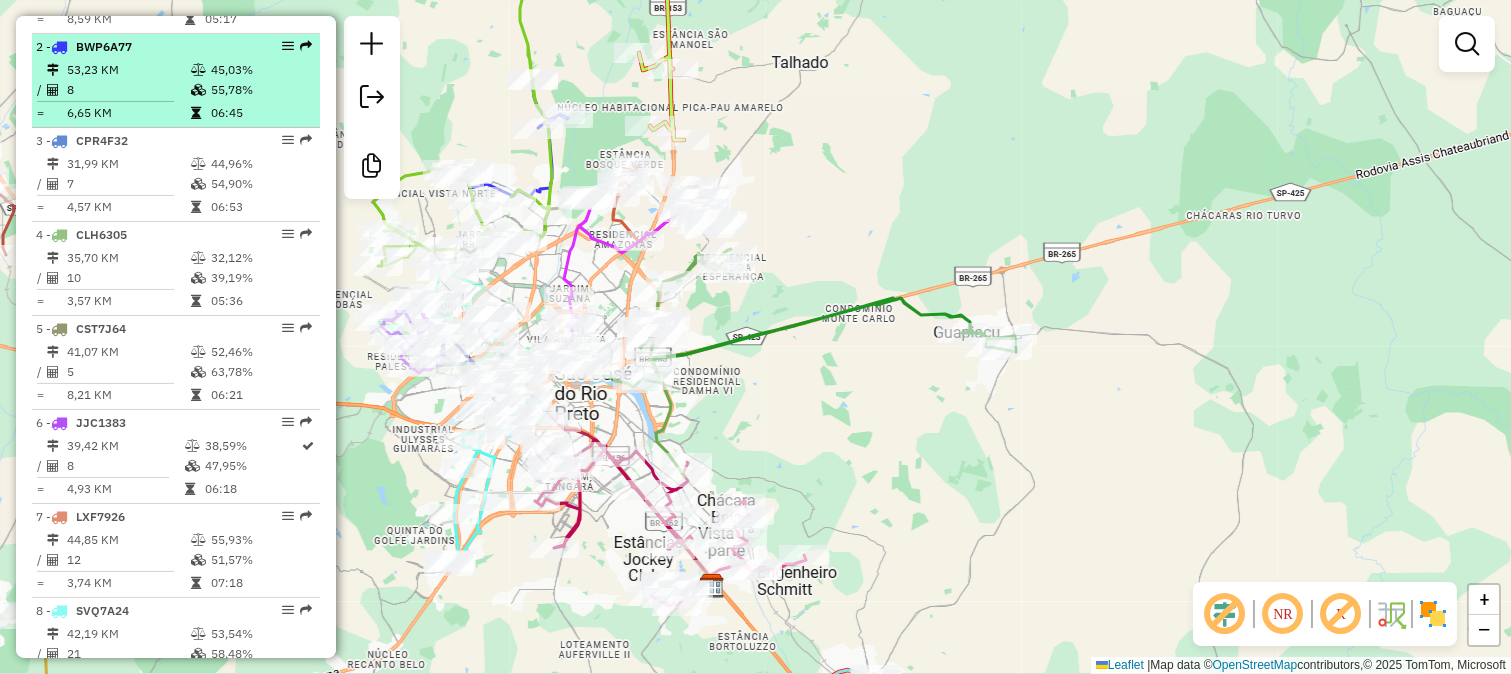 scroll, scrollTop: 993, scrollLeft: 0, axis: vertical 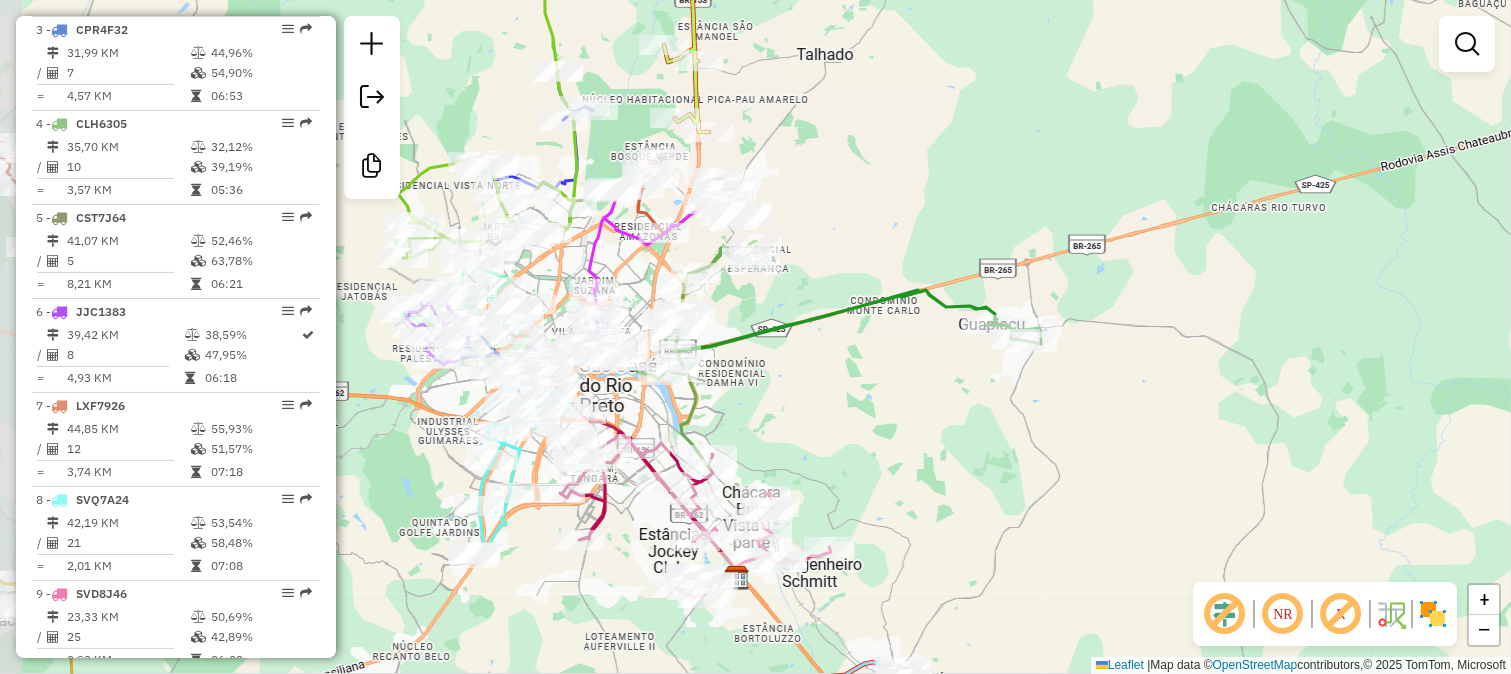 drag, startPoint x: 470, startPoint y: 534, endPoint x: 537, endPoint y: 517, distance: 69.12308 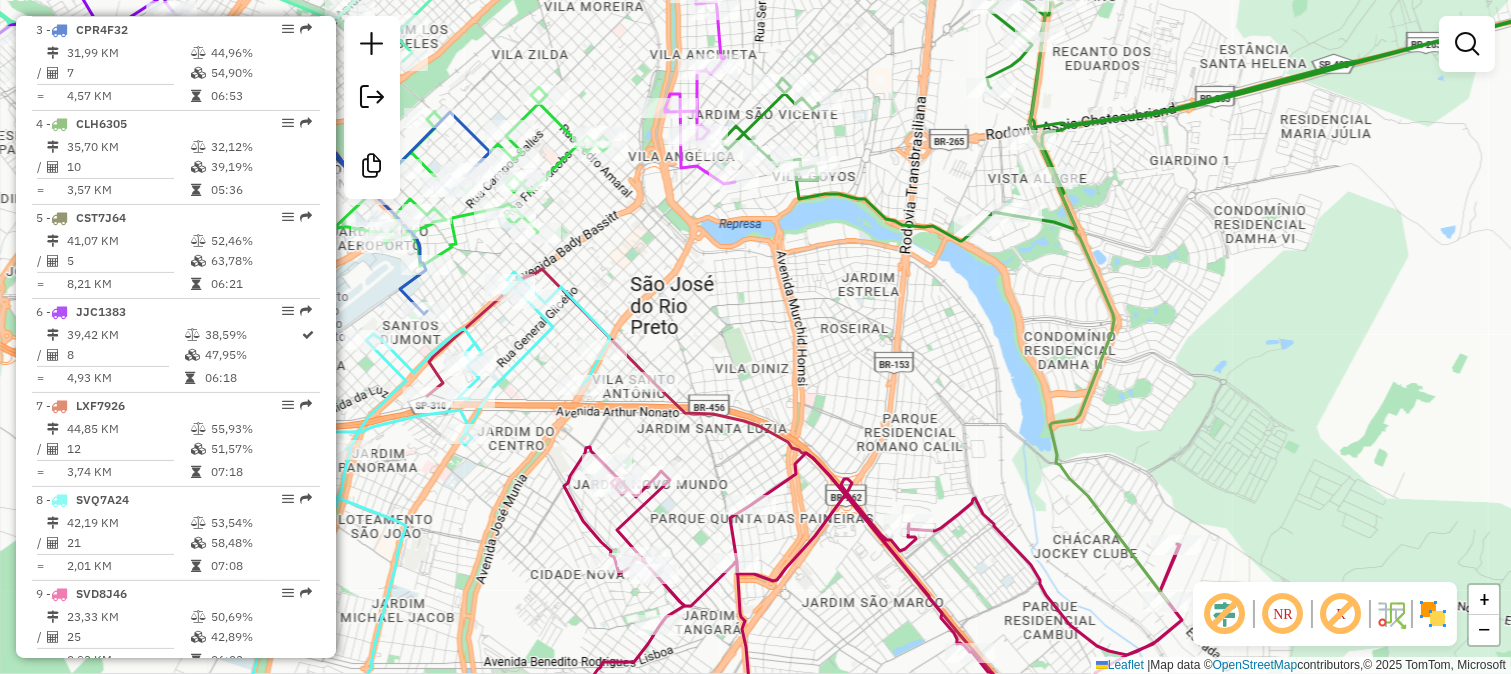 click 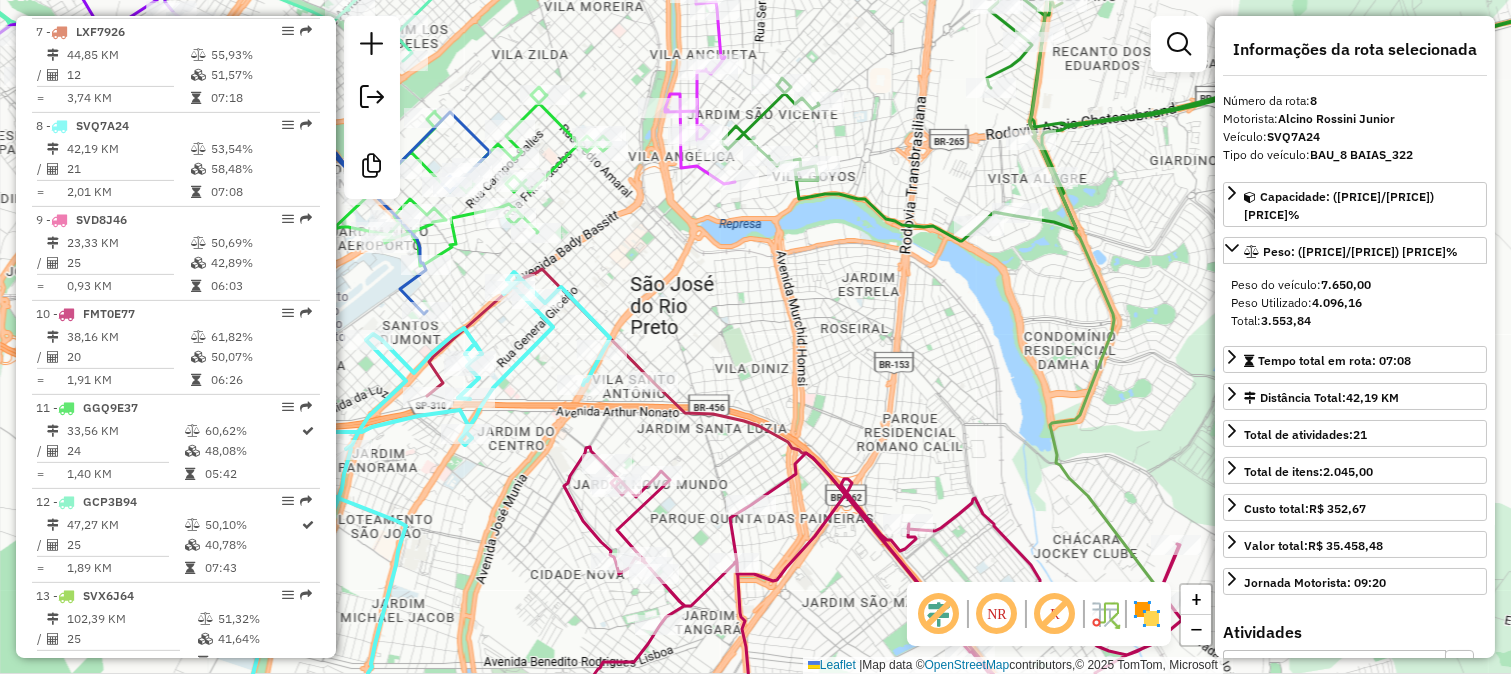 scroll, scrollTop: 1463, scrollLeft: 0, axis: vertical 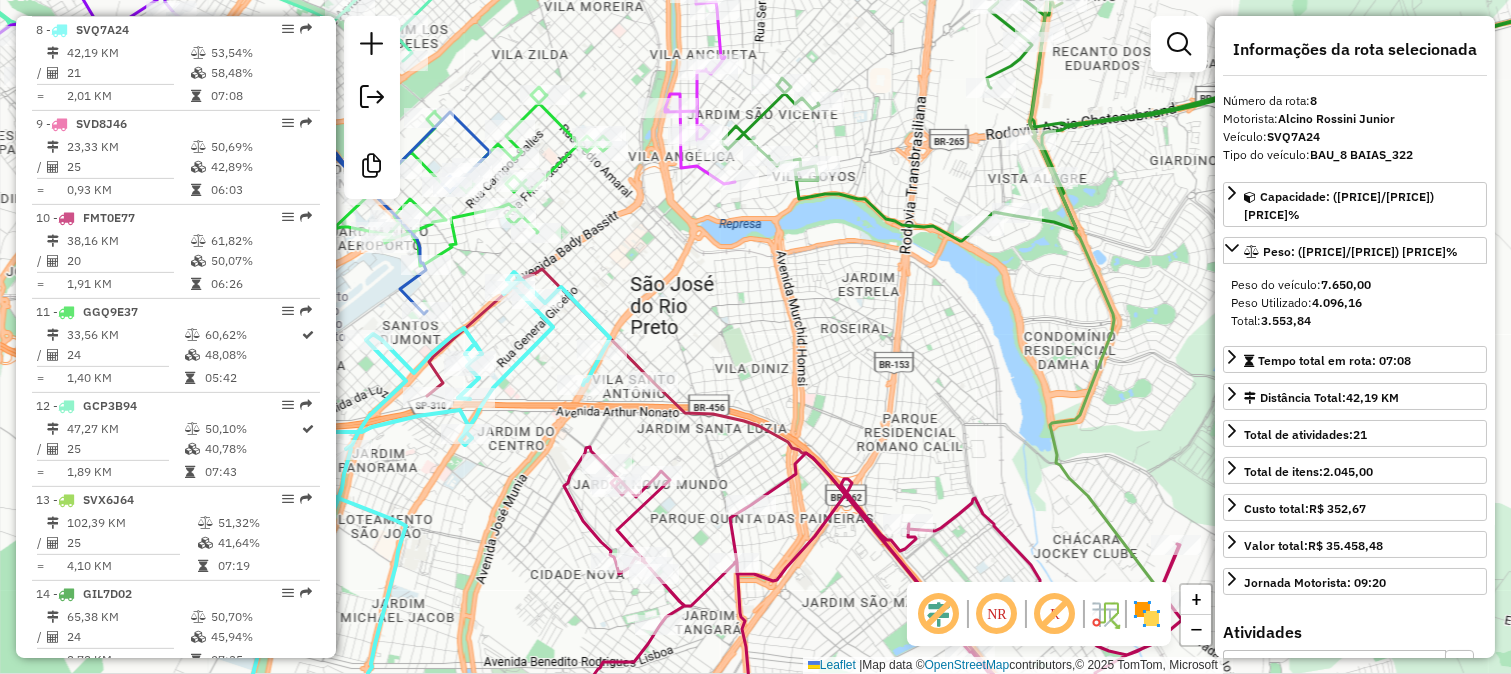 click 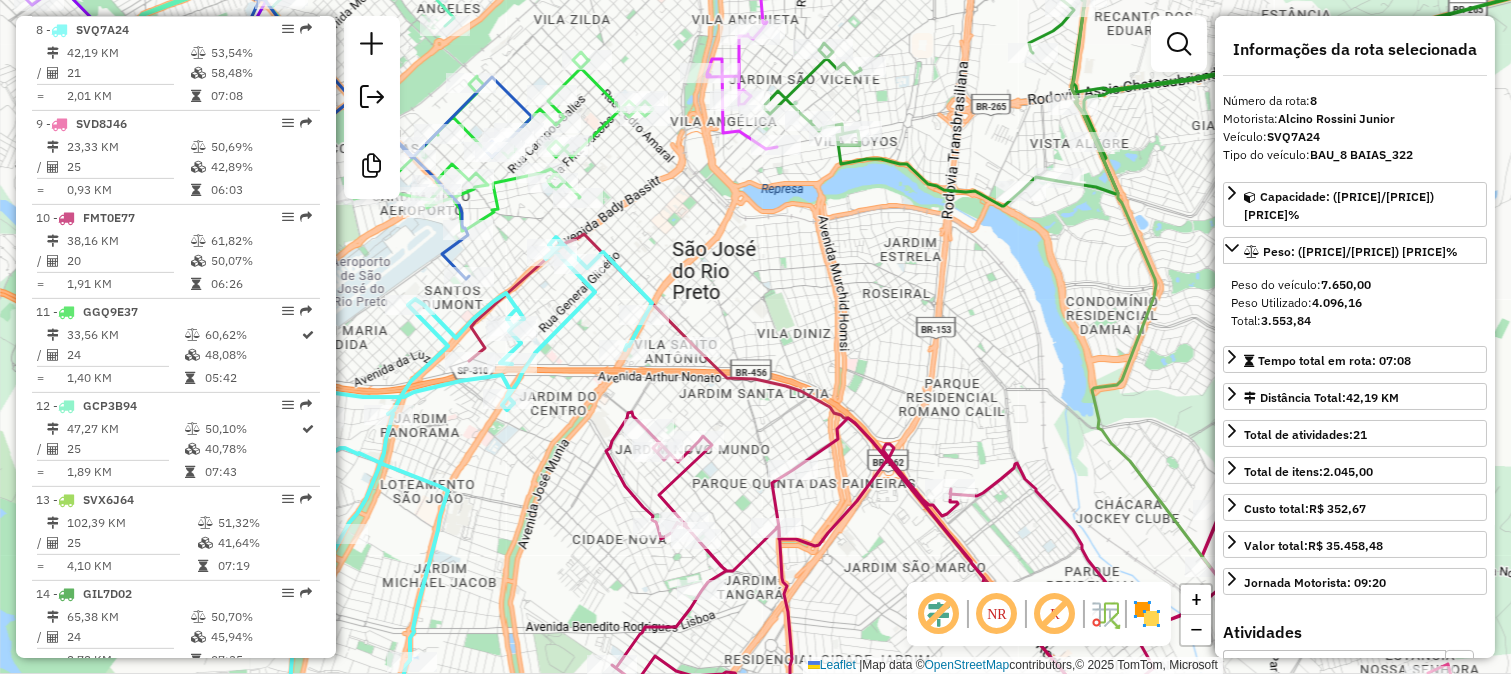 drag, startPoint x: 538, startPoint y: 397, endPoint x: 603, endPoint y: 323, distance: 98.49365 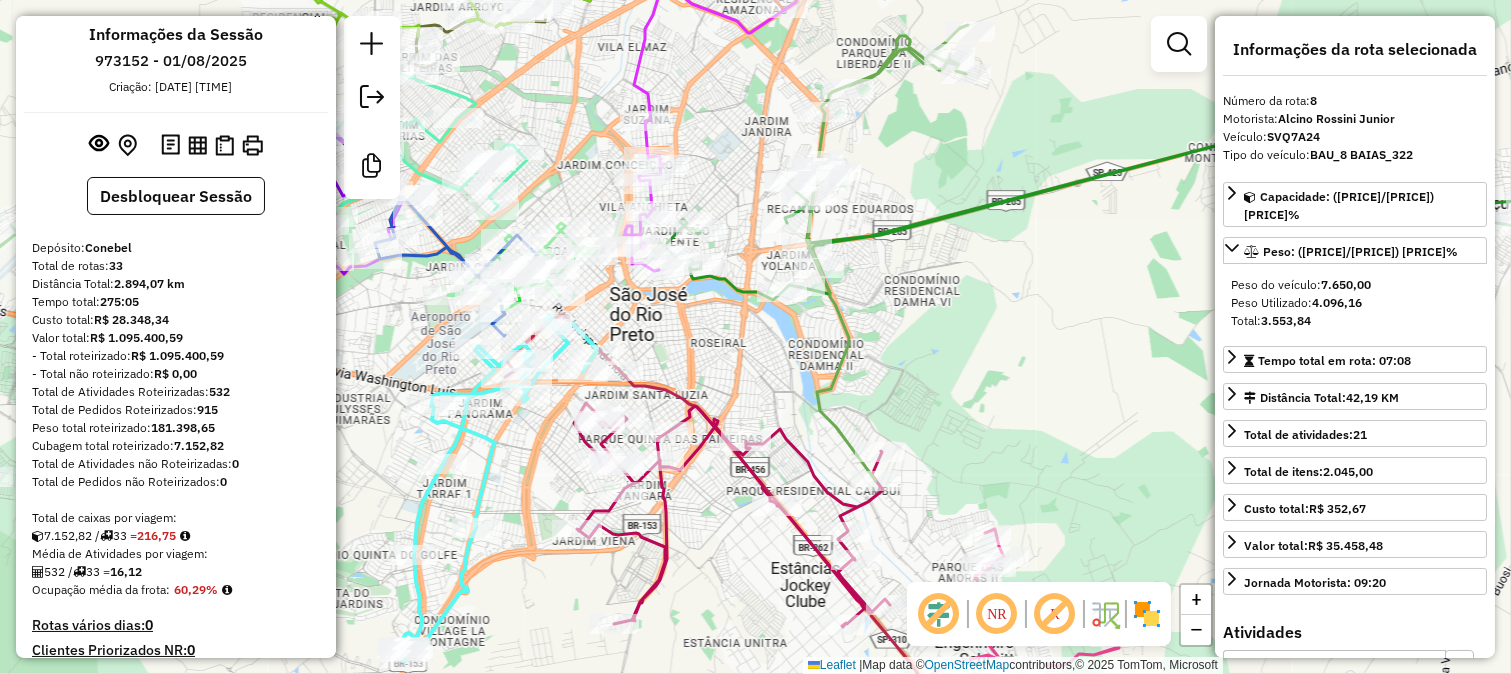 scroll, scrollTop: 0, scrollLeft: 0, axis: both 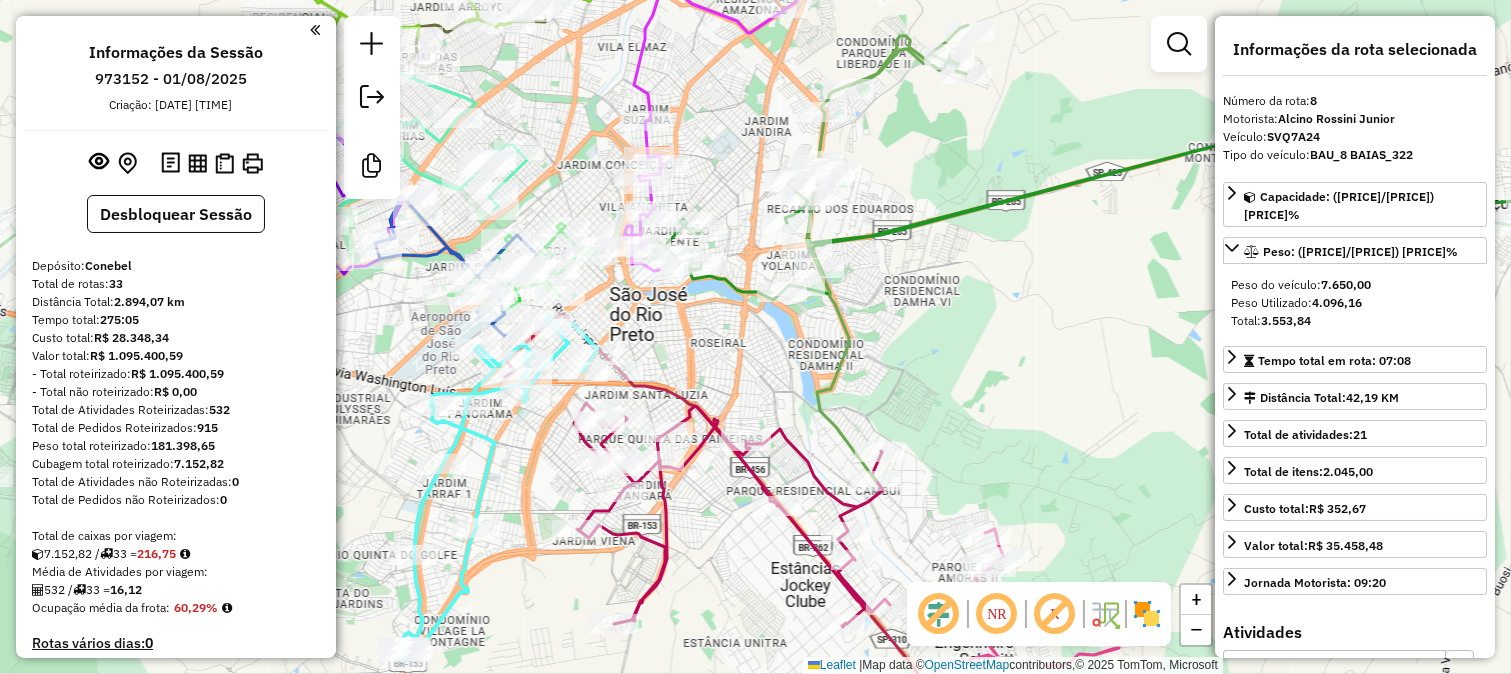 click on "Janela de atendimento Grade de atendimento Capacidade Transportadoras Veículos Cliente Pedidos  Rotas Selecione os dias de semana para filtrar as janelas de atendimento  Seg   Ter   Qua   Qui   Sex   Sáb   Dom  Informe o período da janela de atendimento: De: Até:  Filtrar exatamente a janela do cliente  Considerar janela de atendimento padrão  Selecione os dias de semana para filtrar as grades de atendimento  Seg   Ter   Qua   Qui   Sex   Sáb   Dom   Considerar clientes sem dia de atendimento cadastrado  Clientes fora do dia de atendimento selecionado Filtrar as atividades entre os valores definidos abaixo:  Peso mínimo:   Peso máximo:   Cubagem mínima:   Cubagem máxima:   De:   Até:  Filtrar as atividades entre o tempo de atendimento definido abaixo:  De:   Até:   Considerar capacidade total dos clientes não roteirizados Transportadora: Selecione um ou mais itens Tipo de veículo: Selecione um ou mais itens Veículo: Selecione um ou mais itens Motorista: Selecione um ou mais itens Nome: Rótulo:" 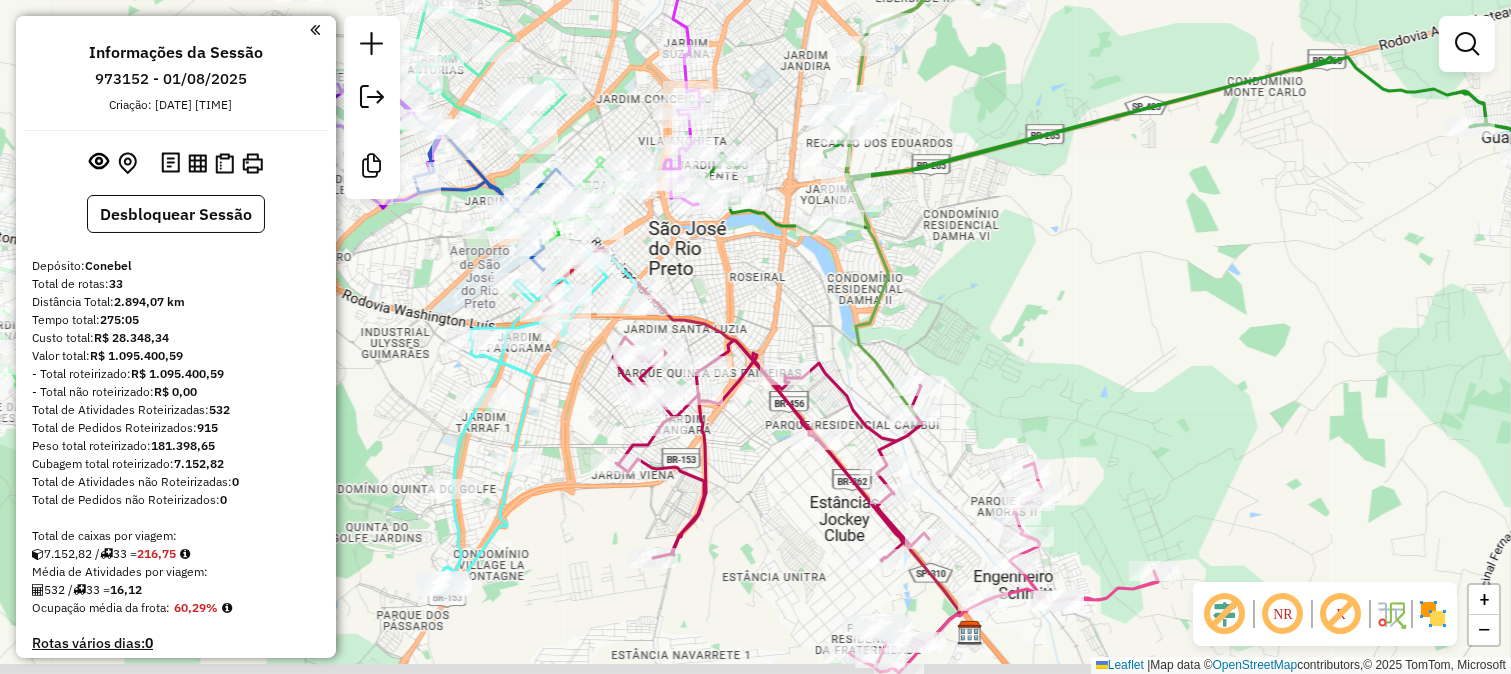 drag, startPoint x: 812, startPoint y: 372, endPoint x: 867, endPoint y: 165, distance: 214.18216 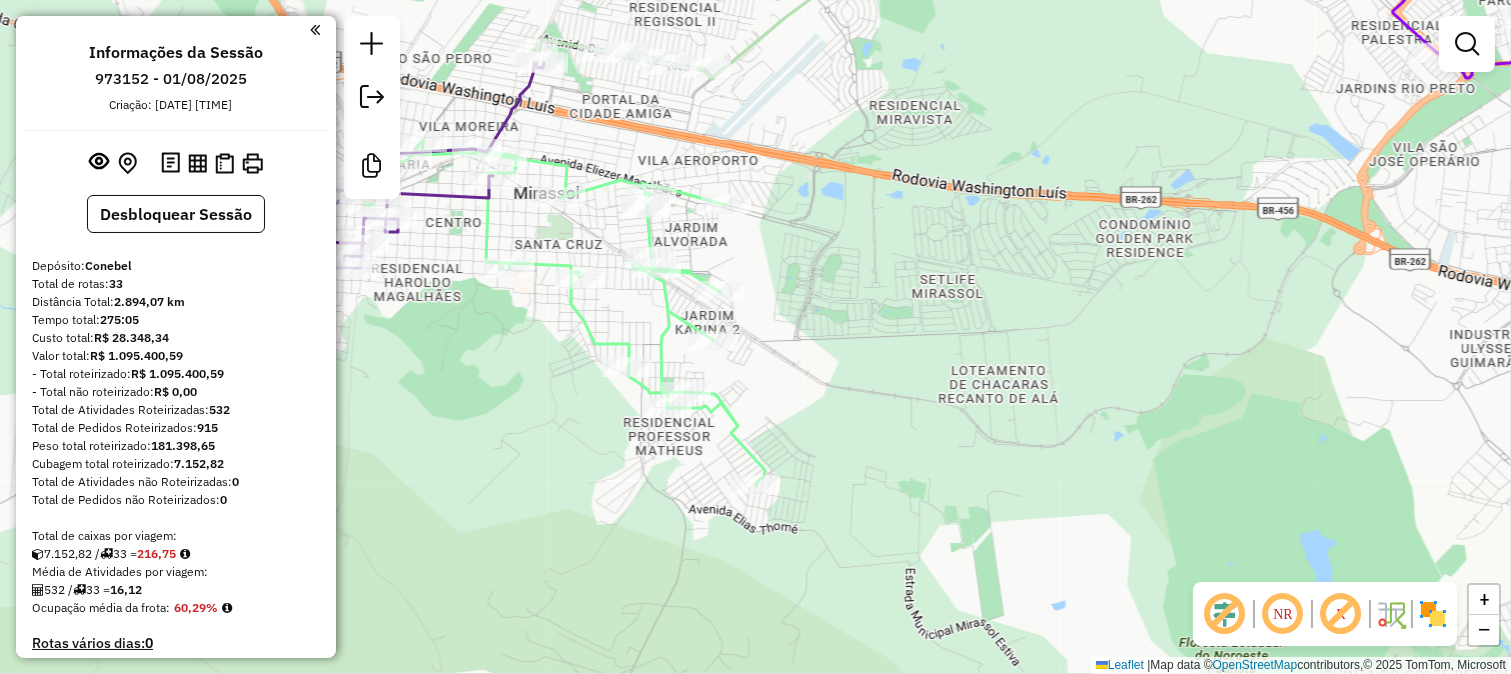 click 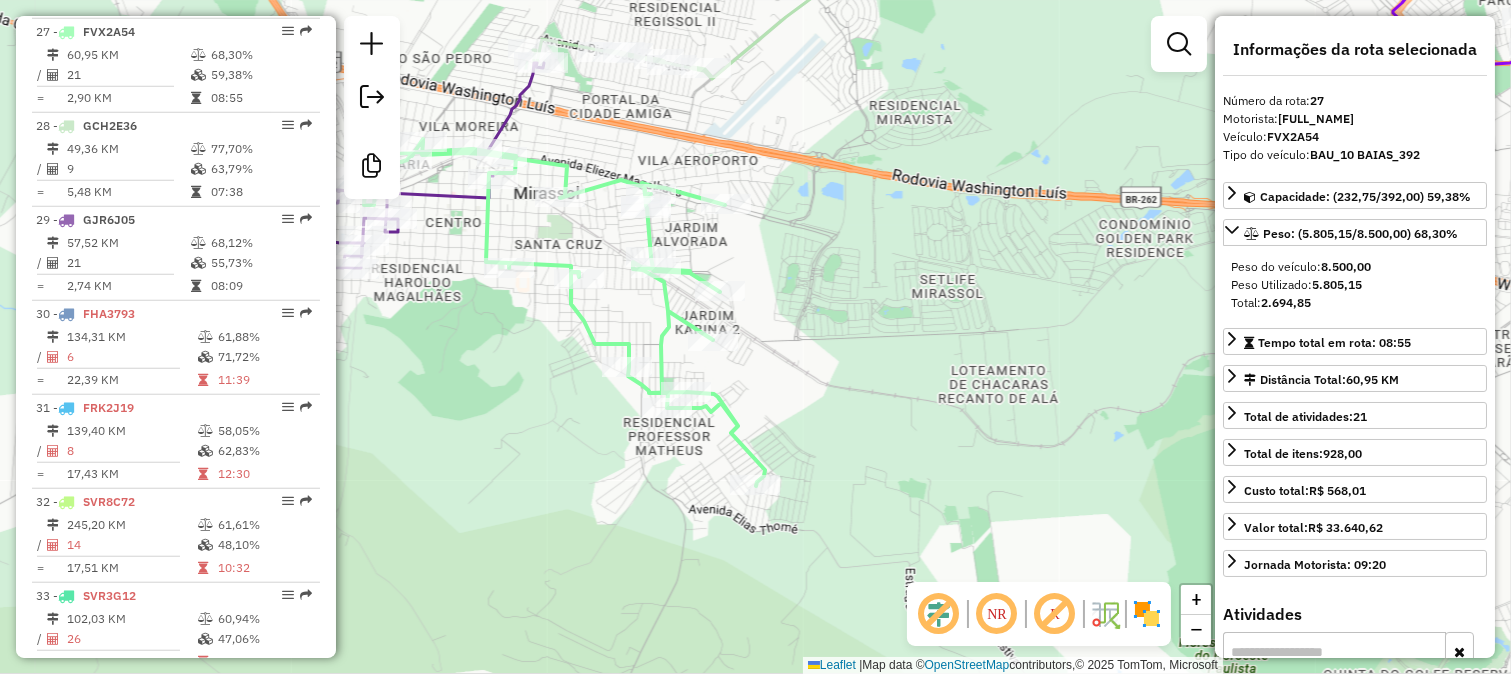 drag, startPoint x: 462, startPoint y: 254, endPoint x: 580, endPoint y: 316, distance: 133.29666 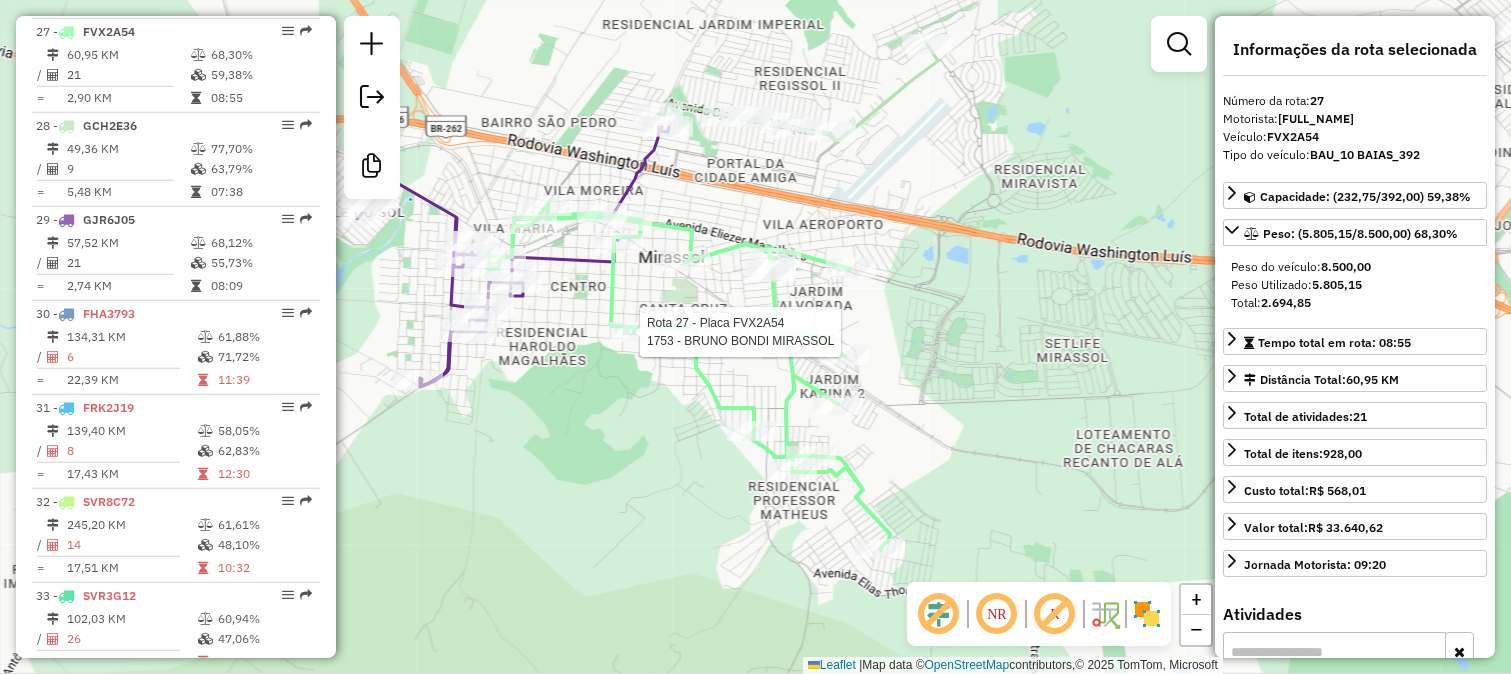 click 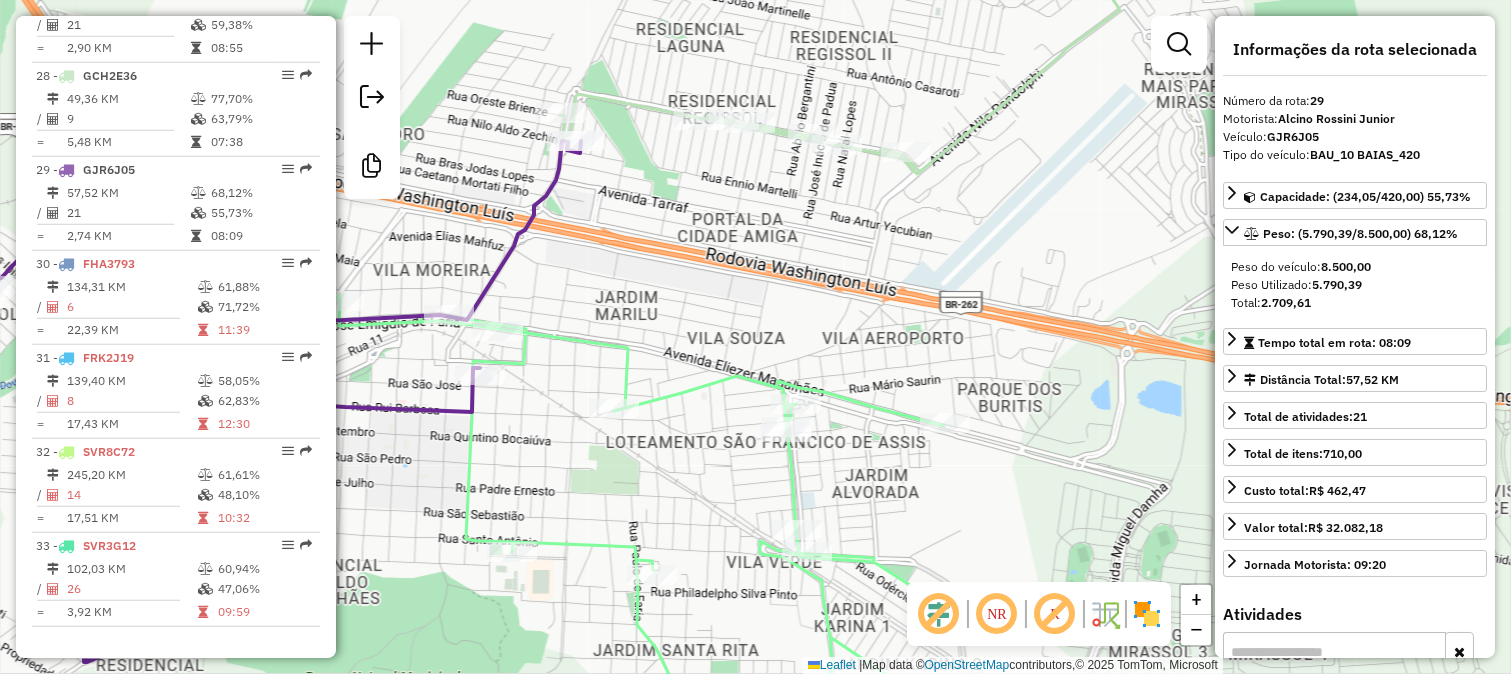 click 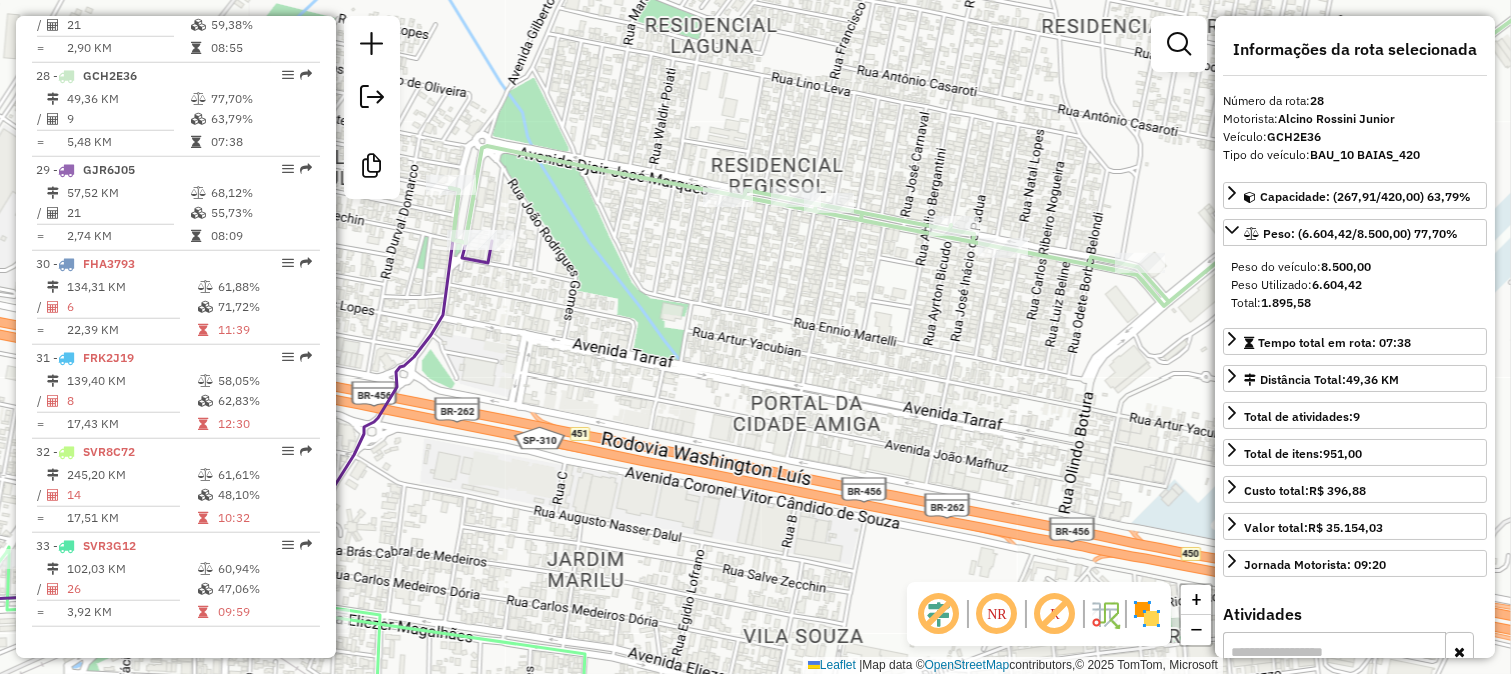 drag, startPoint x: 861, startPoint y: 233, endPoint x: 716, endPoint y: 335, distance: 177.28226 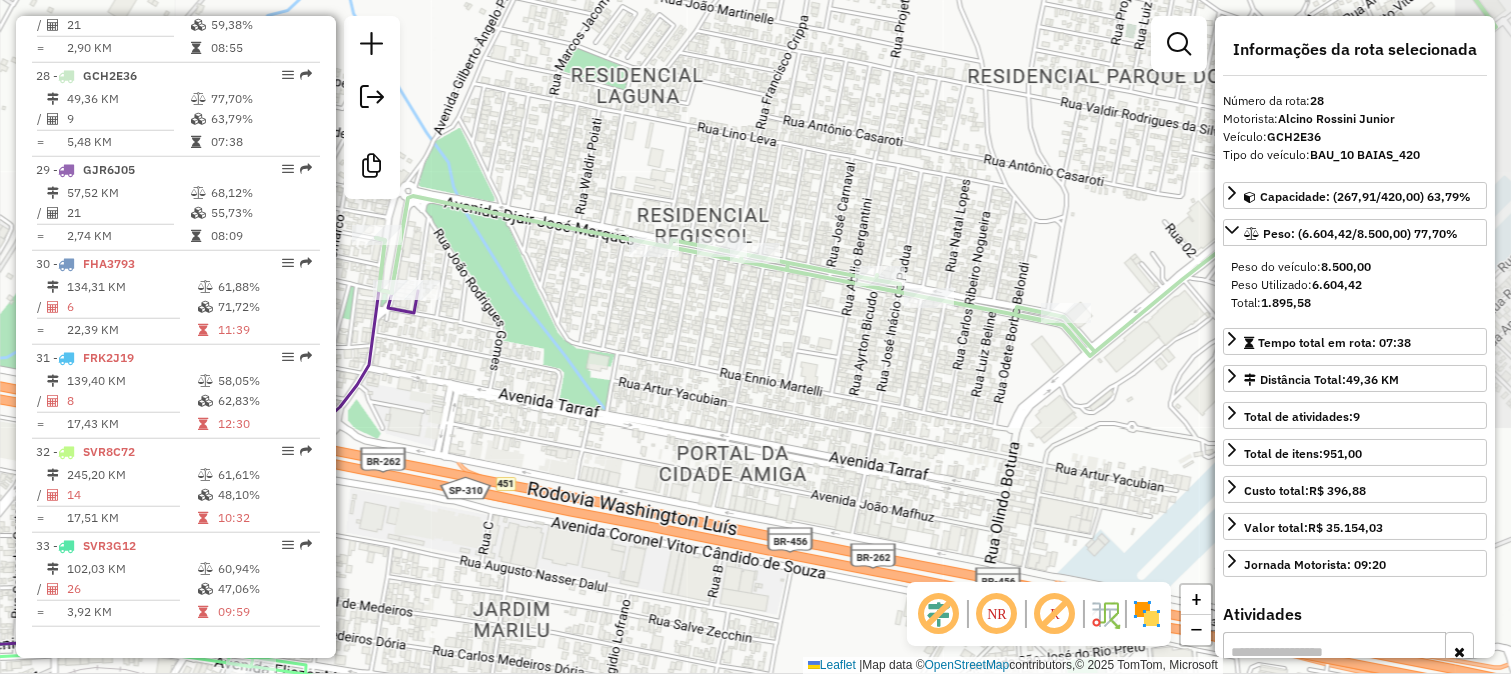 drag, startPoint x: 800, startPoint y: 367, endPoint x: 710, endPoint y: 366, distance: 90.005554 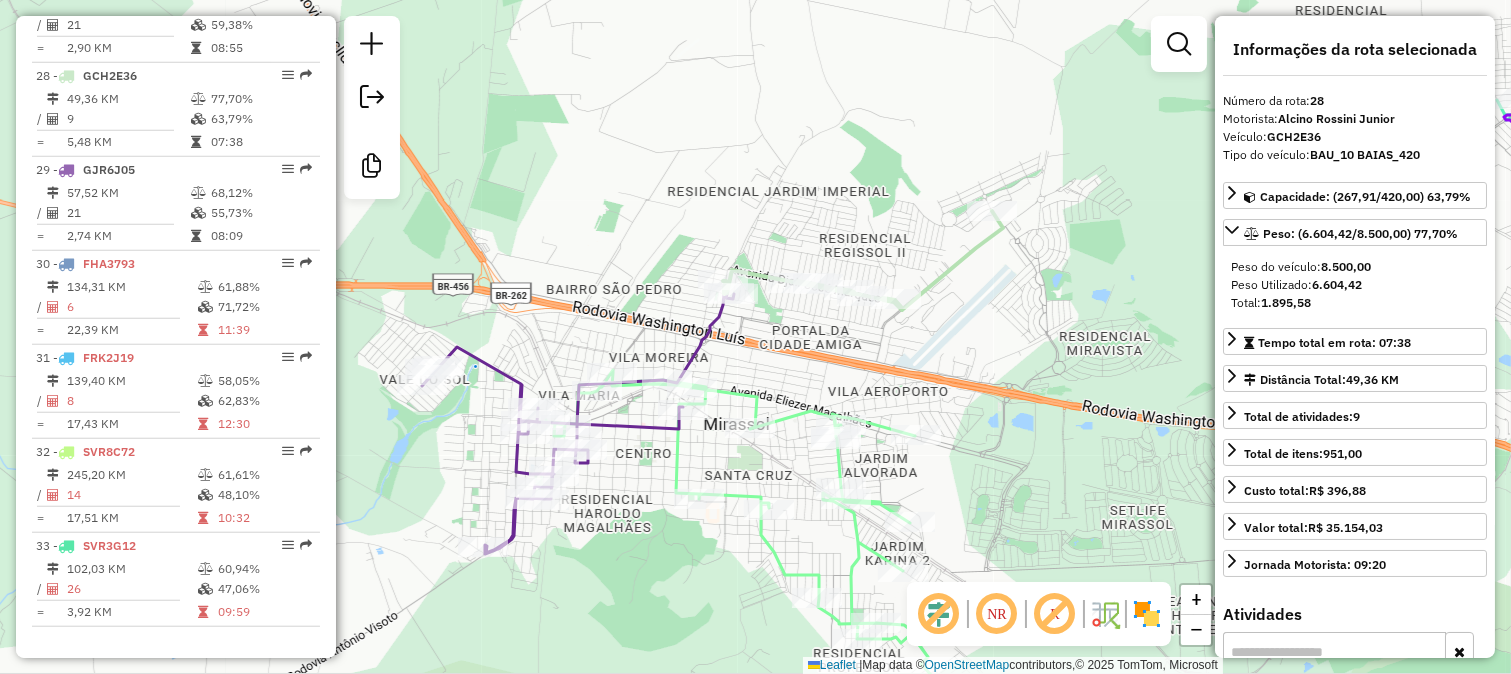 click 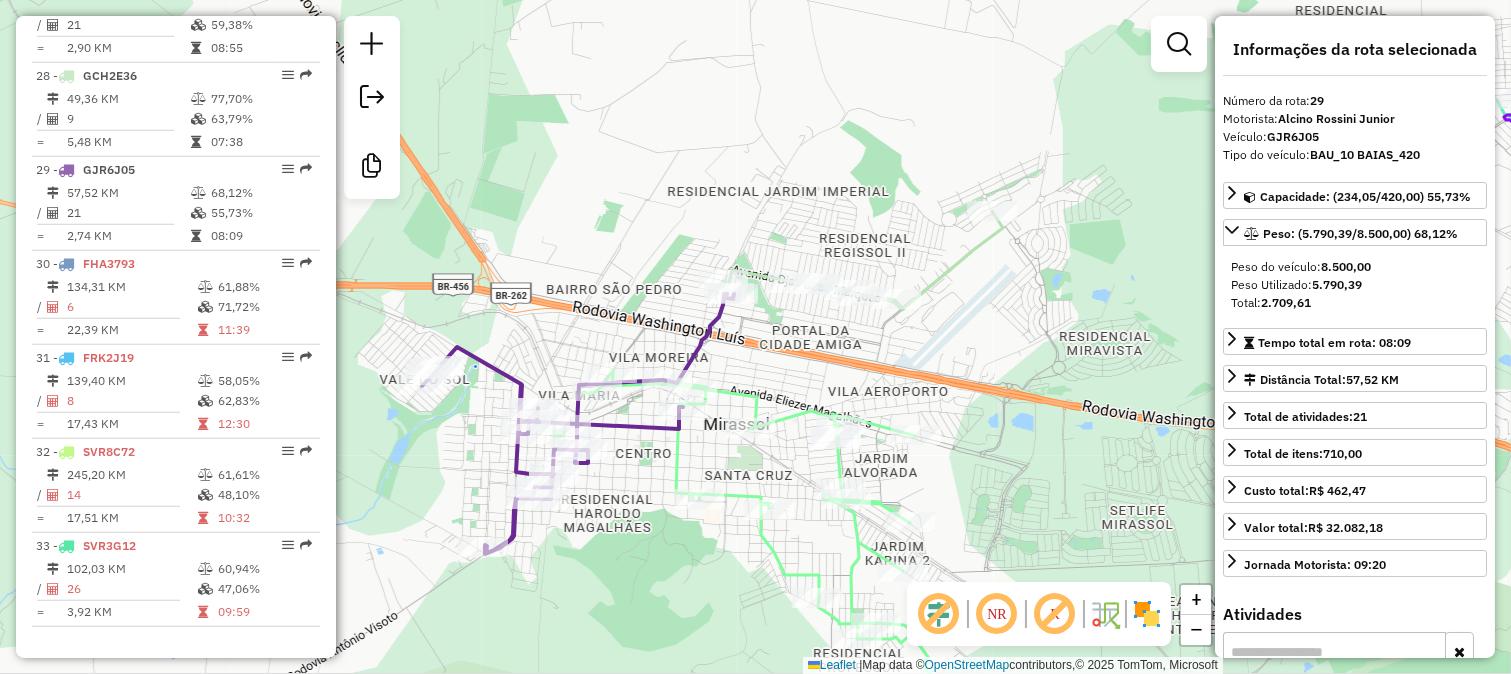 drag, startPoint x: 811, startPoint y: 386, endPoint x: 788, endPoint y: 287, distance: 101.636604 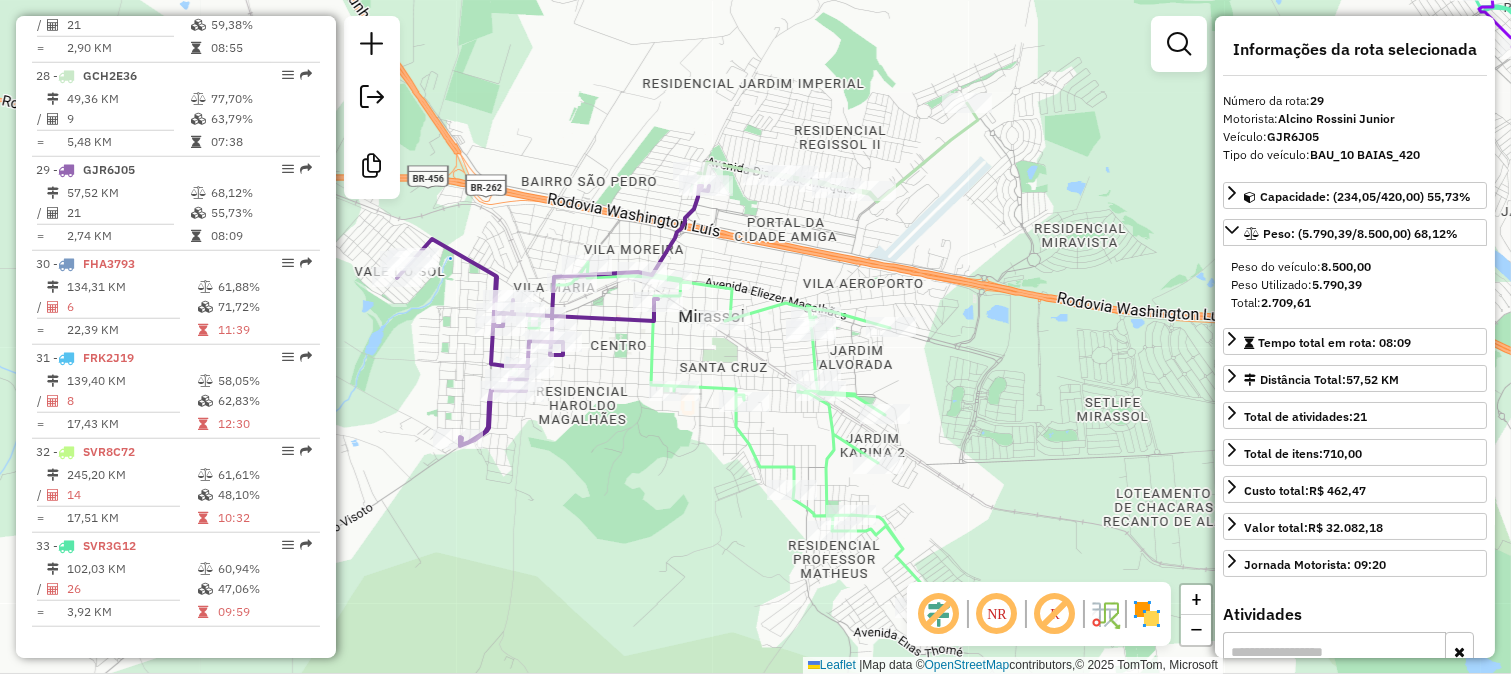 click 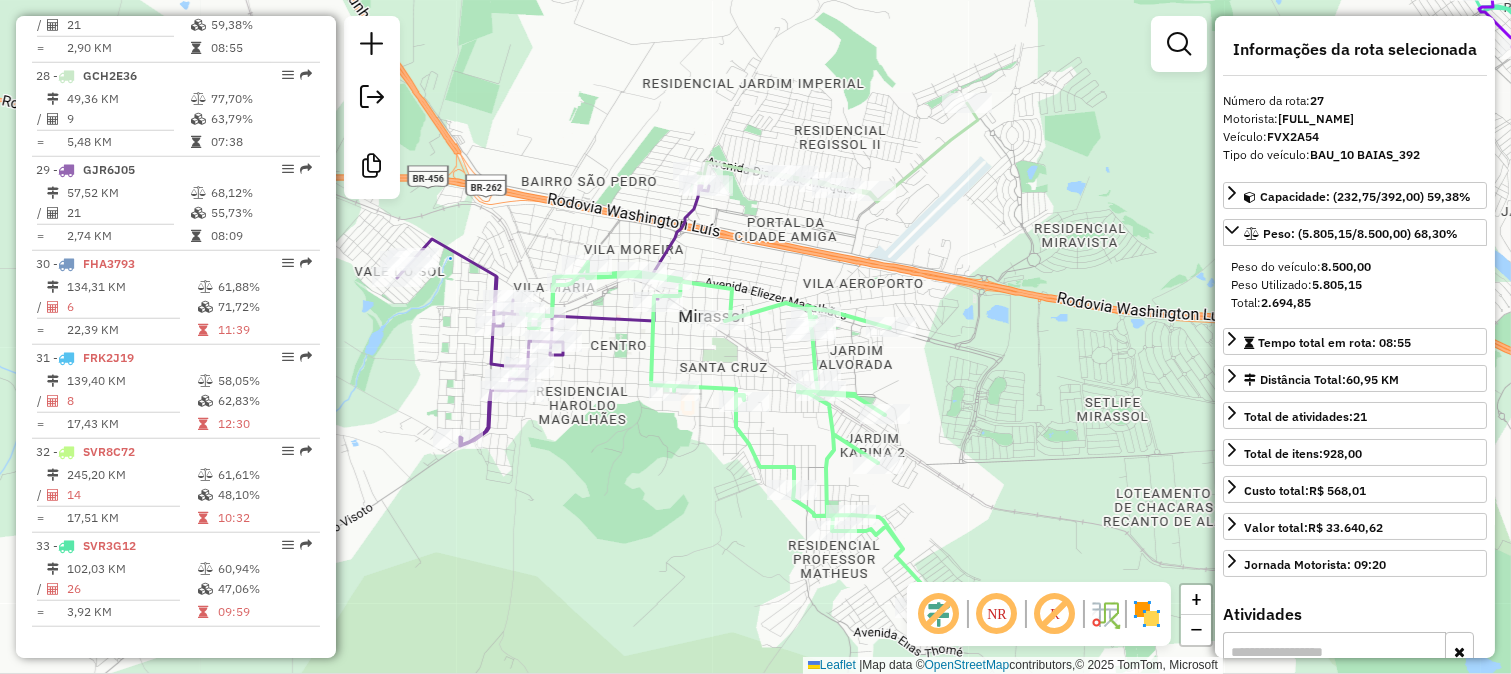 scroll, scrollTop: 3247, scrollLeft: 0, axis: vertical 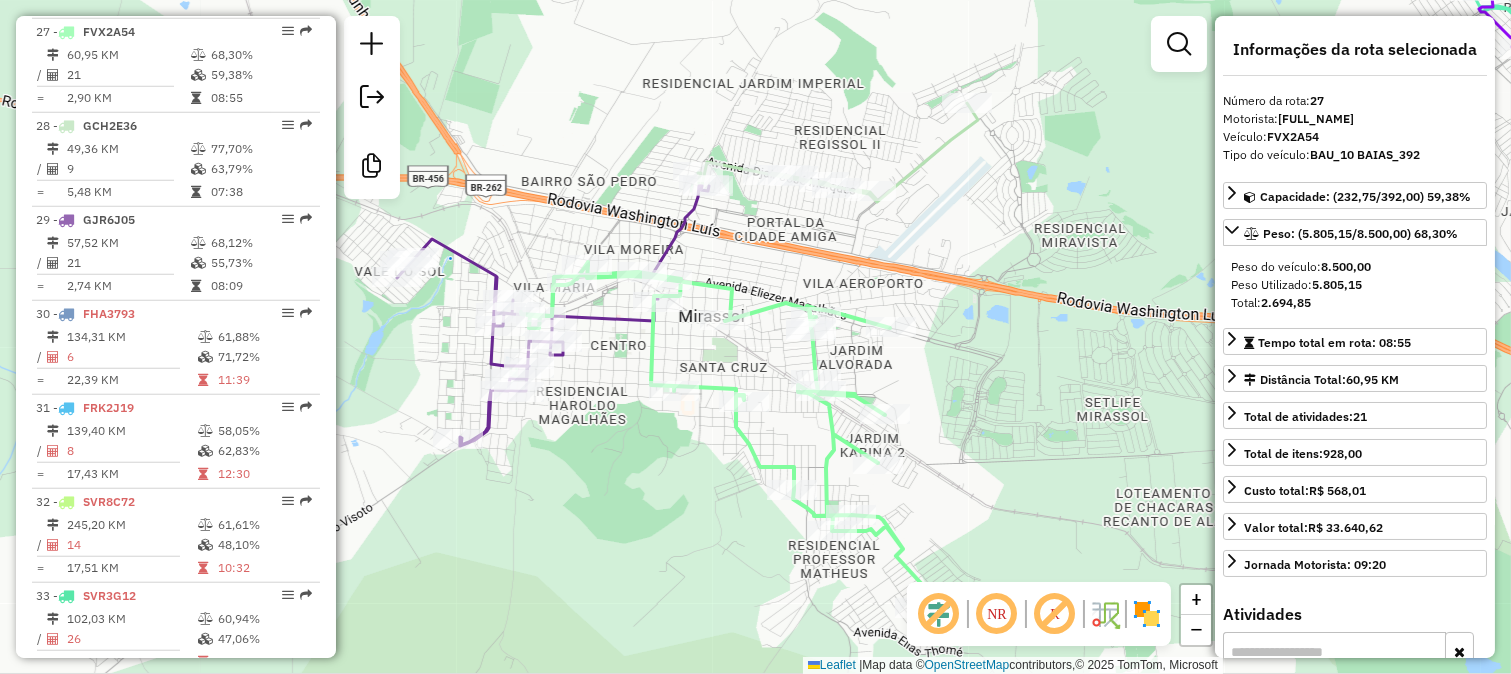click 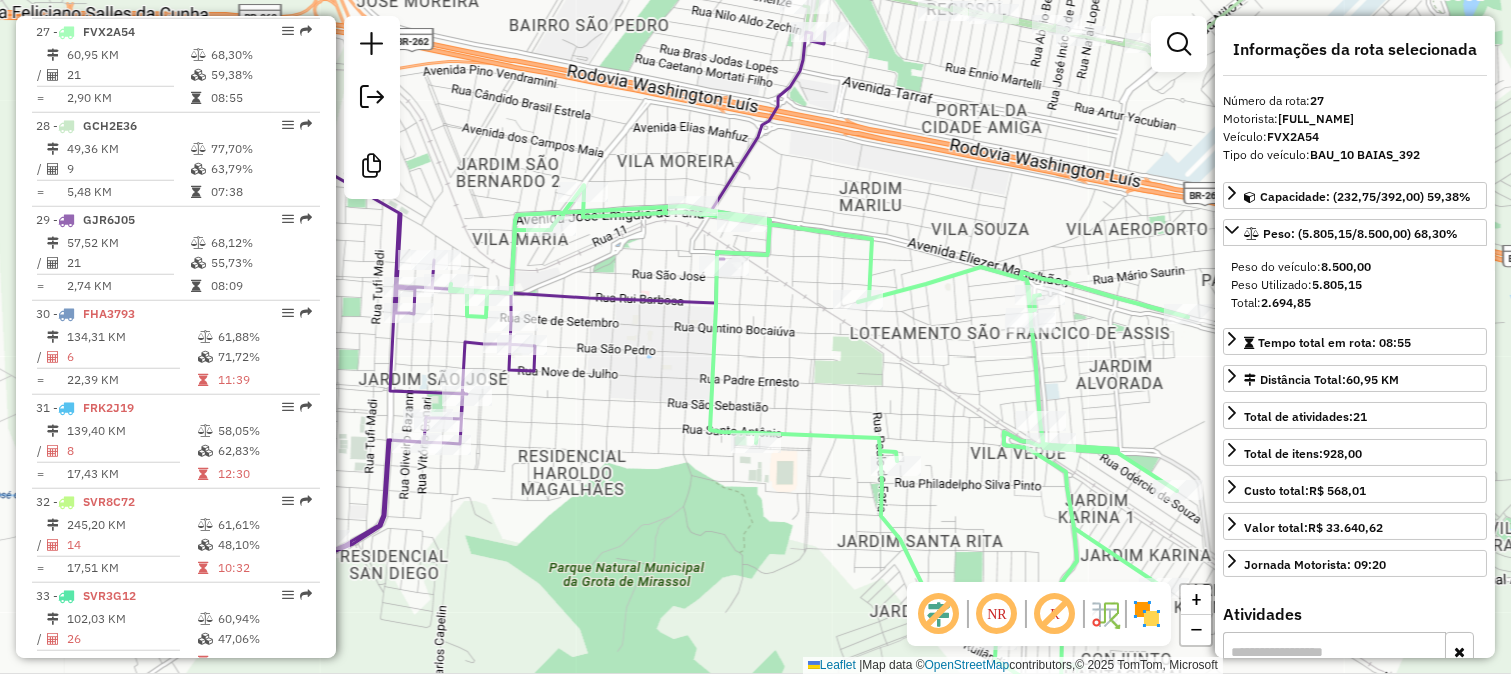 drag, startPoint x: 826, startPoint y: 405, endPoint x: 703, endPoint y: 326, distance: 146.18481 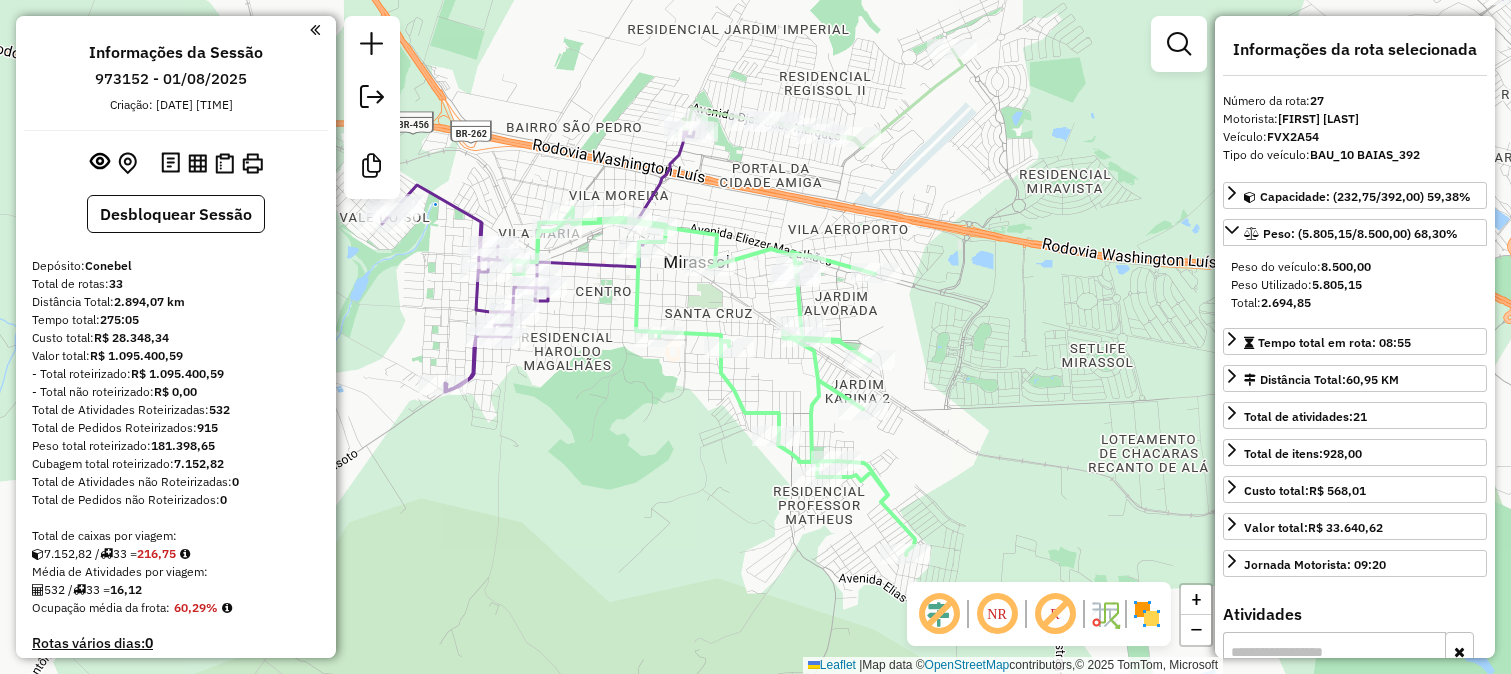 select on "**********" 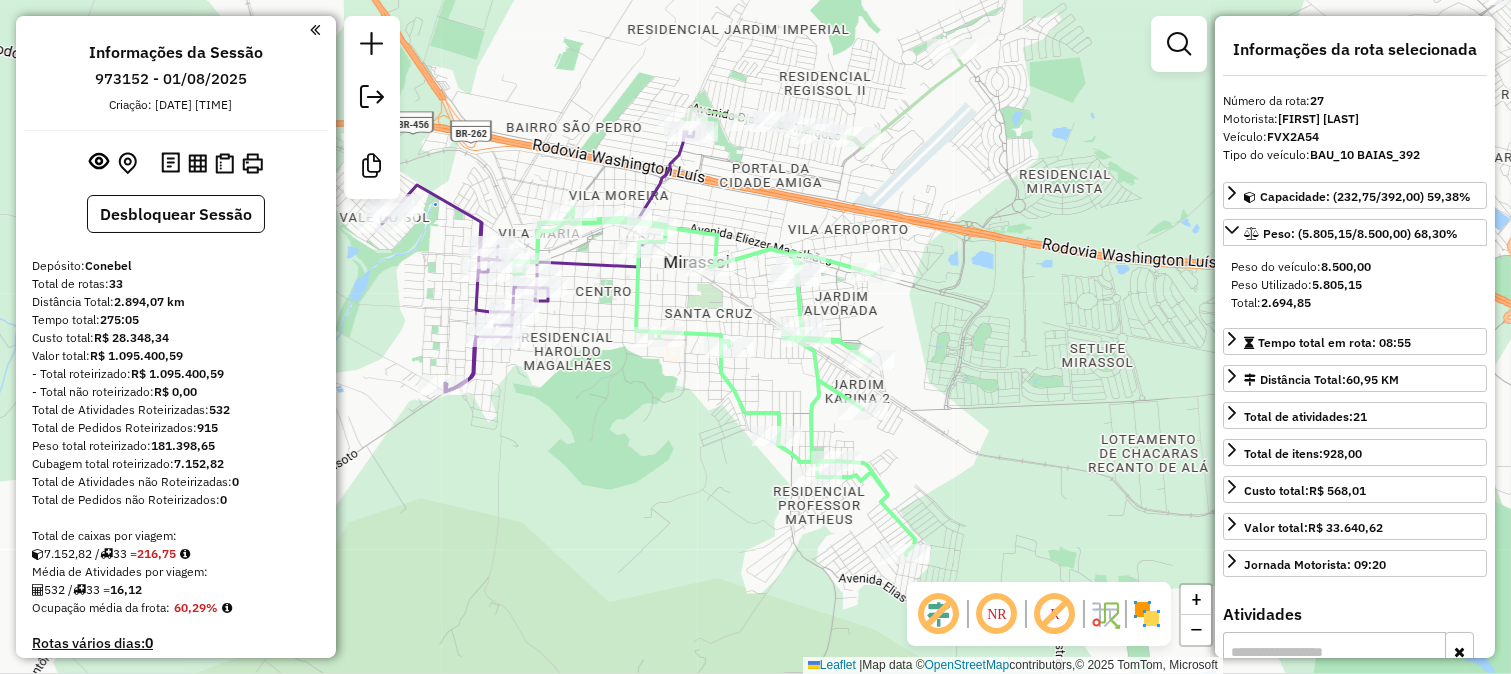 scroll, scrollTop: 3247, scrollLeft: 0, axis: vertical 